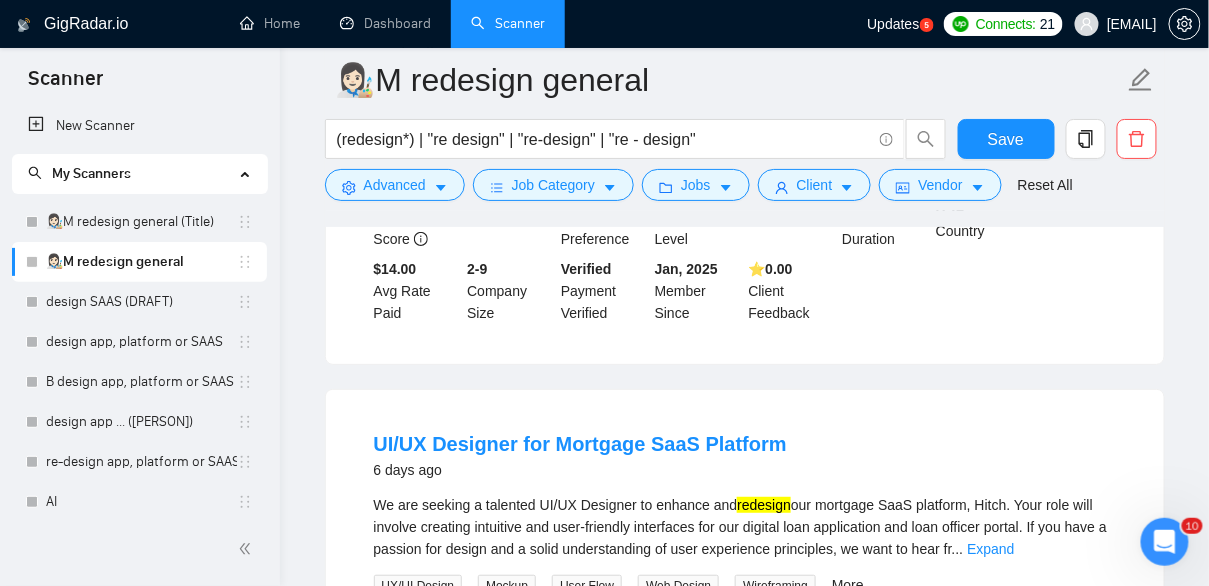 scroll, scrollTop: 4010, scrollLeft: 0, axis: vertical 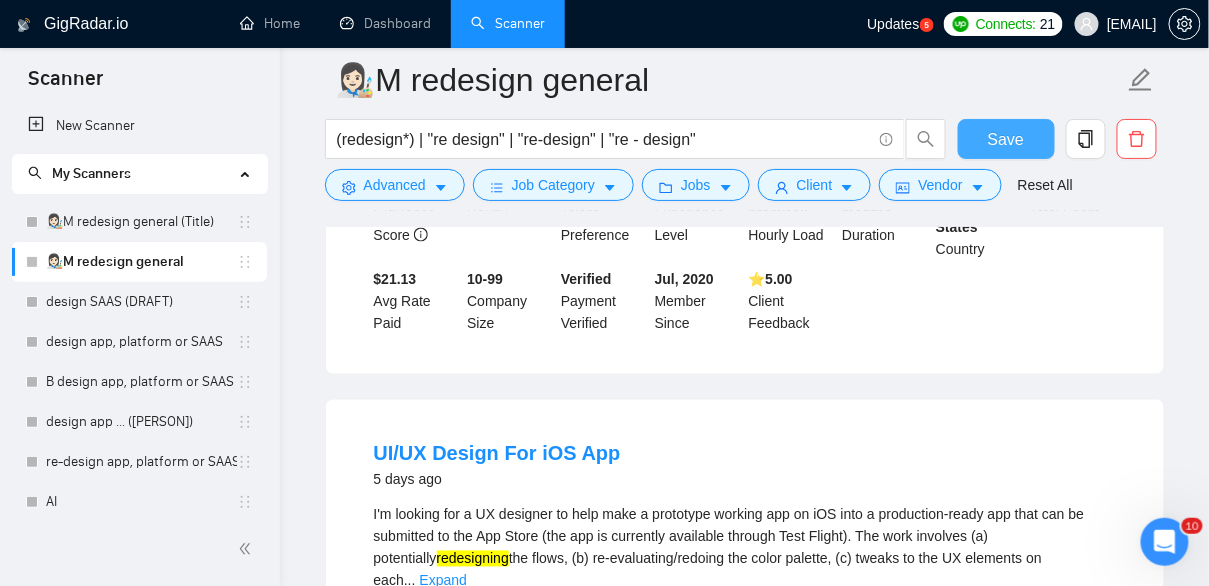 click on "Save" at bounding box center [1006, 139] 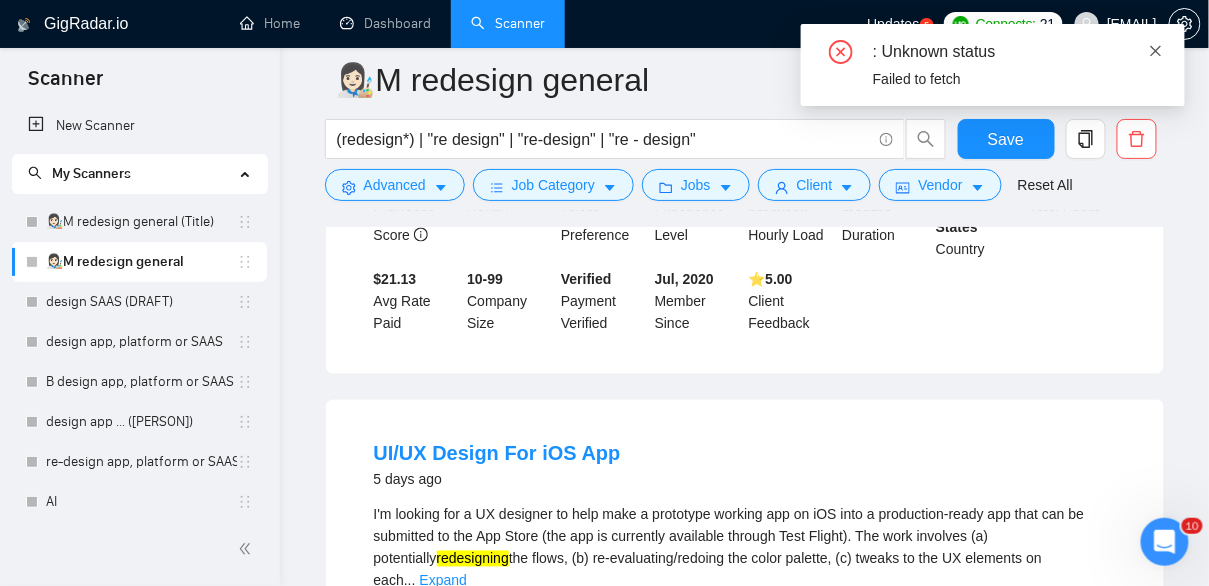 click 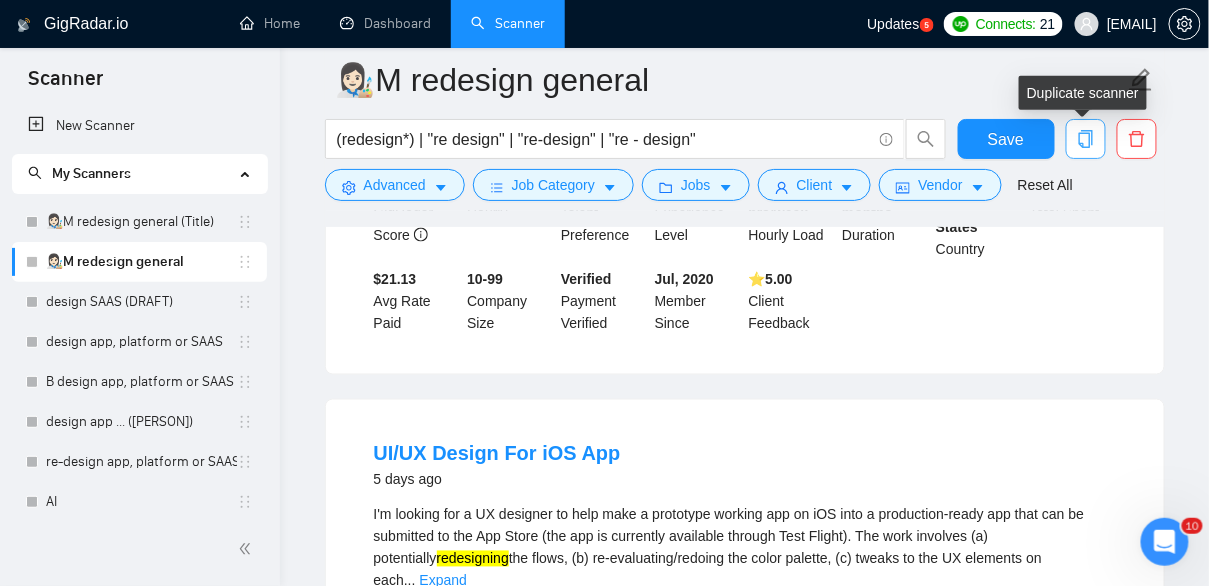 click 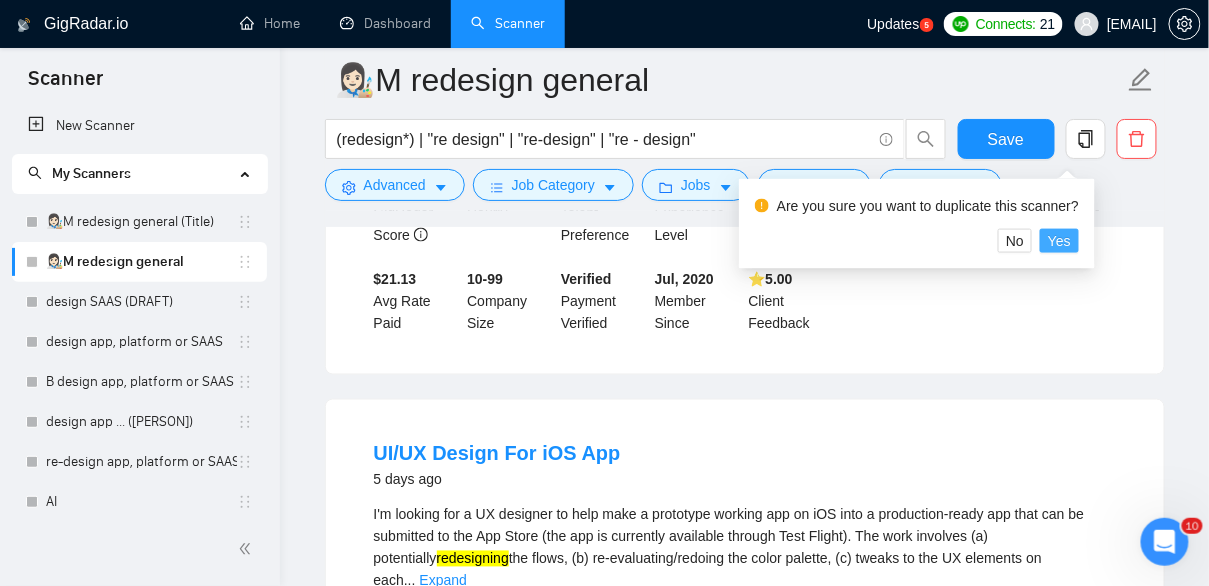 click on "Yes" at bounding box center (1059, 241) 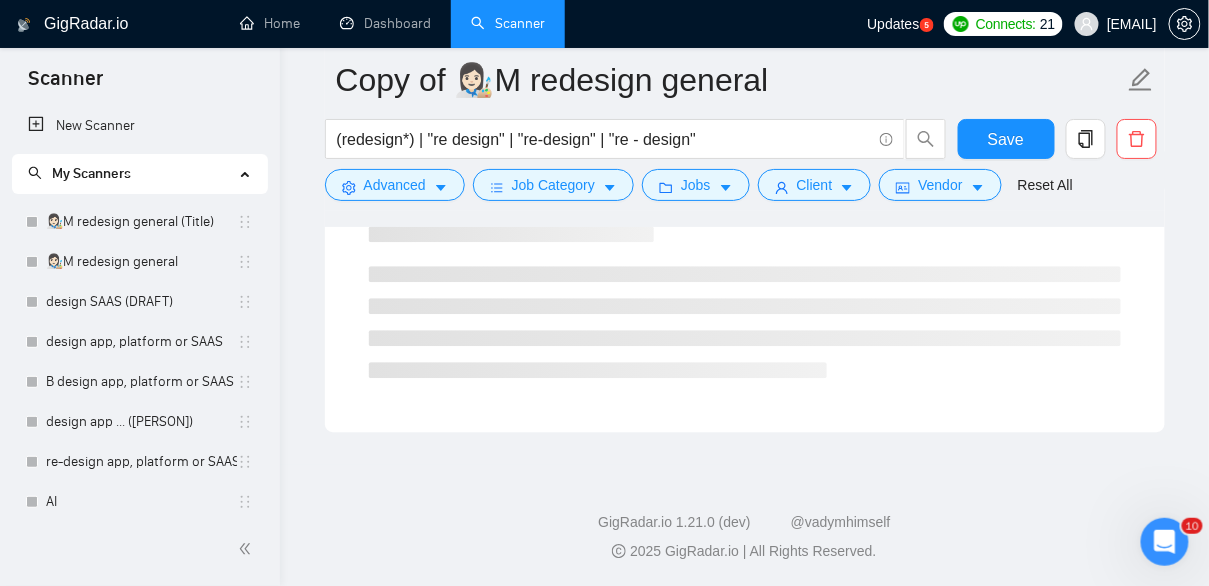 scroll, scrollTop: 1331, scrollLeft: 0, axis: vertical 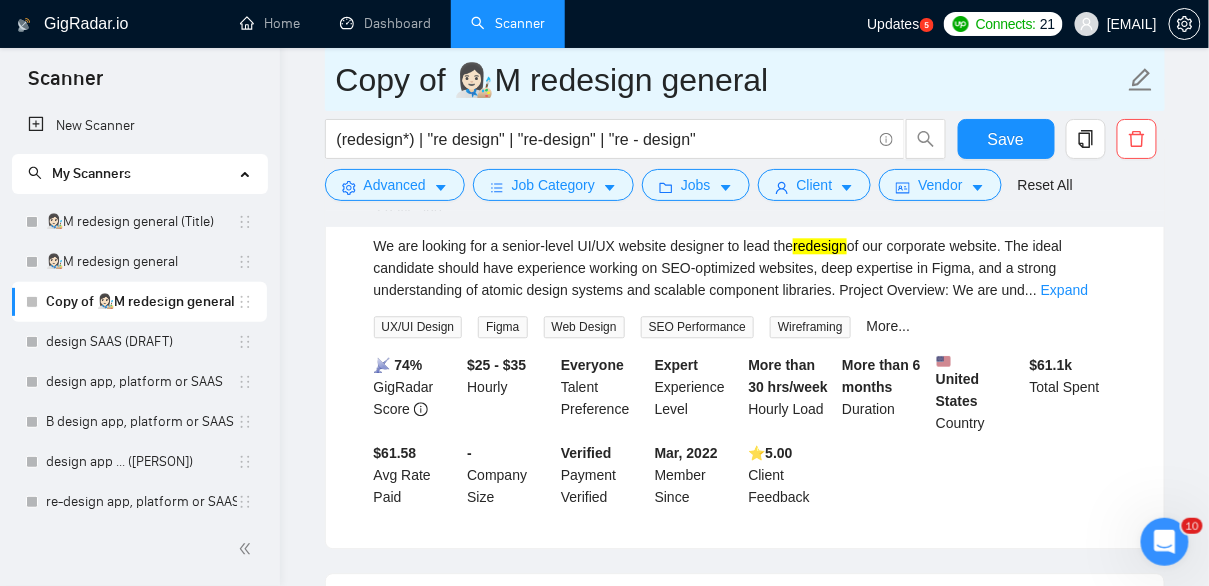 drag, startPoint x: 451, startPoint y: 75, endPoint x: 240, endPoint y: 74, distance: 211.00237 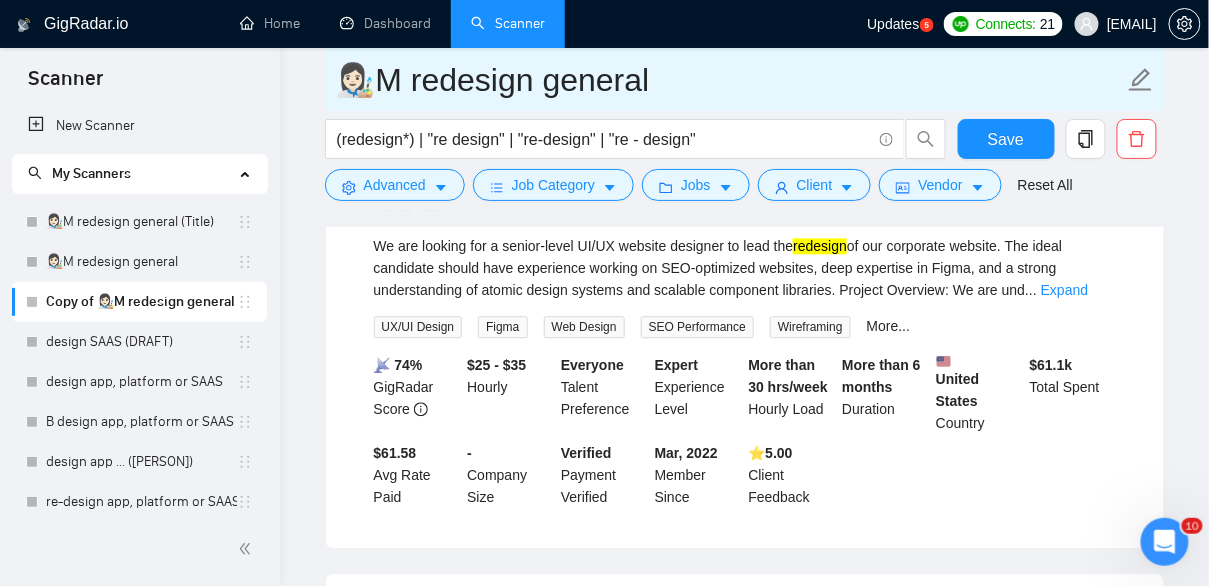 click on "👩🏻‍🎨M redesign general" at bounding box center [730, 80] 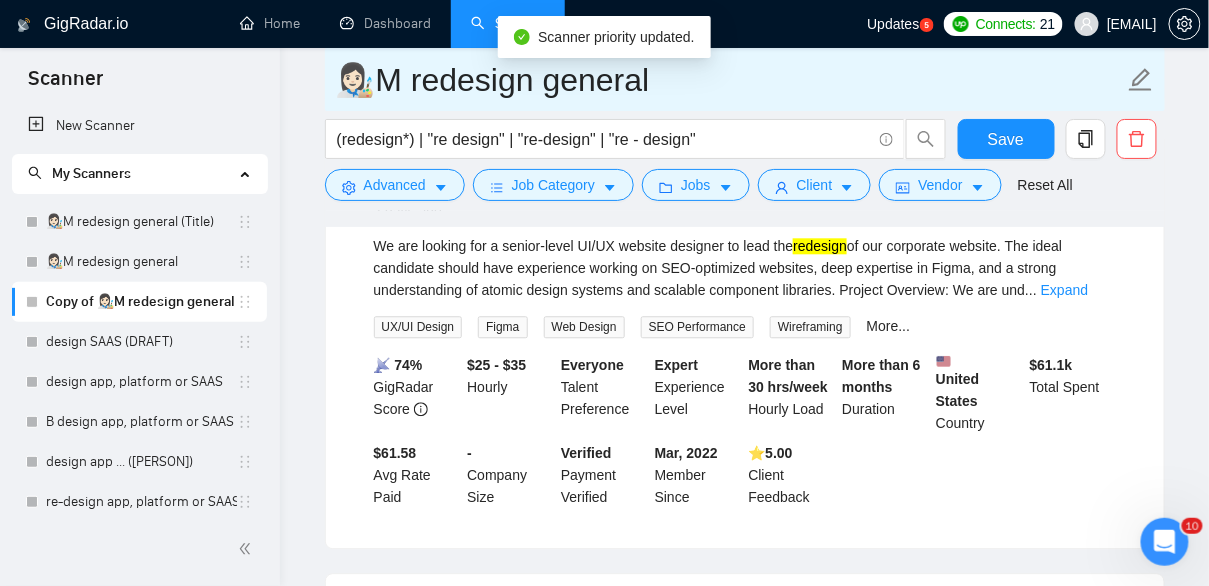 drag, startPoint x: 689, startPoint y: 80, endPoint x: 553, endPoint y: 79, distance: 136.00368 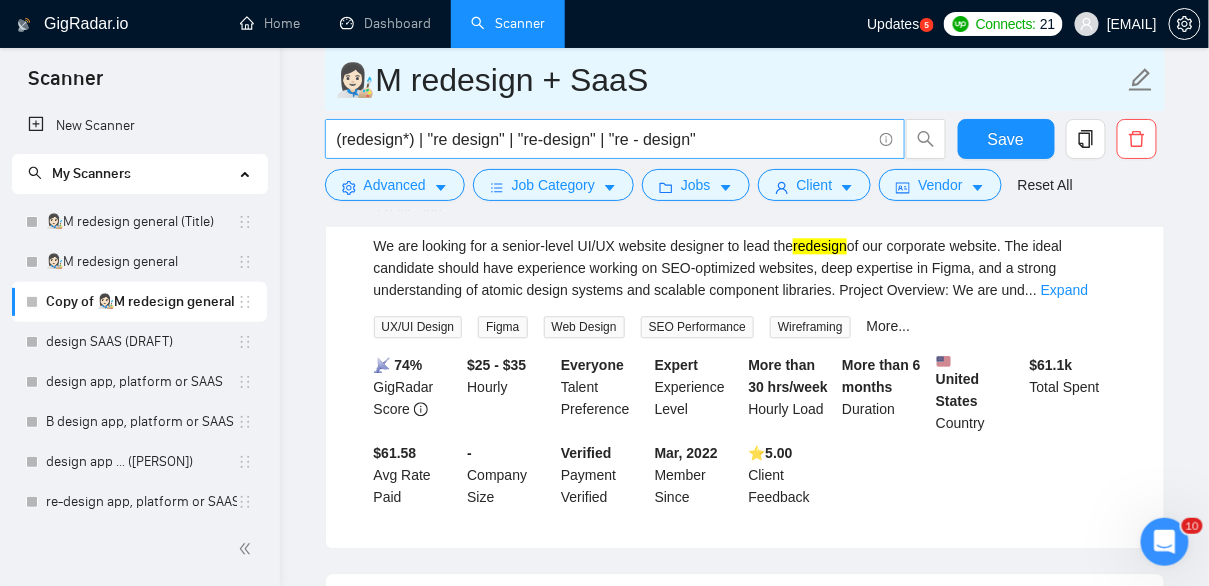type on "👩🏻‍🎨M redesign + SaaS" 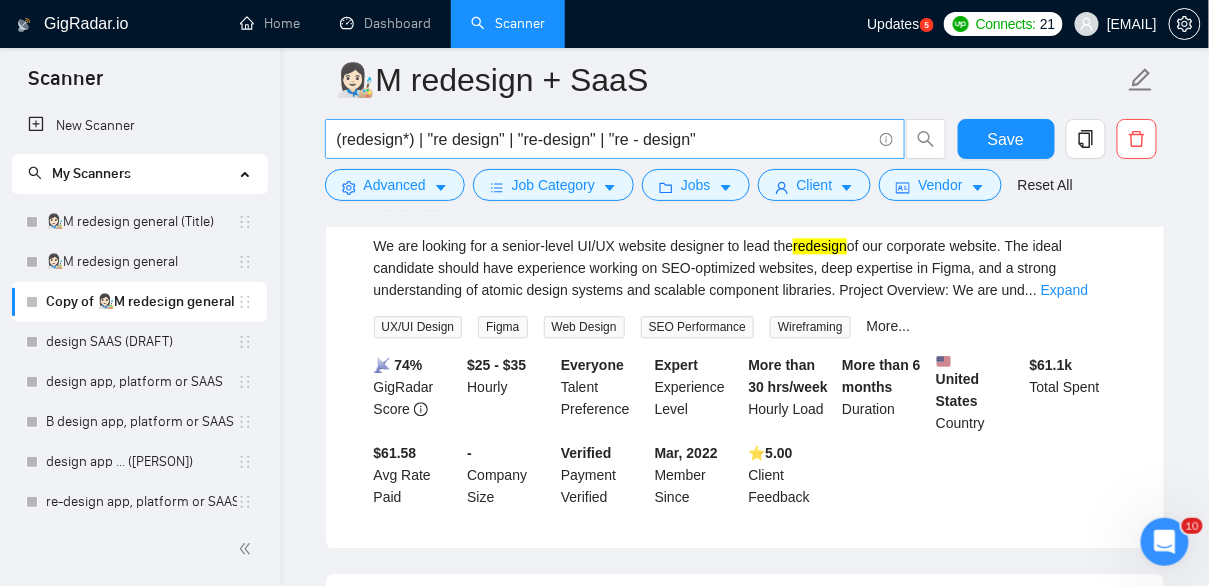 click on "(redesign*) | "re design" | "re-design" | "re - design"" at bounding box center [604, 139] 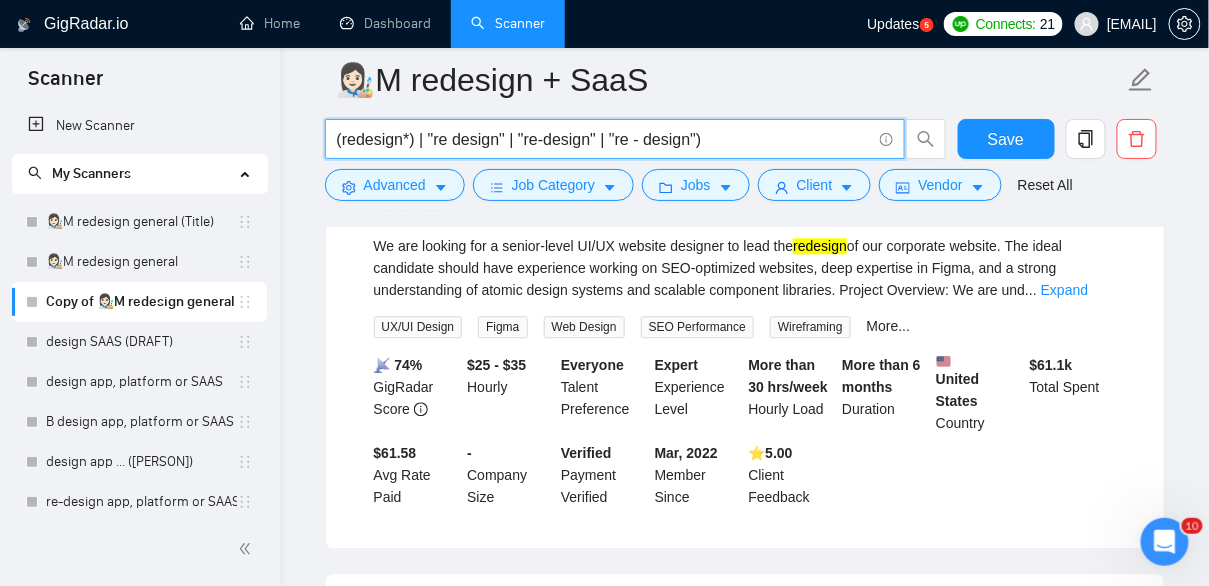 click on "(redesign*) | "re design" | "re-design" | "re - design")" at bounding box center [604, 139] 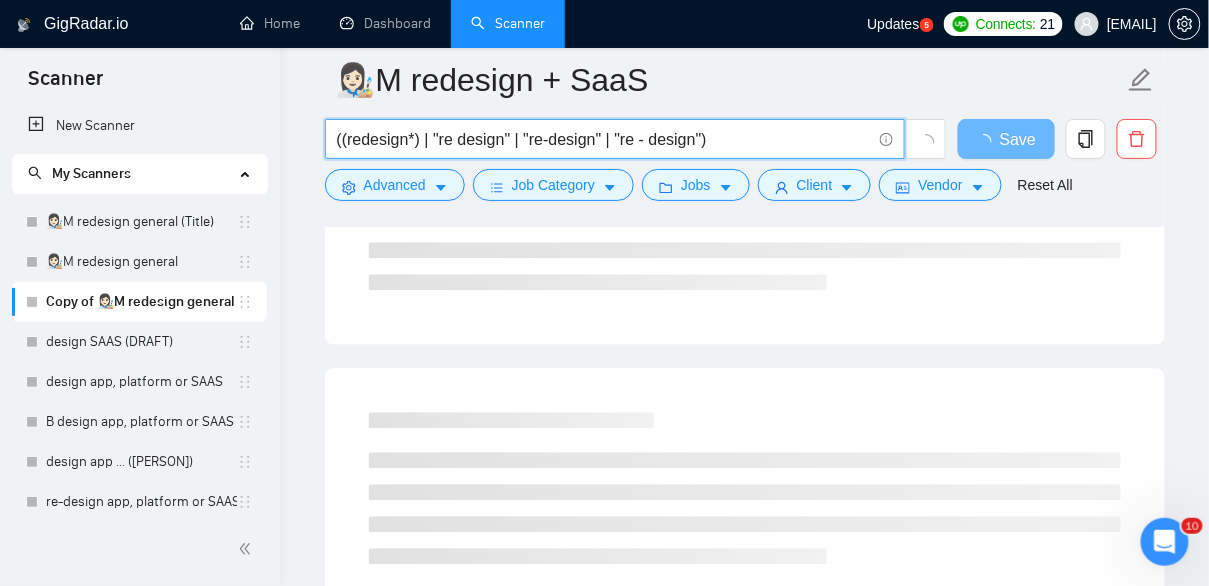 click on "((redesign*) | "re design" | "re-design" | "re - design")" at bounding box center [604, 139] 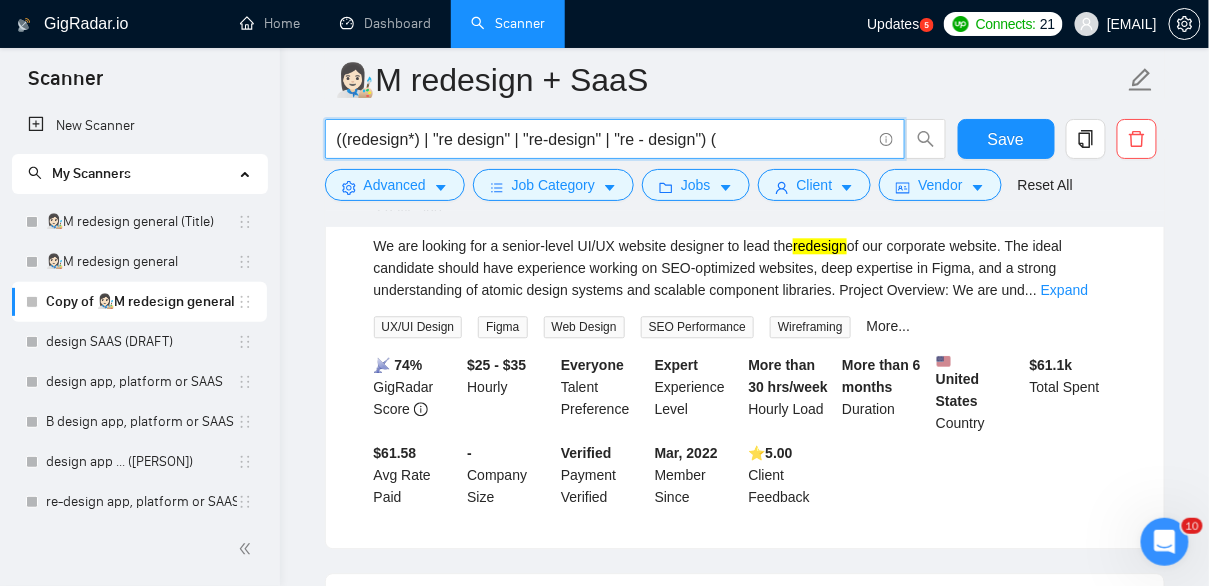 paste on "saas | sas | "Software as a service" | "Software-as-a-service"" 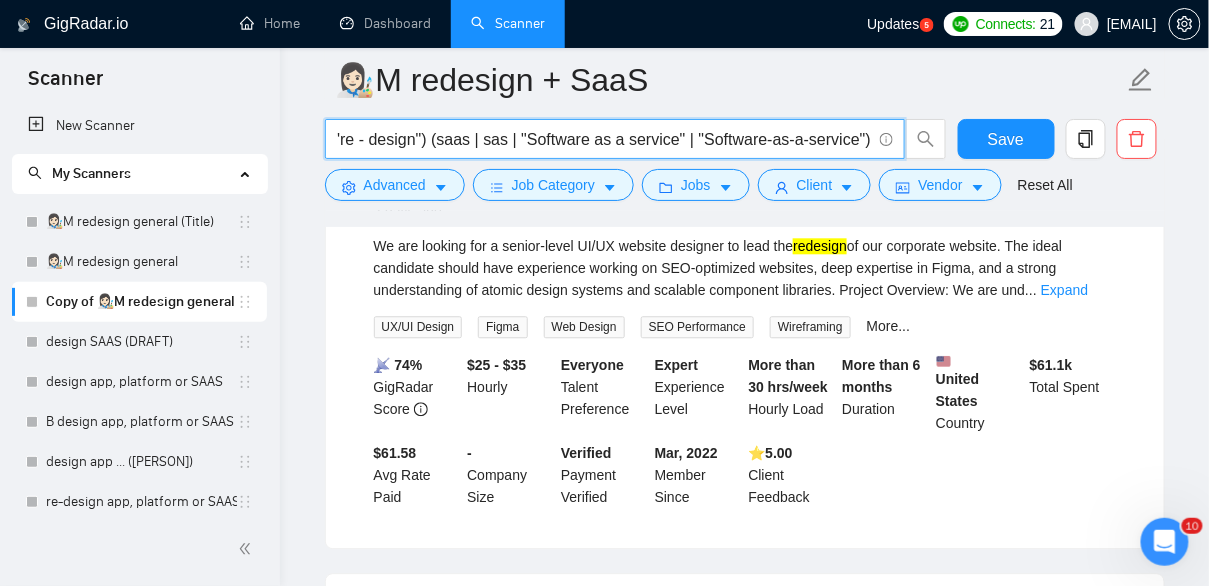 scroll, scrollTop: 0, scrollLeft: 312, axis: horizontal 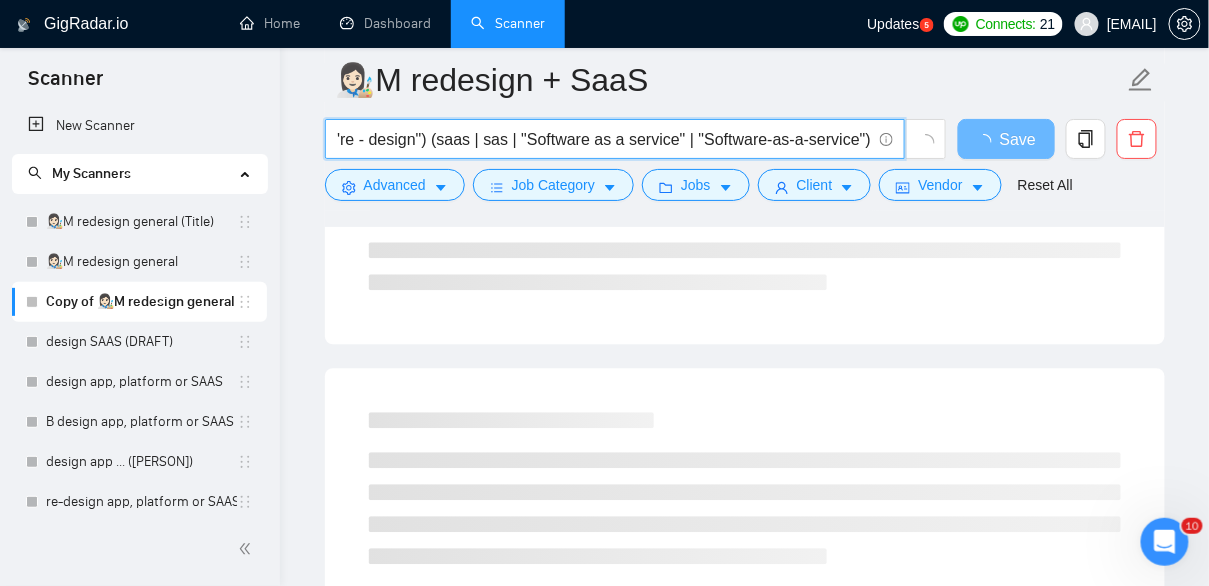 click on "((redesign*) | "re design" | "re-design" | "re - design") (saas | sas | "Software as a service" | "Software-as-a-service")" at bounding box center [604, 139] 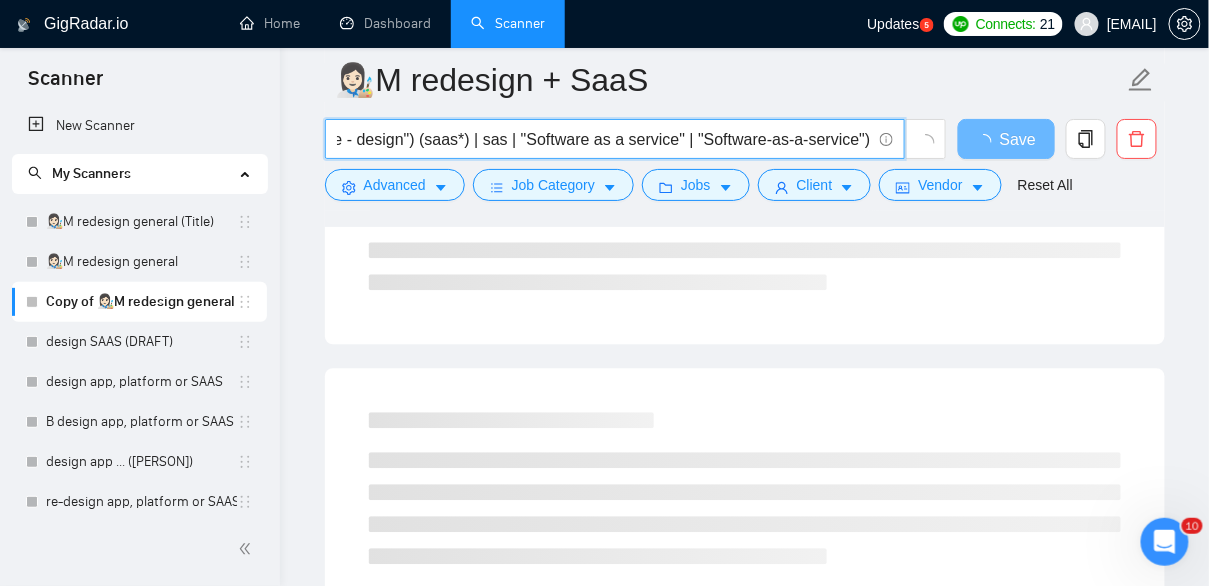 click on "((redesign*) | "re design" | "re-design" | "re - design") (saas*) | sas | "Software as a service" | "Software-as-a-service")" at bounding box center (604, 139) 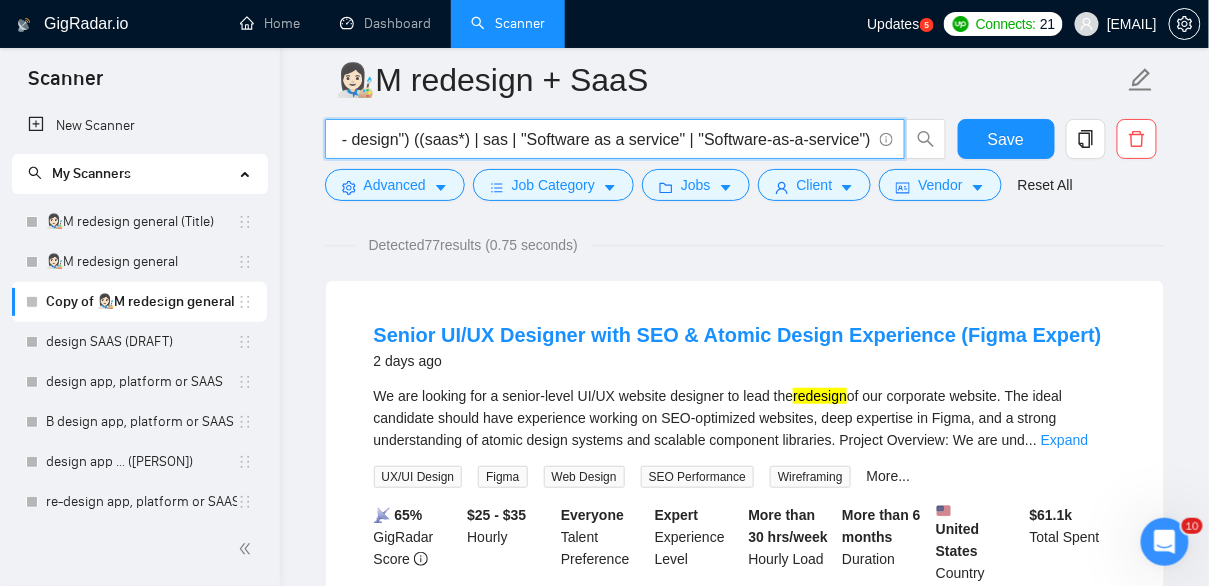scroll, scrollTop: 0, scrollLeft: 0, axis: both 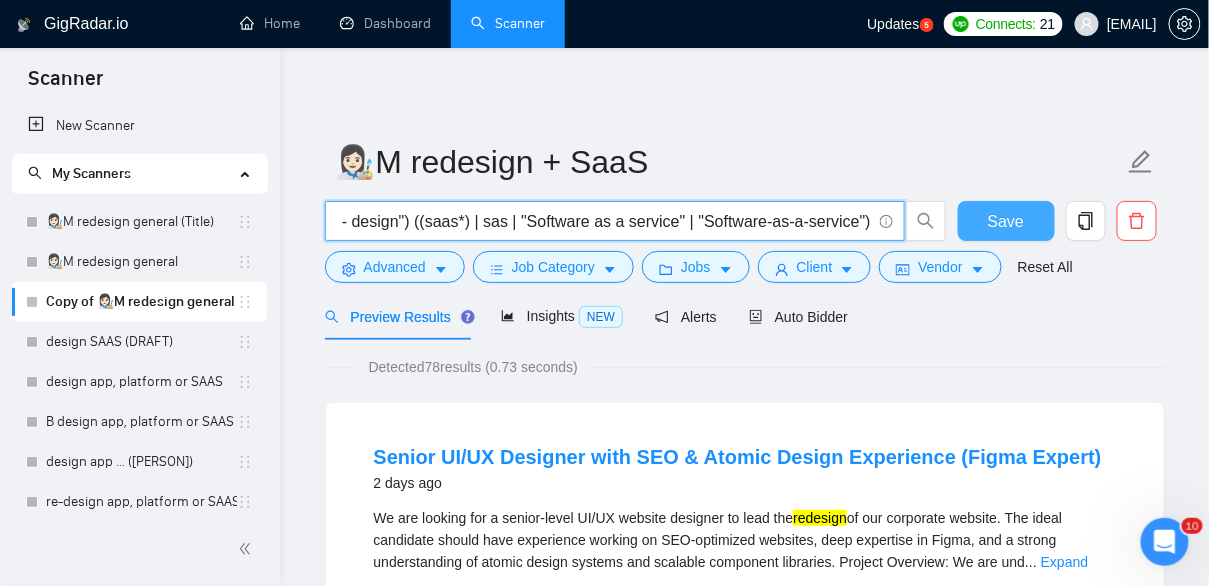 type on "((redesign*) | "re design" | "re-design" | "re - design") ((saas*) | sas | "Software as a service" | "Software-as-a-service")" 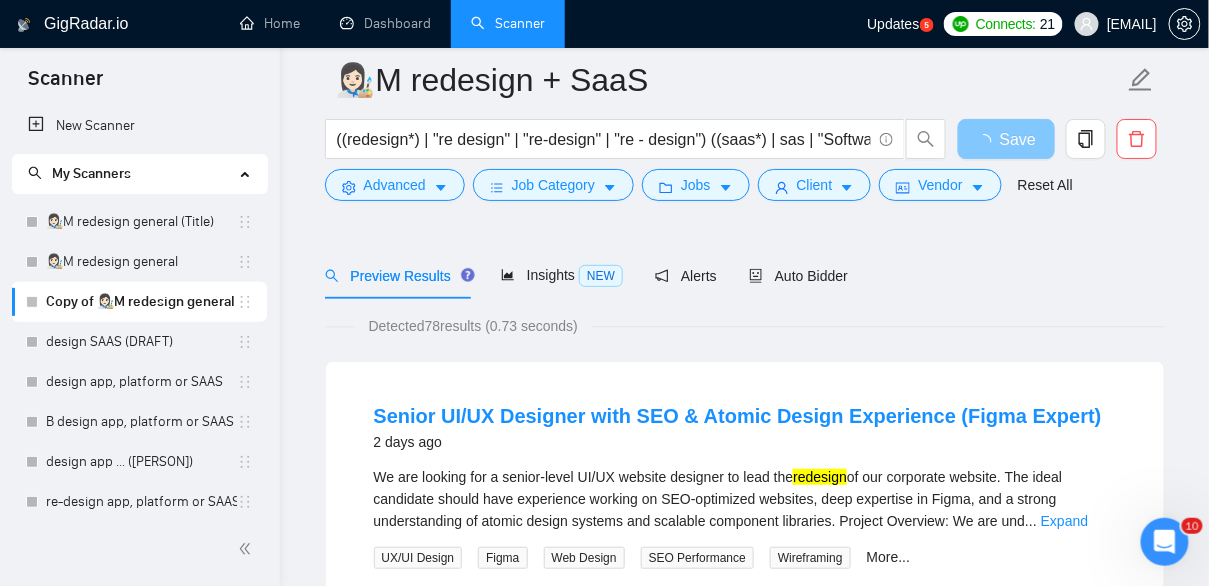 scroll, scrollTop: 127, scrollLeft: 0, axis: vertical 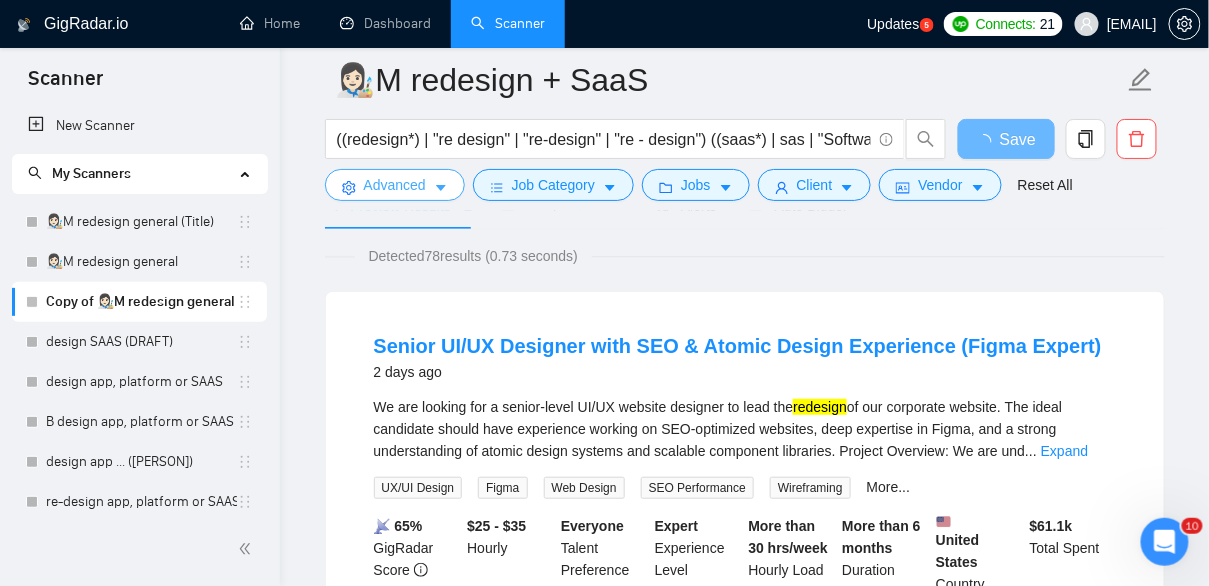 click on "Advanced" at bounding box center [395, 185] 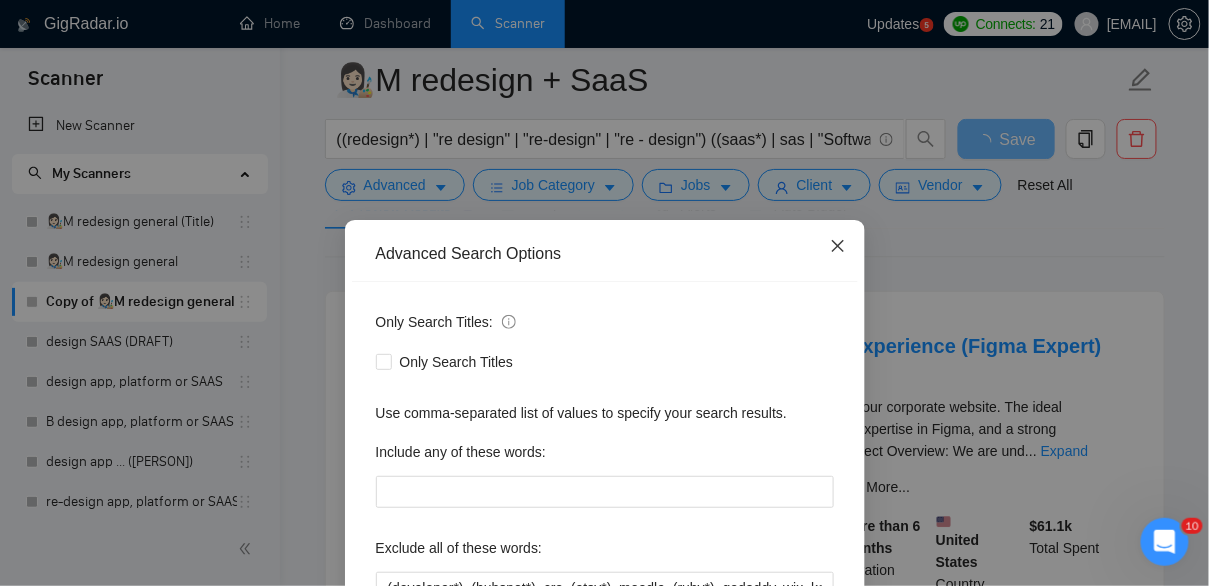 click 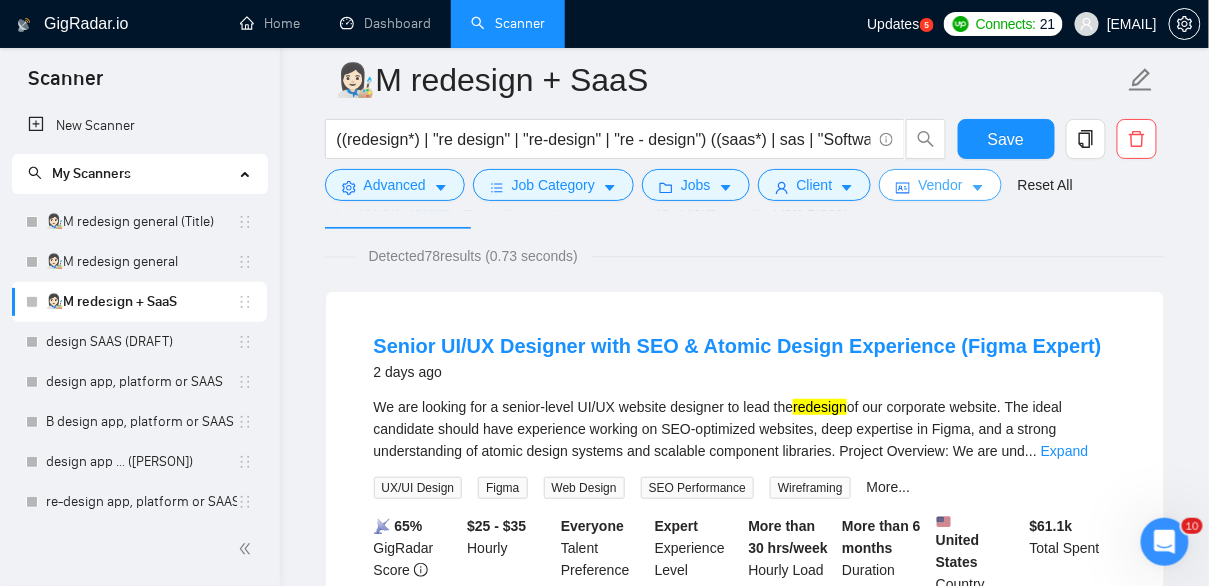 click 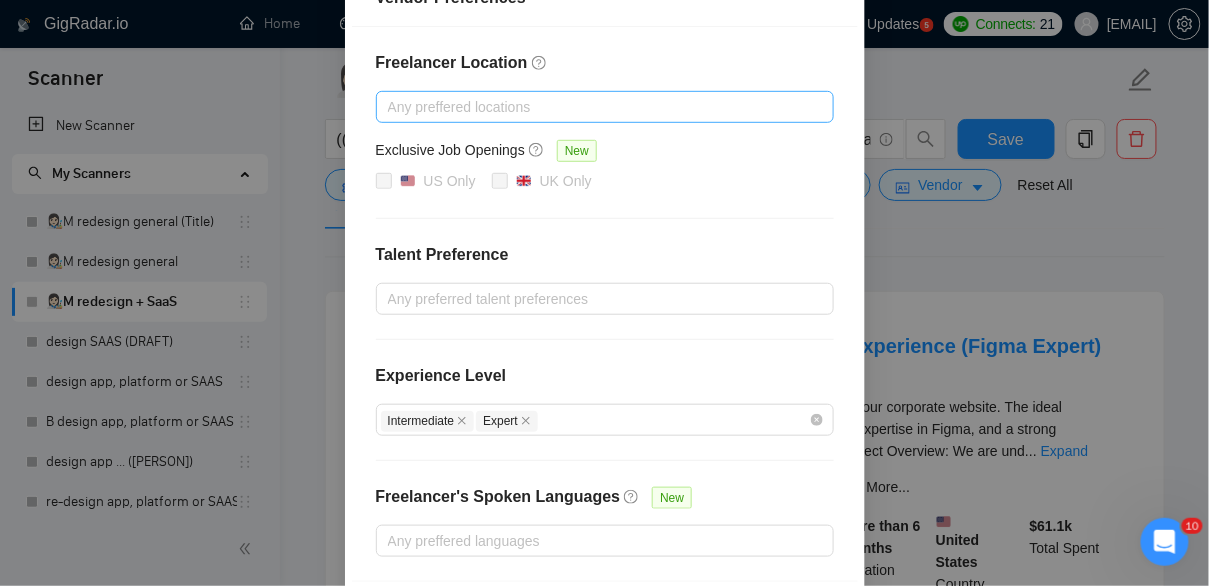 scroll, scrollTop: 0, scrollLeft: 0, axis: both 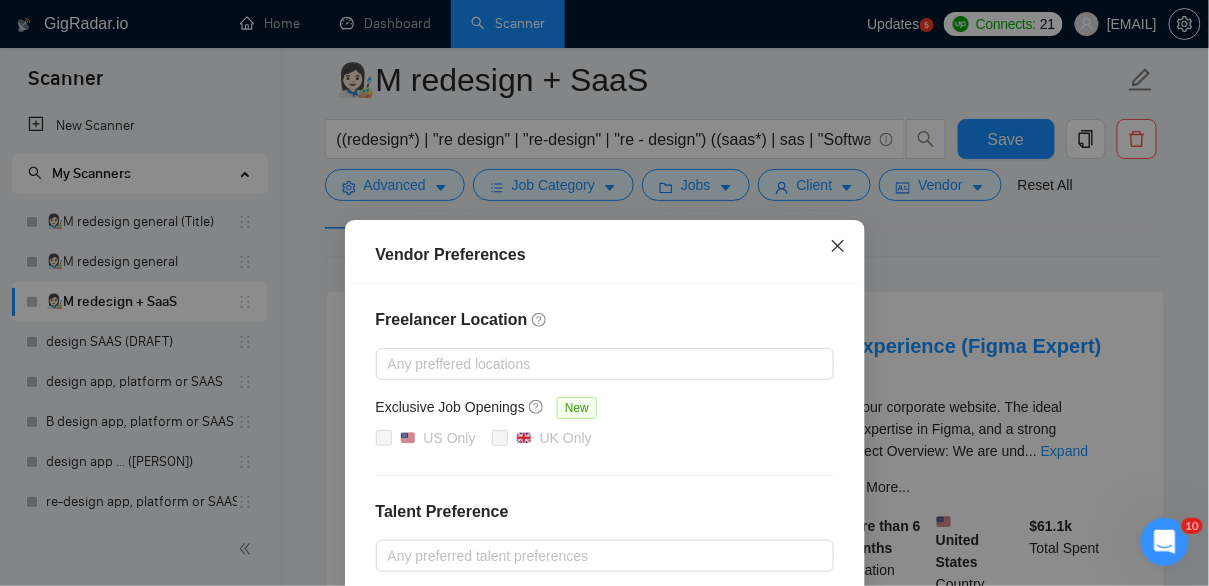 click at bounding box center (838, 247) 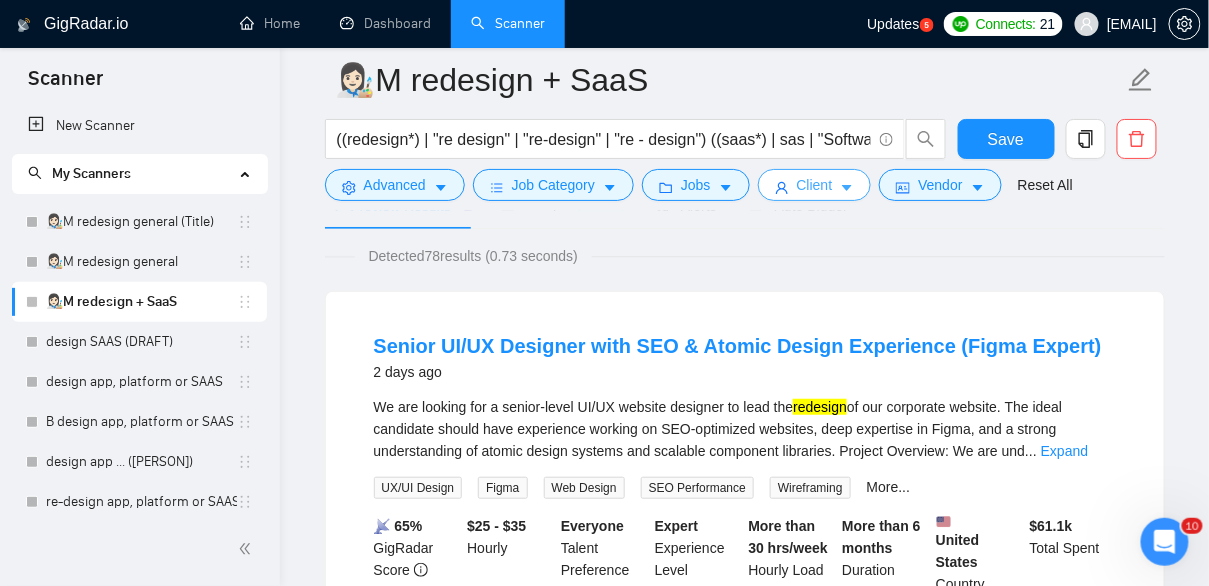 click on "Client" at bounding box center (815, 185) 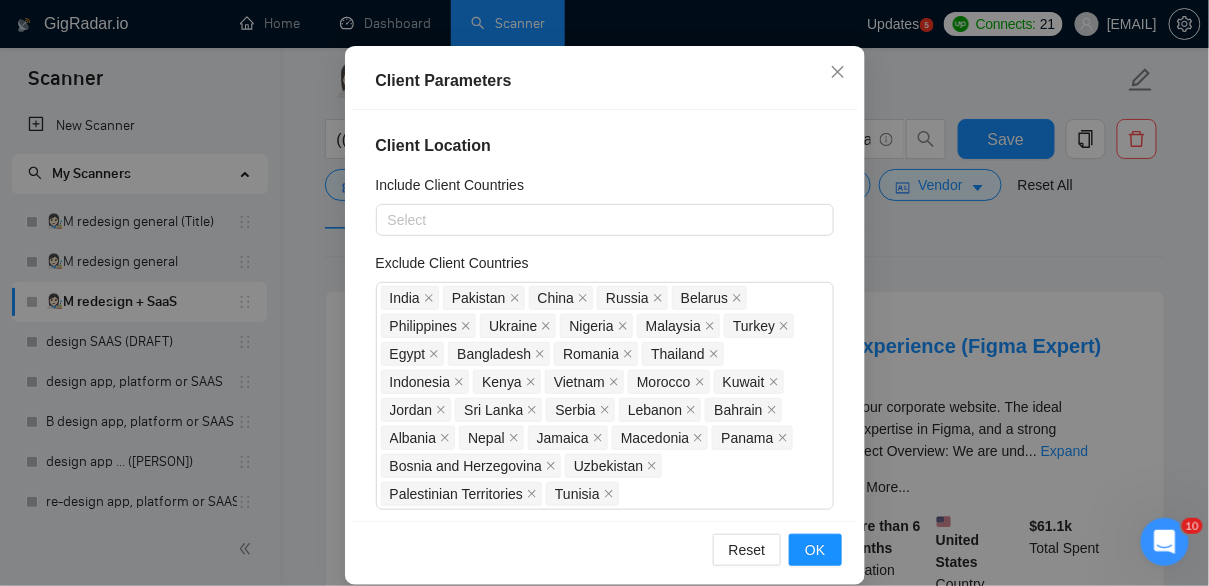 scroll, scrollTop: 159, scrollLeft: 0, axis: vertical 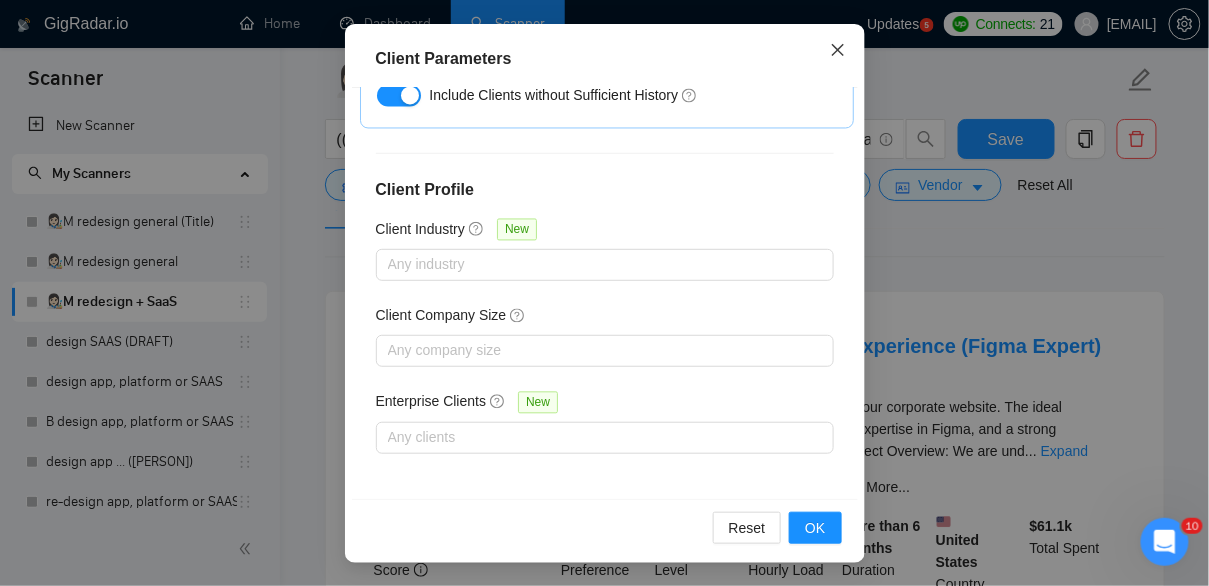 click 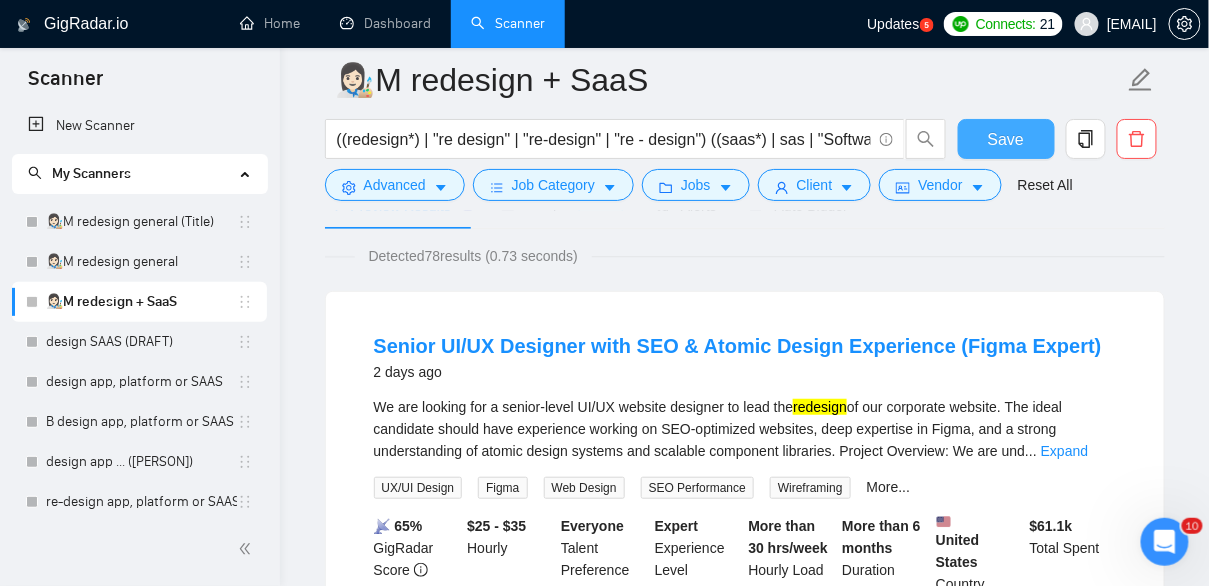 click on "Save" at bounding box center [1006, 139] 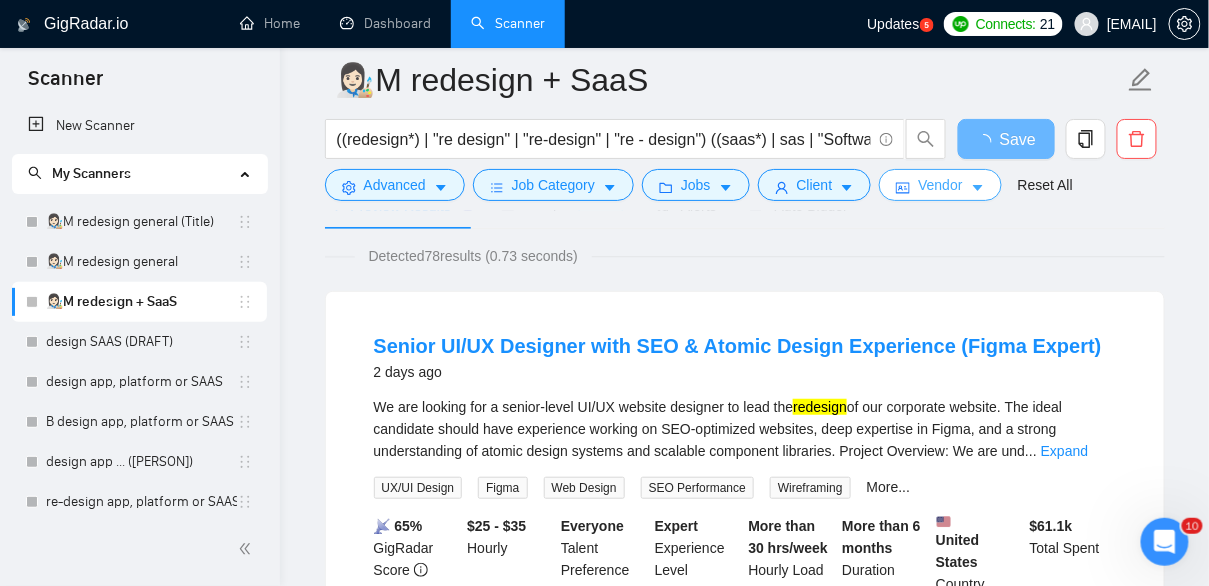 click on "Vendor" at bounding box center [940, 185] 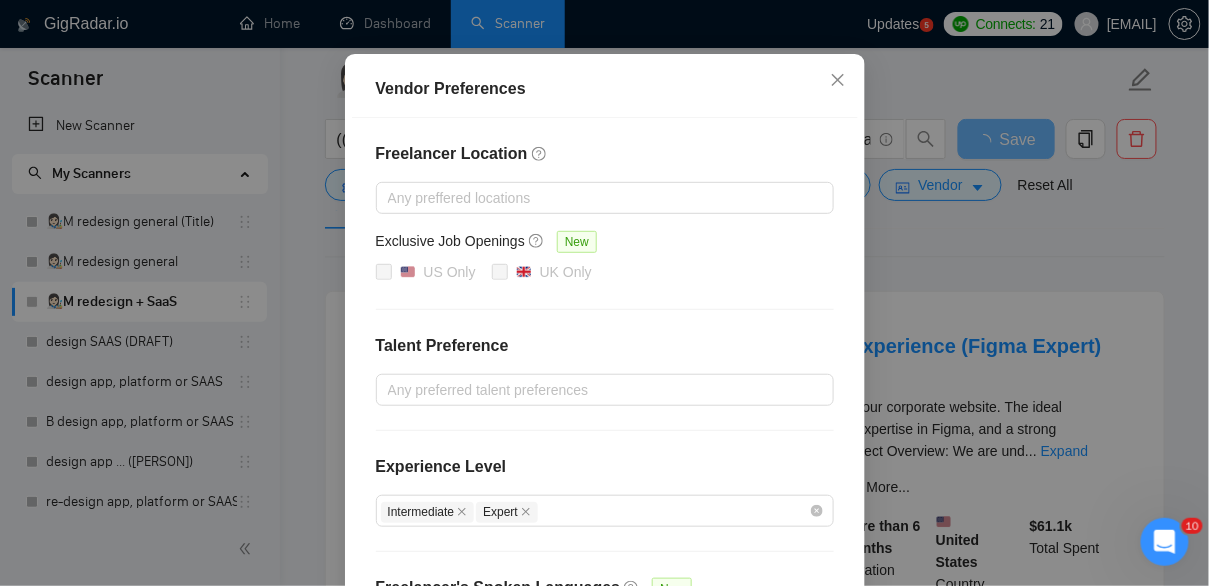 scroll, scrollTop: 0, scrollLeft: 0, axis: both 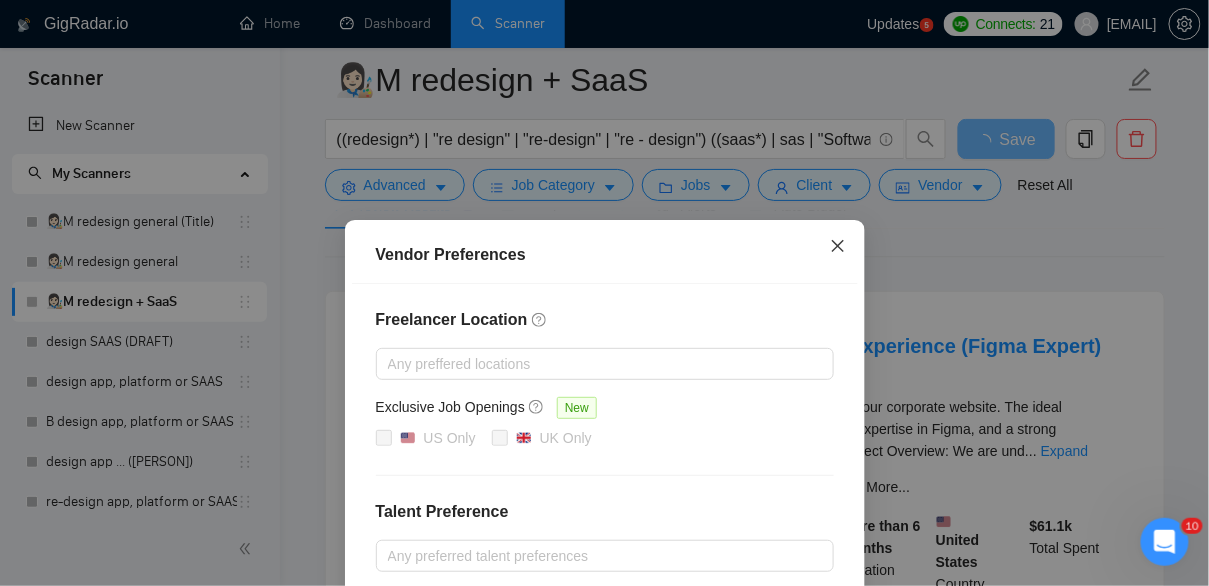 click at bounding box center [838, 247] 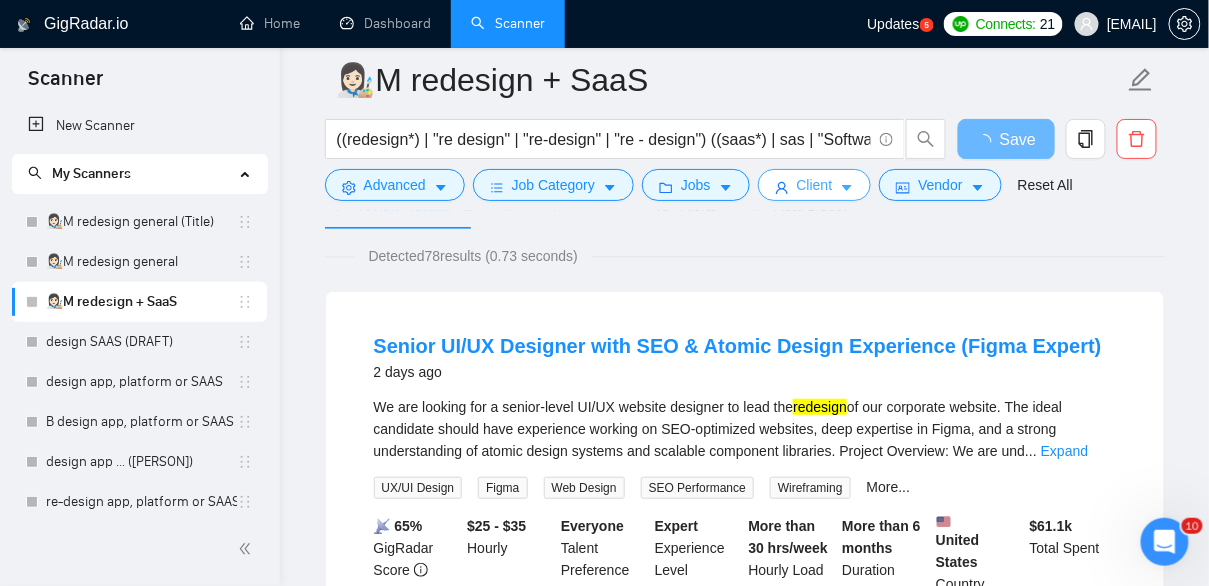 click on "Client" at bounding box center [815, 185] 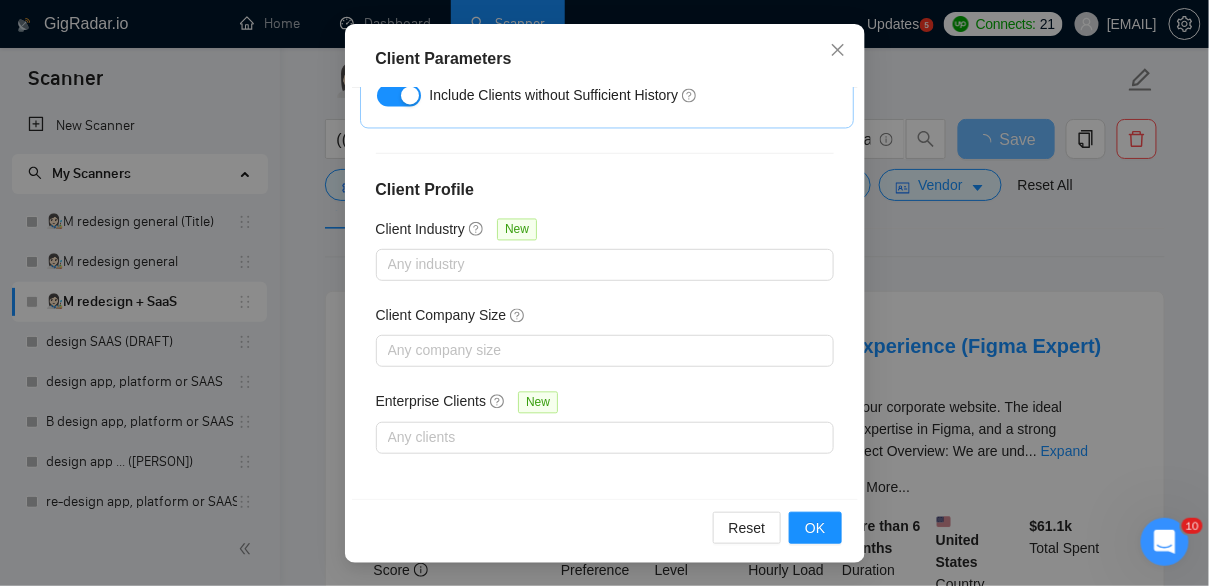 scroll, scrollTop: 0, scrollLeft: 0, axis: both 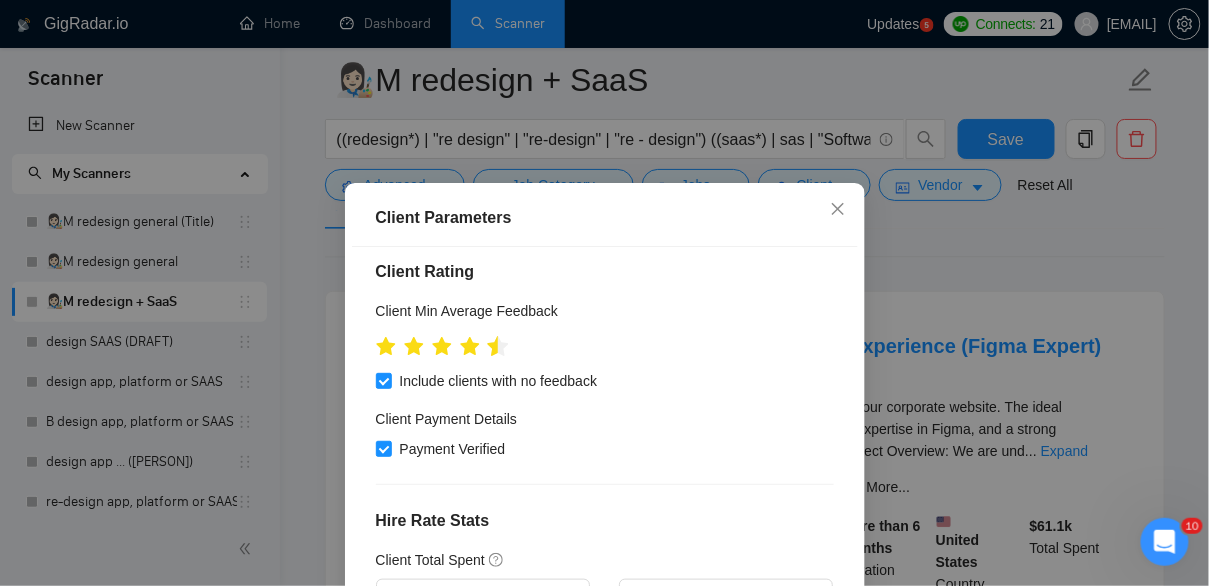 click 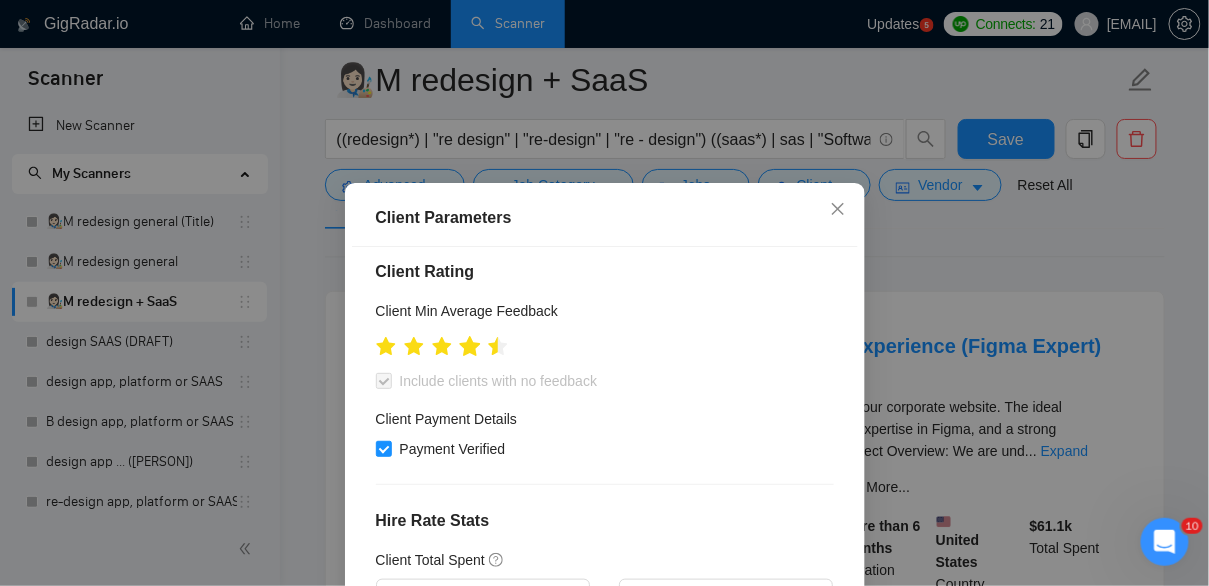 click 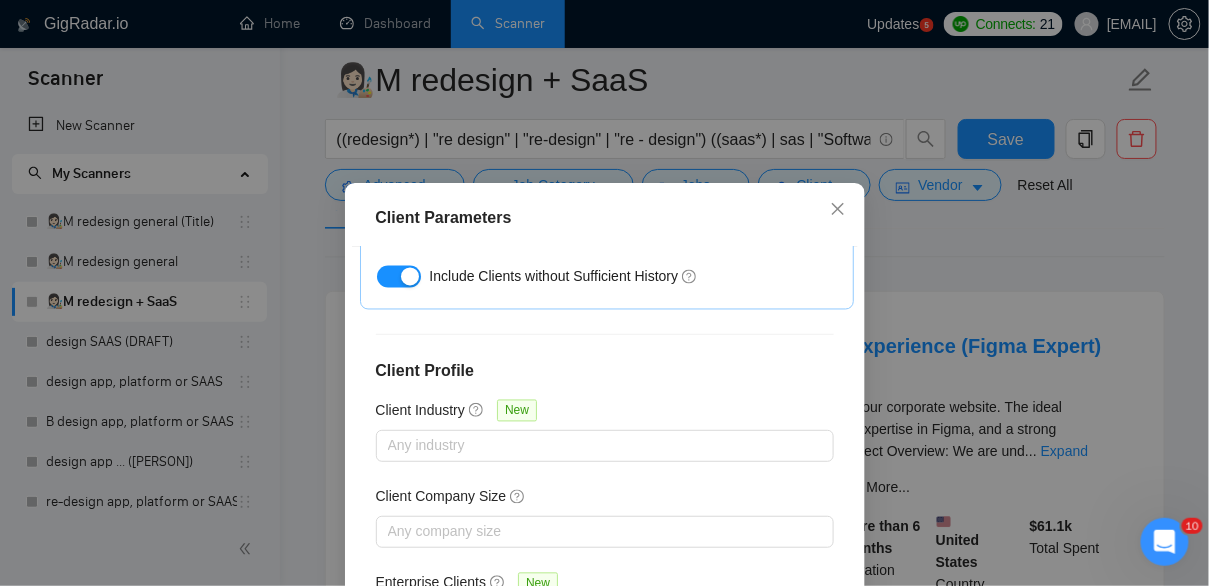 scroll, scrollTop: 1031, scrollLeft: 0, axis: vertical 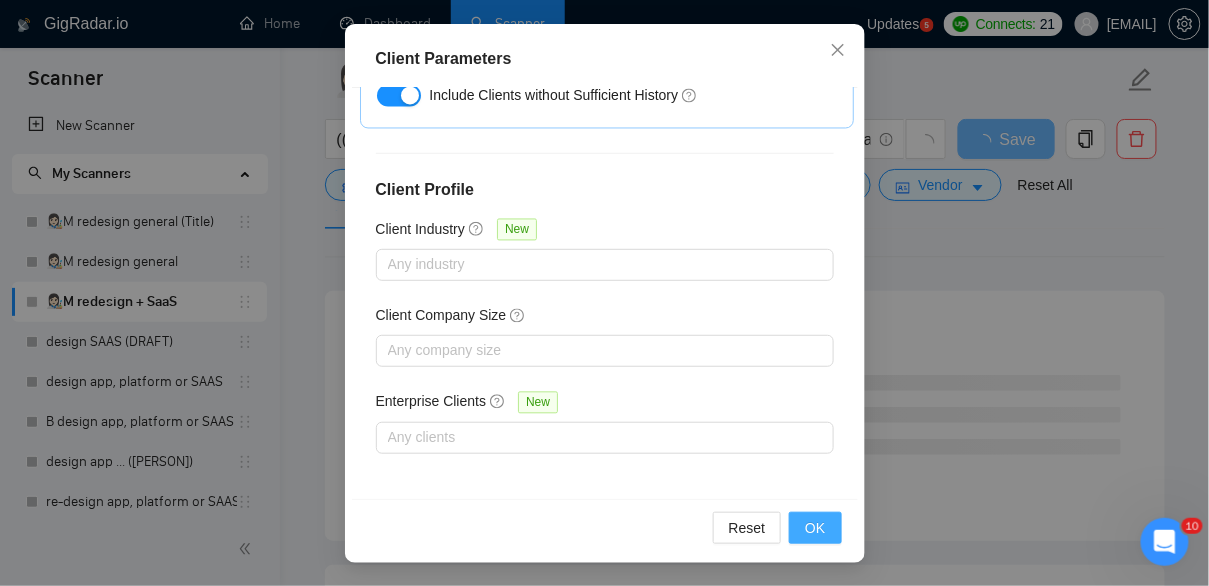 click on "OK" at bounding box center [815, 528] 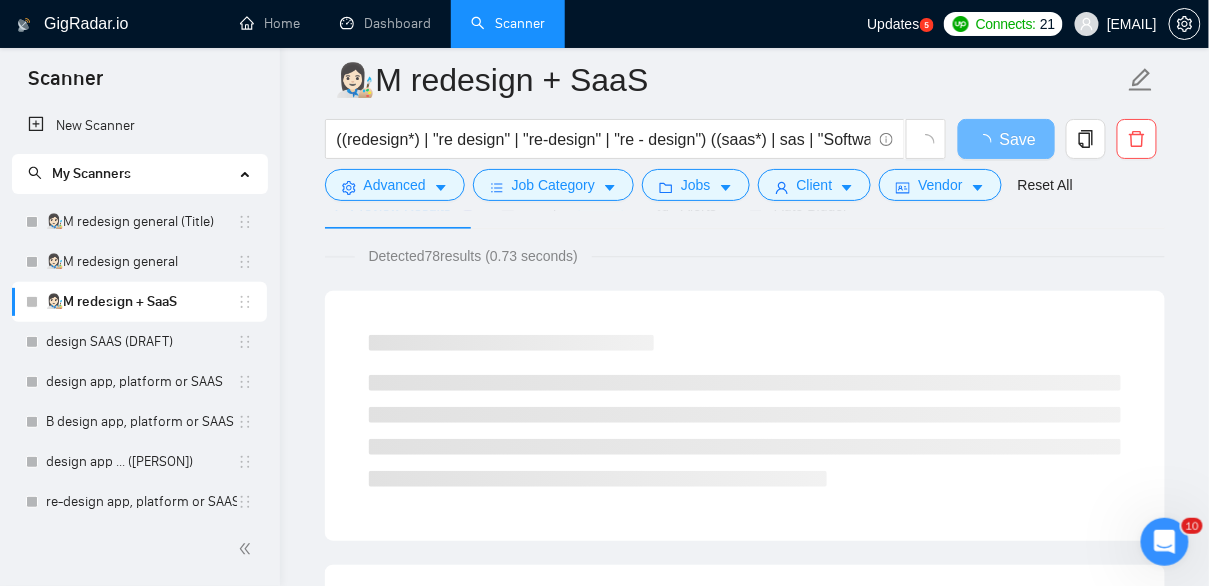 scroll, scrollTop: 95, scrollLeft: 0, axis: vertical 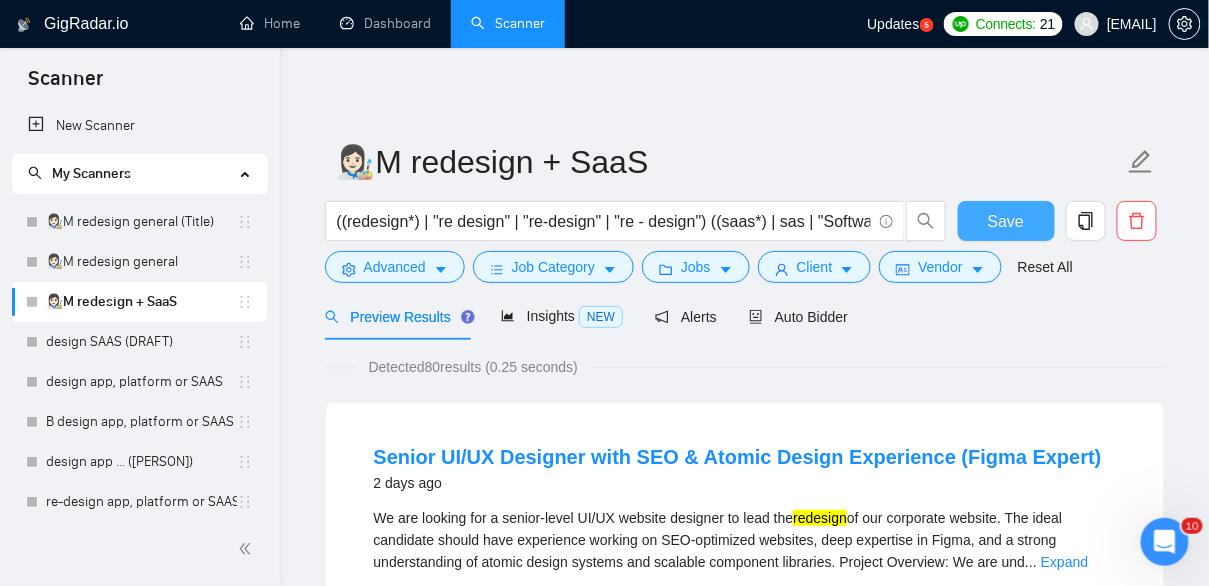 click on "Save" at bounding box center [1006, 221] 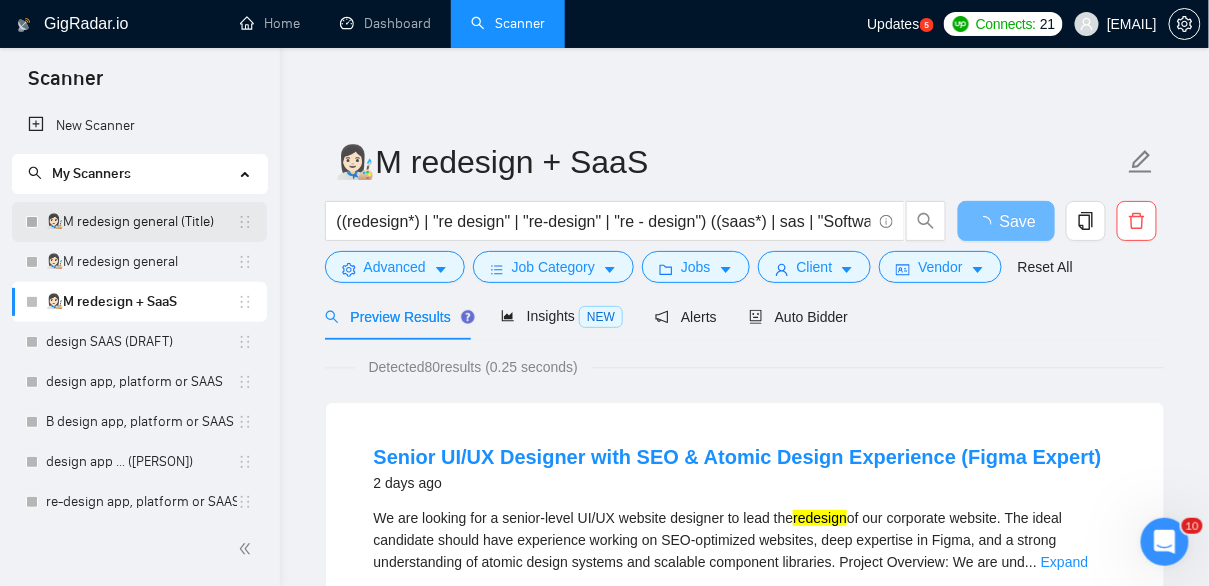 drag, startPoint x: 141, startPoint y: 302, endPoint x: 228, endPoint y: 212, distance: 125.17587 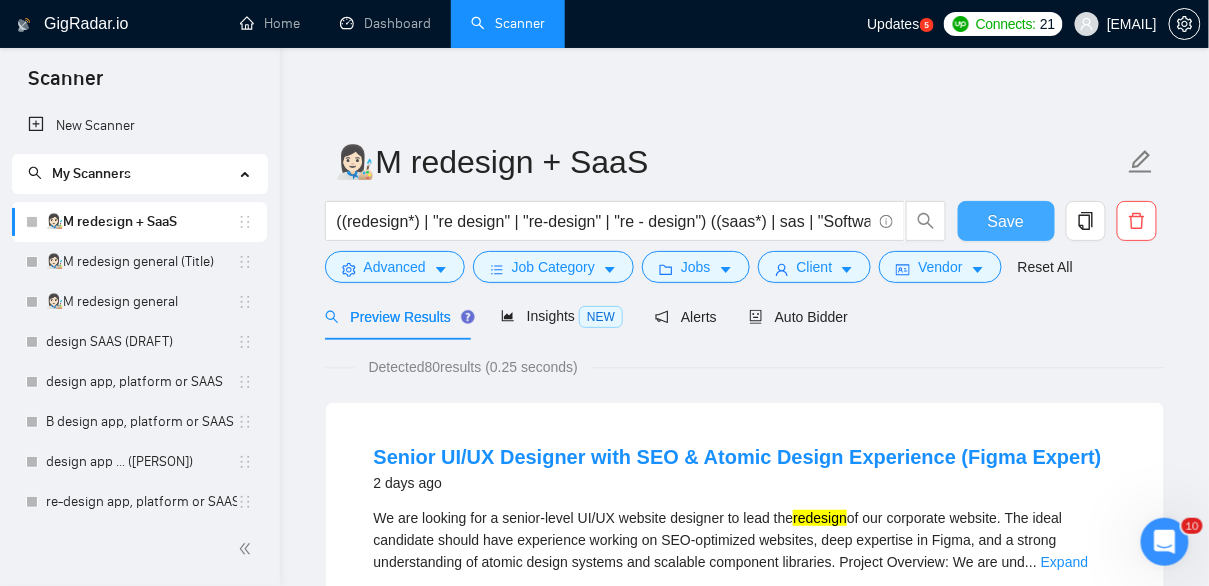 click on "Save" at bounding box center [1006, 221] 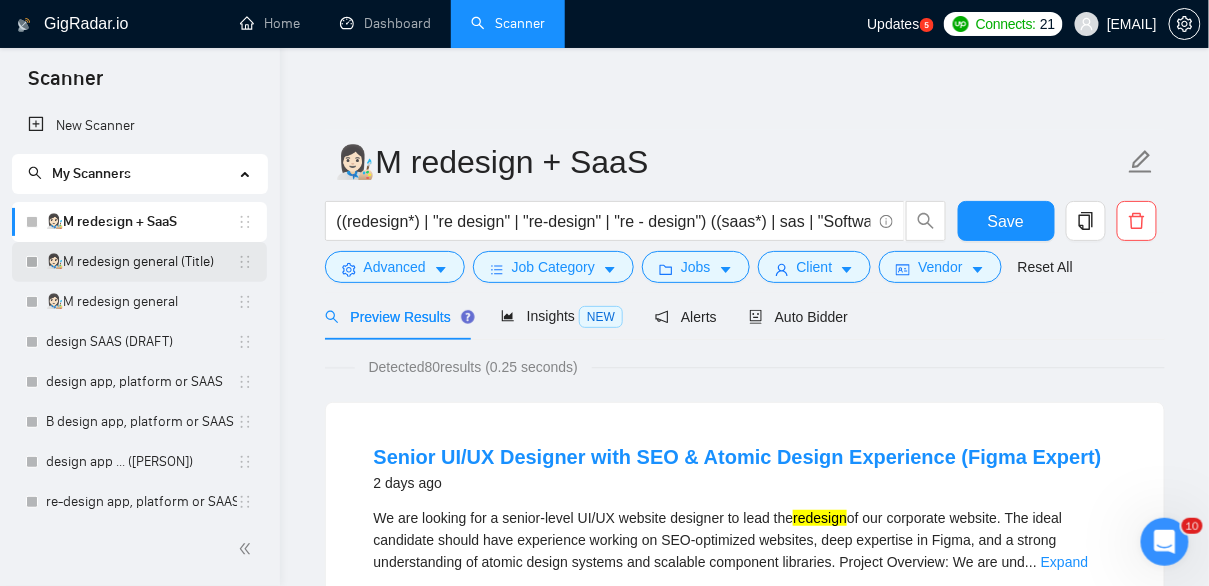 click on "👩🏻‍🎨M redesign general (Title)" at bounding box center [141, 262] 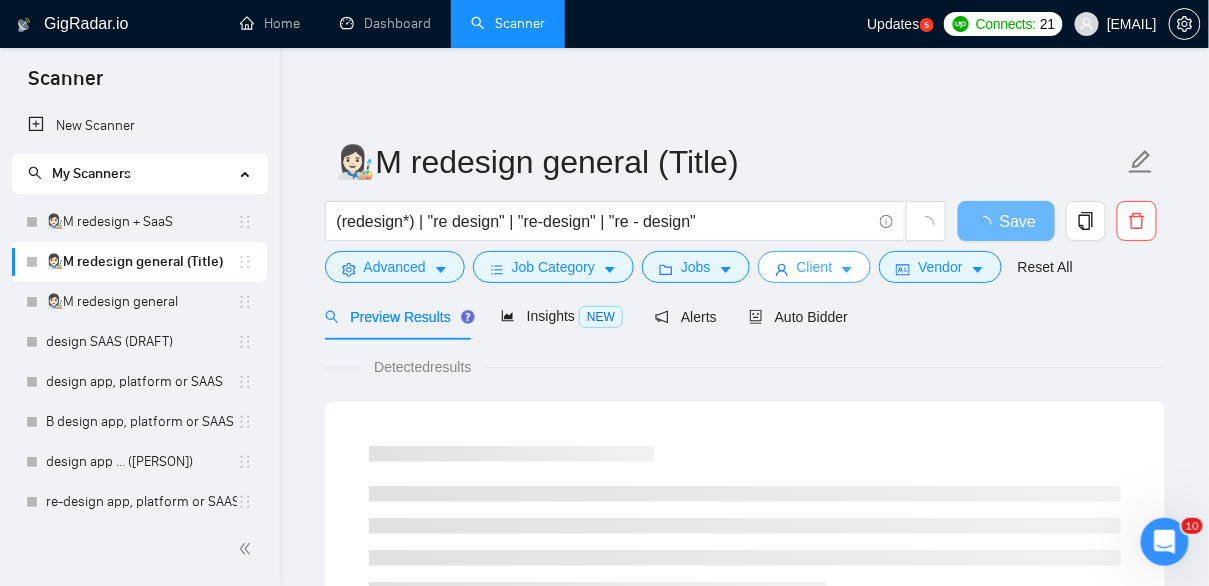 click on "Client" at bounding box center [815, 267] 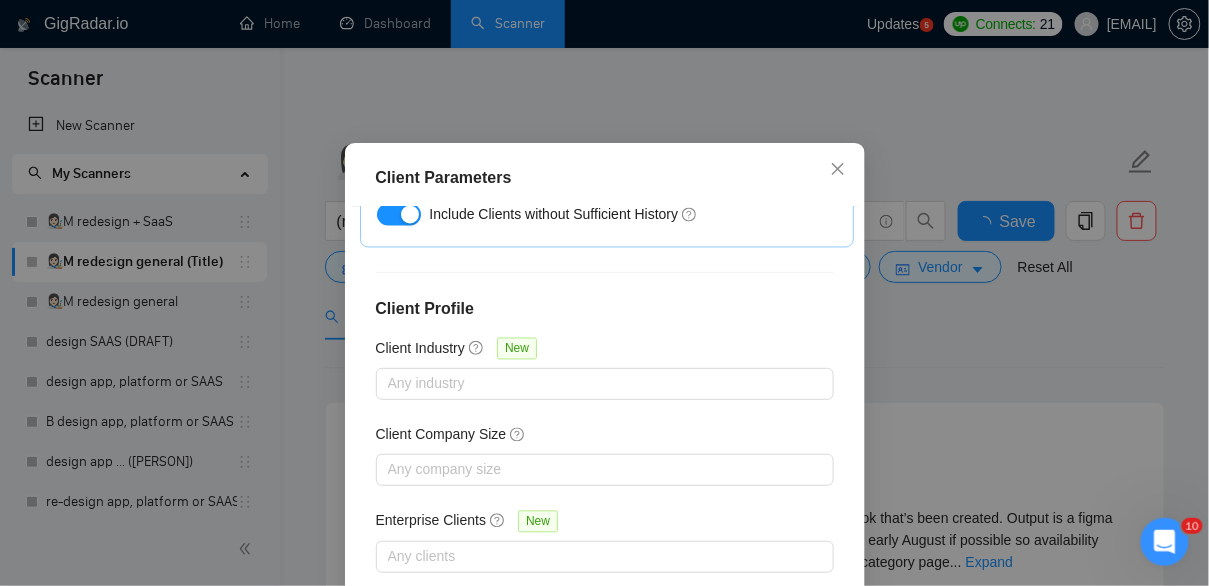 scroll, scrollTop: 0, scrollLeft: 0, axis: both 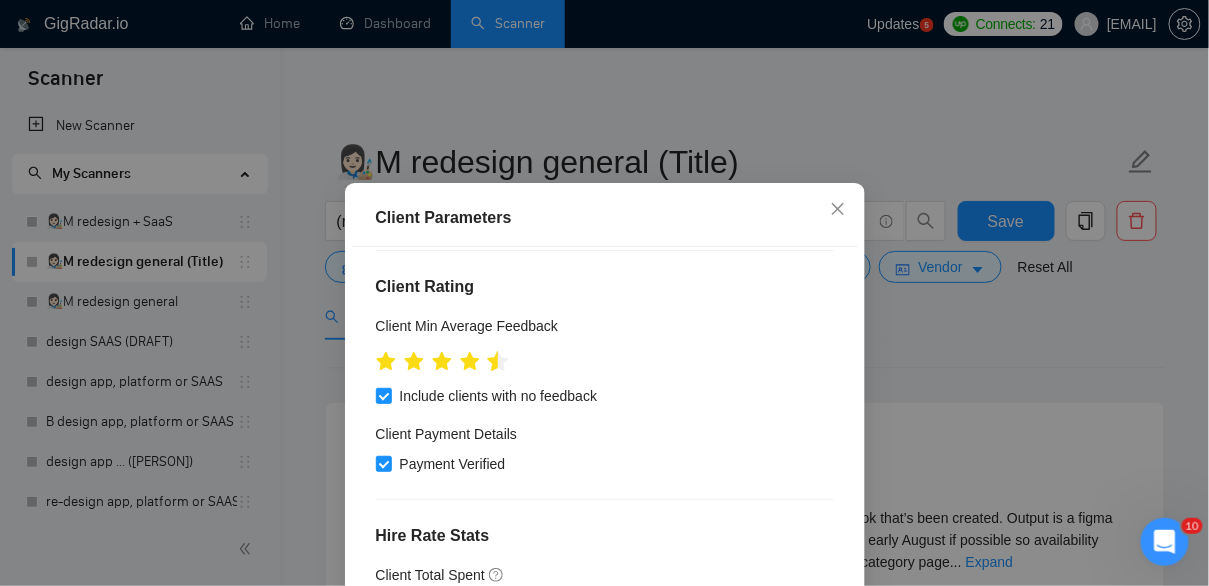 click 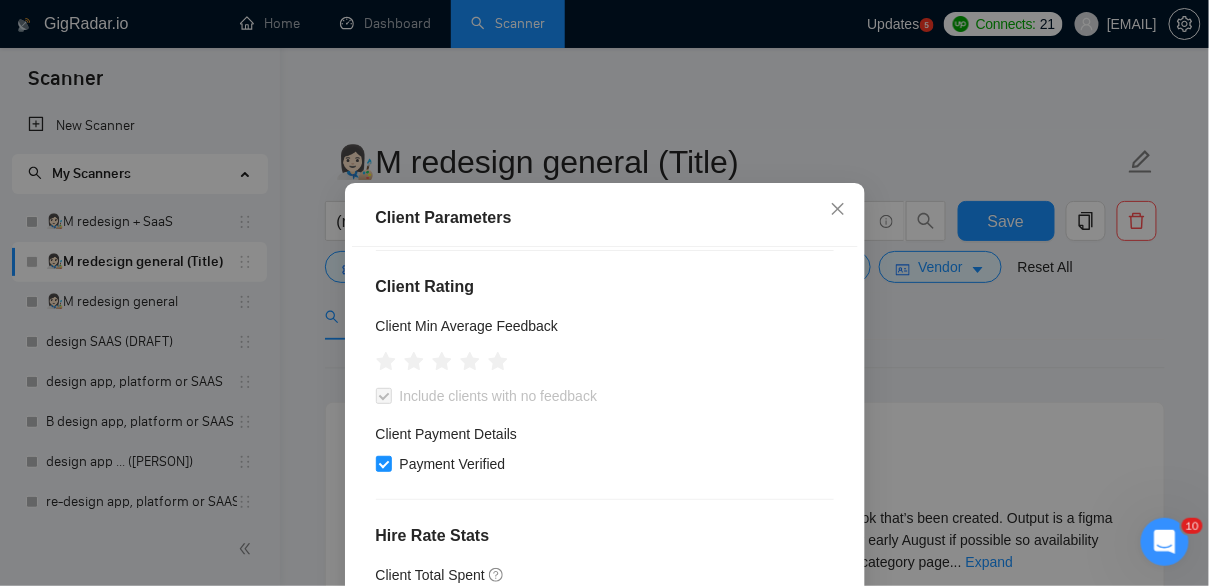click at bounding box center [442, 360] 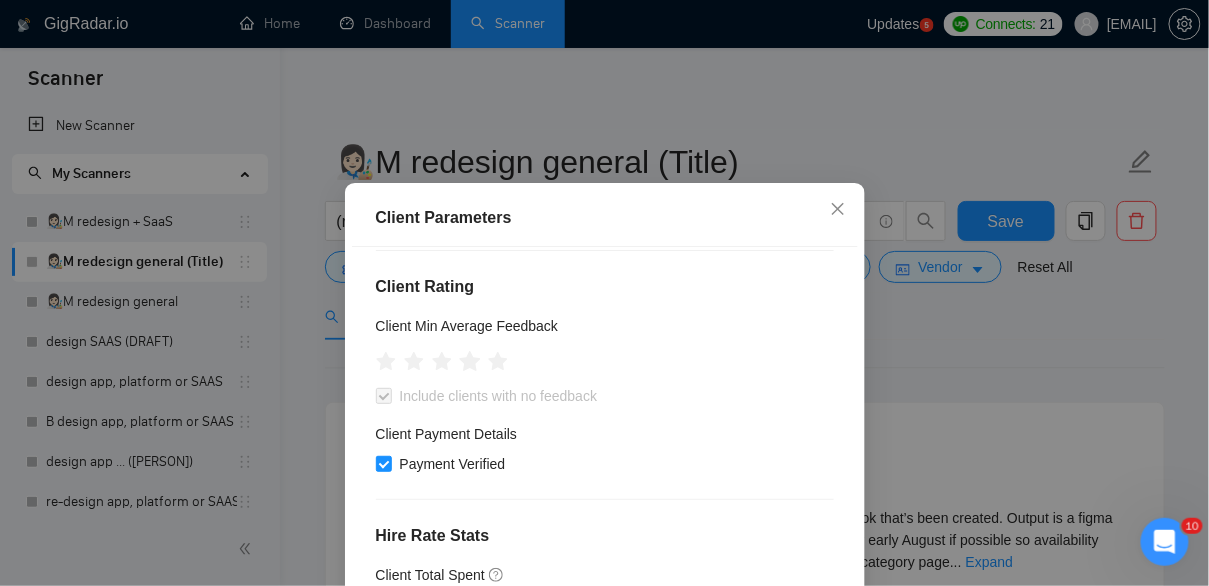 click 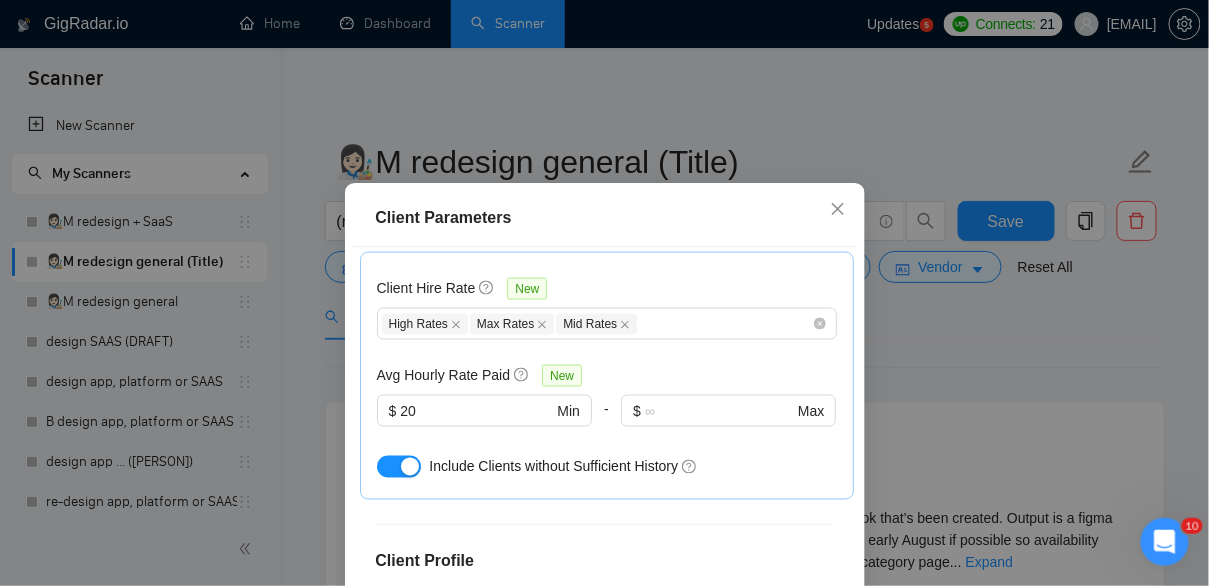 scroll, scrollTop: 1031, scrollLeft: 0, axis: vertical 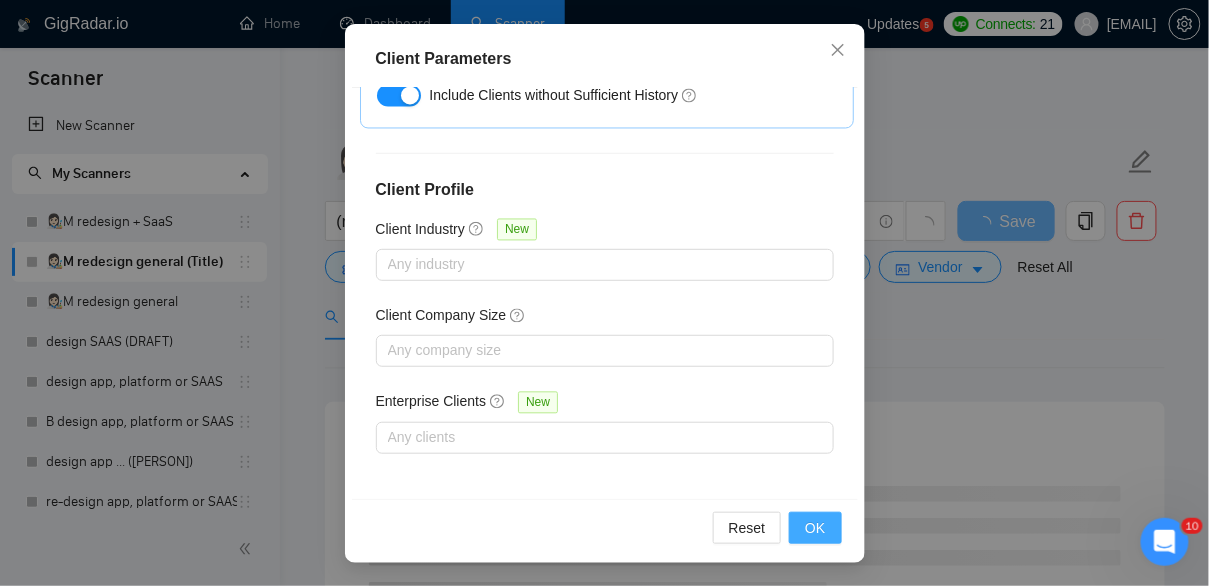 click on "OK" at bounding box center [815, 528] 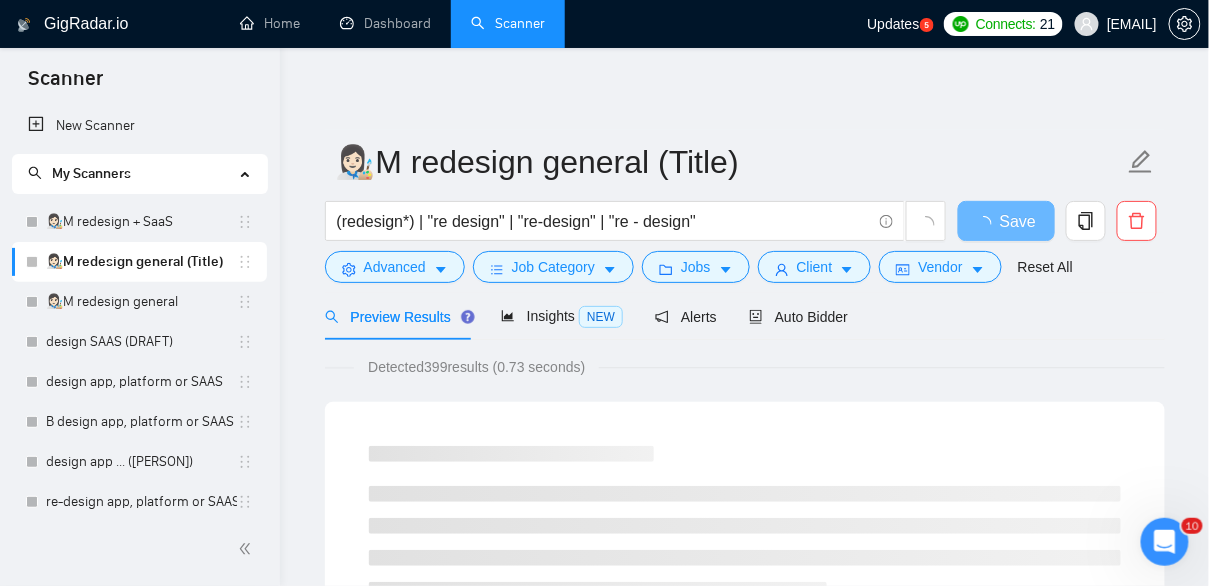 scroll, scrollTop: 95, scrollLeft: 0, axis: vertical 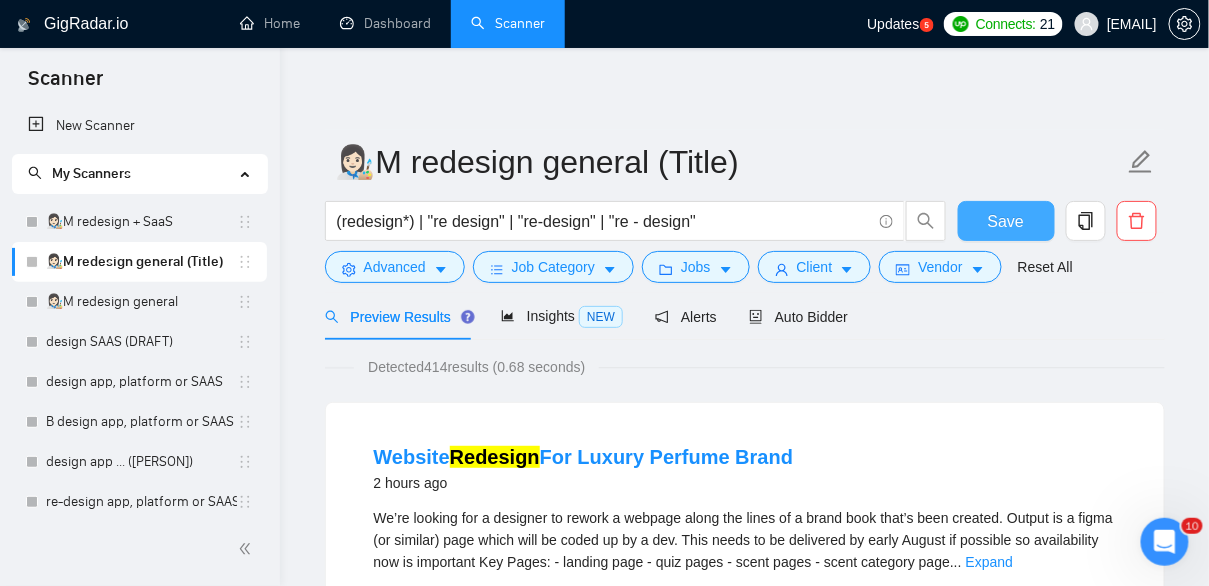 click on "Save" at bounding box center (1006, 221) 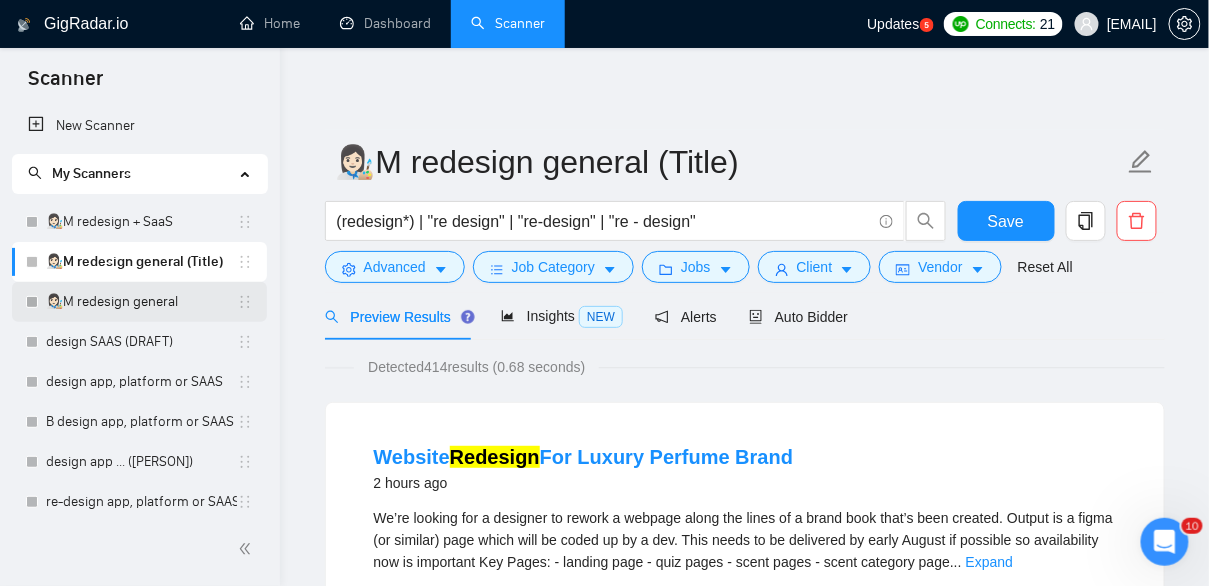 click on "👩🏻‍🎨M redesign general" at bounding box center [141, 302] 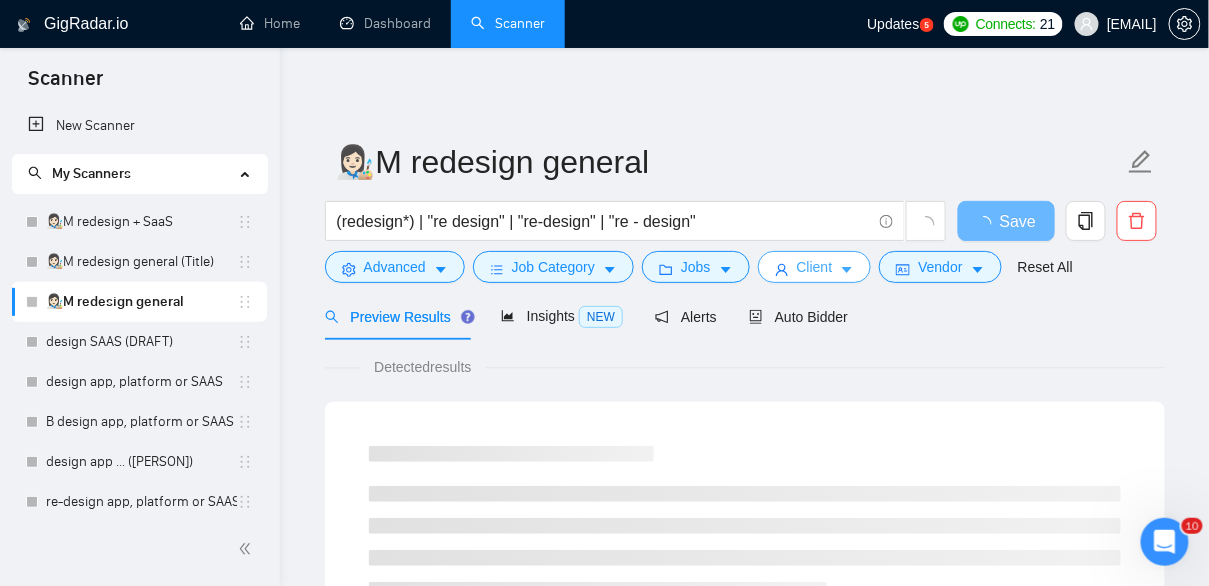 click on "Client" at bounding box center [815, 267] 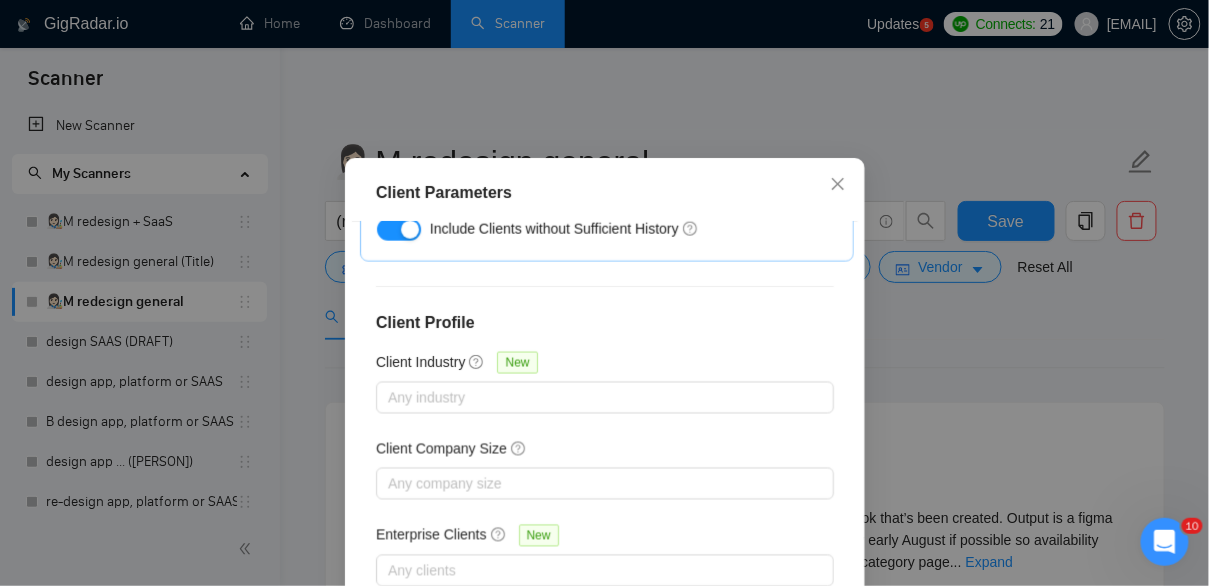scroll, scrollTop: 89, scrollLeft: 0, axis: vertical 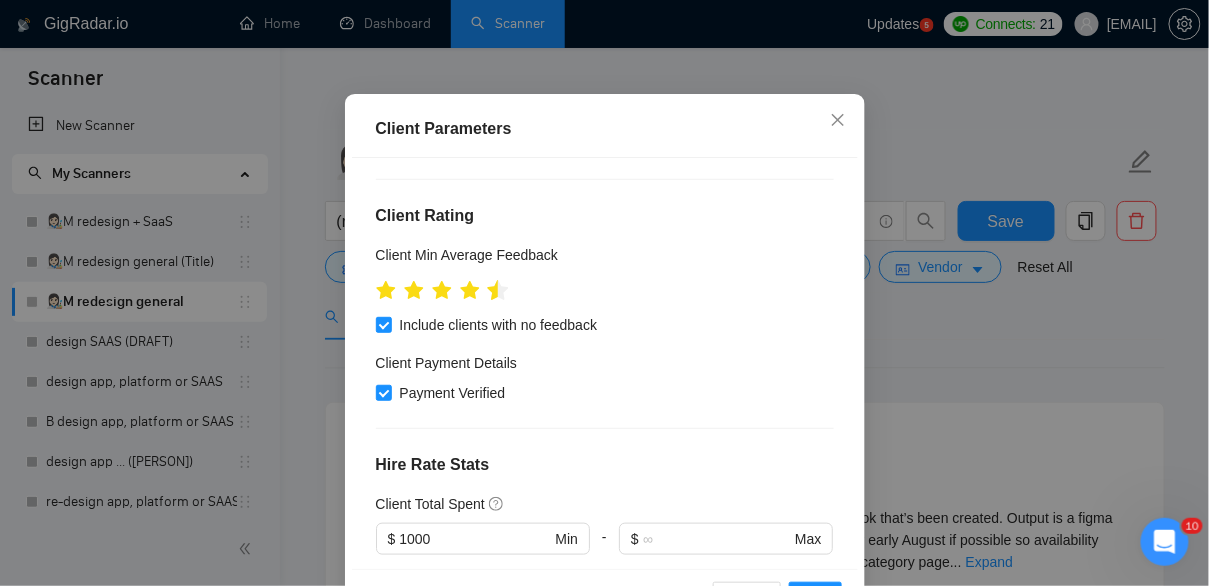 click 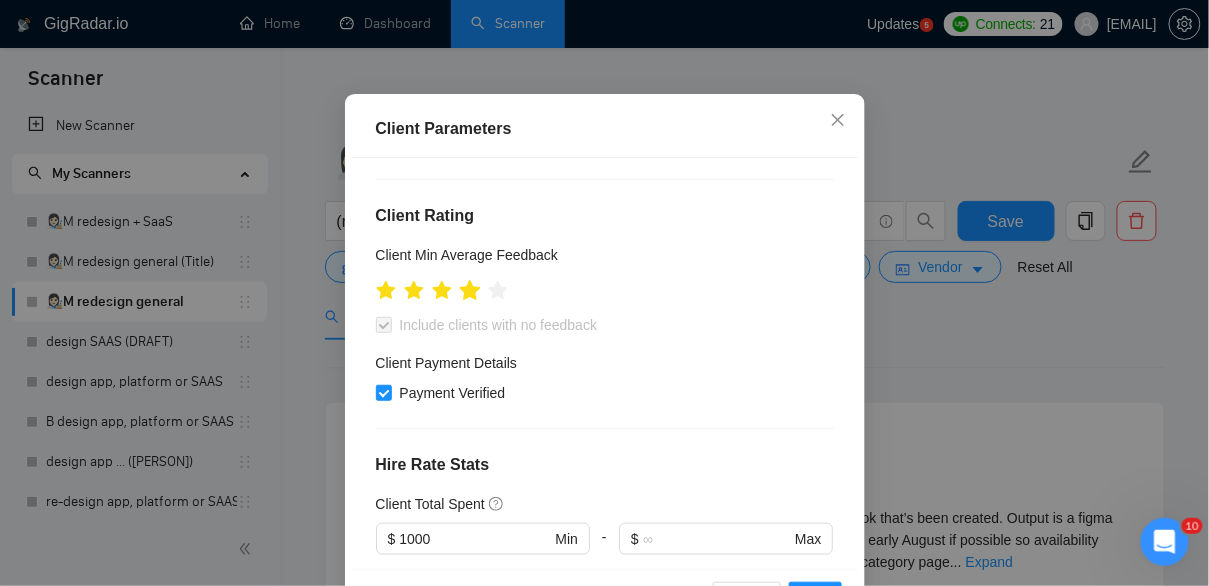click 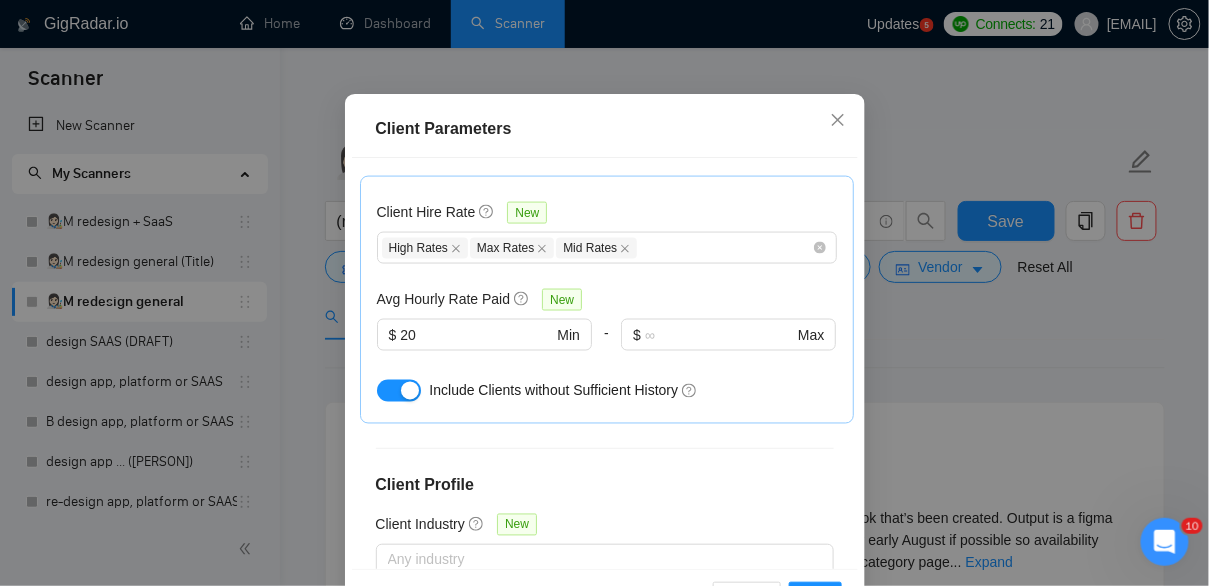 scroll, scrollTop: 1031, scrollLeft: 0, axis: vertical 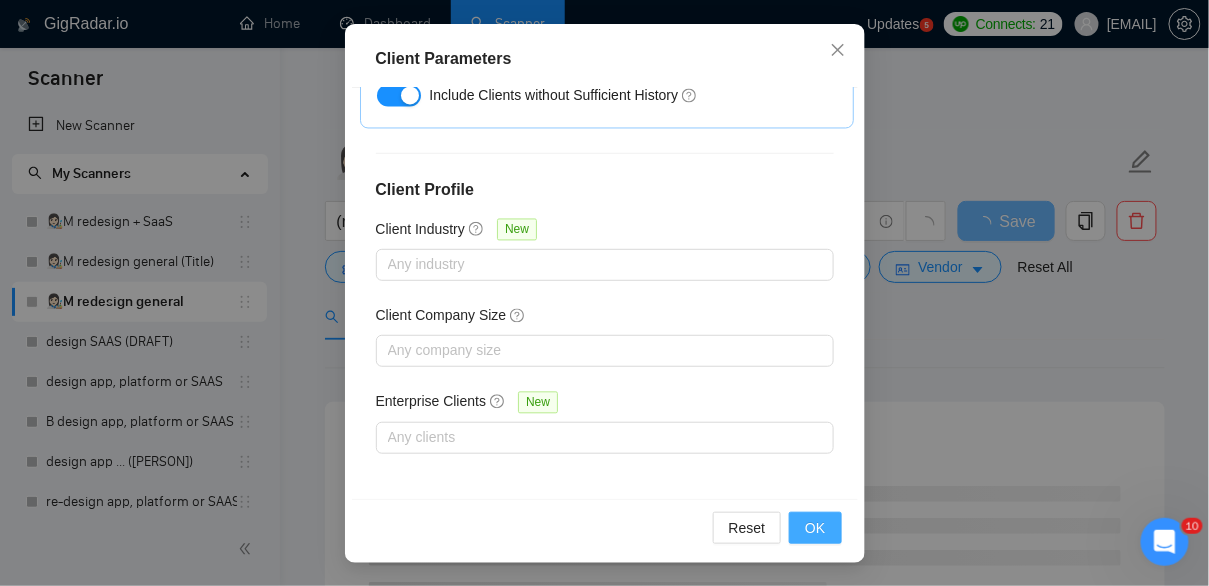 click on "OK" at bounding box center (815, 528) 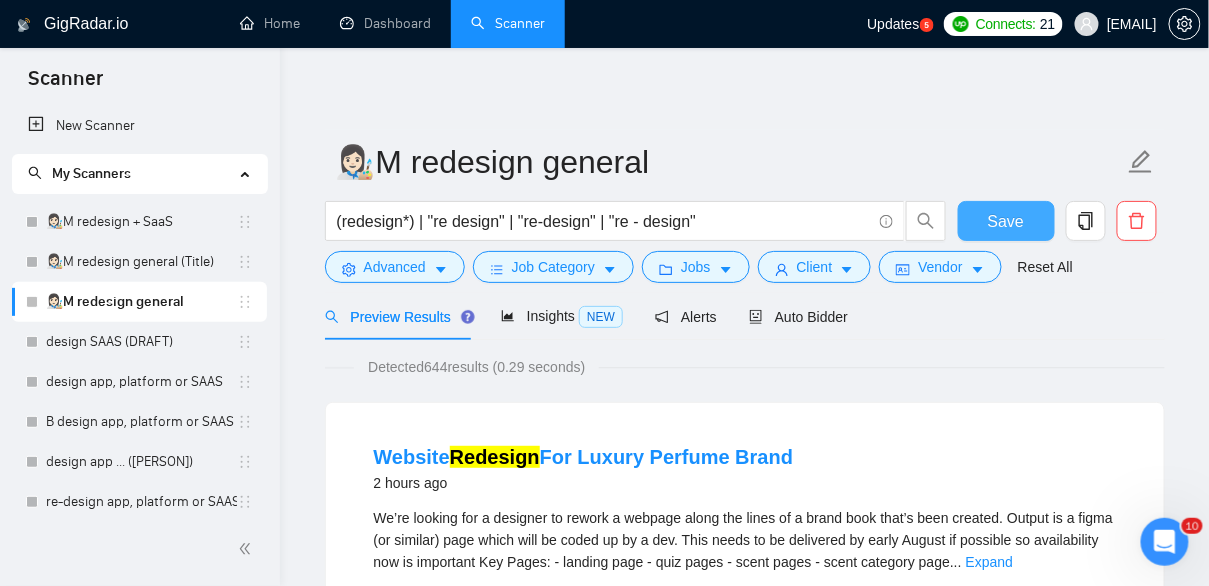 click on "Save" at bounding box center [1006, 221] 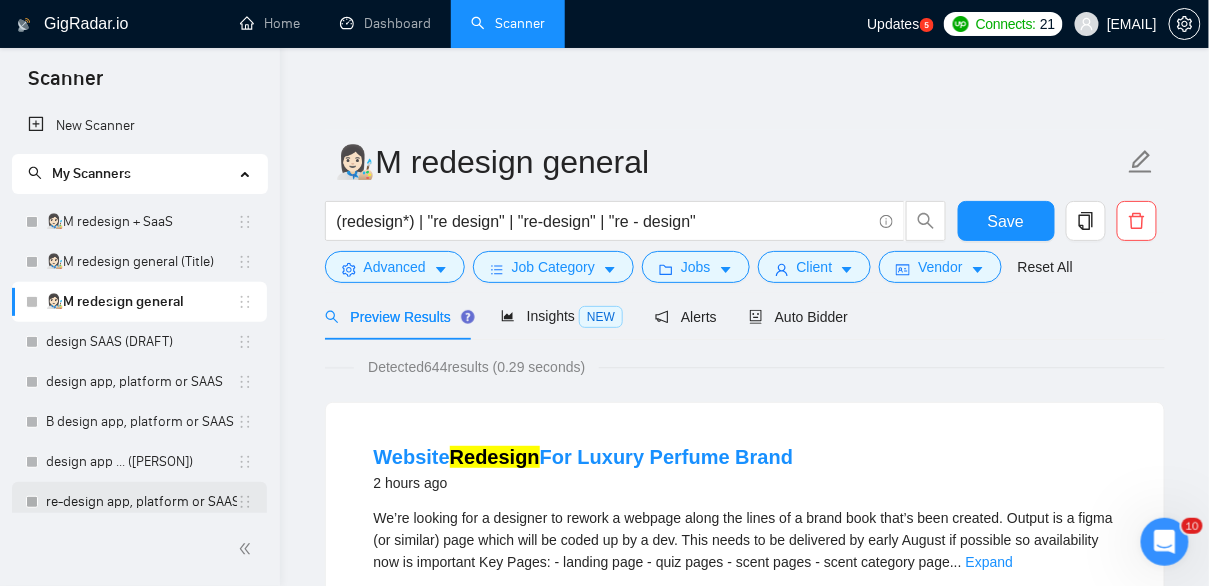 click on "re-design app, platform or SAAS" at bounding box center [141, 502] 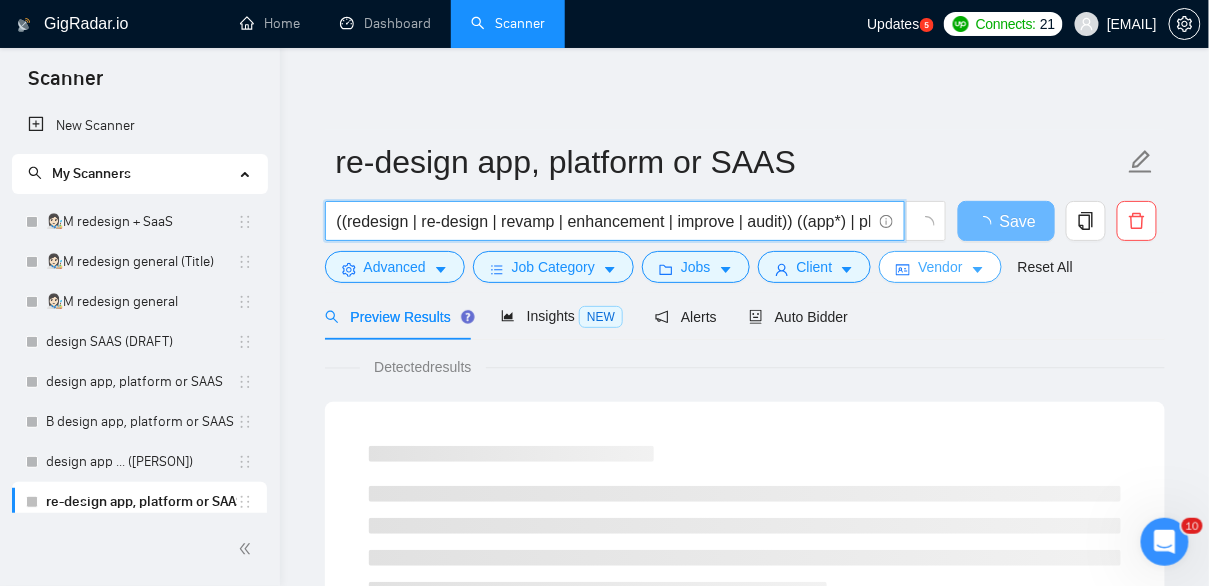 scroll, scrollTop: 0, scrollLeft: 259, axis: horizontal 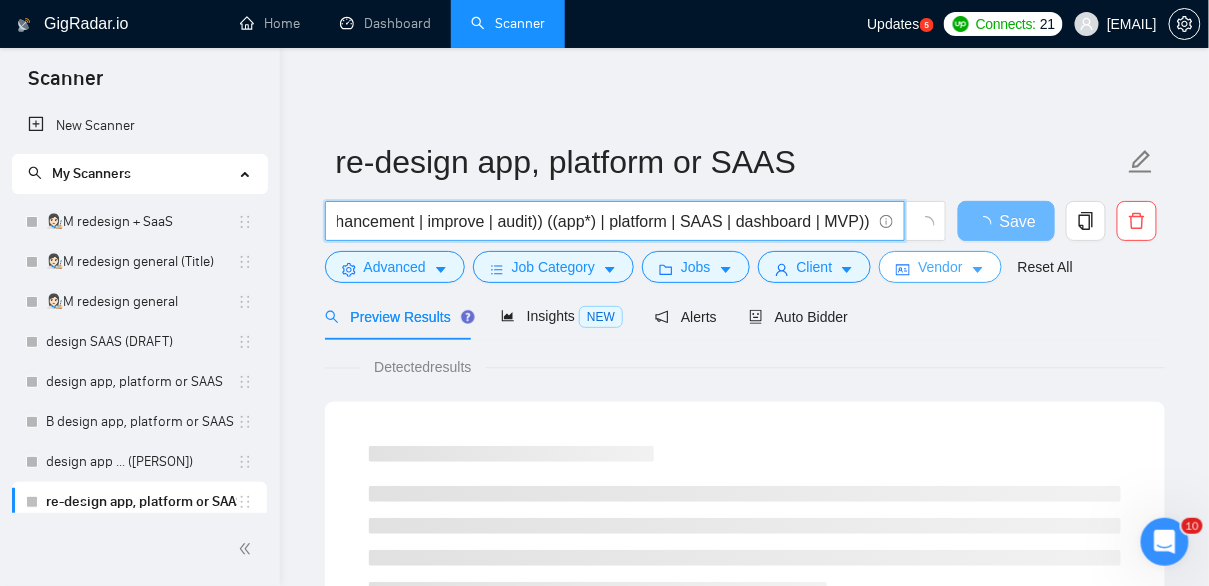 drag, startPoint x: 826, startPoint y: 227, endPoint x: 907, endPoint y: 254, distance: 85.3815 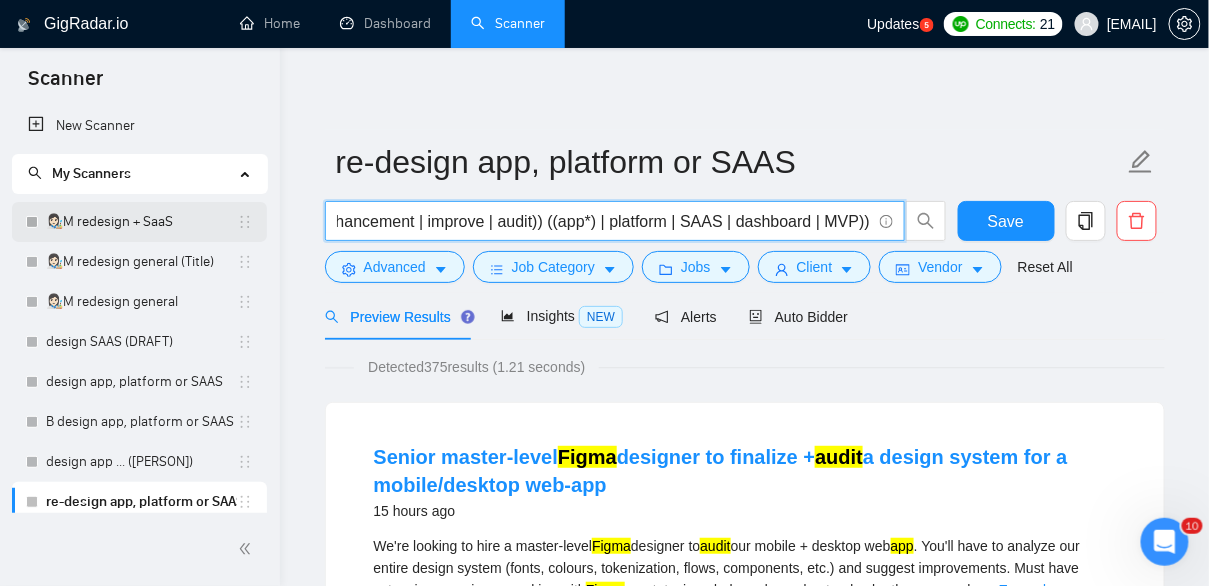 scroll, scrollTop: 0, scrollLeft: 0, axis: both 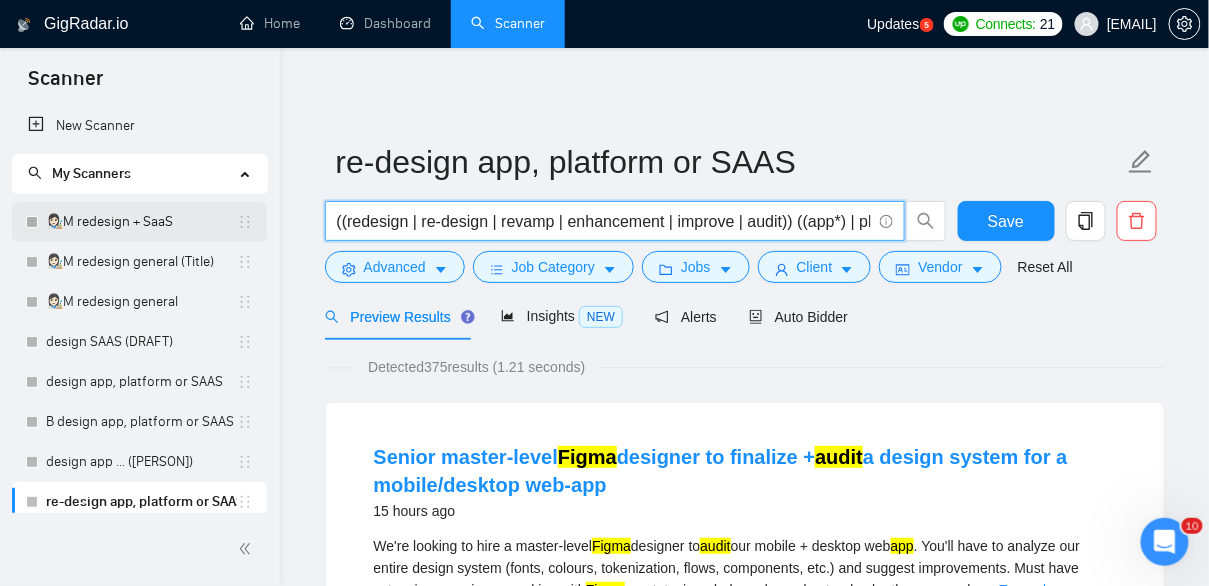 click on "👩🏻‍🎨M redesign + SaaS" at bounding box center (141, 222) 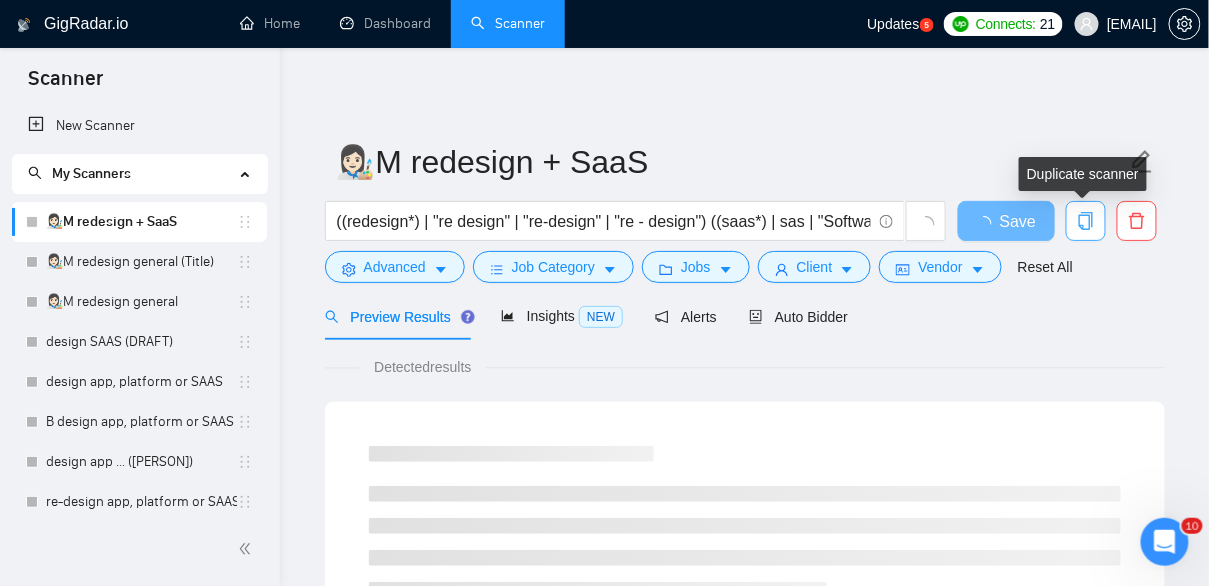 click at bounding box center [1086, 221] 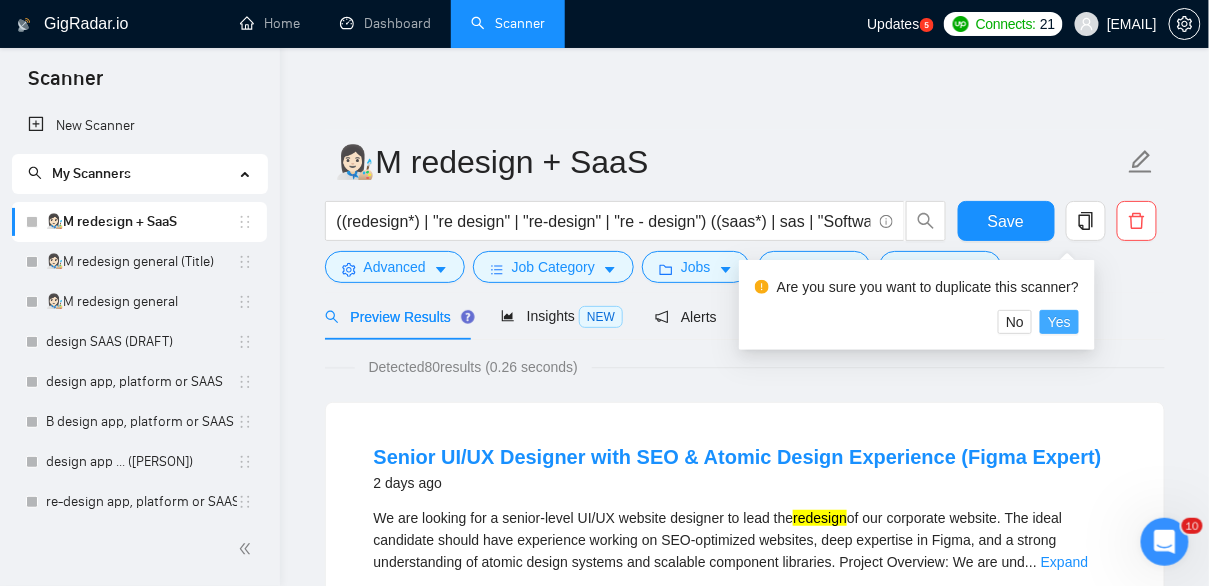 click on "Yes" at bounding box center [1059, 322] 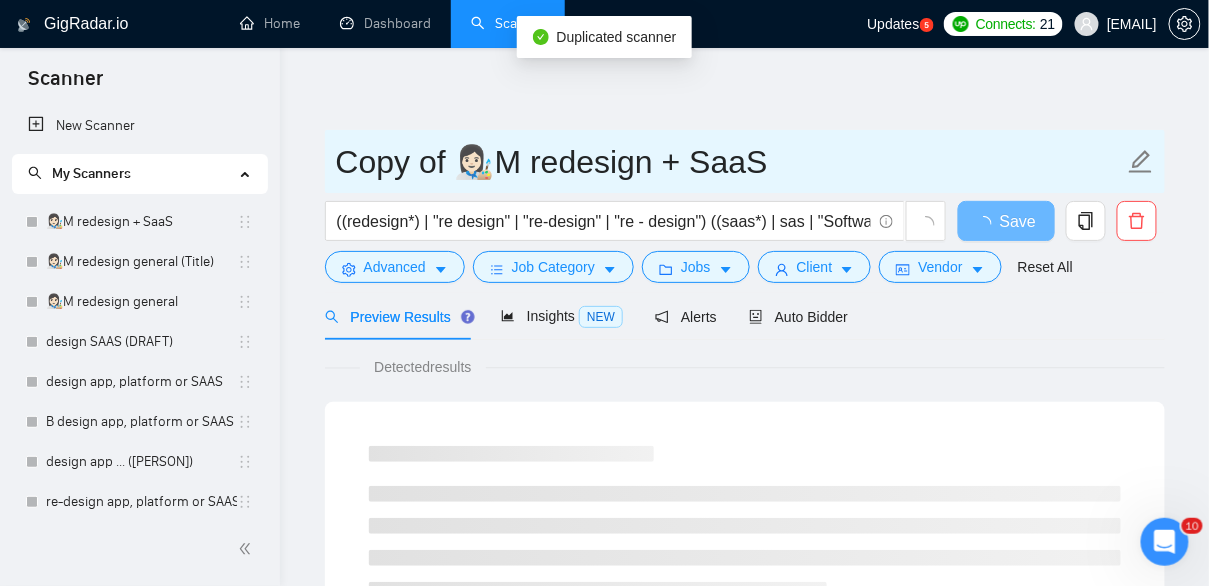 drag, startPoint x: 451, startPoint y: 165, endPoint x: 297, endPoint y: 158, distance: 154.15901 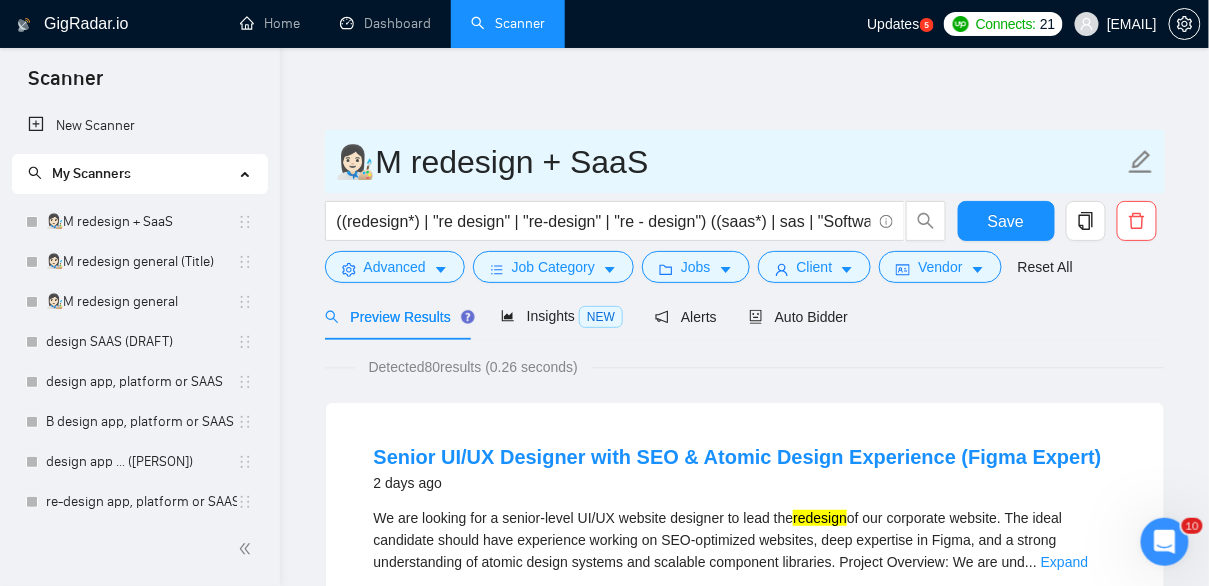 drag, startPoint x: 565, startPoint y: 158, endPoint x: 674, endPoint y: 178, distance: 110.81967 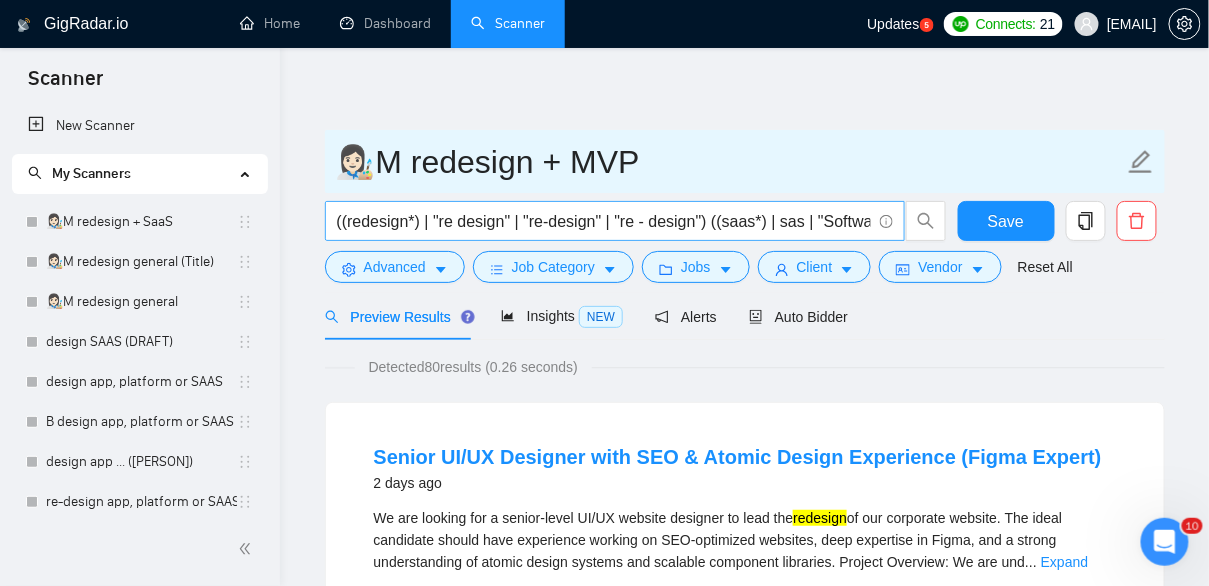 type on "👩🏻‍🎨M redesign + MVP" 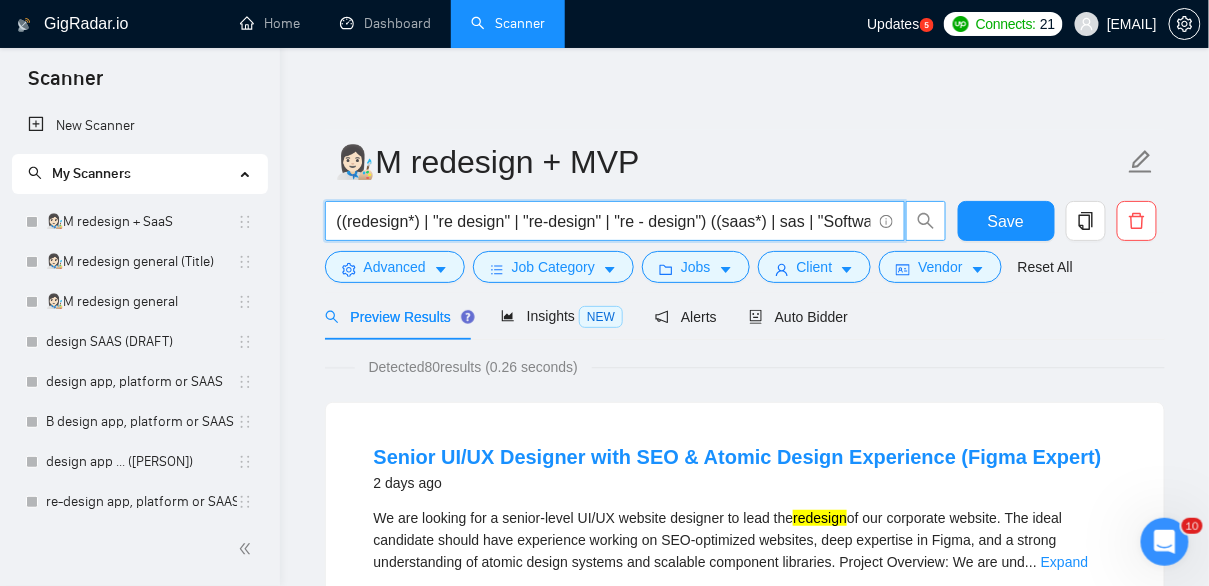 scroll, scrollTop: 0, scrollLeft: 331, axis: horizontal 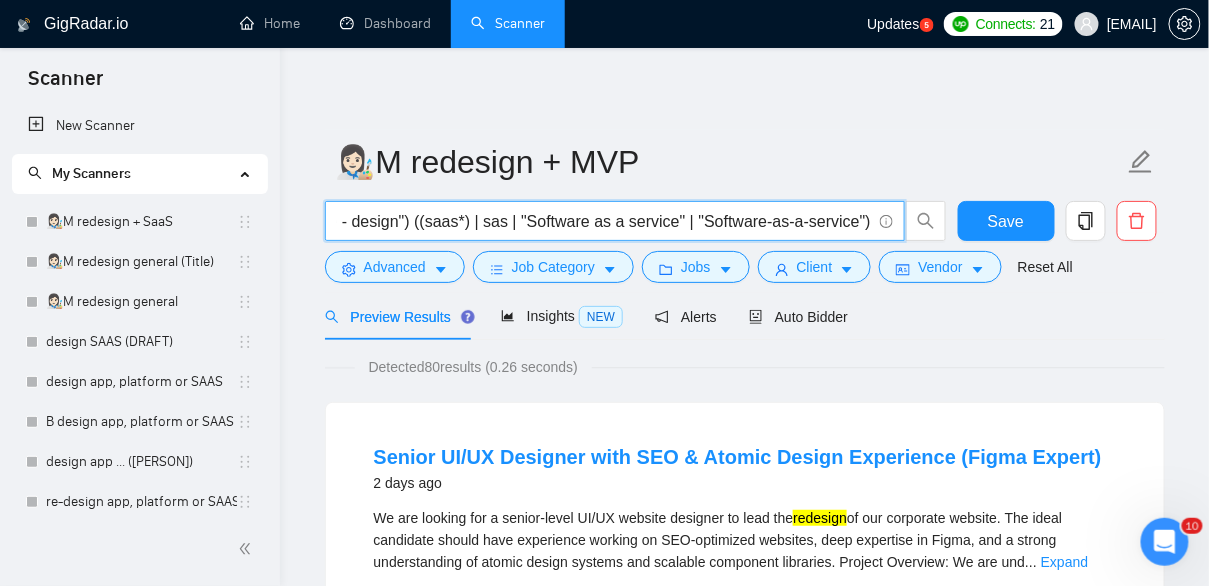 drag, startPoint x: 736, startPoint y: 222, endPoint x: 864, endPoint y: 216, distance: 128.14055 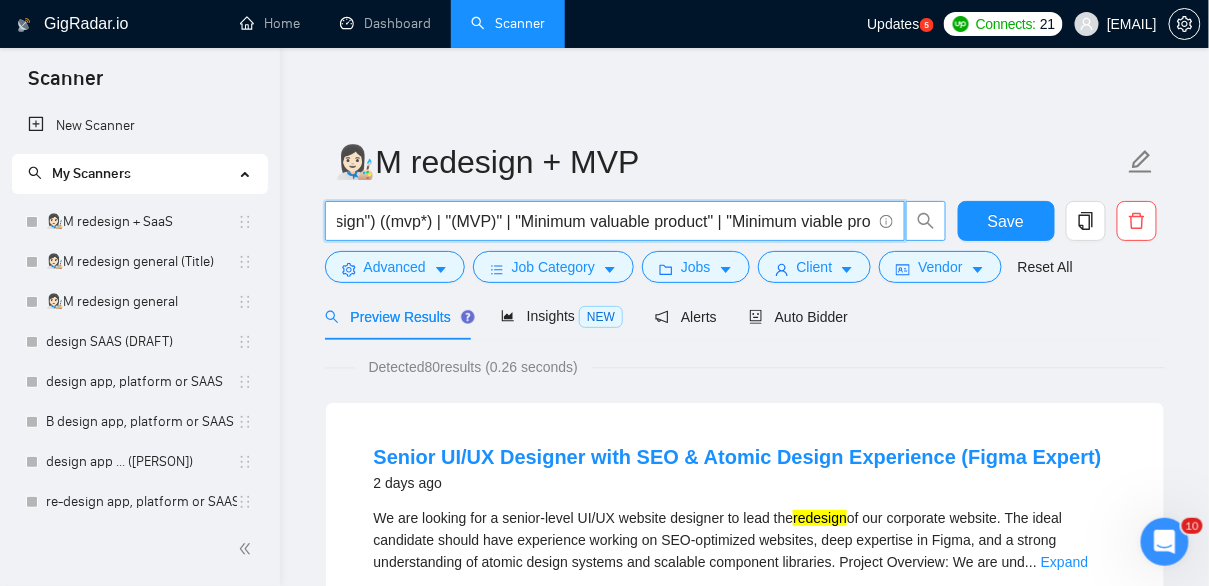 scroll, scrollTop: 0, scrollLeft: 1286, axis: horizontal 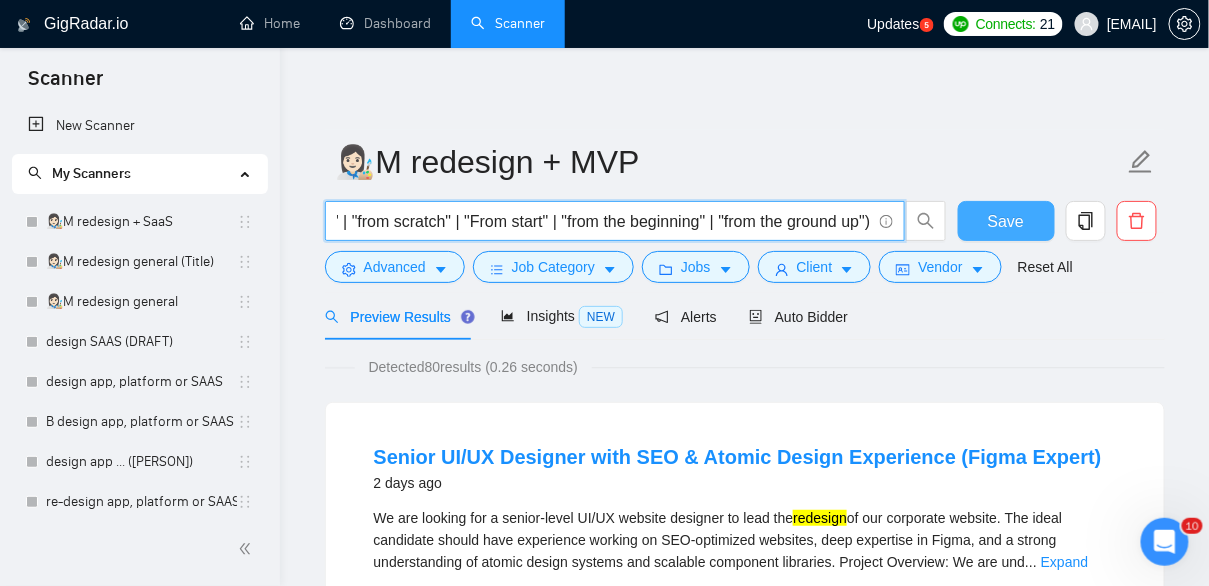 type on "((redesign*) | "re design" | "re-design" | "re - design") ((mvp*) | "(MVP)" | "Minimum valuable product" | "Minimum viable product" | startup | "start up" | "start - up" | "start-up" | "from scratch" | "From start" | "from the beginning" | "from the ground up")" 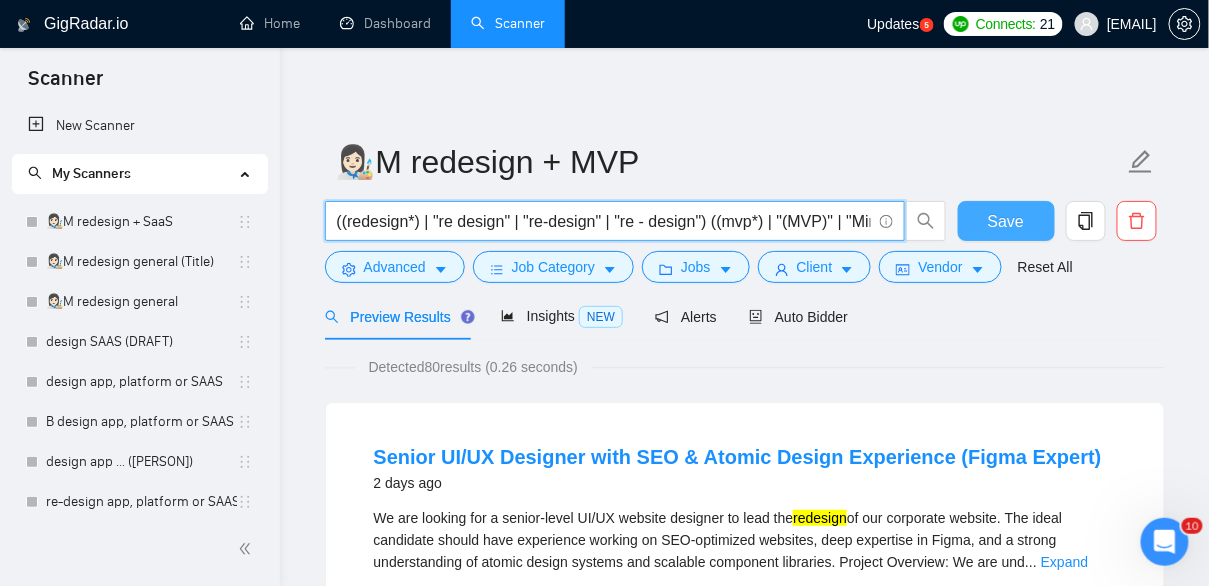 click on "Save" at bounding box center (1006, 221) 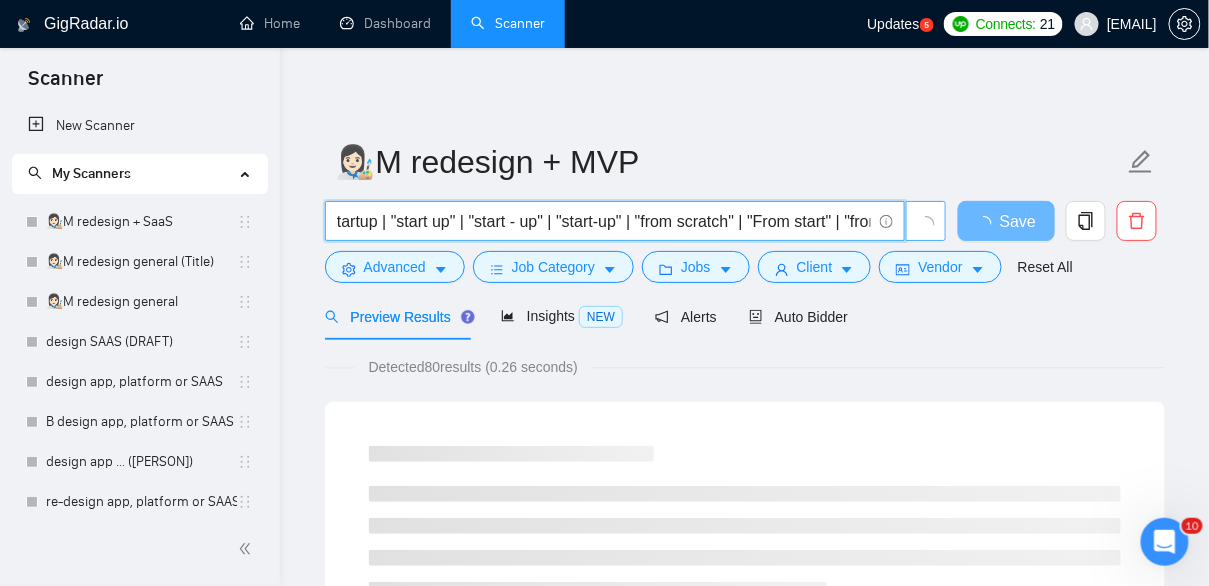scroll, scrollTop: 0, scrollLeft: 1290, axis: horizontal 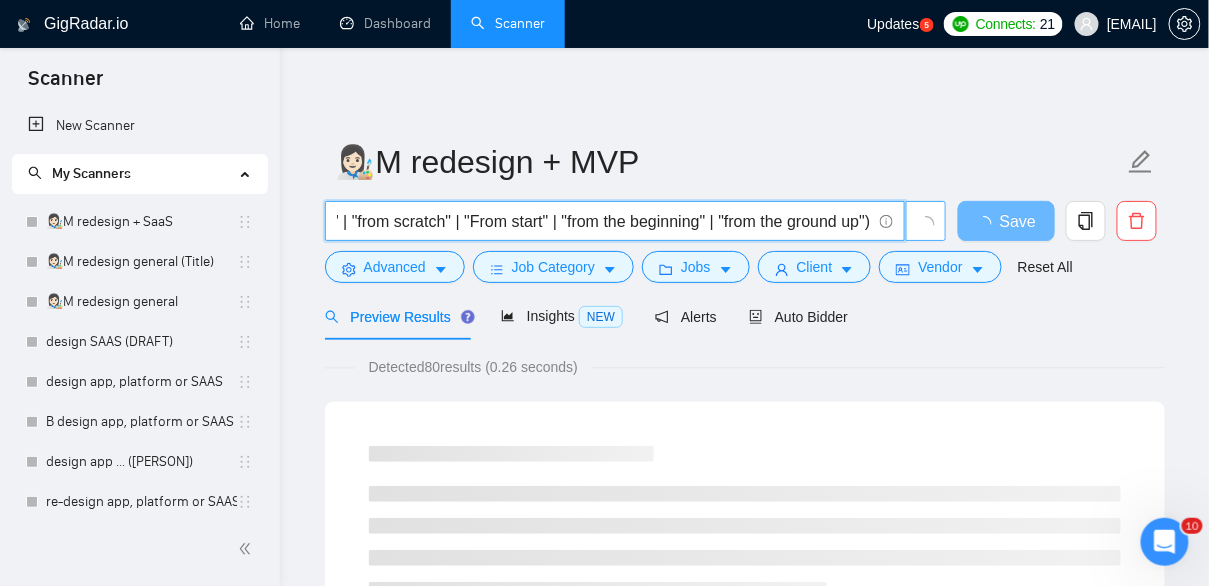 drag, startPoint x: 843, startPoint y: 227, endPoint x: 925, endPoint y: 235, distance: 82.38932 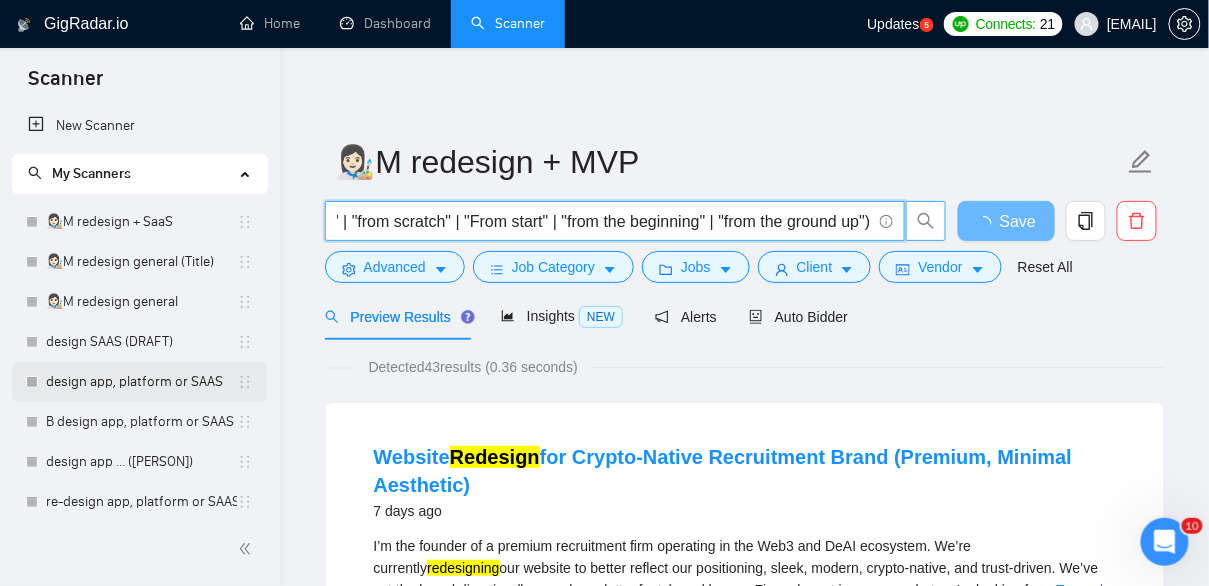 scroll, scrollTop: 408, scrollLeft: 0, axis: vertical 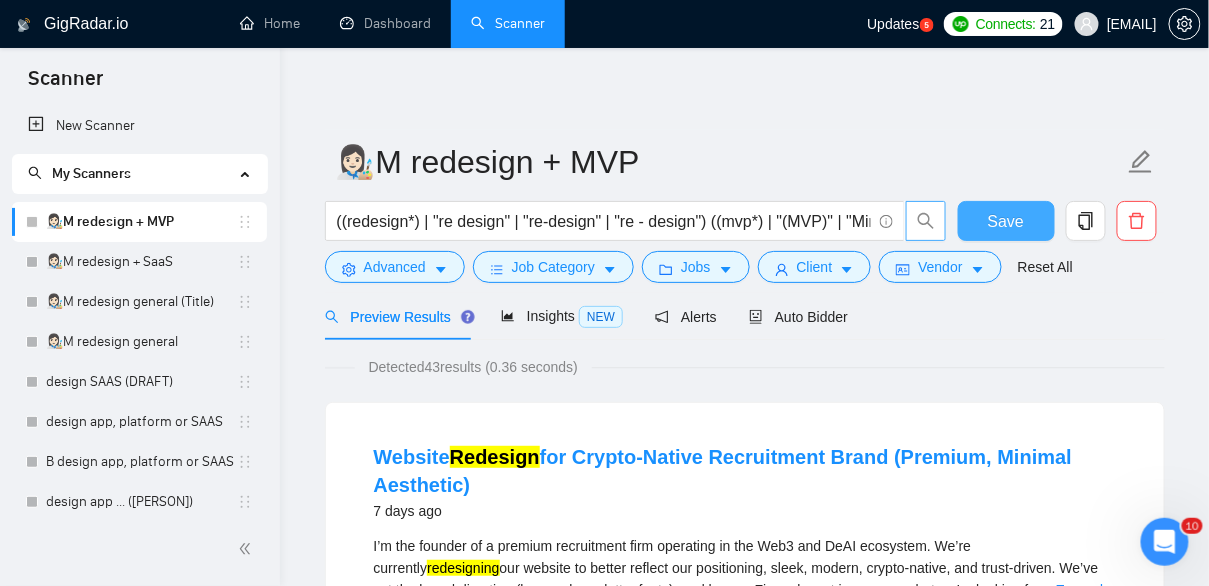 click on "Save" at bounding box center (1006, 221) 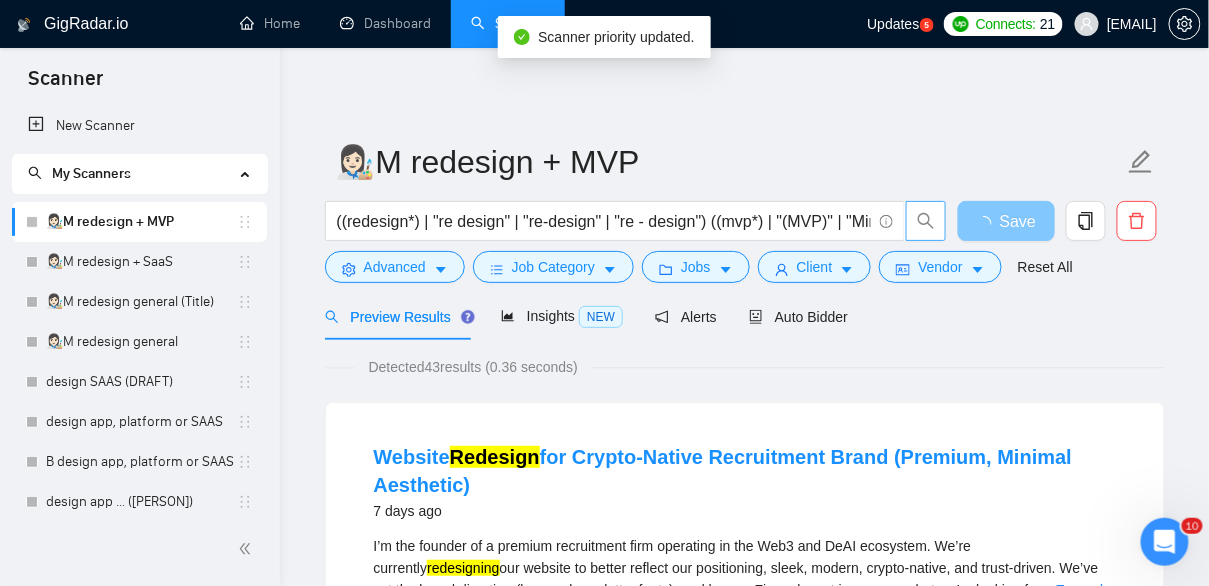 scroll, scrollTop: 21, scrollLeft: 0, axis: vertical 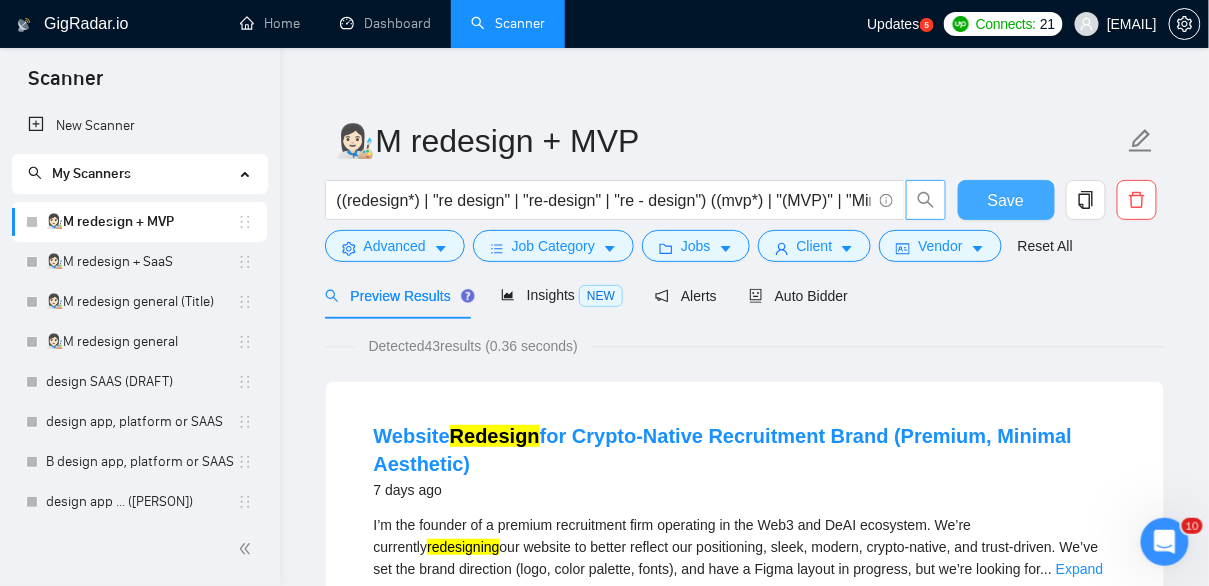 click on "Save" at bounding box center (1006, 200) 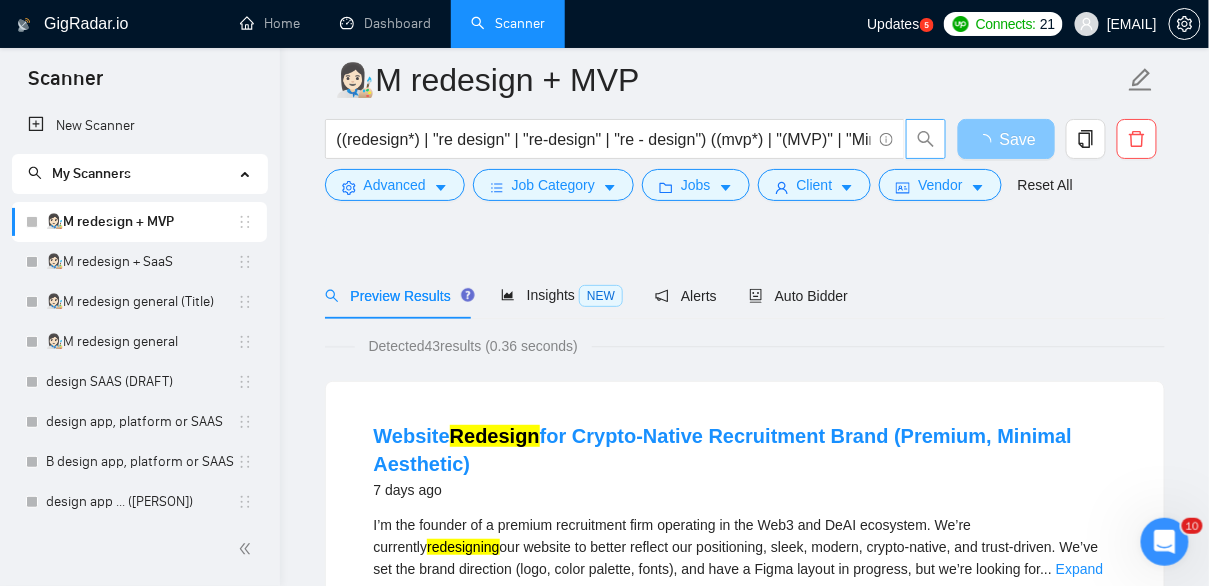 scroll, scrollTop: 132, scrollLeft: 0, axis: vertical 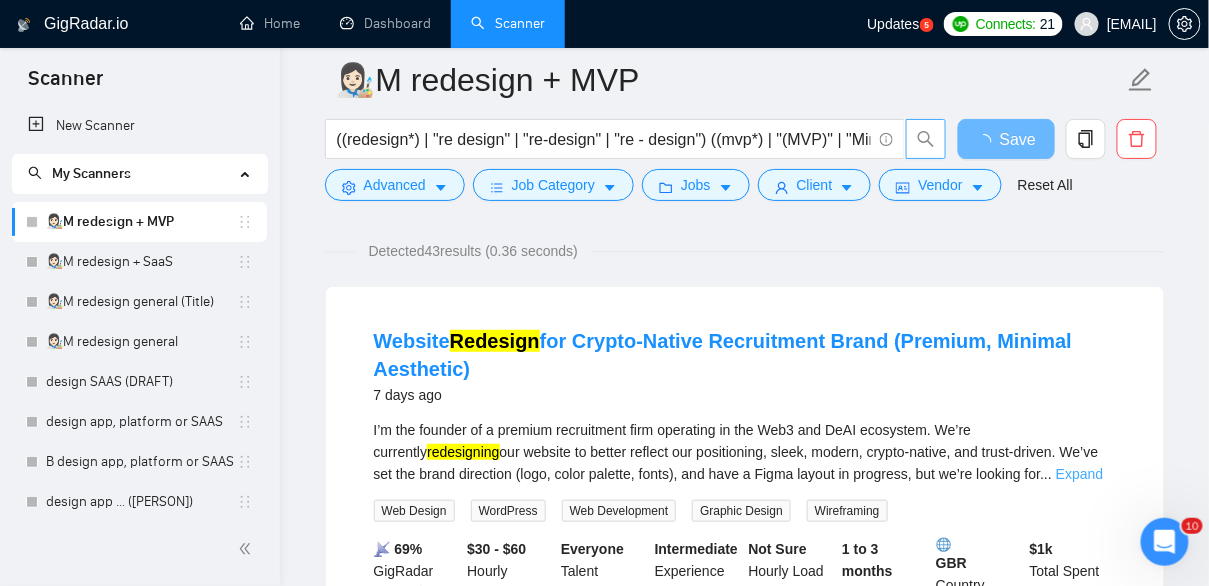 click on "Expand" at bounding box center (1079, 474) 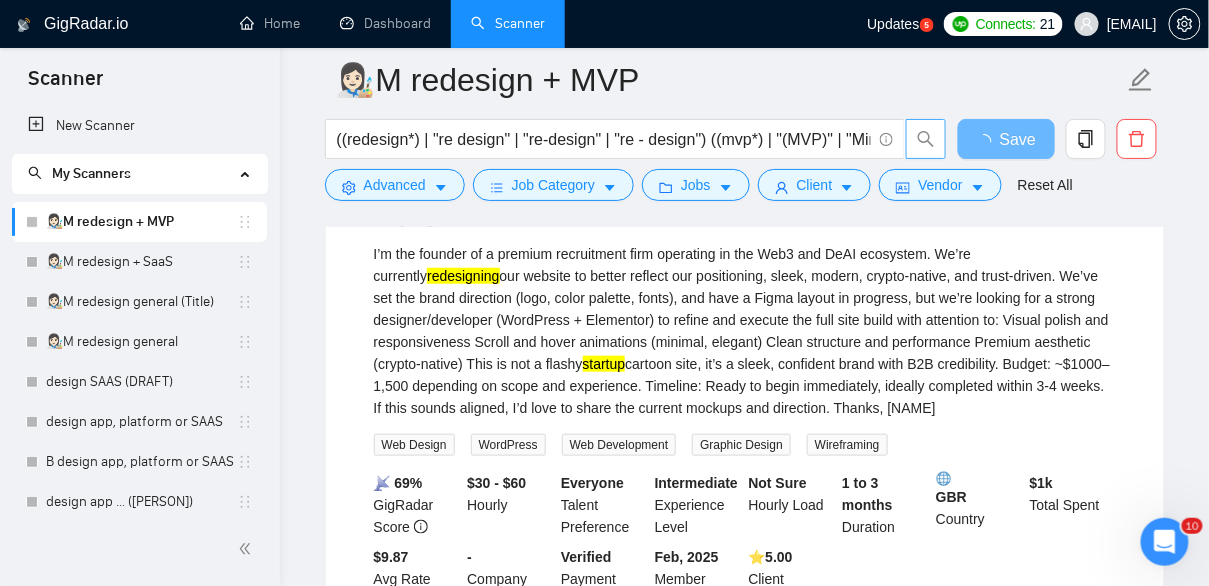 scroll, scrollTop: 307, scrollLeft: 0, axis: vertical 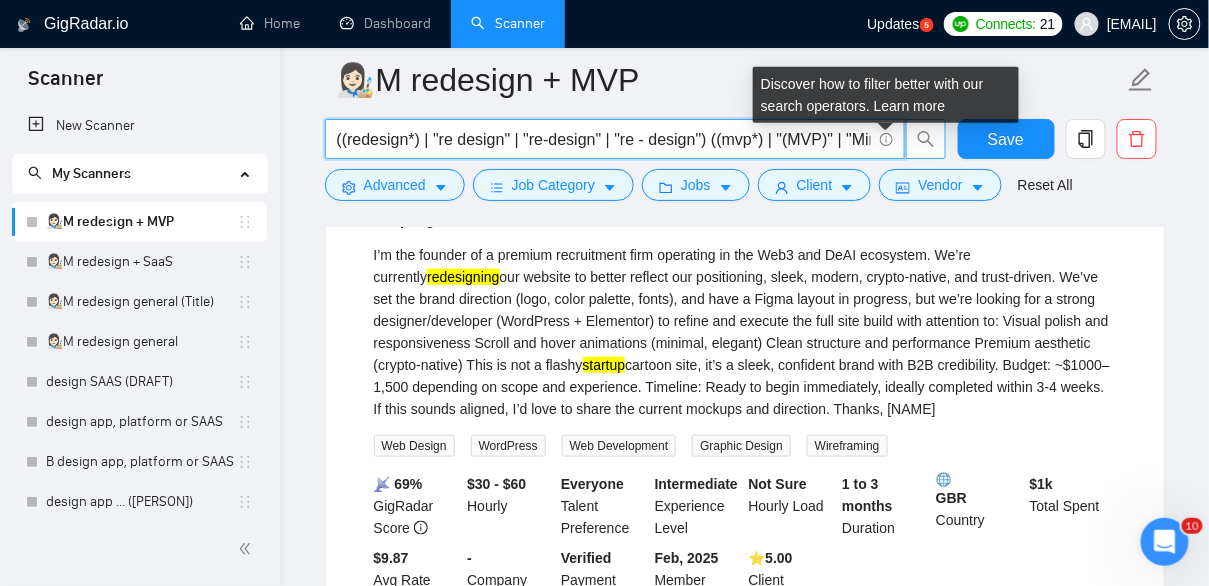 drag, startPoint x: 830, startPoint y: 143, endPoint x: 892, endPoint y: 146, distance: 62.072536 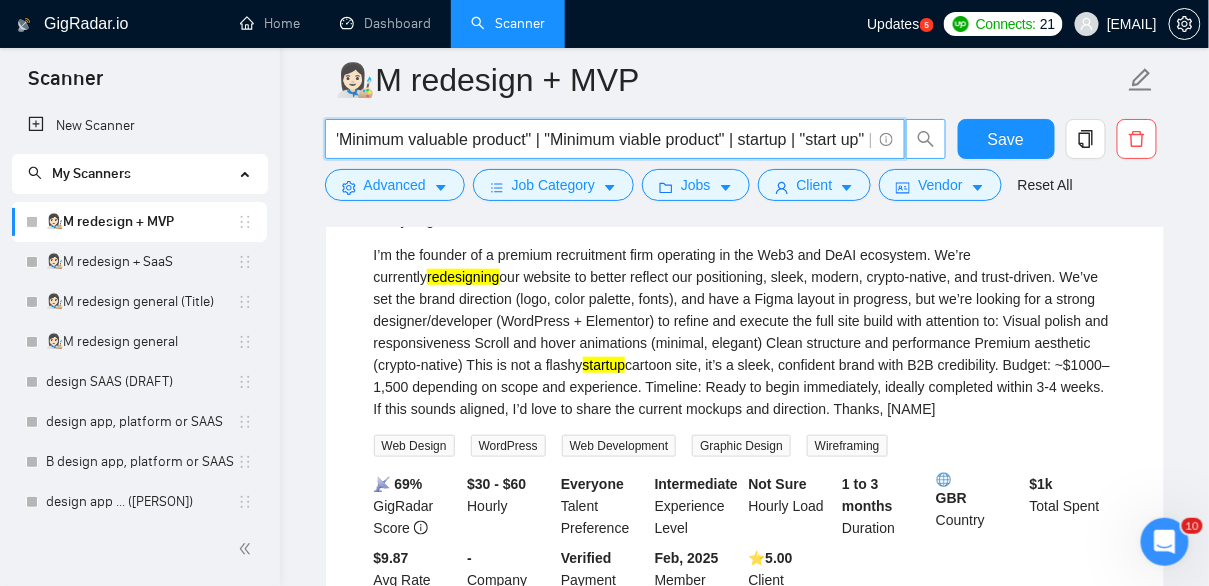 drag, startPoint x: 835, startPoint y: 136, endPoint x: 877, endPoint y: 146, distance: 43.174065 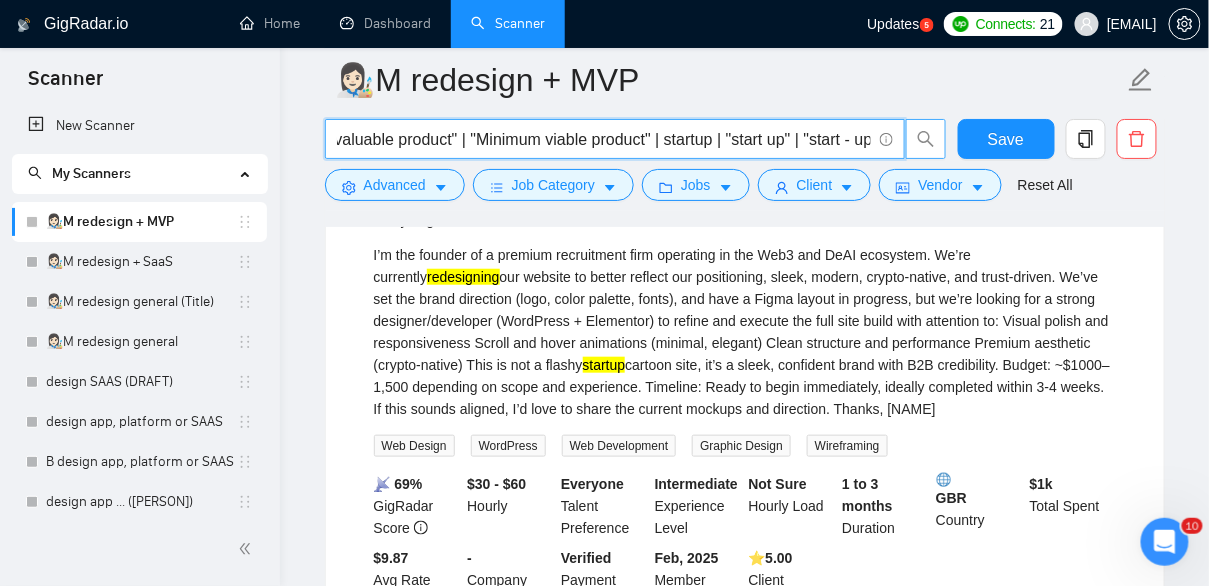 click on "((redesign*) | "re design" | "re-design" | "re - design") ((mvp*) | "(MVP)" | "Minimum valuable product" | "Minimum viable product" | startup | "start up" | "start - up" | "start-up" | "from scratch" | "From start" | "from the beginning" | "from the ground up")" at bounding box center (604, 139) 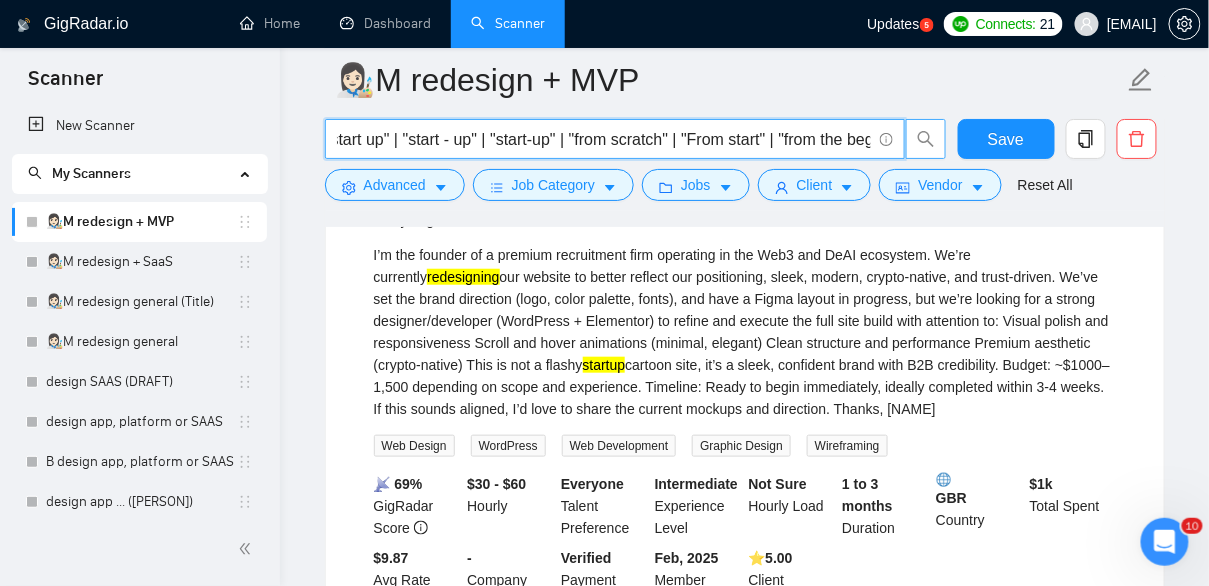 scroll, scrollTop: 0, scrollLeft: 974, axis: horizontal 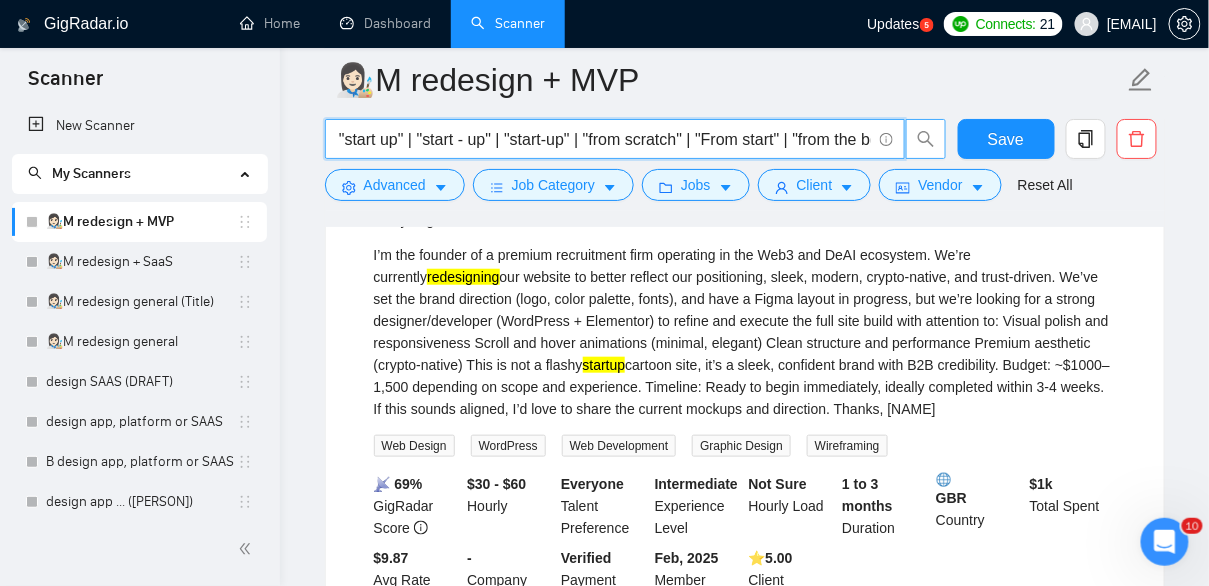 drag, startPoint x: 698, startPoint y: 138, endPoint x: 641, endPoint y: 140, distance: 57.035076 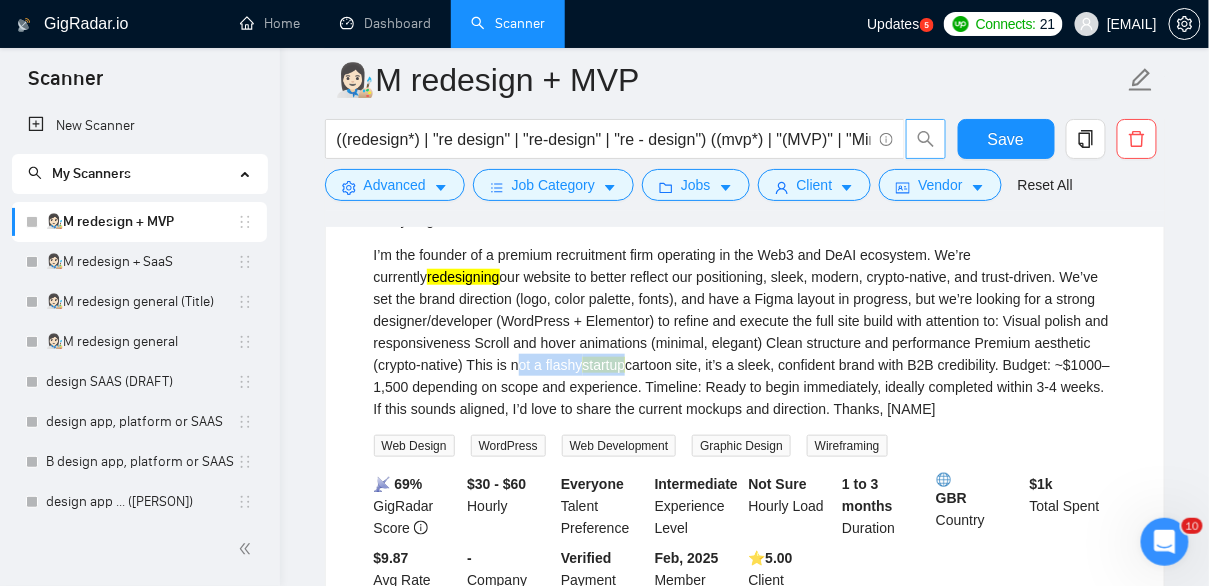 drag, startPoint x: 583, startPoint y: 366, endPoint x: 707, endPoint y: 369, distance: 124.036285 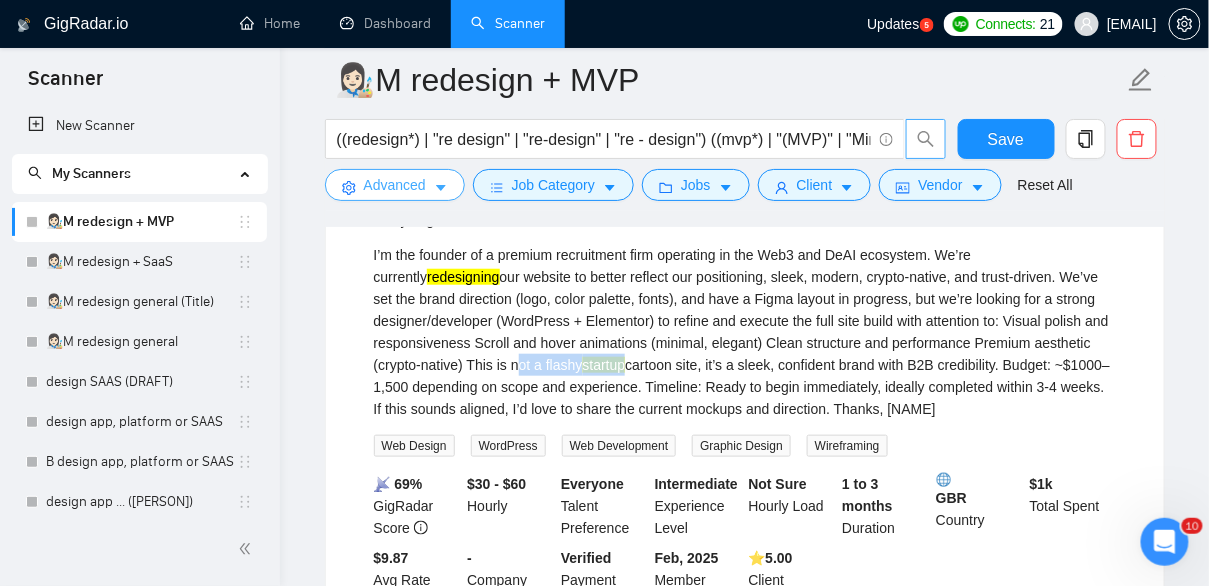 click on "Advanced" at bounding box center [395, 185] 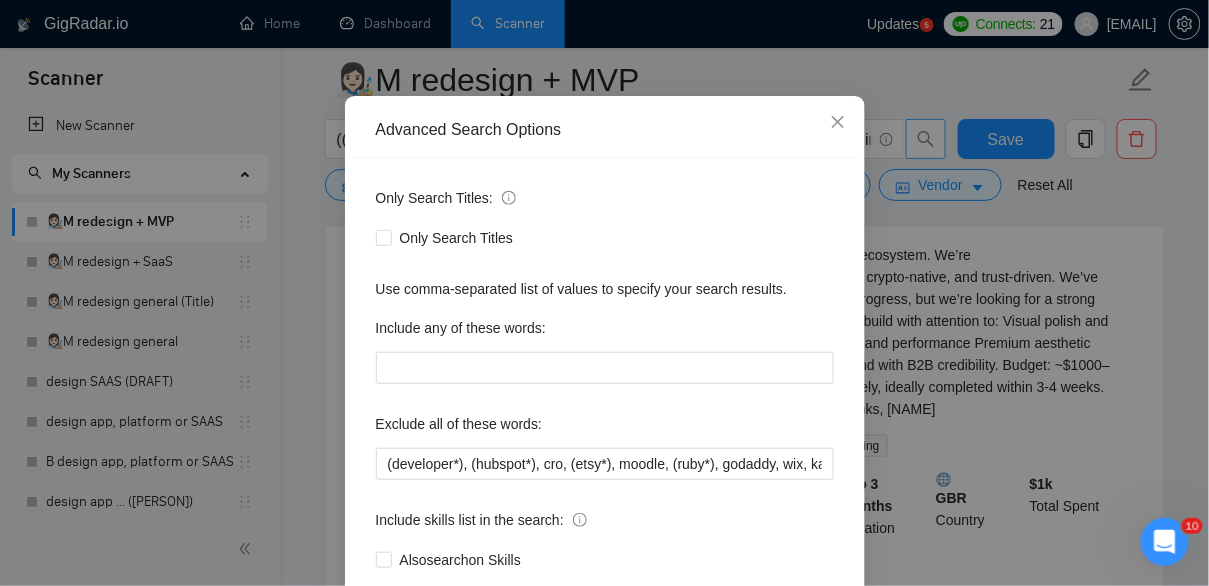 scroll, scrollTop: 142, scrollLeft: 0, axis: vertical 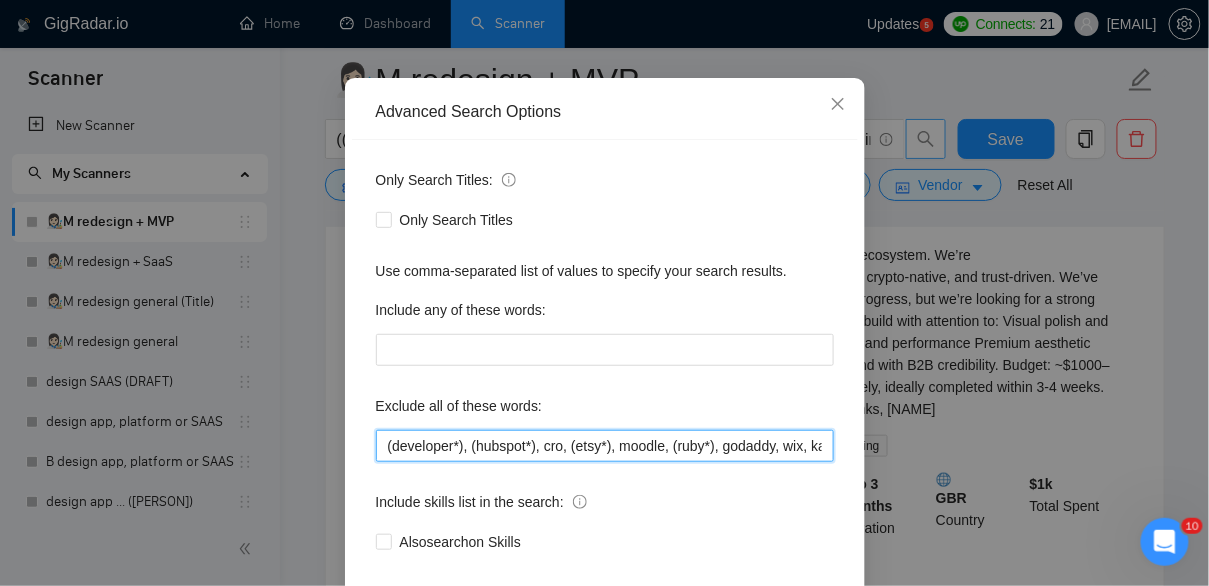 click on "(developer*), (hubspot*), cro, (etsy*), moodle, (ruby*), godaddy, wix, kajabi, "no agency", "No Agencies", "quick, easy", "not an agency", "full-stack", "full stack", (wordpress*), "t-shirt", "t-shirt", unbounce,  images, adobe, magento, salesforce, (gohighlevel*), "go high level", (tutor*), "hero section"," at bounding box center [605, 446] 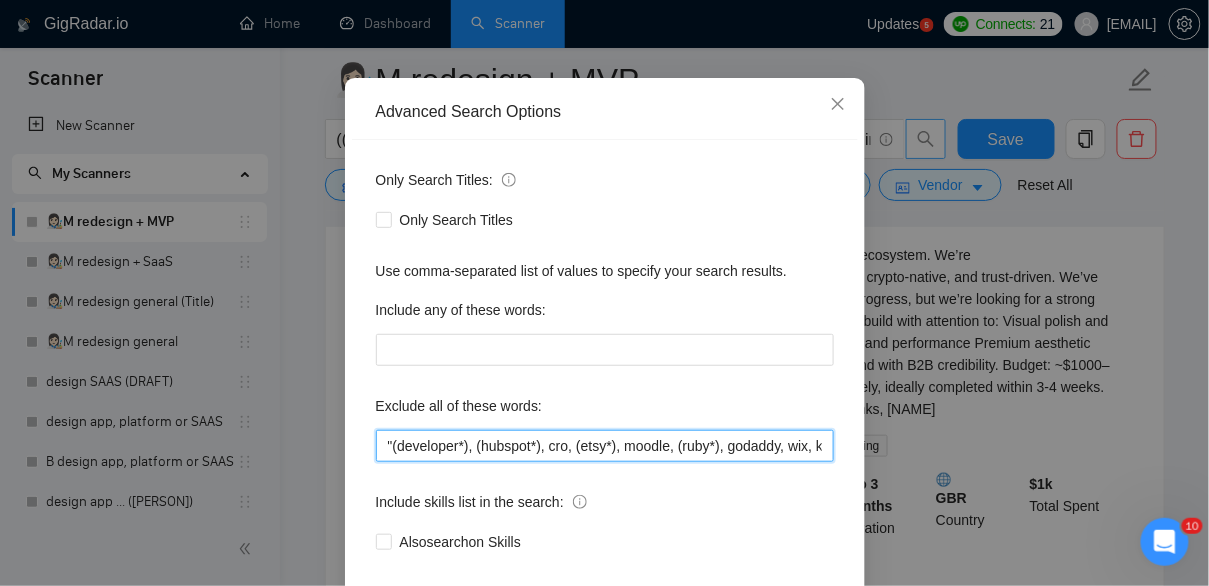 paste on "not a flashy startup" 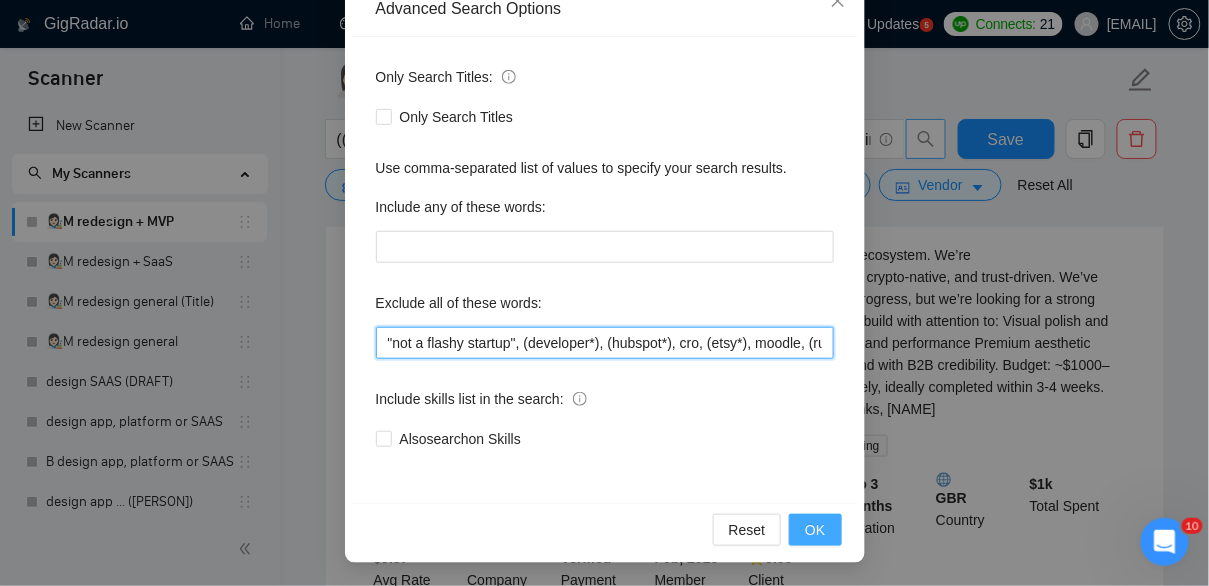 type on ""not a flashy startup", (developer*), (hubspot*), cro, (etsy*), moodle, (ruby*), godaddy, wix, kajabi, "no agency", "No Agencies", "quick, easy", "not an agency", "full-stack", "full stack", (wordpress*), "t-shirt", "t-shirt", unbounce,  images, adobe, magento, salesforce, (gohighlevel*), "go high level", (tutor*), "hero section"," 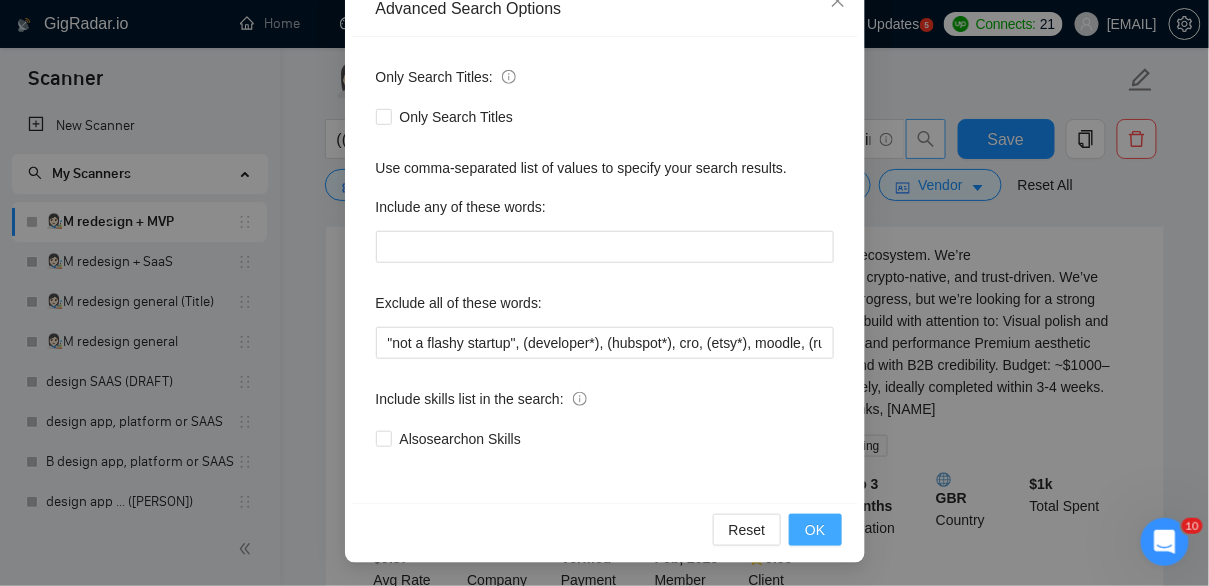 click on "OK" at bounding box center [815, 530] 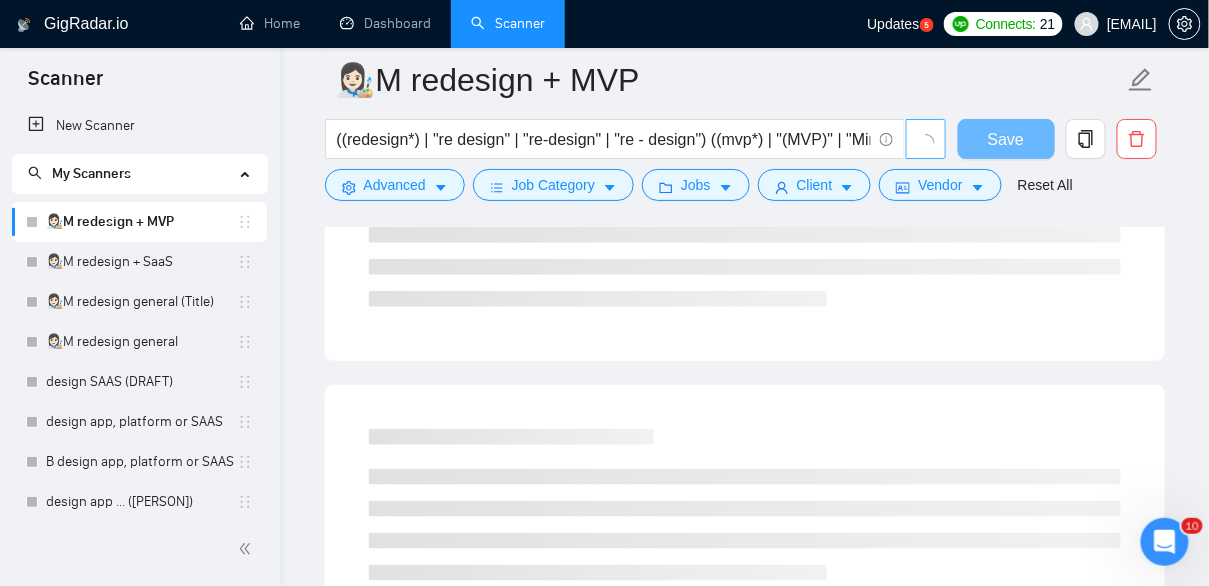 scroll, scrollTop: 145, scrollLeft: 0, axis: vertical 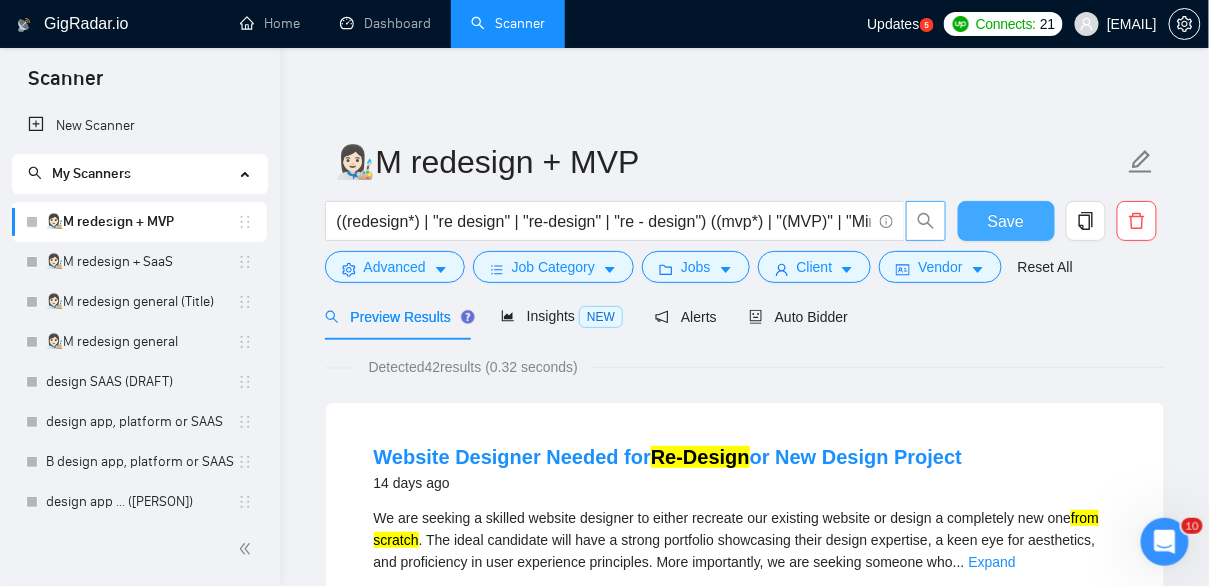 click on "Save" at bounding box center (1006, 221) 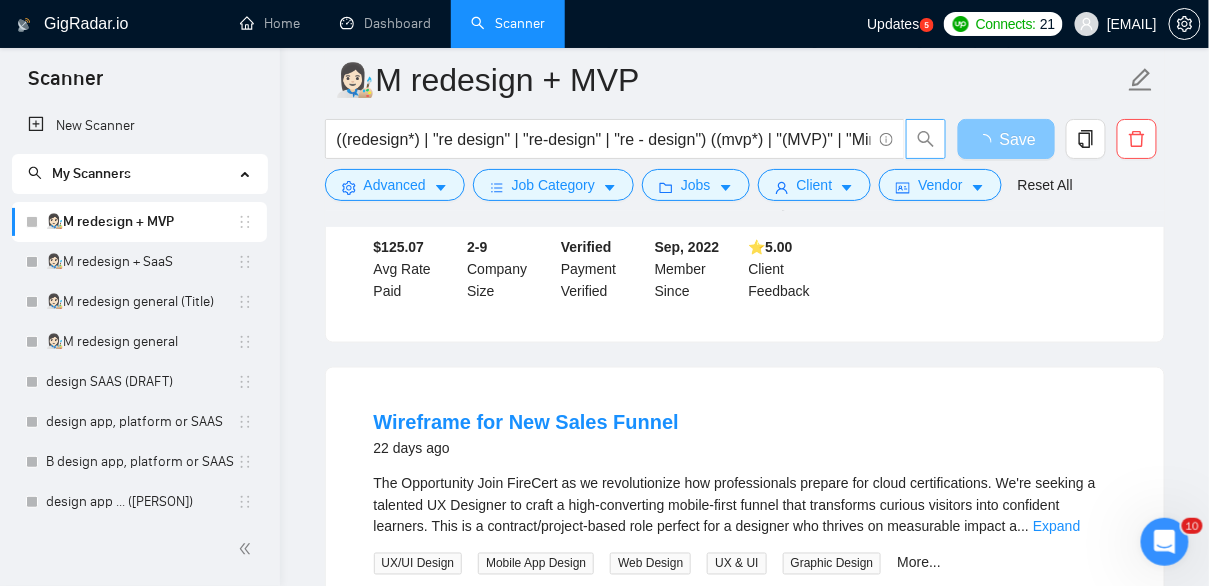 scroll, scrollTop: 579, scrollLeft: 0, axis: vertical 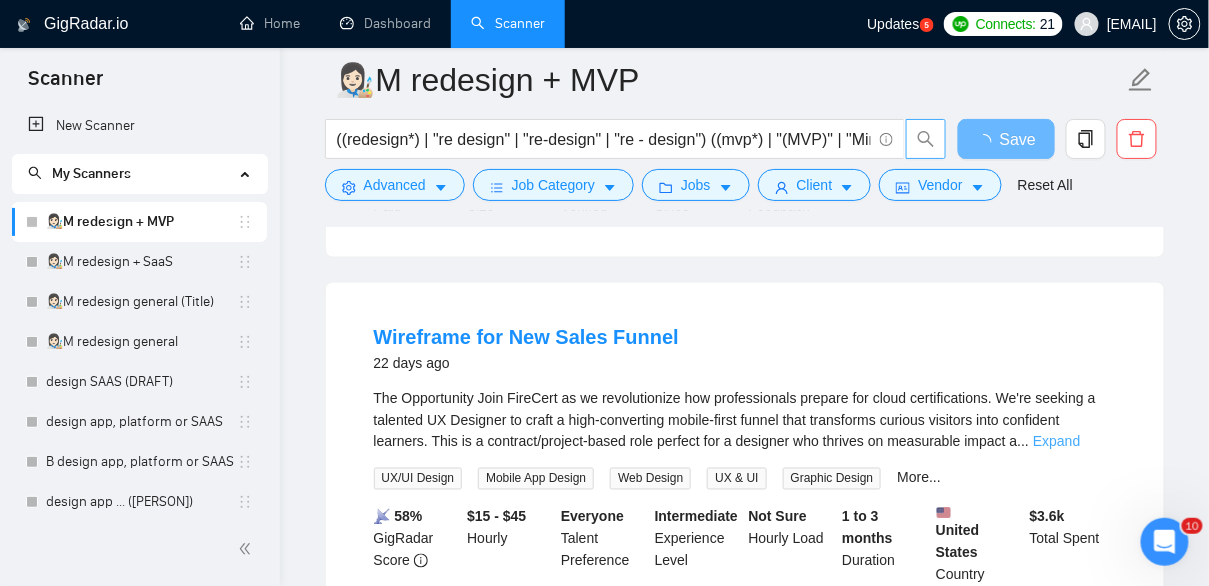 click on "Expand" at bounding box center (1056, 442) 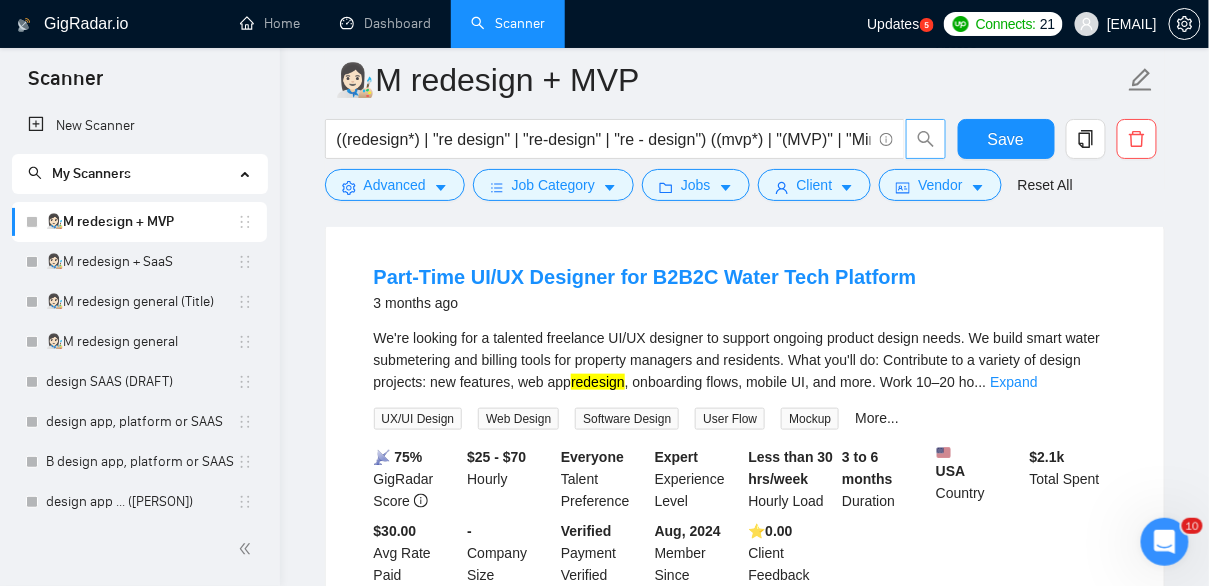 scroll, scrollTop: 2400, scrollLeft: 0, axis: vertical 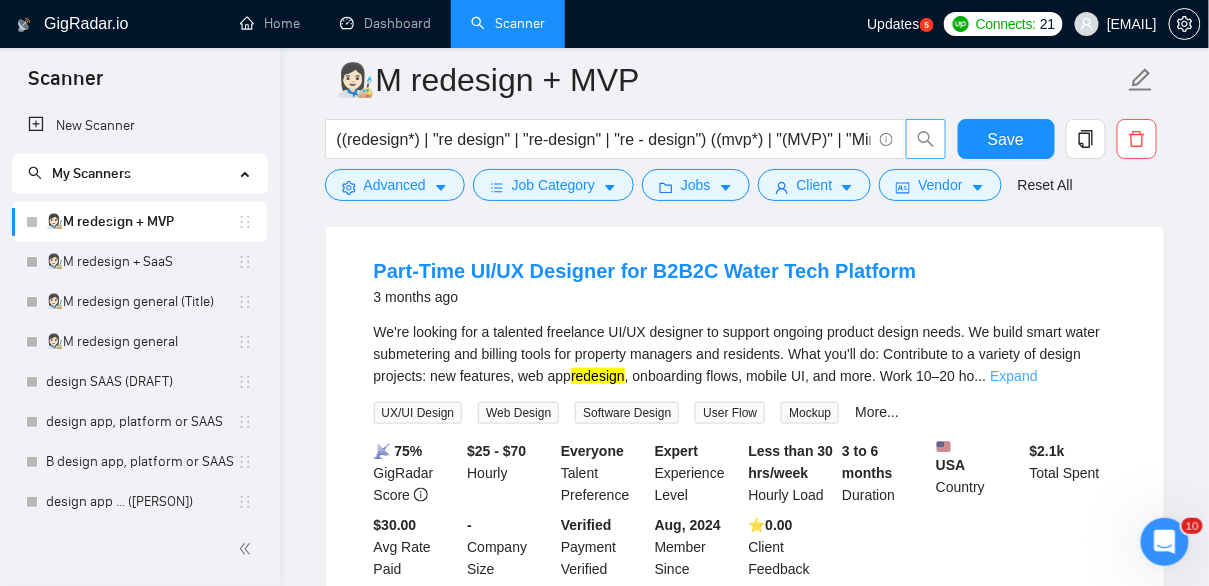click on "Expand" at bounding box center (1013, 376) 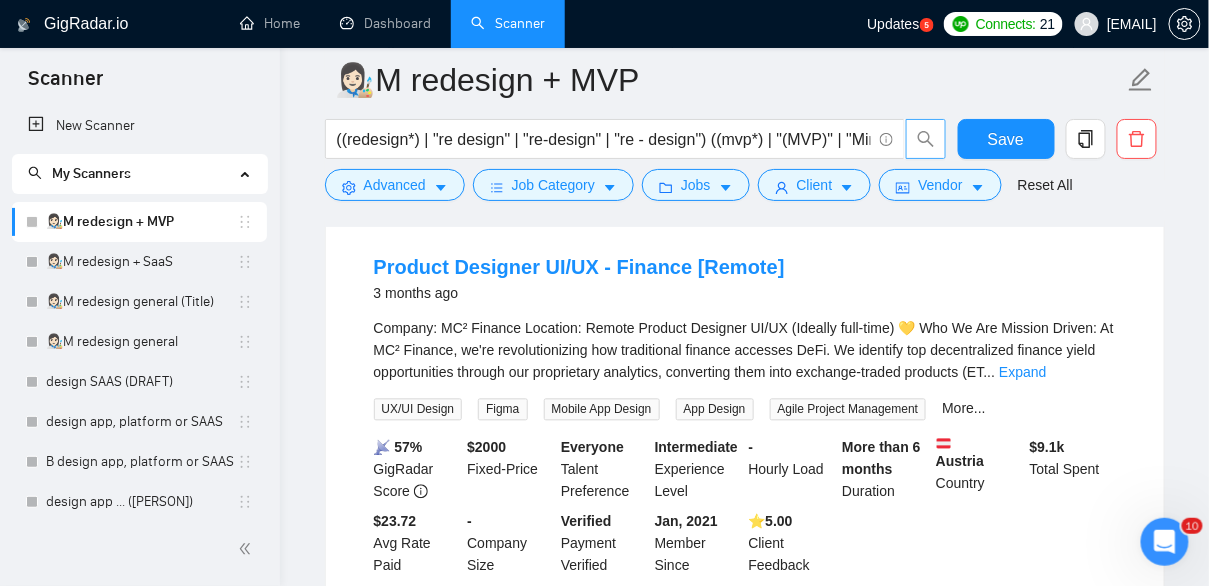 scroll, scrollTop: 2971, scrollLeft: 0, axis: vertical 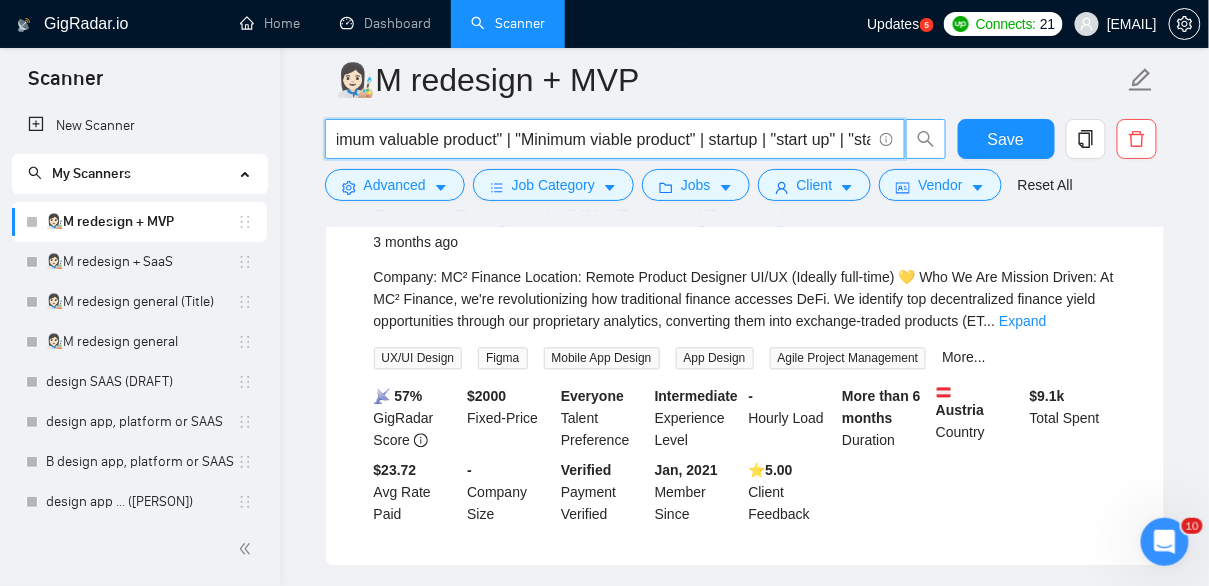 drag, startPoint x: 818, startPoint y: 144, endPoint x: 887, endPoint y: 151, distance: 69.354164 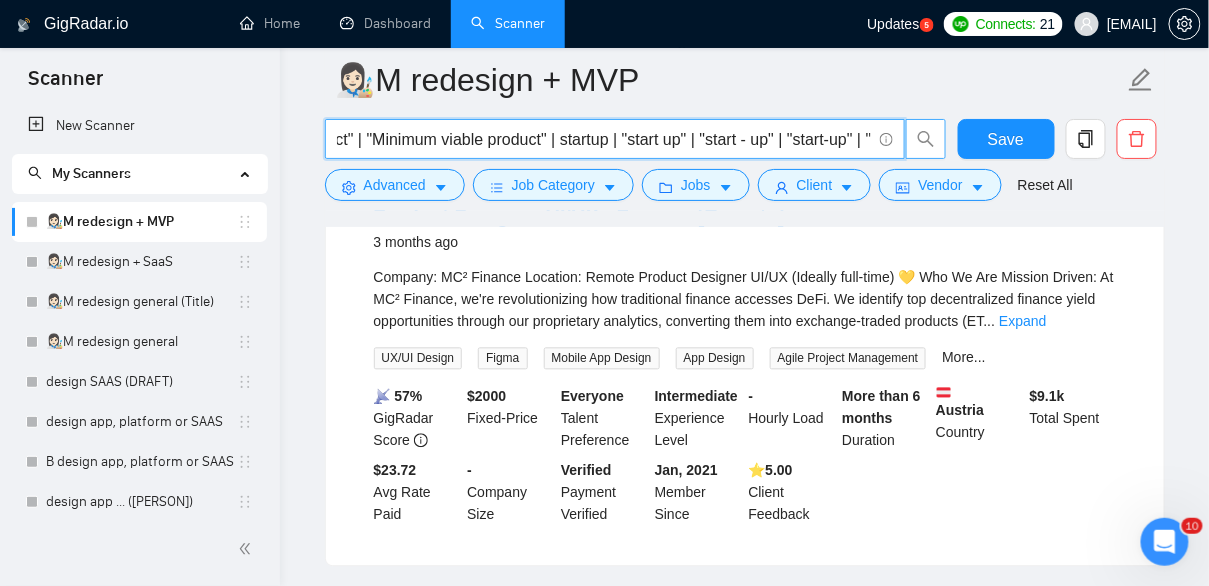 click on "((redesign*) | "re design" | "re-design" | "re - design") ((mvp*) | "(MVP)" | "Minimum valuable product" | "Minimum viable product" | startup | "start up" | "start - up" | "start-up" | "from scratch" | "From start" | "from the beginning" | "from the ground up")" at bounding box center [604, 139] 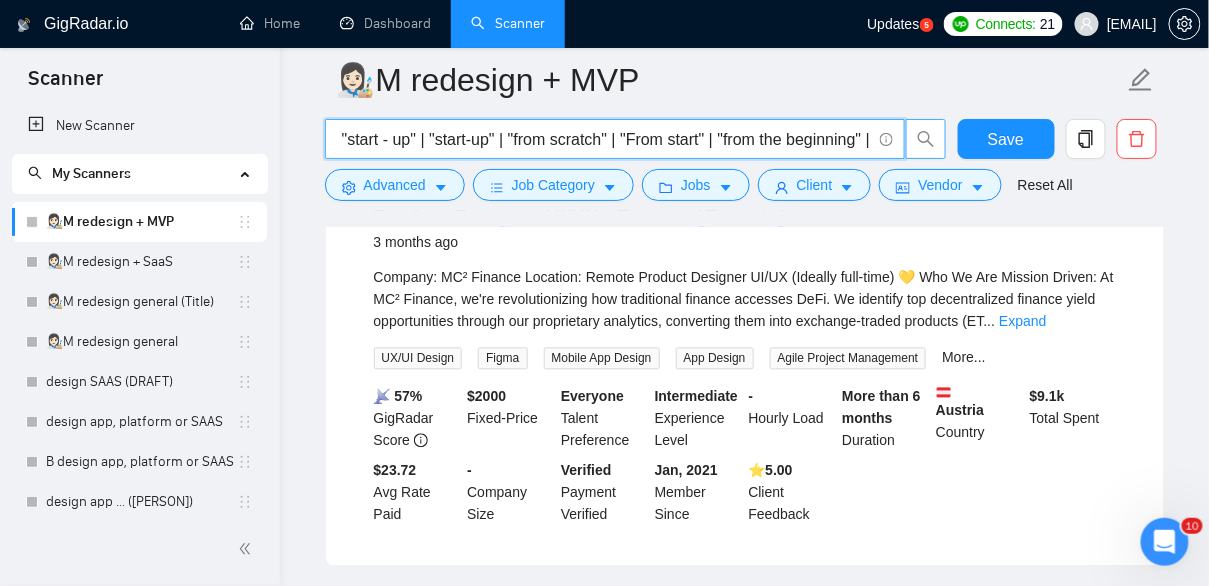 scroll, scrollTop: 0, scrollLeft: 1290, axis: horizontal 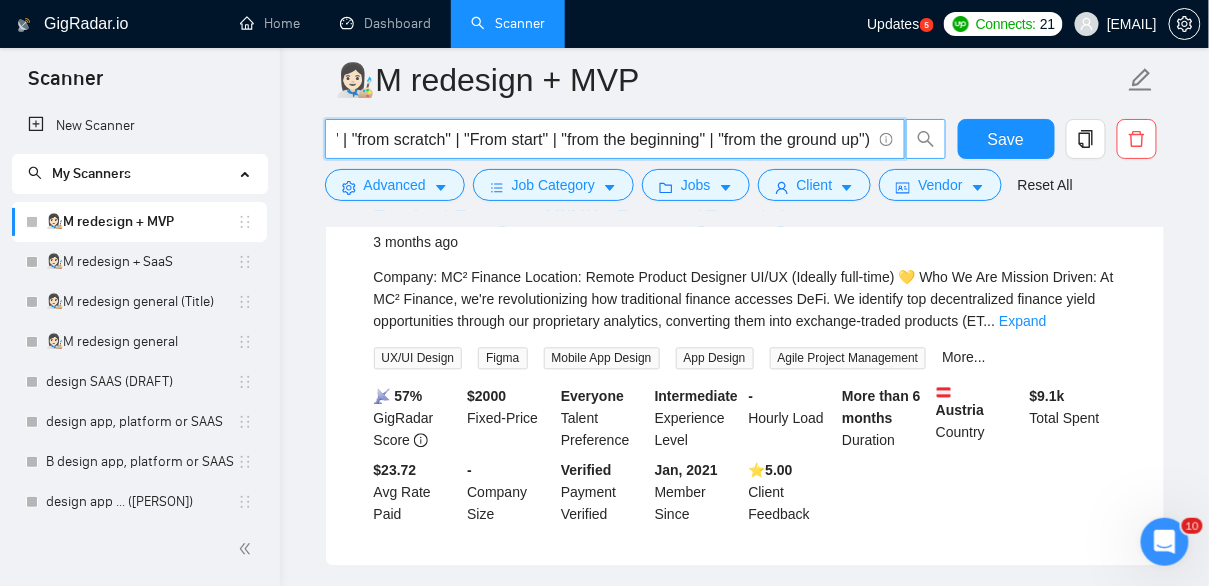 drag, startPoint x: 587, startPoint y: 145, endPoint x: 864, endPoint y: 136, distance: 277.14618 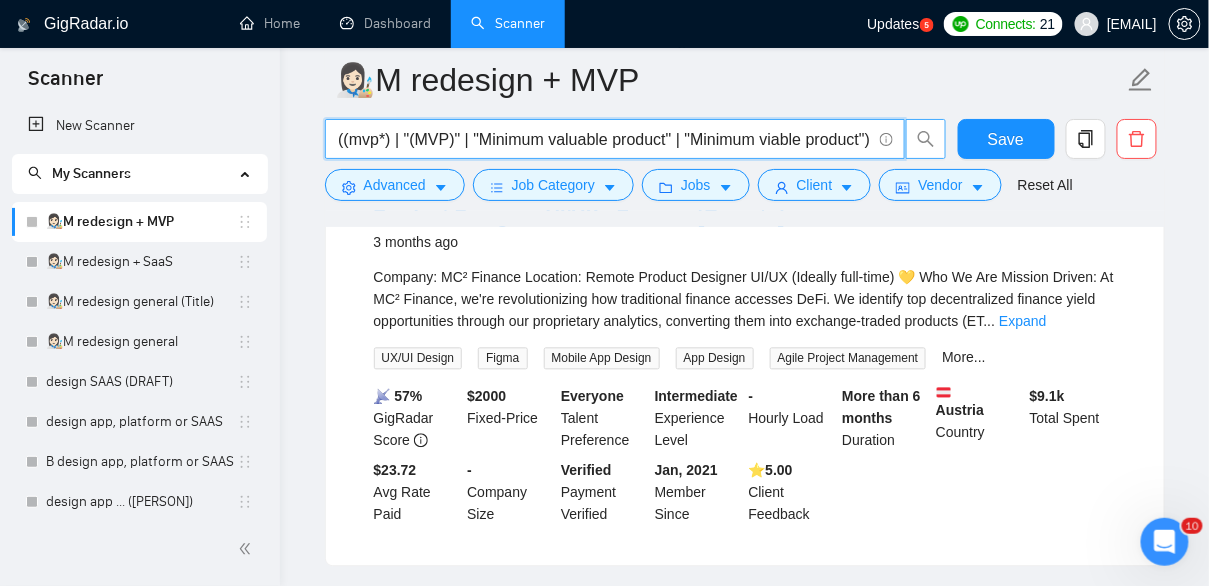 scroll, scrollTop: 0, scrollLeft: 412, axis: horizontal 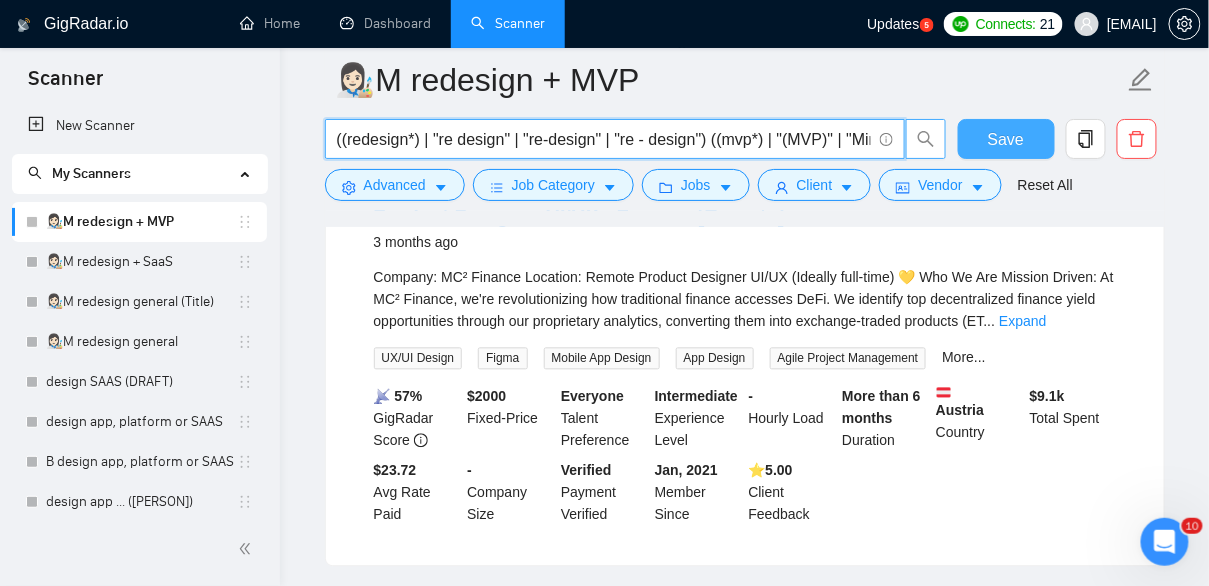 click on "Save" at bounding box center (1006, 139) 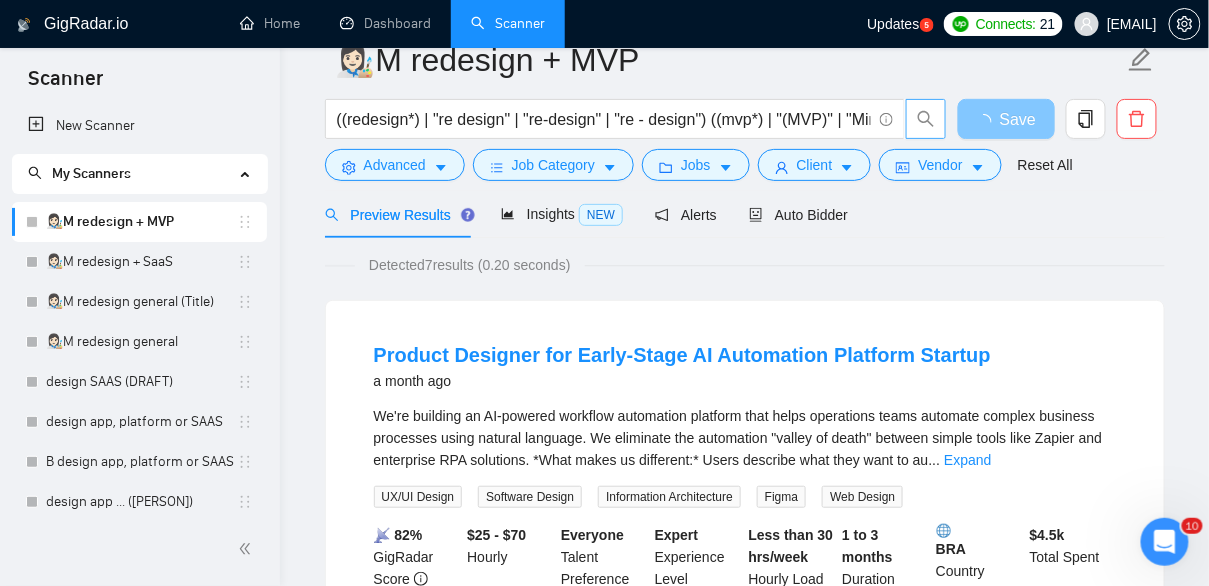 scroll, scrollTop: 0, scrollLeft: 0, axis: both 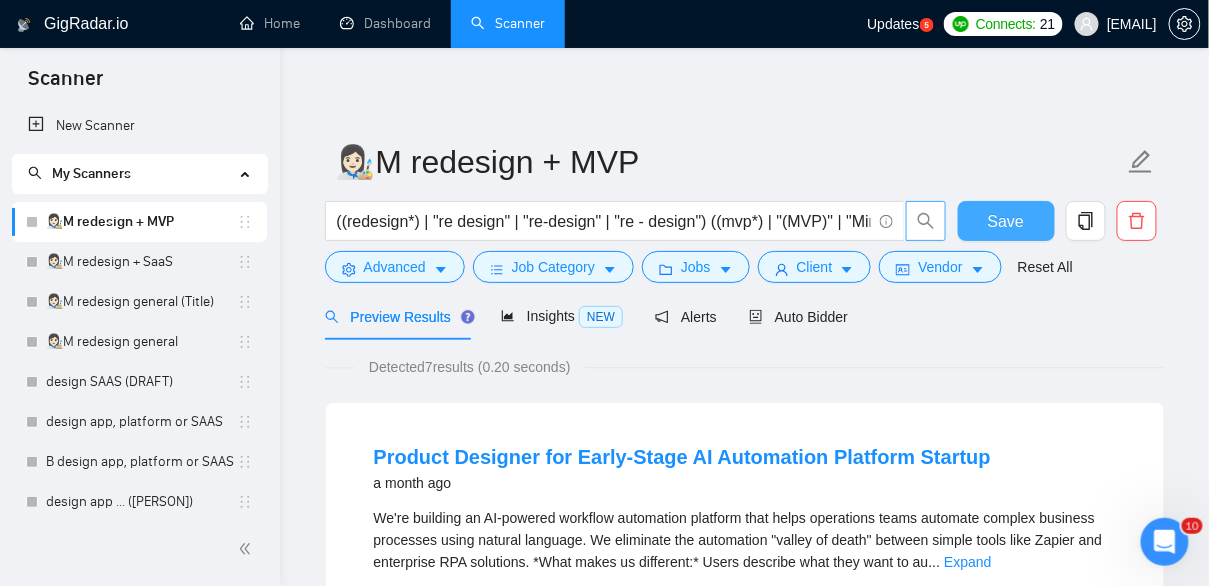 click on "Save" at bounding box center (1006, 221) 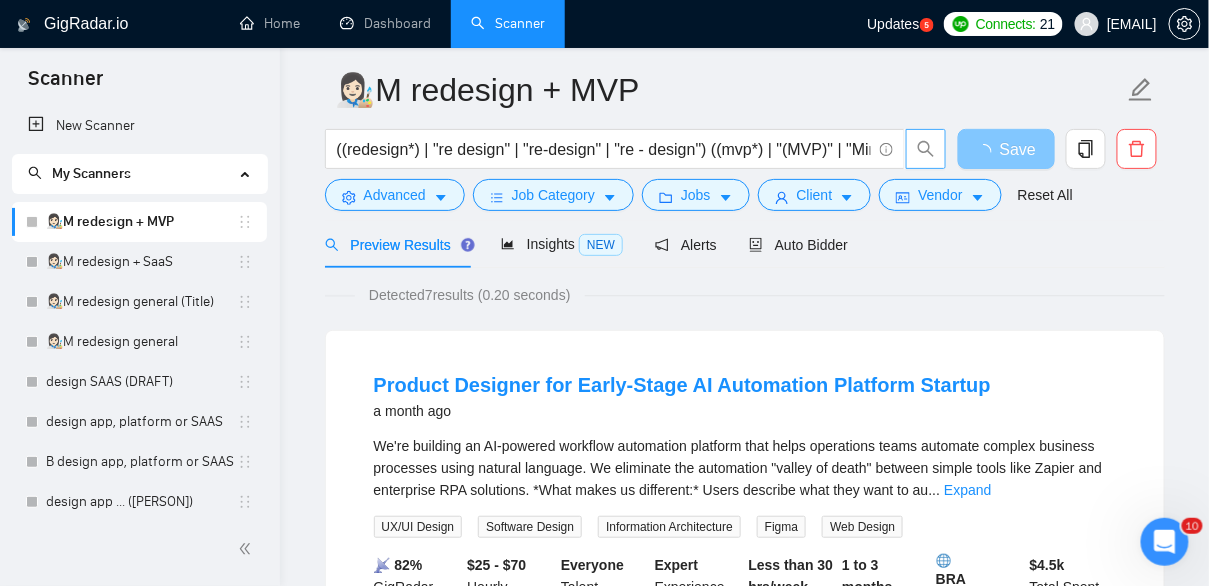 scroll, scrollTop: 74, scrollLeft: 0, axis: vertical 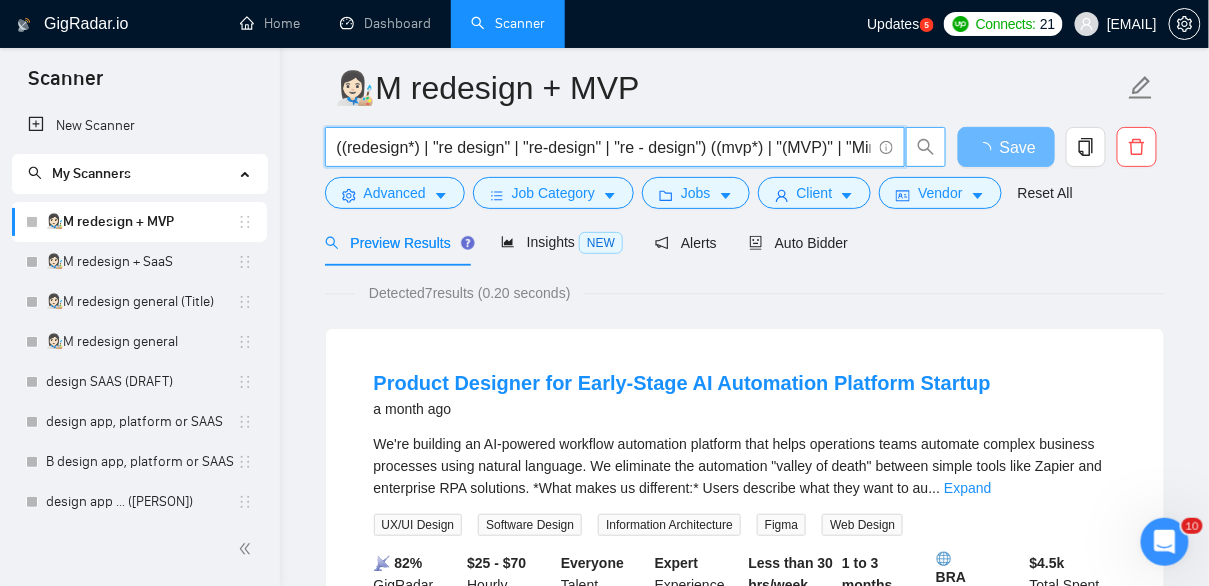 click on "((redesign*) | "re design" | "re-design" | "re - design") ((mvp*) | "(MVP)" | "Minimum valuable product" | "Minimum viable product")" at bounding box center [604, 147] 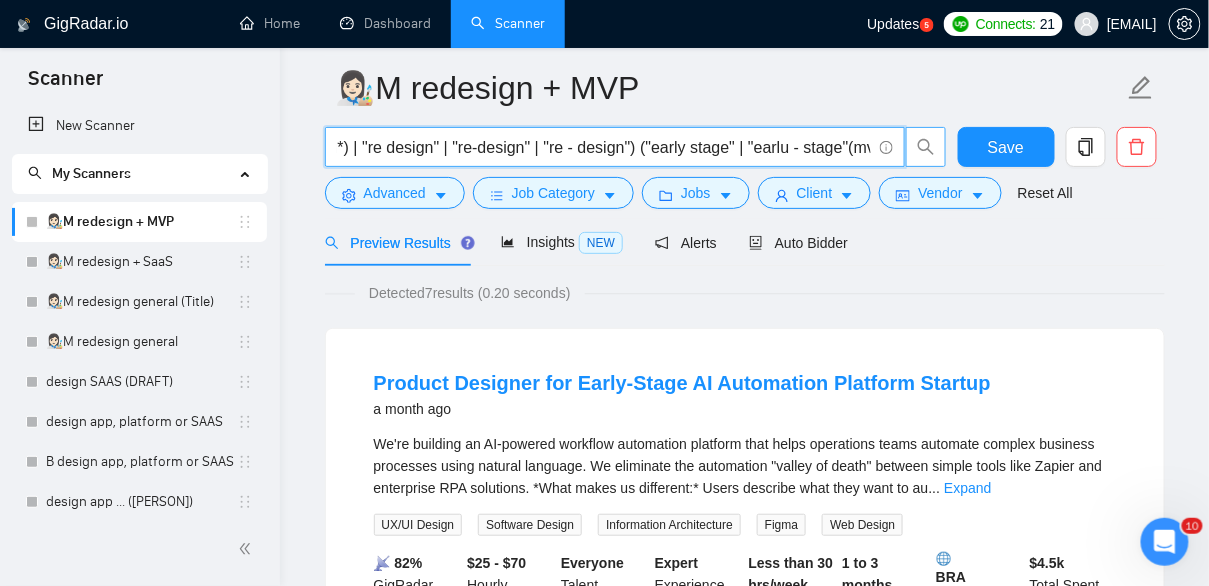 scroll, scrollTop: 0, scrollLeft: 78, axis: horizontal 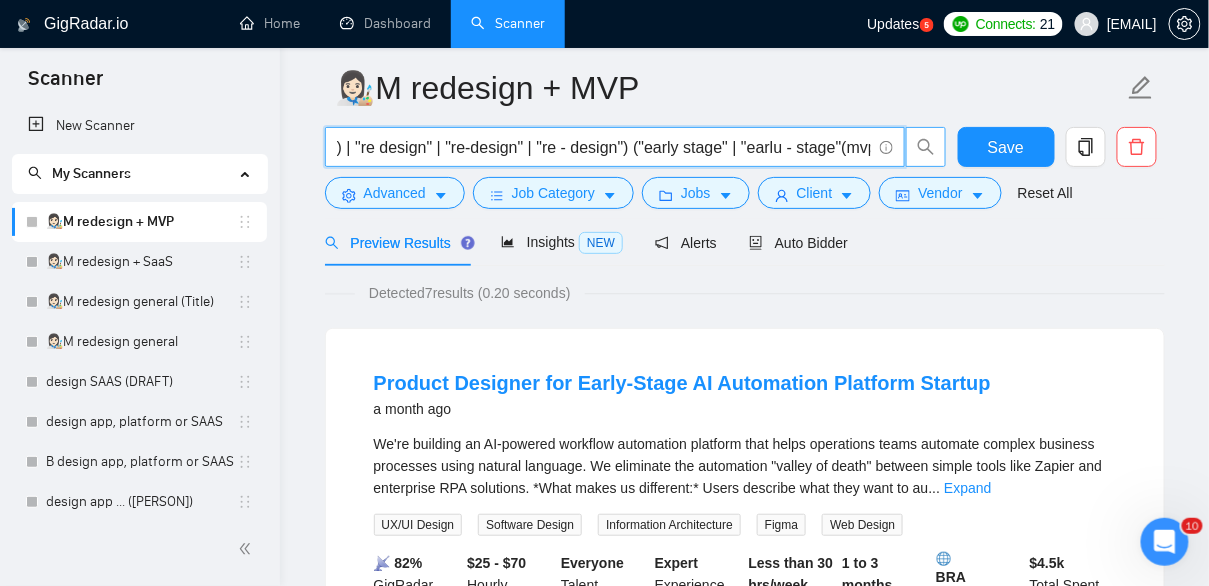 click on "((redesign*) | "re design" | "re-design" | "re - design") ("early stage" | "earlu - stage"(mvp*) | "(MVP)" | "Minimum valuable product" | "Minimum viable product")" at bounding box center [604, 147] 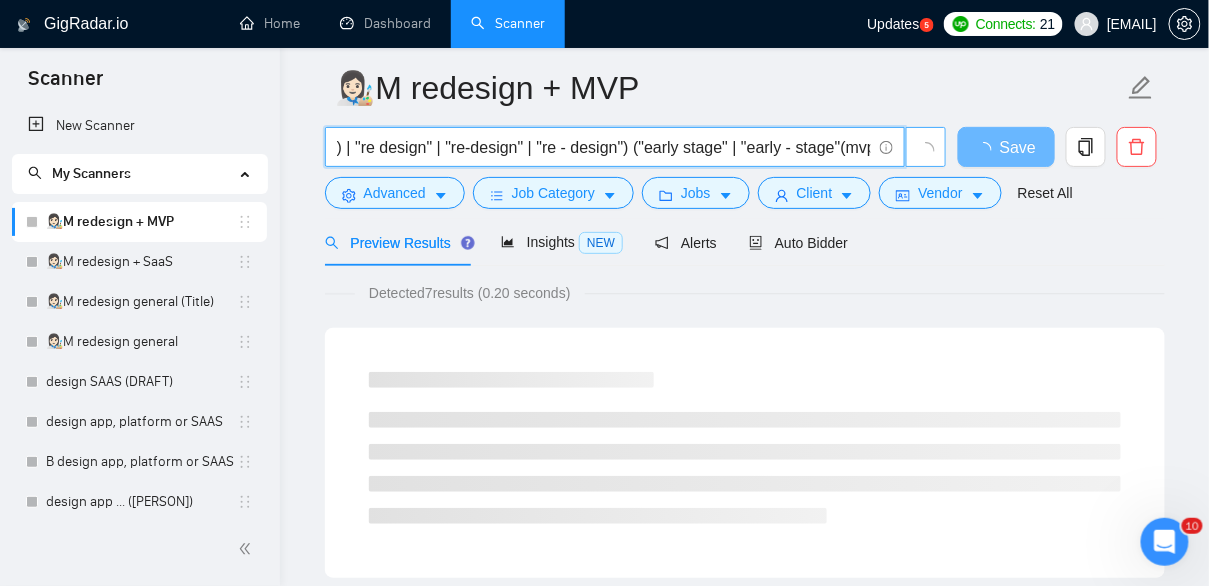 scroll, scrollTop: 0, scrollLeft: 350, axis: horizontal 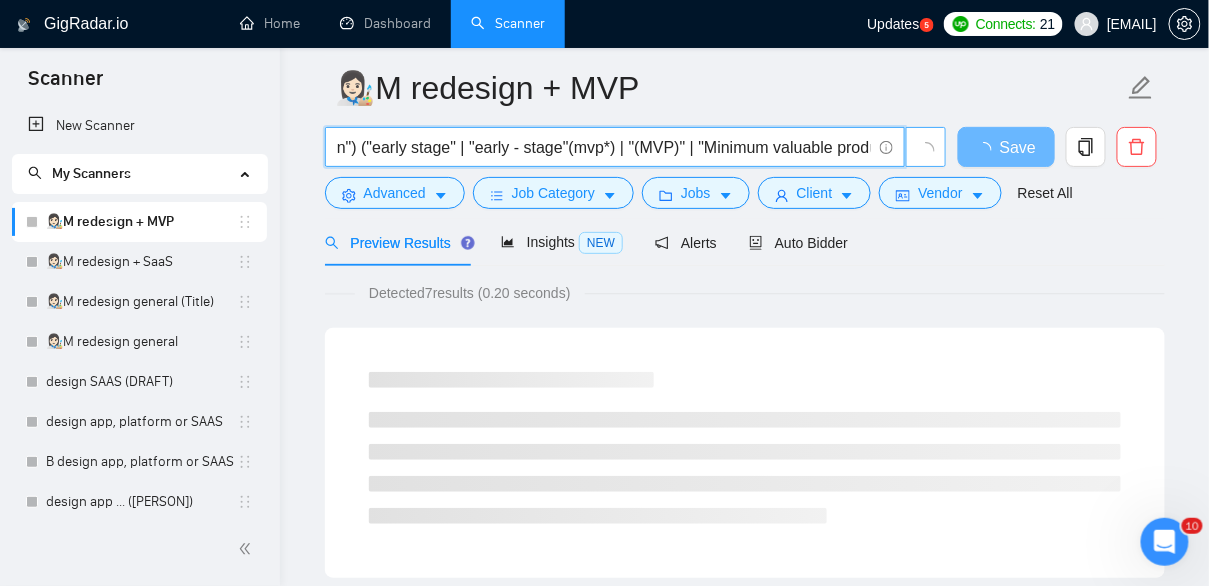 click on "((redesign*) | "re design" | "re-design" | "re - design") ("early stage" | "early - stage"(mvp*) | "(MVP)" | "Minimum valuable product" | "Minimum viable product")" at bounding box center [604, 147] 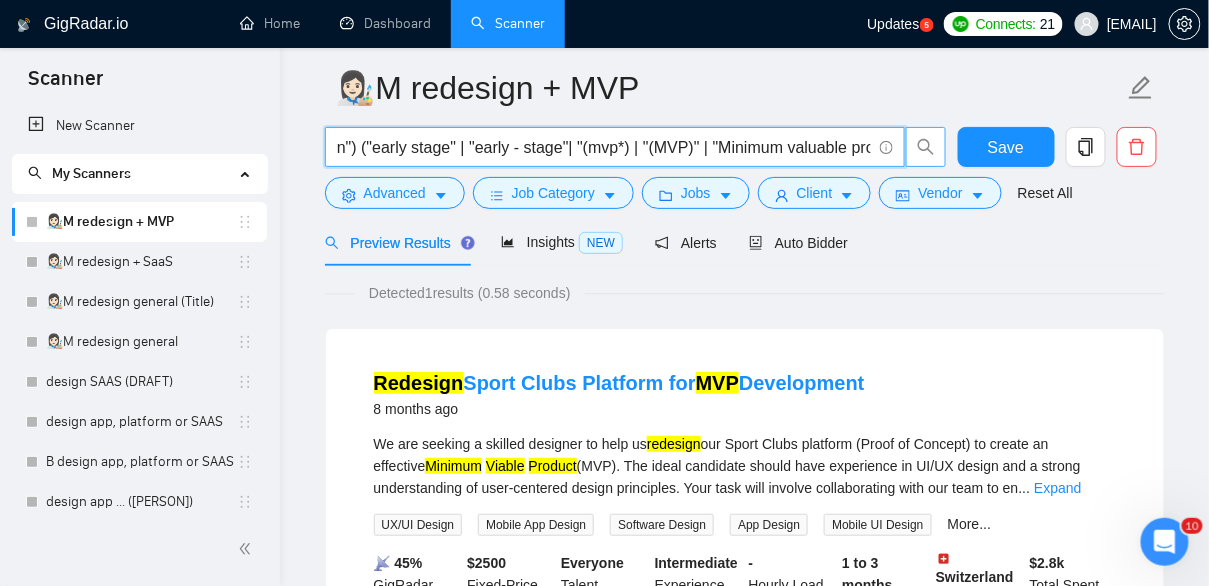 click on "((redesign*) | "re design" | "re-design" | "re - design") ("early stage" | "early - stage"| "(mvp*) | "(MVP)" | "Minimum valuable product" | "Minimum viable product")" at bounding box center (604, 147) 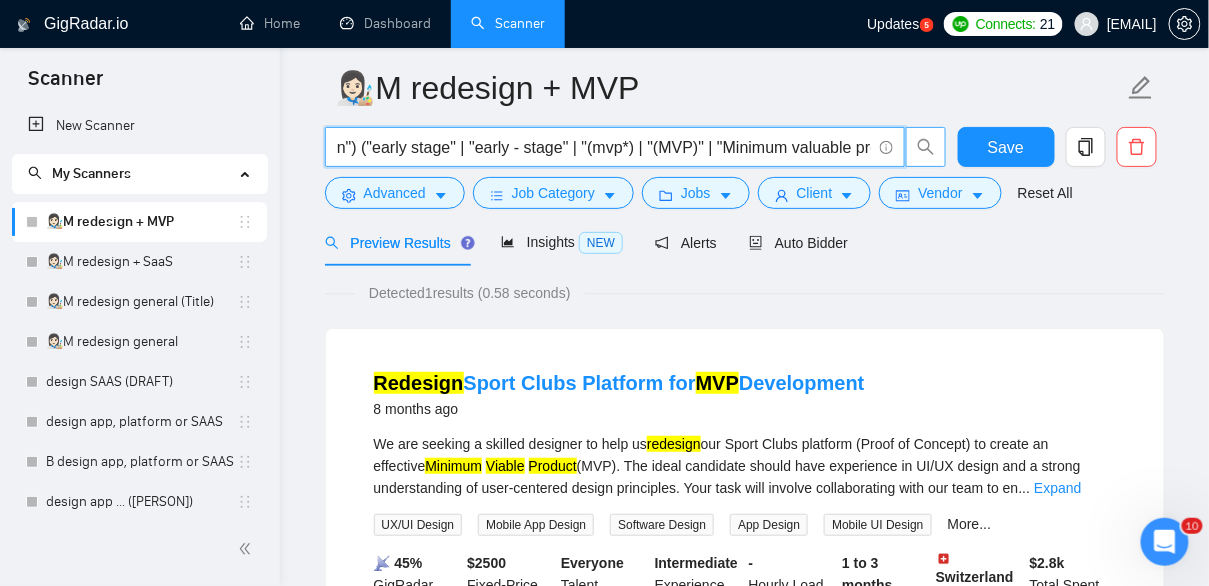 click on "((redesign*) | "re design" | "re-design" | "re - design") ("early stage" | "early - stage" | "(mvp*) | "(MVP)" | "Minimum valuable product" | "Minimum viable product")" at bounding box center (604, 147) 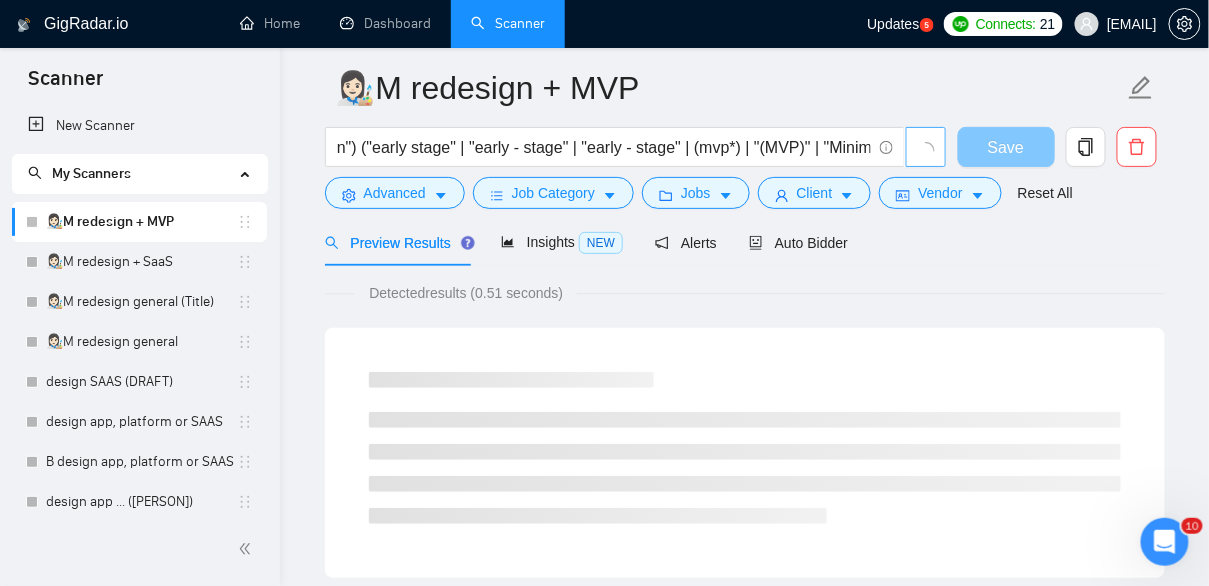 click on "Save" at bounding box center [1006, 147] 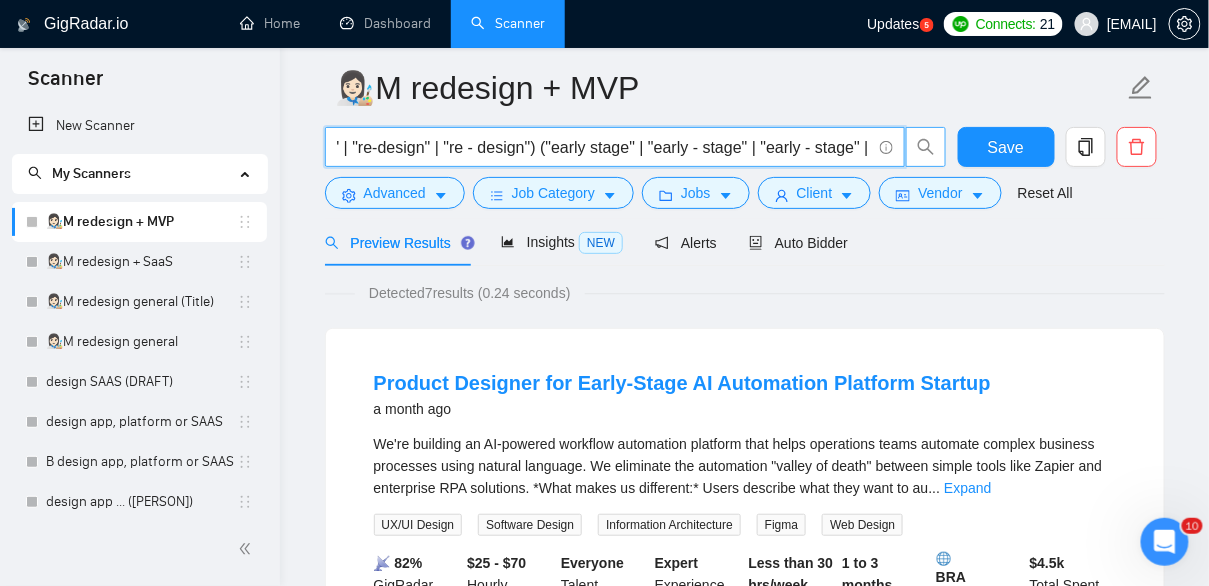 scroll, scrollTop: 0, scrollLeft: 246, axis: horizontal 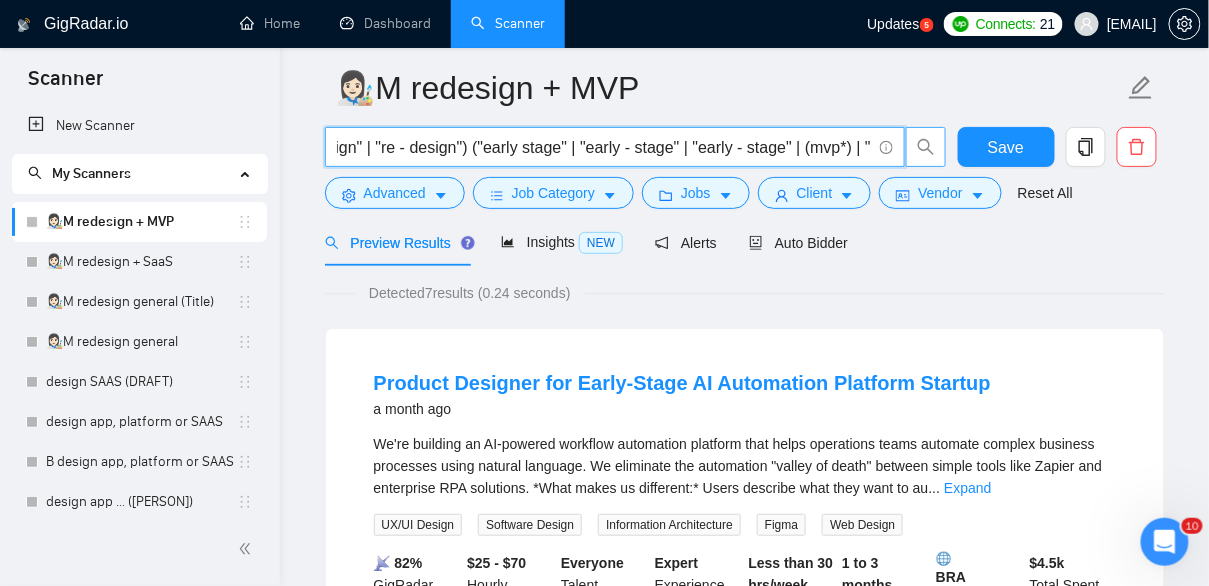 drag, startPoint x: 855, startPoint y: 148, endPoint x: 871, endPoint y: 149, distance: 16.03122 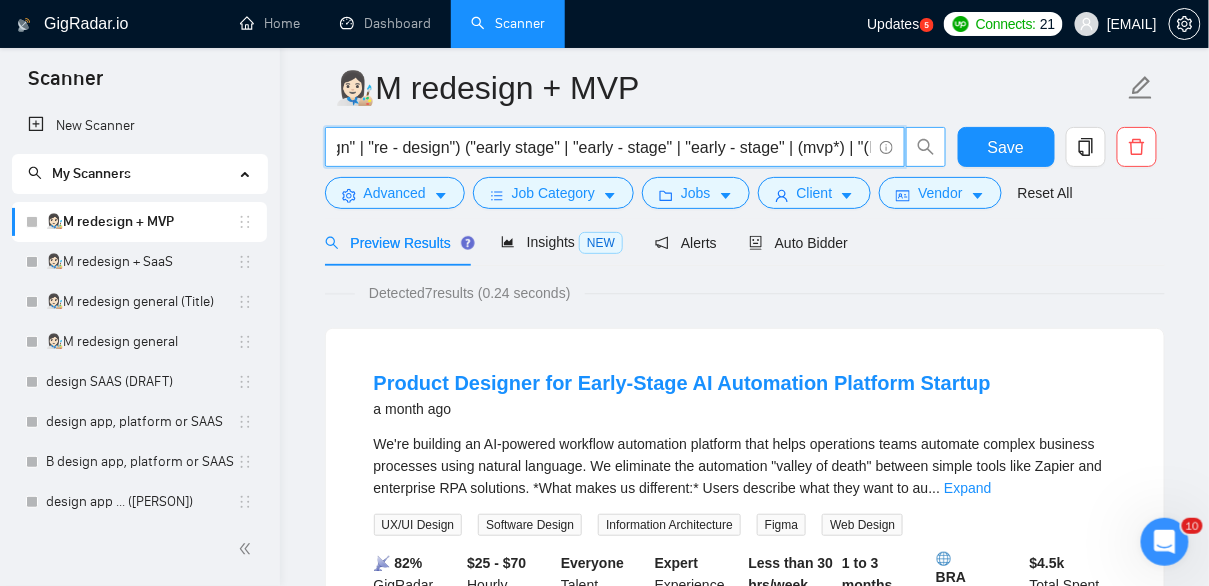 click on "((redesign*) | "re design" | "re-design" | "re - design") ("early stage" | "early - stage" | "early - stage" | (mvp*) | "(MVP)" | "Minimum valuable product" | "Minimum viable product")" at bounding box center (604, 147) 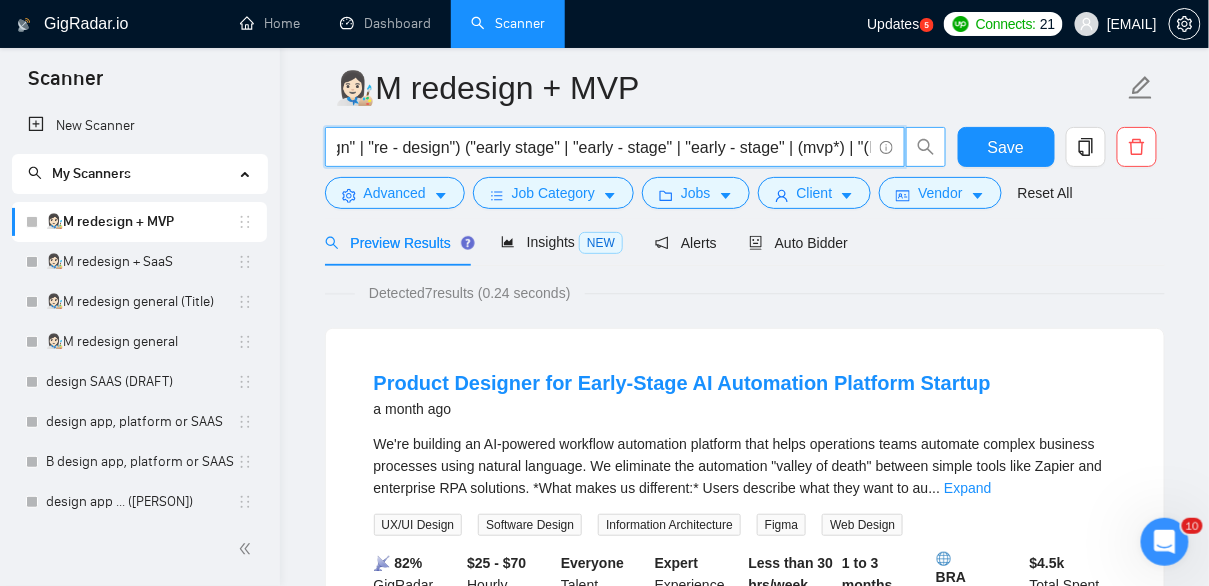 click on "((redesign*) | "re design" | "re-design" | "re - design") ("early stage" | "early - stage" | "early - stage" | (mvp*) | "(MVP)" | "Minimum valuable product" | "Minimum viable product")" at bounding box center [604, 147] 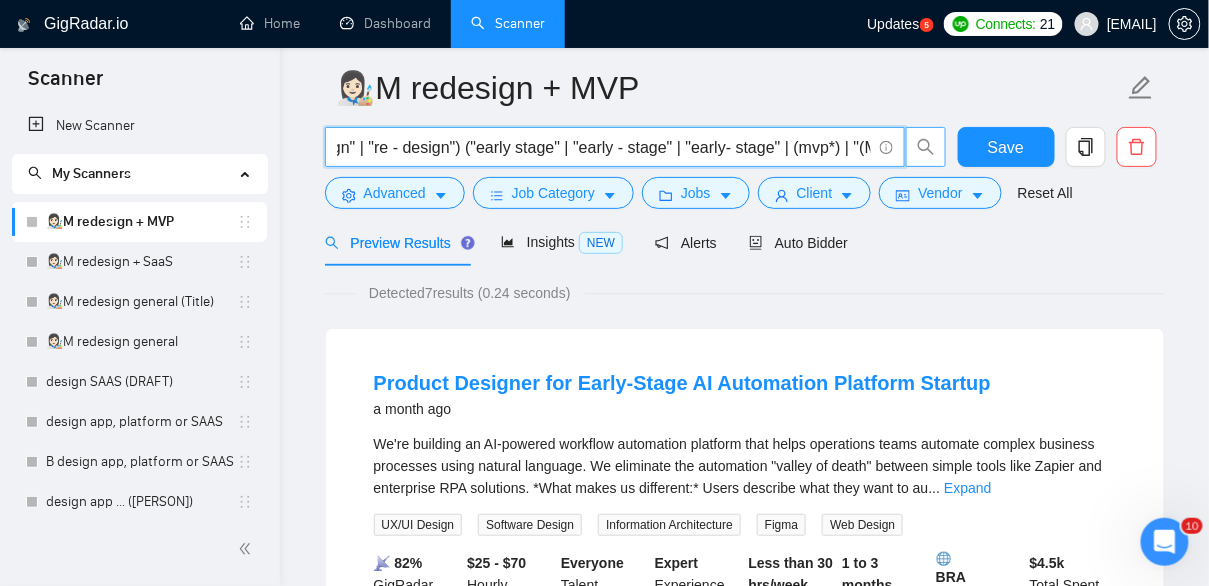 click on "((redesign*) | "re design" | "re-design" | "re - design") ("early stage" | "early - stage" | "early- stage" | (mvp*) | "(MVP)" | "Minimum valuable product" | "Minimum viable product")" at bounding box center (604, 147) 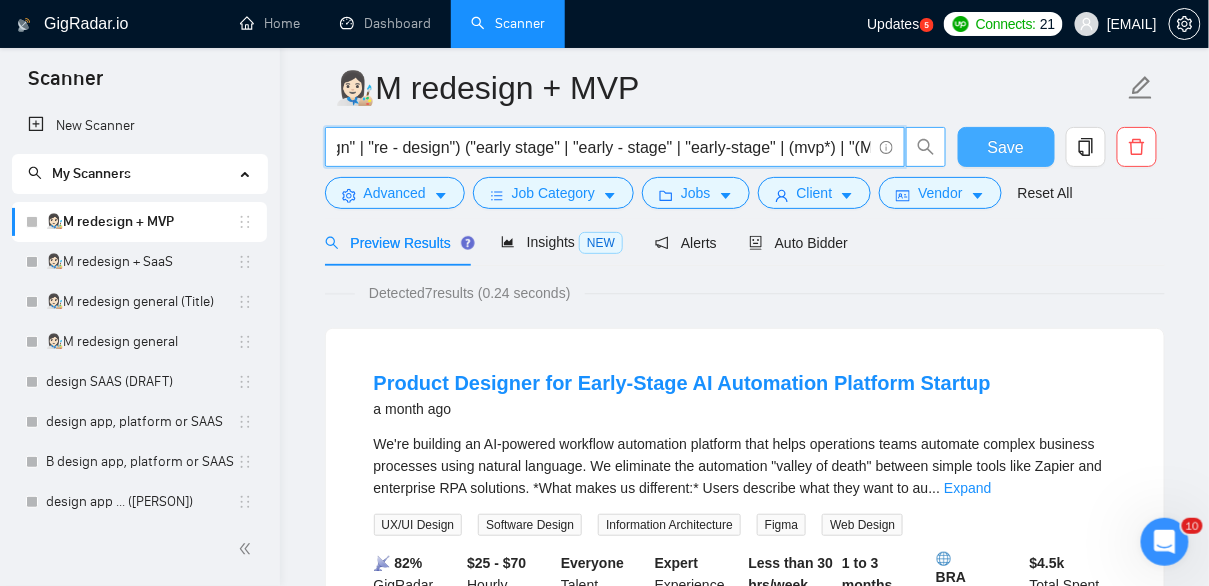 type on "((redesign*) | "re design" | "re-design" | "re - design") ("early stage" | "early - stage" | "early-stage" | (mvp*) | "(MVP)" | "Minimum valuable product" | "Minimum viable product")" 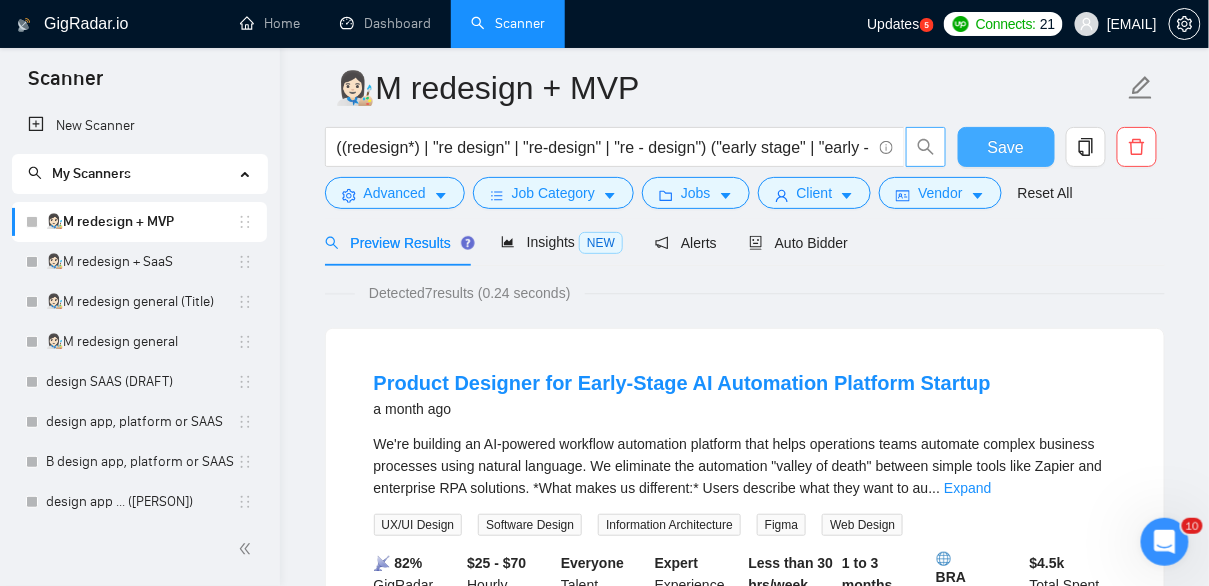 click on "Save" at bounding box center (1006, 147) 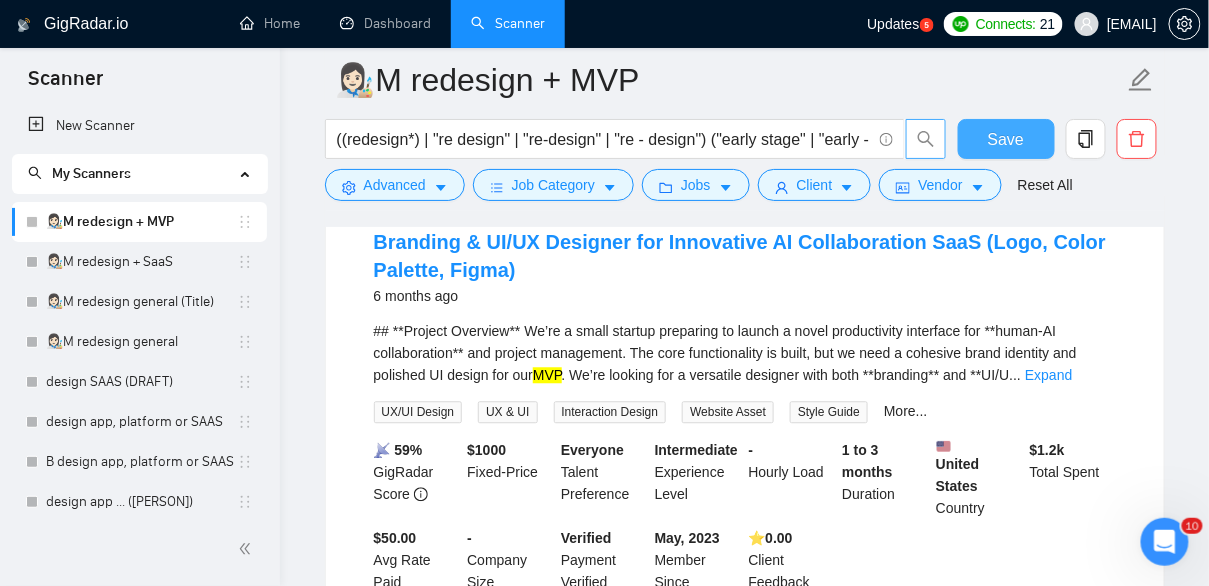 scroll, scrollTop: 1122, scrollLeft: 0, axis: vertical 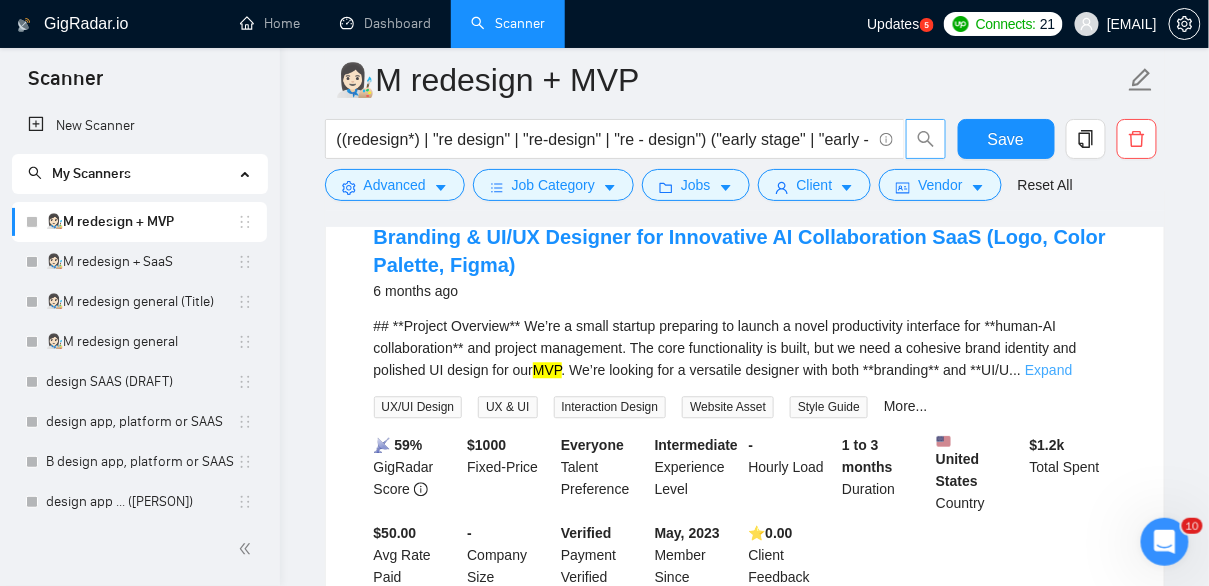 click on "Expand" at bounding box center [1048, 370] 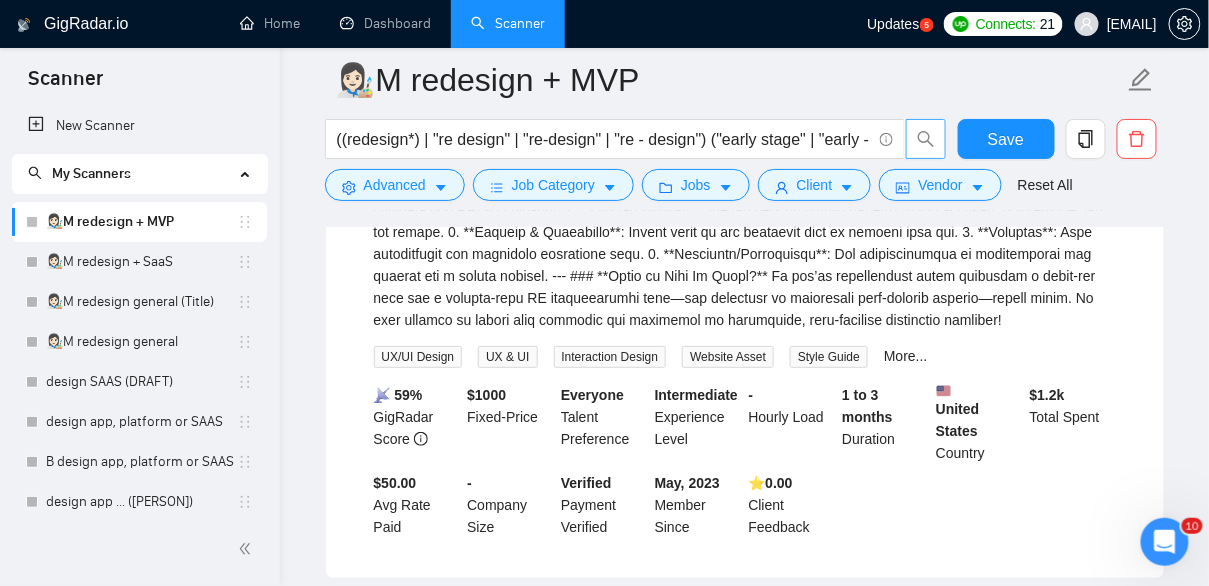 scroll, scrollTop: 2027, scrollLeft: 0, axis: vertical 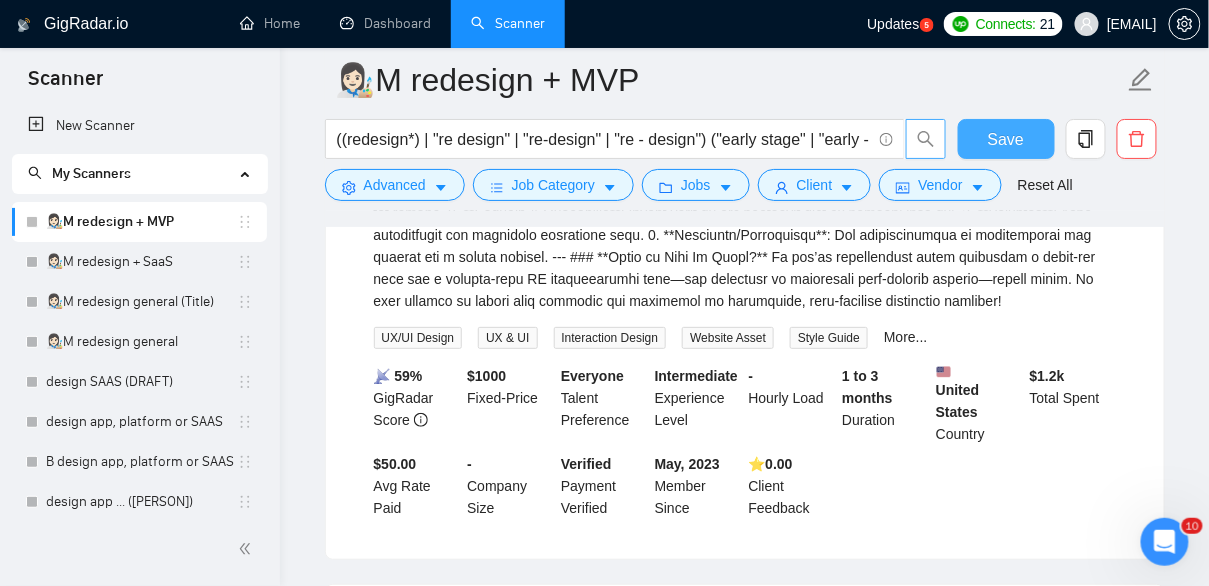 click on "Save" at bounding box center (1006, 139) 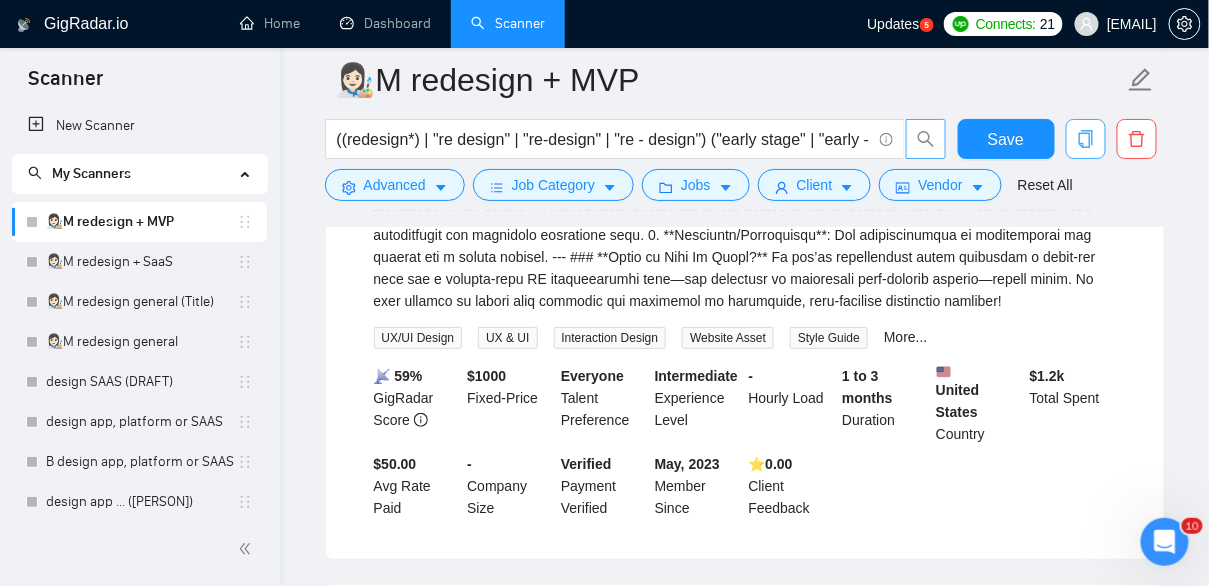 click at bounding box center (1086, 139) 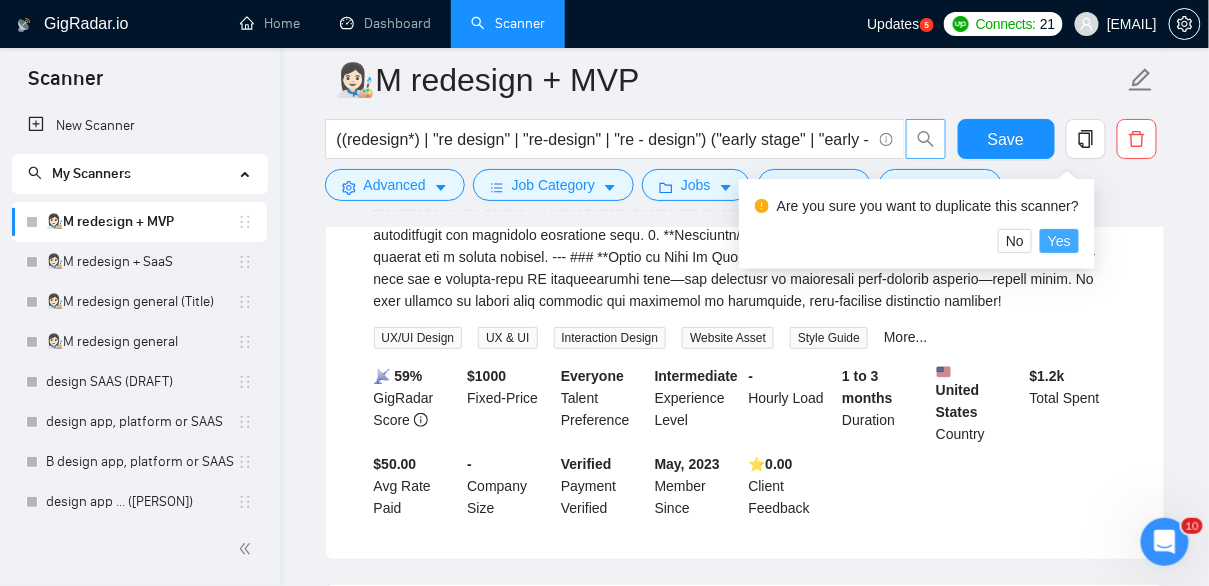 click on "Yes" at bounding box center (1059, 241) 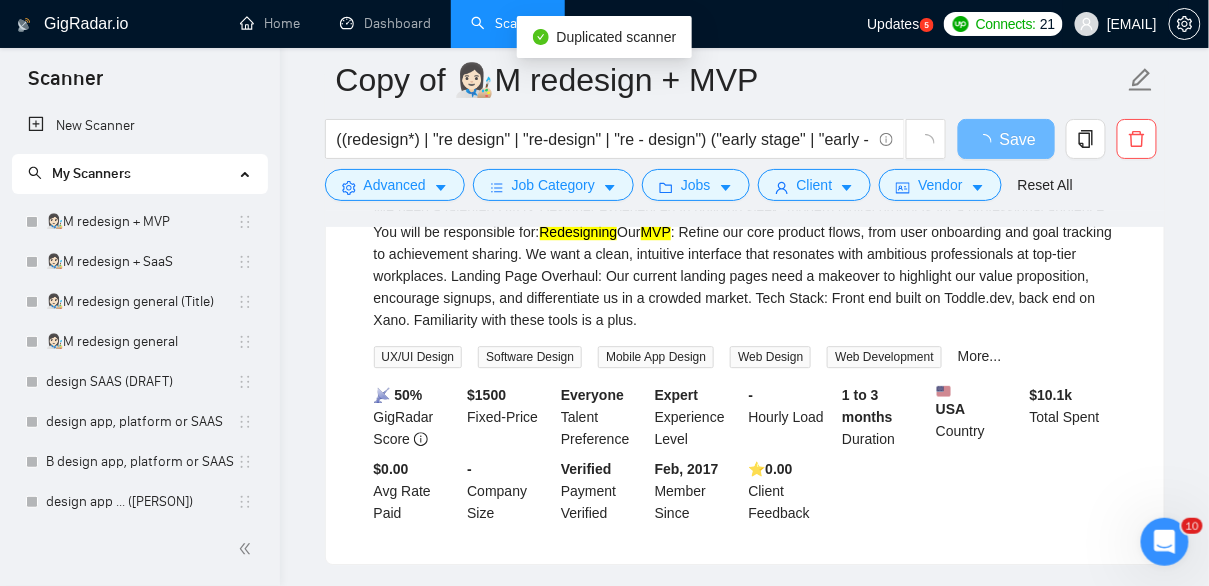 scroll, scrollTop: 2027, scrollLeft: 0, axis: vertical 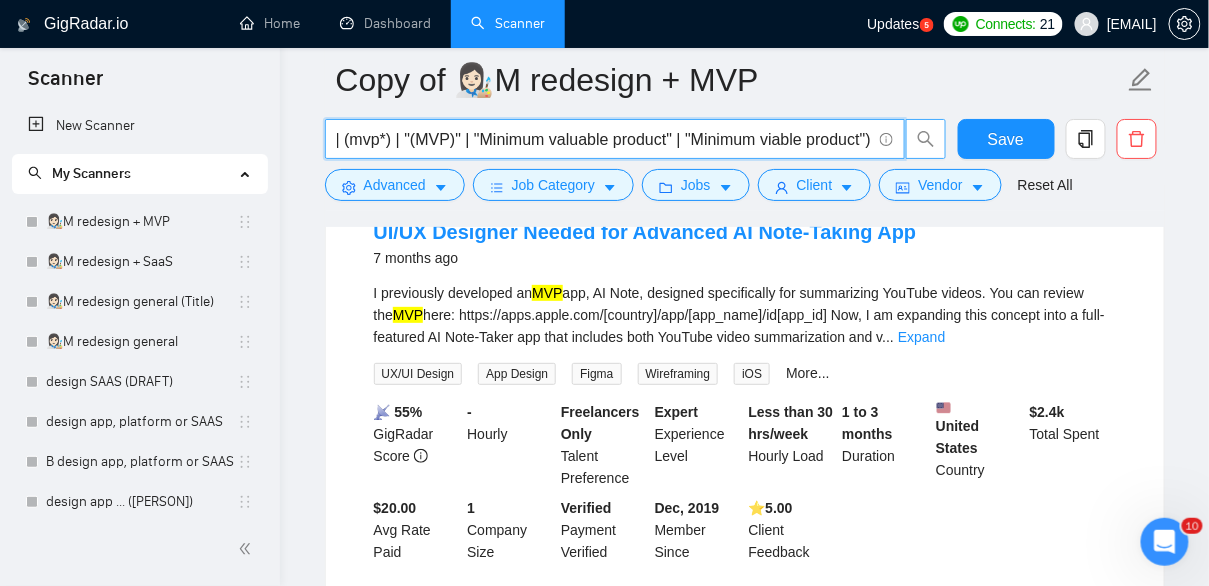 drag, startPoint x: 831, startPoint y: 143, endPoint x: 911, endPoint y: 152, distance: 80.50466 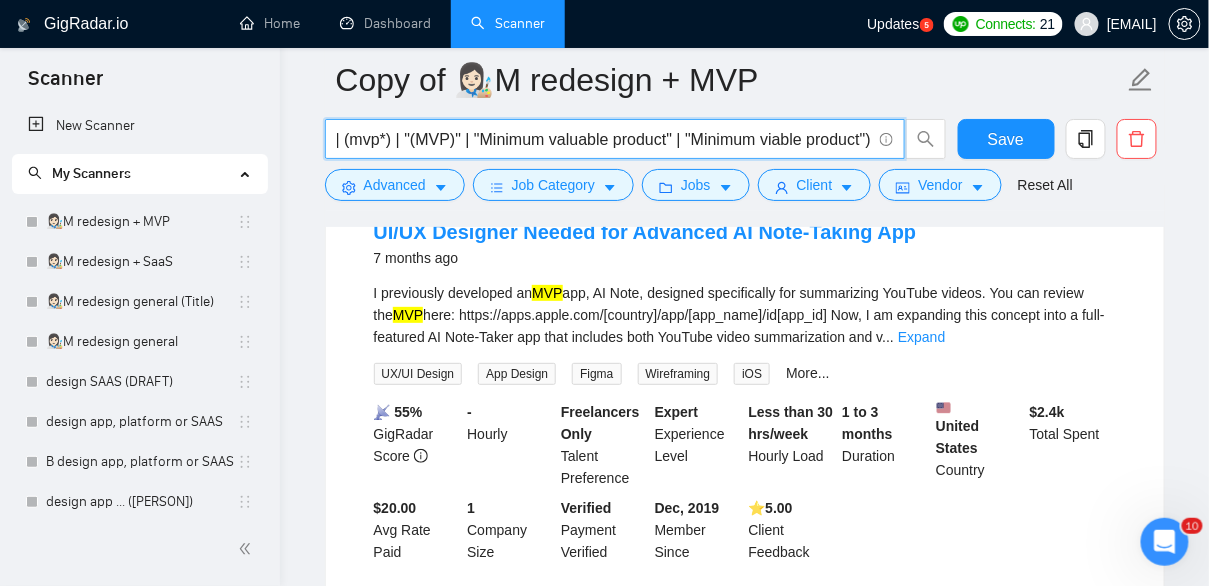 click on "((redesign*) | "re design" | "re-design" | "re - design") ("early stage" | "early - stage" | "early-stage" | (mvp*) | "(MVP)" | "Minimum valuable product" | "Minimum viable product")" at bounding box center (604, 139) 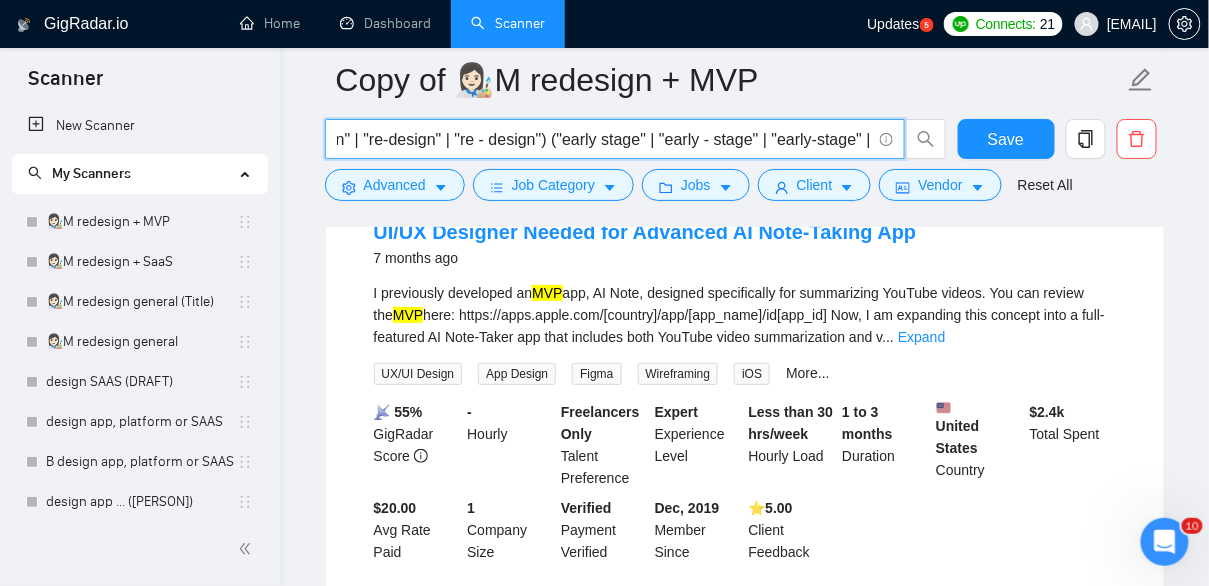 scroll, scrollTop: 0, scrollLeft: 0, axis: both 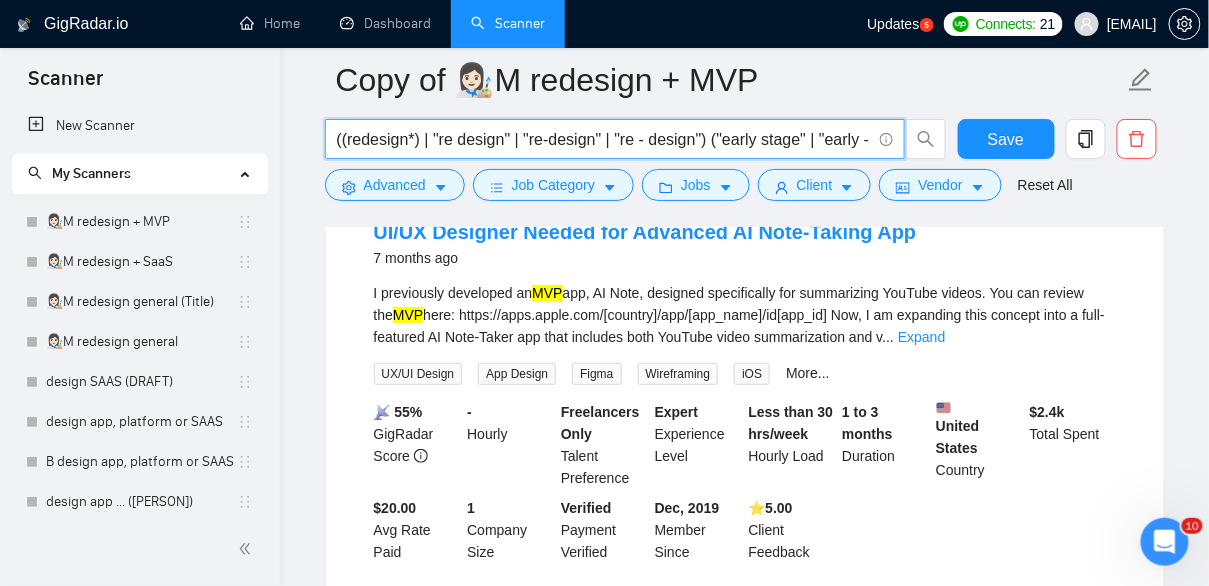 drag, startPoint x: 864, startPoint y: 140, endPoint x: 736, endPoint y: 142, distance: 128.01562 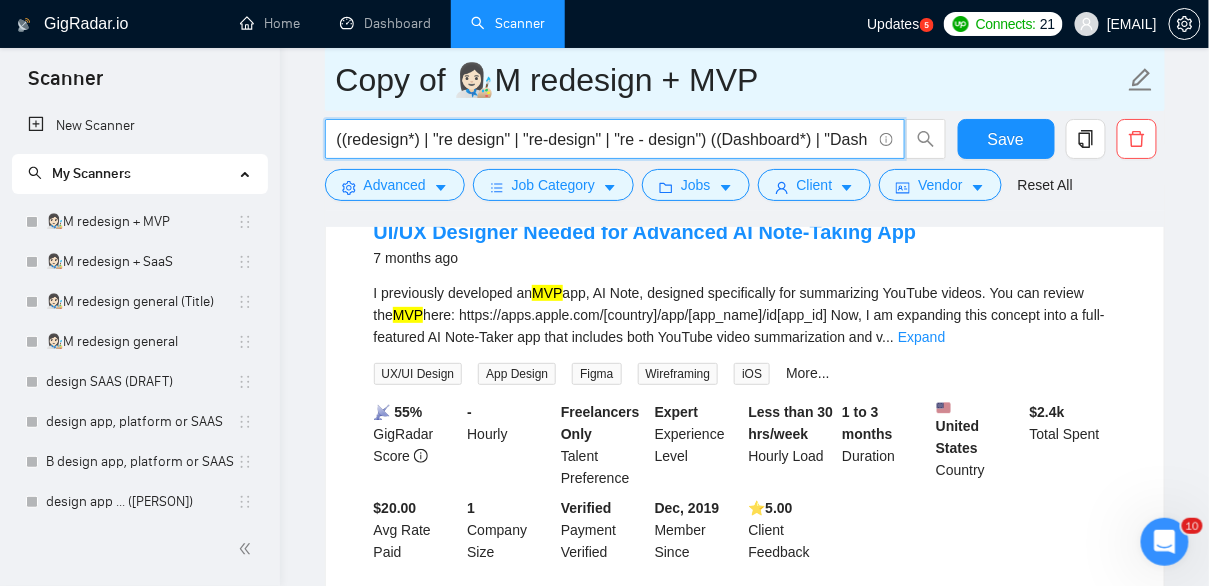 scroll, scrollTop: 0, scrollLeft: 605, axis: horizontal 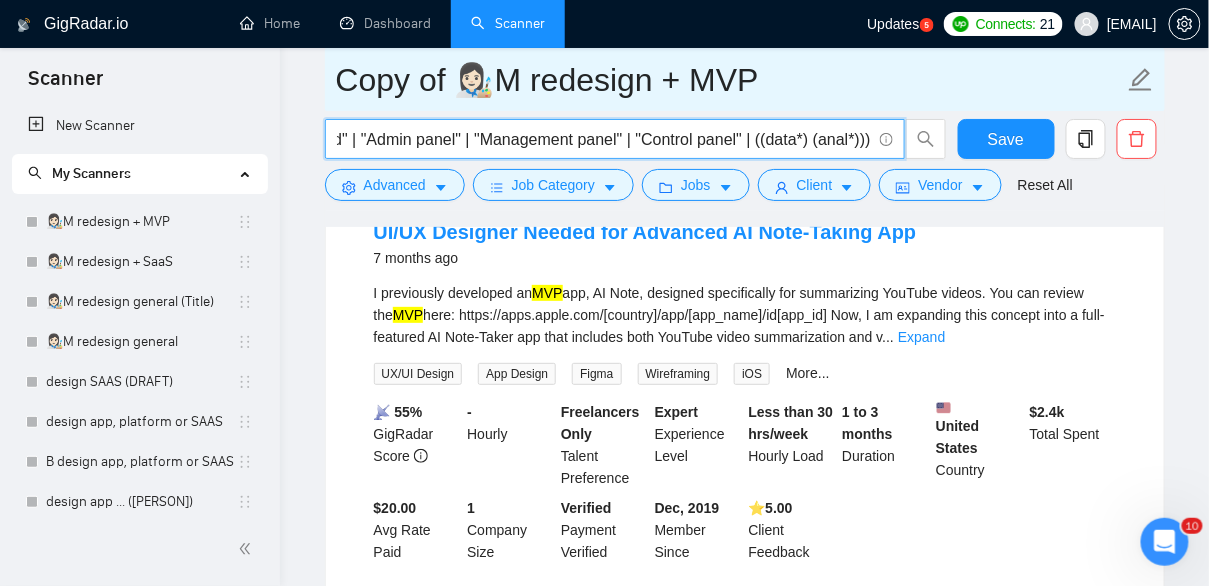 type on "((redesign*) | "re design" | "re-design" | "re - design") ((Dashboard*) | "Dash board" | "Admin panel" | "Management panel" | "Control panel" | ((data*) (anal*)))" 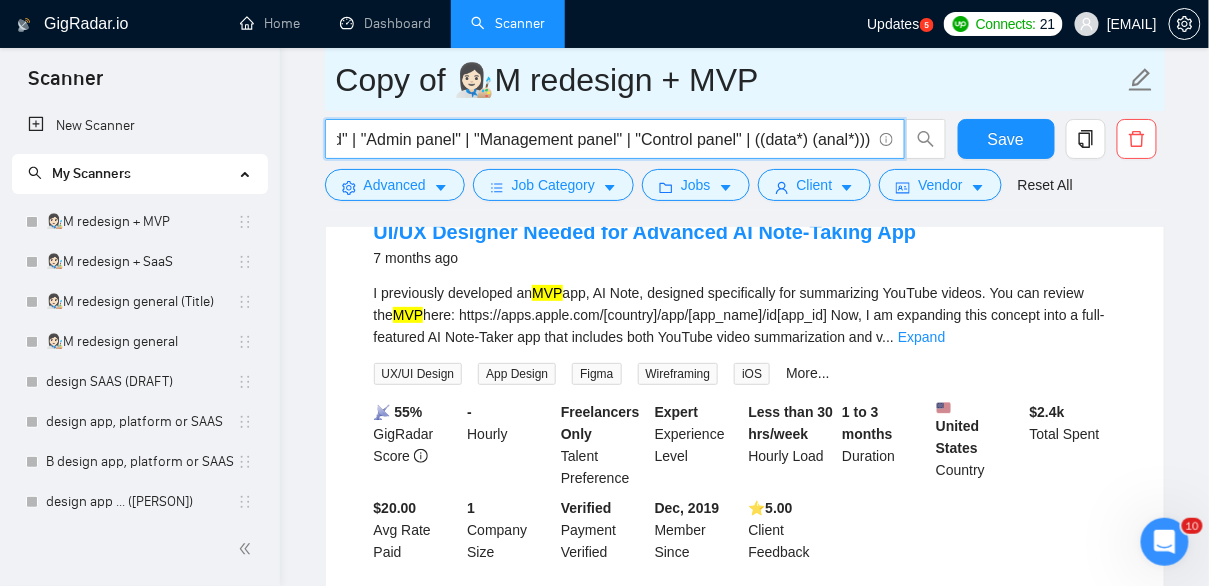 scroll, scrollTop: 0, scrollLeft: 0, axis: both 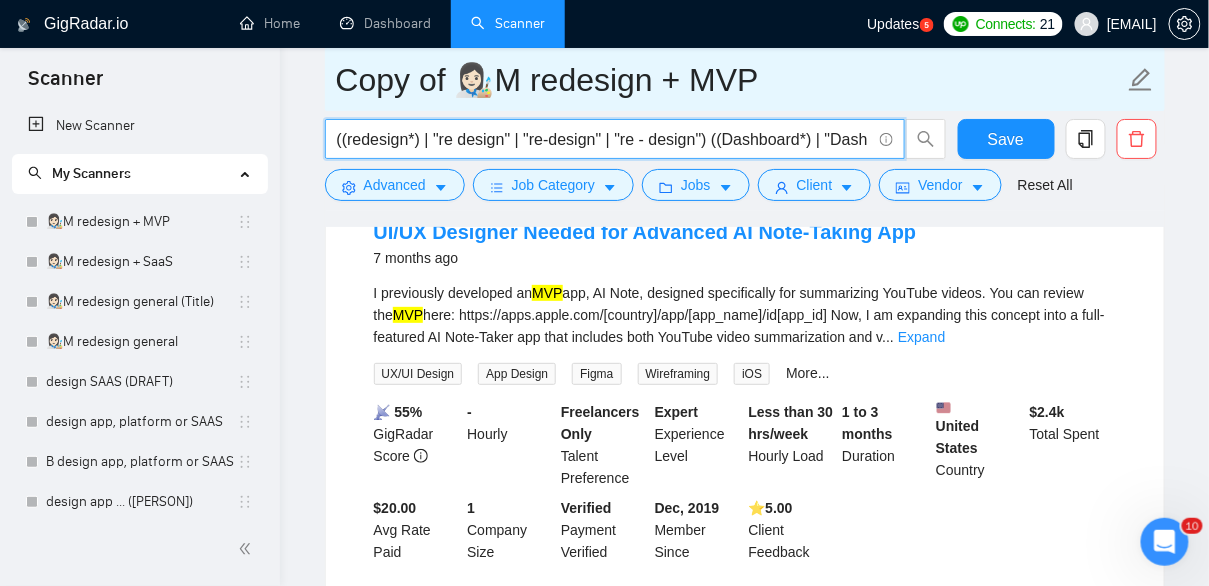 drag, startPoint x: 452, startPoint y: 77, endPoint x: 285, endPoint y: 77, distance: 167 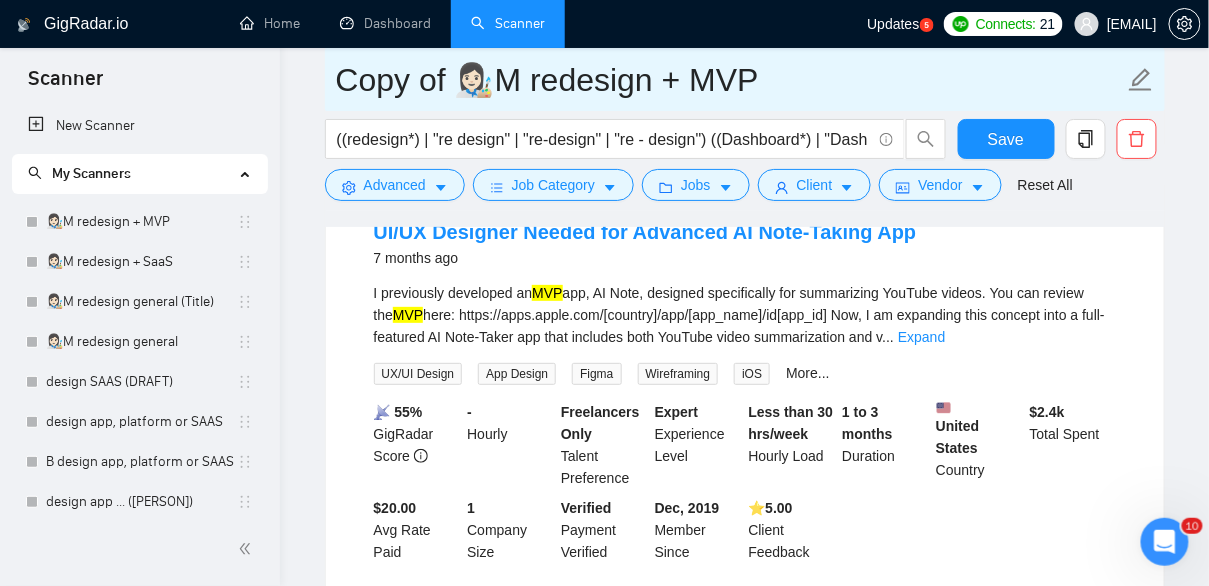 scroll, scrollTop: 1933, scrollLeft: 0, axis: vertical 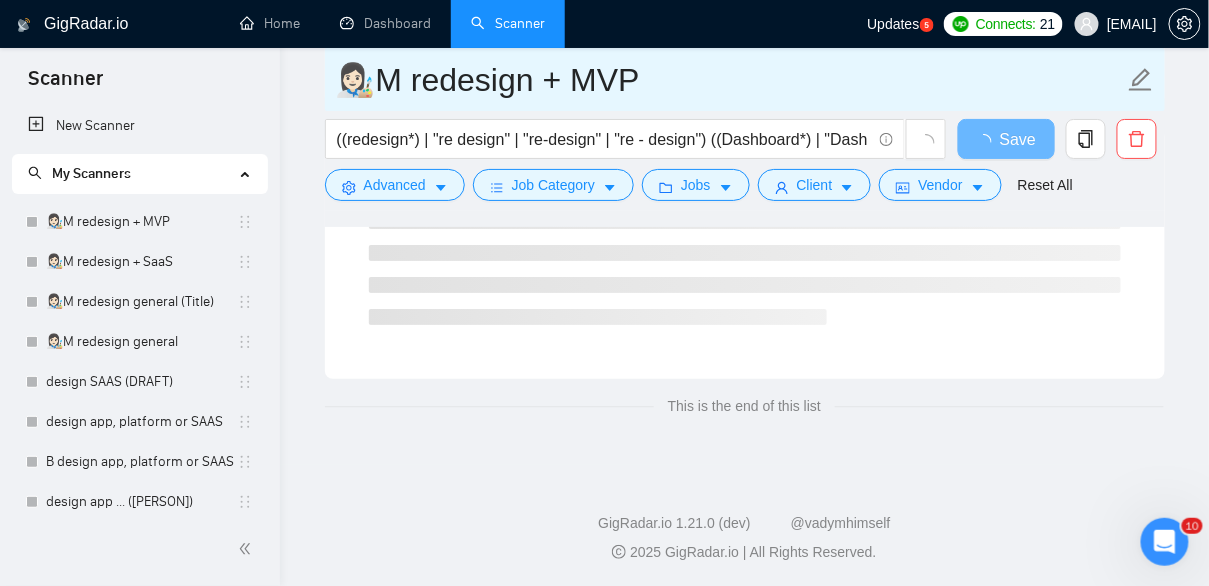 drag, startPoint x: 556, startPoint y: 78, endPoint x: 766, endPoint y: 83, distance: 210.05951 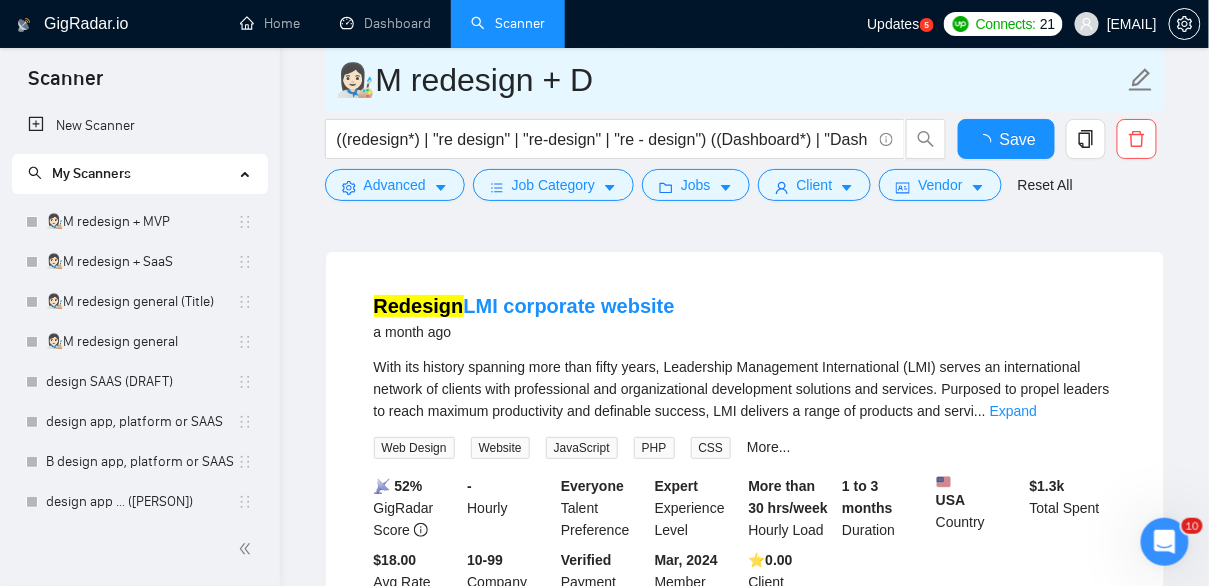 scroll, scrollTop: 2027, scrollLeft: 0, axis: vertical 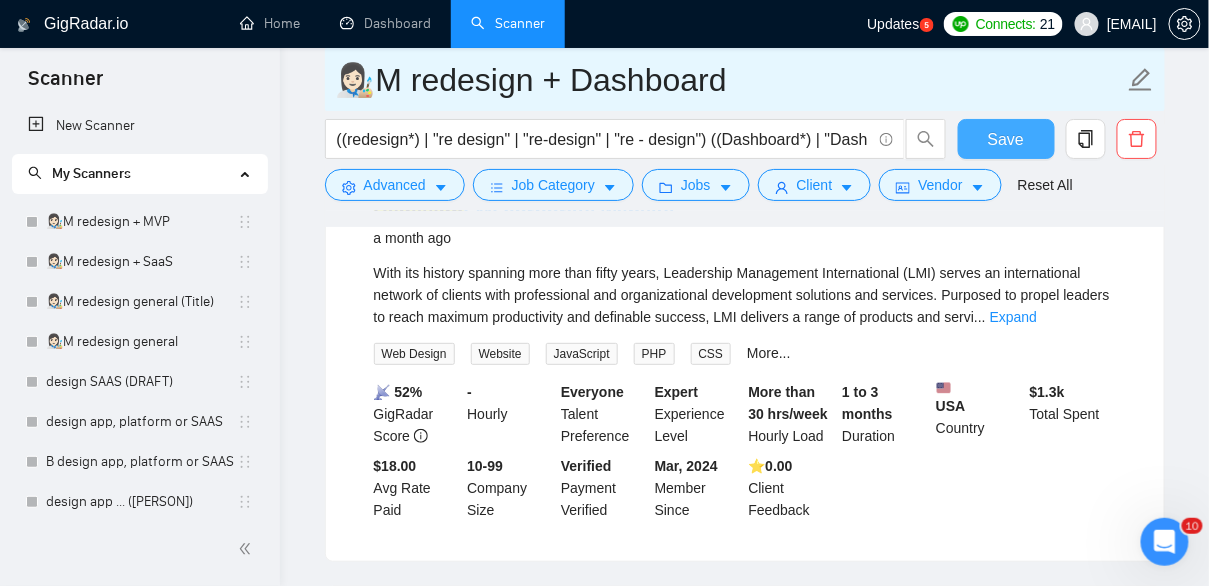 type on "👩🏻‍🎨M redesign + Dashboard" 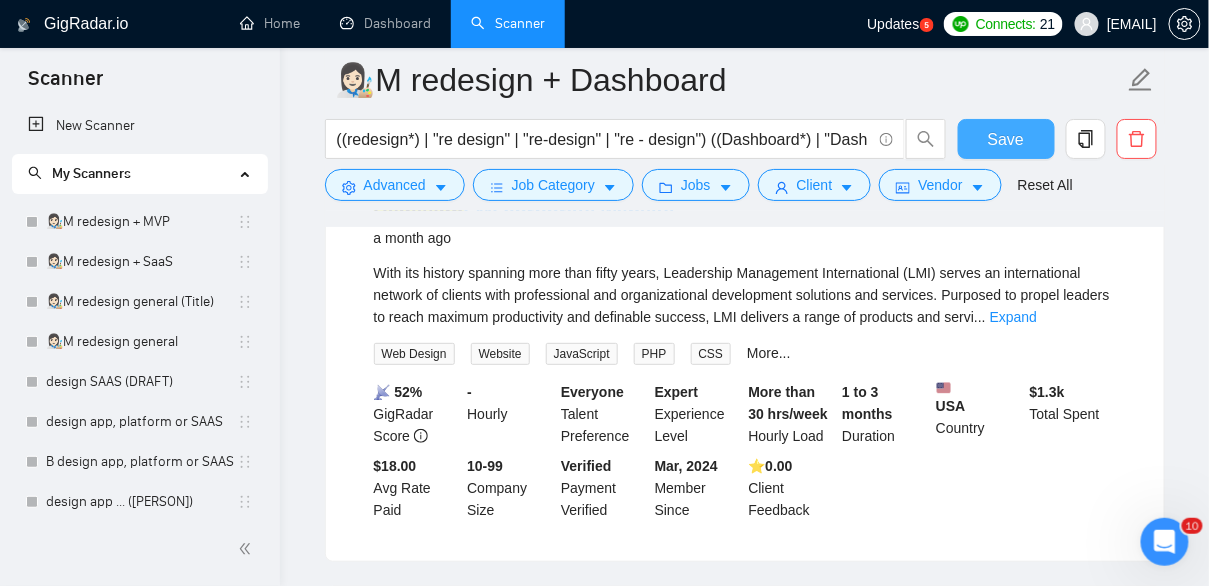 click on "Save" at bounding box center (1006, 139) 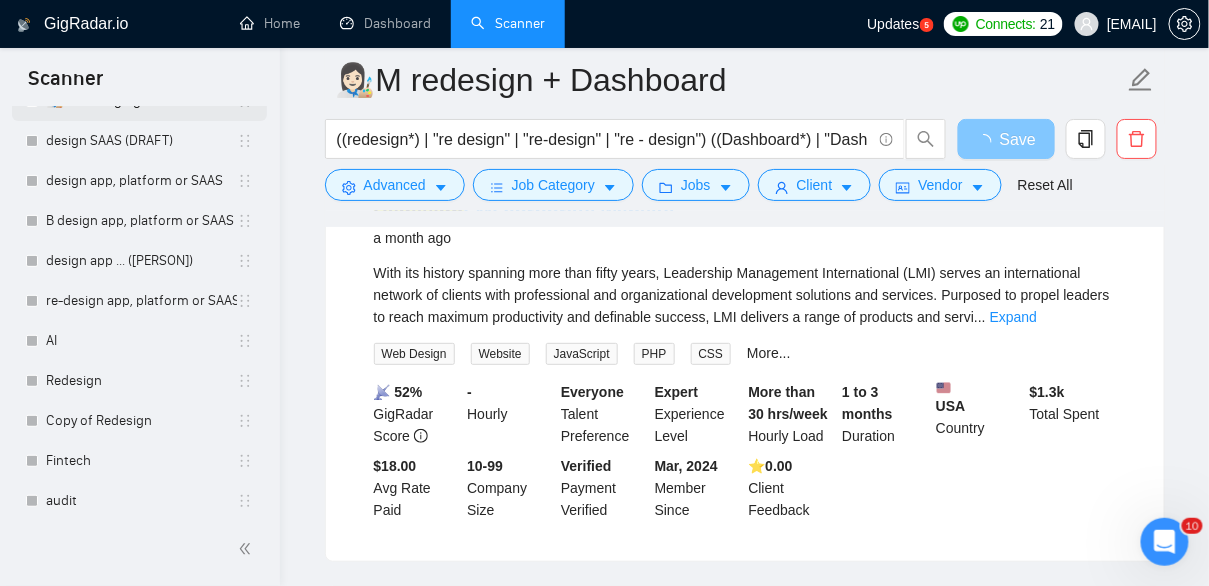 scroll, scrollTop: 448, scrollLeft: 0, axis: vertical 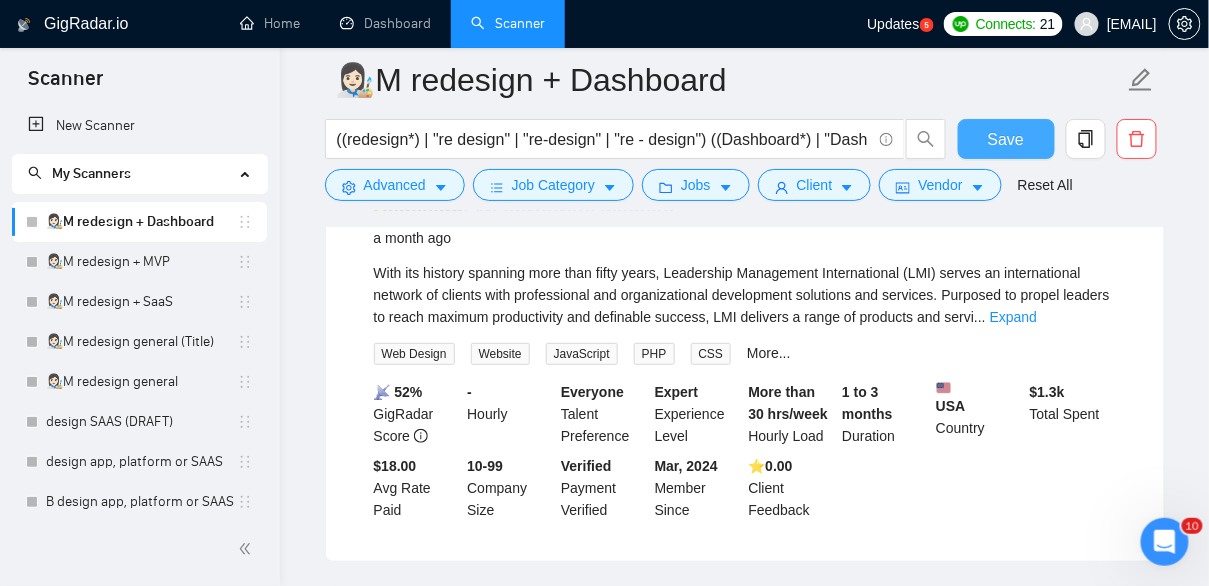 click on "Save" at bounding box center [1006, 139] 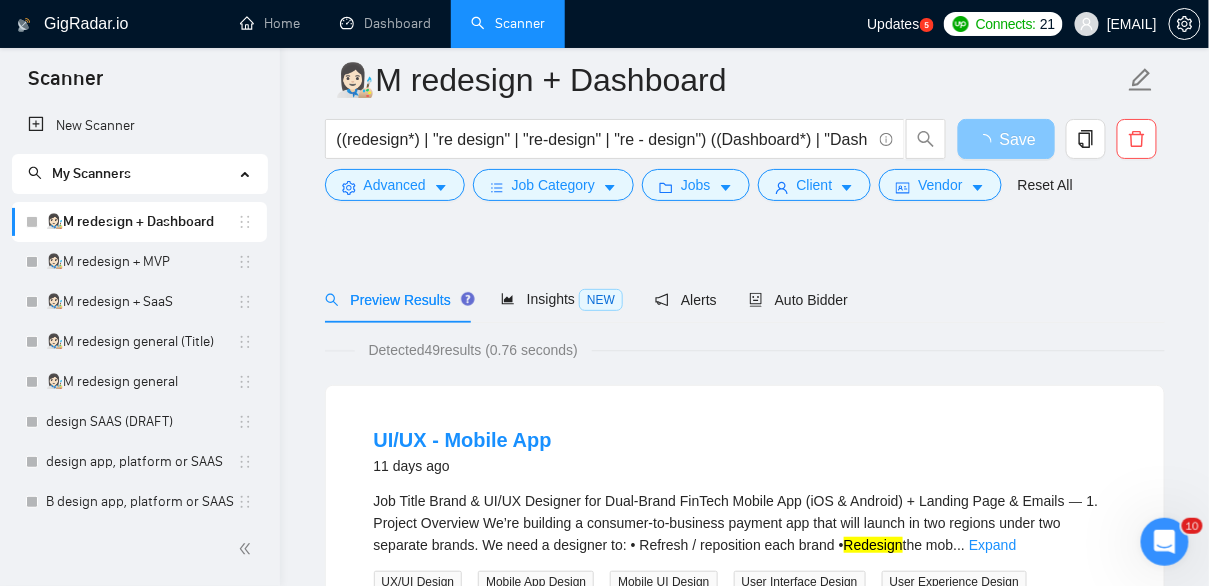 scroll, scrollTop: 0, scrollLeft: 0, axis: both 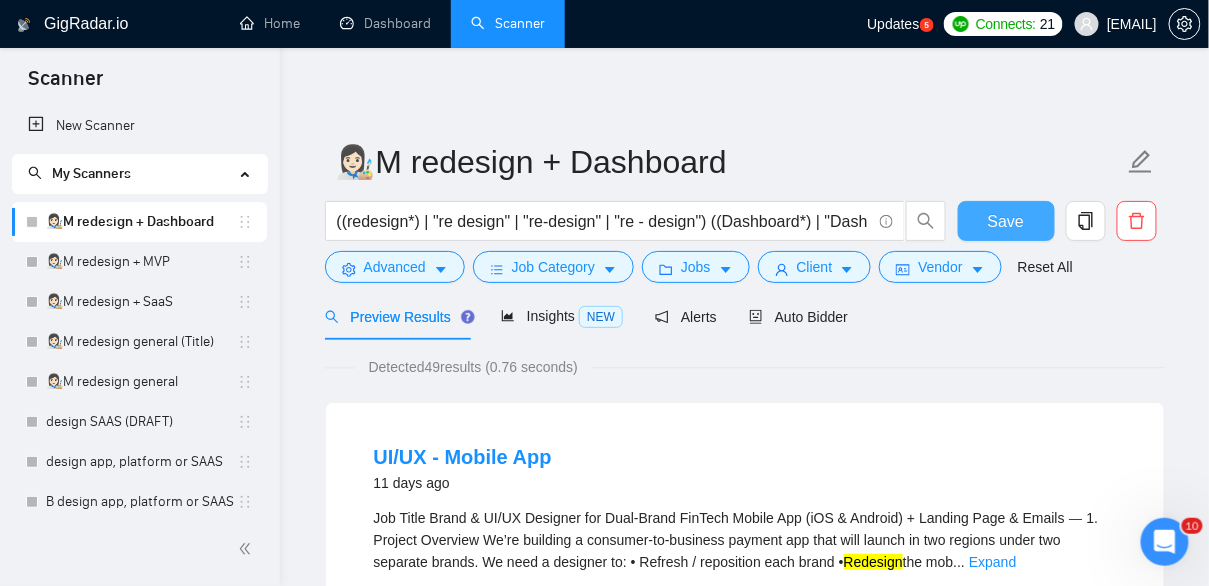click on "Save" at bounding box center (1006, 221) 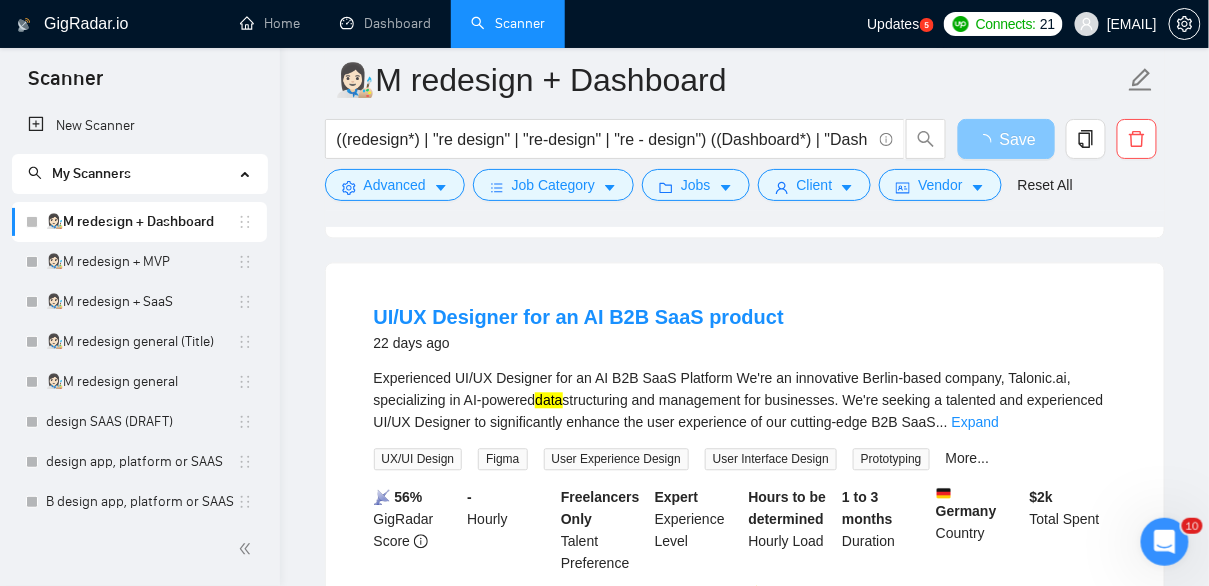 scroll, scrollTop: 1028, scrollLeft: 0, axis: vertical 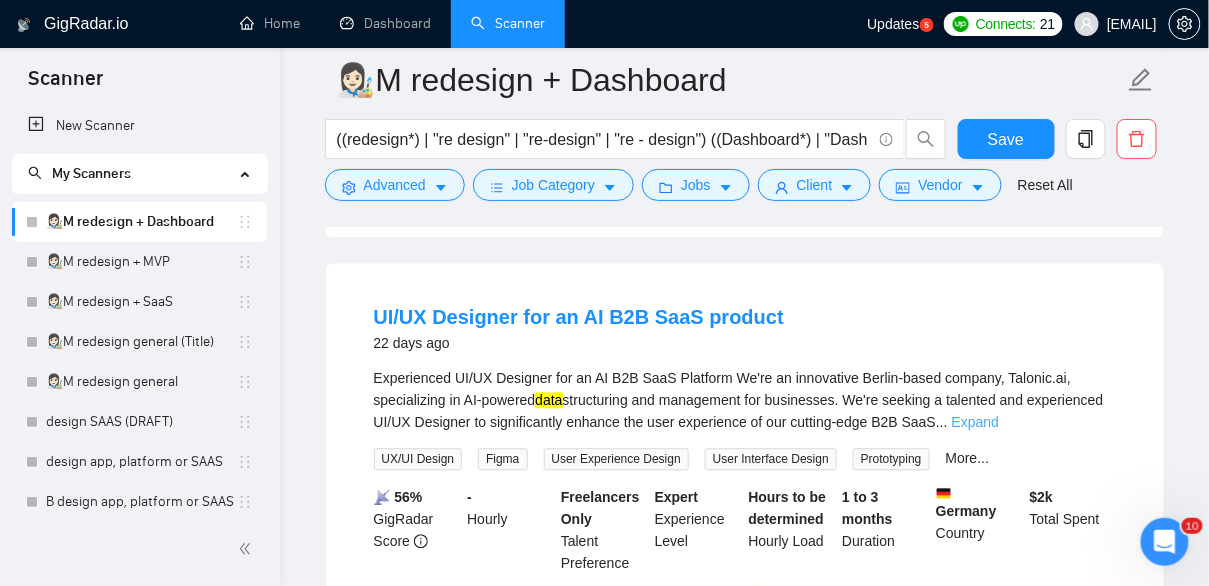 click on "Expand" at bounding box center [975, 422] 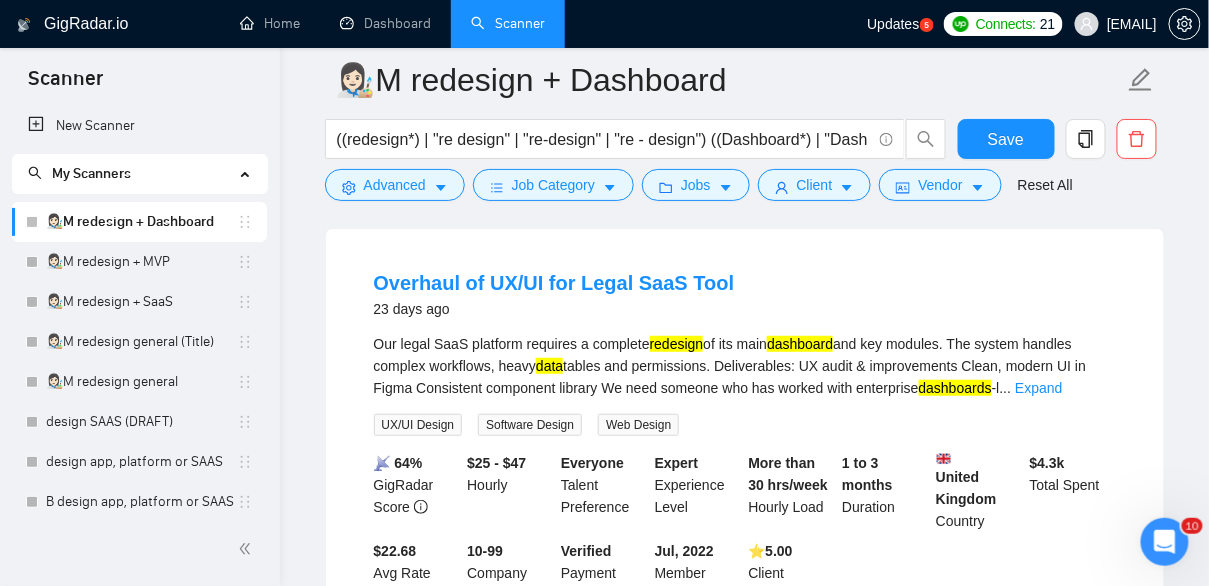 scroll, scrollTop: 2152, scrollLeft: 0, axis: vertical 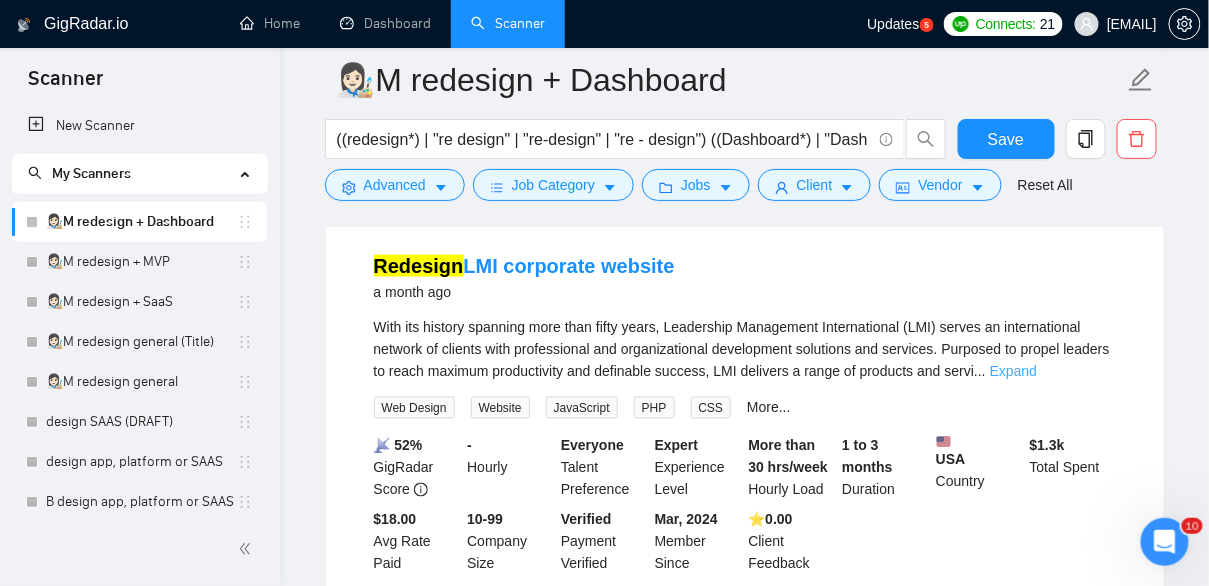 click on "Expand" at bounding box center (1013, 371) 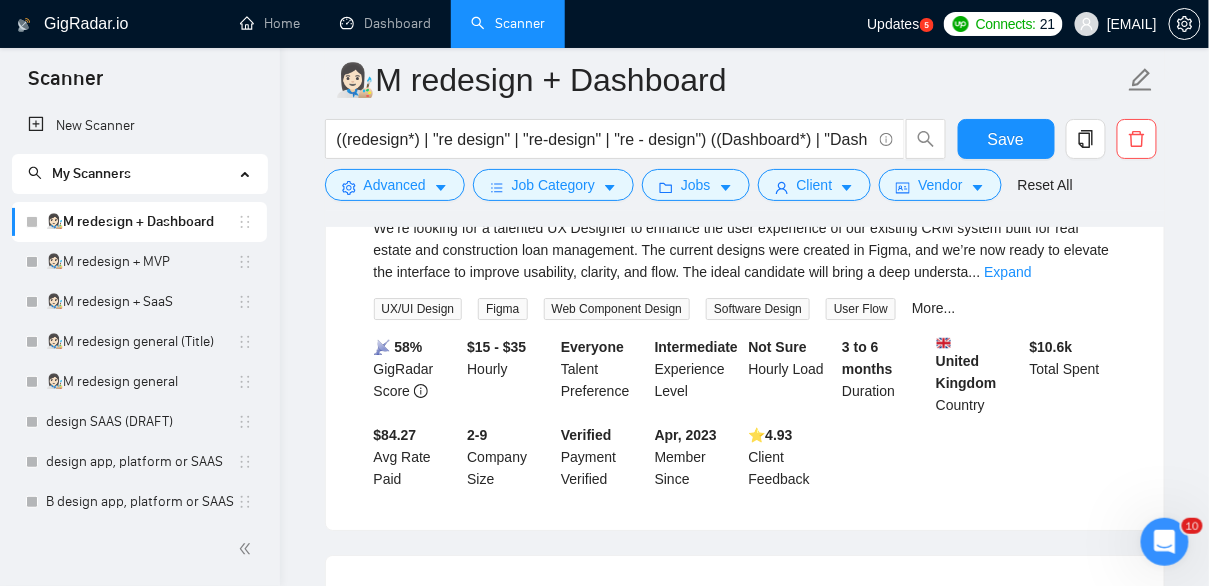 scroll, scrollTop: 3624, scrollLeft: 0, axis: vertical 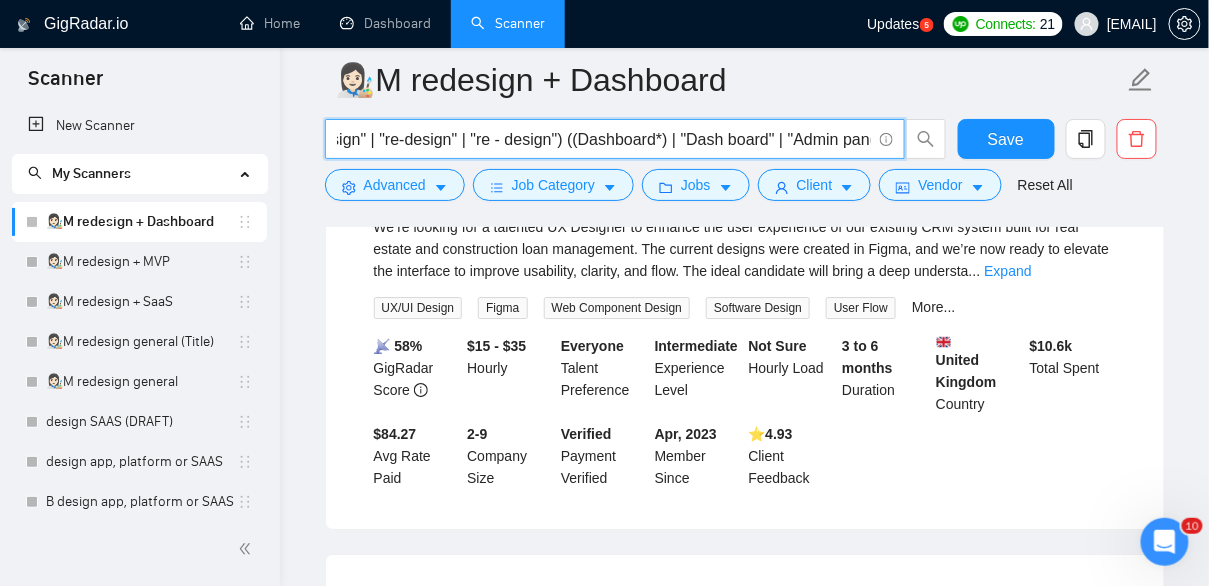 drag, startPoint x: 856, startPoint y: 134, endPoint x: 867, endPoint y: 136, distance: 11.18034 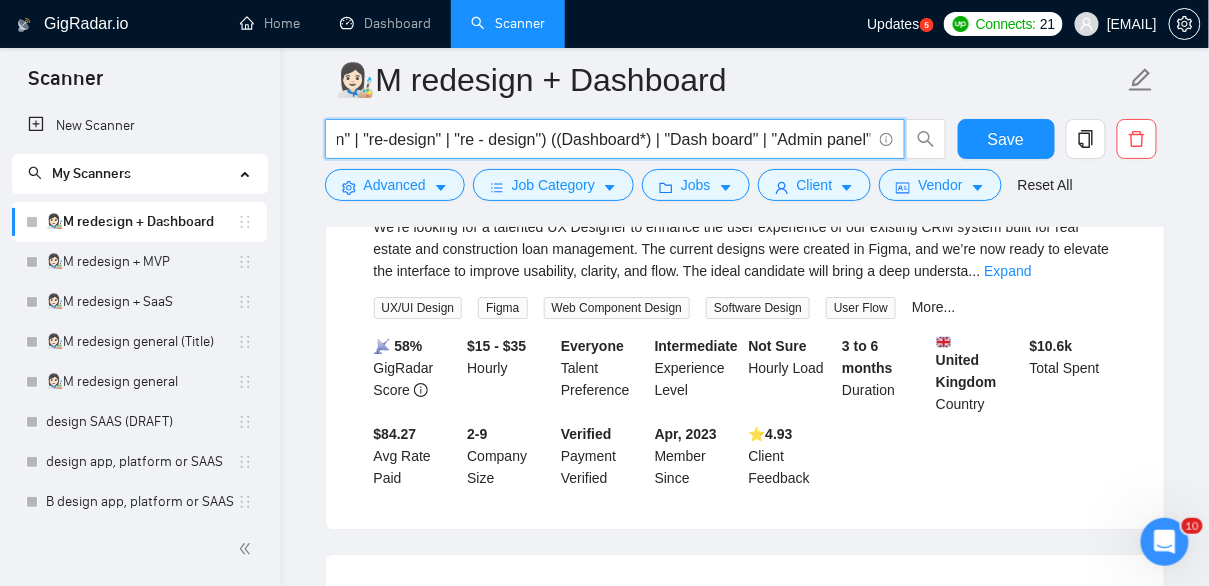 click on "((redesign*) | "re design" | "re-design" | "re - design") ((Dashboard*) | "Dash board" | "Admin panel" | "Management panel" | "Control panel" | ((data*) (anal*)))" at bounding box center (604, 139) 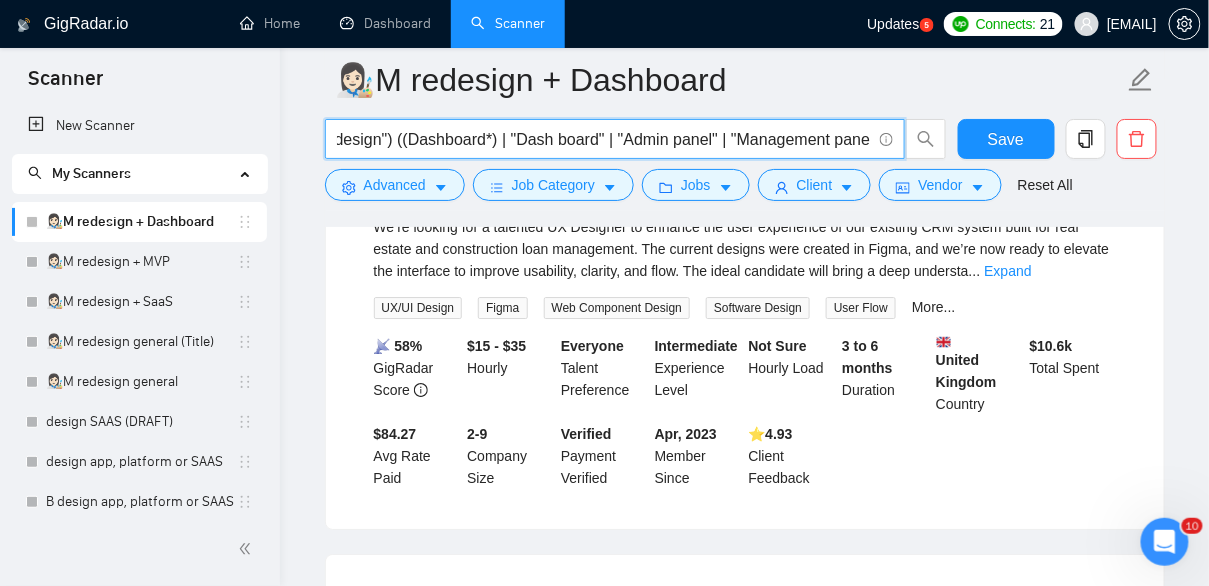 scroll, scrollTop: 0, scrollLeft: 470, axis: horizontal 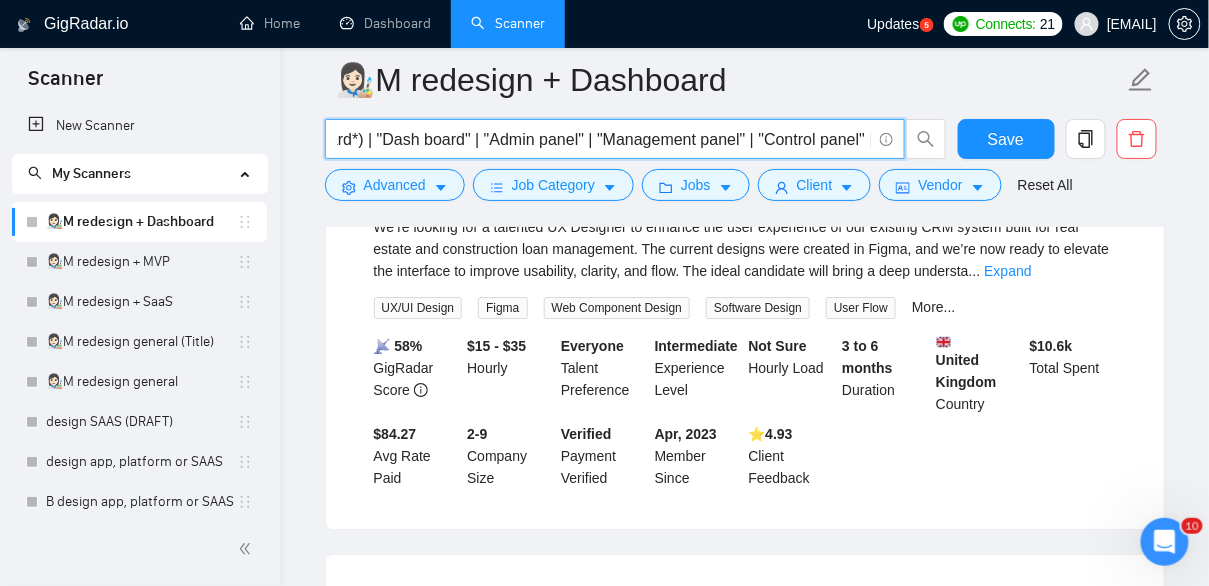 drag, startPoint x: 834, startPoint y: 142, endPoint x: 874, endPoint y: 144, distance: 40.04997 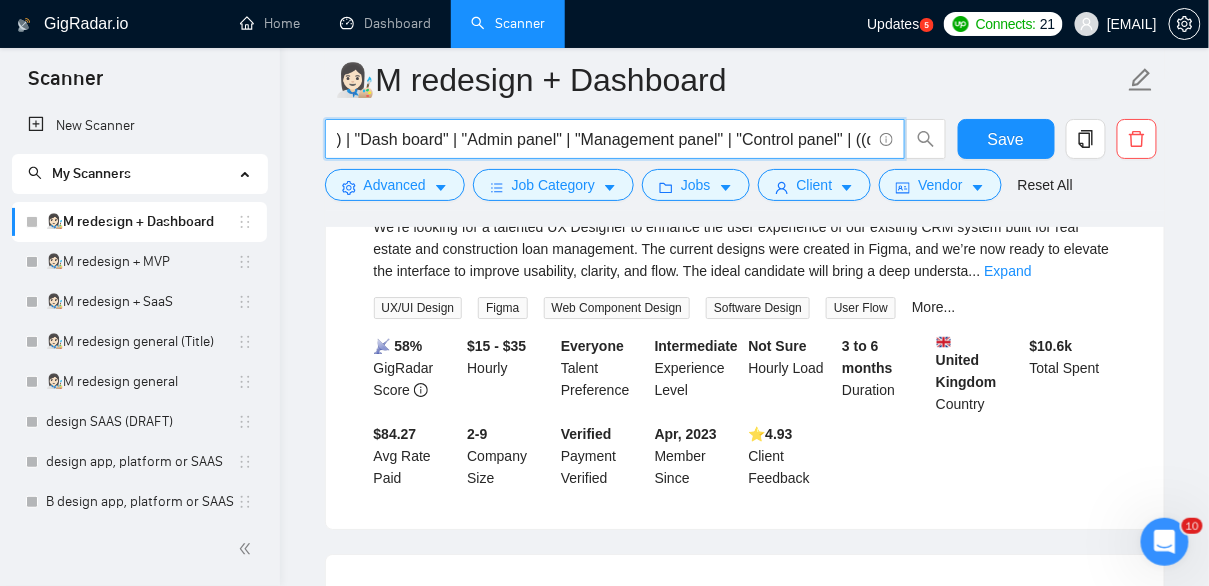 click on "((redesign*) | "re design" | "re-design" | "re - design") ((Dashboard*) | "Dash board" | "Admin panel" | "Management panel" | "Control panel" | ((data*) (anal*)))" at bounding box center [604, 139] 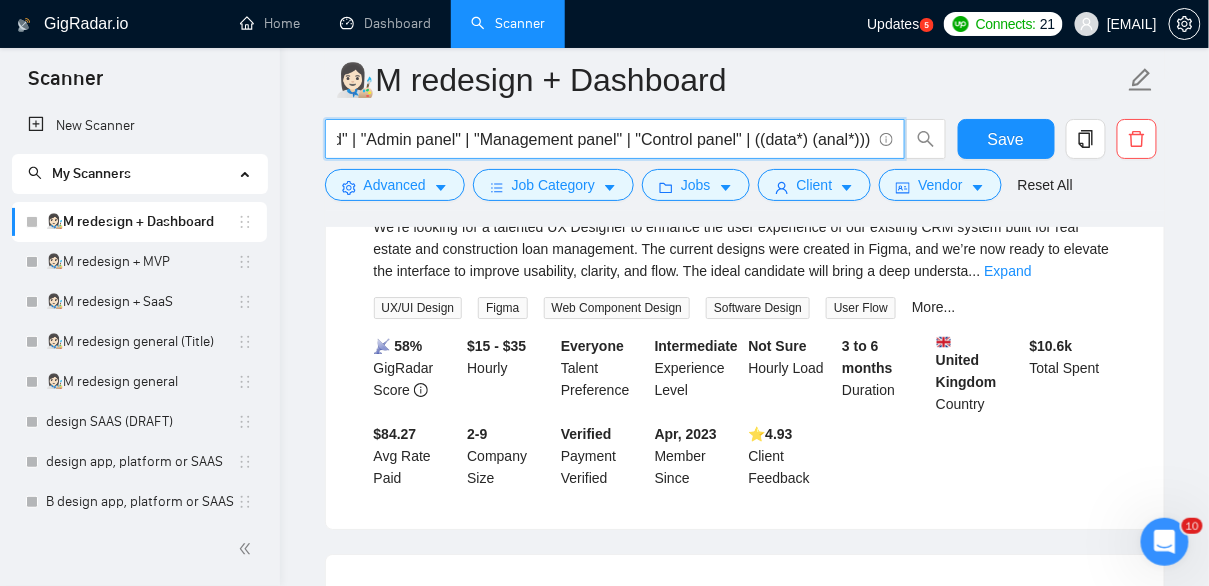 scroll, scrollTop: 0, scrollLeft: 610, axis: horizontal 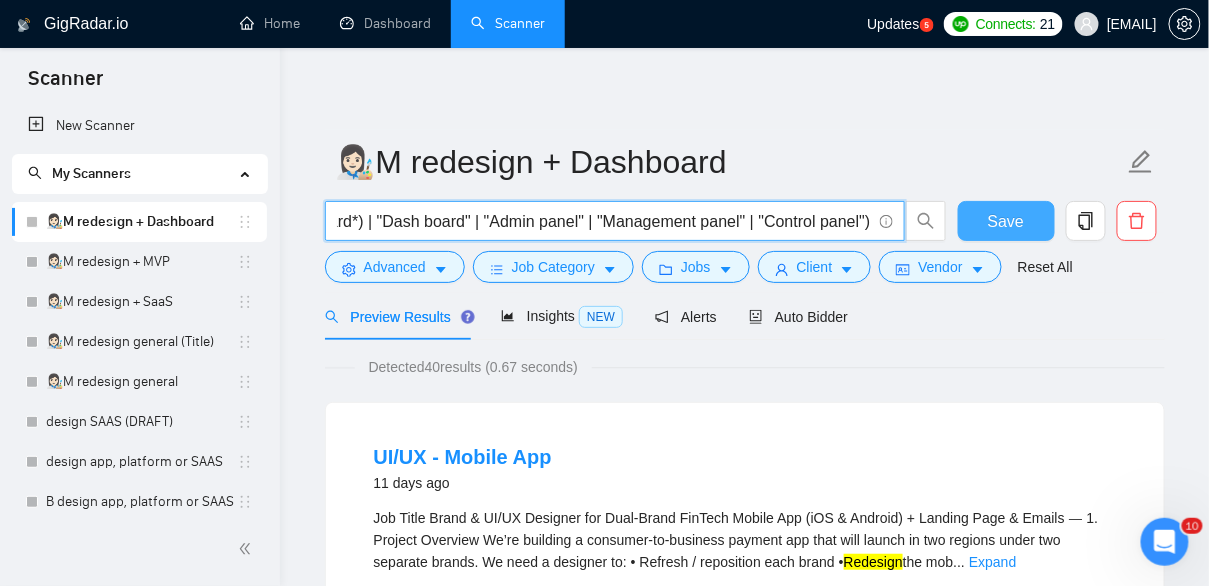 type on "((redesign*) | "re design" | "re-design" | "re - design") ((Dashboard*) | "Dash board" | "Admin panel" | "Management panel" | "Control panel")" 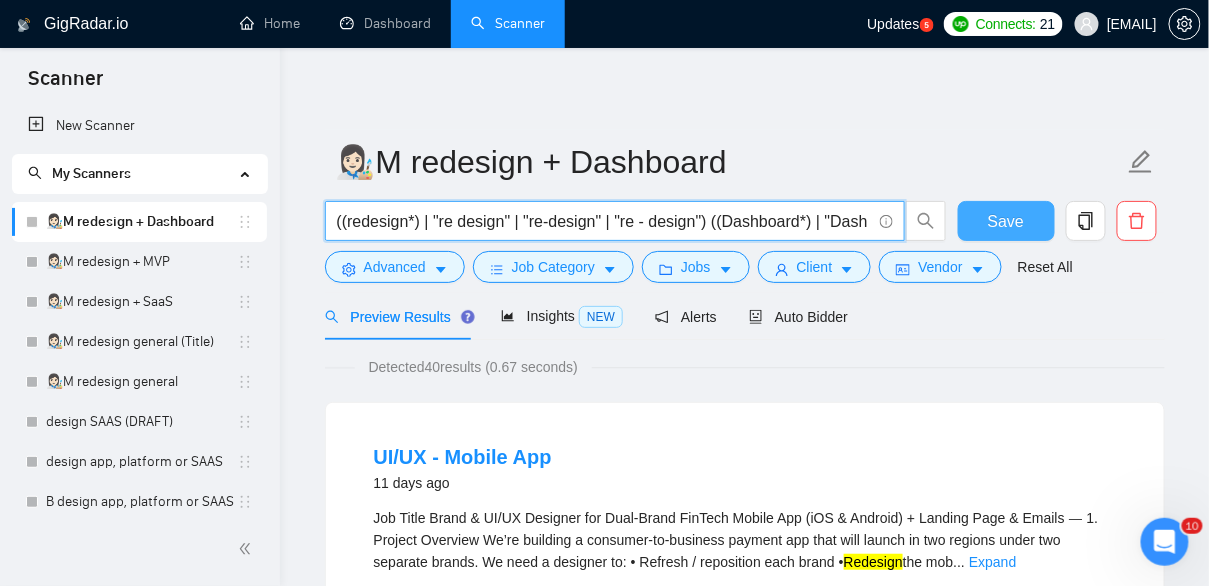 click on "Save" at bounding box center [1006, 221] 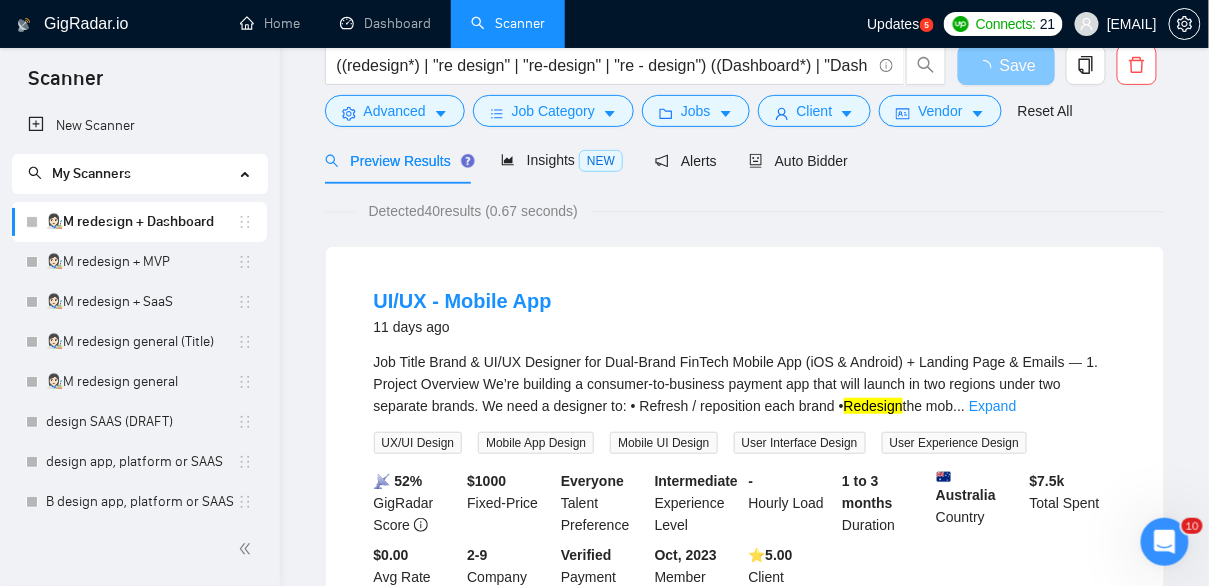 scroll, scrollTop: 163, scrollLeft: 0, axis: vertical 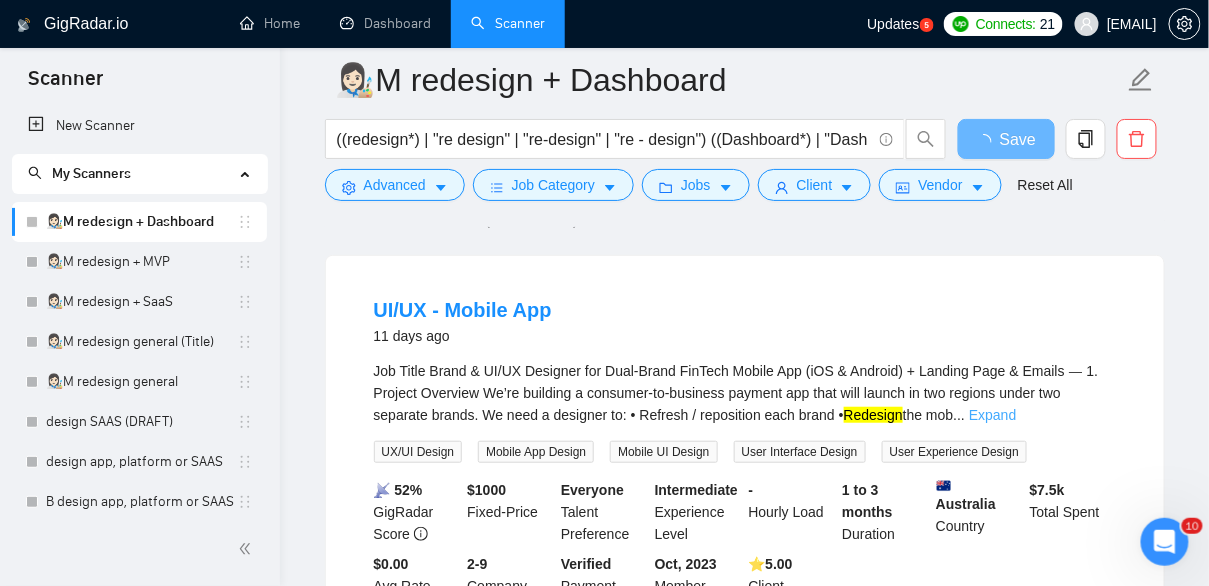 click on "Expand" at bounding box center [992, 415] 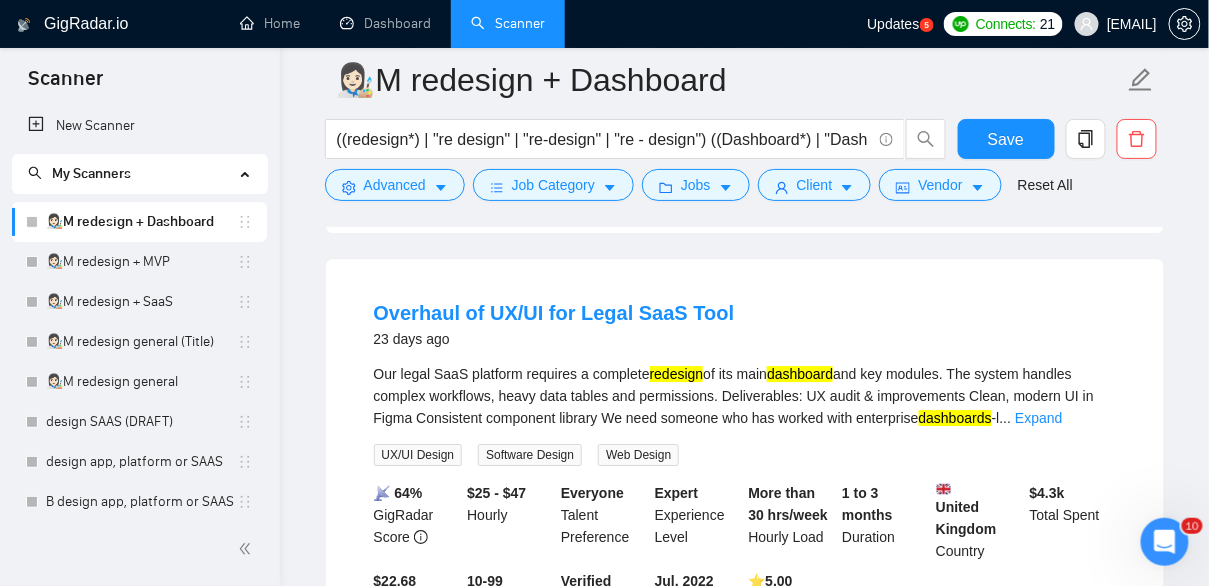 scroll, scrollTop: 1512, scrollLeft: 0, axis: vertical 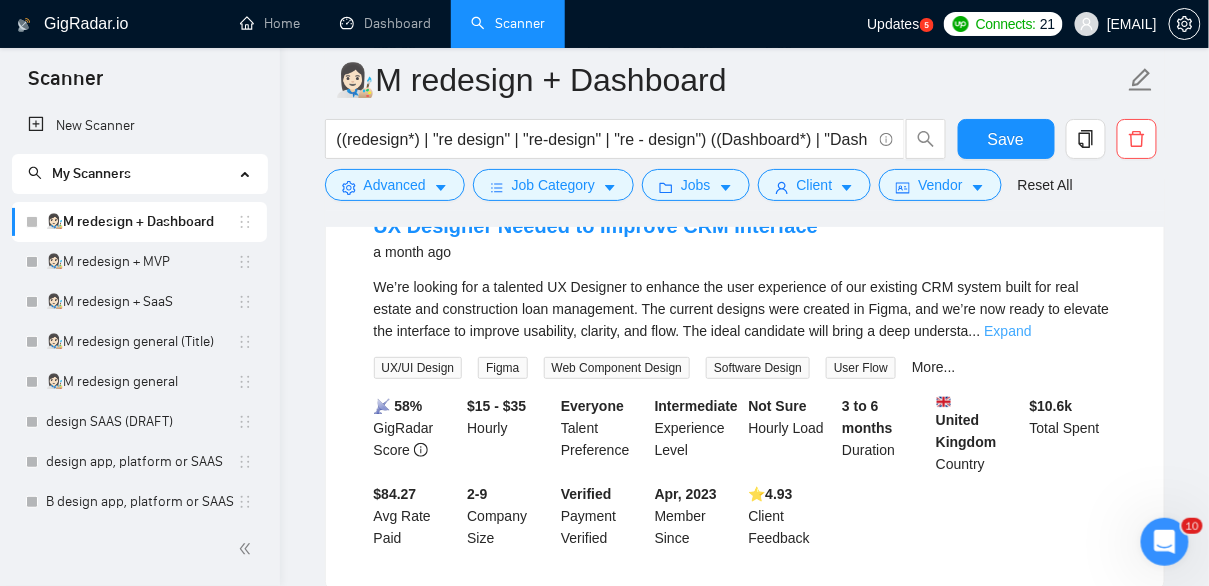 click on "Expand" at bounding box center [1008, 331] 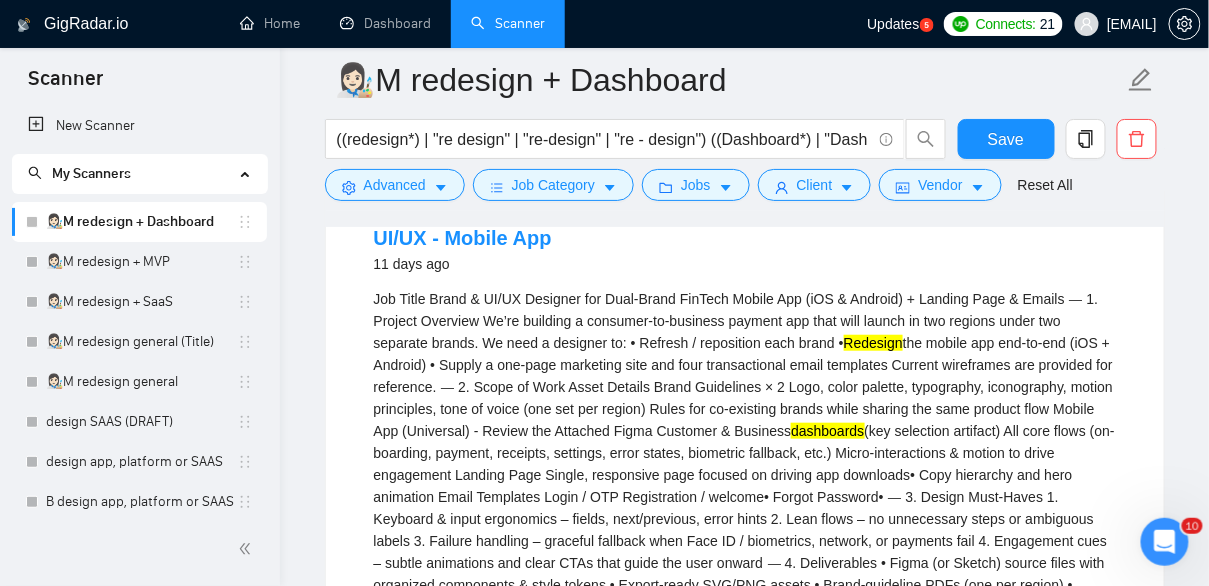 scroll, scrollTop: 0, scrollLeft: 0, axis: both 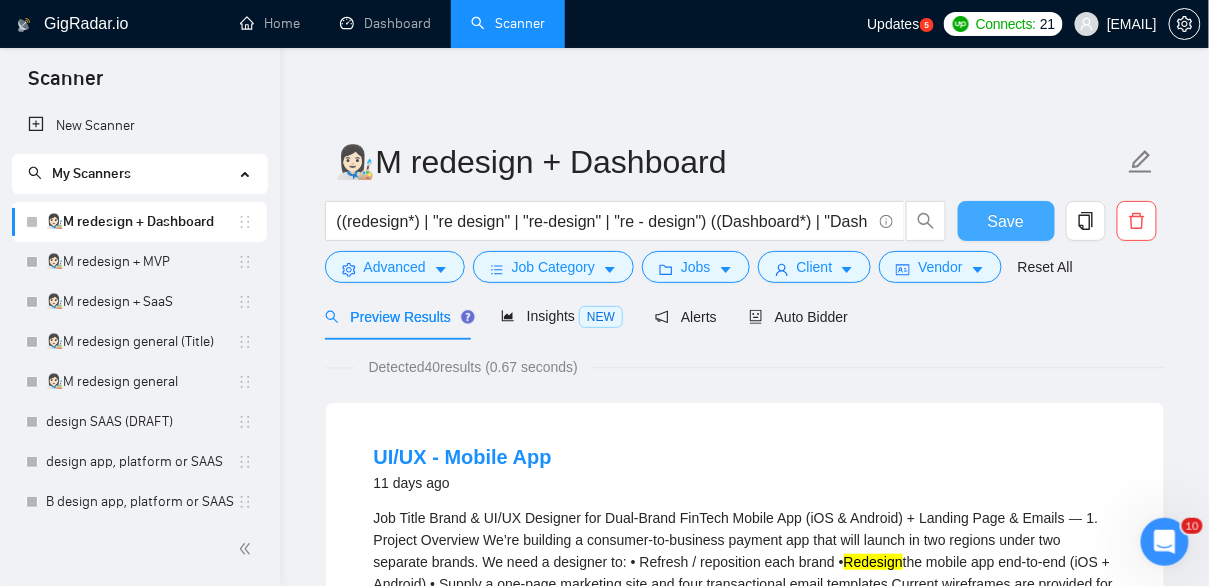 click on "Save" at bounding box center (1006, 221) 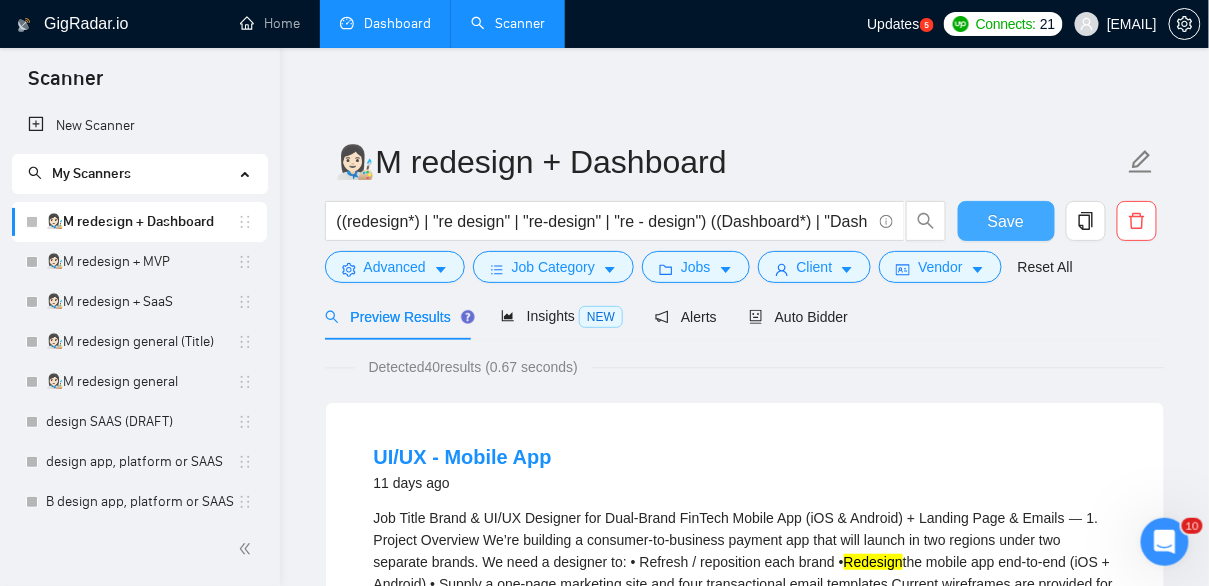 drag, startPoint x: 1027, startPoint y: 224, endPoint x: 446, endPoint y: 27, distance: 613.49 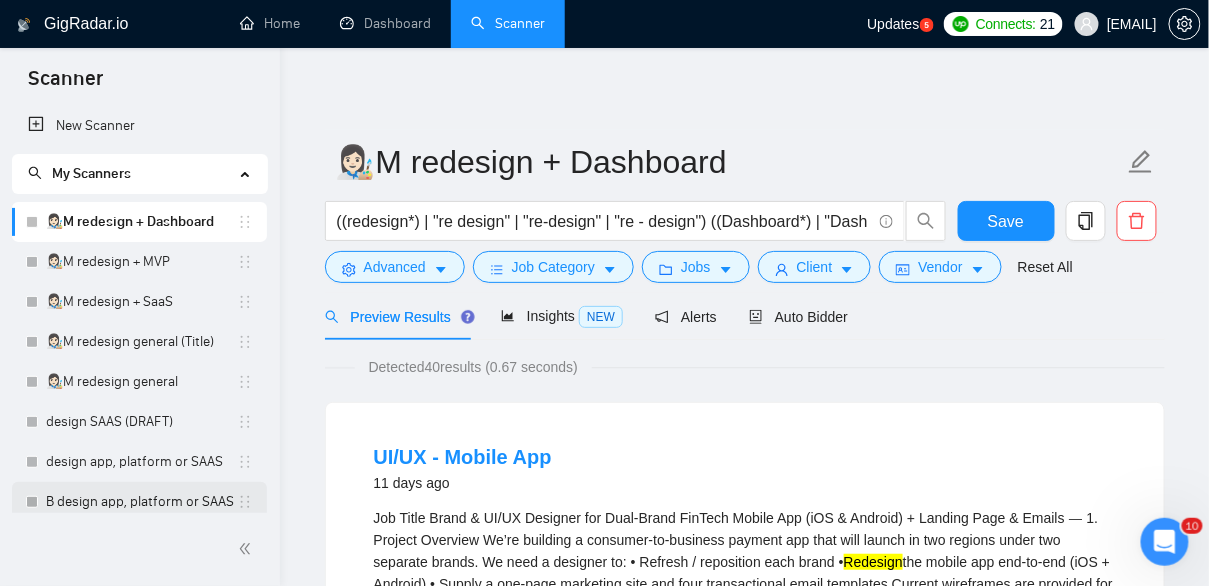 click on "B design app, platform or SAAS" at bounding box center (141, 502) 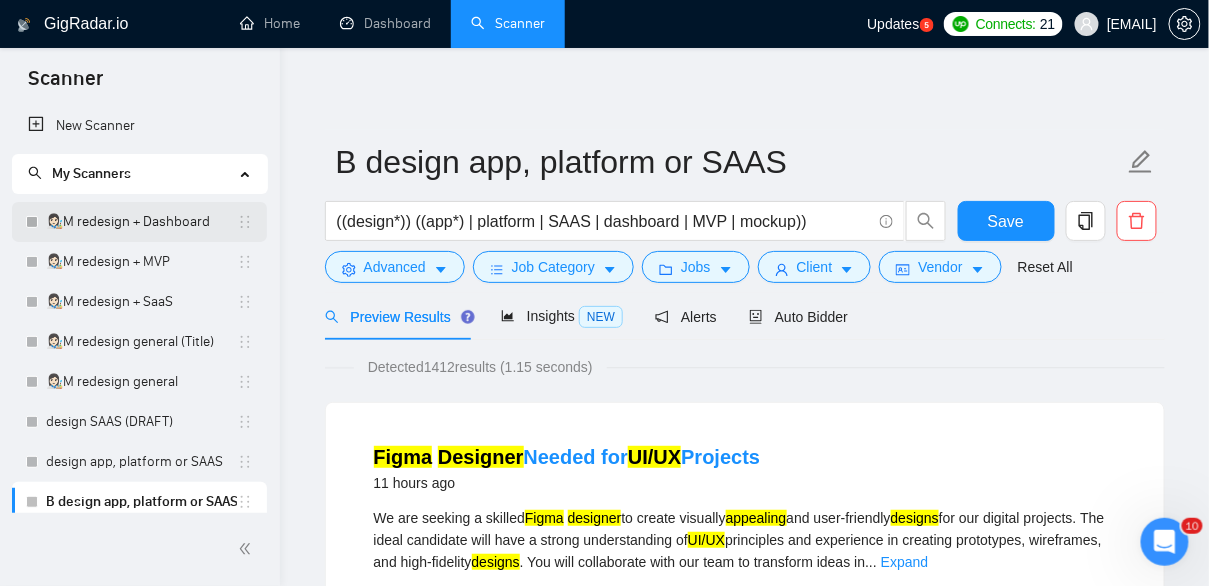 click on "👩🏻‍🎨M redesign + Dashboard" at bounding box center (141, 222) 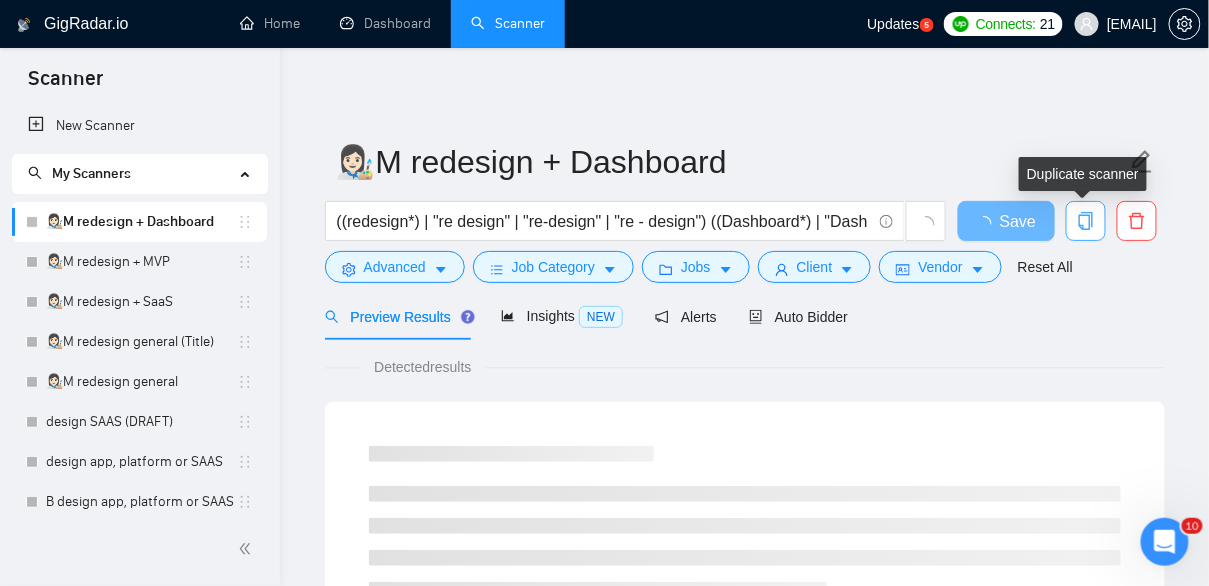 click 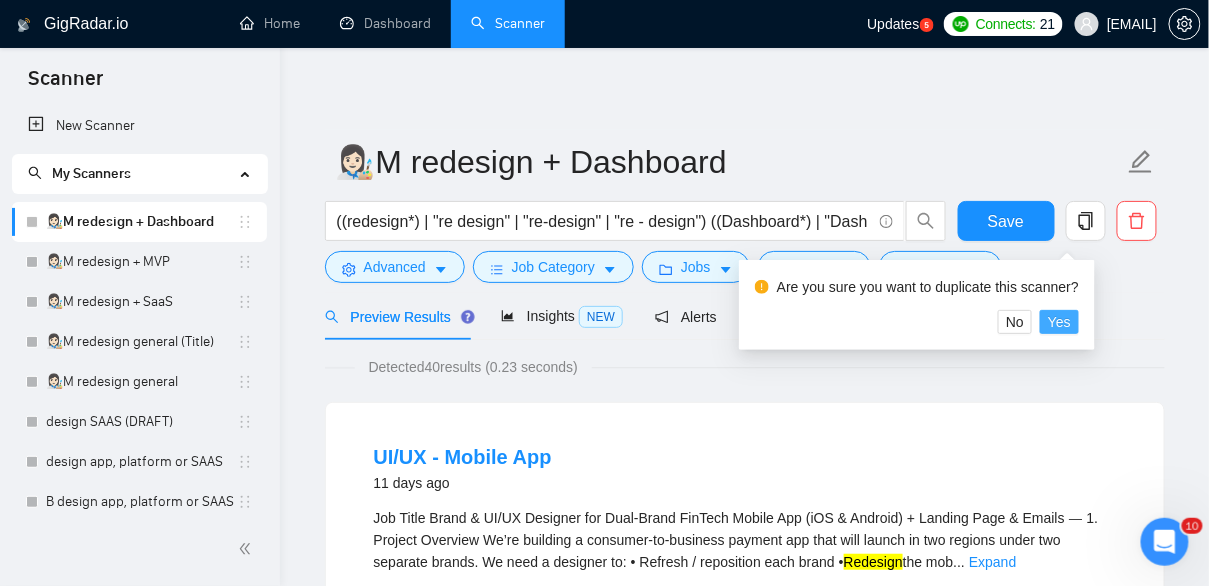 click on "Yes" at bounding box center (1059, 322) 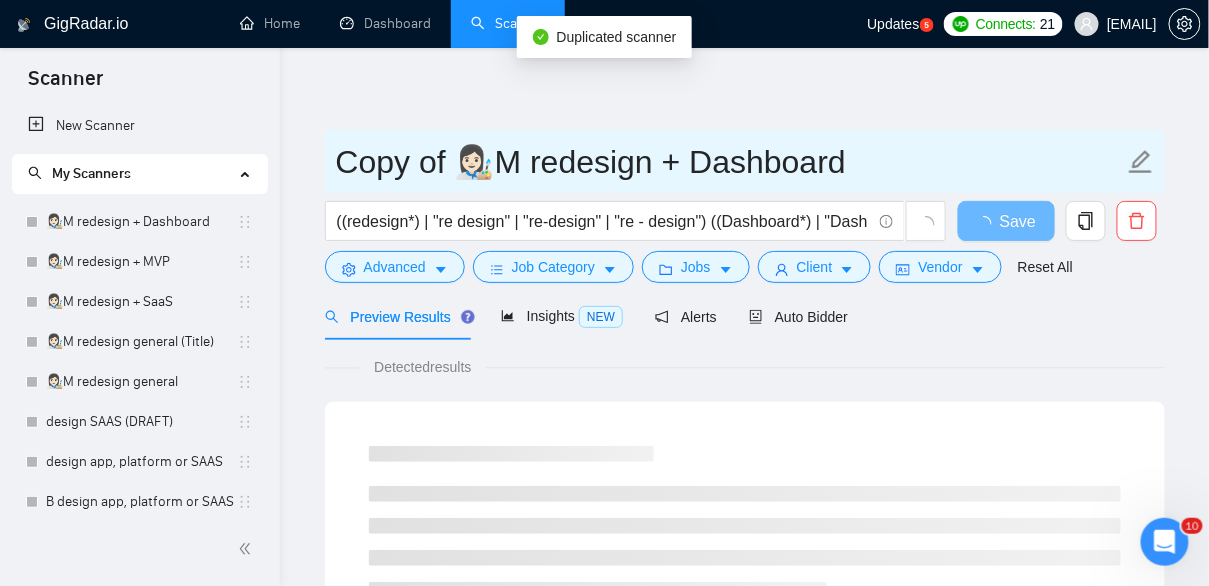 drag, startPoint x: 453, startPoint y: 162, endPoint x: 322, endPoint y: 153, distance: 131.30879 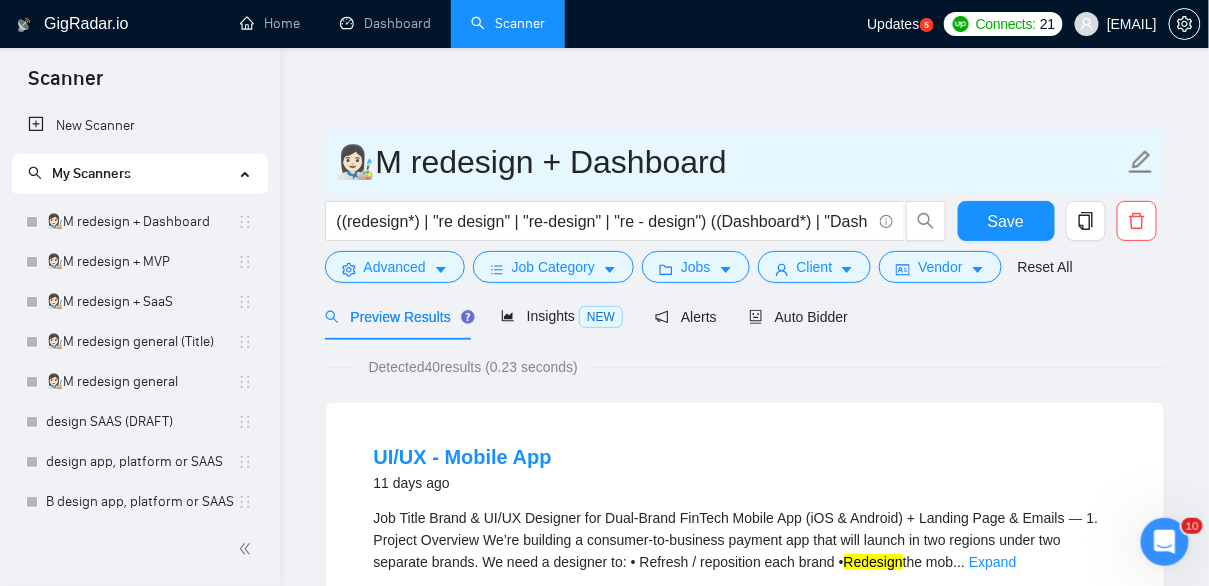 drag, startPoint x: 562, startPoint y: 153, endPoint x: 880, endPoint y: 157, distance: 318.02515 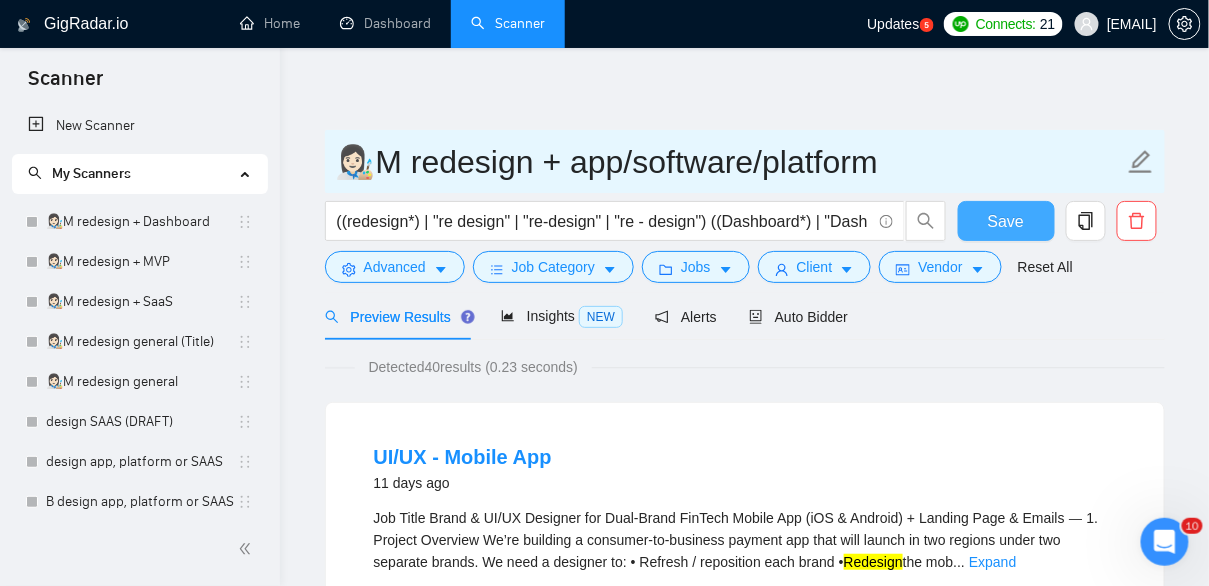 type on "👩🏻‍🎨M redesign + app/software/platform" 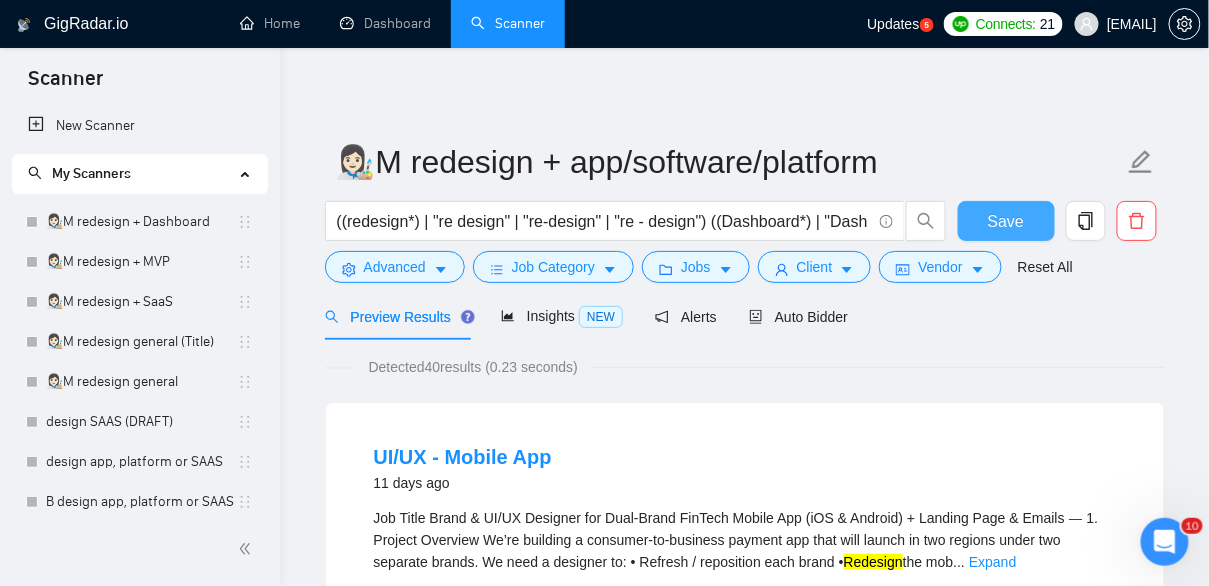 click on "Save" at bounding box center (1006, 221) 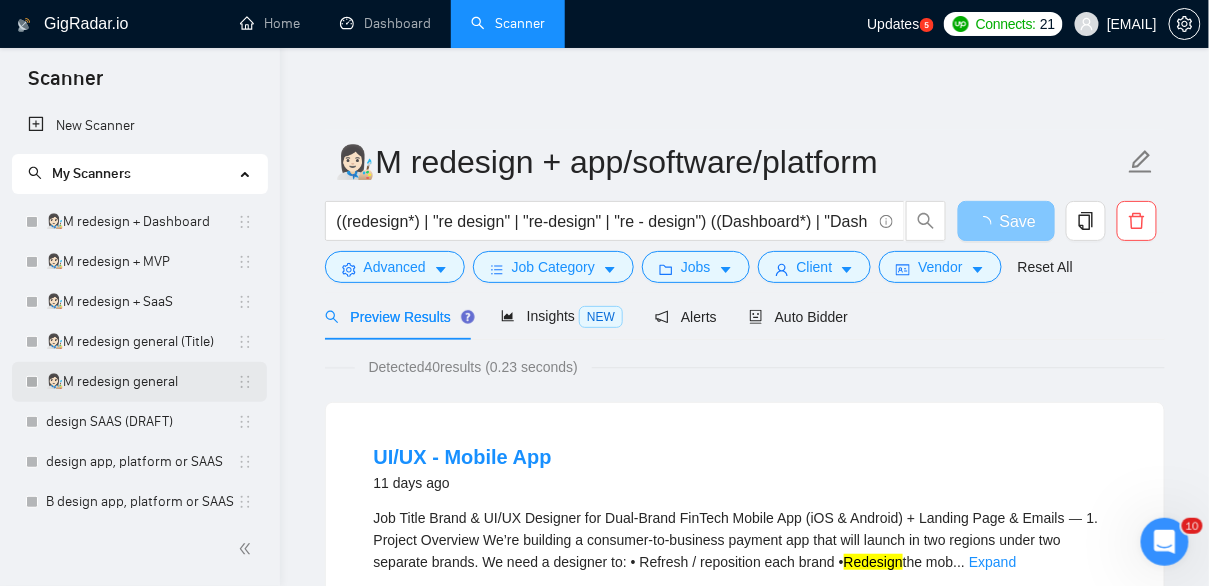 scroll, scrollTop: 488, scrollLeft: 0, axis: vertical 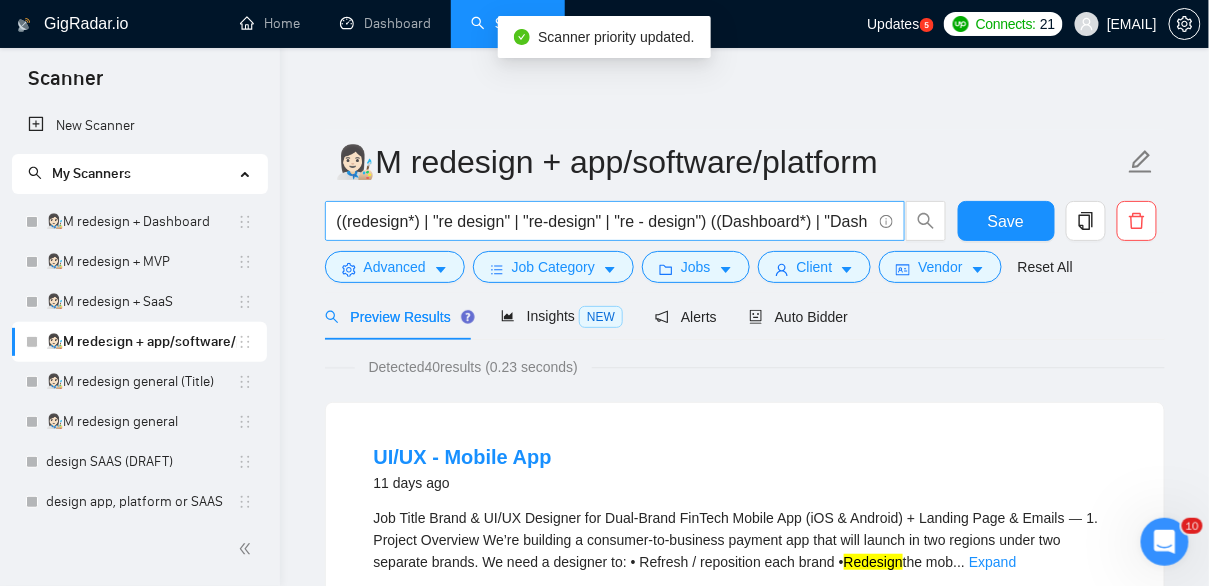 click on "((redesign*) | "re design" | "re-design" | "re - design") ((Dashboard*) | "Dash board" | "Admin panel" | "Management panel" | "Control panel")" at bounding box center [604, 221] 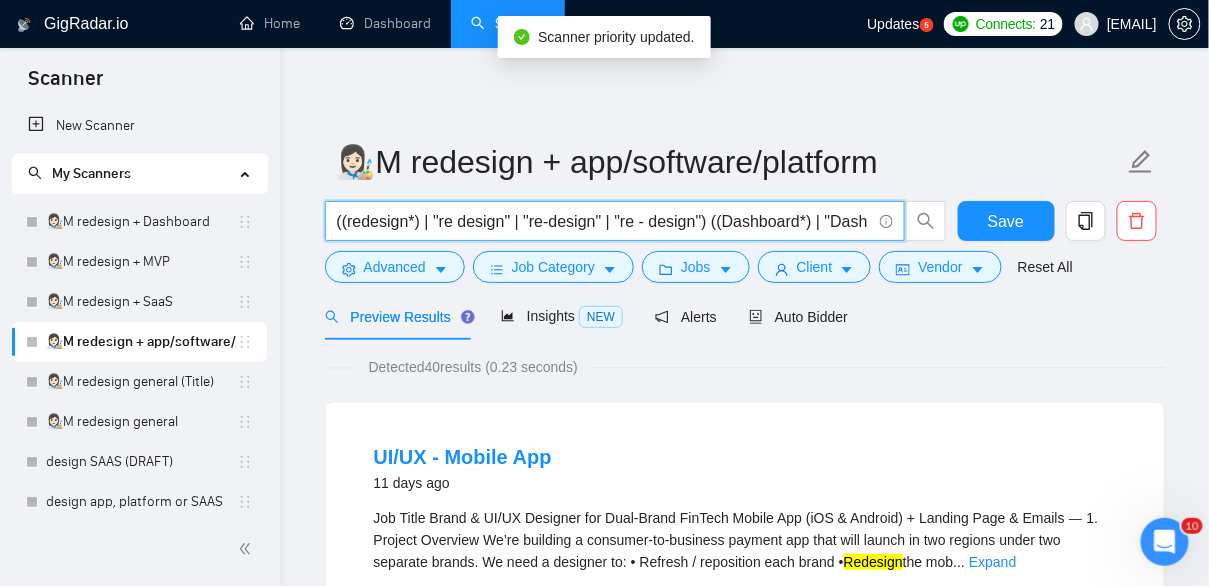 scroll, scrollTop: 0, scrollLeft: 483, axis: horizontal 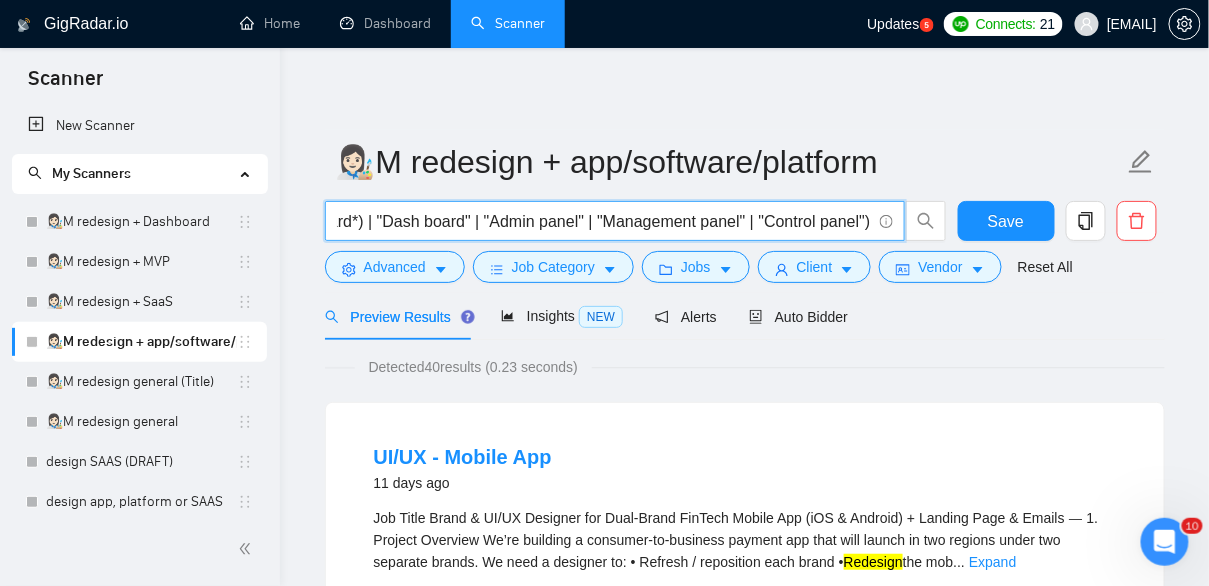 drag, startPoint x: 736, startPoint y: 224, endPoint x: 866, endPoint y: 216, distance: 130.24593 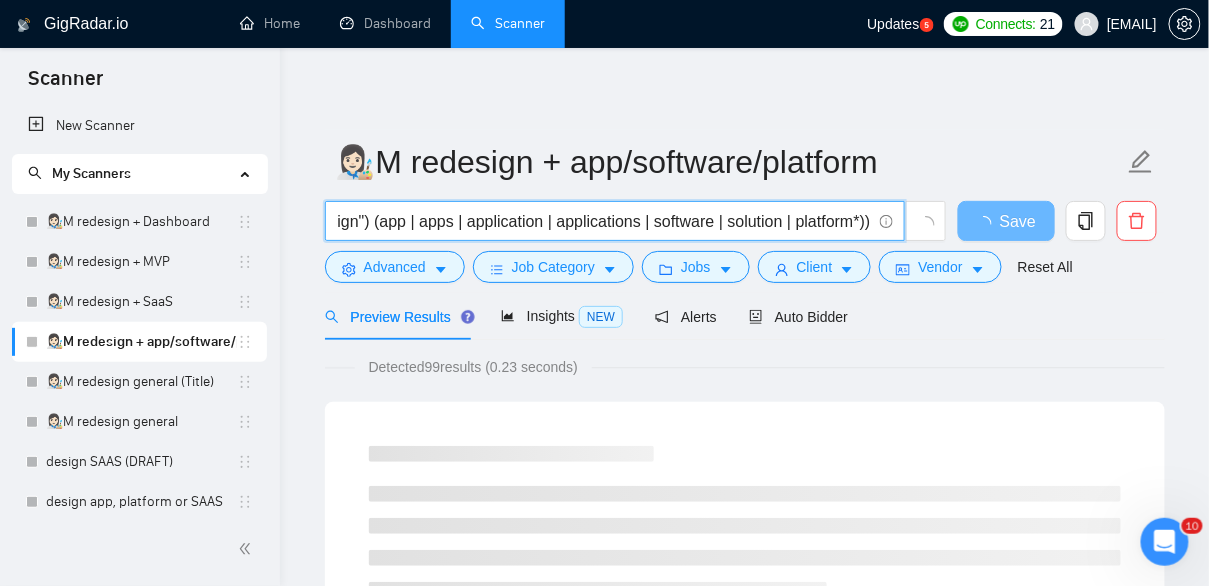 scroll, scrollTop: 0, scrollLeft: 362, axis: horizontal 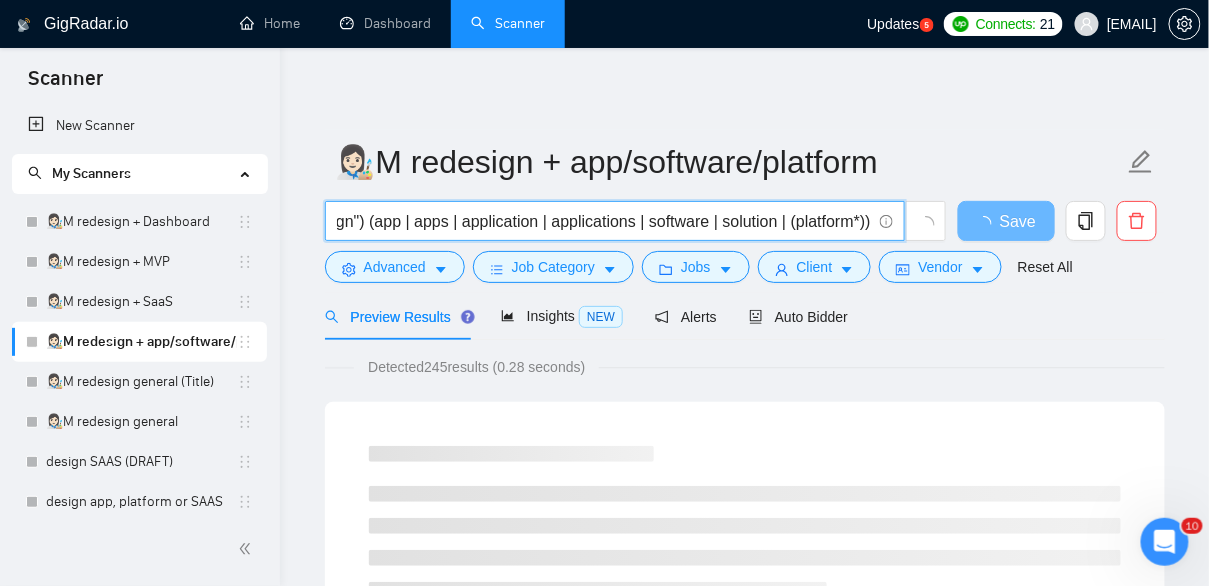 click on "((redesign*) | "re design" | "re-design" | "re - design") (app | apps | application | applications | software | solution | (platform*))" at bounding box center [604, 221] 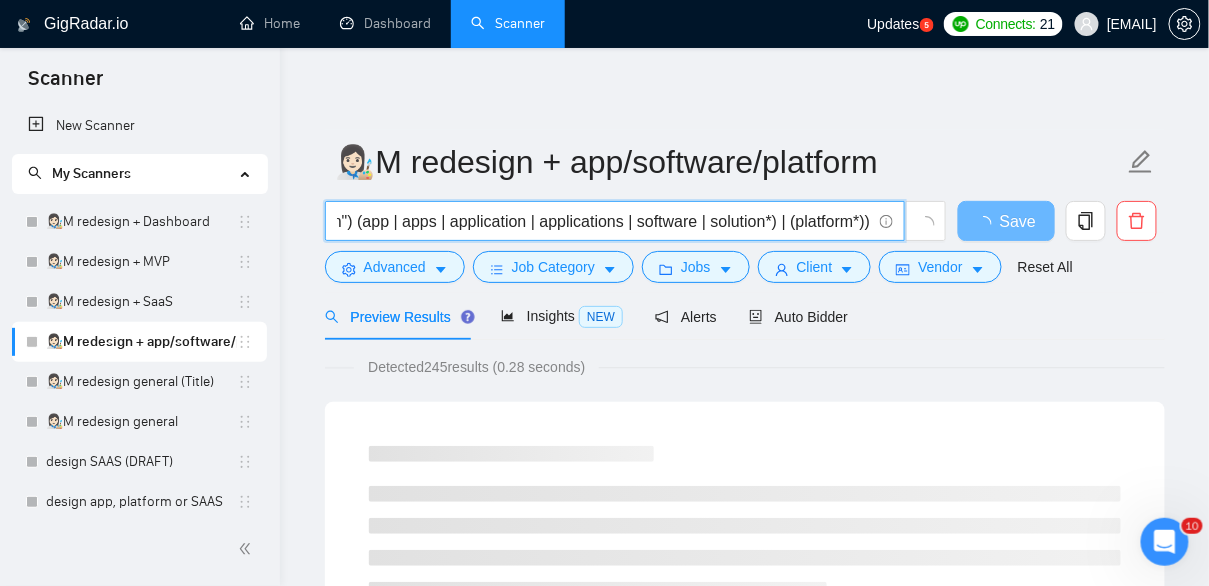 click on "((redesign*) | "re design" | "re-design" | "re - design") (app | apps | application | applications | software | solution*) | (platform*))" at bounding box center (604, 221) 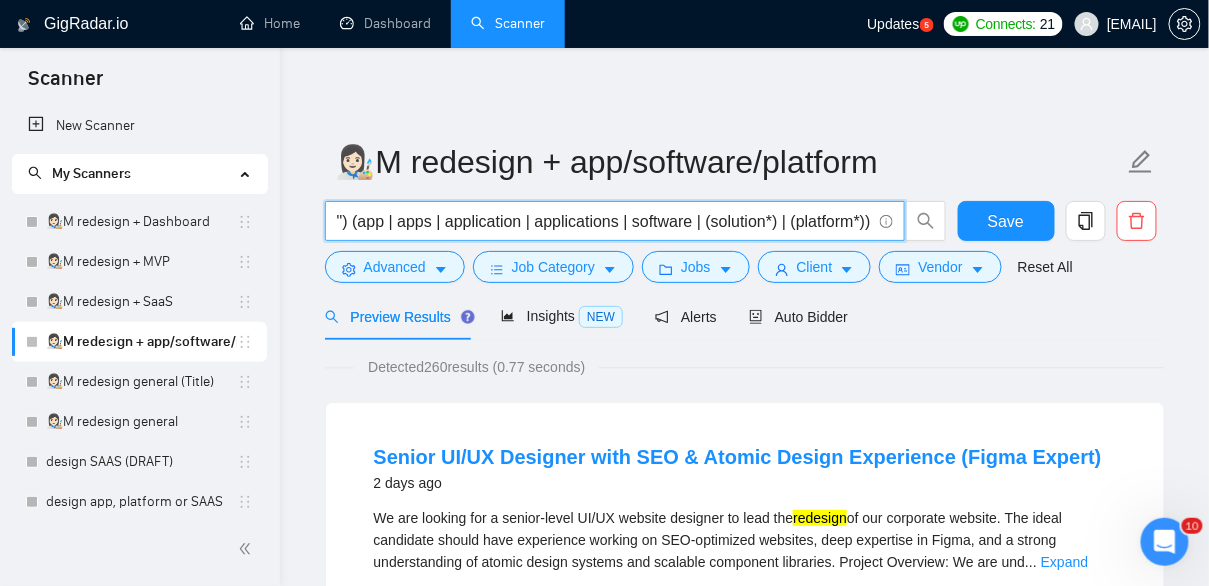 click on "((redesign*) | "re design" | "re-design" | "re - design") (app | apps | application | applications | software | (solution*) | (platform*))" at bounding box center (604, 221) 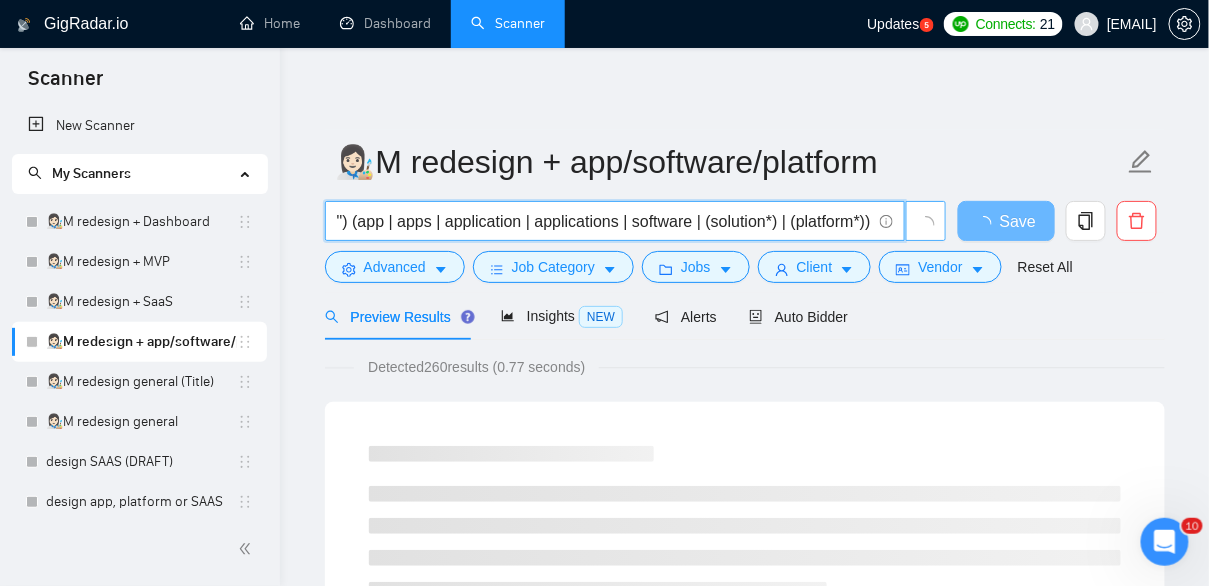 scroll, scrollTop: 0, scrollLeft: 392, axis: horizontal 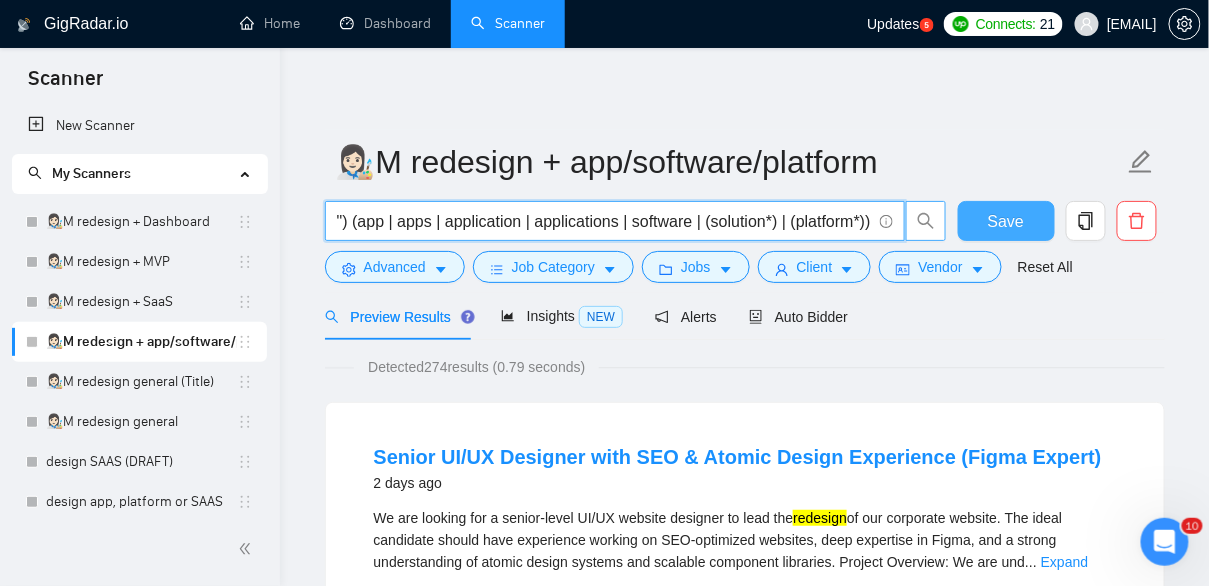 type on "((redesign*) | "re design" | "re-design" | "re - design") (app | apps | application | applications | software | (solution*) | (platform*))" 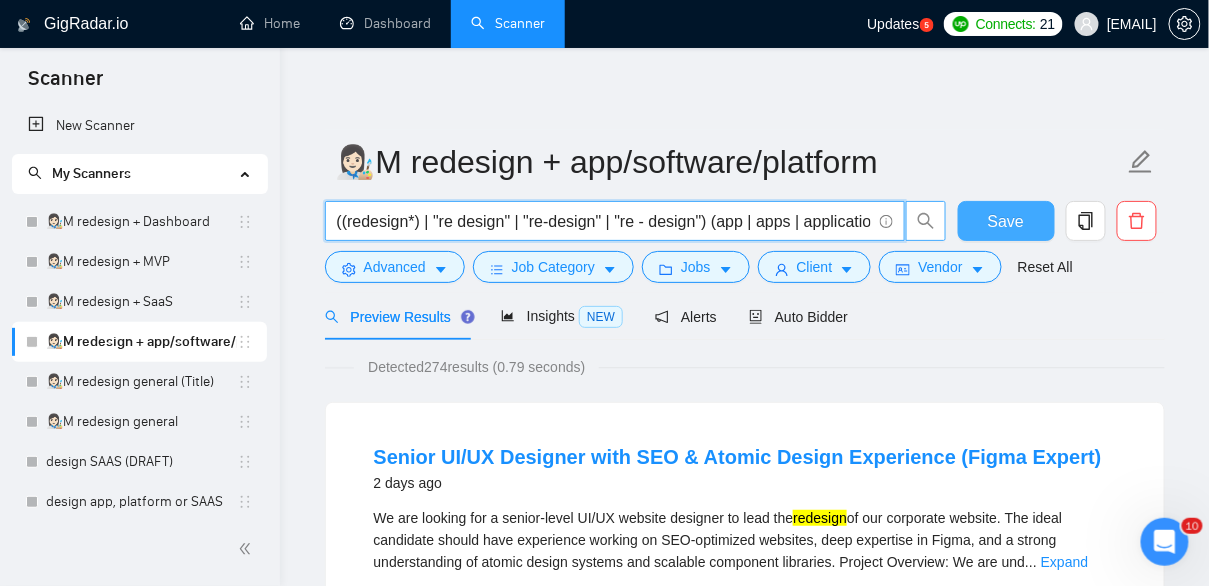 click on "Save" at bounding box center [1006, 221] 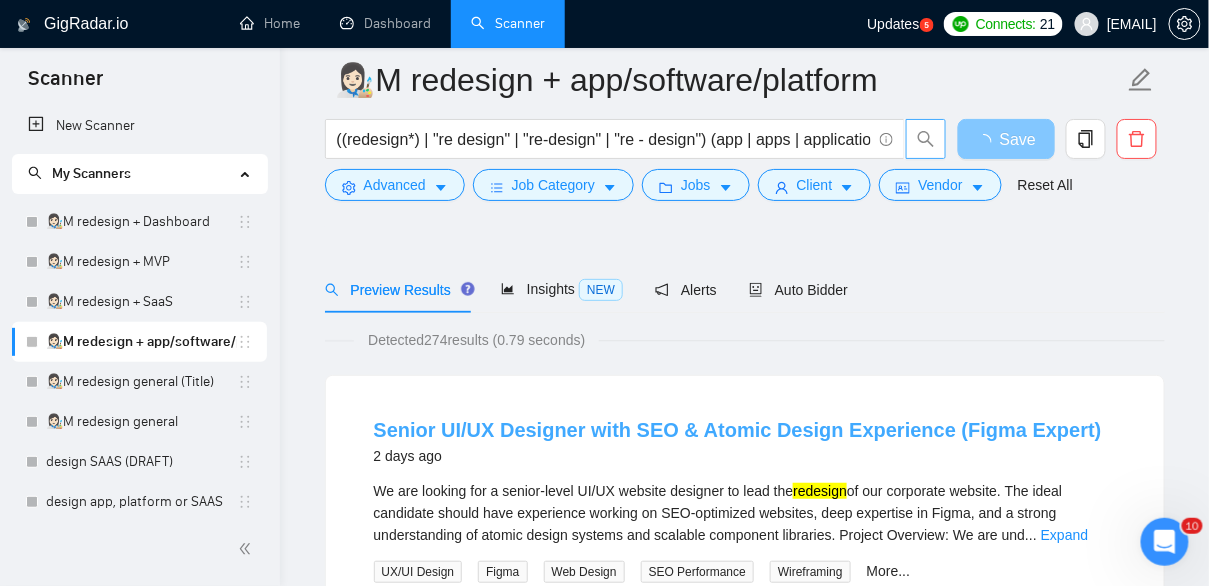 scroll, scrollTop: 144, scrollLeft: 0, axis: vertical 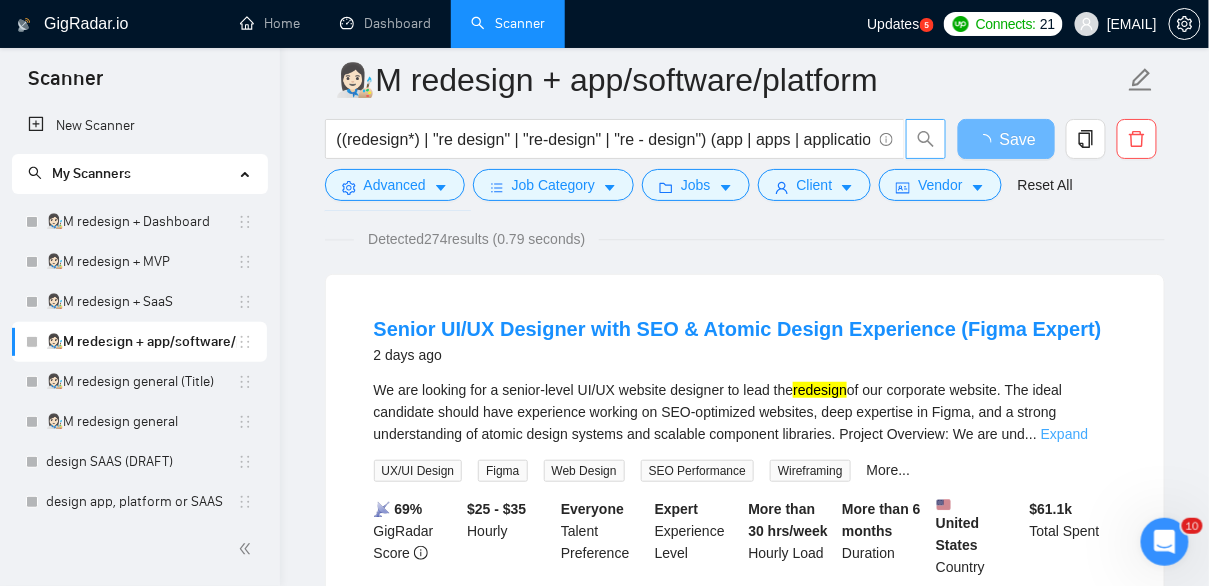 click on "Expand" at bounding box center [1064, 434] 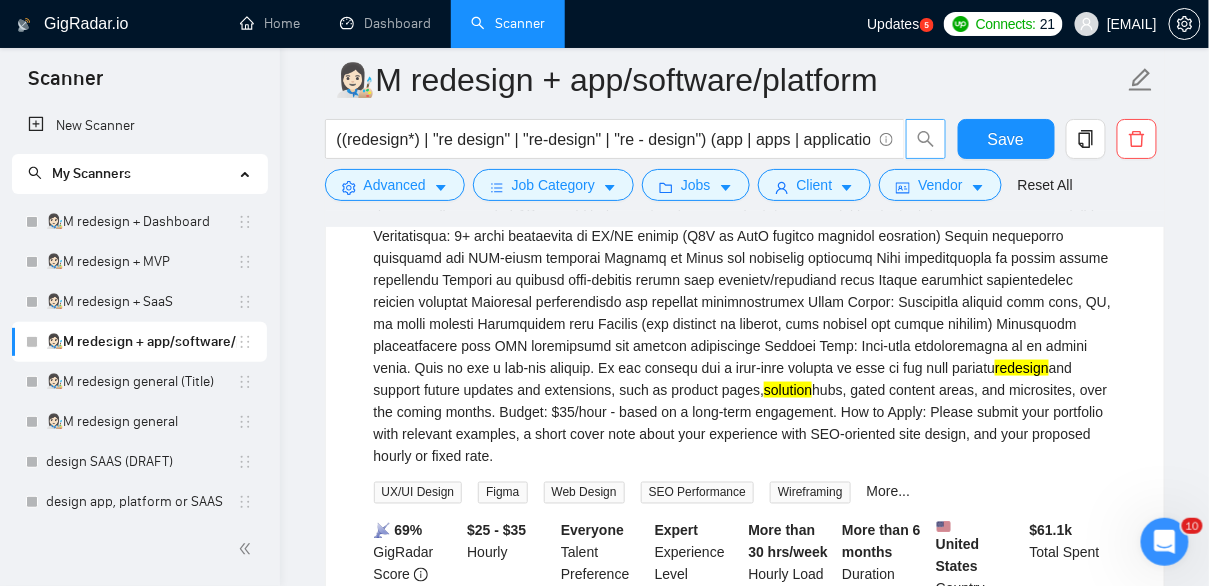 scroll, scrollTop: 338, scrollLeft: 0, axis: vertical 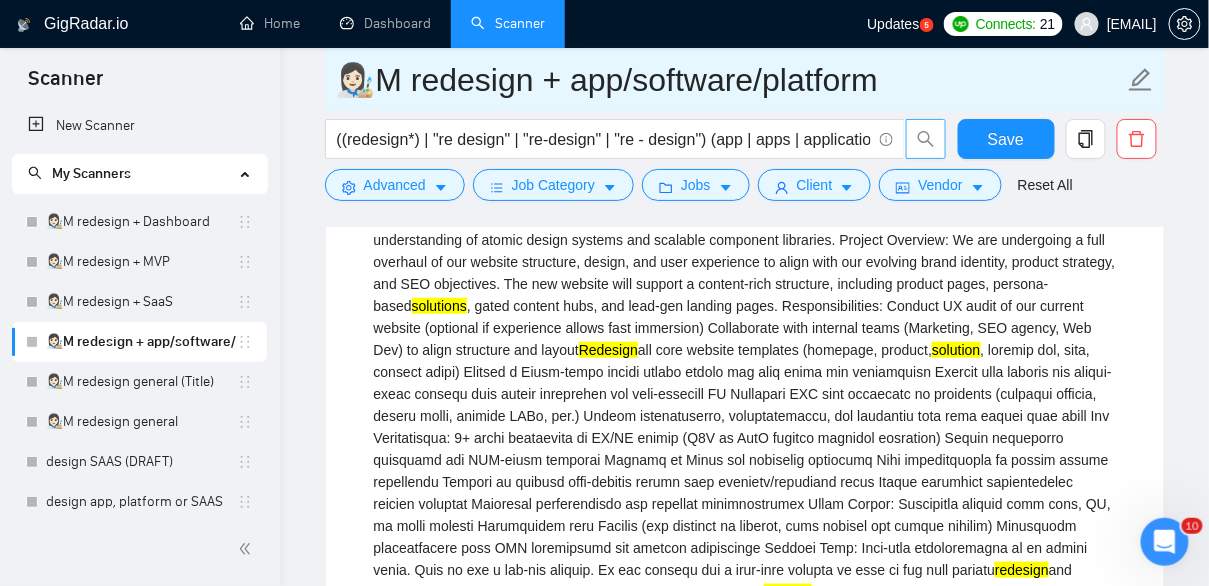 click on "👩🏻‍🎨M redesign + app/software/platform" at bounding box center [730, 80] 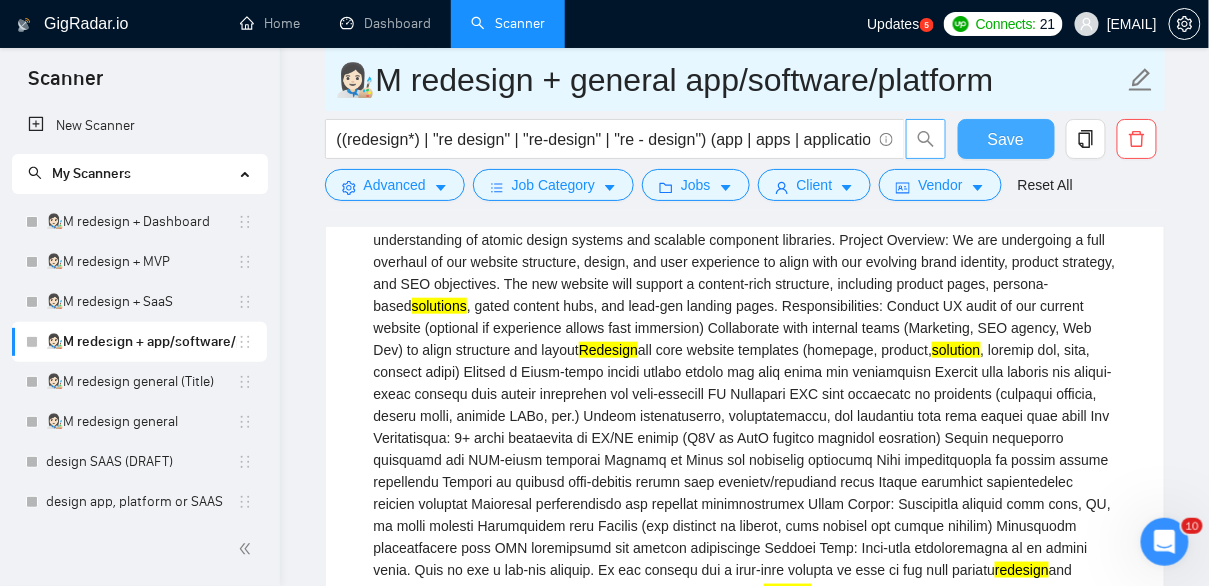 type on "👩🏻‍🎨M redesign + general app/software/platform" 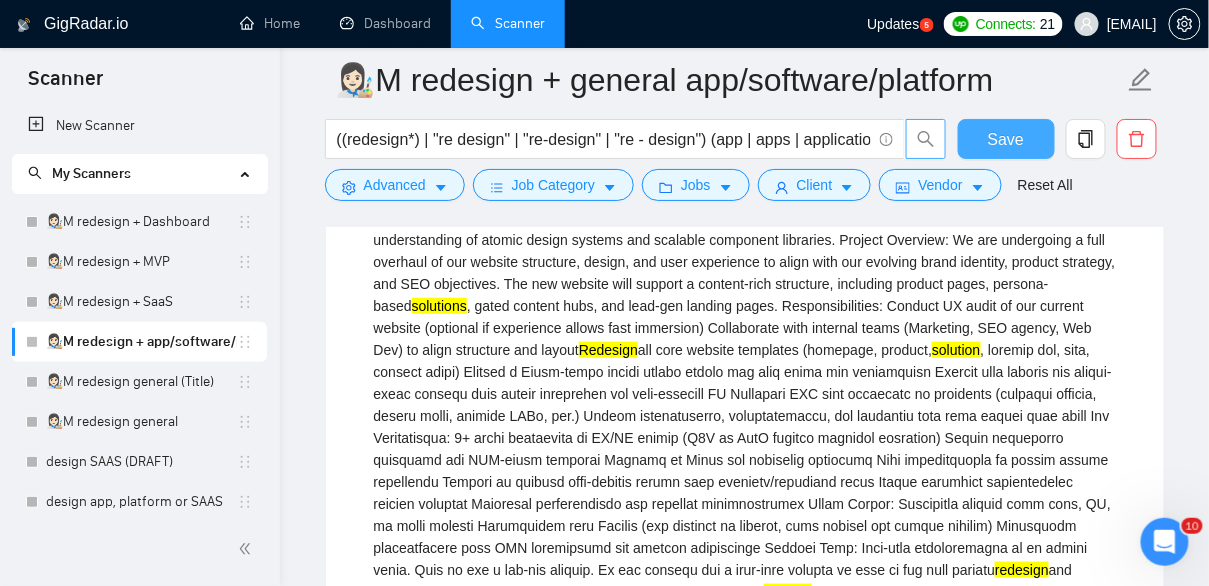 click on "Save" at bounding box center [1006, 139] 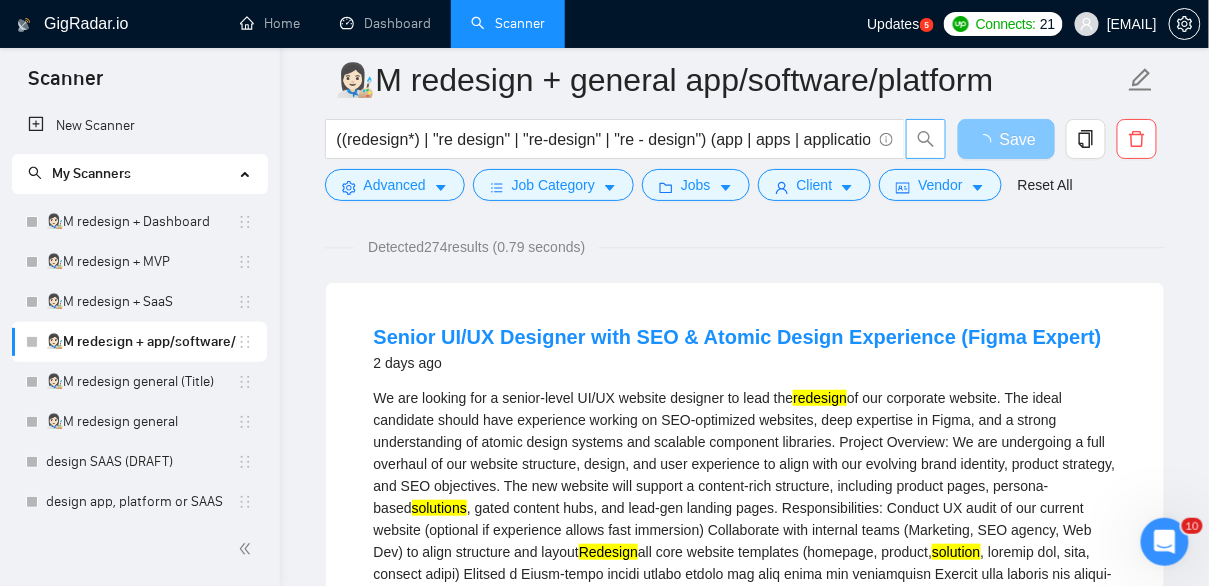 scroll, scrollTop: 0, scrollLeft: 0, axis: both 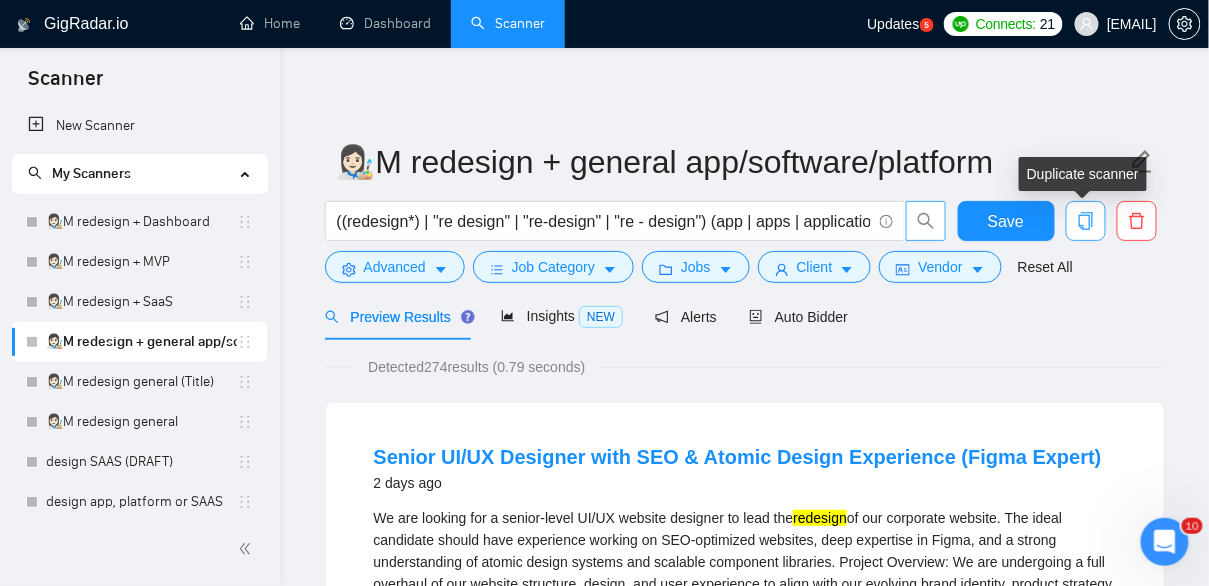 click at bounding box center (1086, 221) 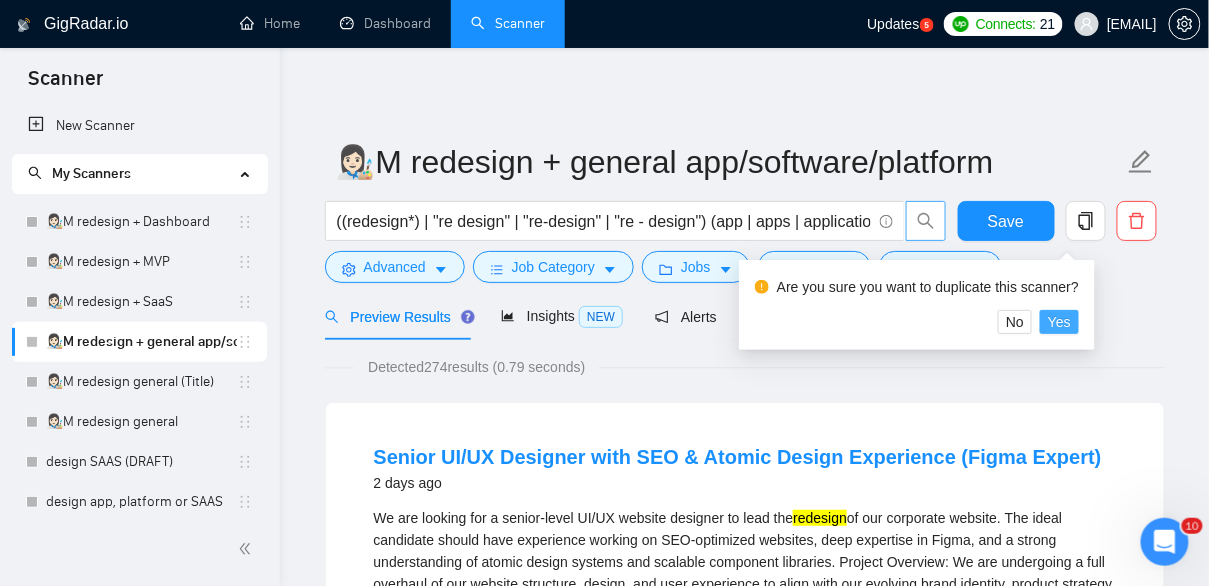 click on "Yes" at bounding box center [1059, 322] 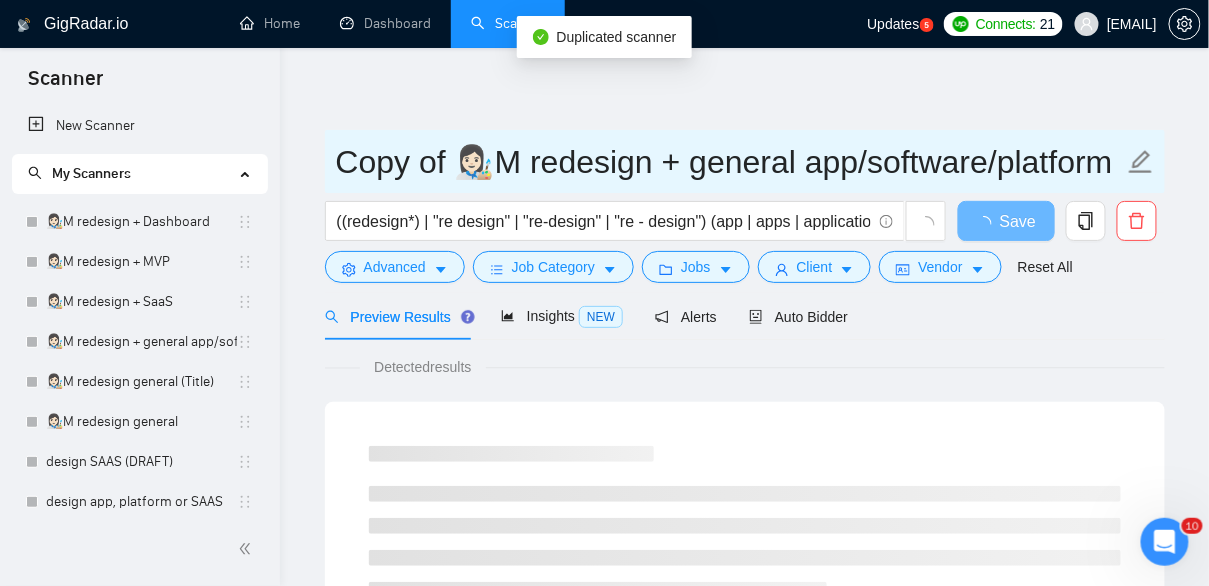 drag, startPoint x: 455, startPoint y: 167, endPoint x: 287, endPoint y: 162, distance: 168.07439 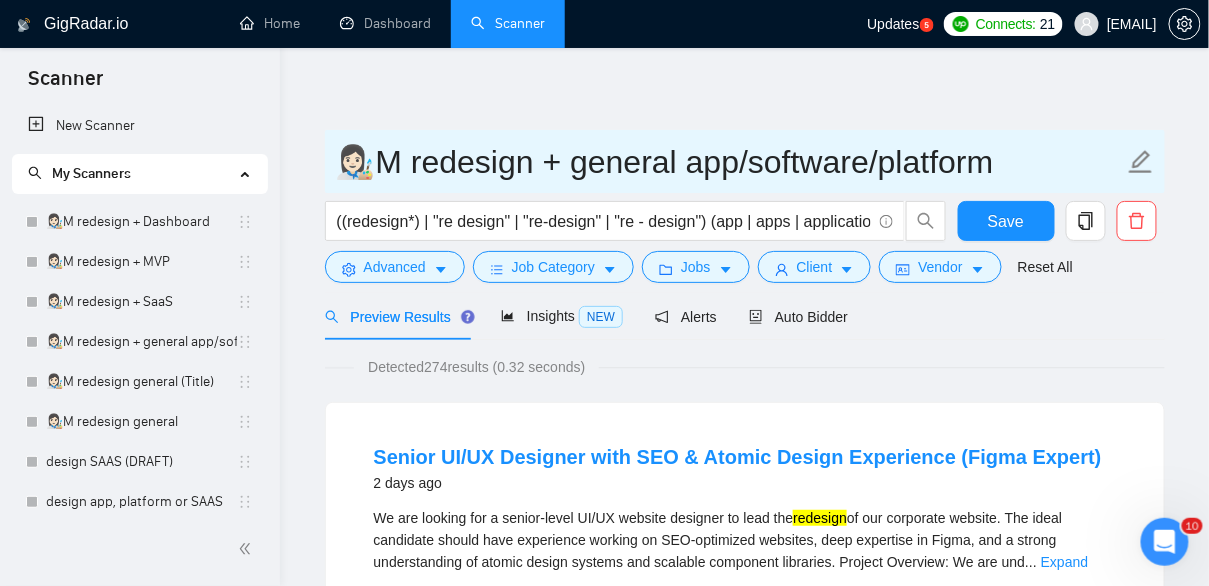 drag, startPoint x: 662, startPoint y: 164, endPoint x: 562, endPoint y: 152, distance: 100.71743 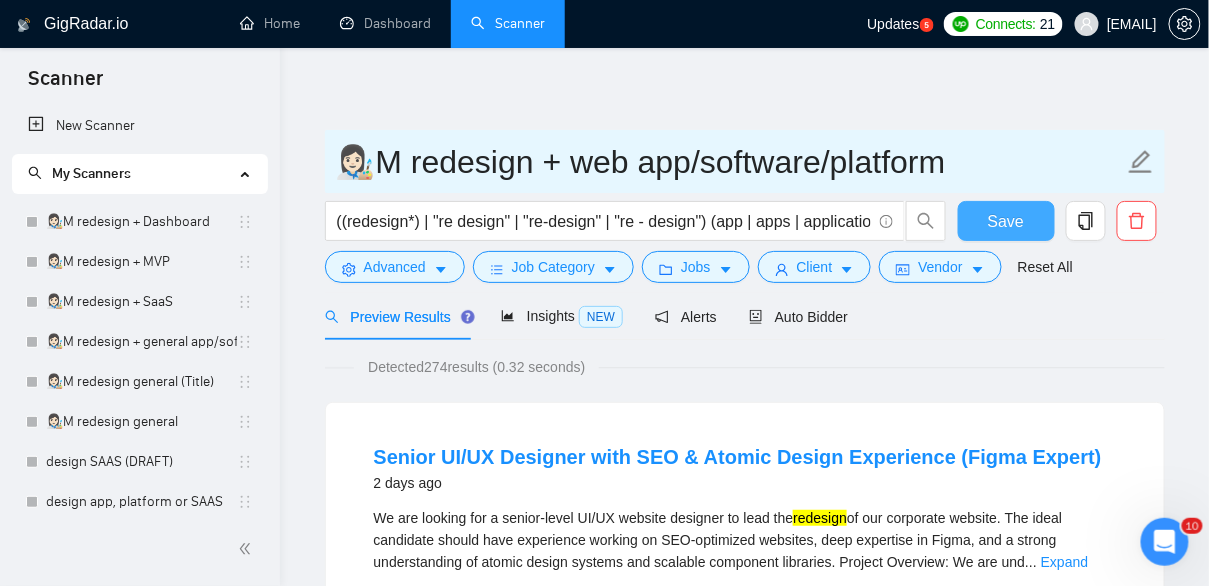 type on "👩🏻‍🎨M redesign + web app/software/platform" 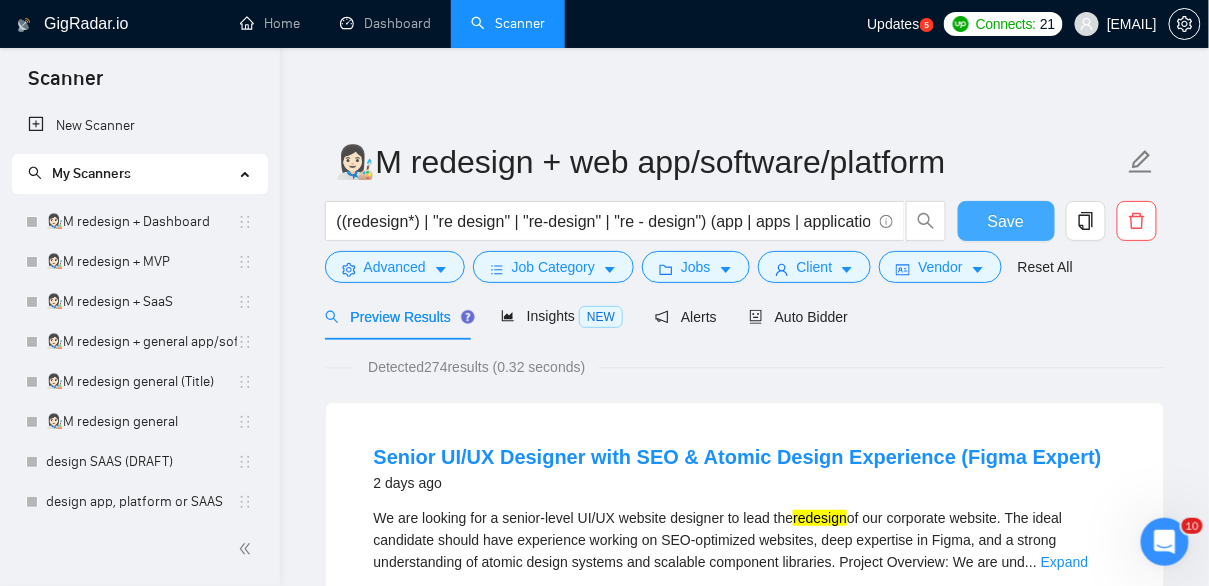 click on "Save" at bounding box center [1006, 221] 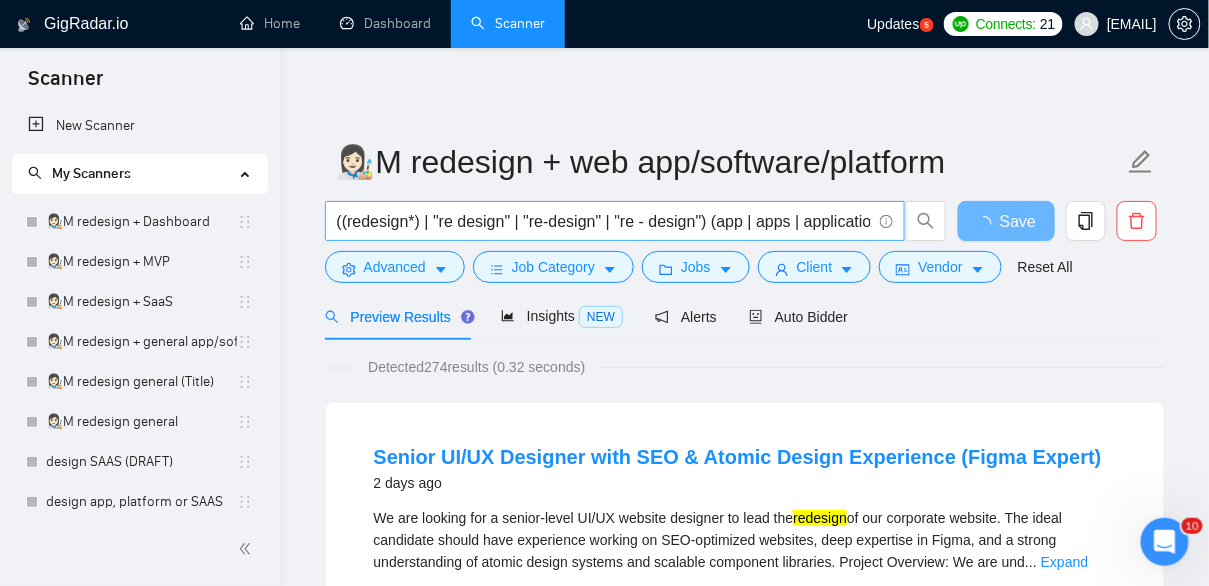 click on "((redesign*) | "re design" | "re-design" | "re - design") (app | apps | application | applications | software | (solution*) | (platform*))" at bounding box center (604, 221) 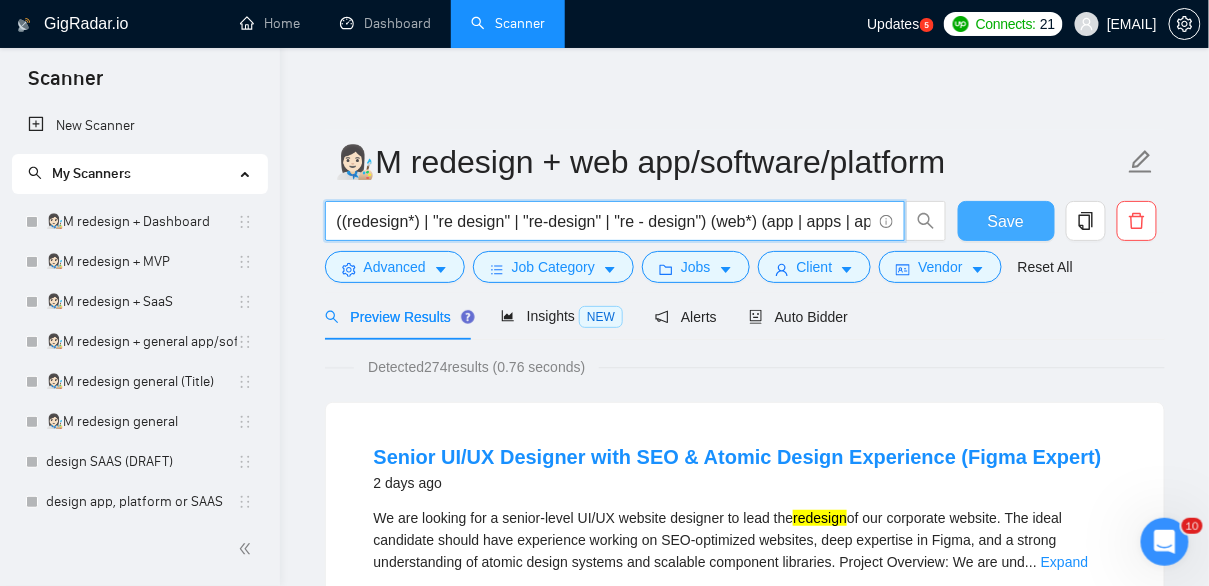 type on "((redesign*) | "re design" | "re-design" | "re - design") (web*) (app | apps | application | applications | software | (solution*) | (platform*))" 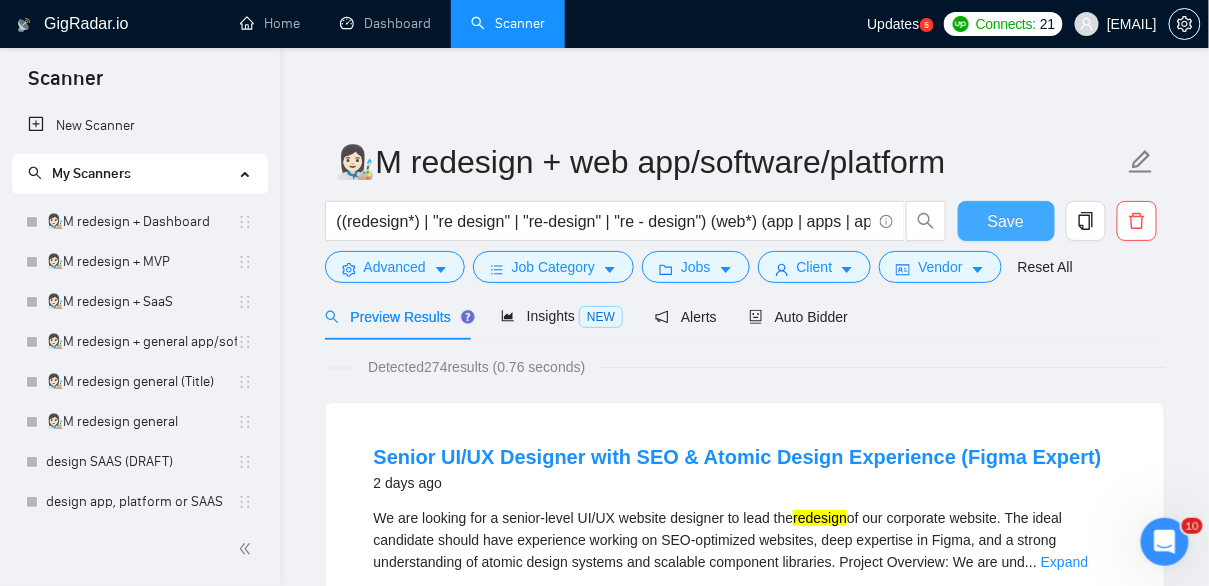 click on "Save" at bounding box center (1006, 221) 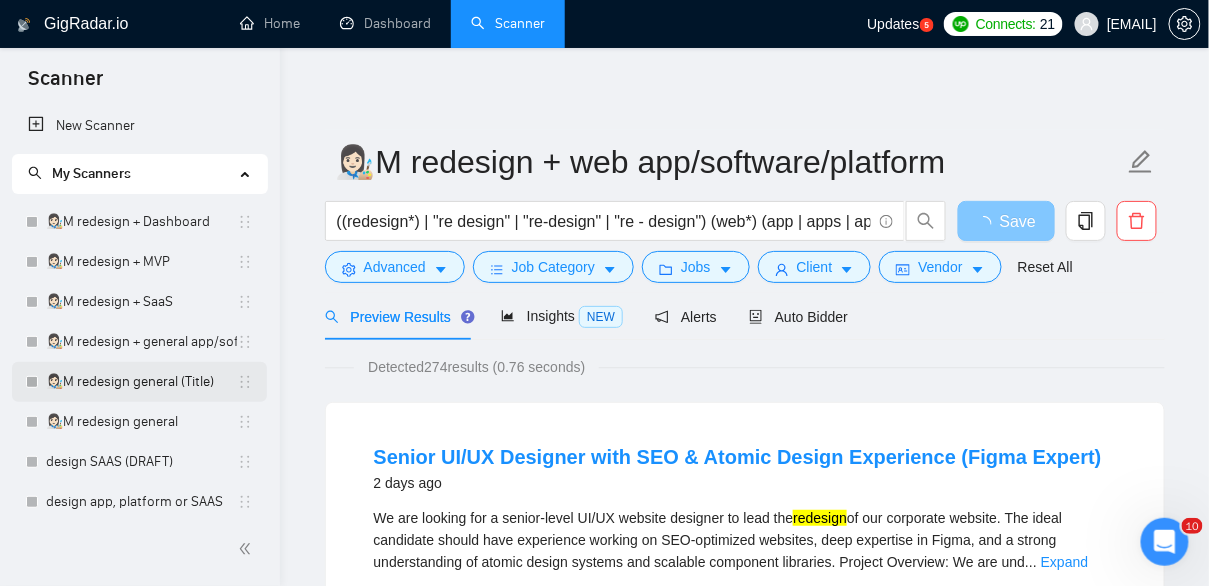 scroll, scrollTop: 528, scrollLeft: 0, axis: vertical 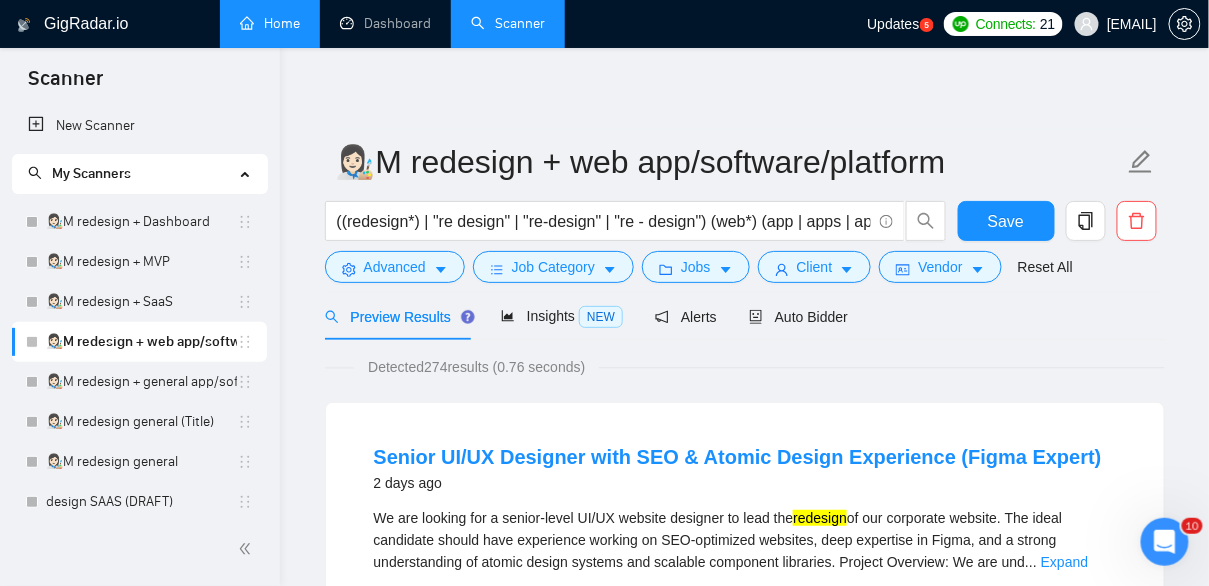 drag, startPoint x: 246, startPoint y: 496, endPoint x: 309, endPoint y: 11, distance: 489.07465 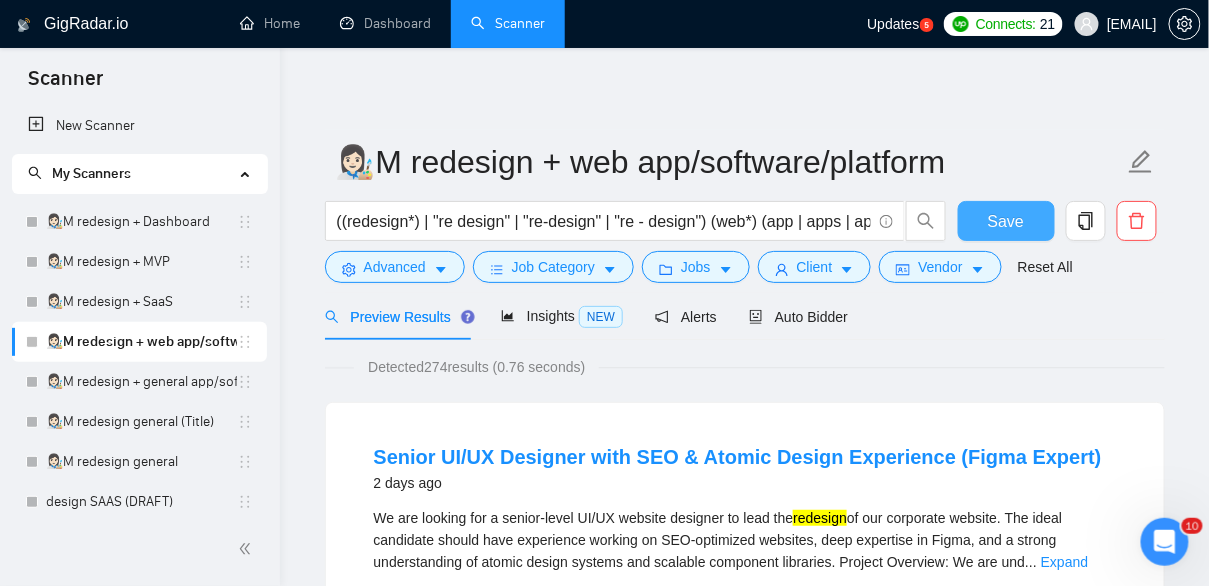 click on "Save" at bounding box center (1006, 221) 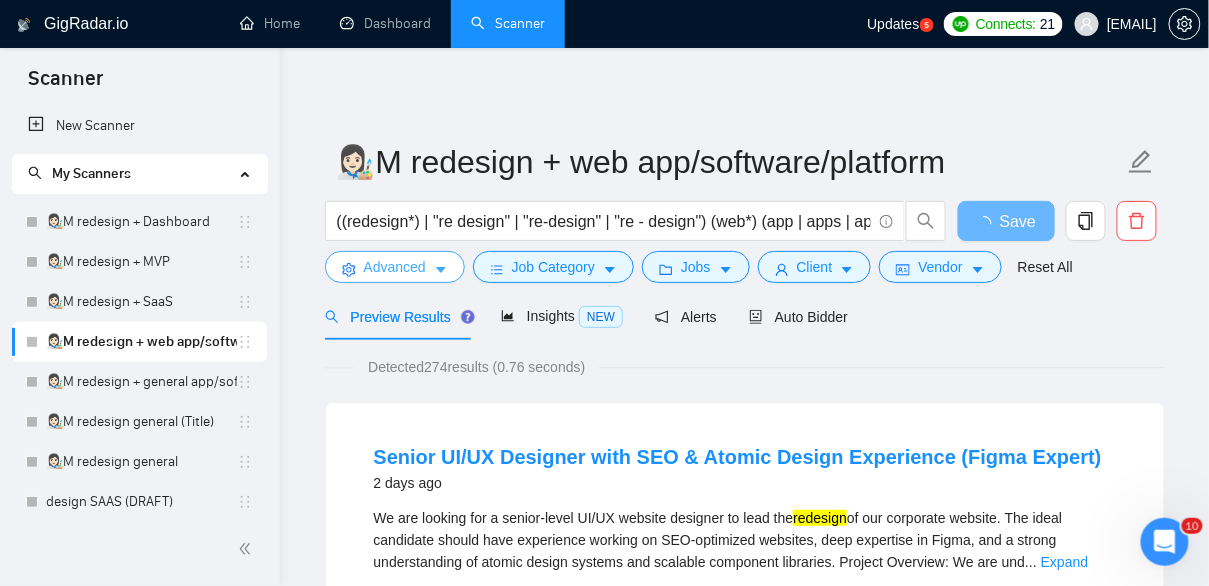 click on "Advanced" at bounding box center [395, 267] 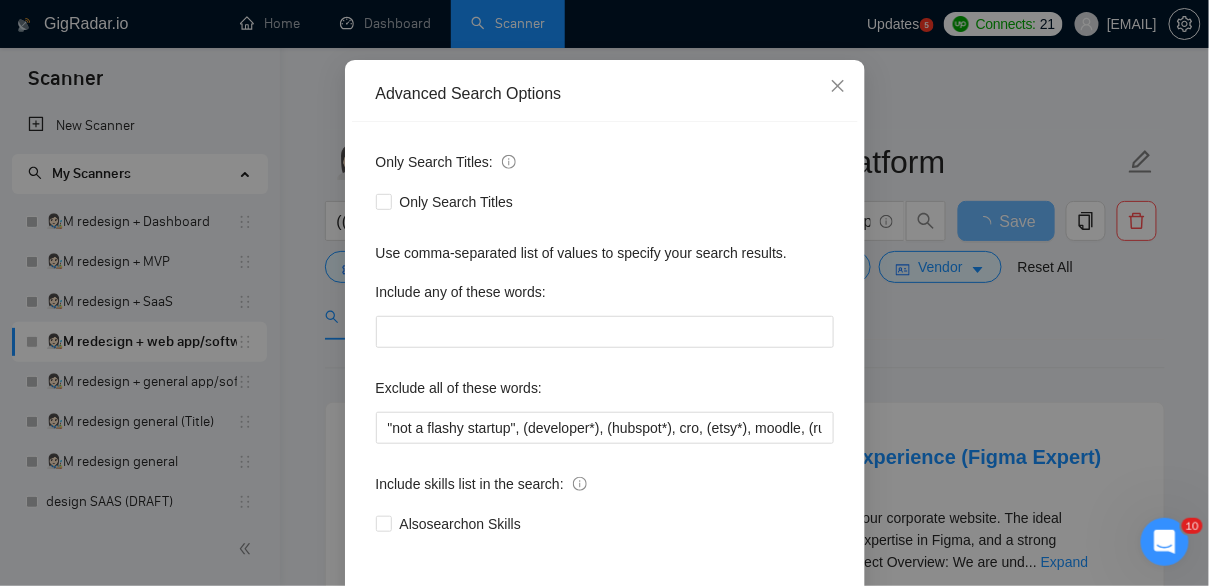 scroll, scrollTop: 167, scrollLeft: 0, axis: vertical 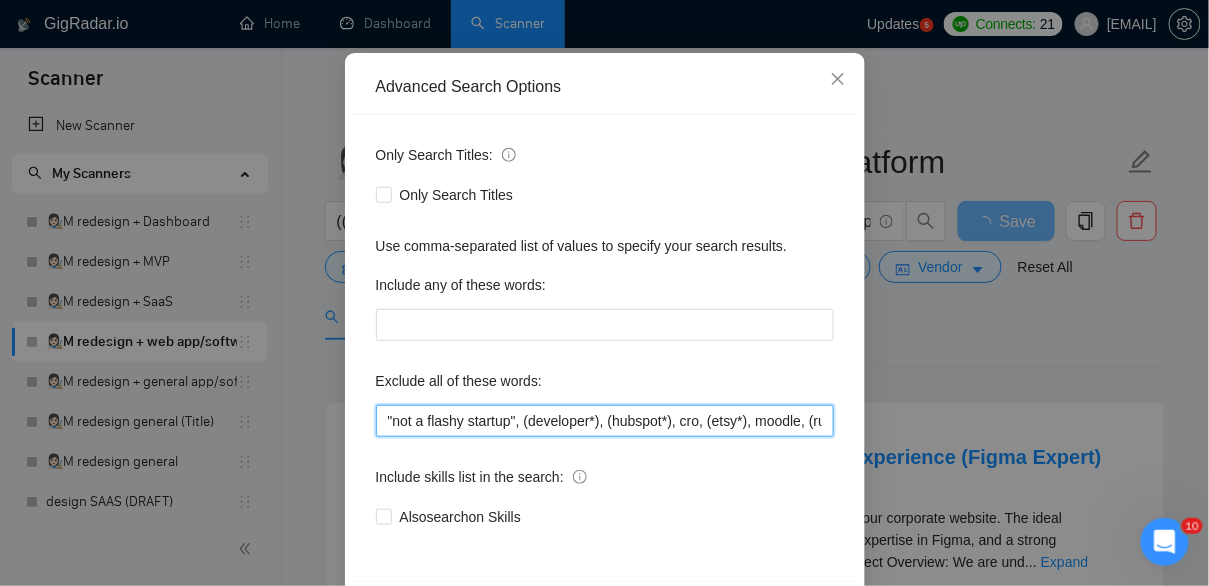 click on ""not a flashy startup", (developer*), (hubspot*), cro, (etsy*), moodle, (ruby*), godaddy, wix, kajabi, "no agency", "No Agencies", "quick, easy", "not an agency", "full-stack", "full stack", (wordpress*), "t-shirt", "t-shirt", unbounce,  images, adobe, magento, salesforce, (gohighlevel*), "go high level", (tutor*), "hero section"," at bounding box center [605, 421] 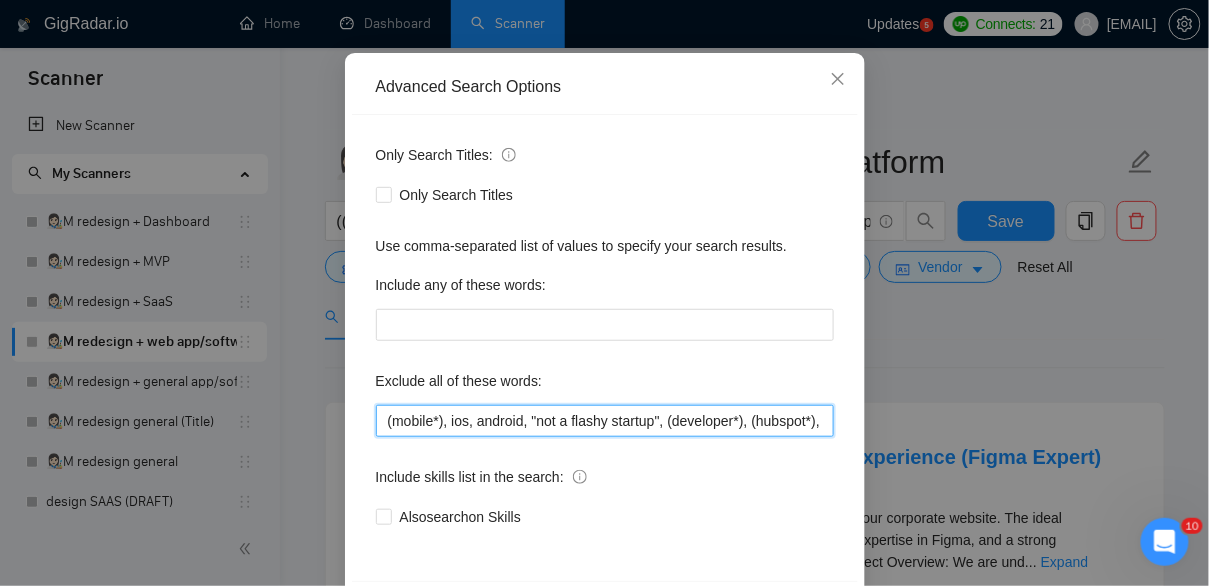 scroll, scrollTop: 245, scrollLeft: 0, axis: vertical 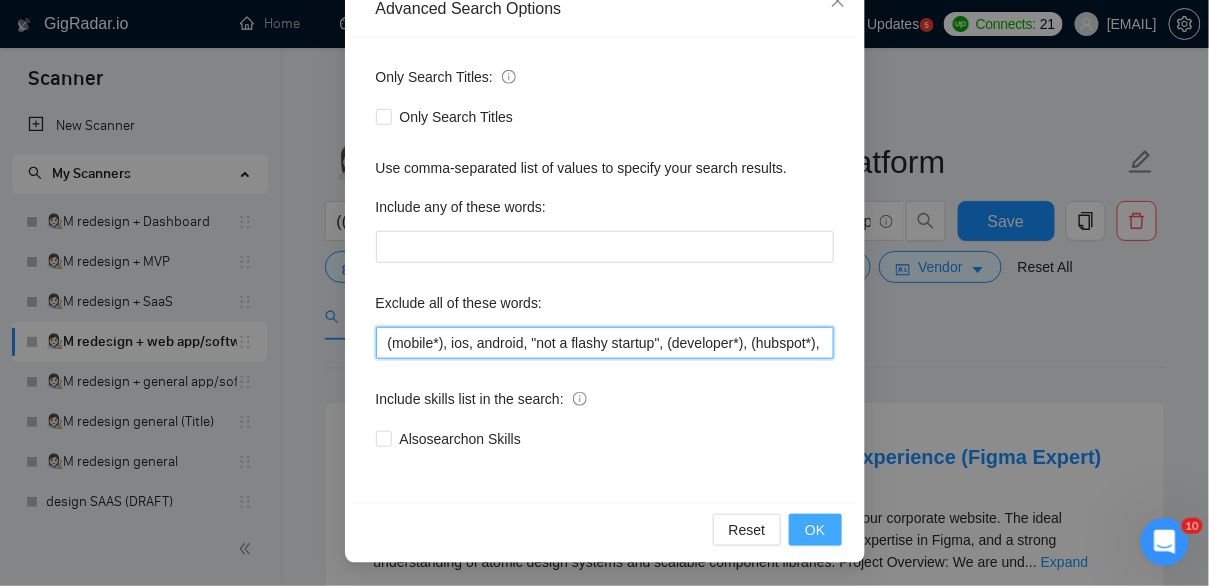 type on "(mobile*), ios, android, "not a flashy startup", (developer*), (hubspot*), cro, (etsy*), moodle, (ruby*), godaddy, wix, kajabi, "no agency", "No Agencies", "quick, easy", "not an agency", "full-stack", "full stack", (wordpress*), "t-shirt", "t-shirt", unbounce,  images, adobe, magento, salesforce, (gohighlevel*), "go high level", (tutor*), "hero section"," 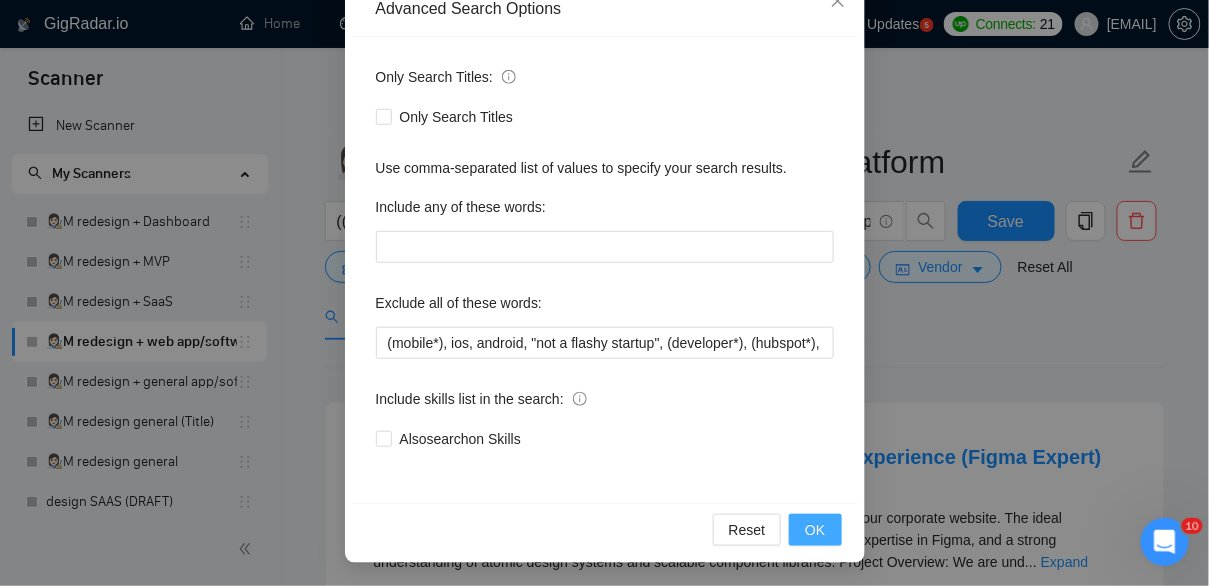 click on "OK" at bounding box center [815, 530] 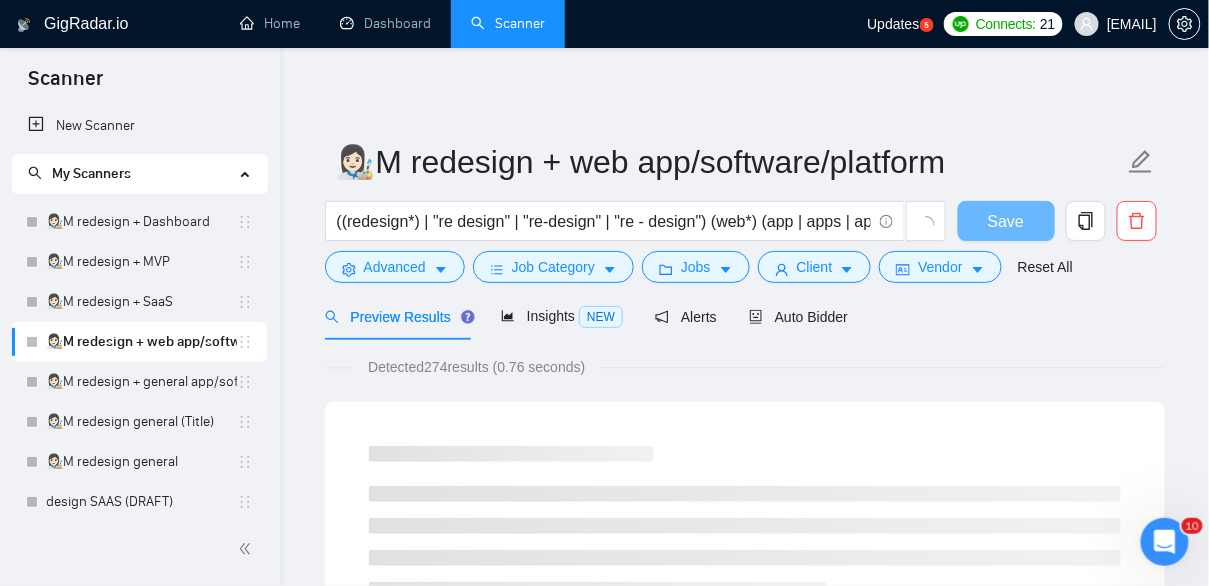 scroll, scrollTop: 145, scrollLeft: 0, axis: vertical 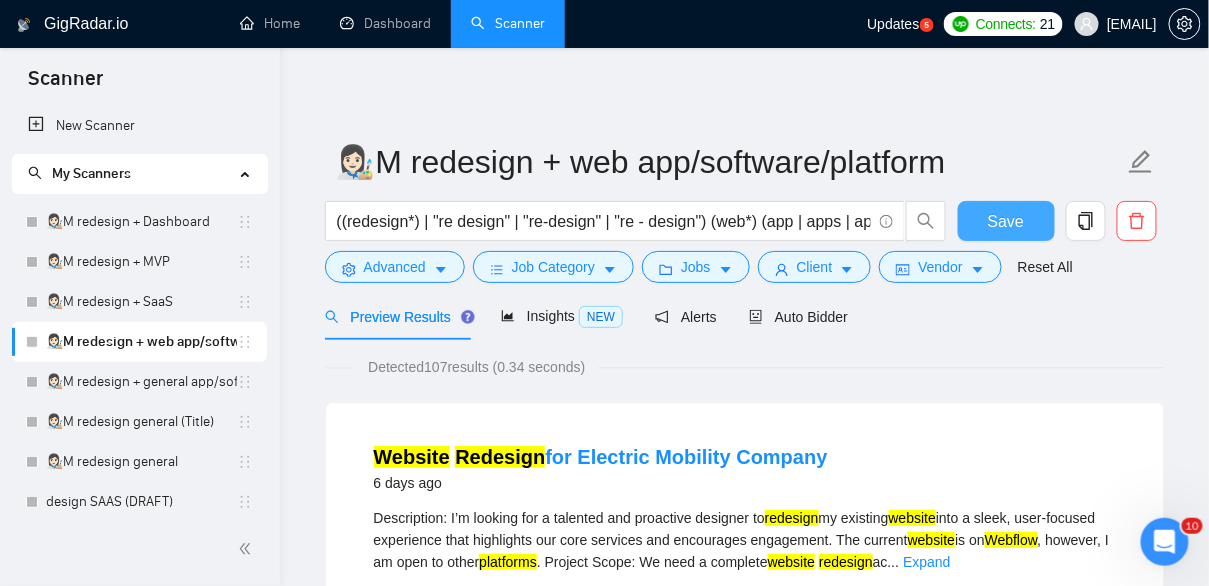 click on "Save" at bounding box center (1006, 221) 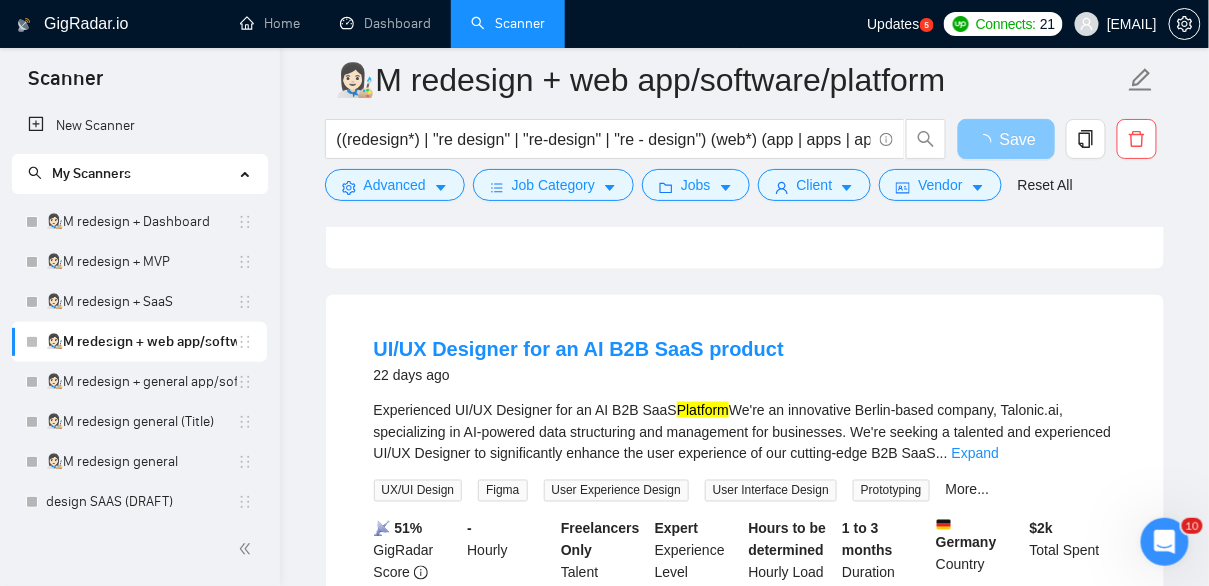 scroll, scrollTop: 641, scrollLeft: 0, axis: vertical 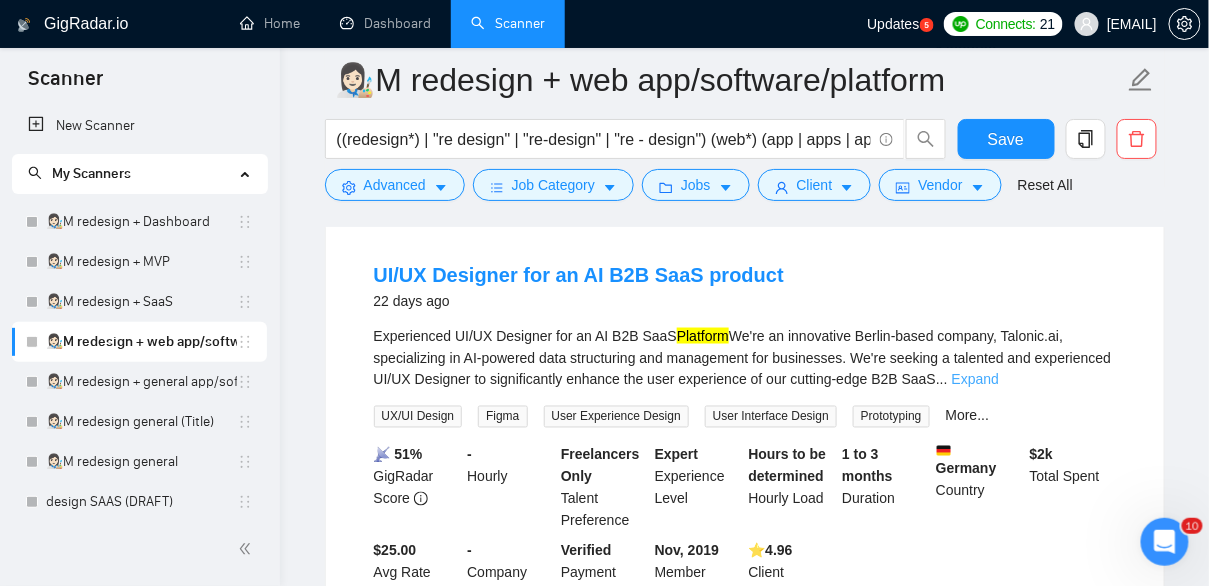 click on "Expand" at bounding box center (975, 380) 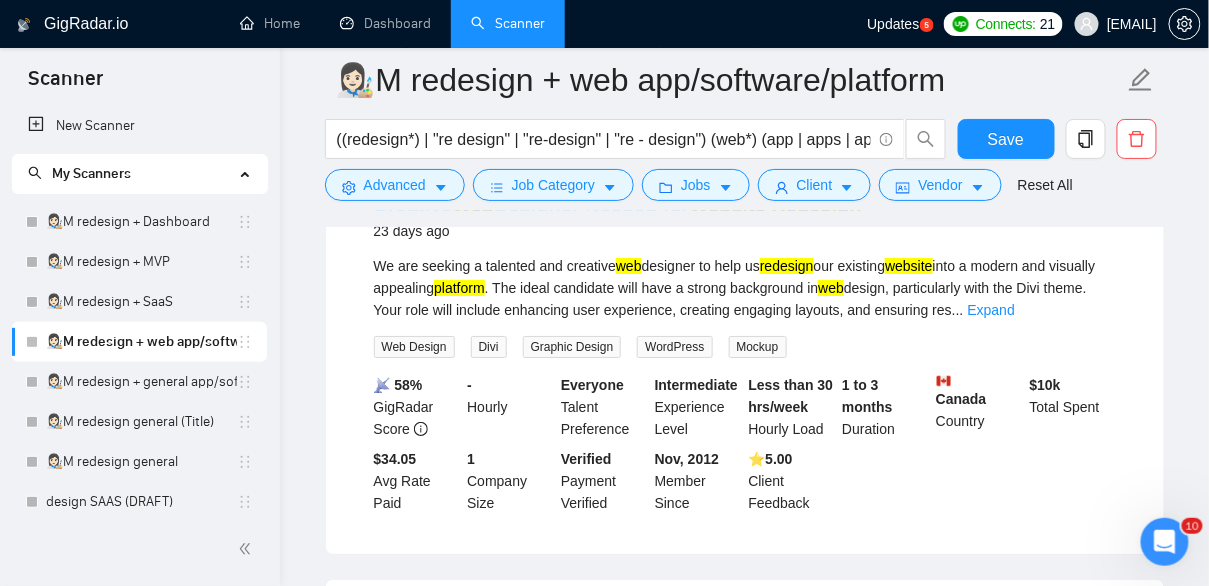 scroll, scrollTop: 1724, scrollLeft: 0, axis: vertical 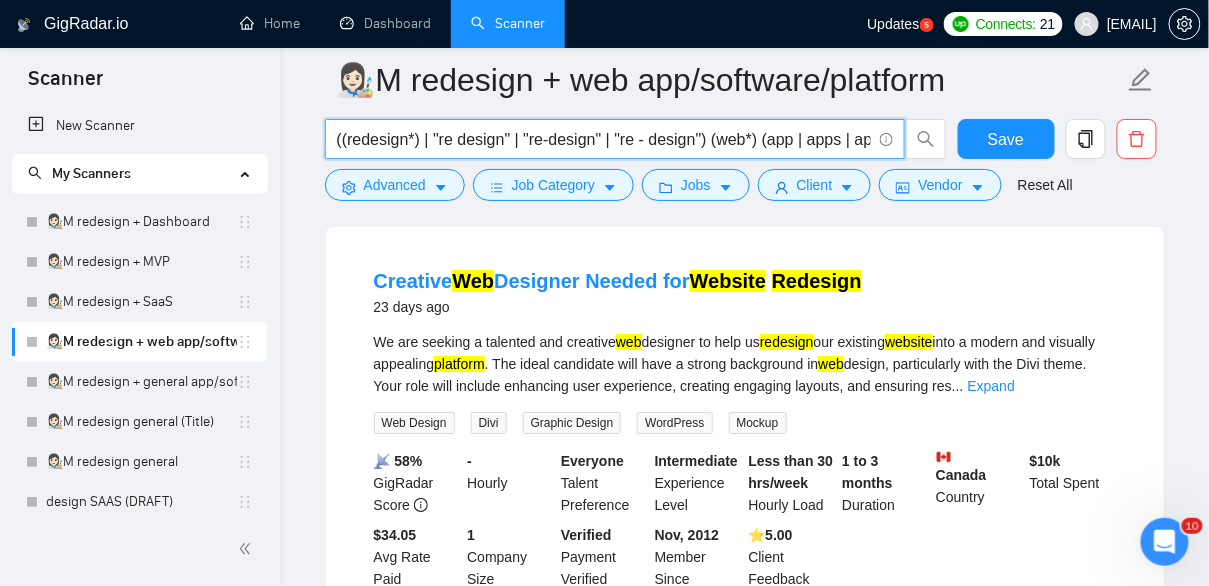 click on "((redesign*) | "re design" | "re-design" | "re - design") (web*) (app | apps | application | applications | software | (solution*) | (platform*))" at bounding box center [604, 139] 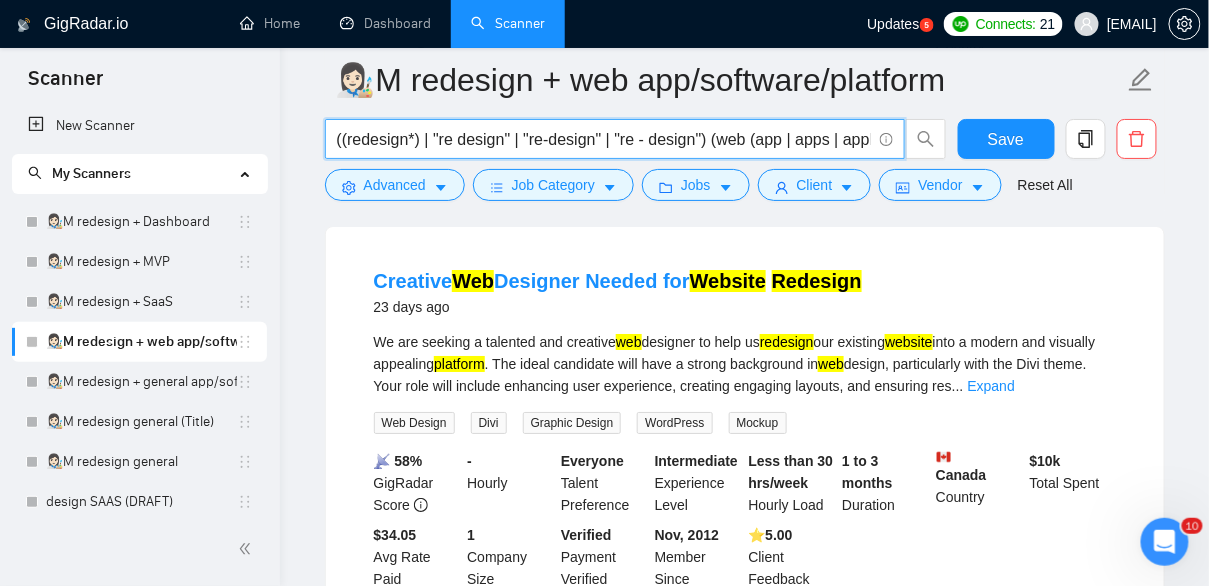 click on "((redesign*) | "re design" | "re-design" | "re - design") (web (app | apps | application | applications | software | (solution*) | (platform*))" at bounding box center (604, 139) 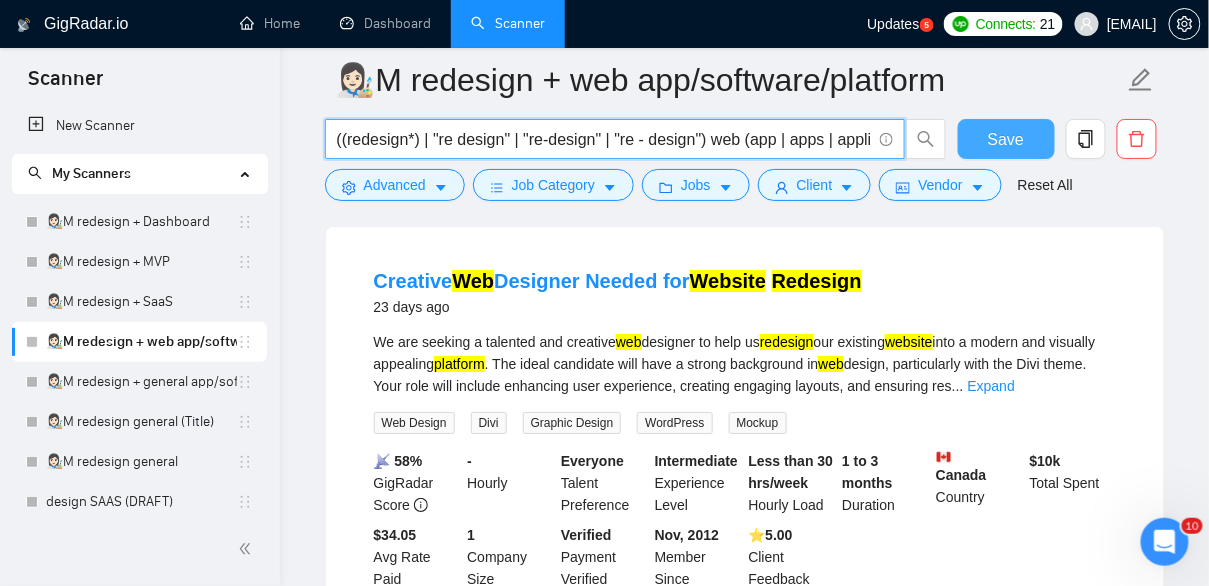 type on "((redesign*) | "re design" | "re-design" | "re - design") web (app | apps | application | applications | software | (solution*) | (platform*))" 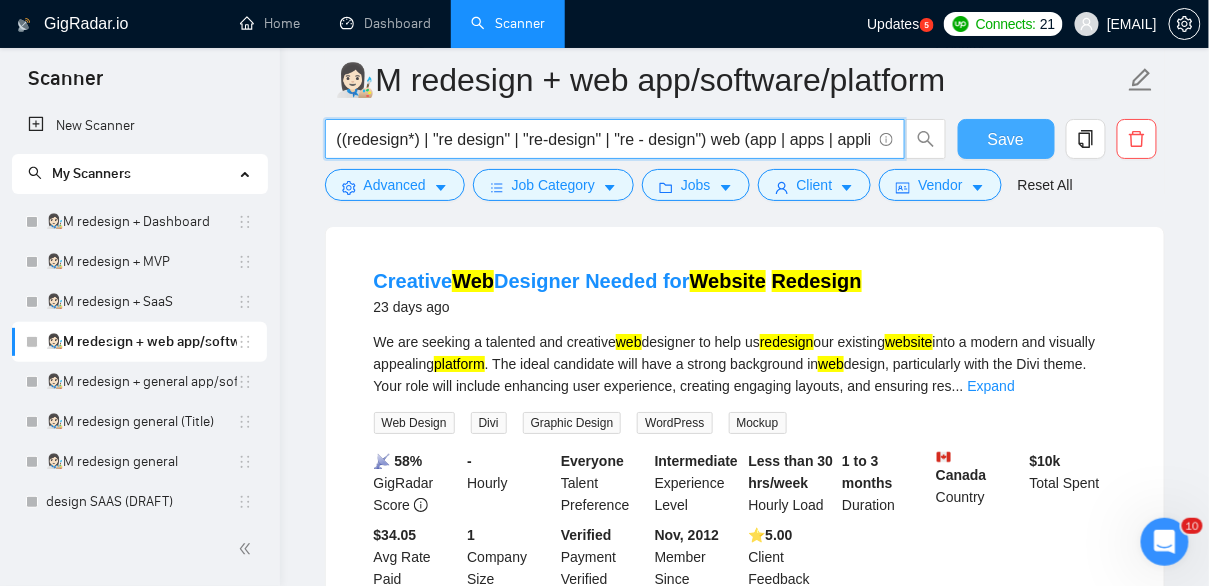 click on "Save" at bounding box center (1006, 139) 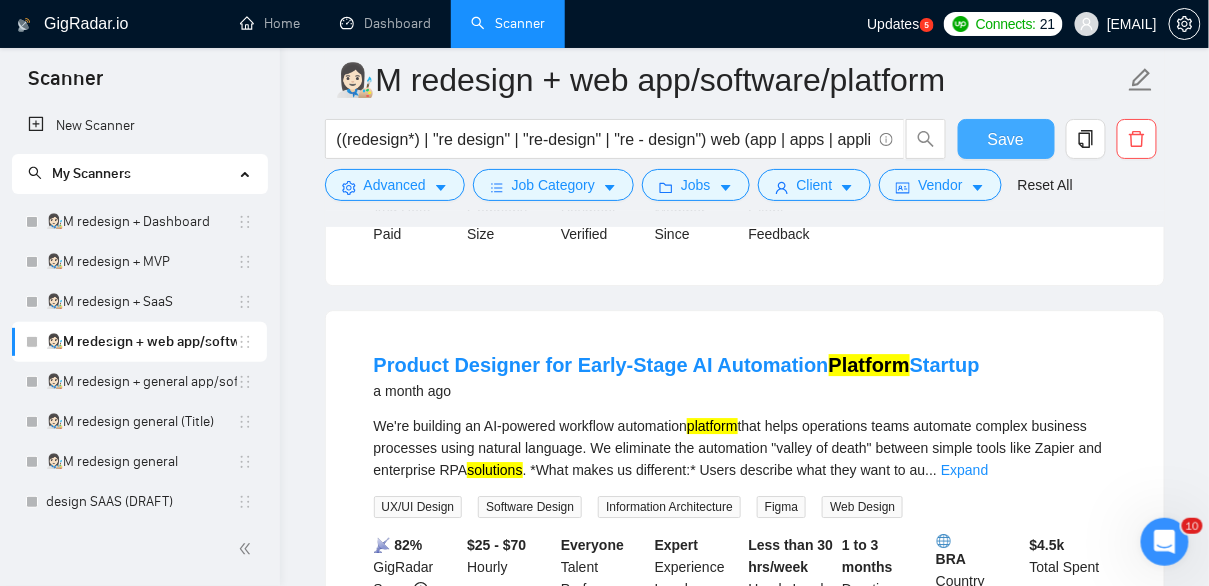 scroll, scrollTop: 1429, scrollLeft: 0, axis: vertical 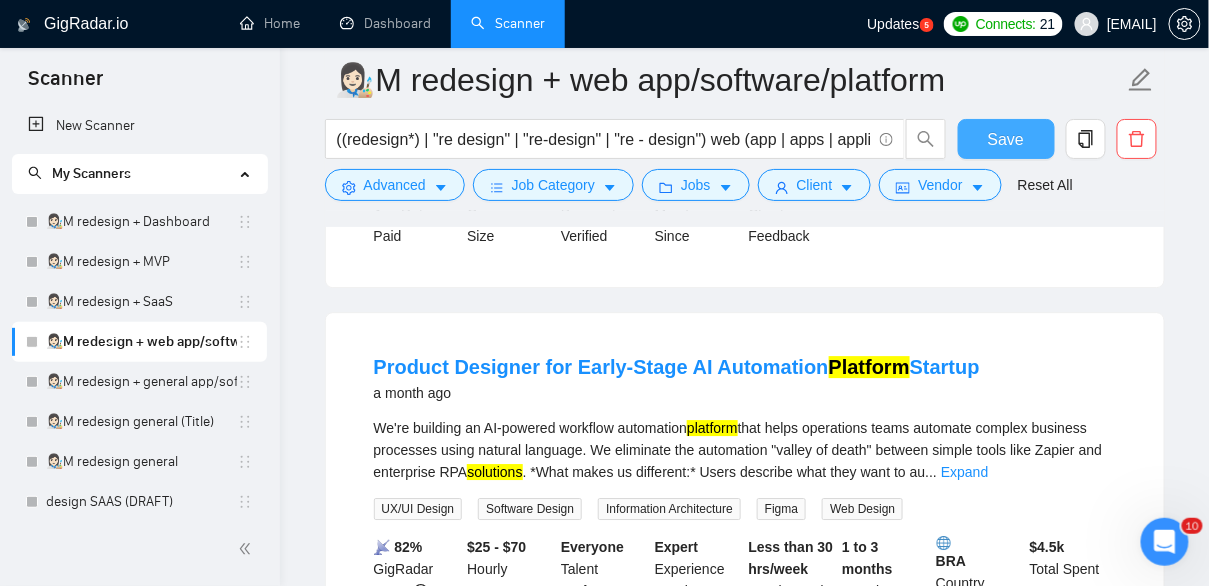 click on "Save" at bounding box center [1006, 139] 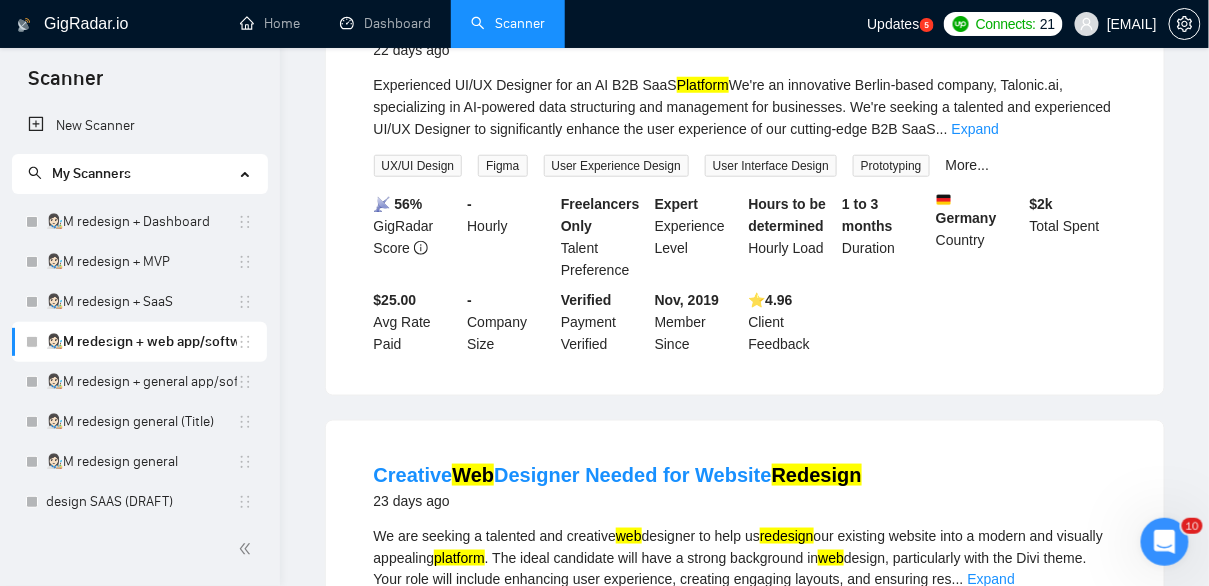 scroll, scrollTop: 0, scrollLeft: 0, axis: both 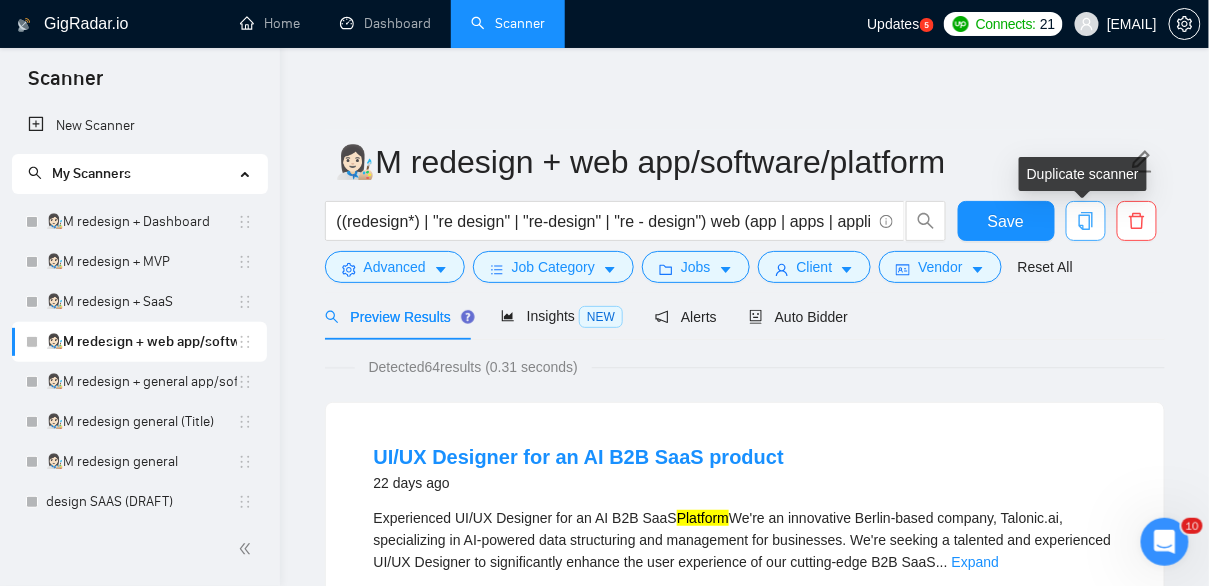 click 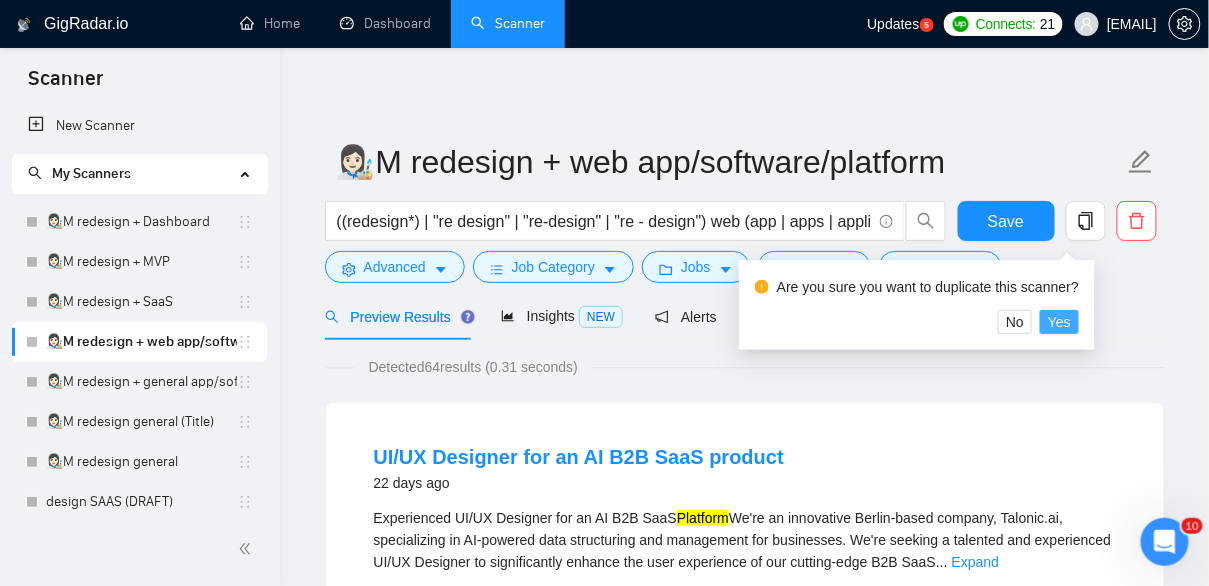 click on "Yes" at bounding box center (1059, 322) 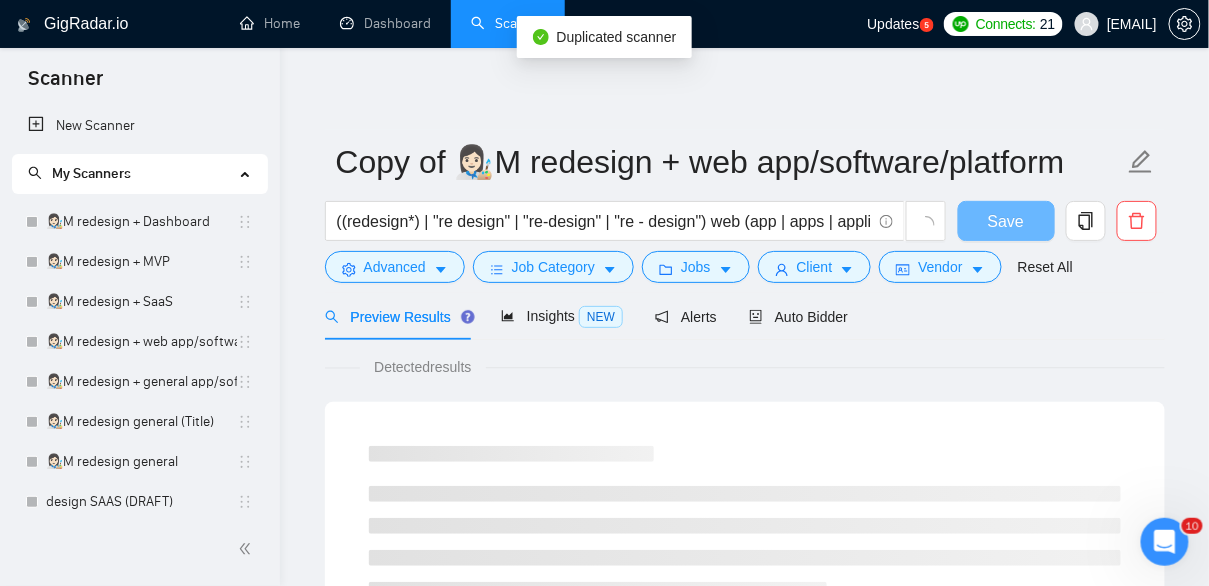 scroll, scrollTop: 568, scrollLeft: 0, axis: vertical 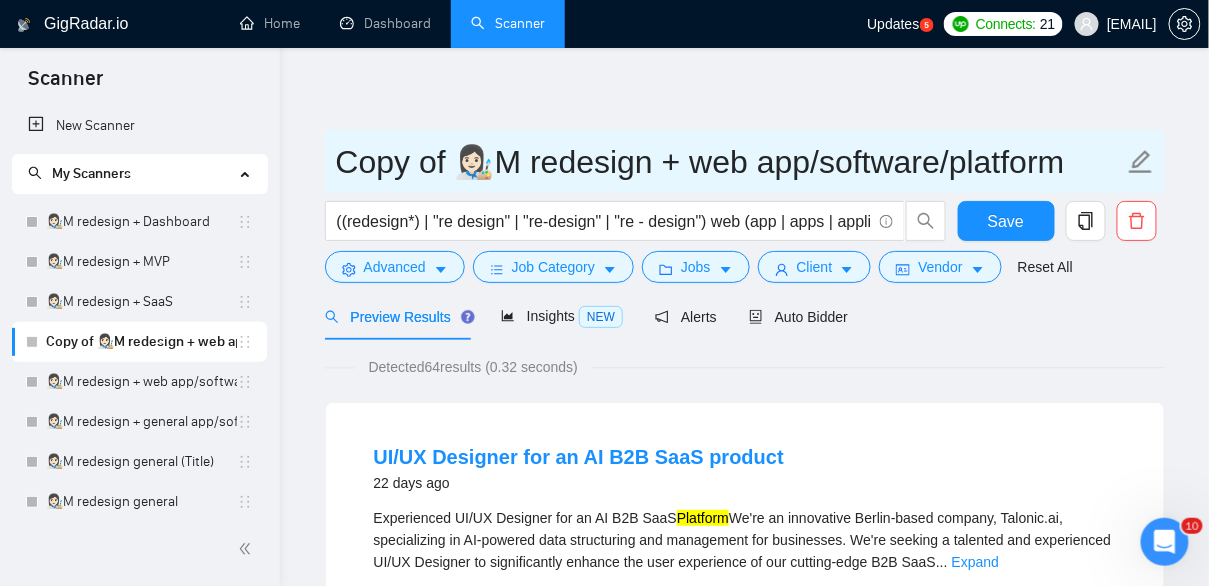 drag, startPoint x: 455, startPoint y: 154, endPoint x: 281, endPoint y: 130, distance: 175.64737 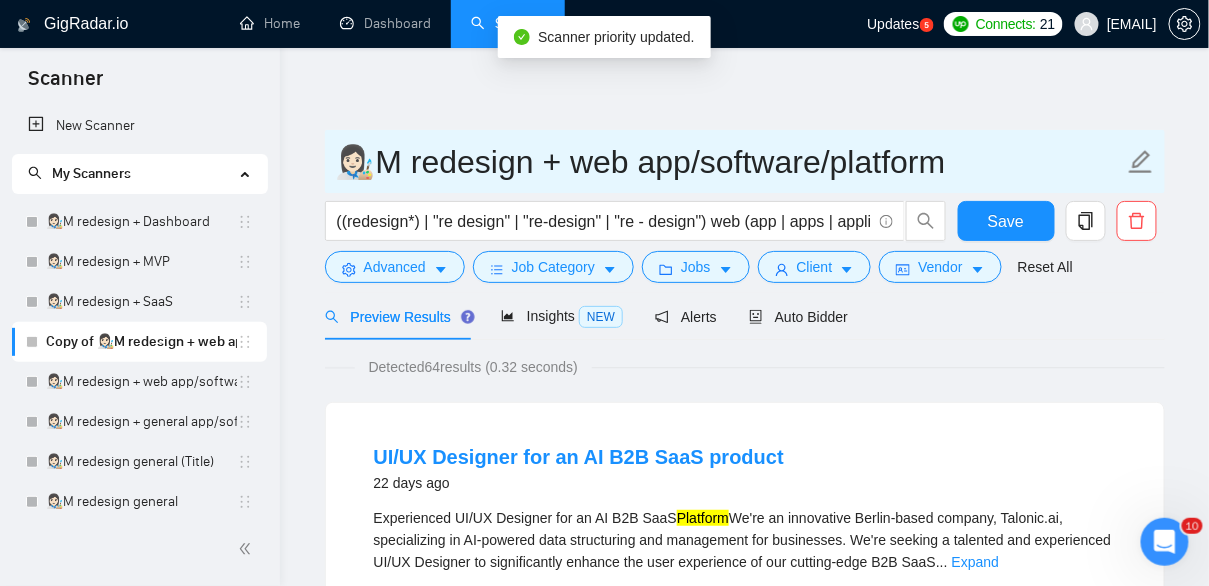drag, startPoint x: 613, startPoint y: 164, endPoint x: 558, endPoint y: 163, distance: 55.00909 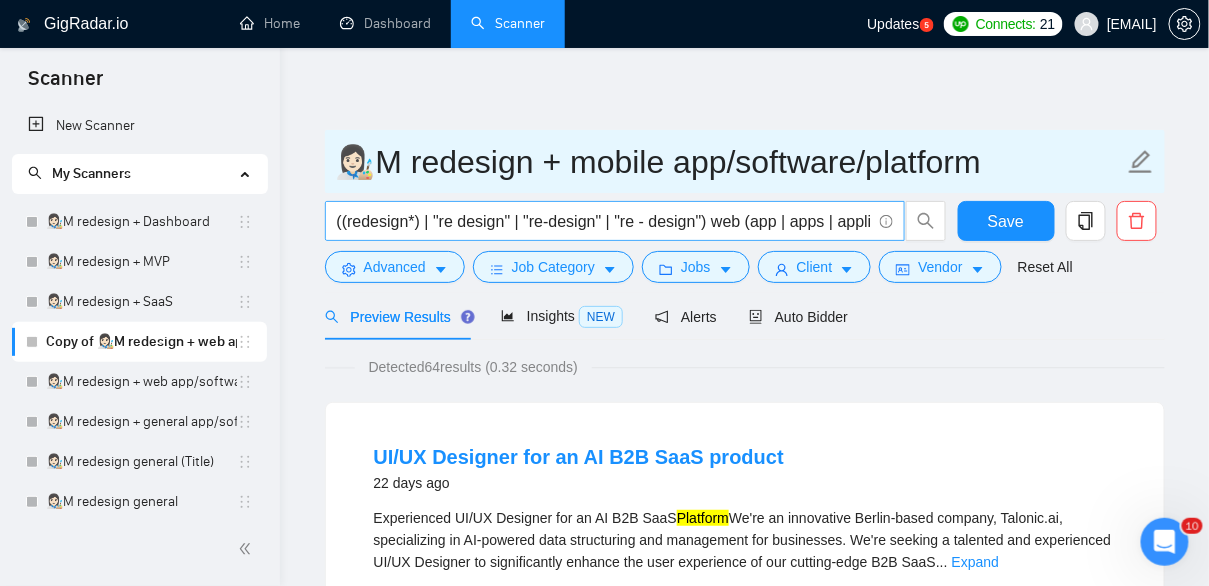 type on "👩🏻‍🎨M redesign + mobile app/software/platform" 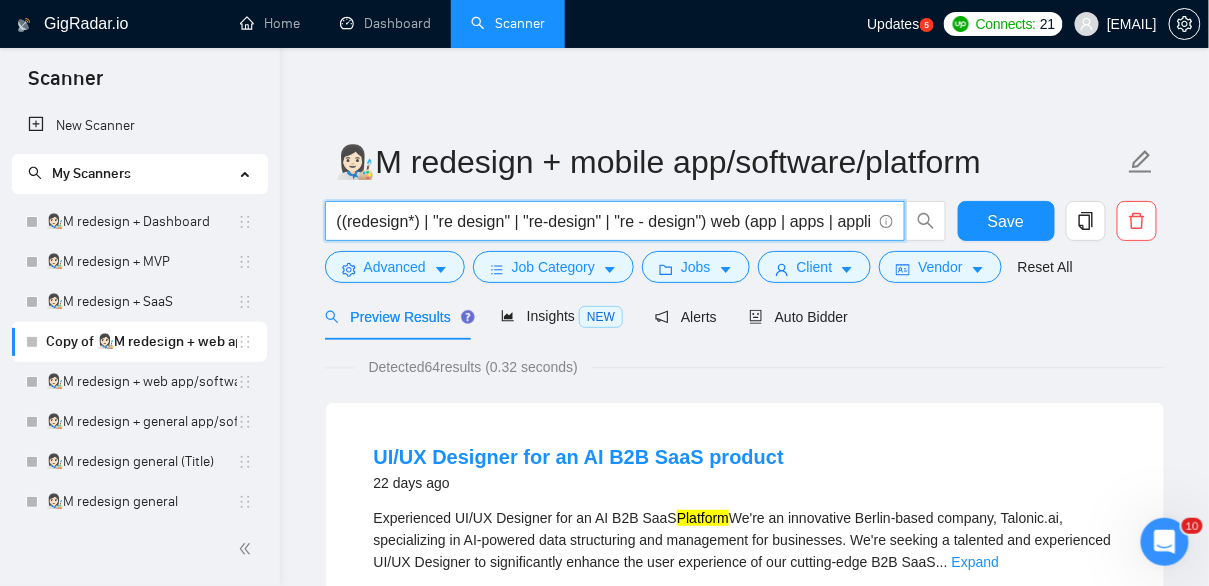 drag, startPoint x: 733, startPoint y: 222, endPoint x: 760, endPoint y: 224, distance: 27.073973 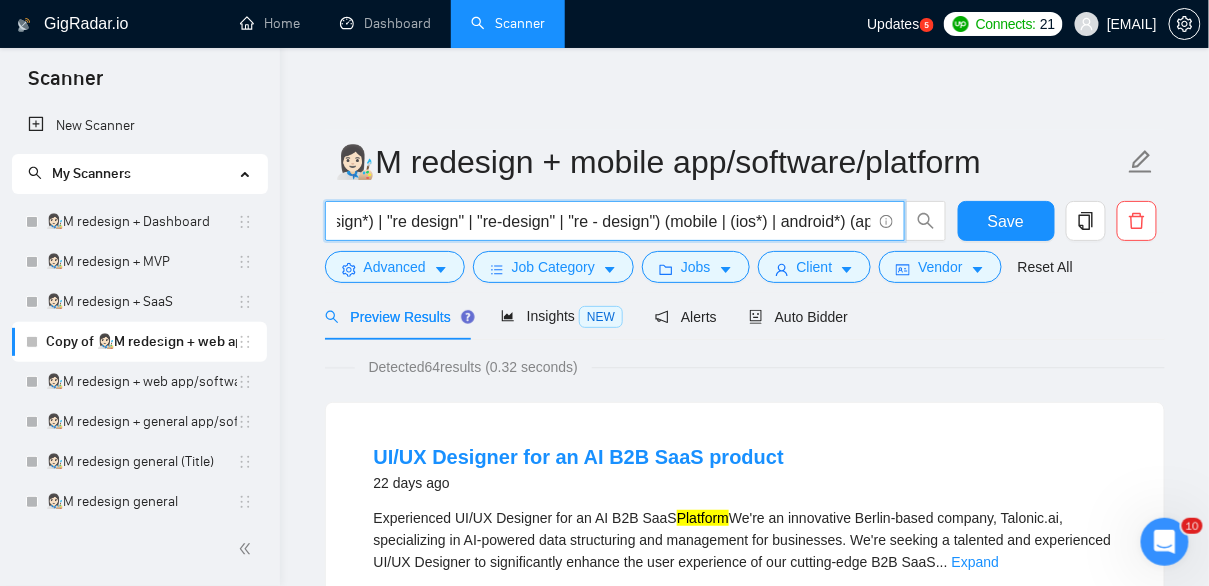 scroll, scrollTop: 0, scrollLeft: 317, axis: horizontal 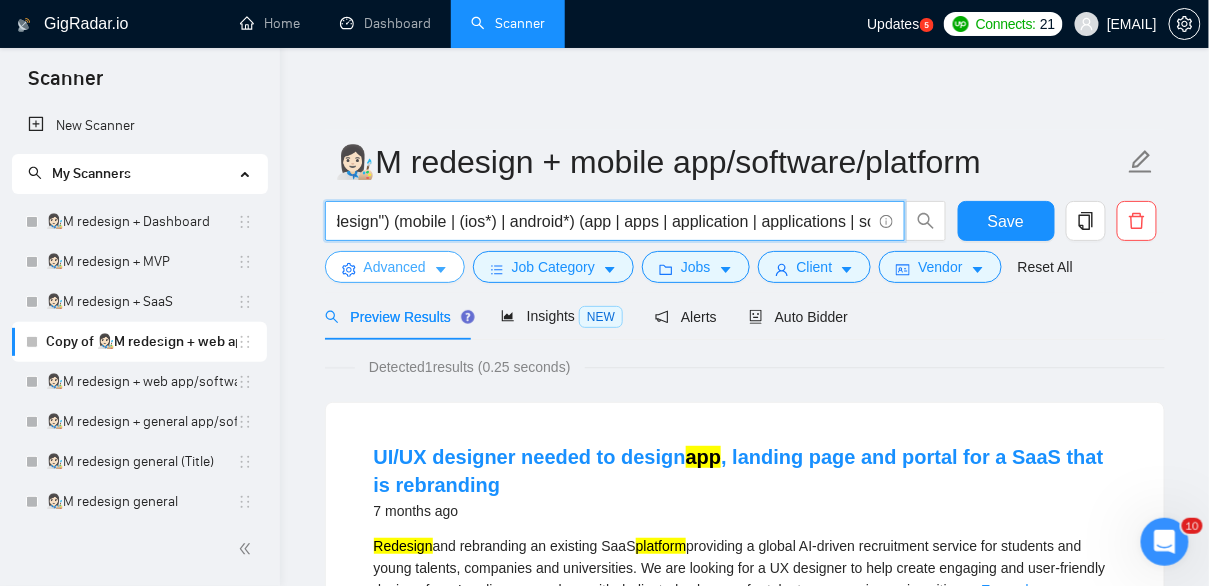 type on "((redesign*) | "re design" | "re-design" | "re - design") (mobile | (ios*) | android*) (app | apps | application | applications | software | (solution*) | (platform*))" 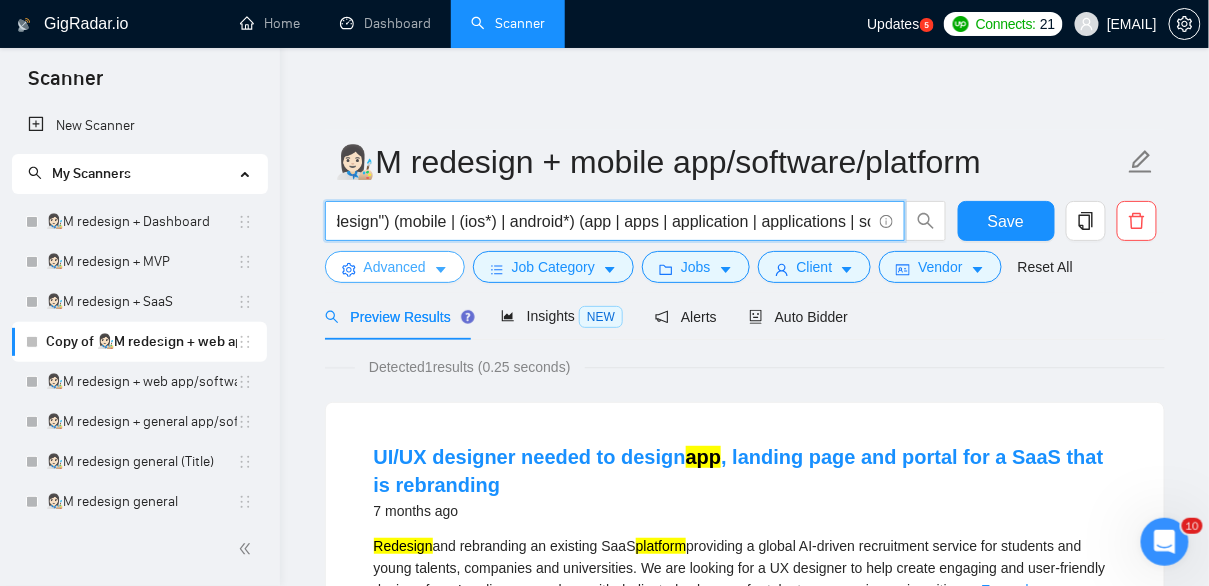 click on "Advanced" at bounding box center (395, 267) 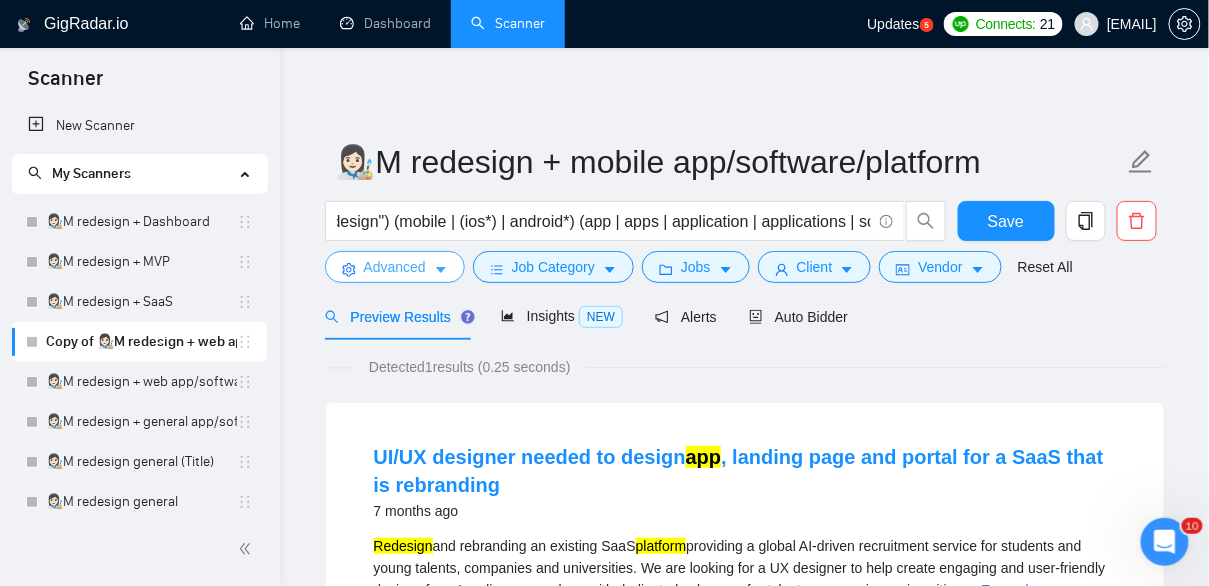 scroll, scrollTop: 0, scrollLeft: 0, axis: both 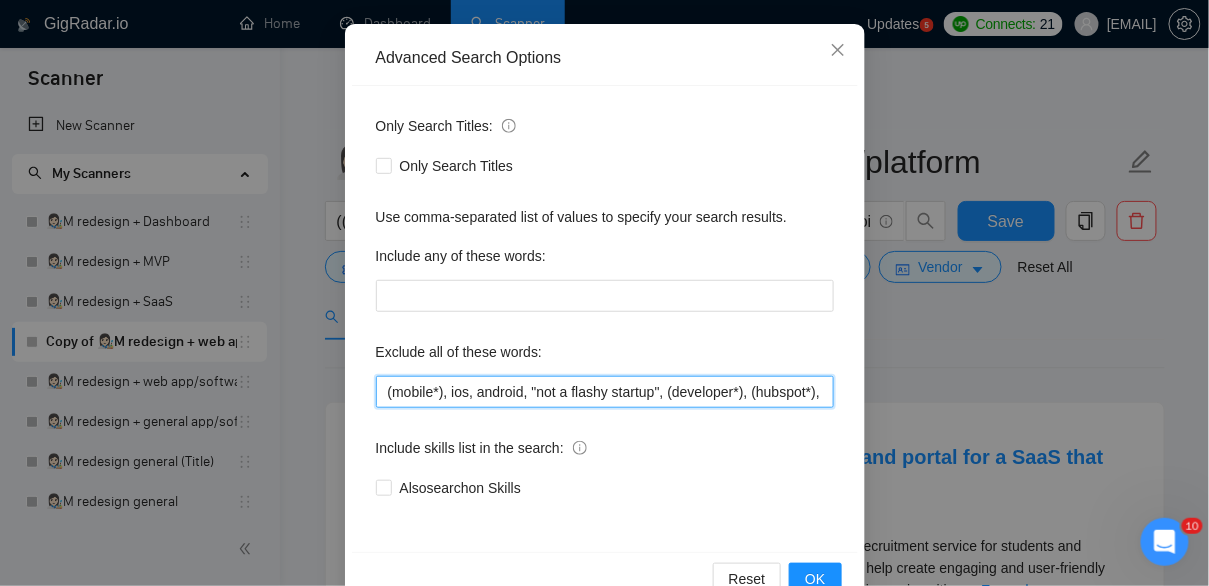 drag, startPoint x: 540, startPoint y: 392, endPoint x: 356, endPoint y: 390, distance: 184.01086 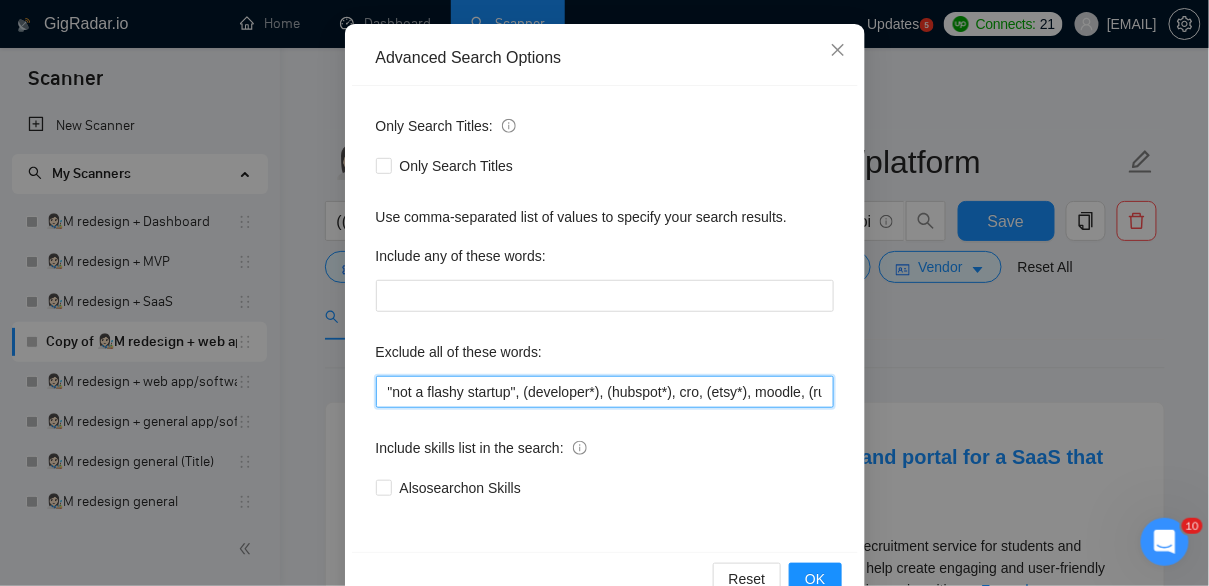 scroll, scrollTop: 245, scrollLeft: 0, axis: vertical 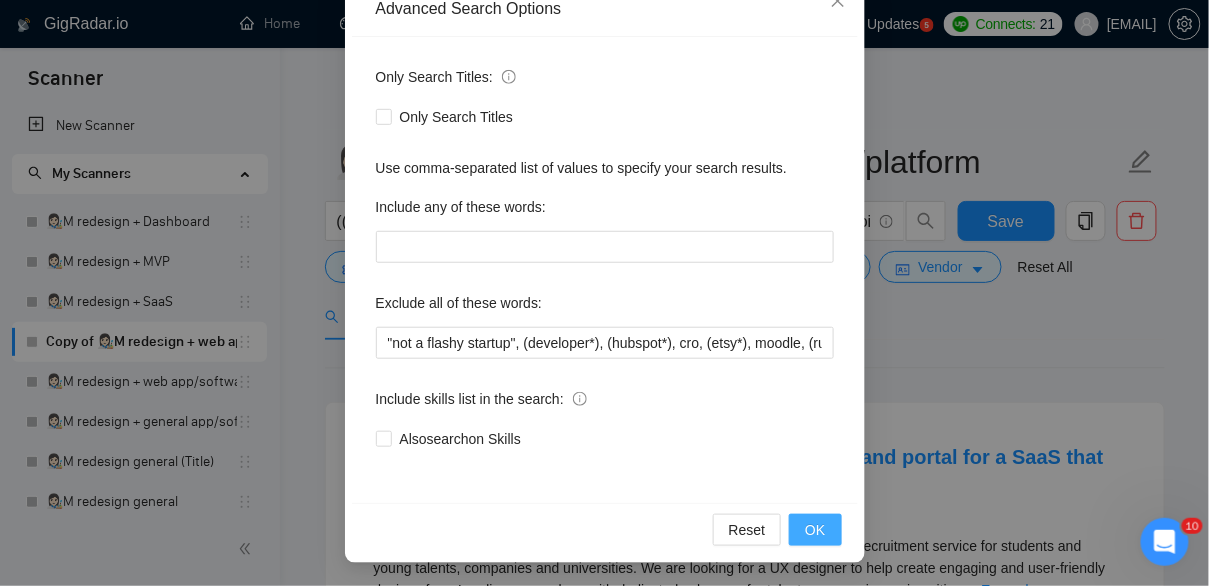 click on "OK" at bounding box center [815, 530] 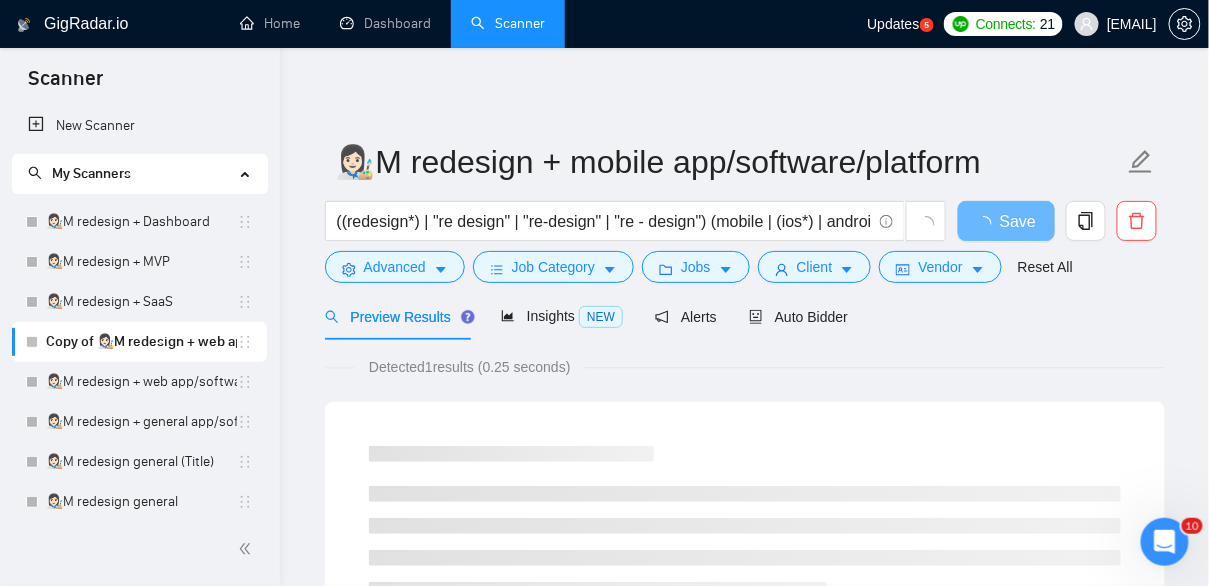 scroll, scrollTop: 145, scrollLeft: 0, axis: vertical 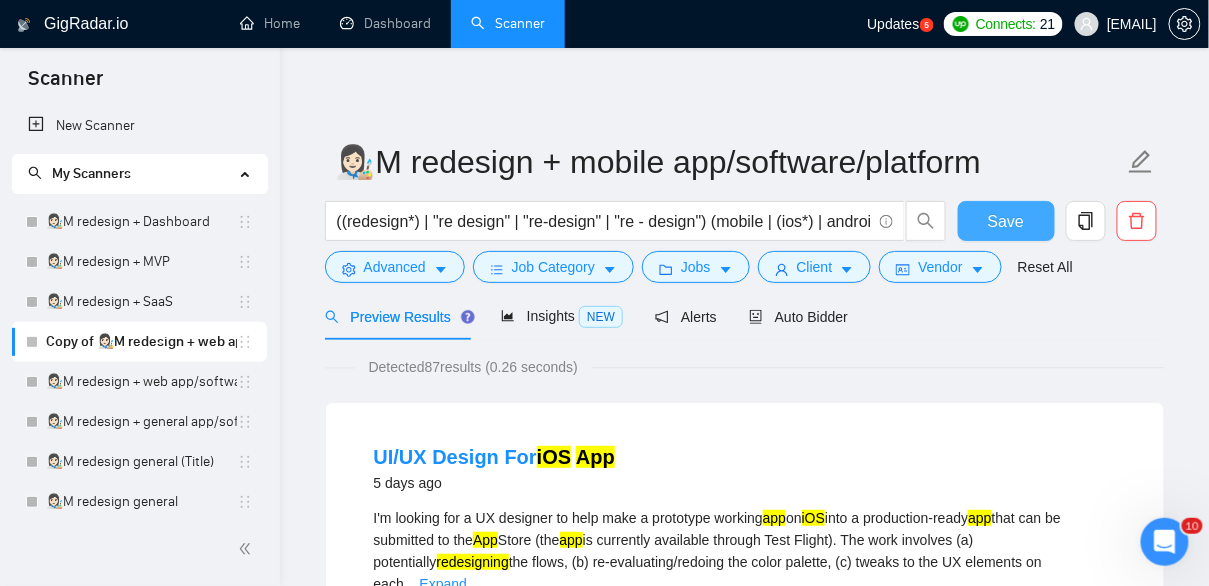 click on "Save" at bounding box center (1006, 221) 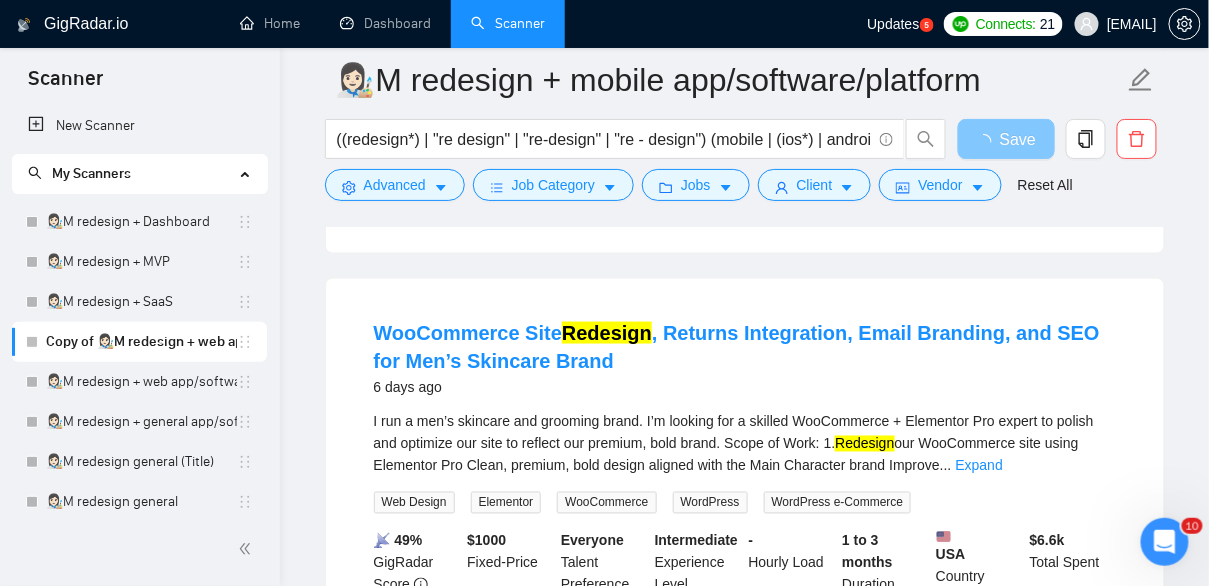 scroll, scrollTop: 610, scrollLeft: 0, axis: vertical 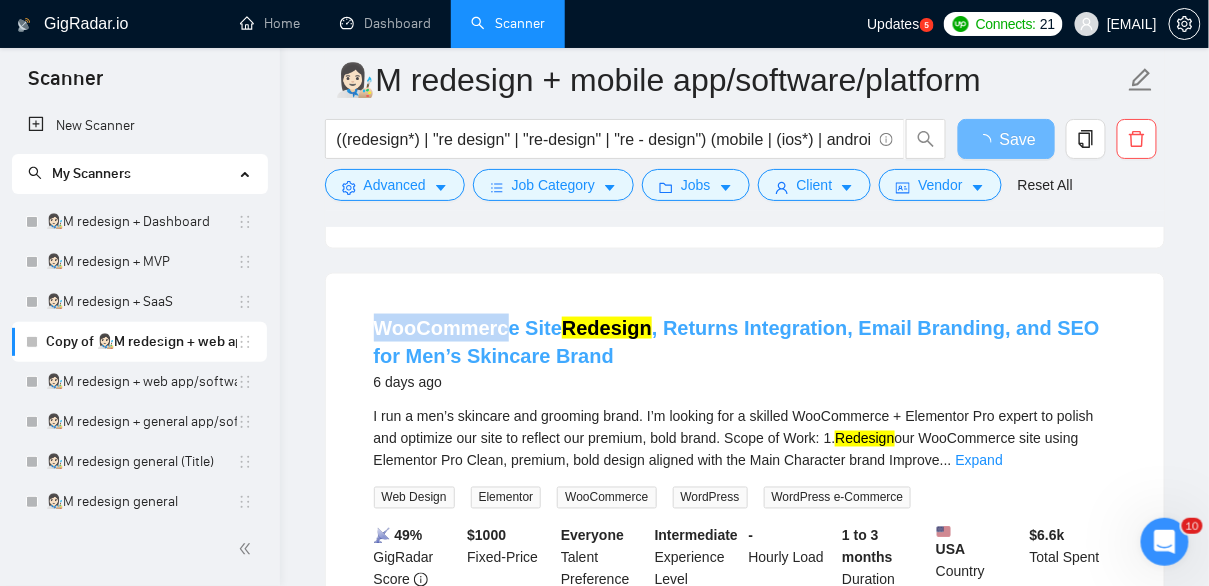 drag, startPoint x: 366, startPoint y: 299, endPoint x: 514, endPoint y: 305, distance: 148.12157 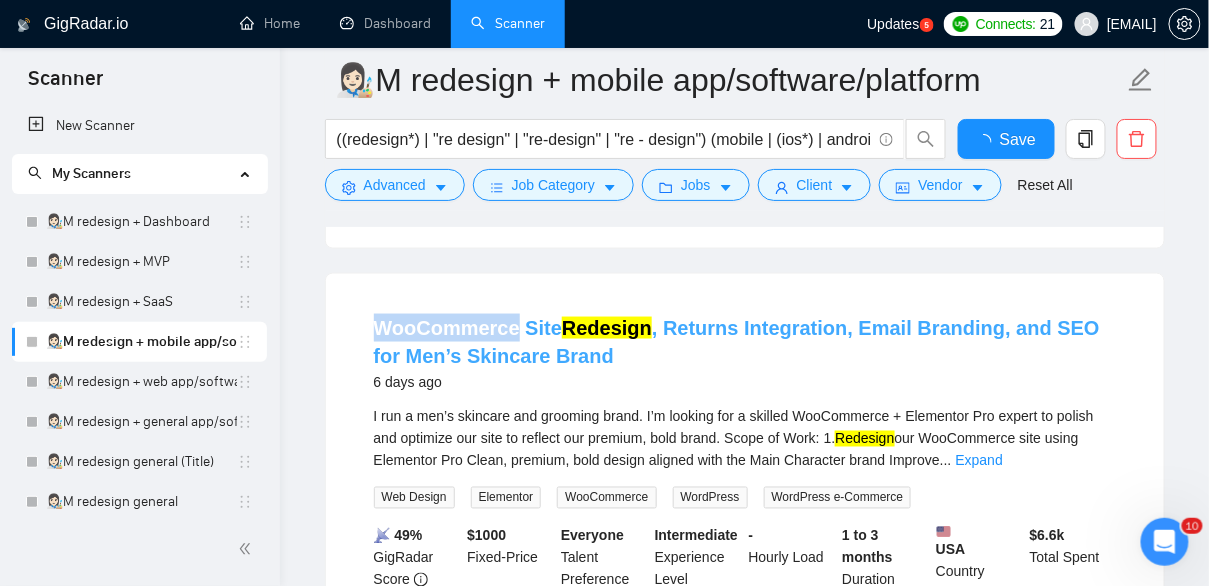 copy on "WooCommerce" 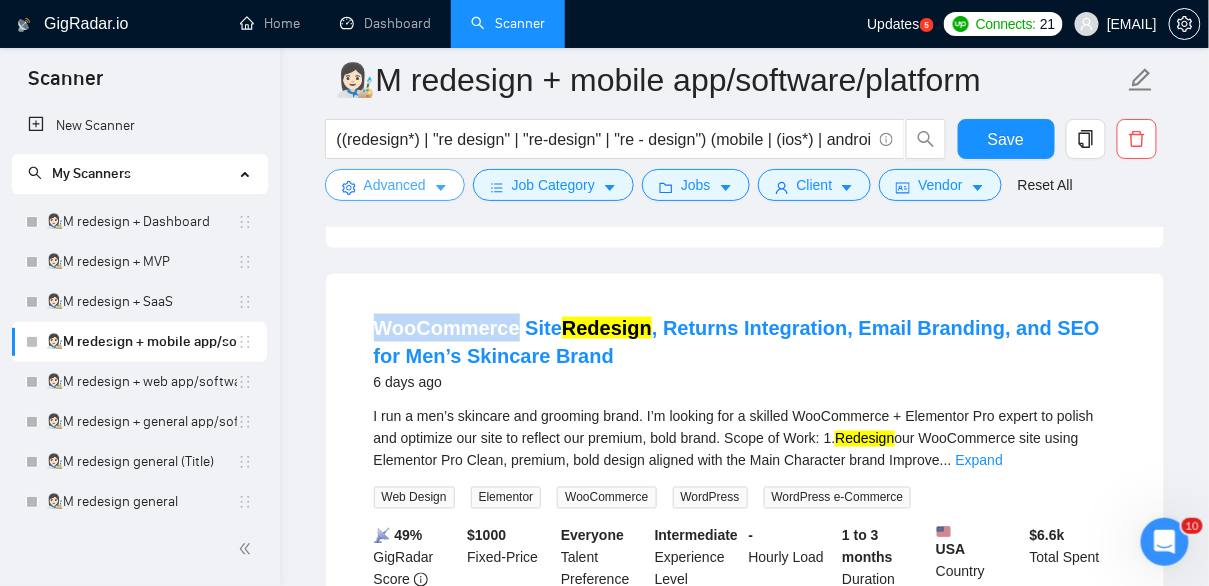 click on "Advanced" at bounding box center (395, 185) 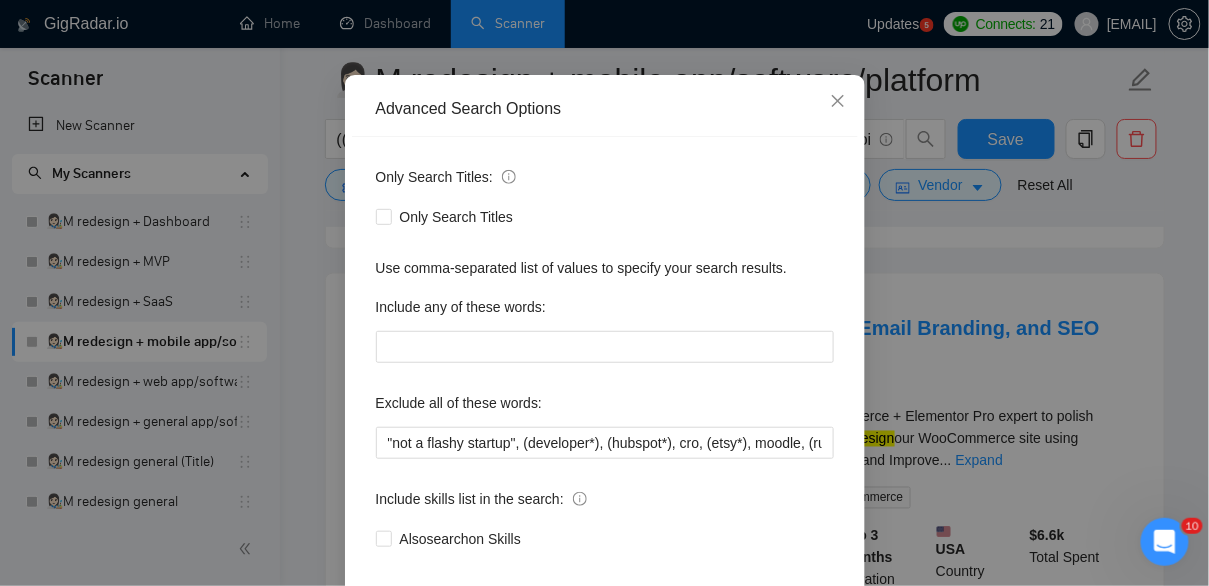 scroll, scrollTop: 186, scrollLeft: 0, axis: vertical 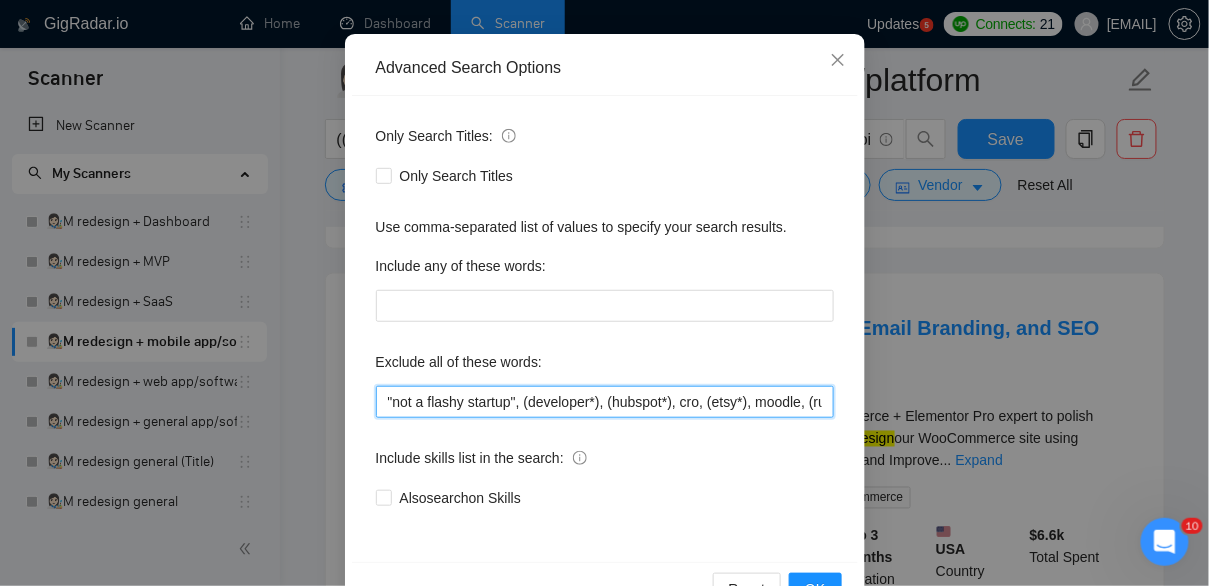 click on ""not a flashy startup", (developer*), (hubspot*), cro, (etsy*), moodle, (ruby*), godaddy, wix, kajabi, "no agency", "No Agencies", "quick, easy", "not an agency", "full-stack", "full stack", (wordpress*), "t-shirt", "t-shirt", unbounce,  images, adobe, magento, salesforce, (gohighlevel*), "go high level", (tutor*), "hero section"," at bounding box center [605, 402] 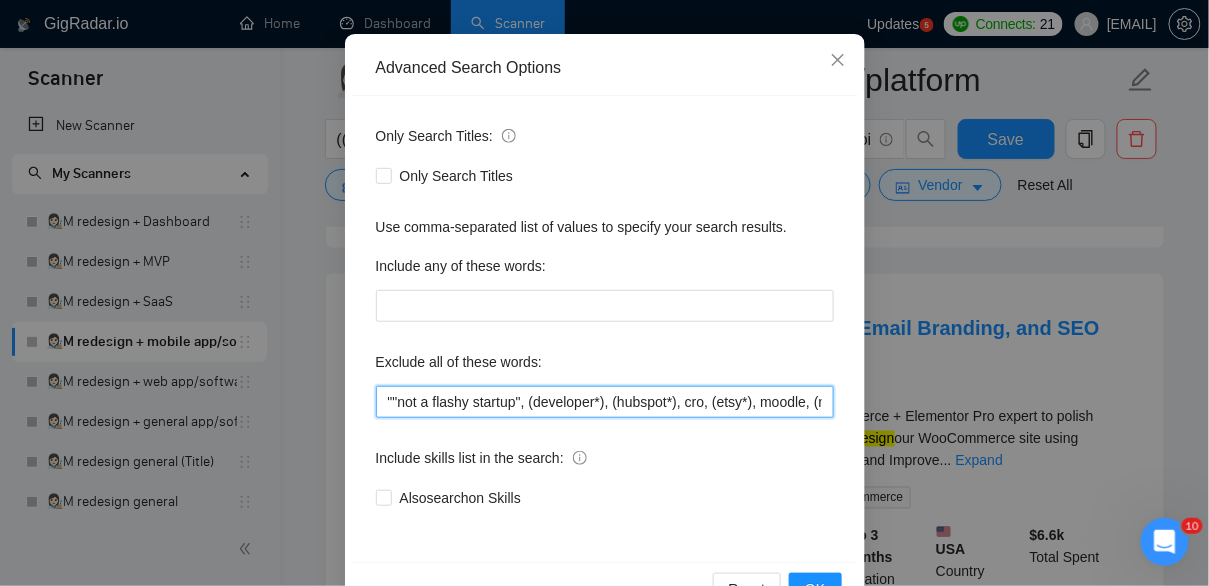 paste on "WooCommerce" 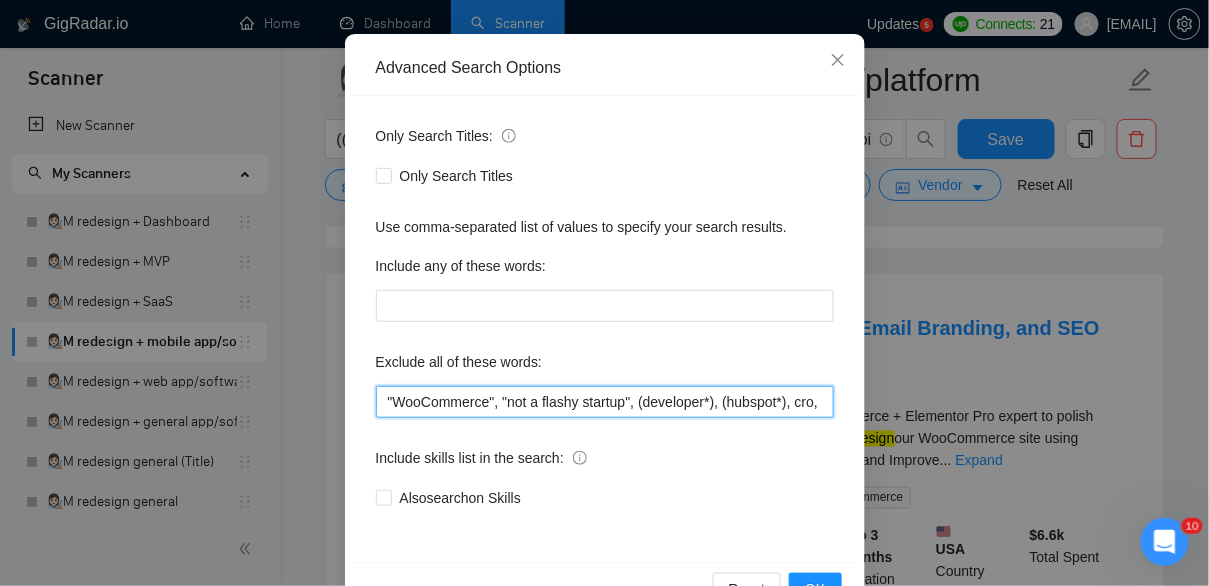 click on ""WooCommerce", "not a flashy startup", (developer*), (hubspot*), cro, (etsy*), moodle, (ruby*), godaddy, wix, kajabi, "no agency", "No Agencies", "quick, easy", "not an agency", "full-stack", "full stack", (wordpress*), "t-shirt", "t-shirt", unbounce,  images, adobe, magento, salesforce, (gohighlevel*), "go high level", (tutor*), "hero section"," at bounding box center (605, 402) 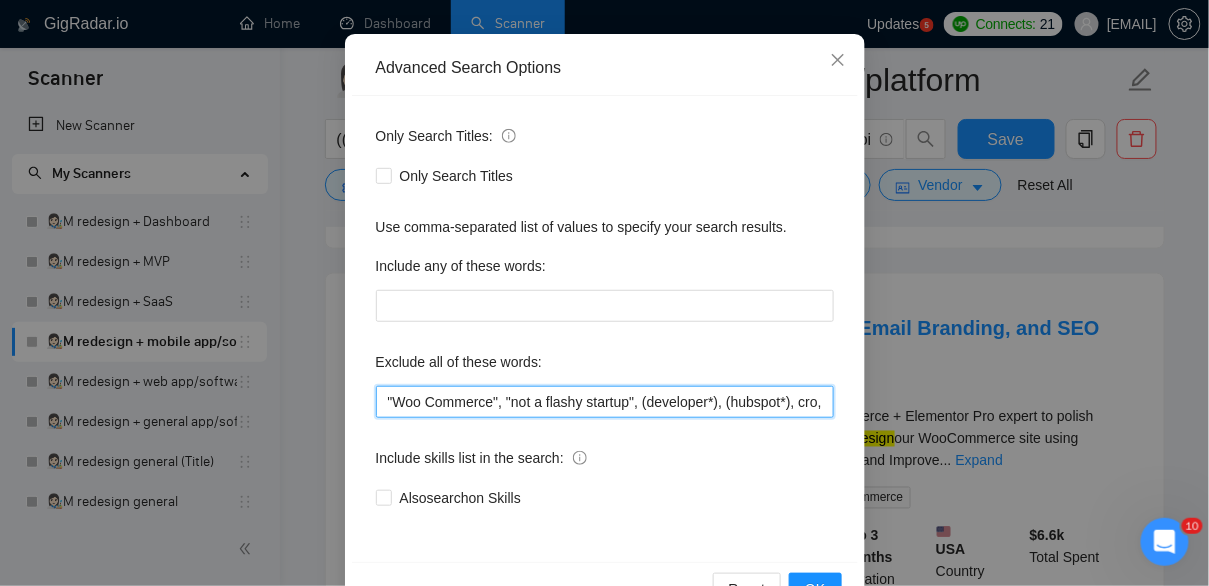 click on ""Woo Commerce", "not a flashy startup", (developer*), (hubspot*), cro, (etsy*), moodle, (ruby*), godaddy, wix, kajabi, "no agency", "No Agencies", "quick, easy", "not an agency", "full-stack", "full stack", (wordpress*), "t-shirt", "t-shirt", unbounce,  images, adobe, magento, salesforce, (gohighlevel*), "go high level", (tutor*), "hero section"," at bounding box center [605, 402] 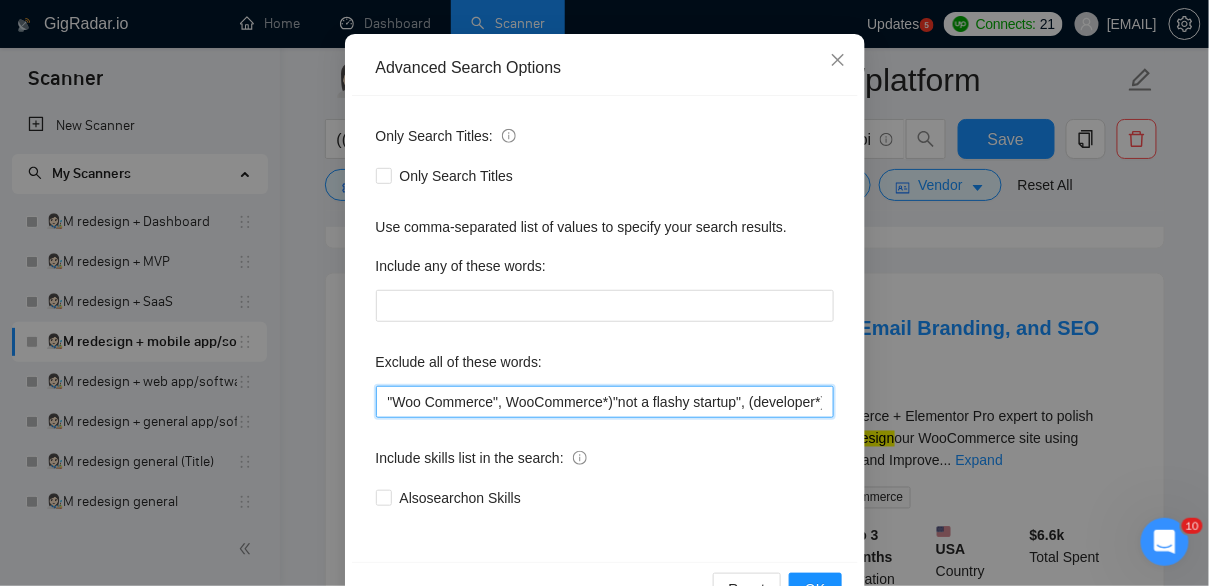 click on ""Woo Commerce", WooCommerce*)"not a flashy startup", (developer*), (hubspot*), cro, (etsy*), moodle, (ruby*), godaddy, wix, kajabi, "no agency", "No Agencies", "quick, easy", "not an agency", "full-stack", "full stack", (wordpress*), "t-shirt", "t-shirt", unbounce,  images, adobe, magento, salesforce, (gohighlevel*), "go high level", (tutor*), "hero section"," at bounding box center (605, 402) 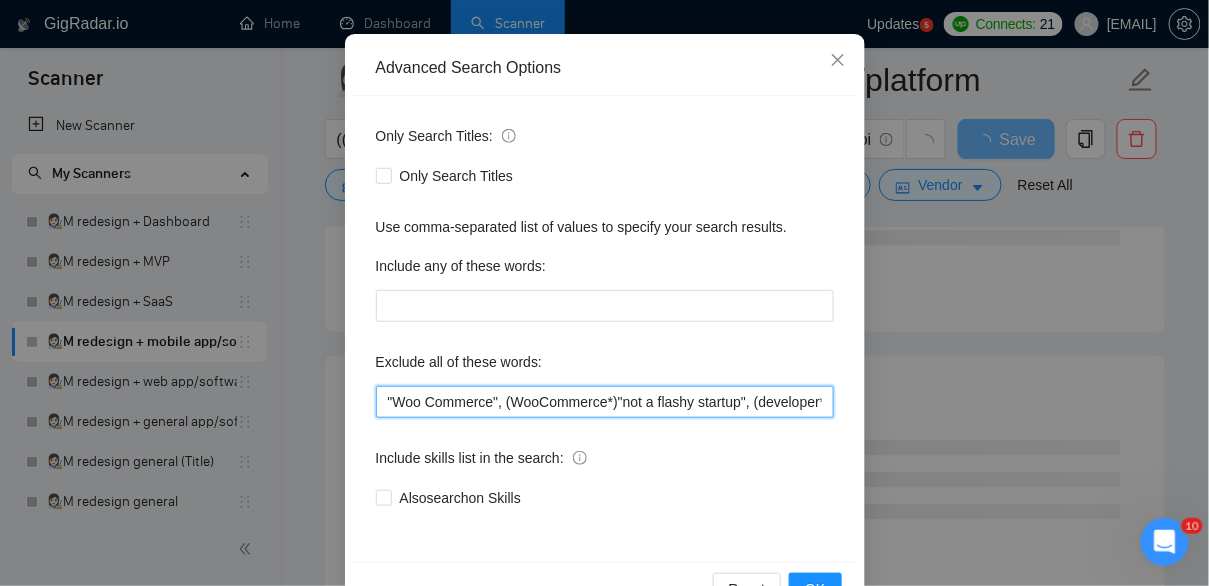 click on ""Woo Commerce", (WooCommerce*)"not a flashy startup", (developer*), (hubspot*), cro, (etsy*), moodle, (ruby*), godaddy, wix, kajabi, "no agency", "No Agencies", "quick, easy", "not an agency", "full-stack", "full stack", (wordpress*), "t-shirt", "t-shirt", unbounce,  images, adobe, magento, salesforce, (gohighlevel*), "go high level", (tutor*), "hero section"," at bounding box center (605, 402) 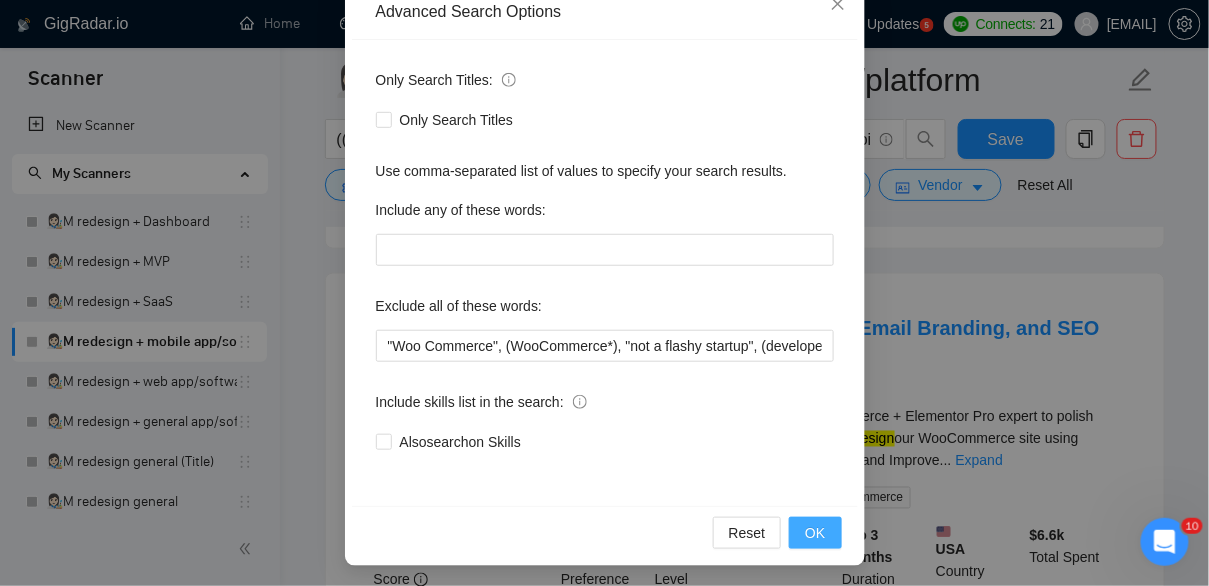 click on "OK" at bounding box center (815, 533) 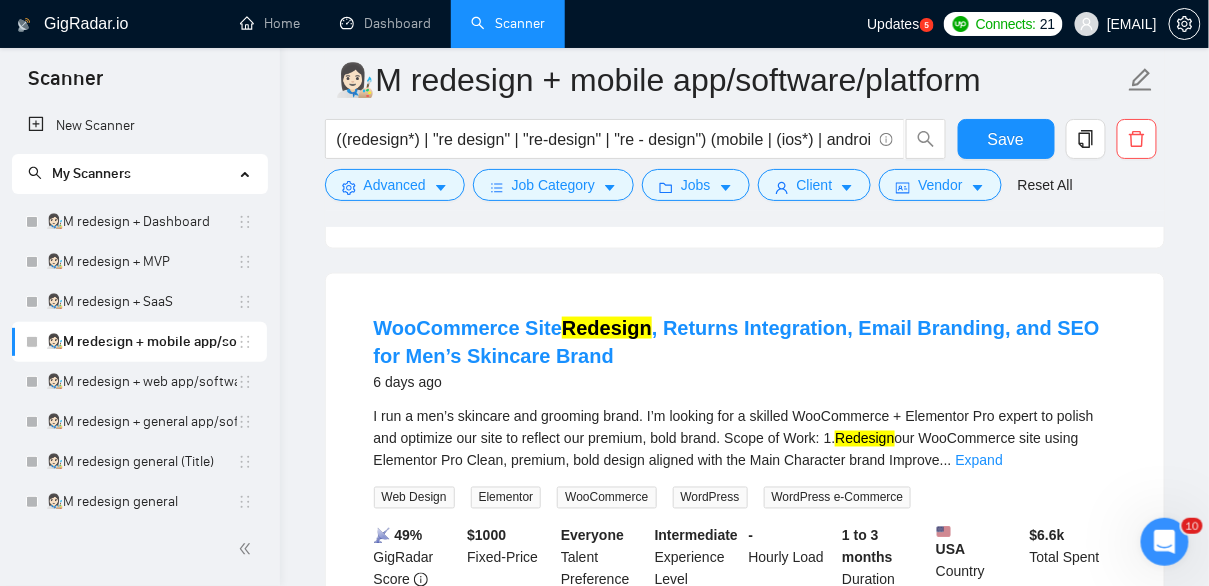 scroll, scrollTop: 145, scrollLeft: 0, axis: vertical 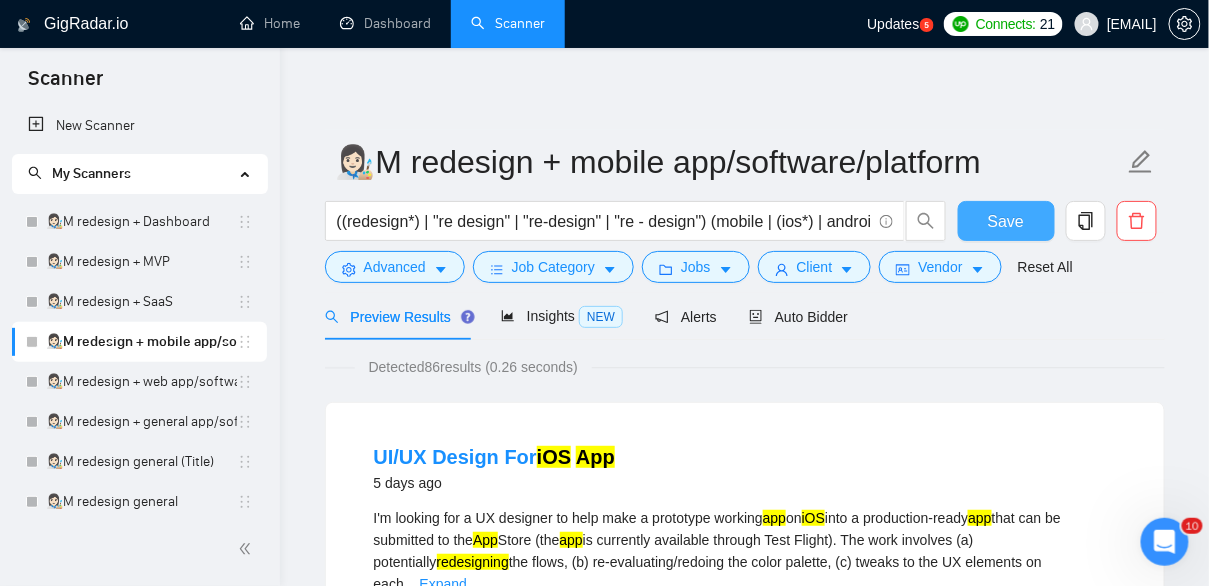 click on "Save" at bounding box center (1006, 221) 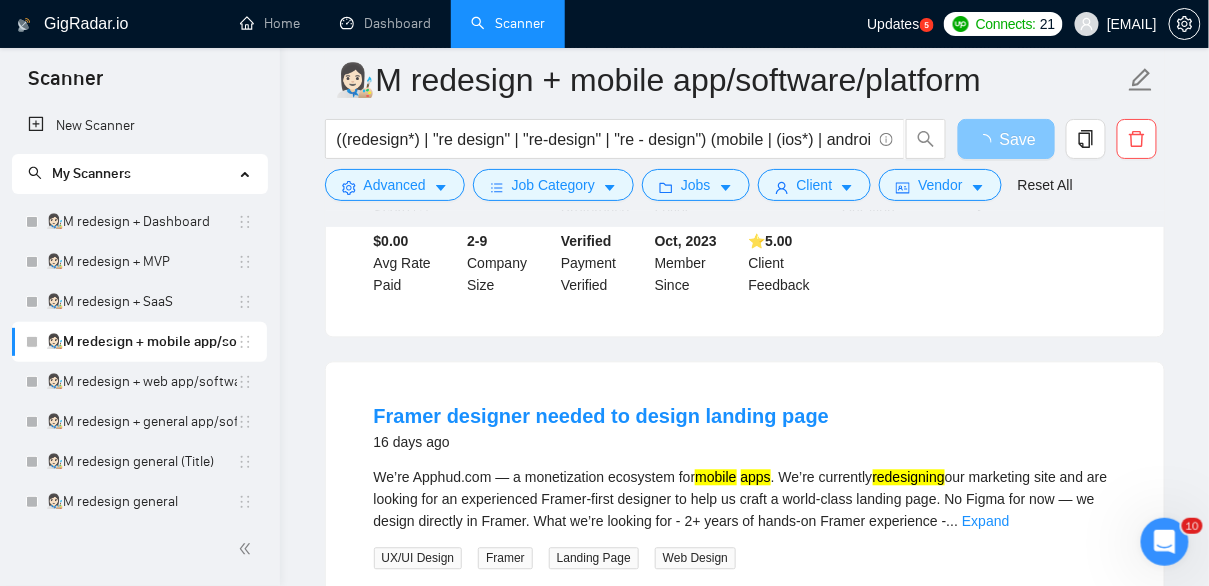 scroll, scrollTop: 957, scrollLeft: 0, axis: vertical 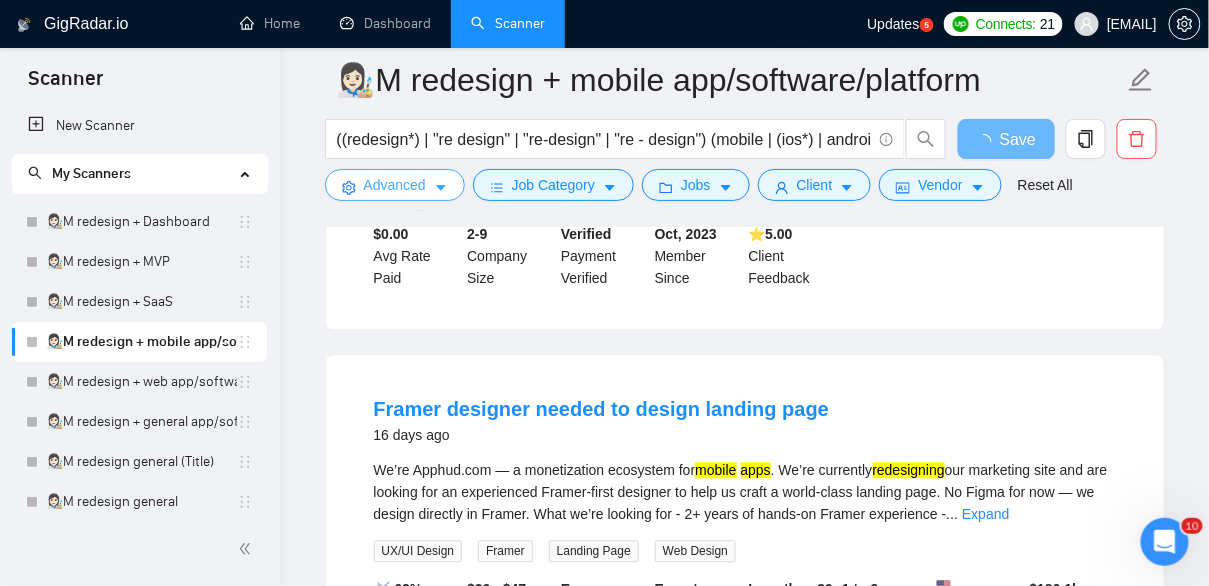 click on "Advanced" at bounding box center [395, 185] 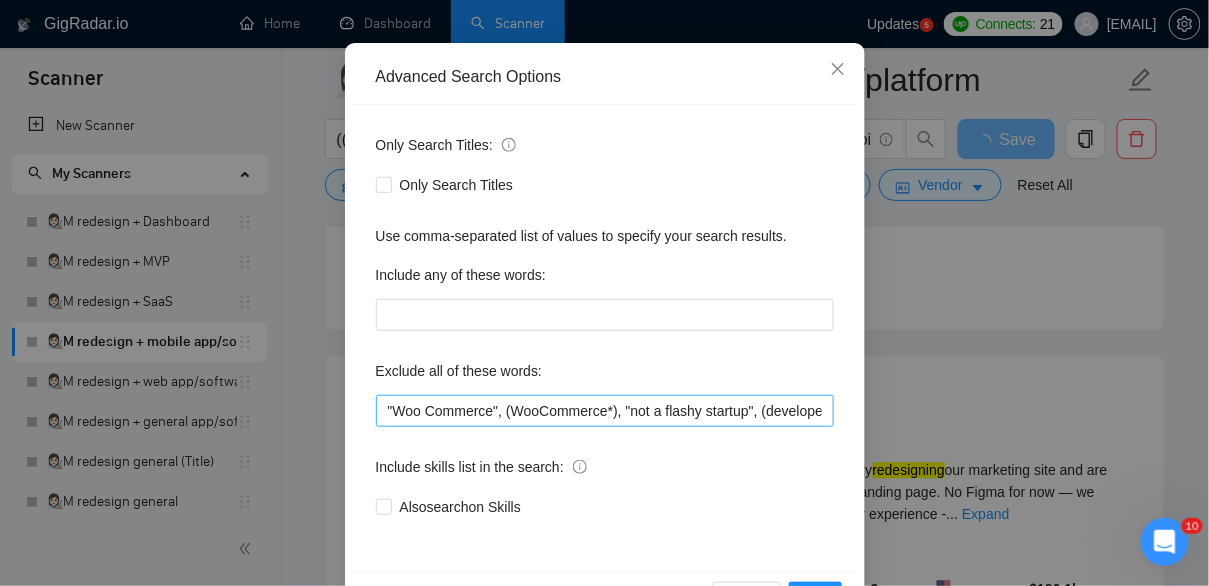 scroll, scrollTop: 179, scrollLeft: 0, axis: vertical 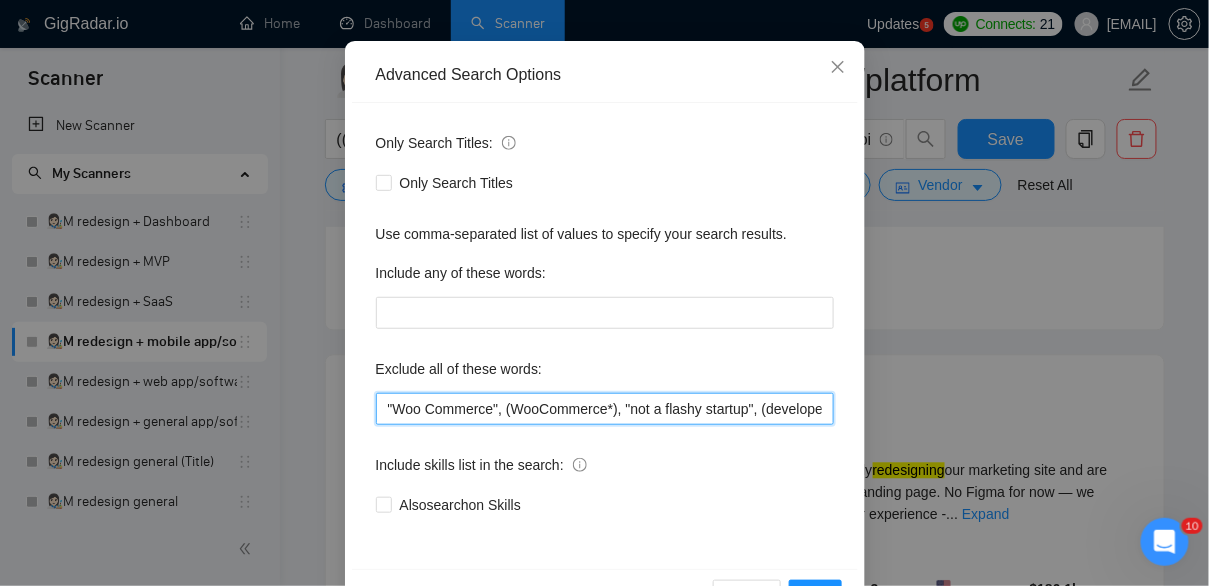 click on ""Woo Commerce", (WooCommerce*), "not a flashy startup", (developer*), (hubspot*), cro, (etsy*), moodle, (ruby*), godaddy, wix, kajabi, "no agency", "No Agencies", "quick, easy", "not an agency", "full-stack", "full stack", (wordpress*), "t-shirt", "t-shirt", unbounce,  images, adobe, magento, salesforce, (gohighlevel*), "go high level", (tutor*), "hero section"," at bounding box center (605, 409) 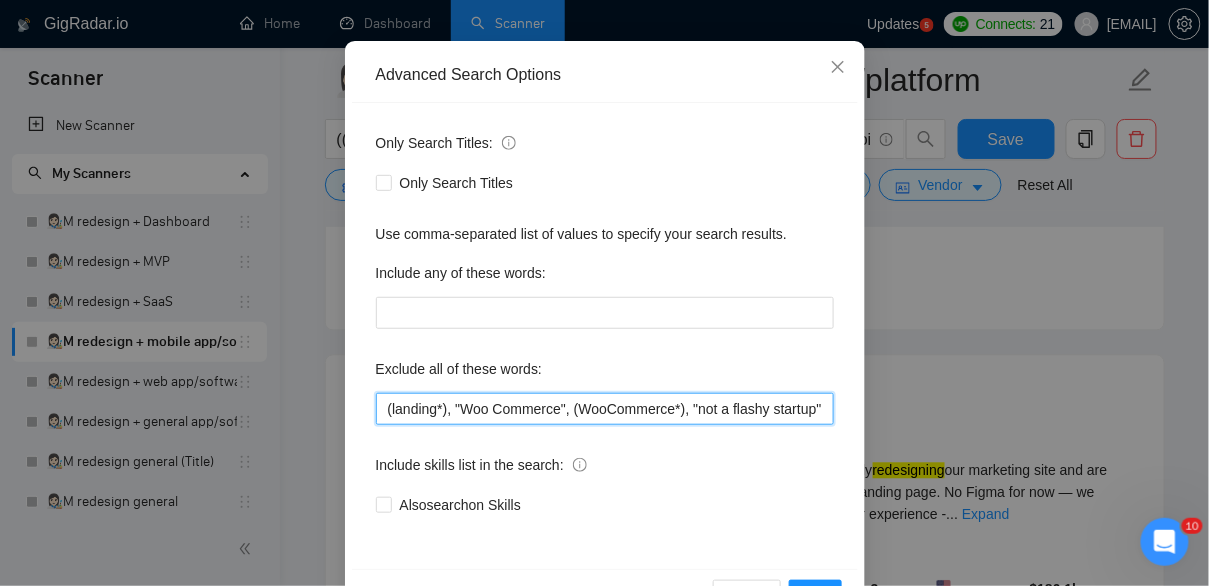 scroll, scrollTop: 245, scrollLeft: 0, axis: vertical 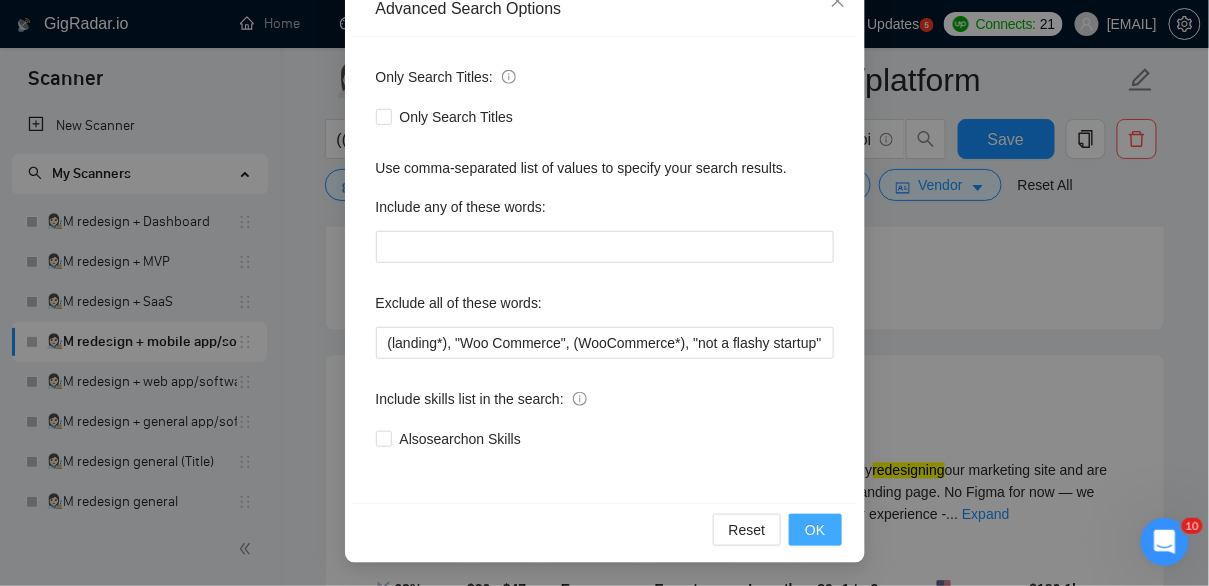 click on "OK" at bounding box center [815, 530] 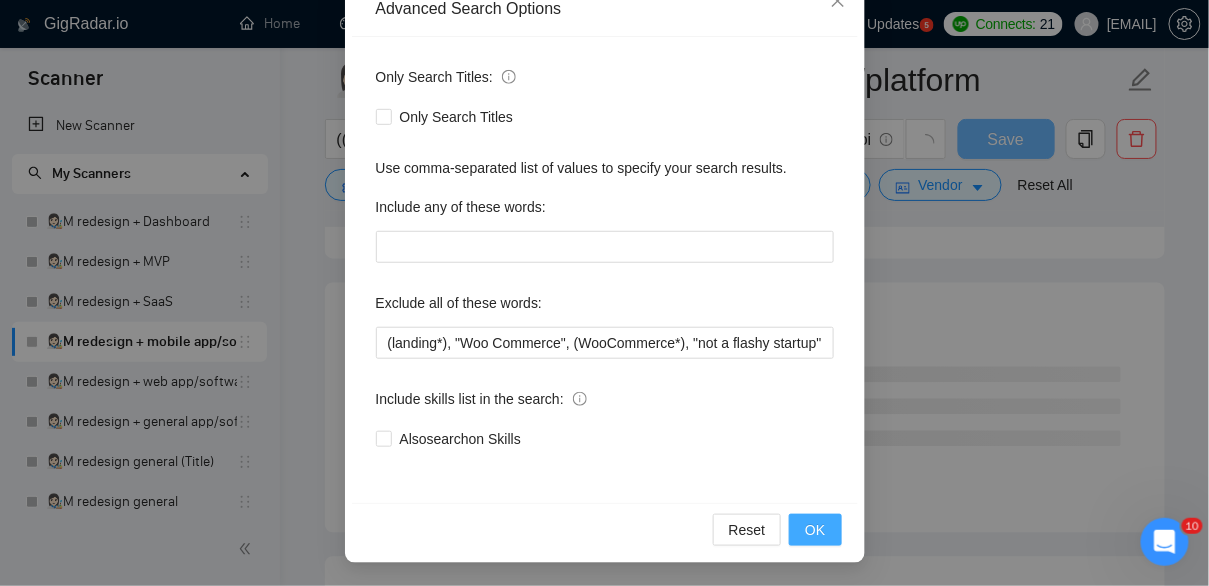 scroll, scrollTop: 145, scrollLeft: 0, axis: vertical 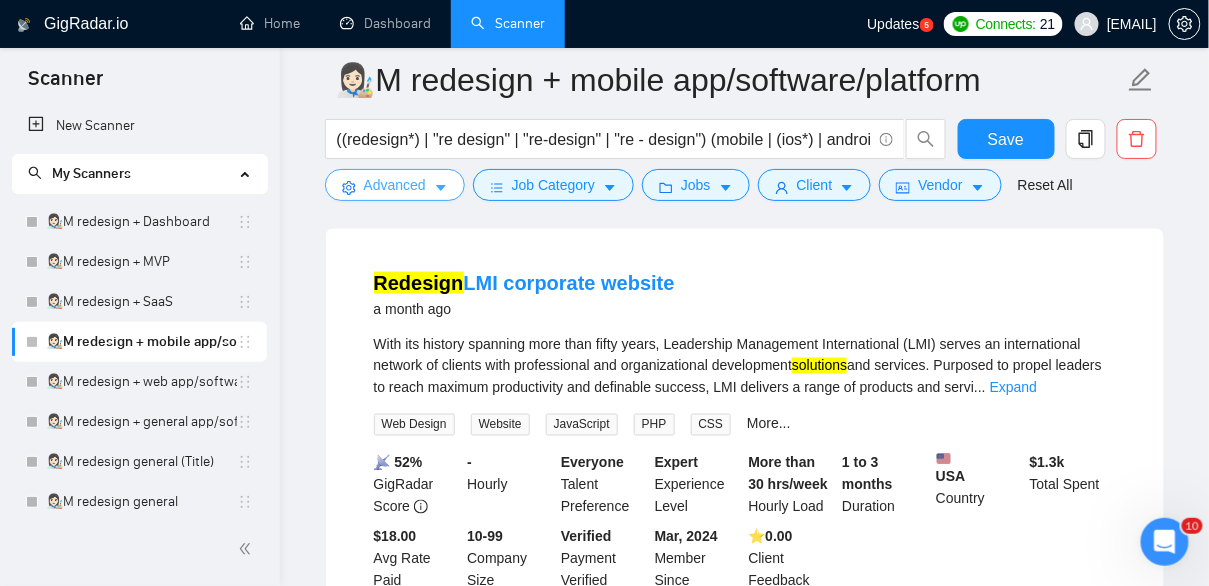 click on "Advanced" at bounding box center (395, 185) 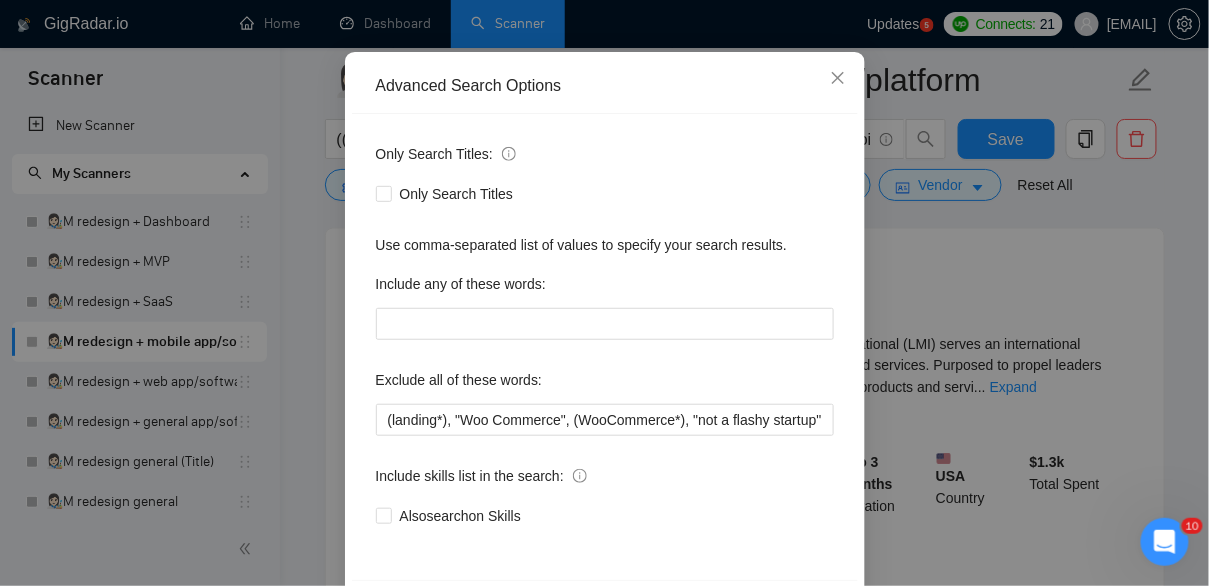 scroll, scrollTop: 190, scrollLeft: 0, axis: vertical 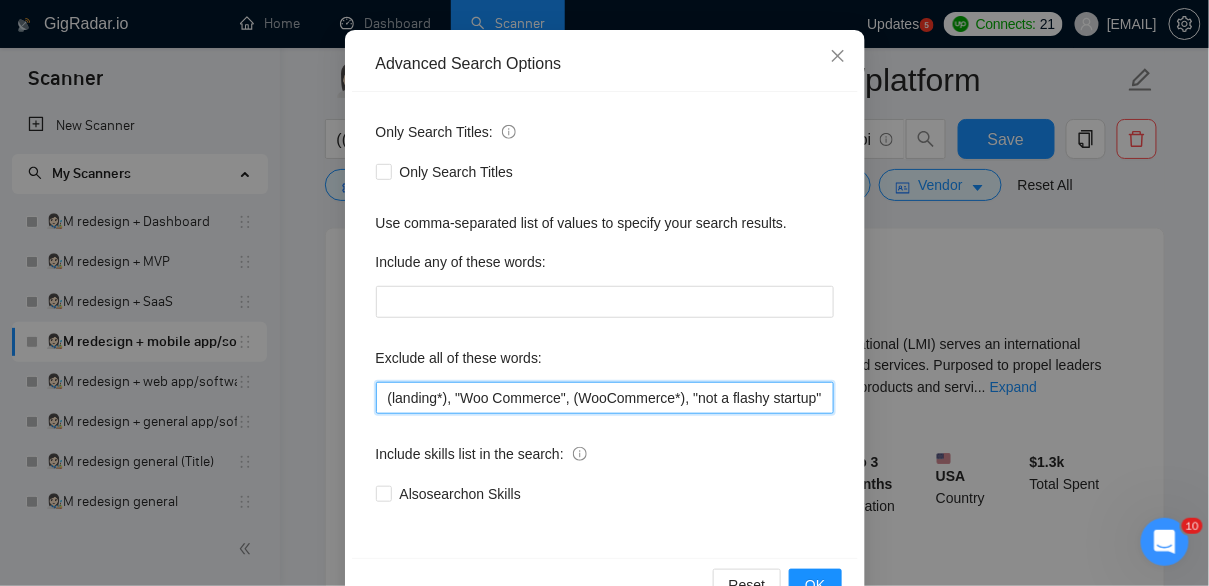 click on "(landing*), "Woo Commerce", (WooCommerce*), "not a flashy startup", (developer*), (hubspot*), cro, (etsy*), moodle, (ruby*), godaddy, wix, kajabi, "no agency", "No Agencies", "quick, easy", "not an agency", "full-stack", "full stack", (wordpress*), "t-shirt", "t-shirt", unbounce,  images, adobe, magento, salesforce, (gohighlevel*), "go high level", (tutor*), "hero section"," at bounding box center (605, 398) 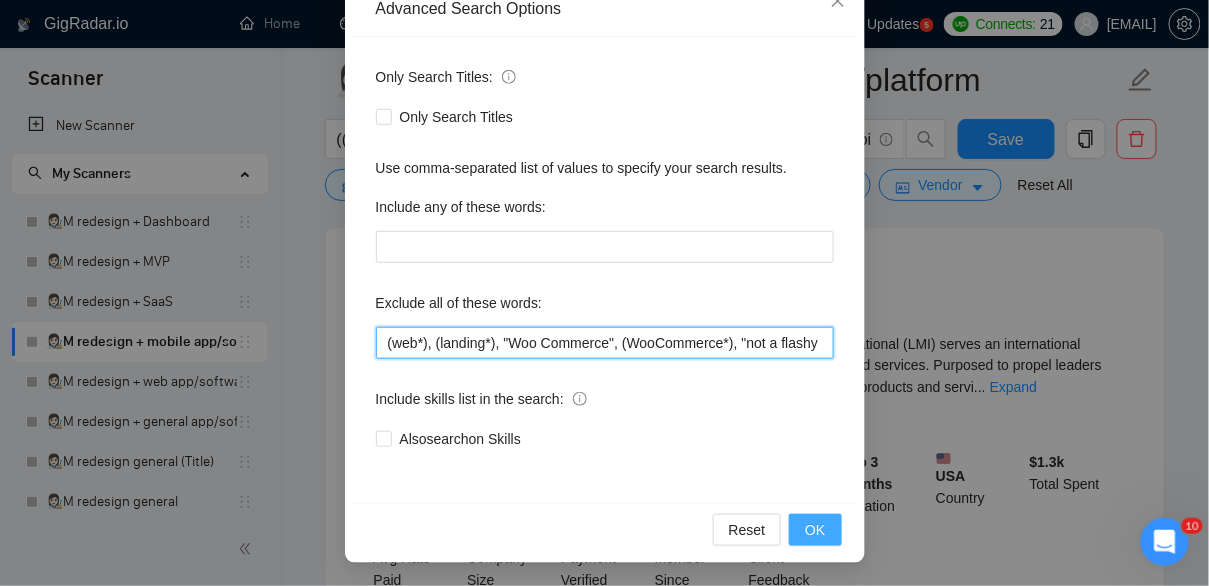 type on "(web*), (landing*), "Woo Commerce", (WooCommerce*), "not a flashy startup", (developer*), (hubspot*), cro, (etsy*), moodle, (ruby*), godaddy, wix, kajabi, "no agency", "No Agencies", "quick, easy", "not an agency", "full-stack", "full stack", (wordpress*), "t-shirt", "t-shirt", unbounce,  images, adobe, magento, salesforce, (gohighlevel*), "go high level", (tutor*), "hero section"," 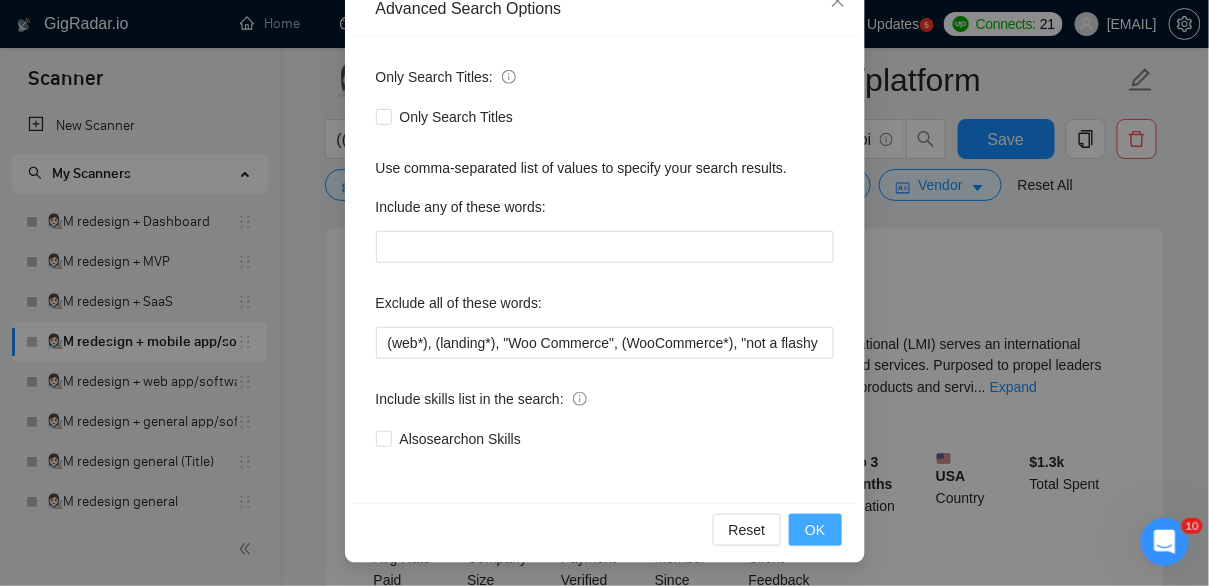 click on "OK" at bounding box center (815, 530) 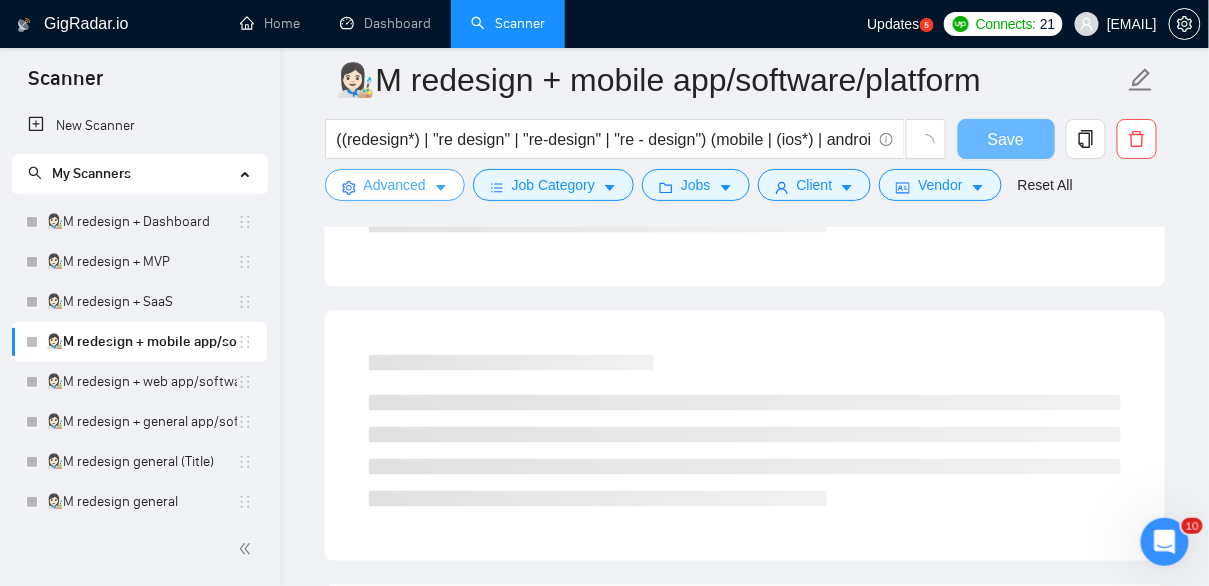 scroll, scrollTop: 0, scrollLeft: 0, axis: both 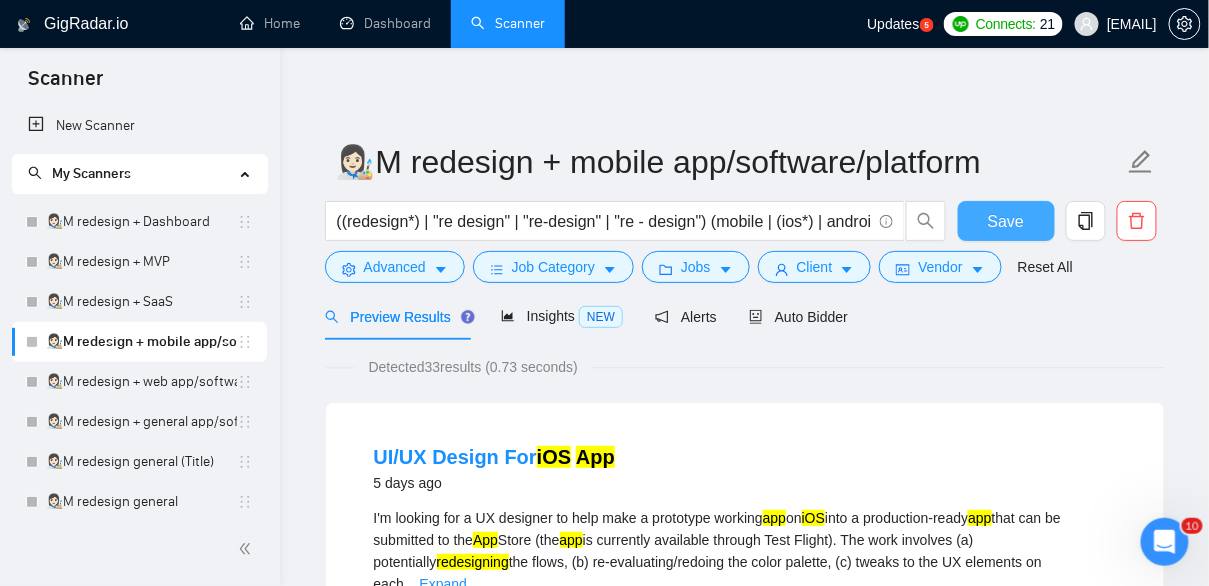 click on "Save" at bounding box center (1006, 221) 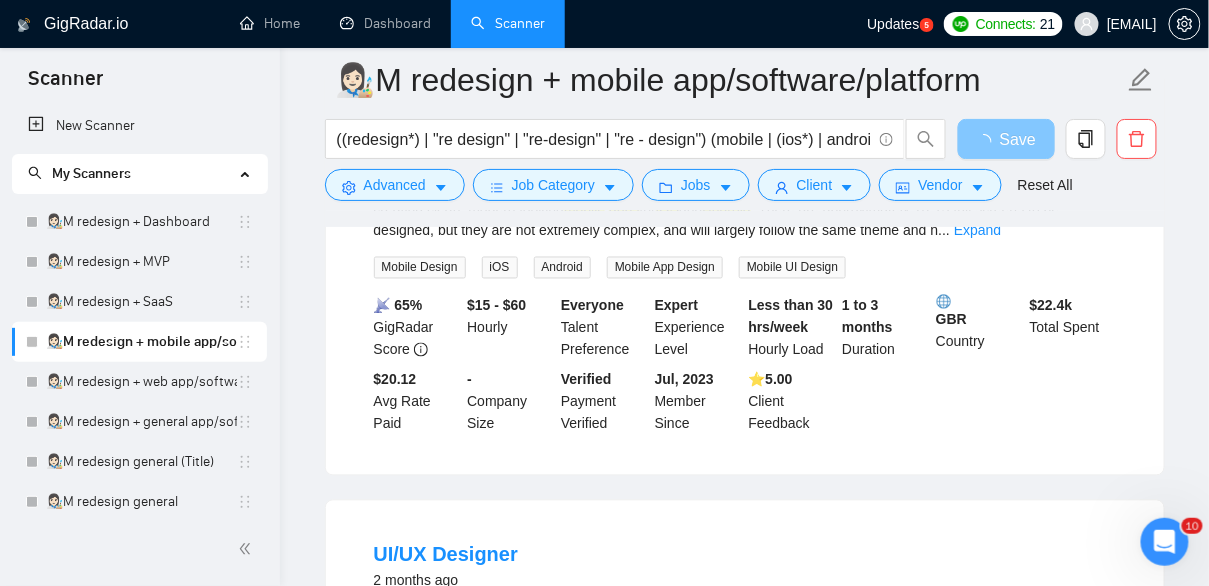 scroll, scrollTop: 1044, scrollLeft: 0, axis: vertical 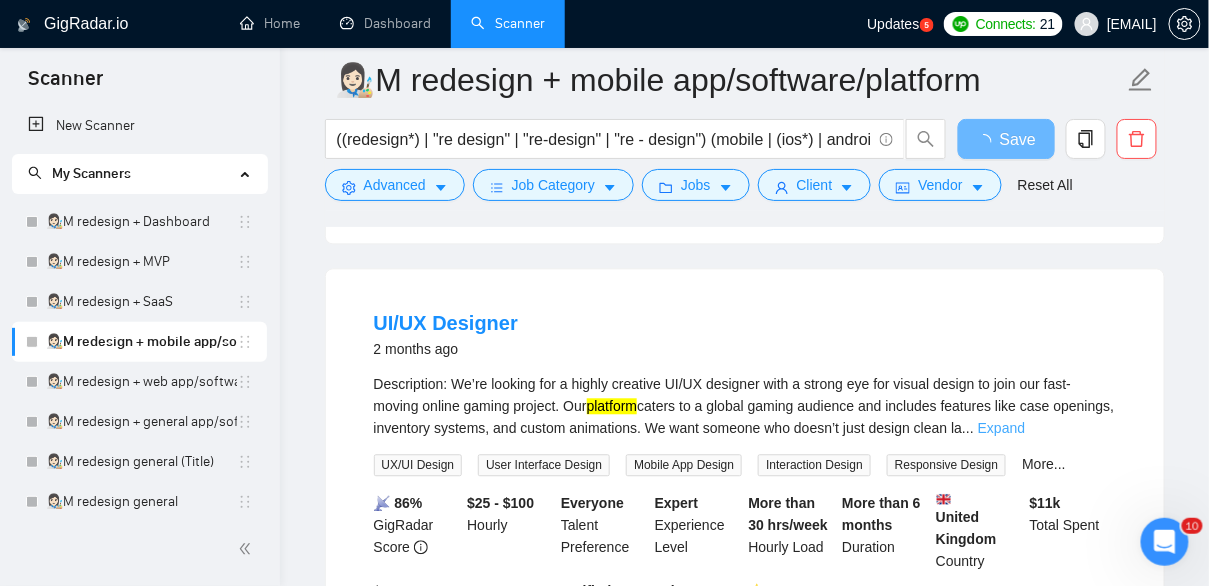click on "Expand" at bounding box center (1001, 428) 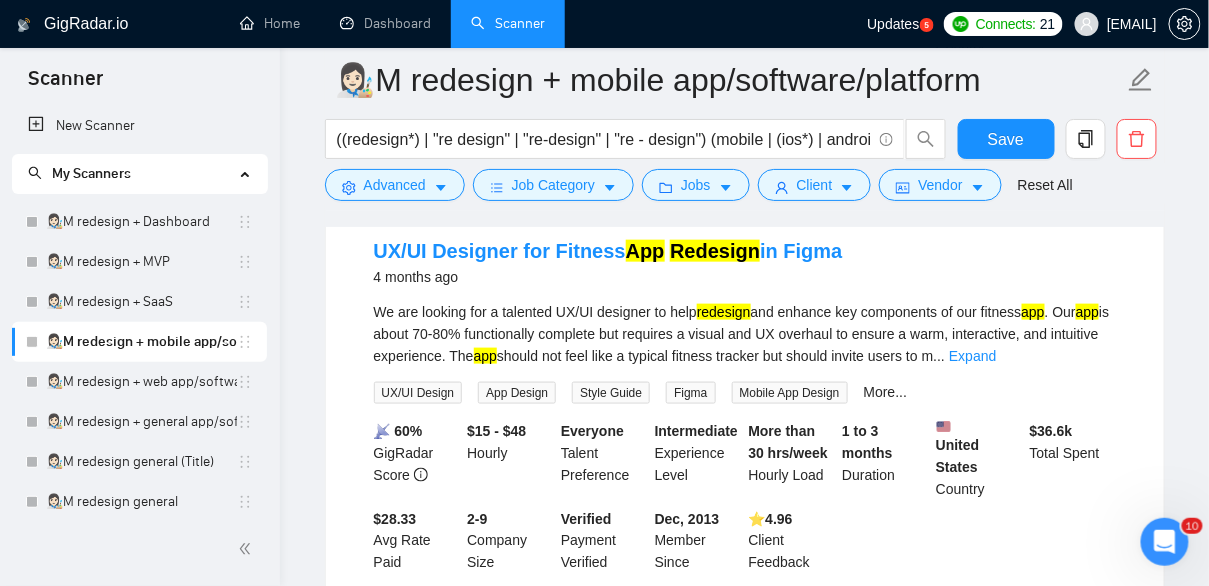 scroll, scrollTop: 4502, scrollLeft: 0, axis: vertical 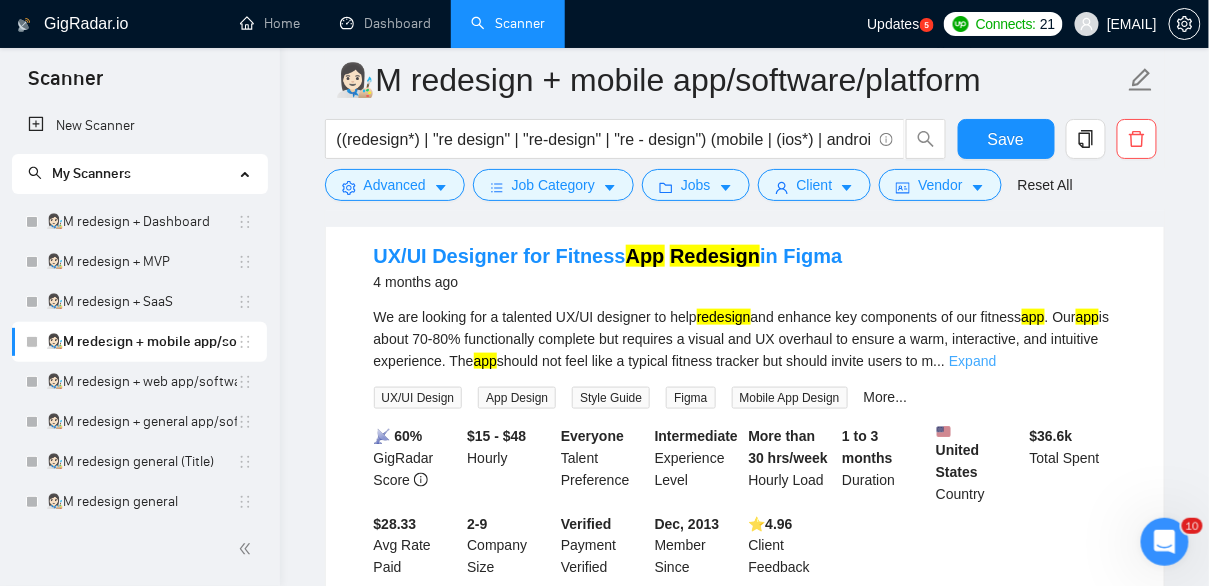 click on "Expand" at bounding box center [972, 361] 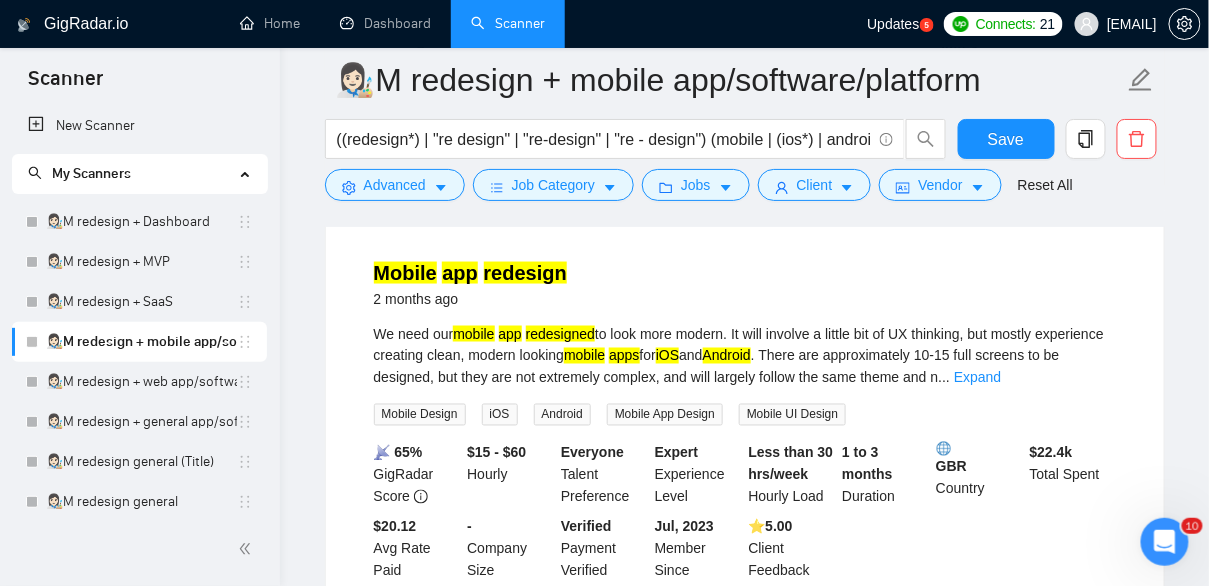 scroll, scrollTop: 395, scrollLeft: 0, axis: vertical 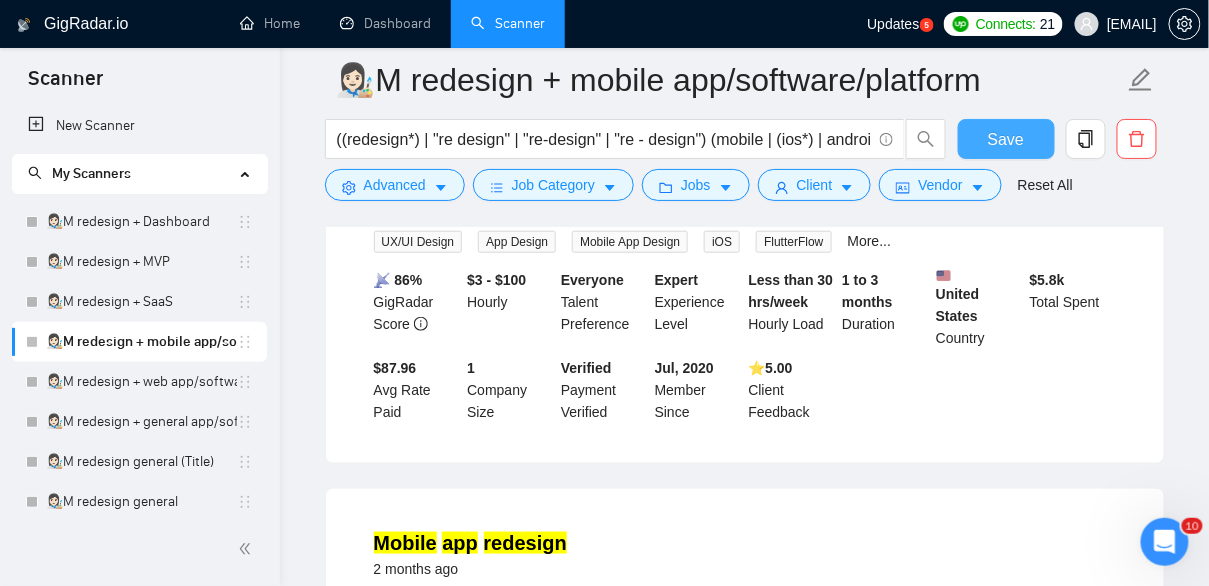 click on "Save" at bounding box center [1006, 139] 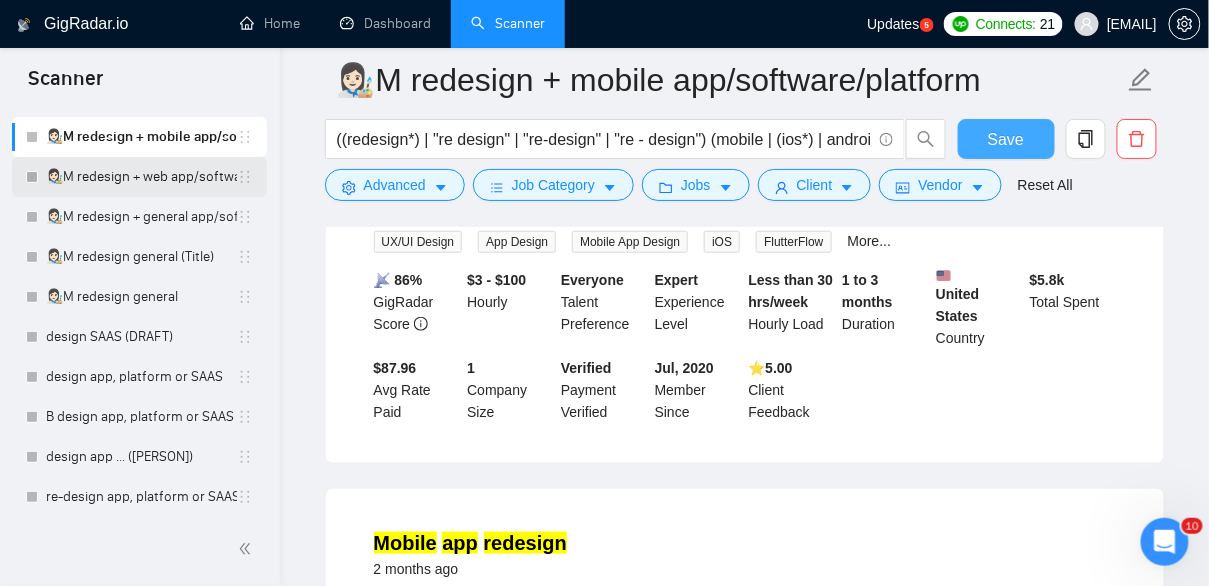 scroll, scrollTop: 220, scrollLeft: 0, axis: vertical 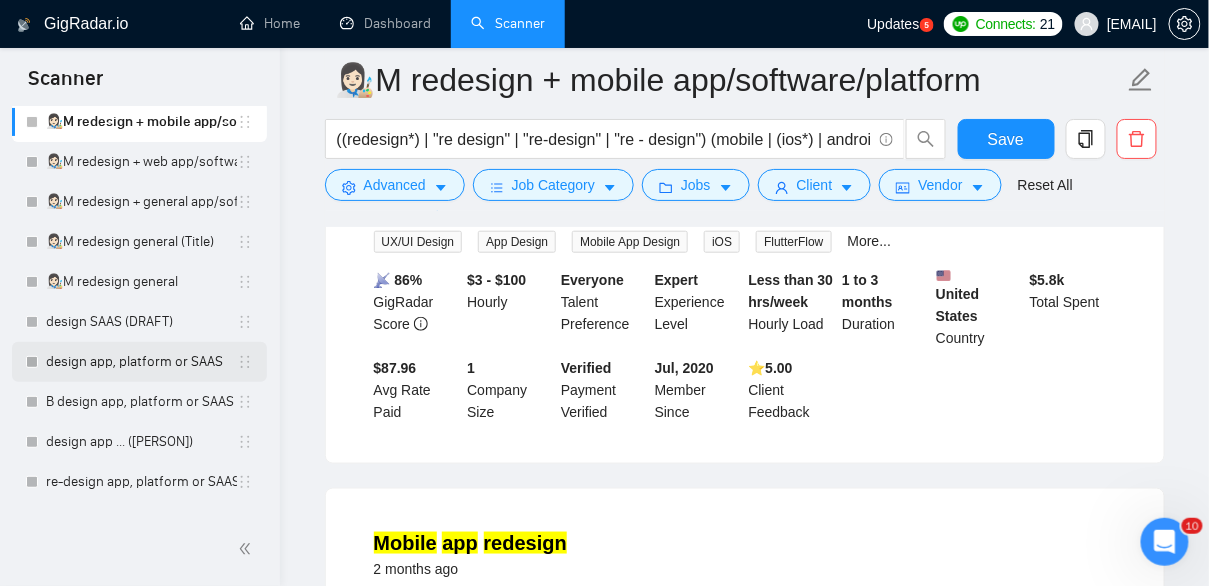 click on "design app, platform or SAAS" at bounding box center [141, 362] 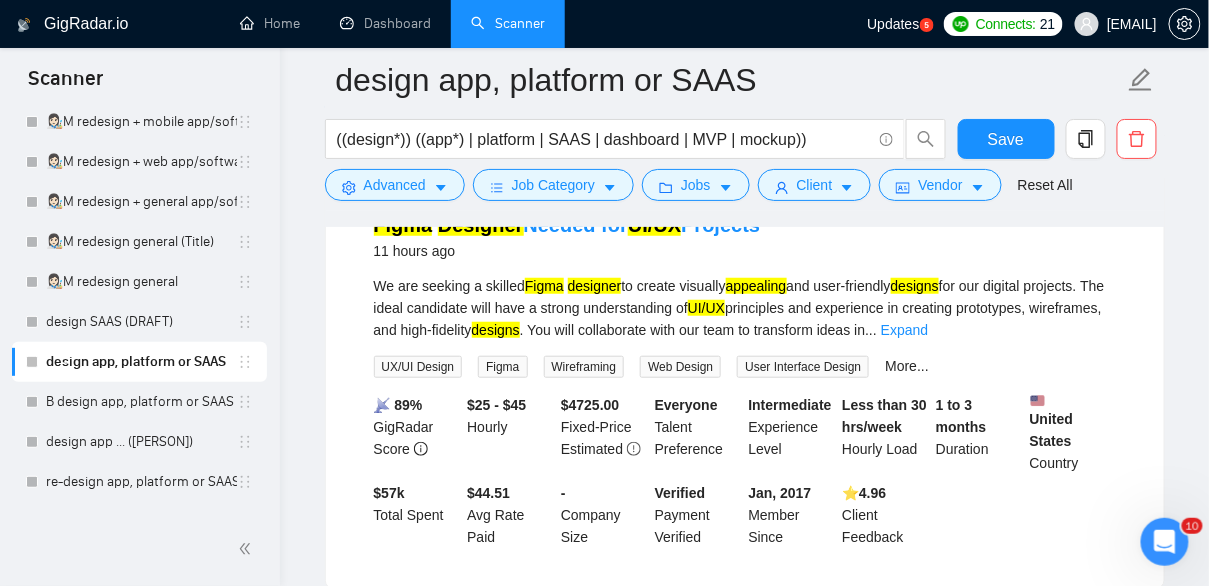 scroll, scrollTop: 249, scrollLeft: 0, axis: vertical 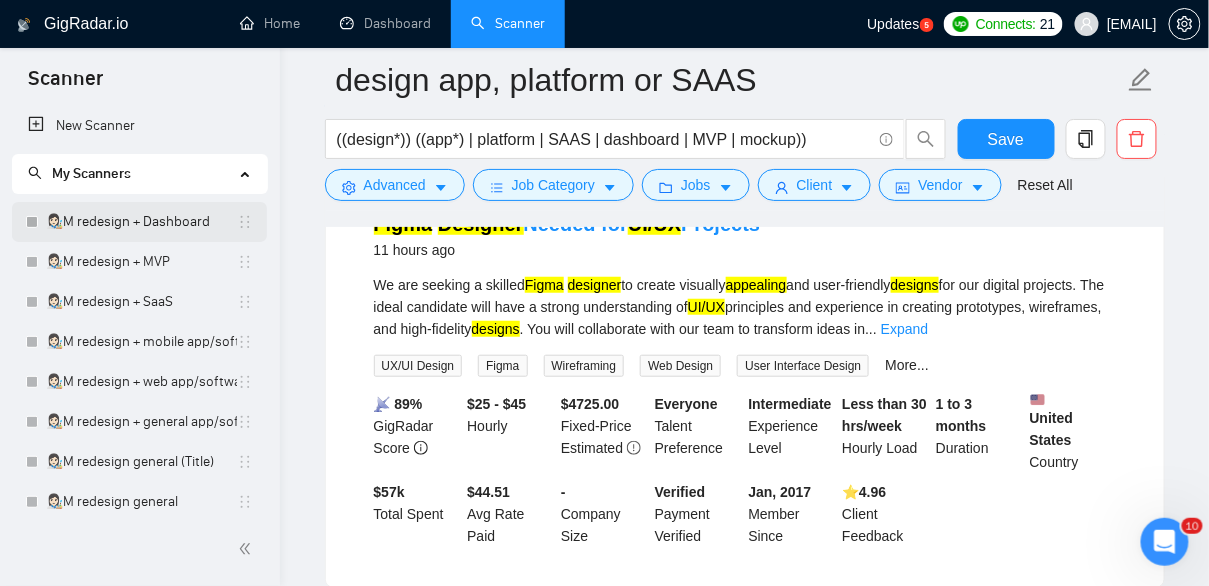 click on "👩🏻‍🎨M redesign + Dashboard" at bounding box center (141, 222) 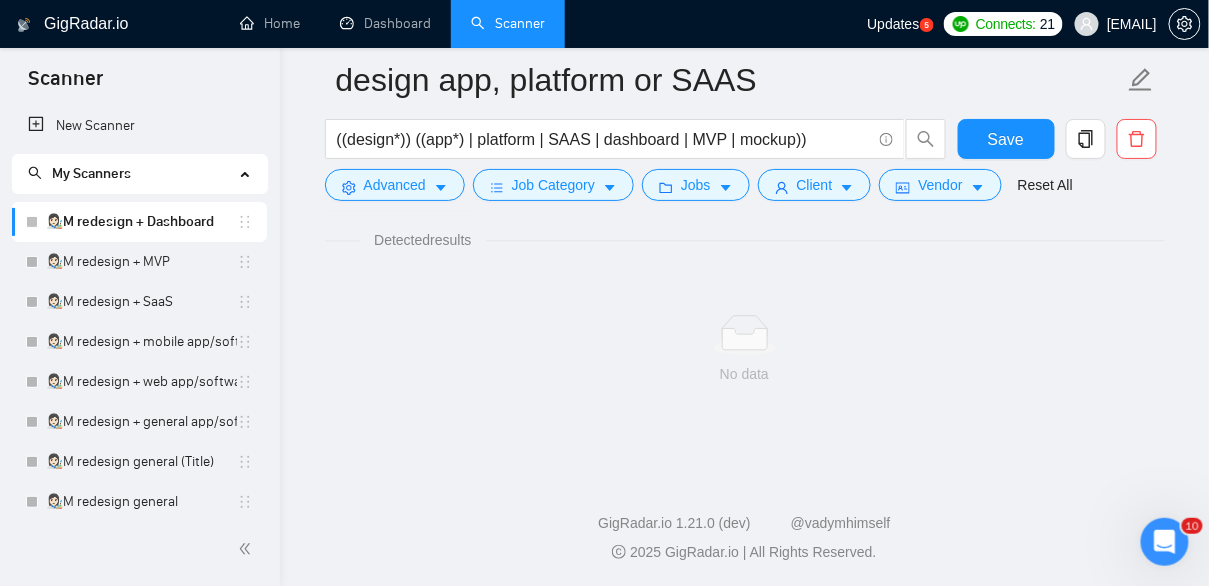scroll, scrollTop: 249, scrollLeft: 0, axis: vertical 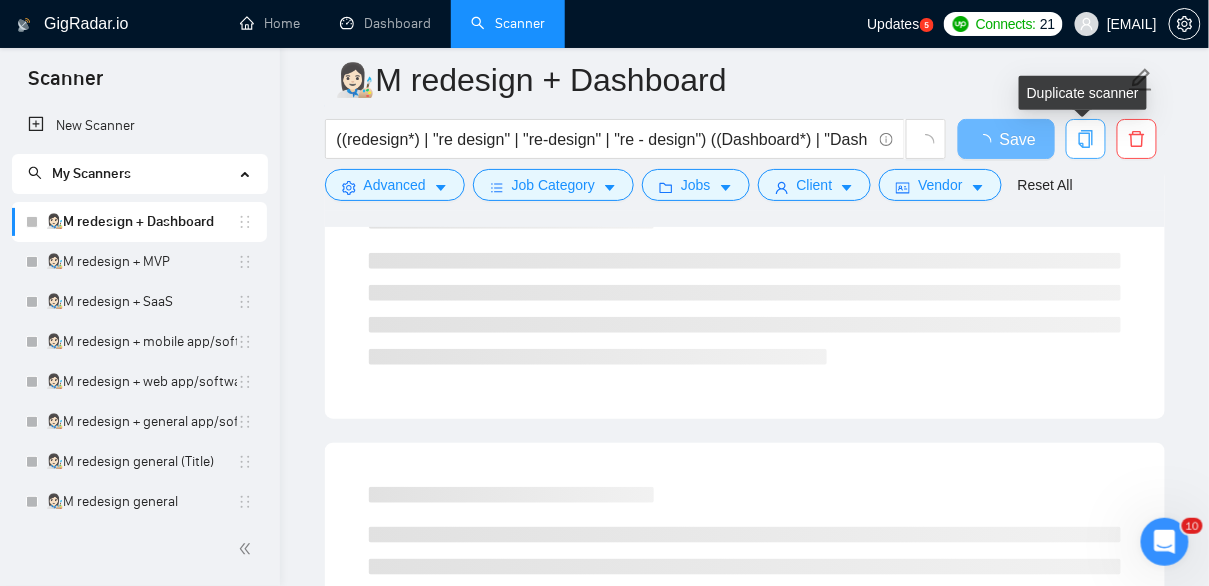 click at bounding box center [1086, 139] 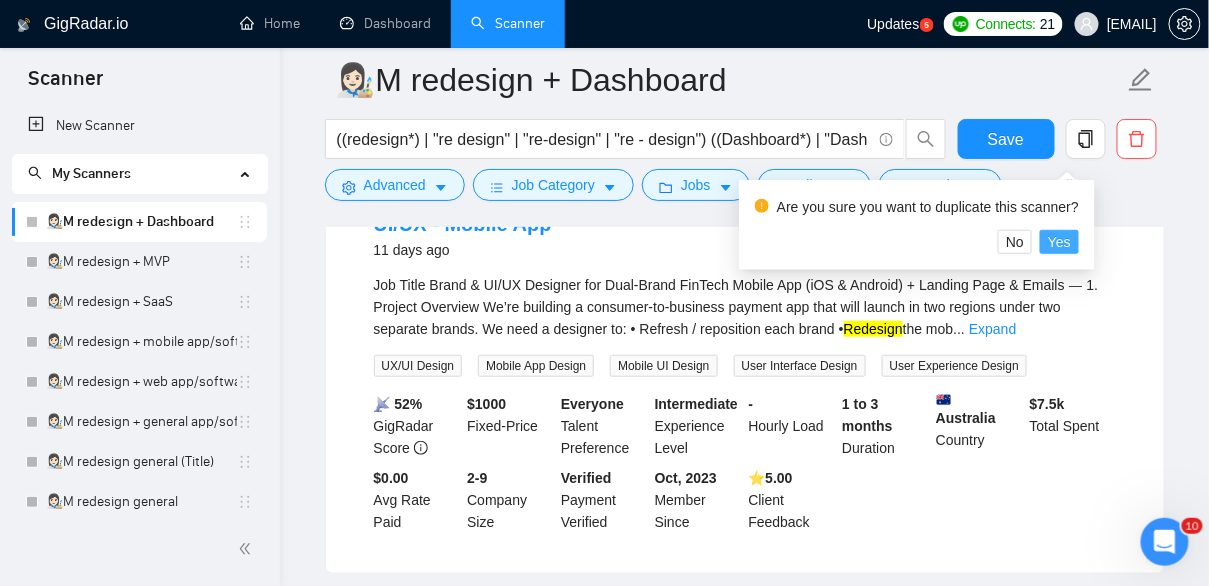 click on "Yes" at bounding box center [1059, 242] 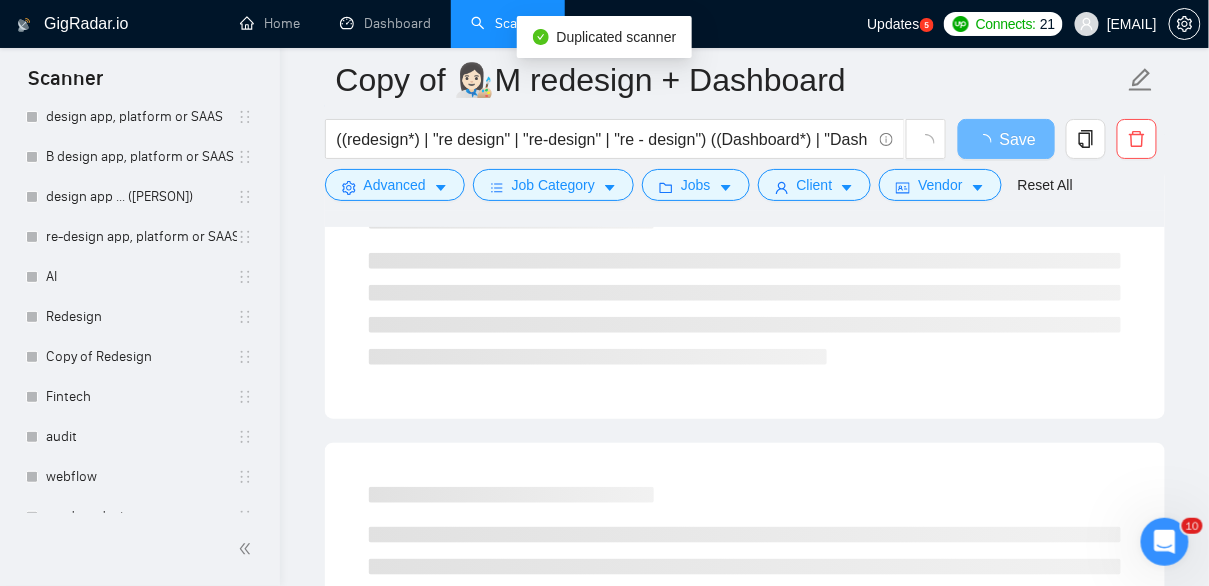 scroll, scrollTop: 608, scrollLeft: 0, axis: vertical 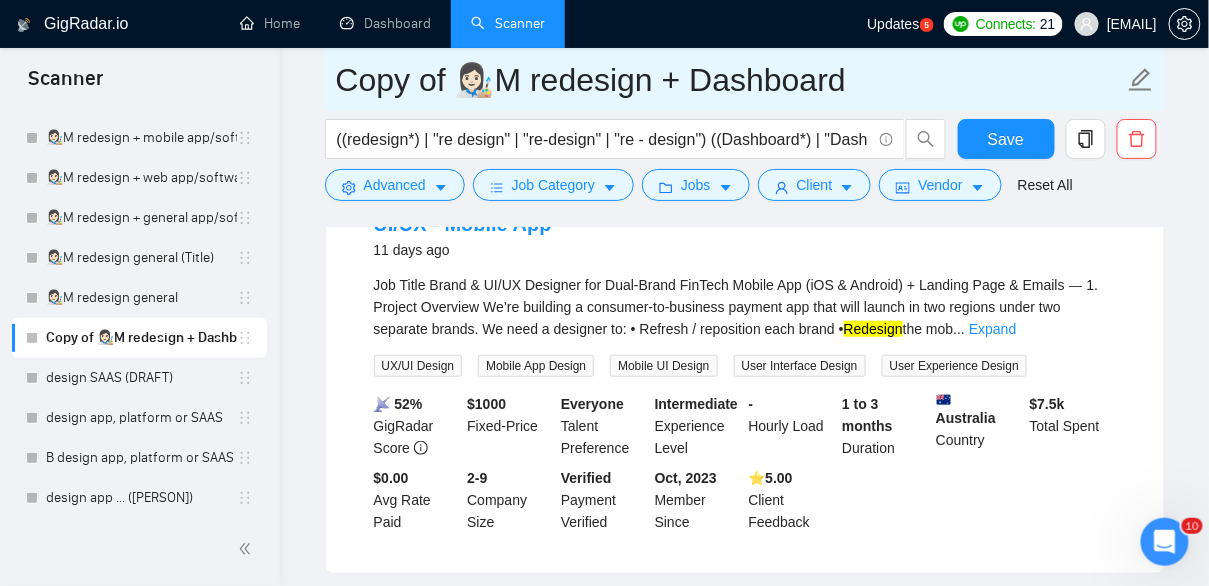 drag, startPoint x: 456, startPoint y: 85, endPoint x: 302, endPoint y: 57, distance: 156.52477 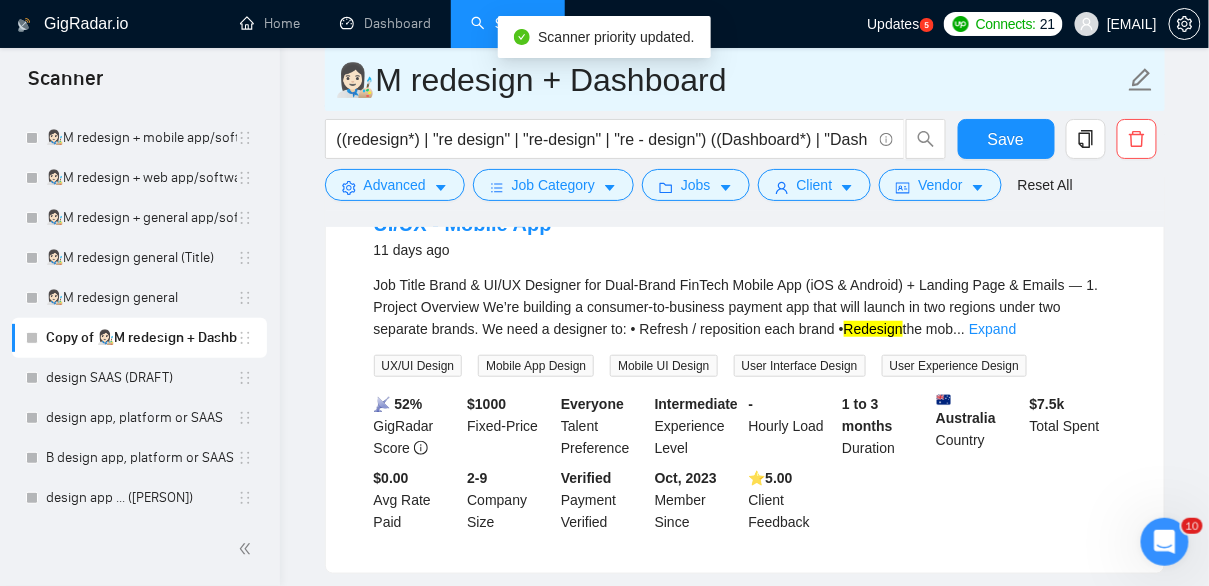 drag, startPoint x: 425, startPoint y: 86, endPoint x: 405, endPoint y: 86, distance: 20 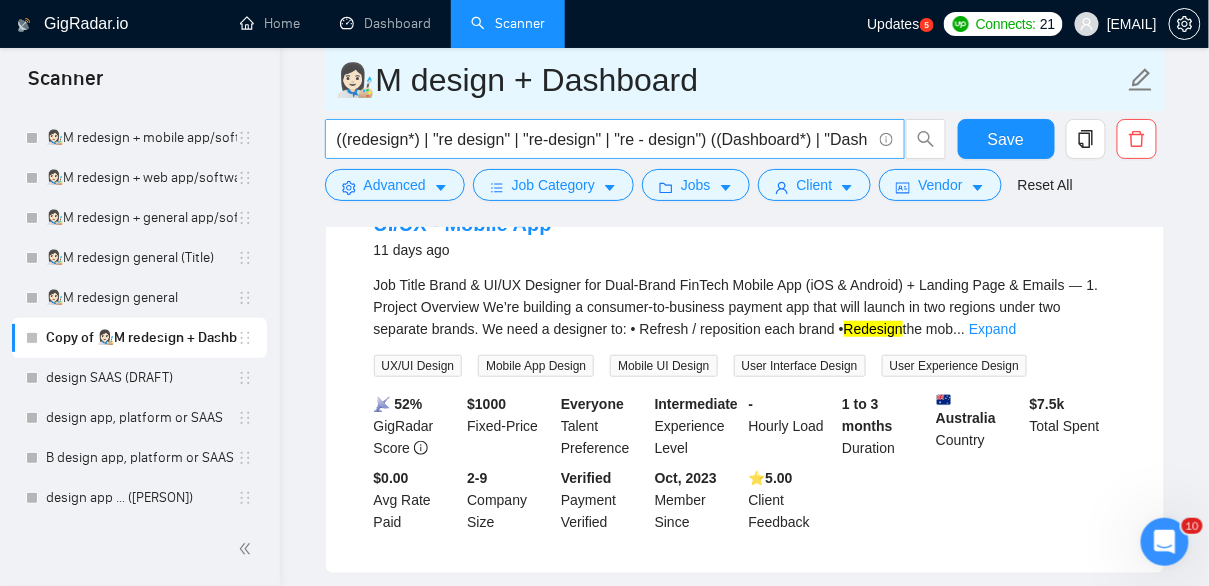 type on "👩🏻‍🎨M design + Dashboard" 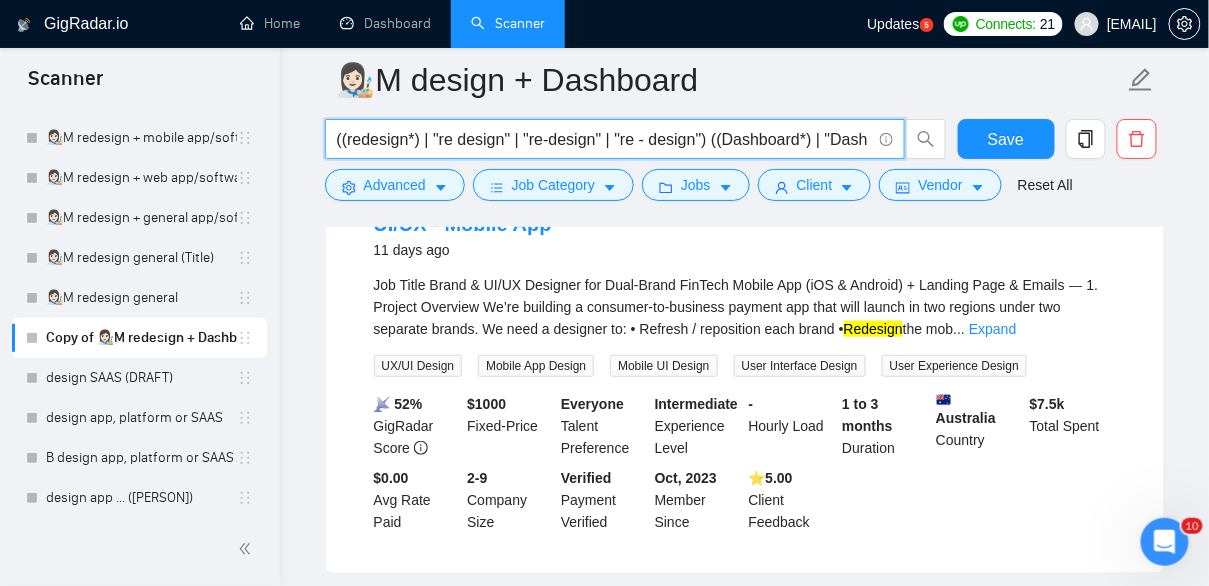 click on "((redesign*) | "re design" | "re-design" | "re - design") ((Dashboard*) | "Dash board" | "Admin panel" | "Management panel" | "Control panel")" at bounding box center [604, 139] 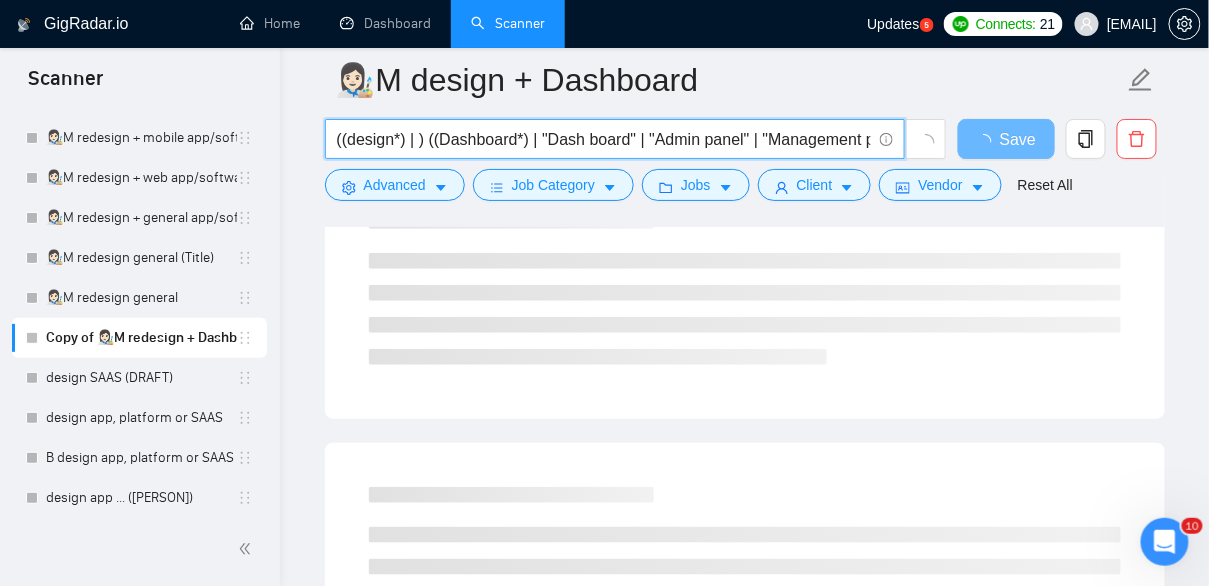 paste on "(UX*) | "user experience"" 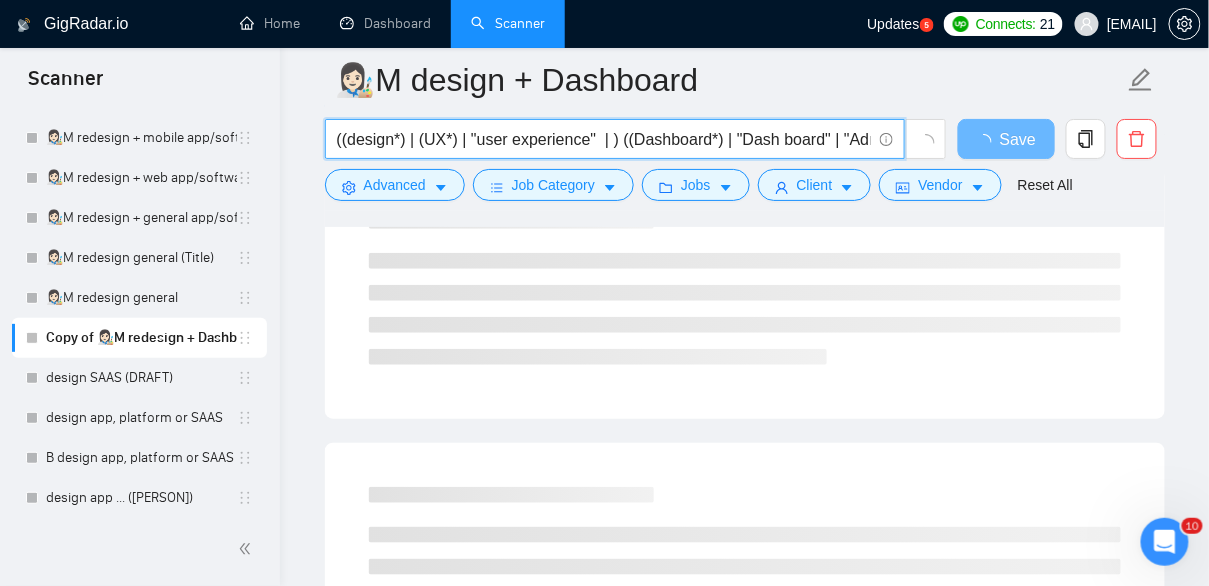 click on "((design*) | (UX*) | "user experience"  | ) ((Dashboard*) | "Dash board" | "Admin panel" | "Management panel" | "Control panel")" at bounding box center (604, 139) 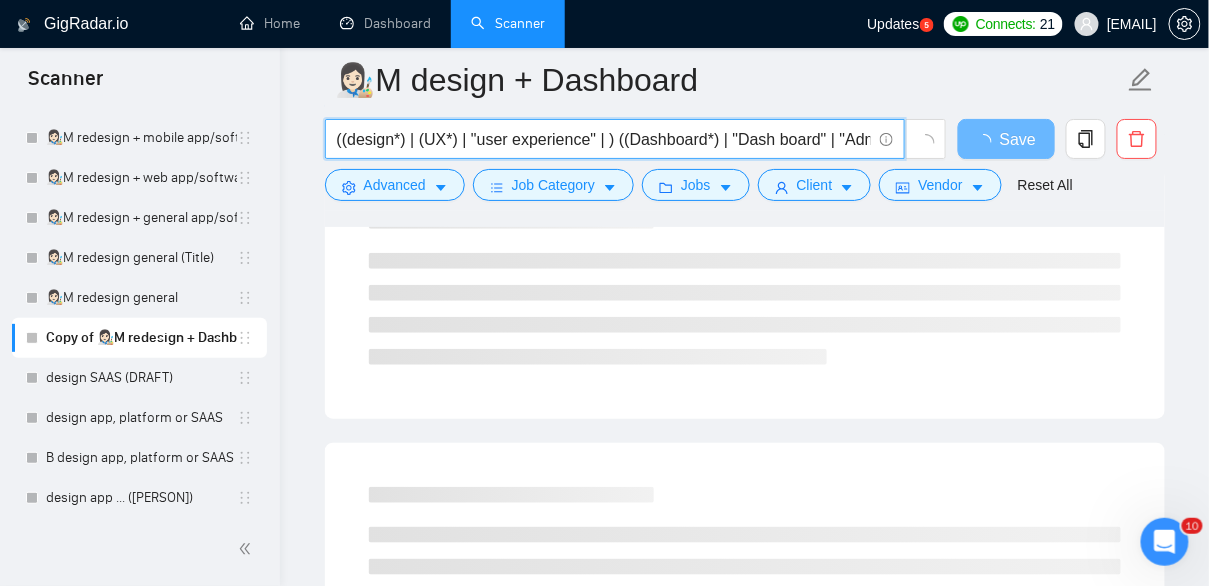 click on "((design*) | (UX*) | "user experience" | ) ((Dashboard*) | "Dash board" | "Admin panel" | "Management panel" | "Control panel")" at bounding box center [604, 139] 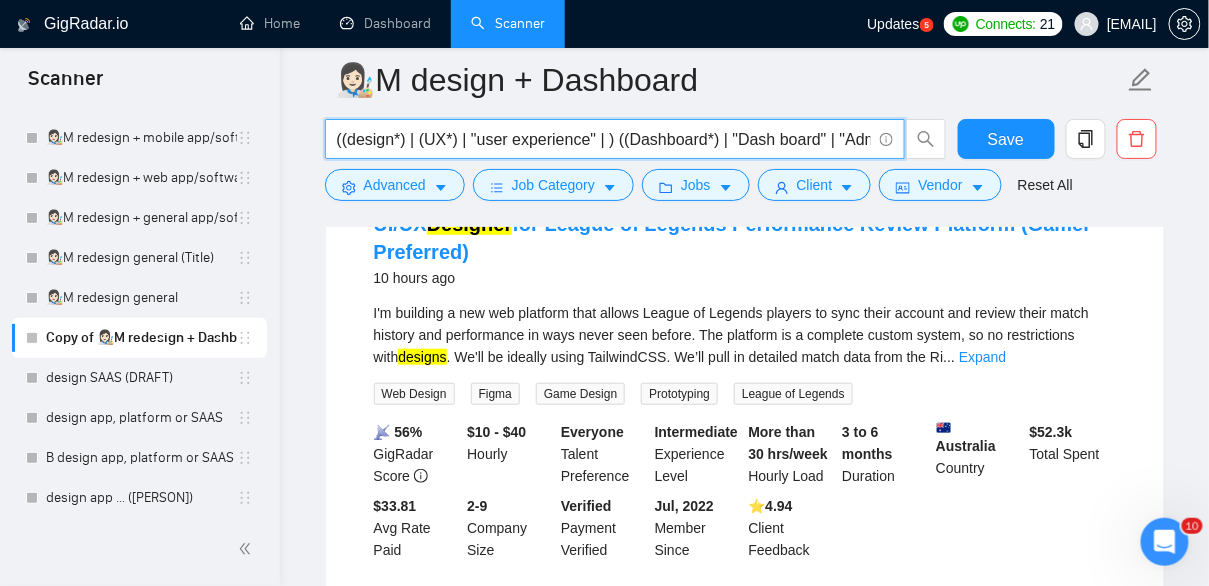 paste on "(UI*) | "user interface"" 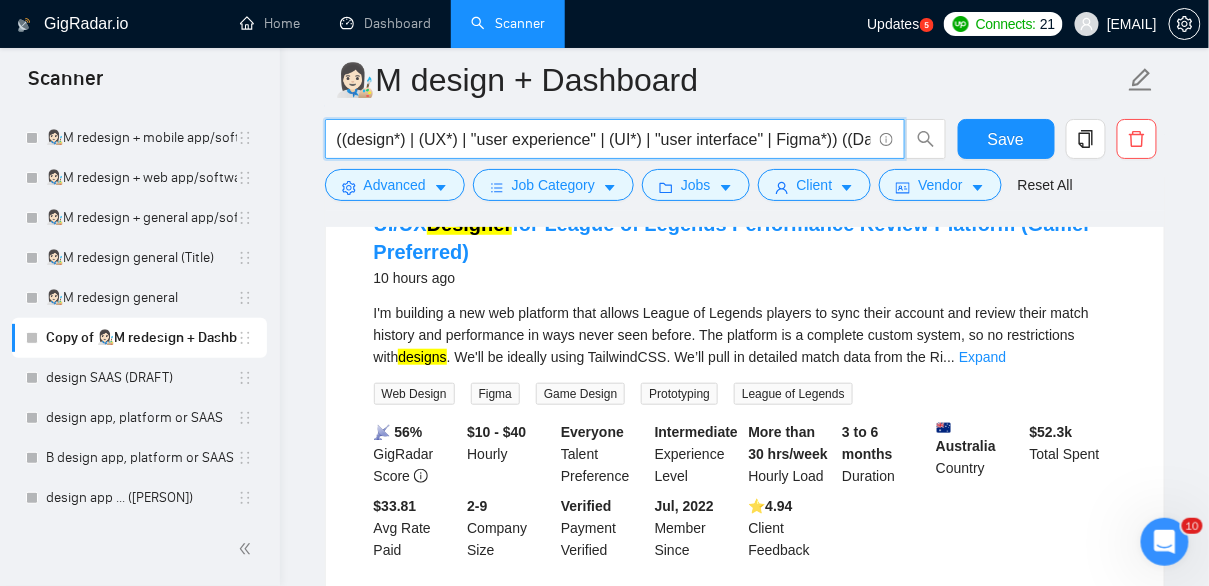 click on "((design*) | (UX*) | "user experience" | (UI*) | "user interface" | Figma*)) ((Dashboard*) | "Dash board" | "Admin panel" | "Management panel" | "Control panel")" at bounding box center (604, 139) 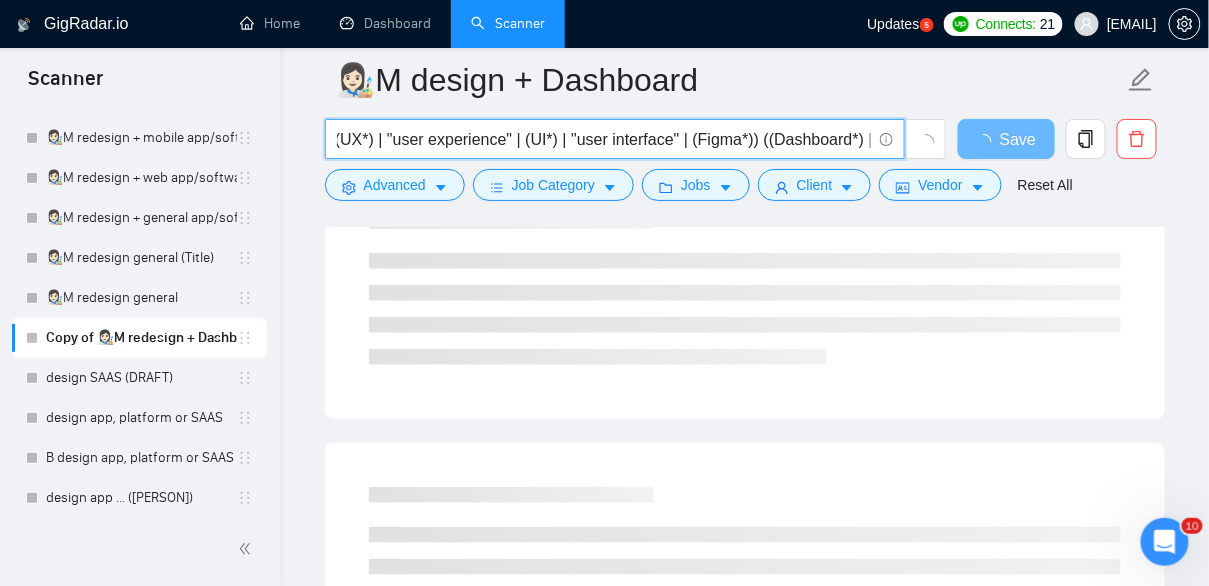 scroll, scrollTop: 0, scrollLeft: 105, axis: horizontal 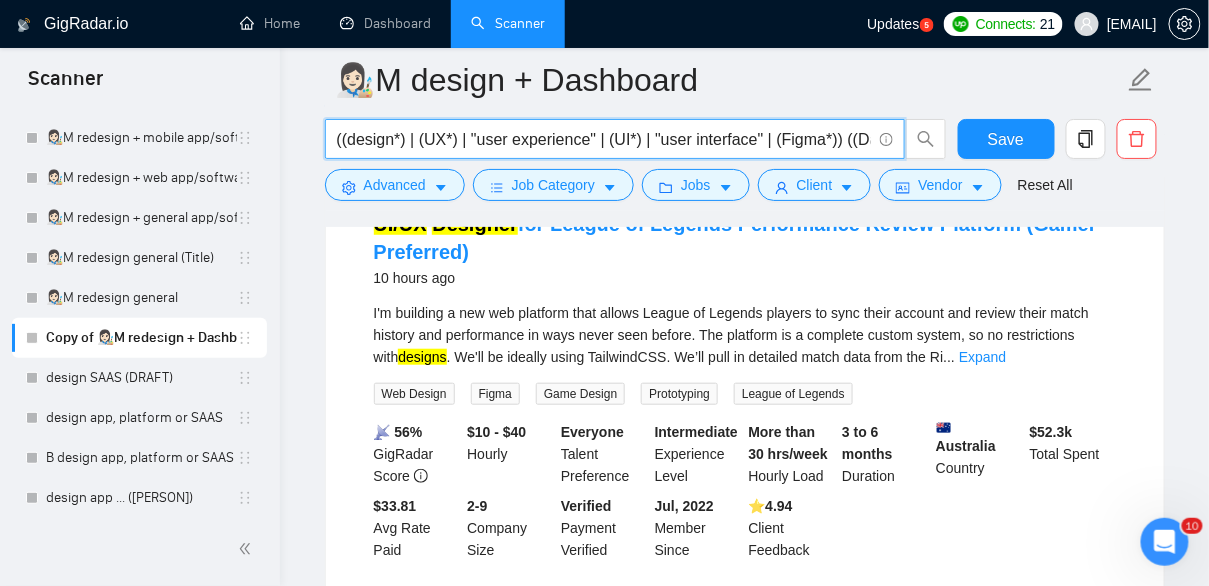 click on "((design*) | (UX*) | "user experience" | (UI*) | "user interface" | (Figma*)) ((Dashboard*) | "Dash board" | "Admin panel" | "Management panel" | "Control panel")" at bounding box center (604, 139) 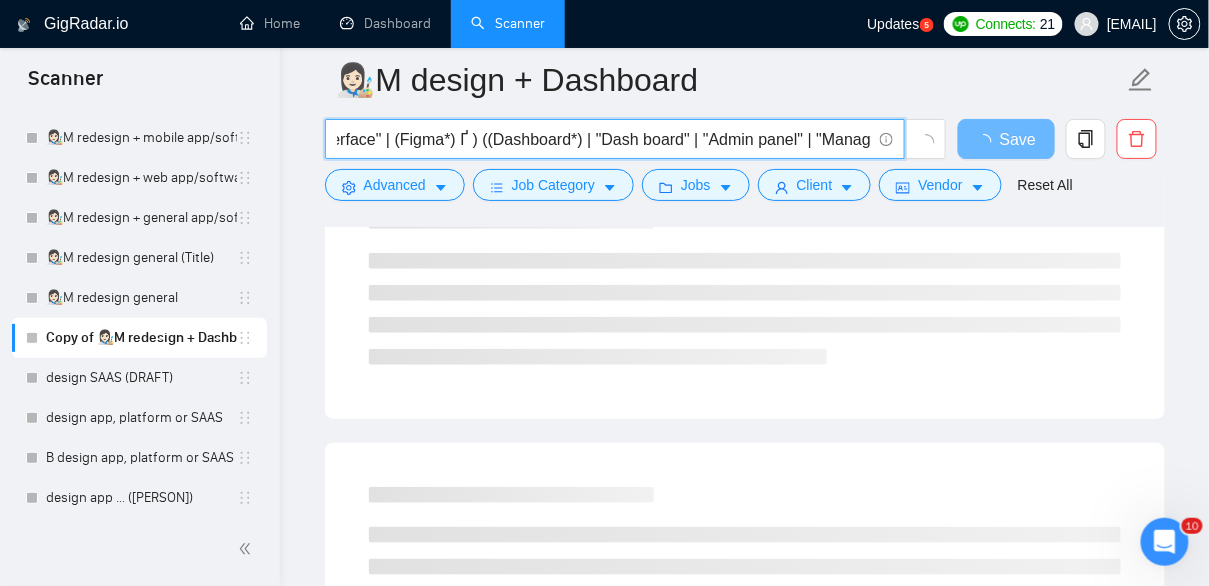 scroll, scrollTop: 0, scrollLeft: 376, axis: horizontal 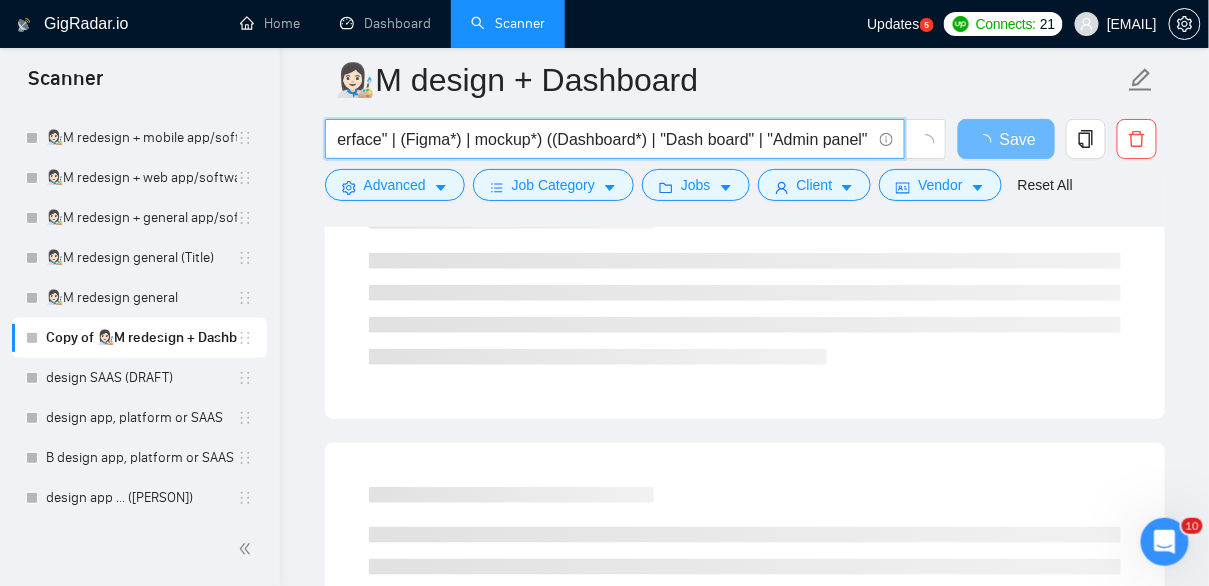 click on "((design*) | (UX*) | "user experience" | (UI*) | "user interface" | (Figma*) | mockup*) ((Dashboard*) | "Dash board" | "Admin panel" | "Management panel" | "Control panel")" at bounding box center [604, 139] 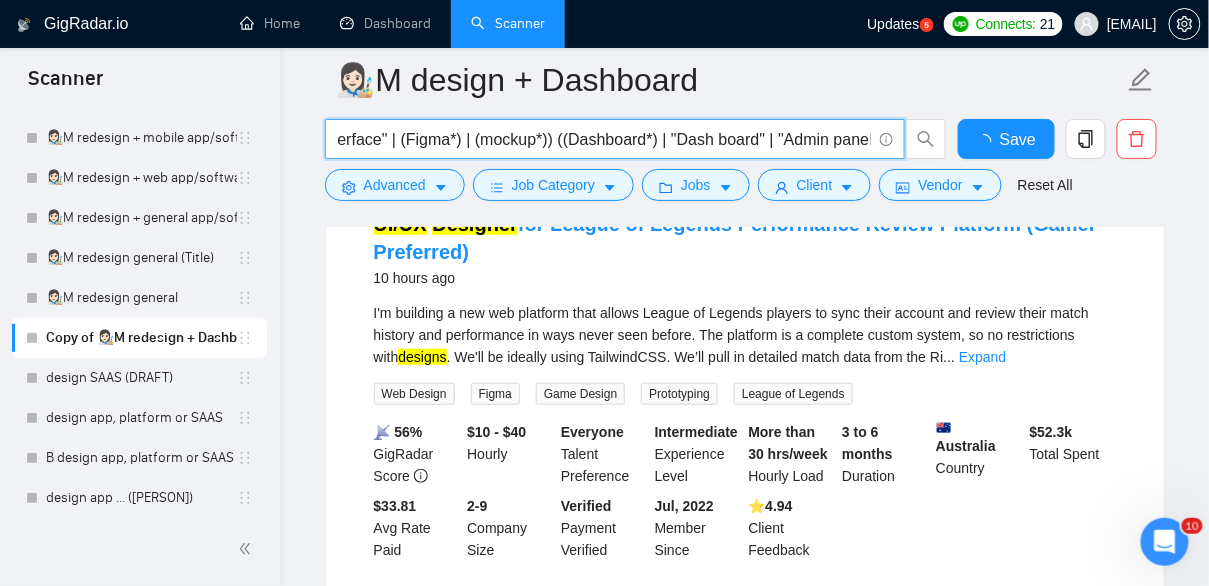 scroll, scrollTop: 0, scrollLeft: 0, axis: both 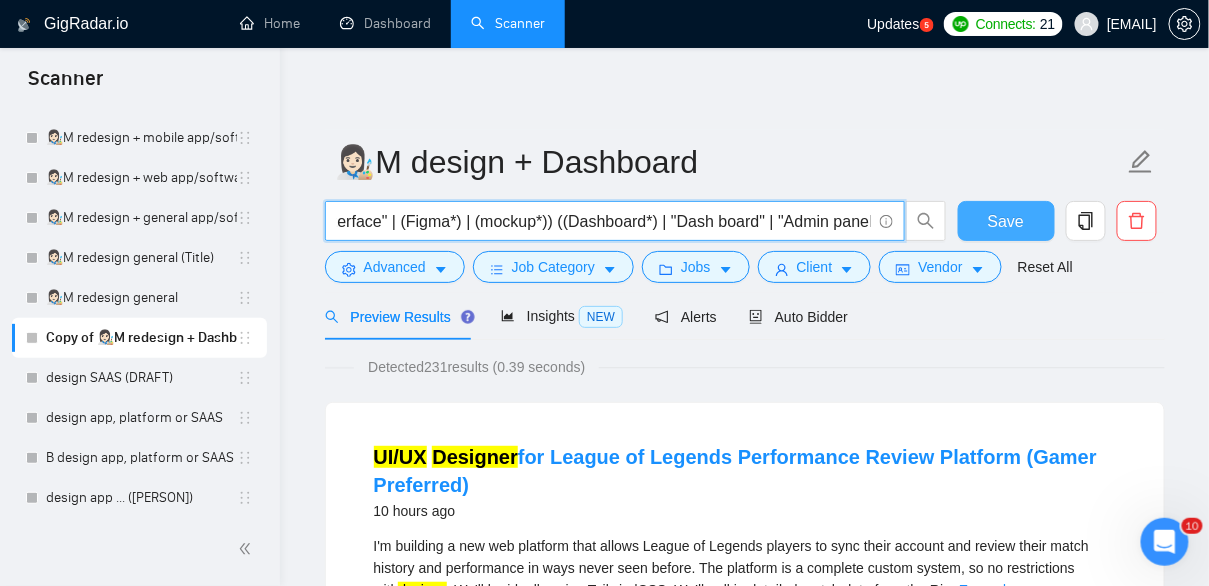 type on "((design*) | (UX*) | "user experience" | (UI*) | "user interface" | (Figma*) | (mockup*)) ((Dashboard*) | "Dash board" | "Admin panel" | "Management panel" | "Control panel")" 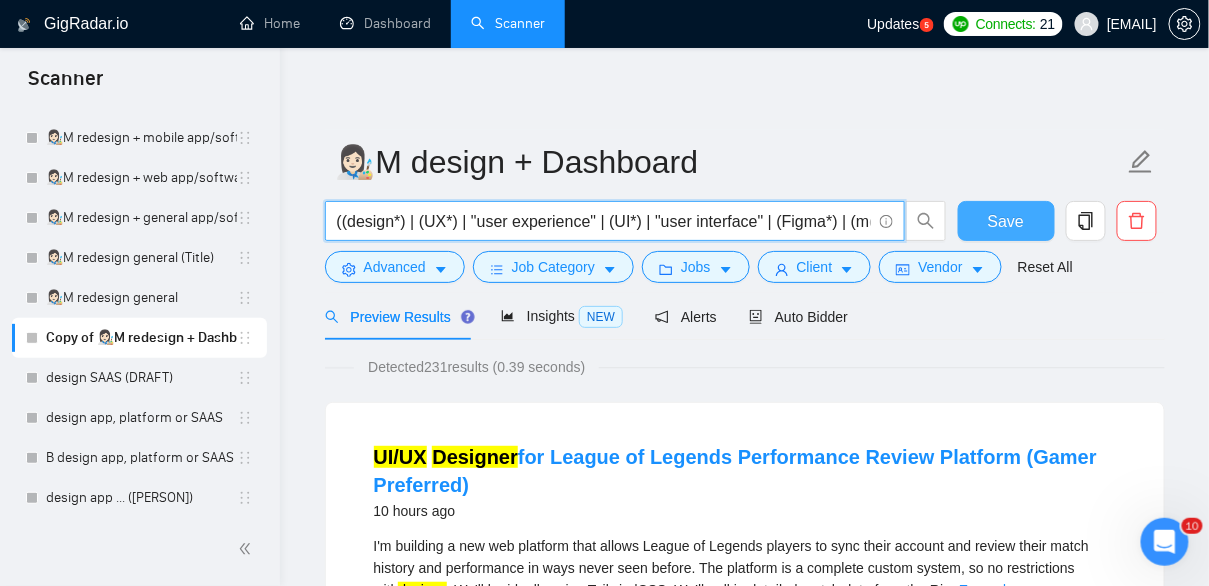 click on "Save" at bounding box center (1006, 221) 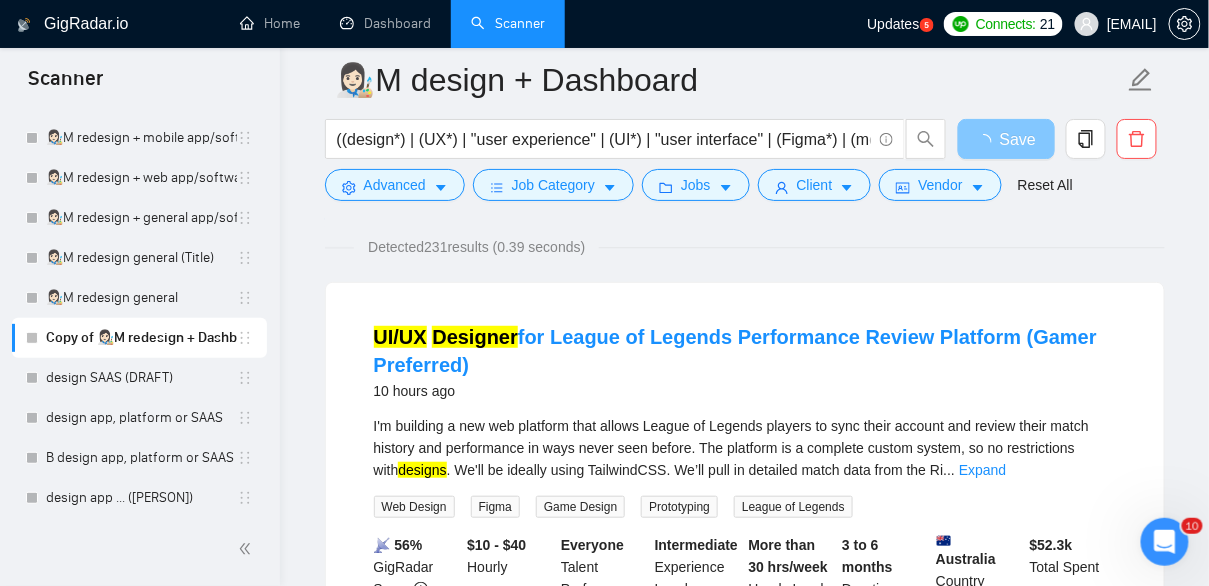 scroll, scrollTop: 137, scrollLeft: 0, axis: vertical 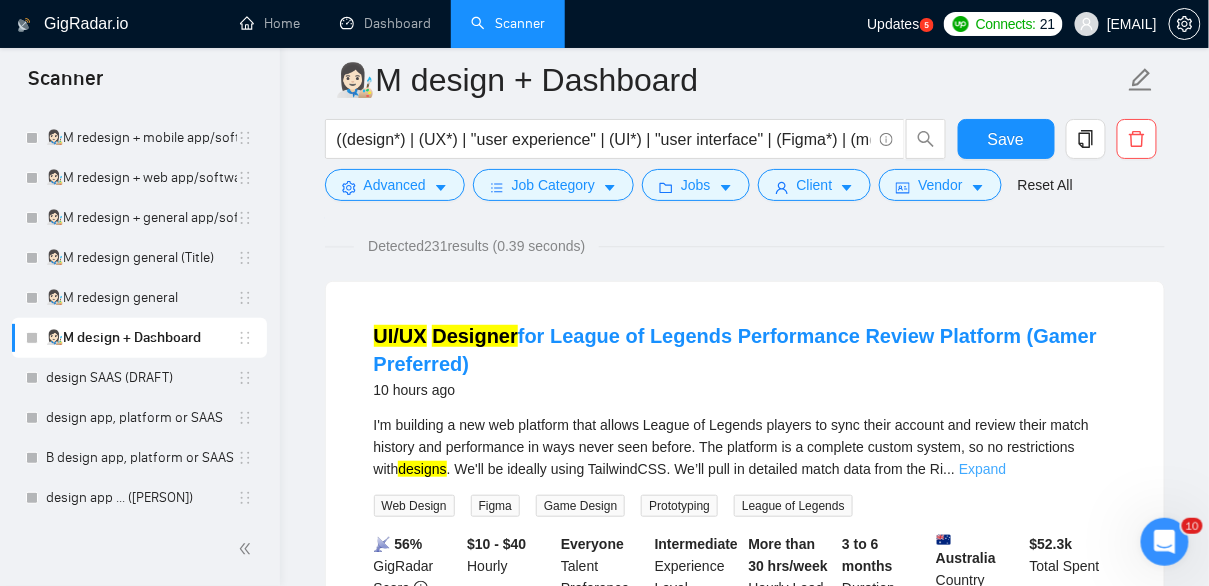 click on "Expand" at bounding box center [982, 469] 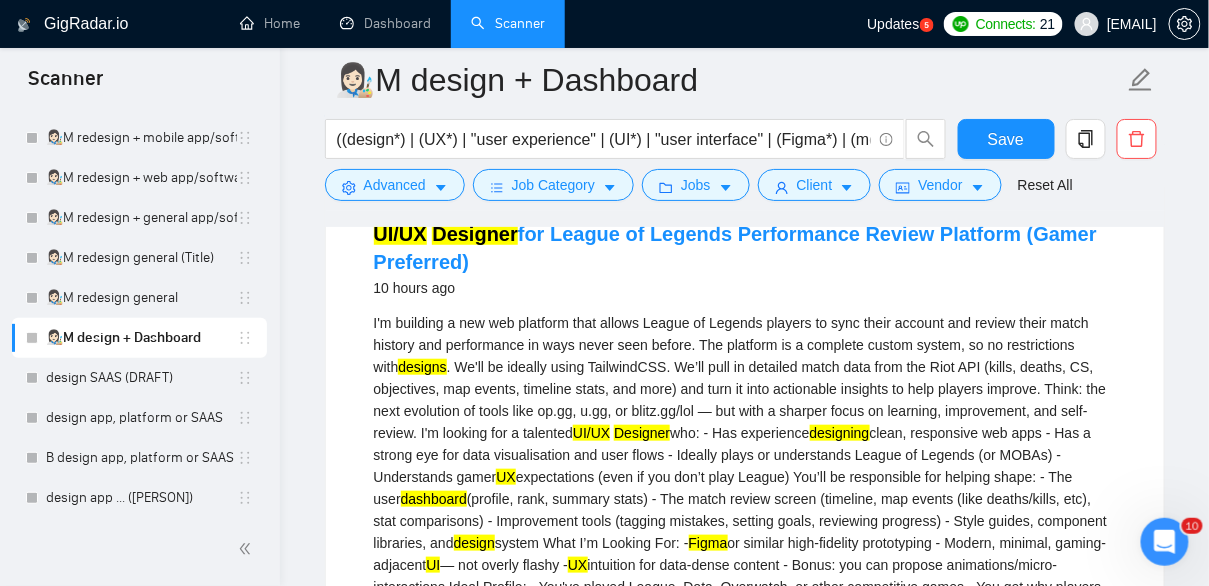 scroll, scrollTop: 244, scrollLeft: 0, axis: vertical 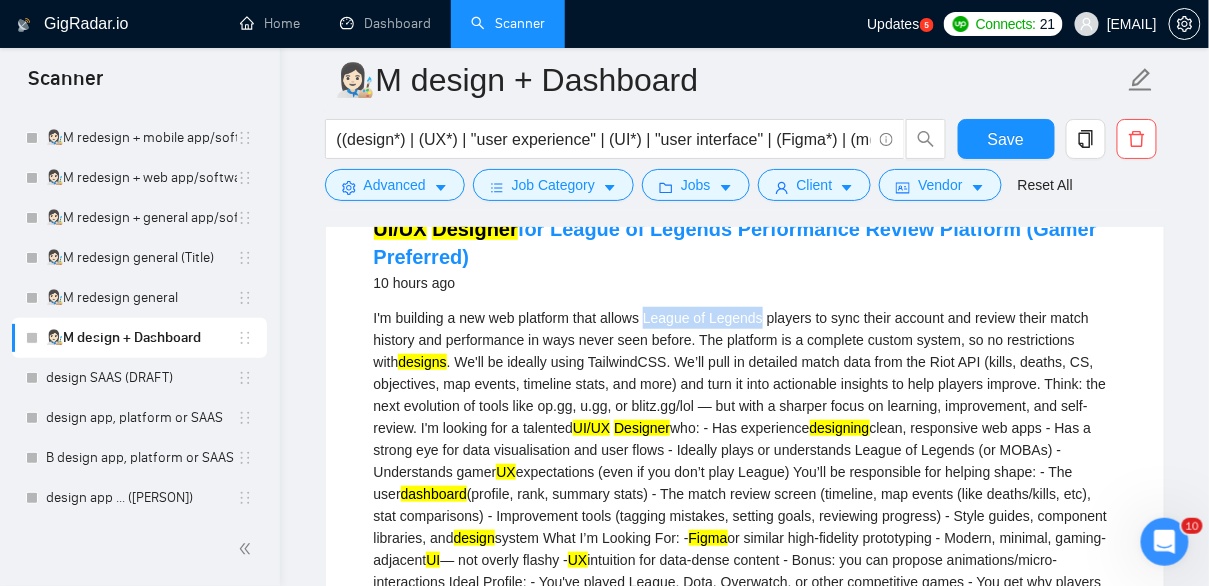 drag, startPoint x: 657, startPoint y: 316, endPoint x: 779, endPoint y: 317, distance: 122.0041 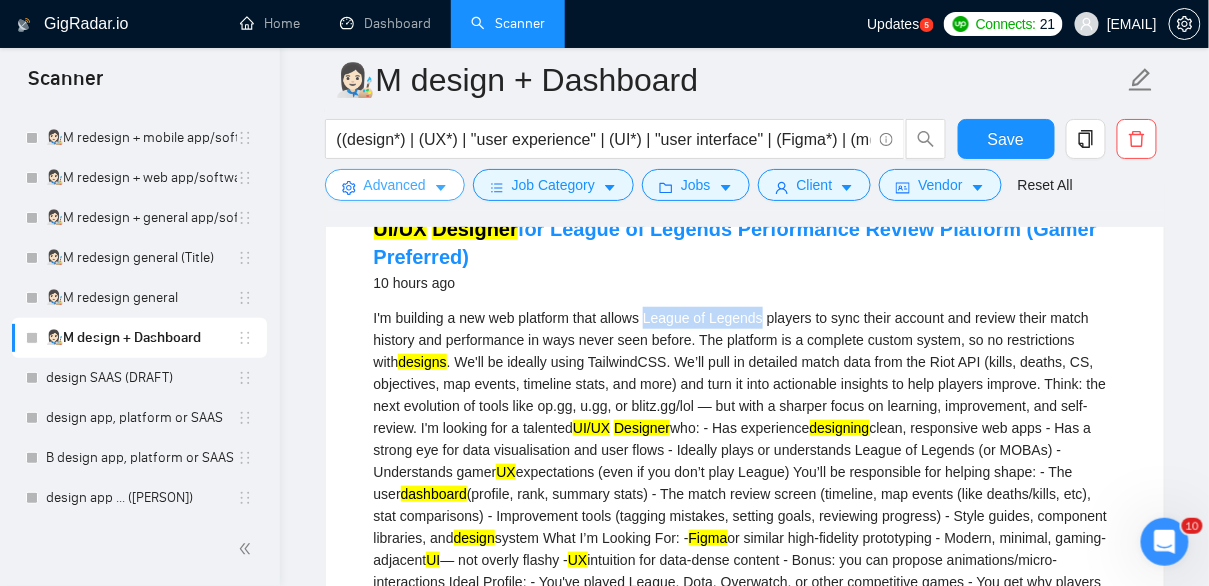 click on "Advanced" at bounding box center (395, 185) 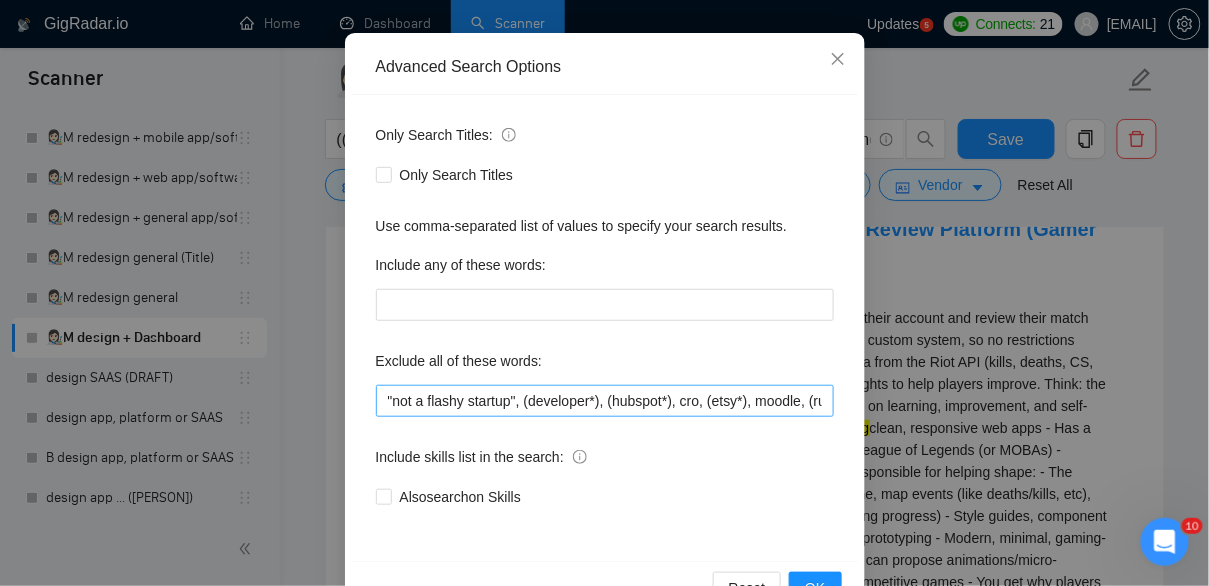 scroll, scrollTop: 194, scrollLeft: 0, axis: vertical 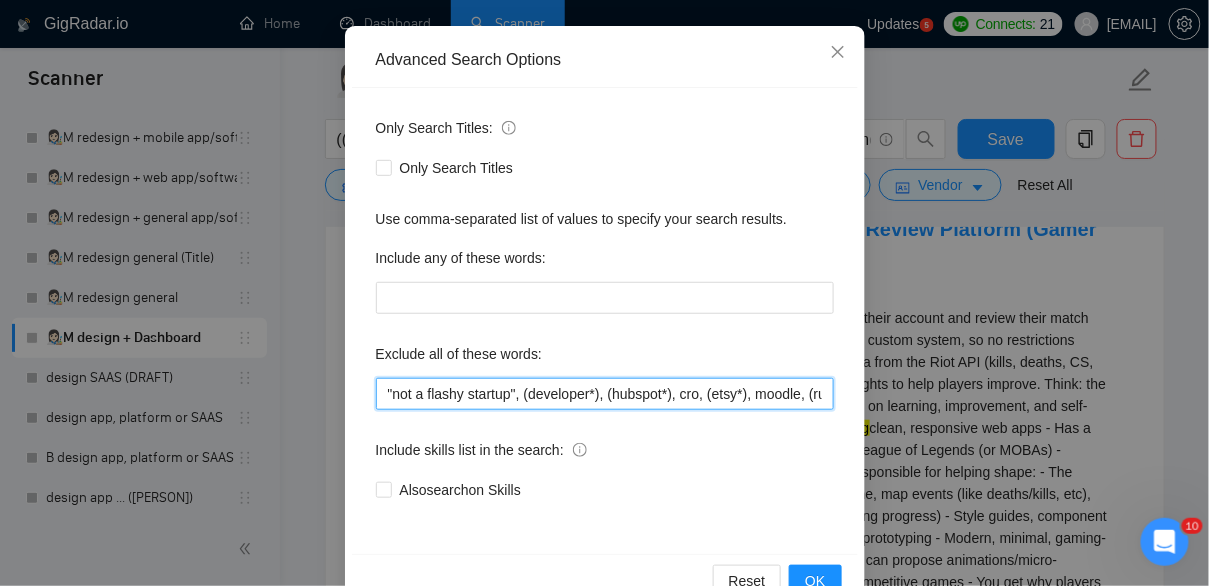 click on ""not a flashy startup", (developer*), (hubspot*), cro, (etsy*), moodle, (ruby*), godaddy, wix, kajabi, "no agency", "No Agencies", "quick, easy", "not an agency", "full-stack", "full stack", (wordpress*), "t-shirt", "t-shirt", unbounce,  images, adobe, magento, salesforce, (gohighlevel*), "go high level", (tutor*), "hero section"," at bounding box center (605, 394) 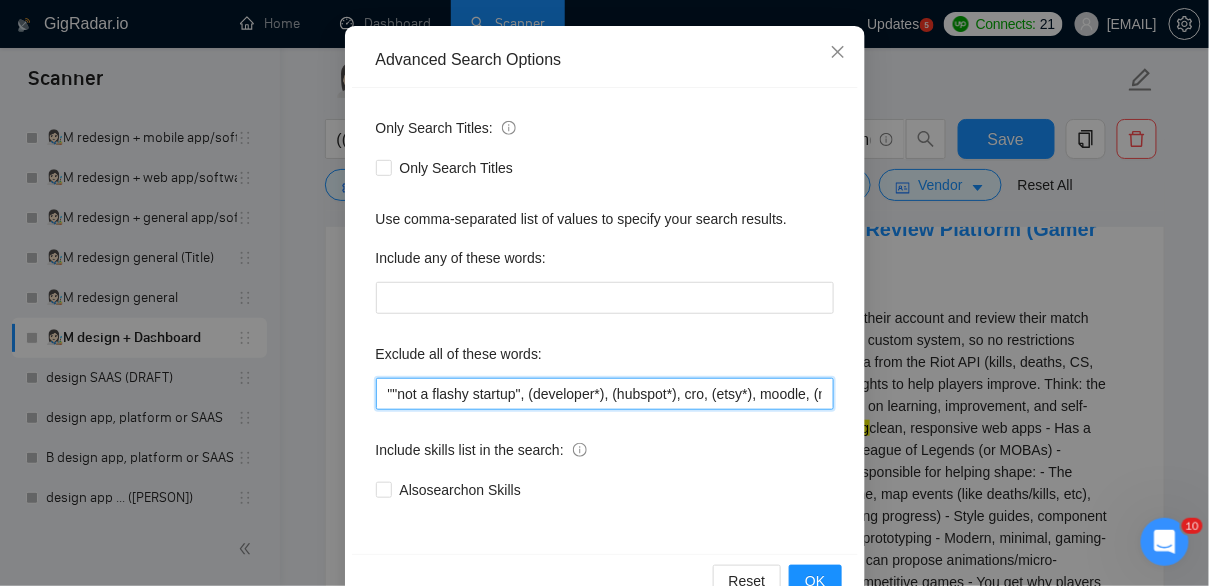 paste on "League of Legends" 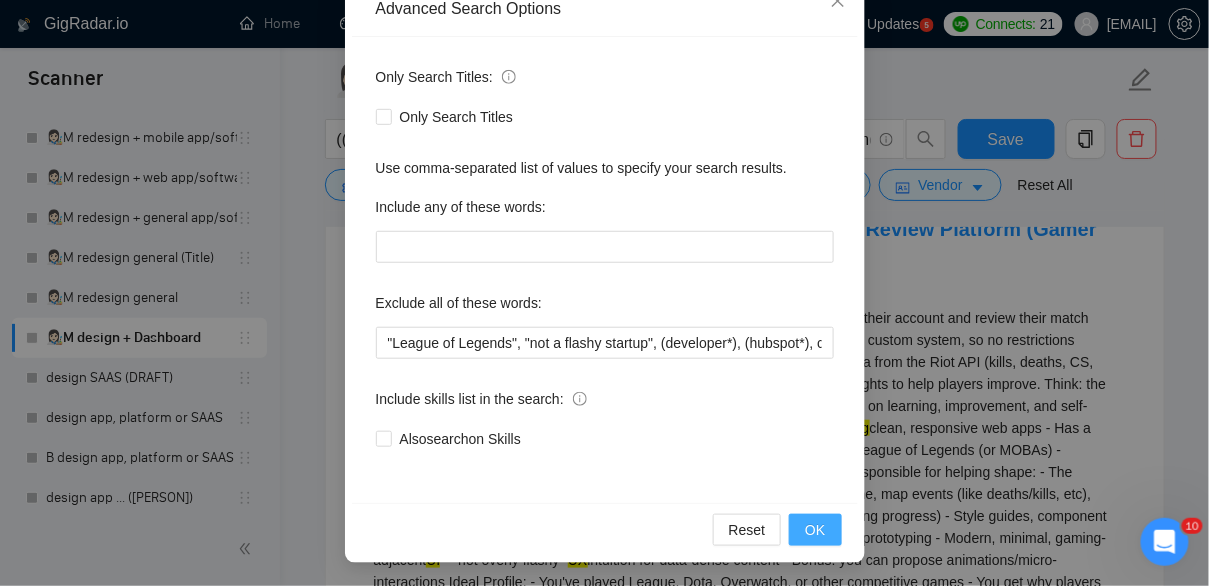 click on "OK" at bounding box center [815, 530] 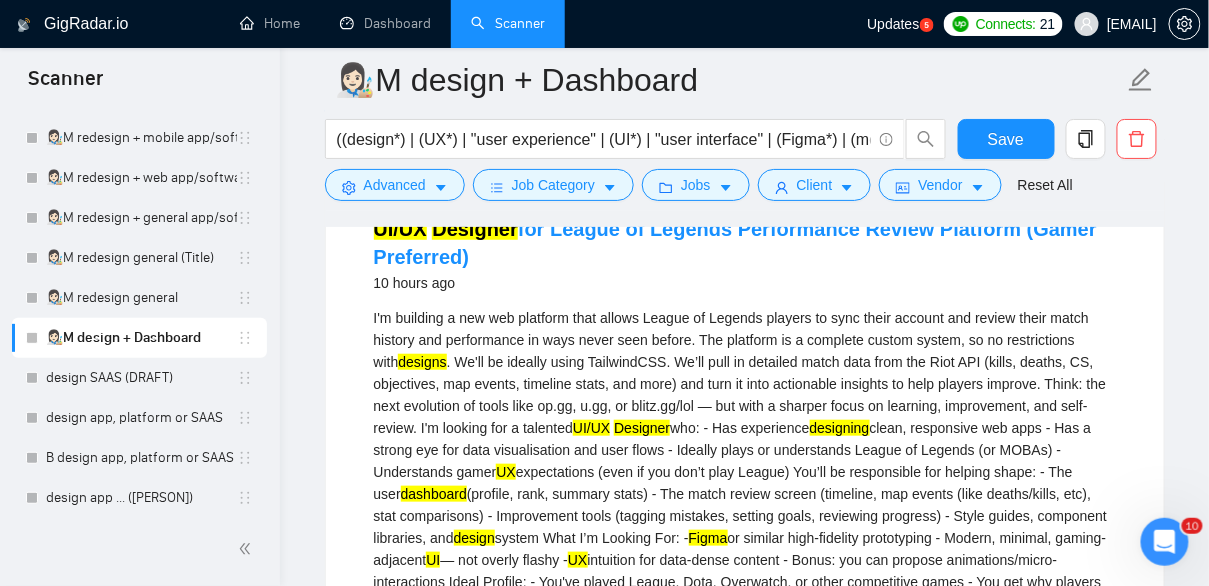 scroll, scrollTop: 145, scrollLeft: 0, axis: vertical 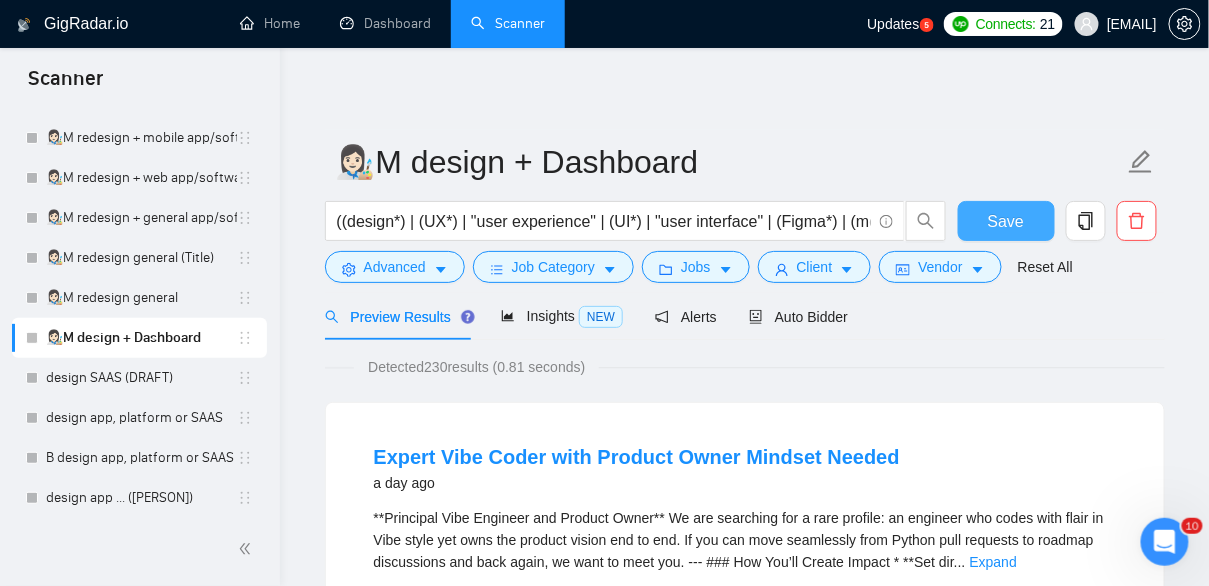 click on "Save" at bounding box center (1006, 221) 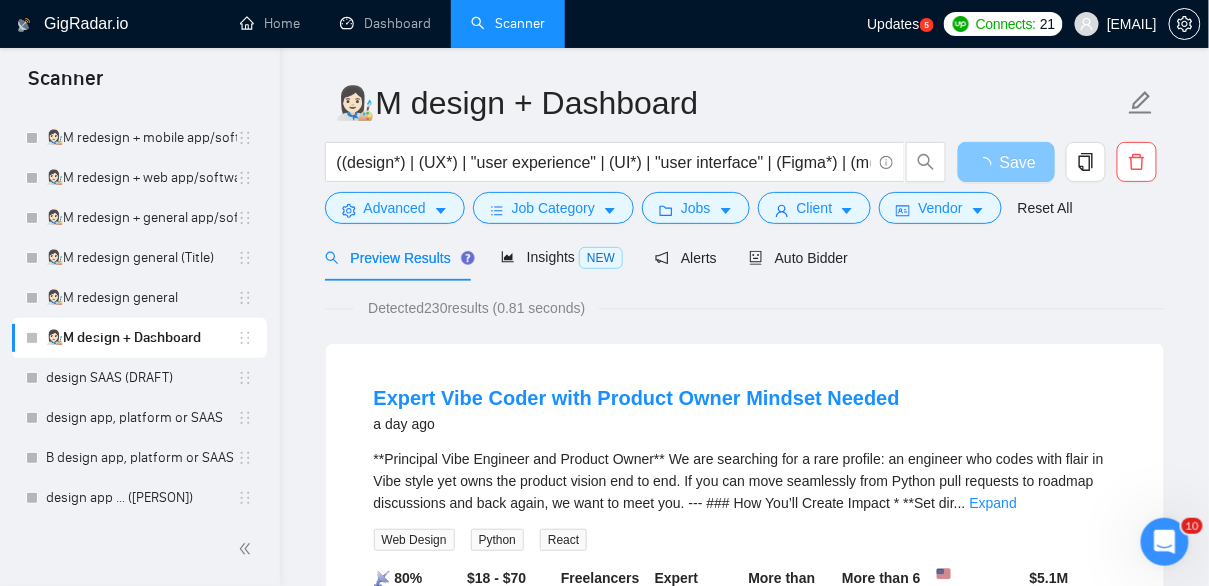 scroll, scrollTop: 58, scrollLeft: 0, axis: vertical 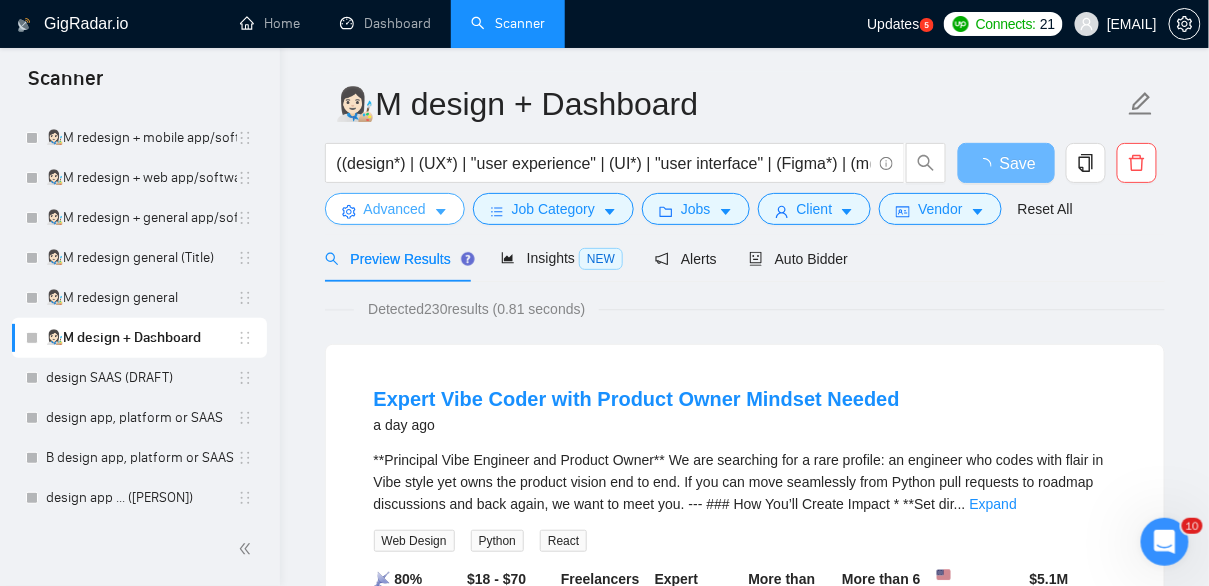 click on "Advanced" at bounding box center [395, 209] 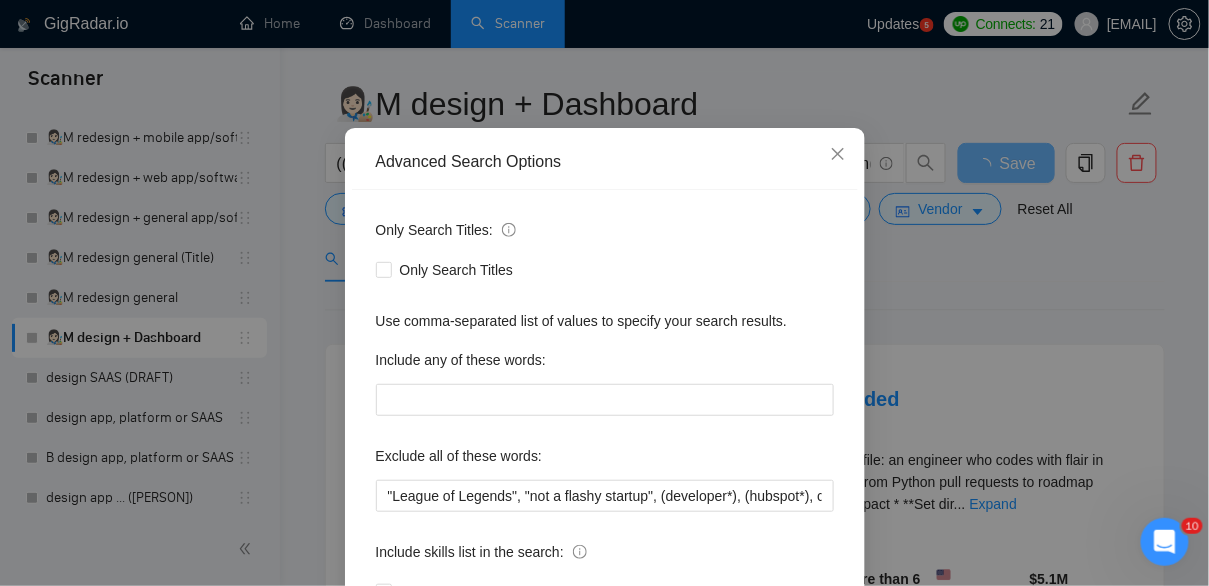 scroll, scrollTop: 112, scrollLeft: 0, axis: vertical 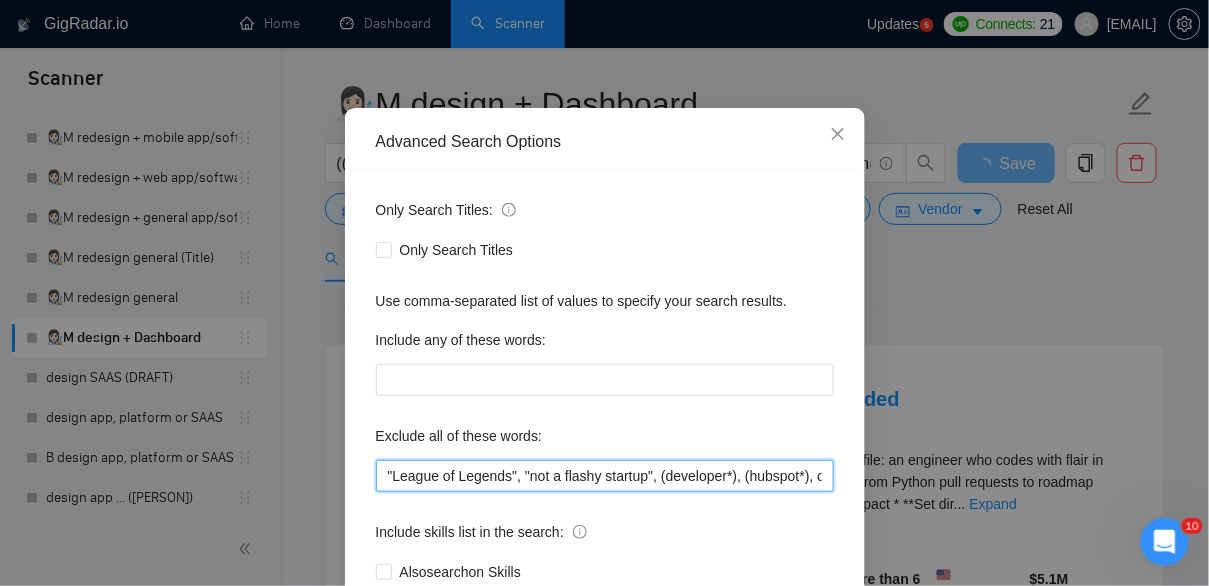 click on ""League of Legends", "not a flashy startup", (developer*), (hubspot*), cro, (etsy*), moodle, (ruby*), godaddy, wix, kajabi, "no agency", "No Agencies", "quick, easy", "not an agency", "full-stack", "full stack", (wordpress*), "t-shirt", "t-shirt", unbounce,  images, adobe, magento, salesforce, (gohighlevel*), "go high level", (tutor*), "hero section"," at bounding box center (605, 476) 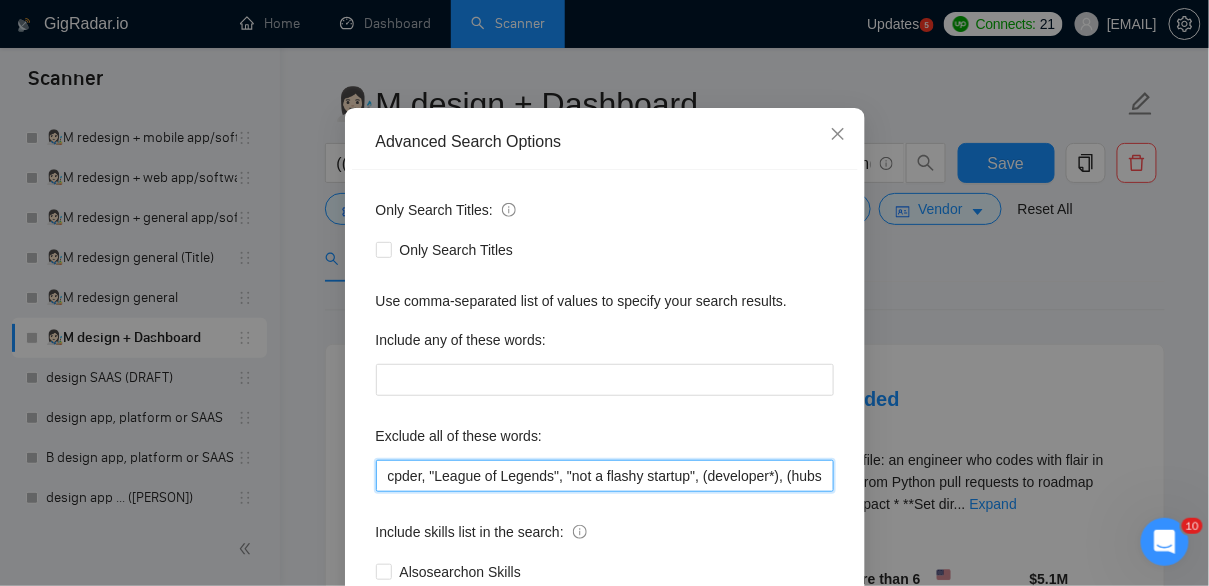 click on "cpder, "League of Legends", "not a flashy startup", (developer*), (hubspot*), cro, (etsy*), moodle, (ruby*), godaddy, wix, kajabi, "no agency", "No Agencies", "quick, easy", "not an agency", "full-stack", "full stack", (wordpress*), "t-shirt", "t-shirt", unbounce,  images, adobe, magento, salesforce, (gohighlevel*), "go high level", (tutor*), "hero section"," at bounding box center [605, 476] 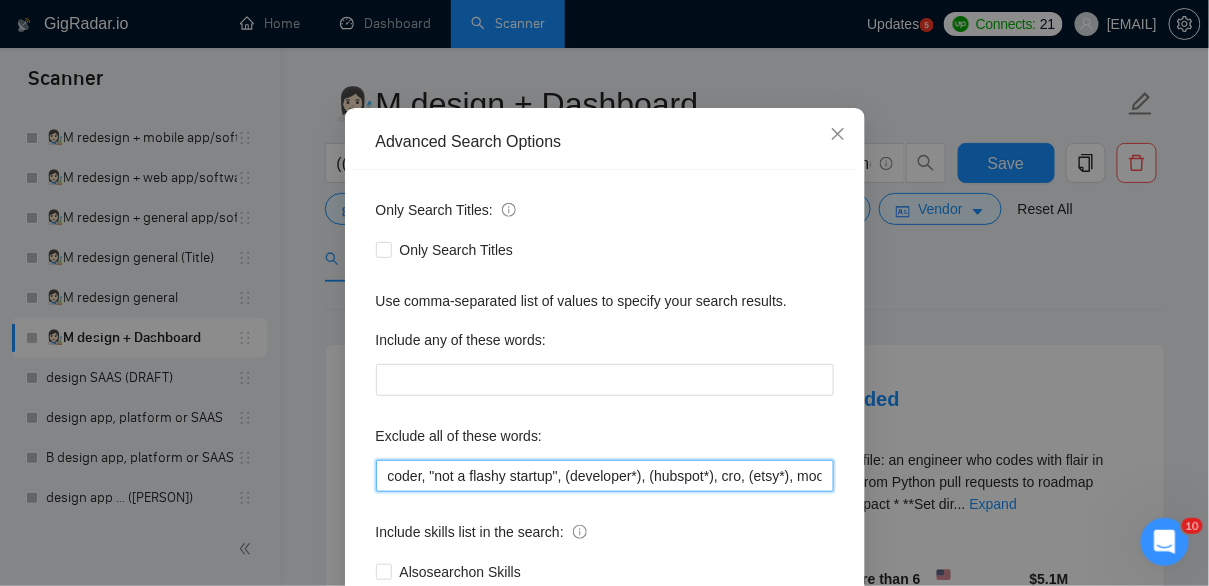 click on "coder, "not a flashy startup", (developer*), (hubspot*), cro, (etsy*), moodle, (ruby*), godaddy, wix, kajabi, "no agency", "No Agencies", "quick, easy", "not an agency", "full-stack", "full stack", (wordpress*), "t-shirt", "t-shirt", unbounce,  images, adobe, magento, salesforce, (gohighlevel*), "go high level", (tutor*), "hero section"," at bounding box center (605, 476) 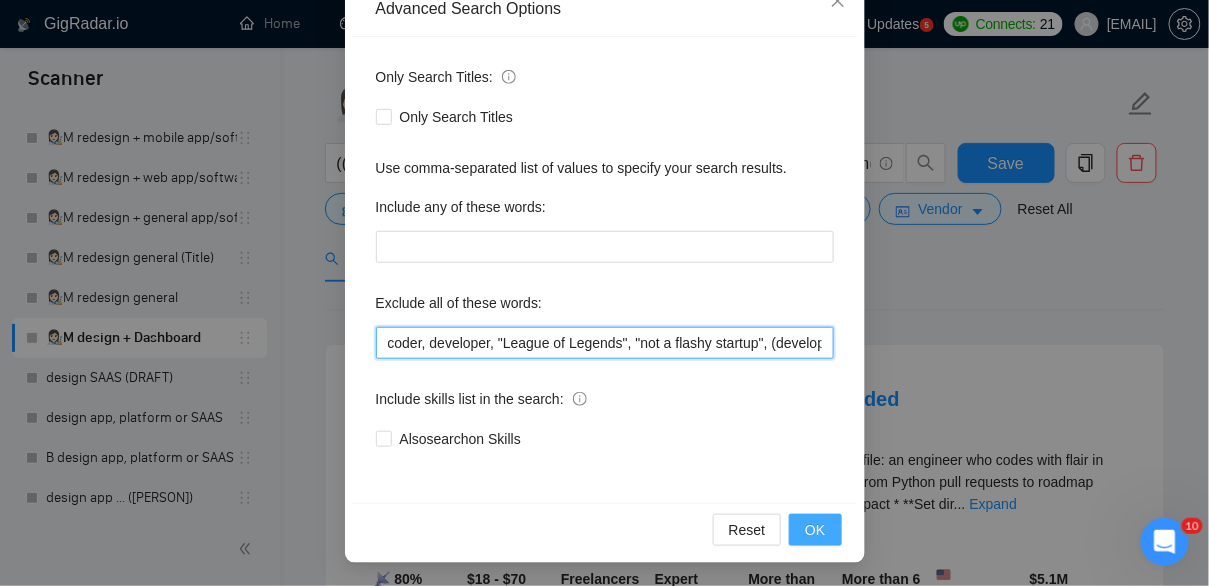 type on "coder, developer, "League of Legends", "not a flashy startup", (developer*), (hubspot*), cro, (etsy*), moodle, (ruby*), godaddy, wix, kajabi, "no agency", "No Agencies", "quick, easy", "not an agency", "full-stack", "full stack", (wordpress*), "t-shirt", "t-shirt", unbounce,  images, adobe, magento, salesforce, (gohighlevel*), "go high level", (tutor*), "hero section"," 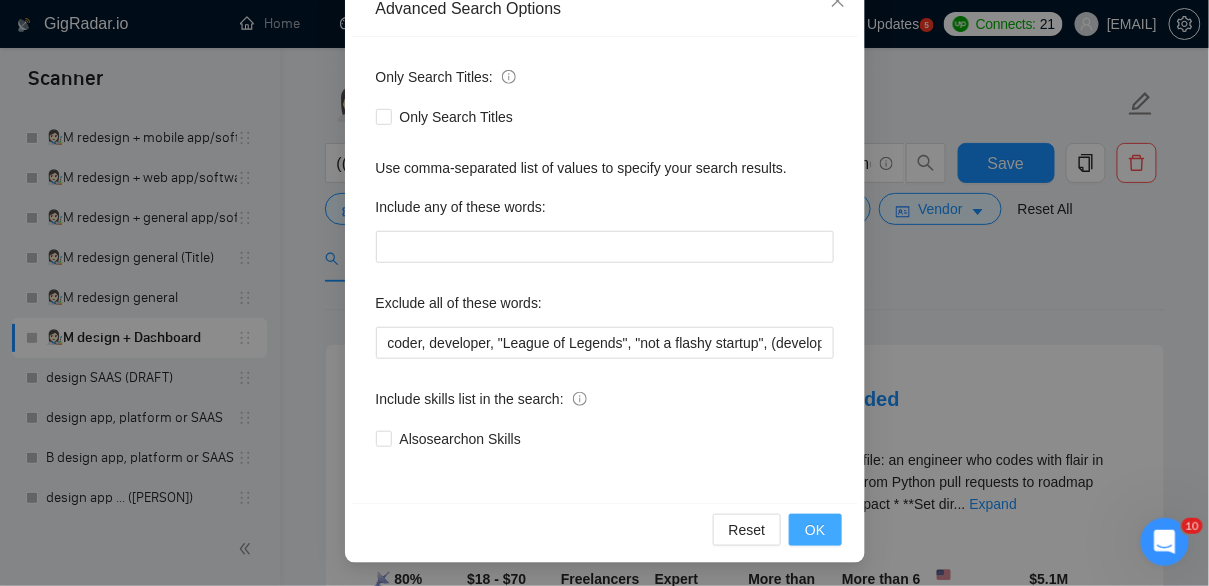 click on "OK" at bounding box center [815, 530] 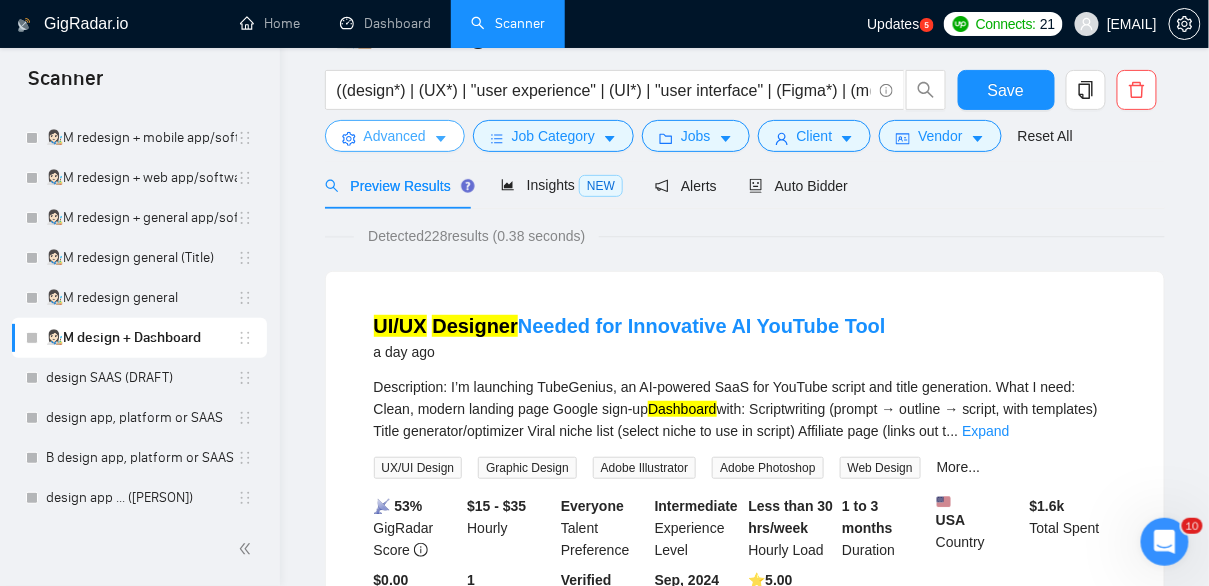 scroll, scrollTop: 0, scrollLeft: 0, axis: both 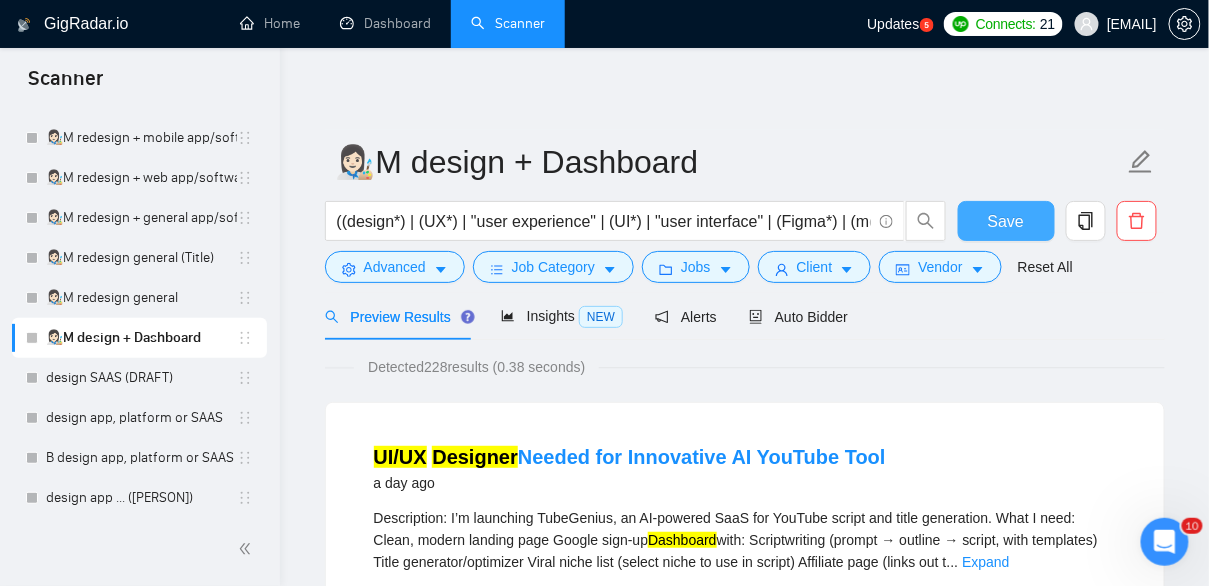 click on "Save" at bounding box center (1006, 221) 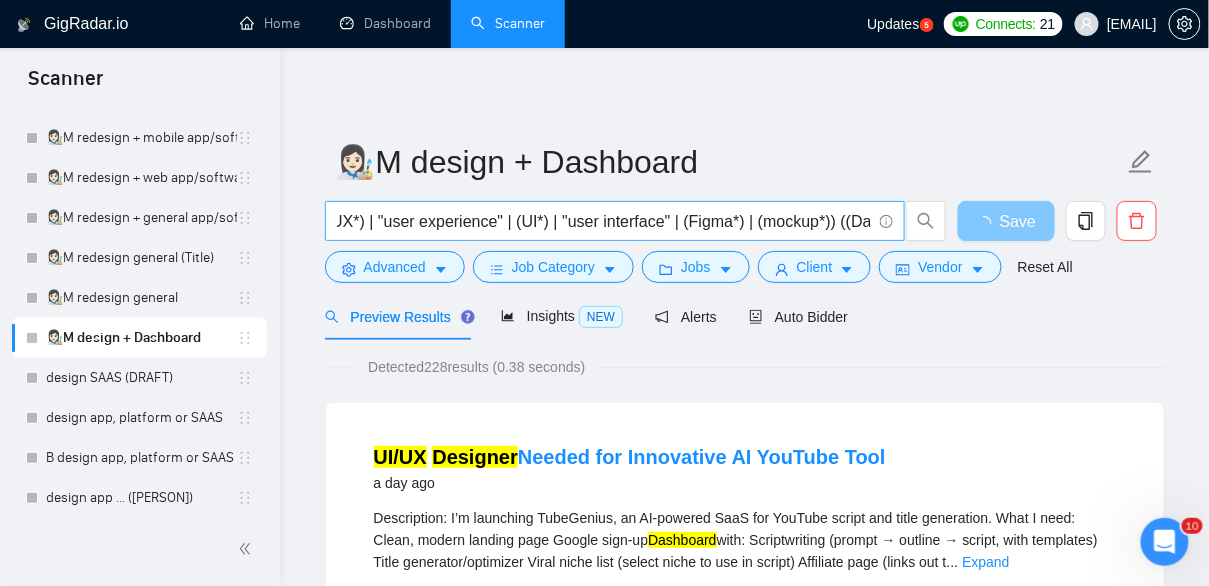 scroll, scrollTop: 0, scrollLeft: 88, axis: horizontal 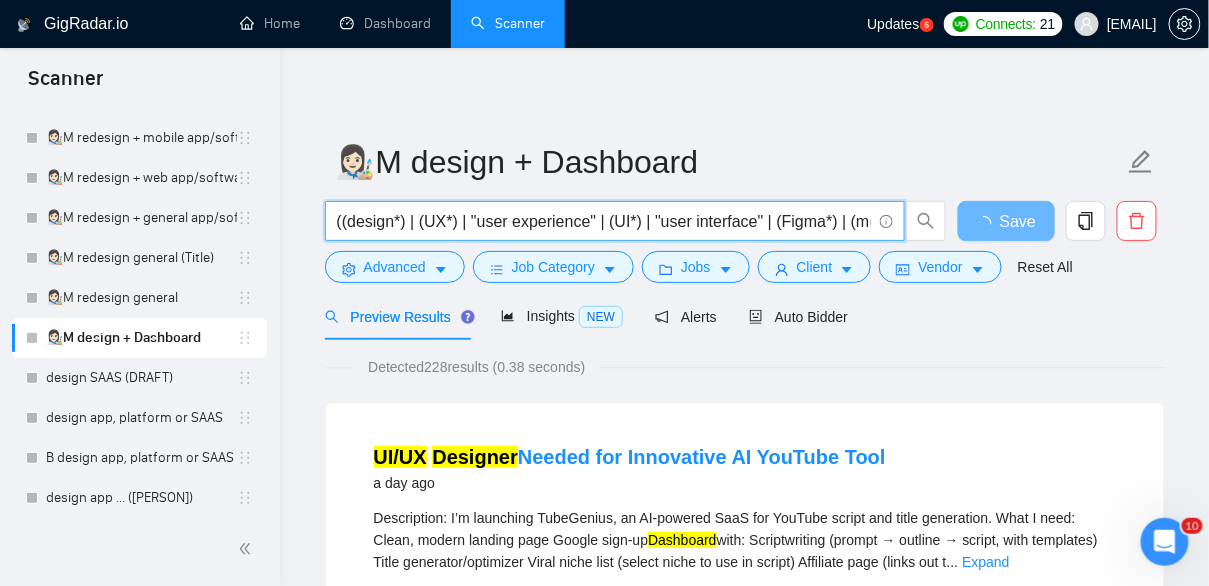 drag, startPoint x: 862, startPoint y: 226, endPoint x: 290, endPoint y: 195, distance: 572.8394 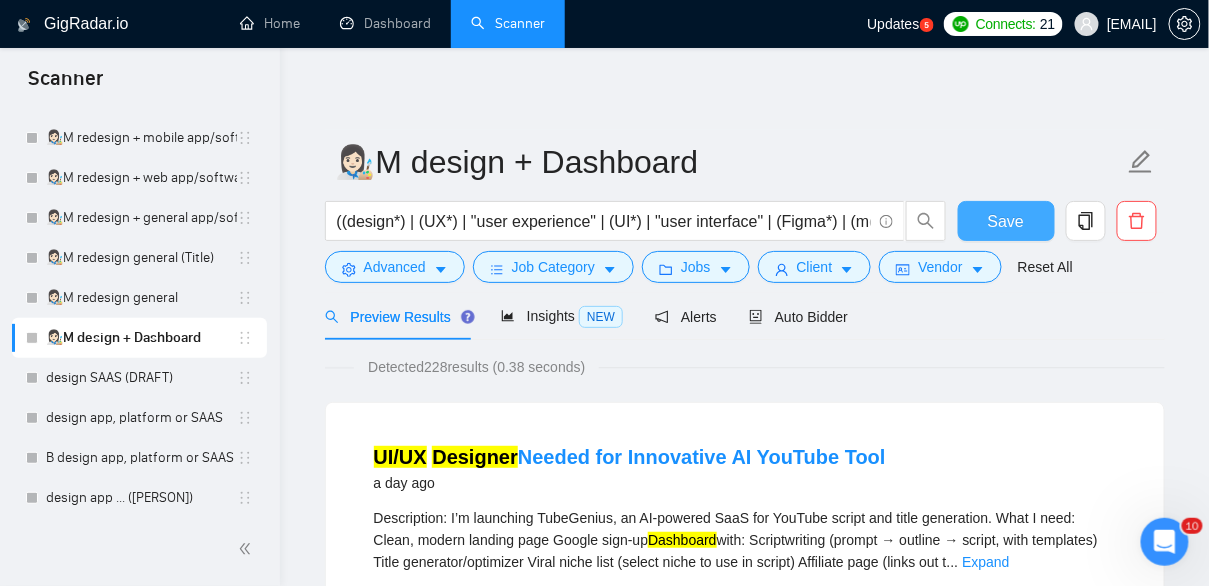 click on "Save" at bounding box center (1006, 221) 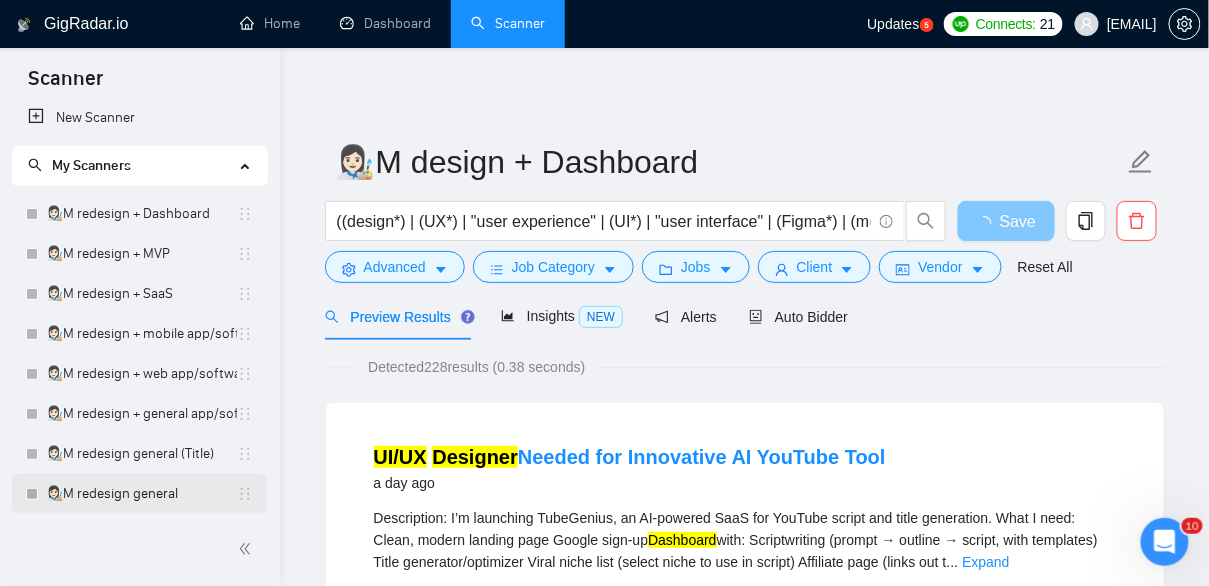 scroll, scrollTop: 0, scrollLeft: 0, axis: both 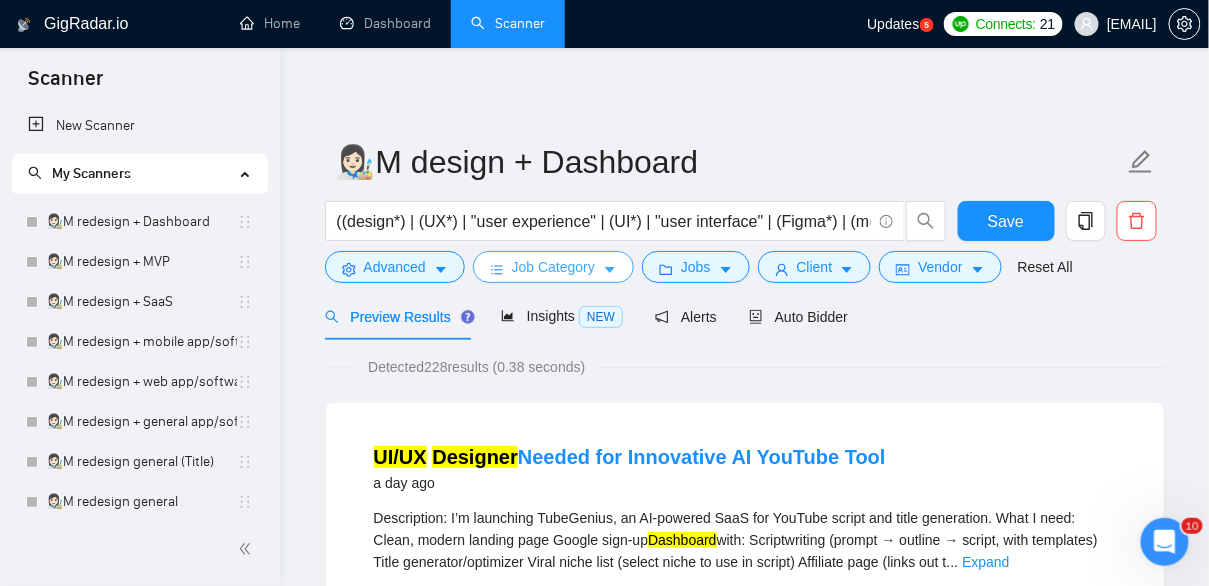 click on "👩🏻‍🎨M redesign + MVP" at bounding box center (141, 262) 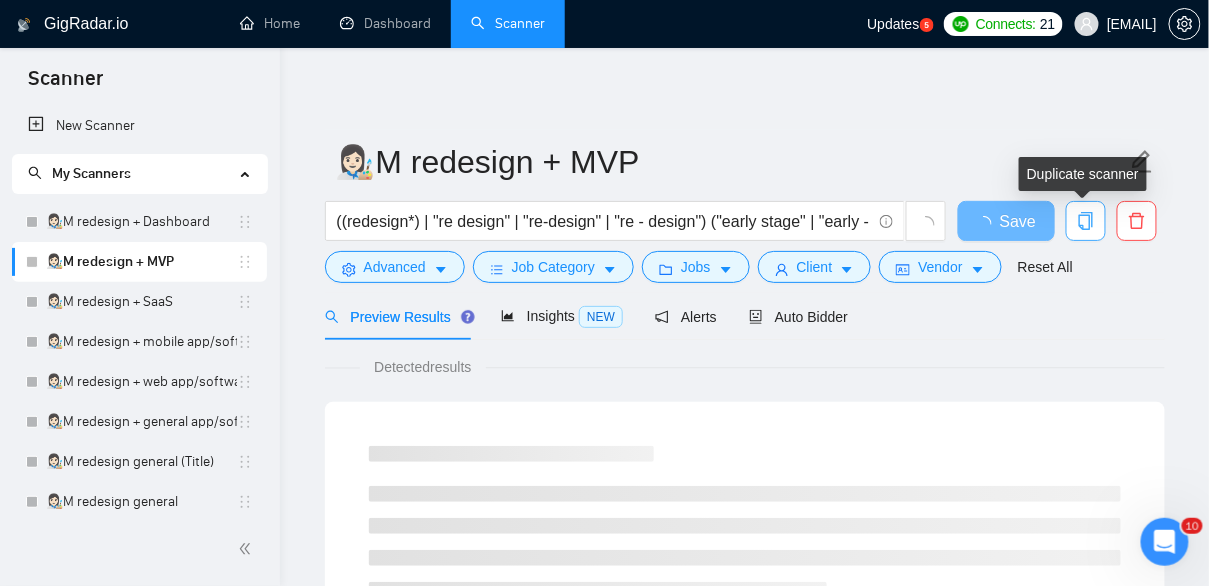 click at bounding box center [1086, 221] 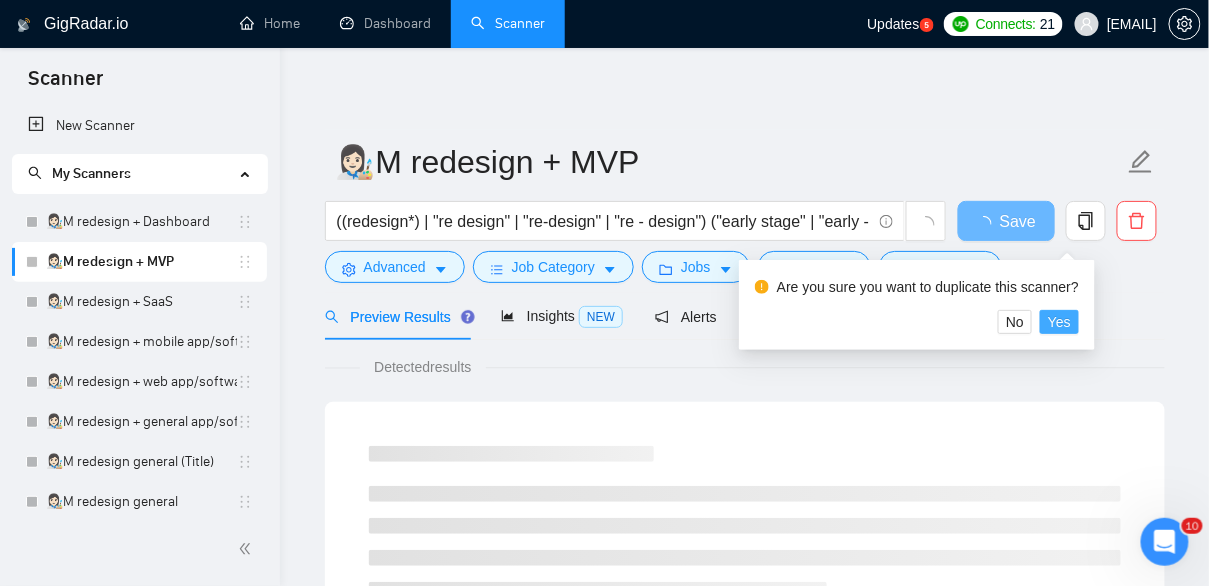 click on "Yes" at bounding box center [1059, 322] 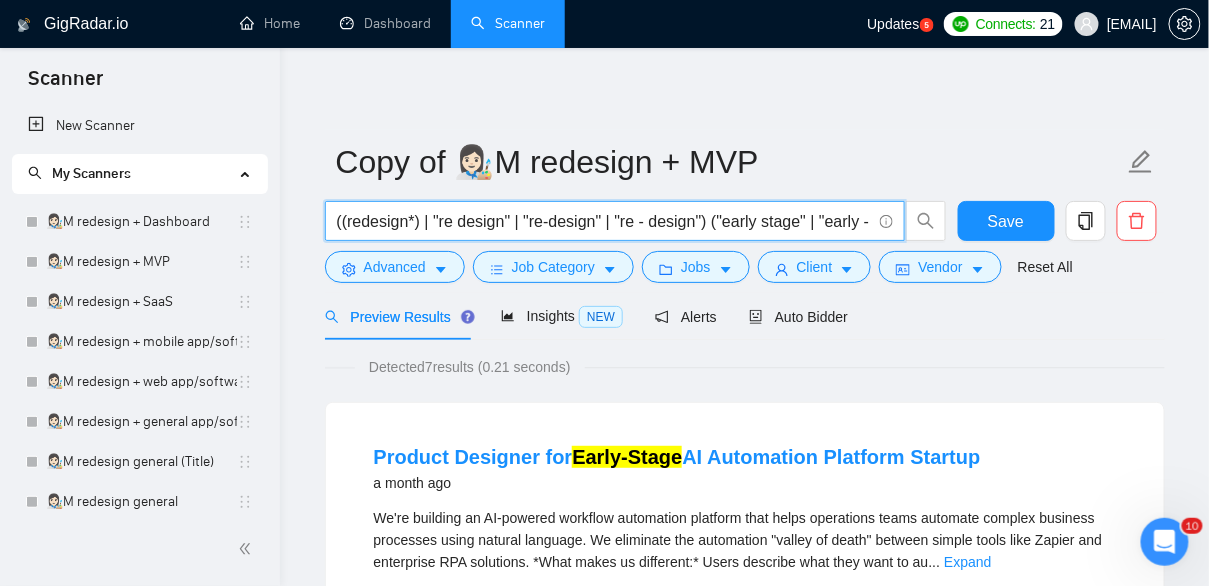 drag, startPoint x: 338, startPoint y: 222, endPoint x: 727, endPoint y: 224, distance: 389.00513 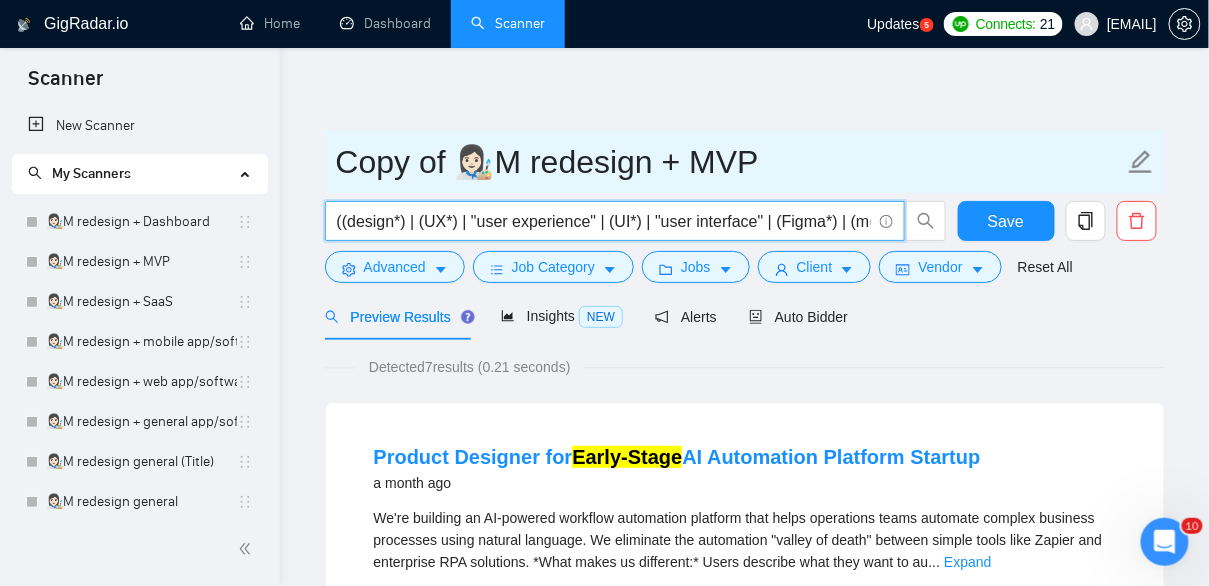 scroll, scrollTop: 0, scrollLeft: 82, axis: horizontal 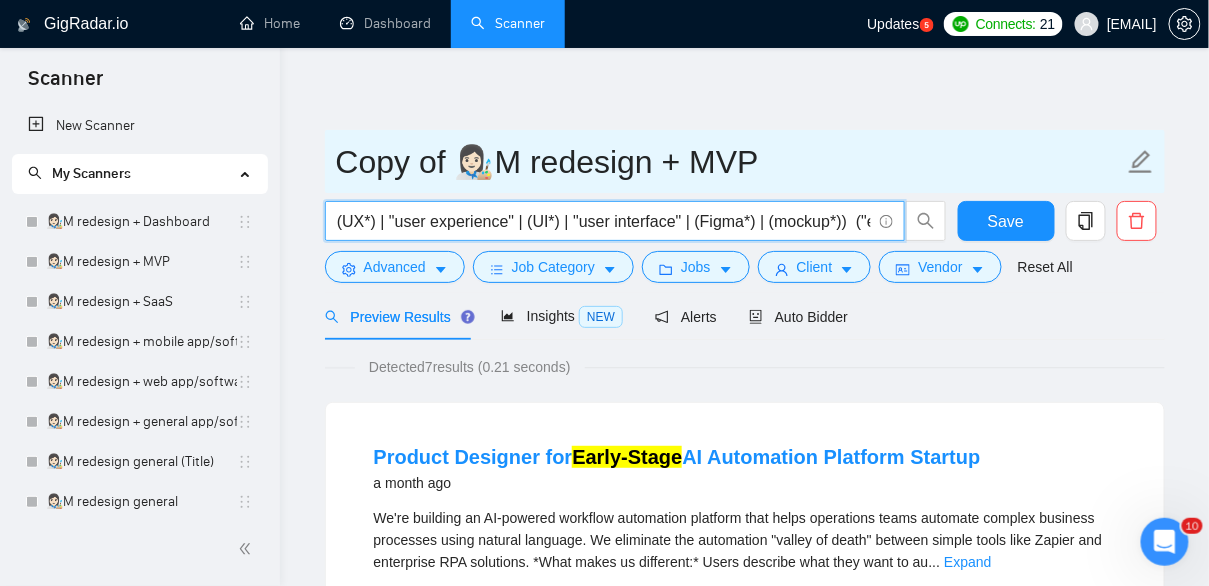type on "((design*) | (UX*) | "user experience" | (UI*) | "user interface" | (Figma*) | (mockup*))  ("early stage" | "early - stage" | "early-stage" | (mvp*) | "(MVP)" | "Minimum valuable product" | "Minimum viable product")" 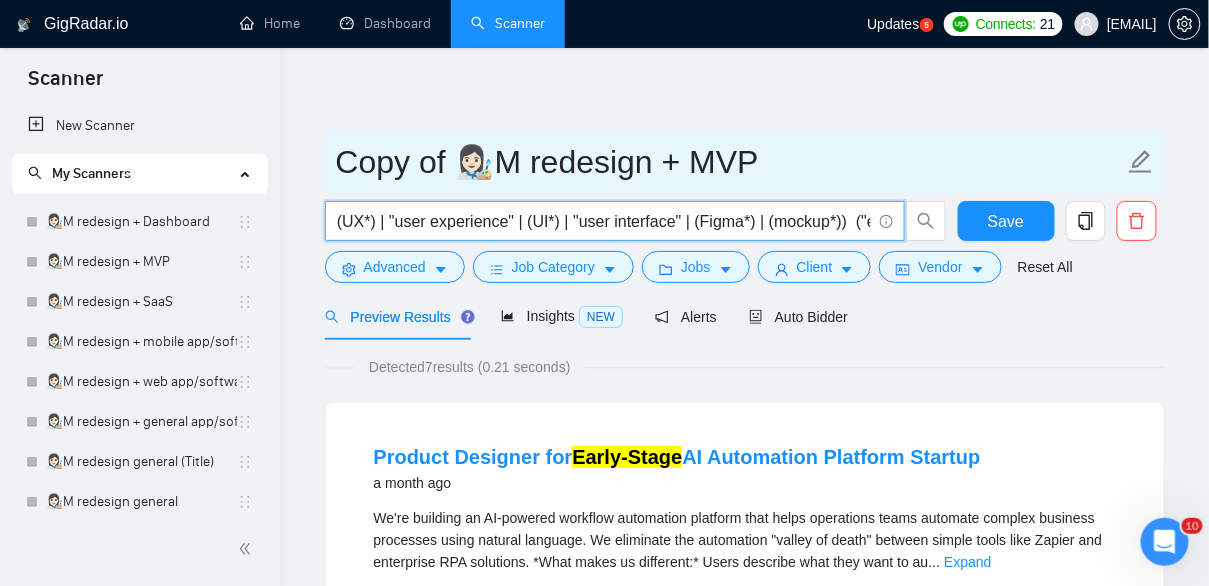 scroll, scrollTop: 0, scrollLeft: 0, axis: both 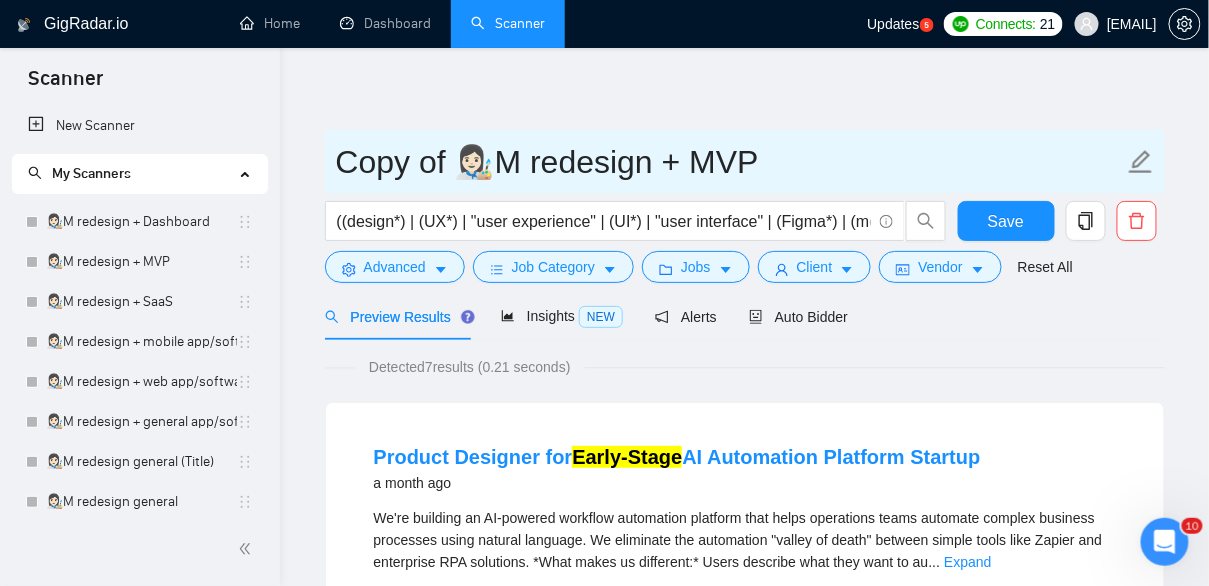 drag, startPoint x: 458, startPoint y: 160, endPoint x: 257, endPoint y: 158, distance: 201.00995 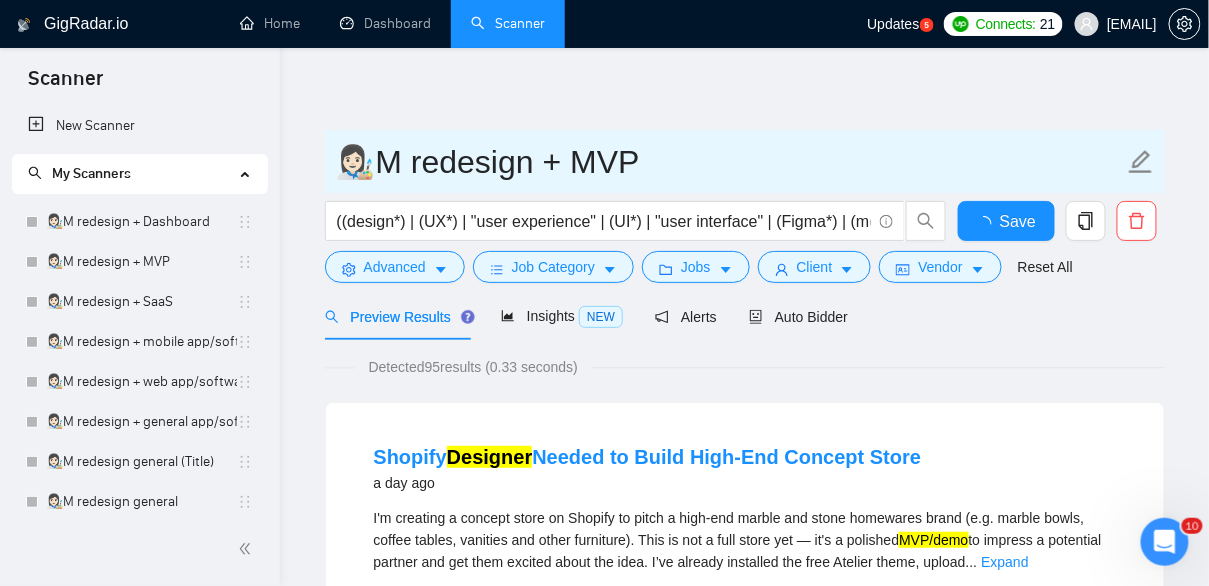 drag, startPoint x: 432, startPoint y: 165, endPoint x: 405, endPoint y: 165, distance: 27 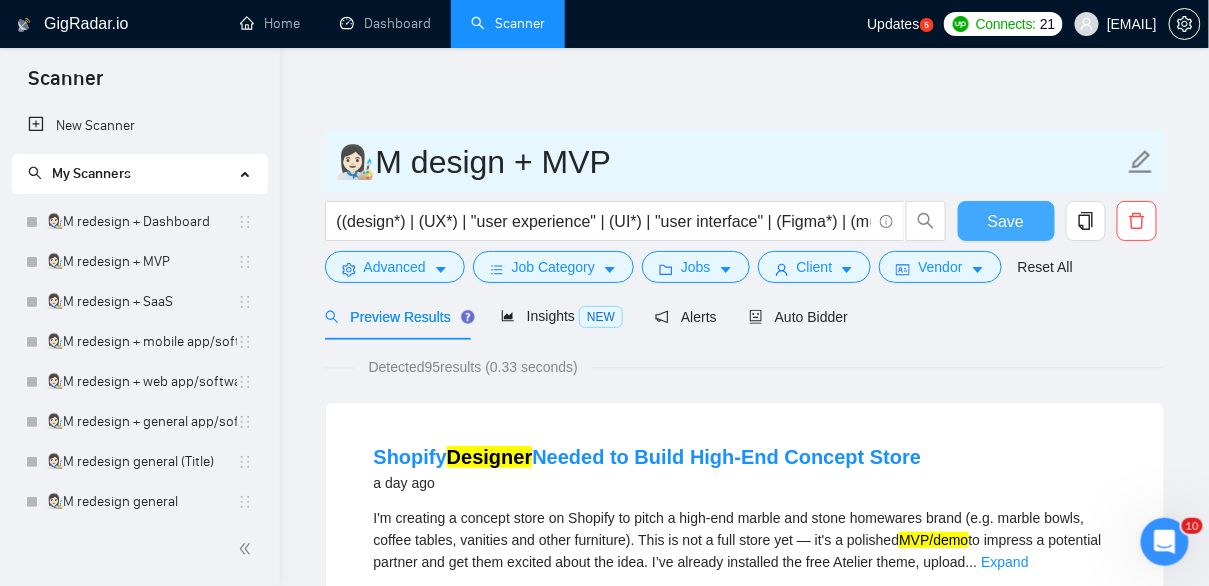 type on "👩🏻‍🎨M design + MVP" 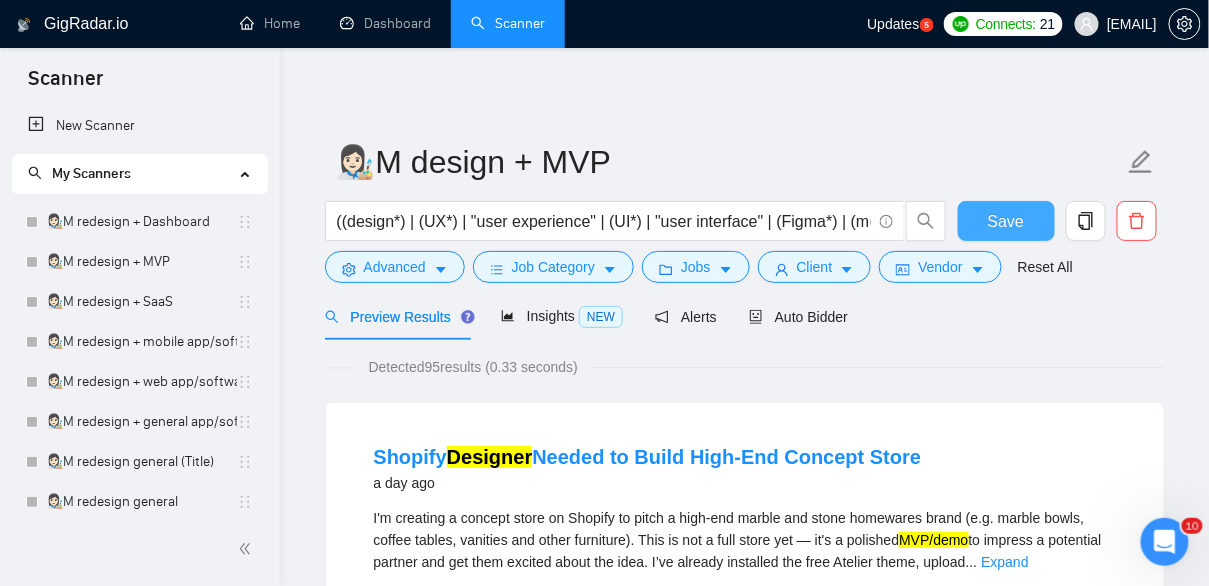 click on "Save" at bounding box center [1006, 221] 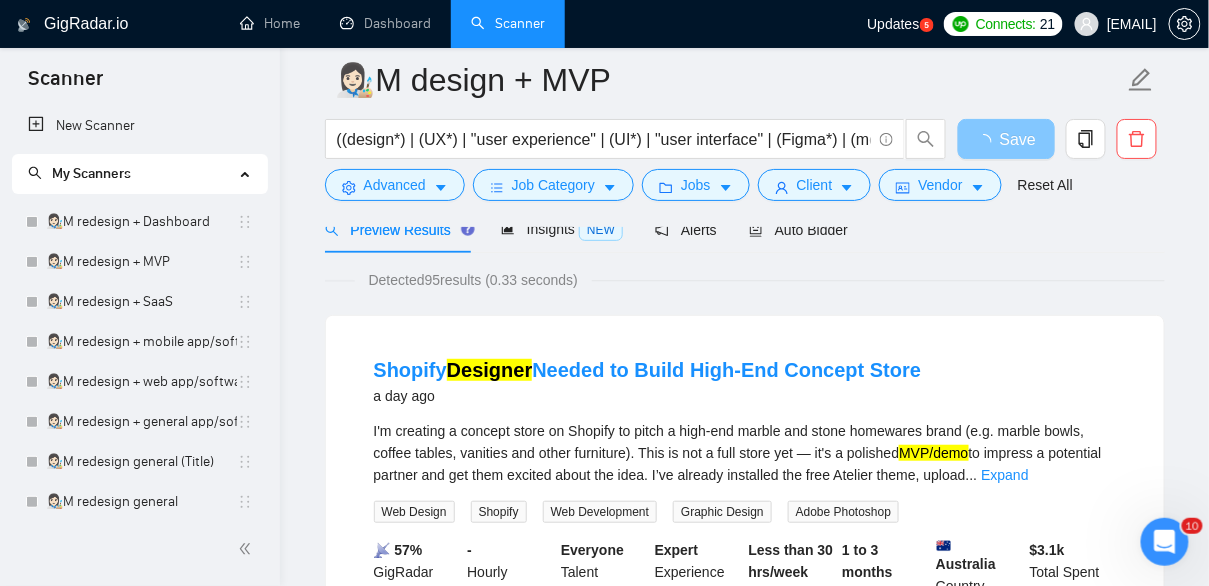scroll, scrollTop: 104, scrollLeft: 0, axis: vertical 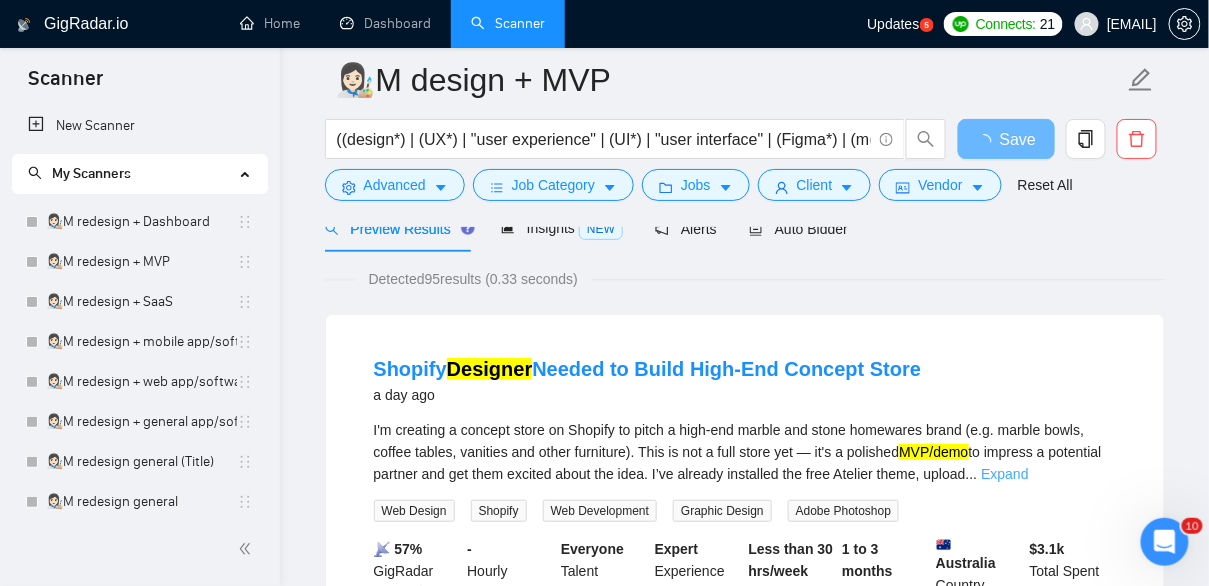 click on "Expand" at bounding box center (1004, 474) 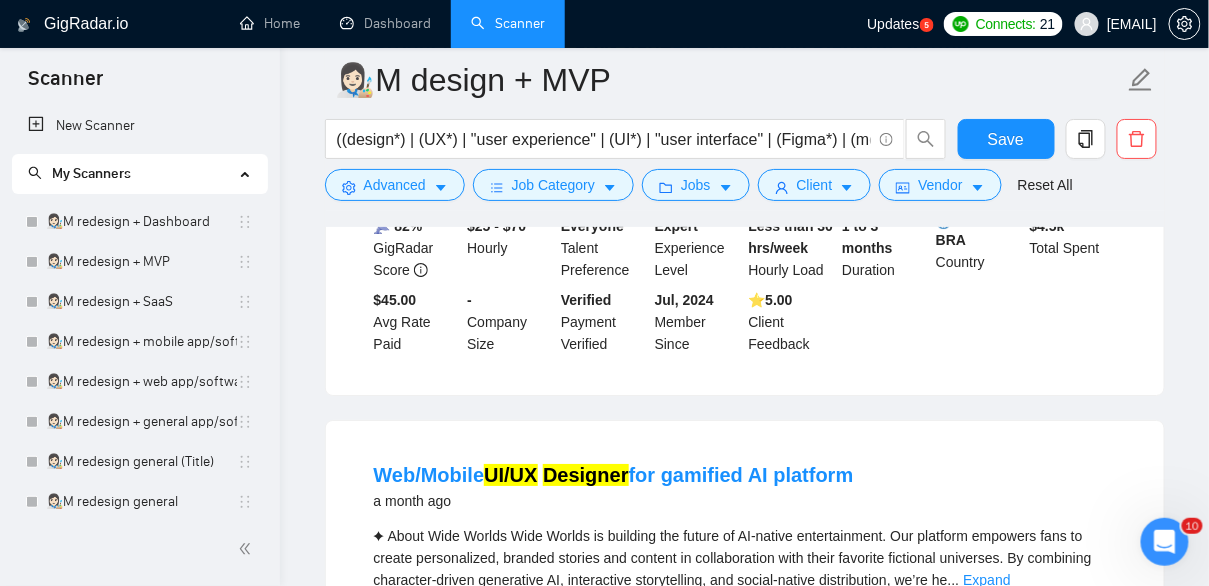 scroll, scrollTop: 3710, scrollLeft: 0, axis: vertical 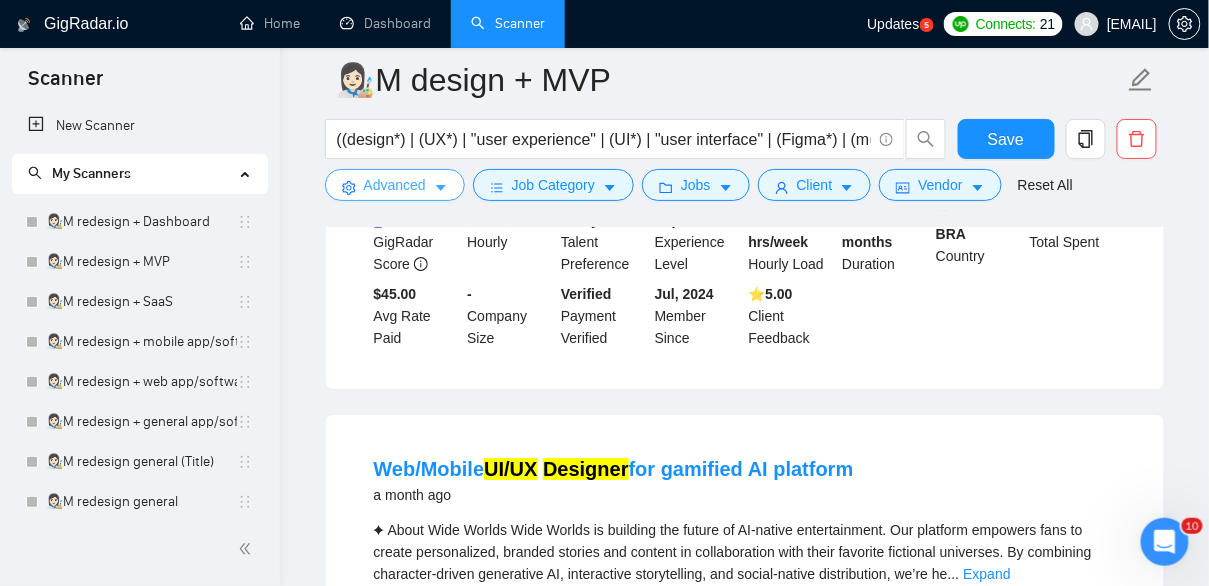 click on "Advanced" at bounding box center [395, 185] 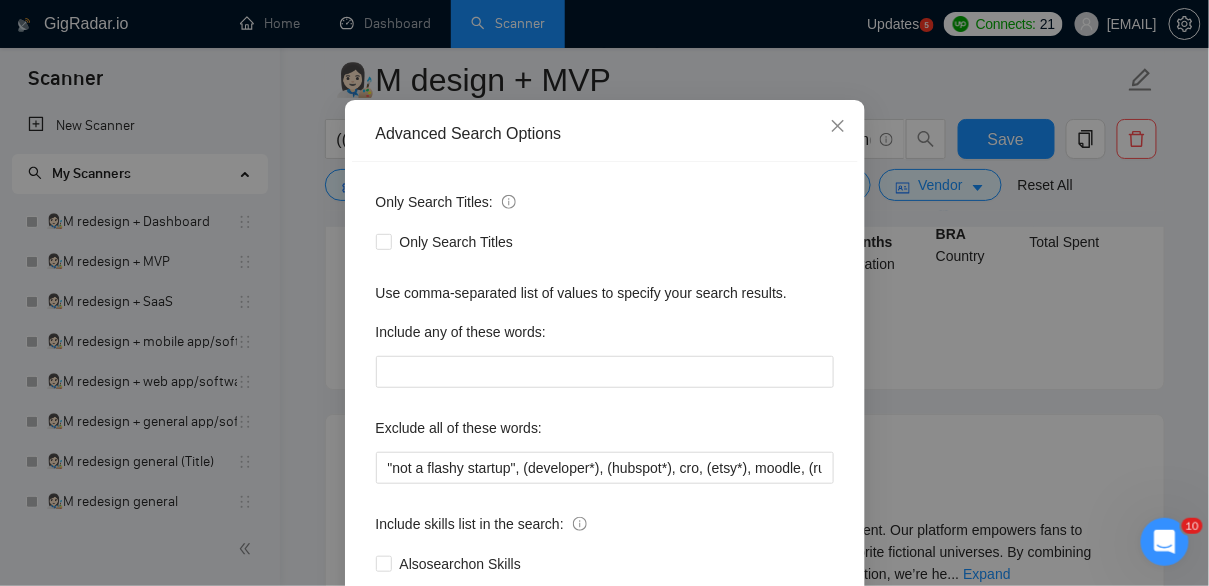 scroll, scrollTop: 127, scrollLeft: 0, axis: vertical 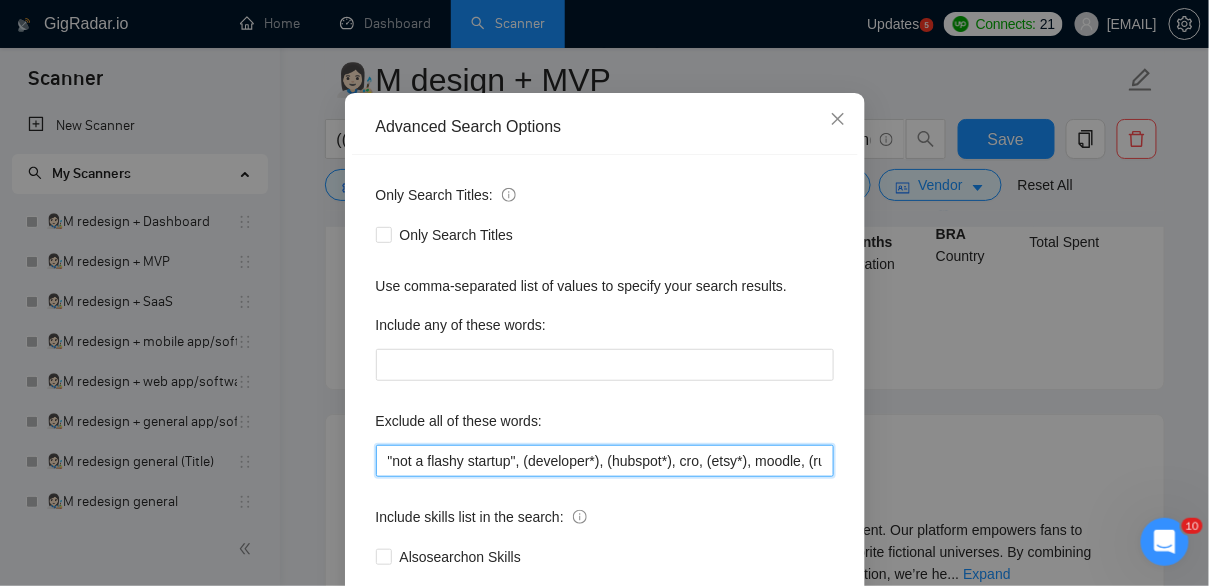 click on ""not a flashy startup", (developer*), (hubspot*), cro, (etsy*), moodle, (ruby*), godaddy, wix, kajabi, "no agency", "No Agencies", "quick, easy", "not an agency", "full-stack", "full stack", (wordpress*), "t-shirt", "t-shirt", unbounce,  images, adobe, magento, salesforce, (gohighlevel*), "go high level", (tutor*), "hero section"," at bounding box center (605, 461) 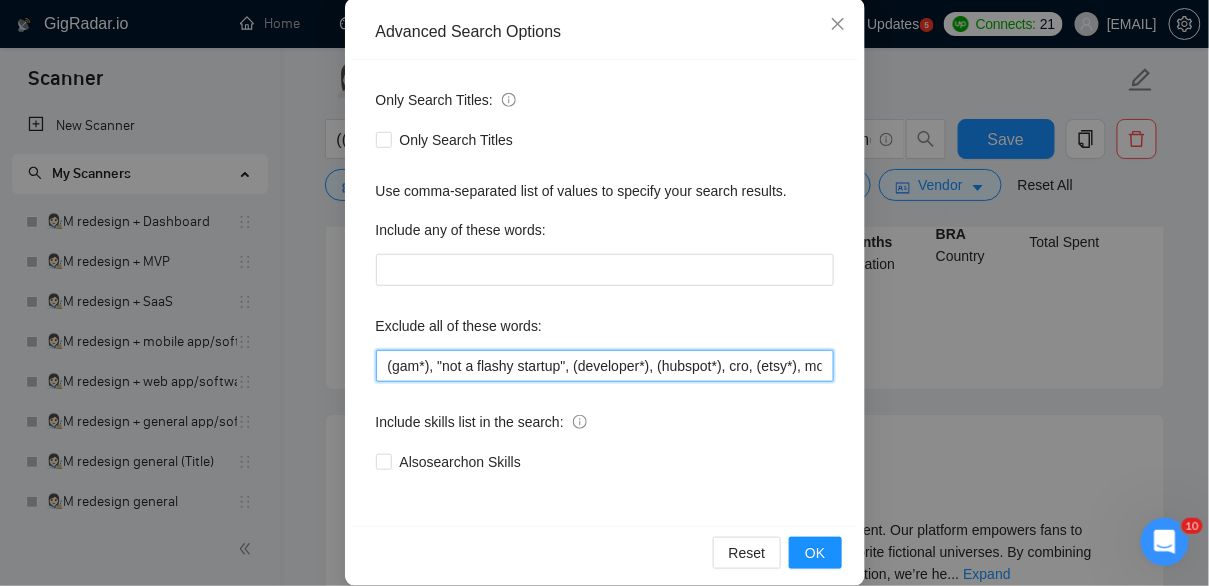 scroll, scrollTop: 245, scrollLeft: 0, axis: vertical 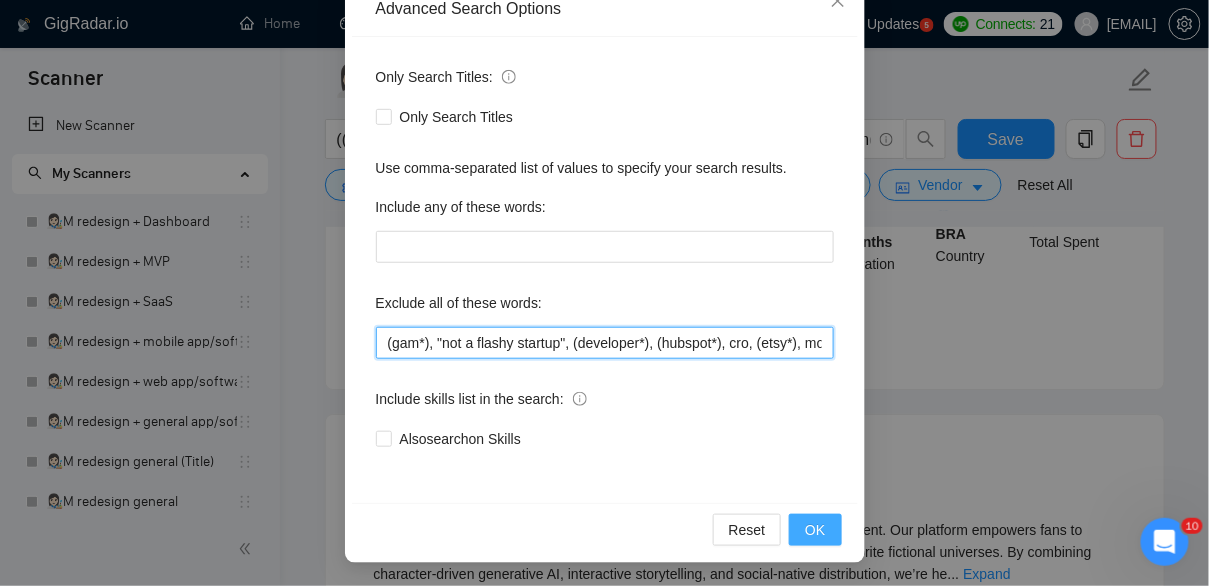 type on "(gam*), "not a flashy startup", (developer*), (hubspot*), cro, (etsy*), moodle, (ruby*), godaddy, wix, kajabi, "no agency", "No Agencies", "quick, easy", "not an agency", "full-stack", "full stack", (wordpress*), "t-shirt", "t-shirt", unbounce,  images, adobe, magento, salesforce, (gohighlevel*), "go high level", (tutor*), "hero section"," 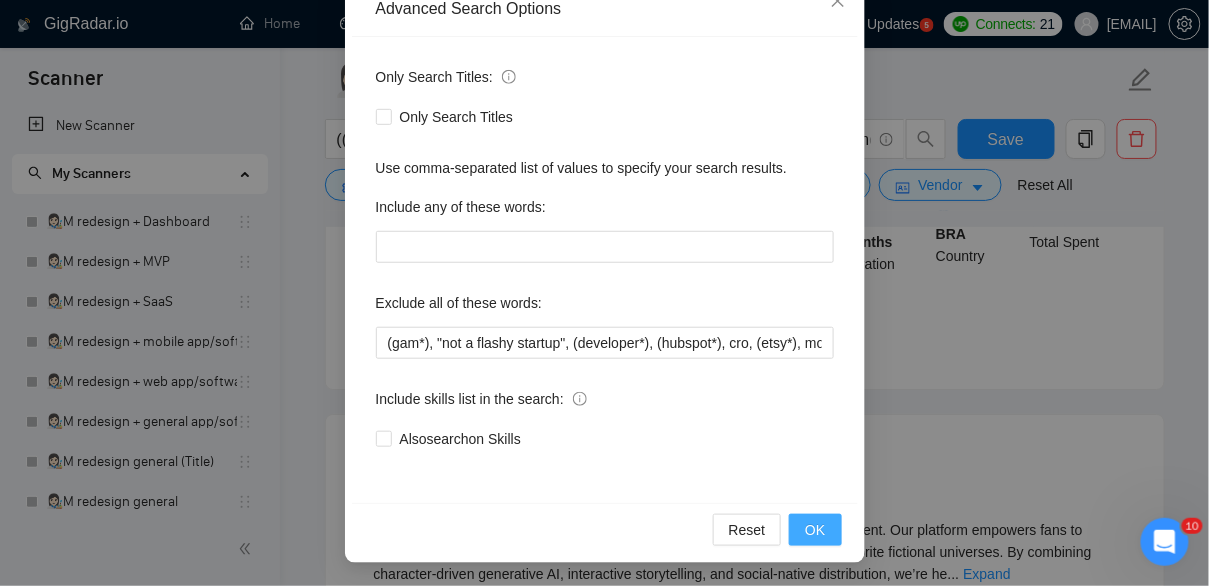 click on "OK" at bounding box center [815, 530] 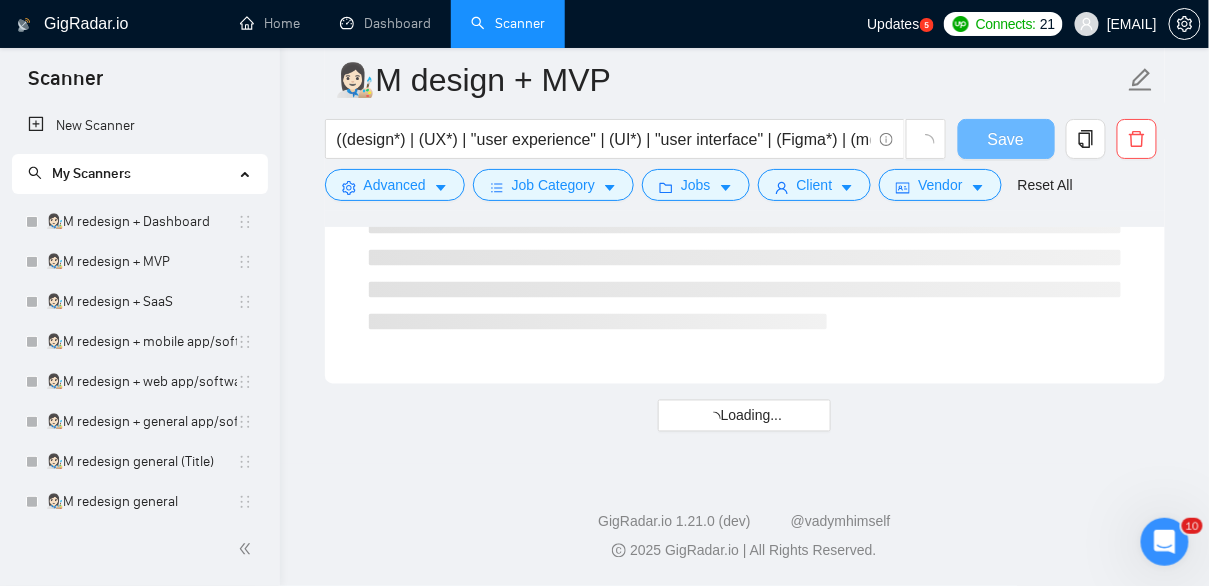 scroll, scrollTop: 2749, scrollLeft: 0, axis: vertical 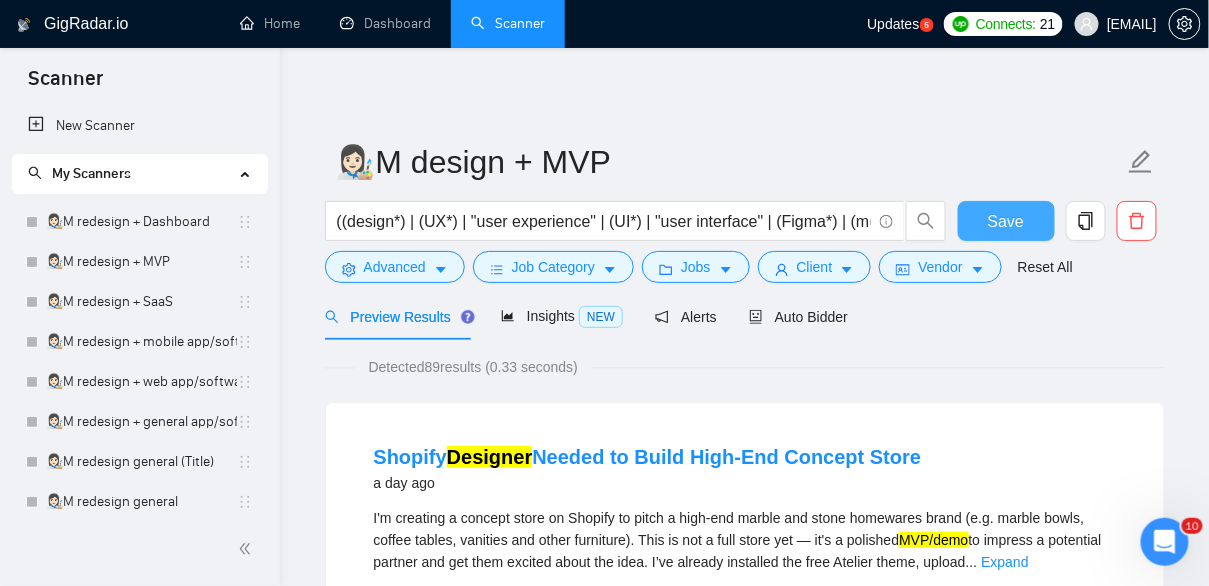 click on "Save" at bounding box center [1006, 221] 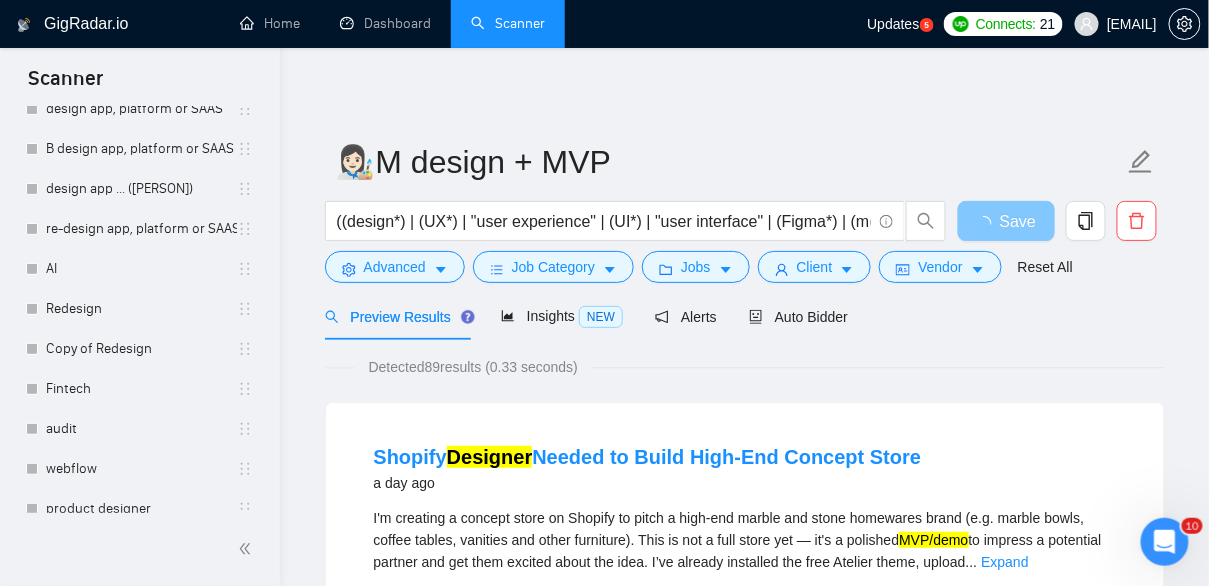 scroll, scrollTop: 648, scrollLeft: 0, axis: vertical 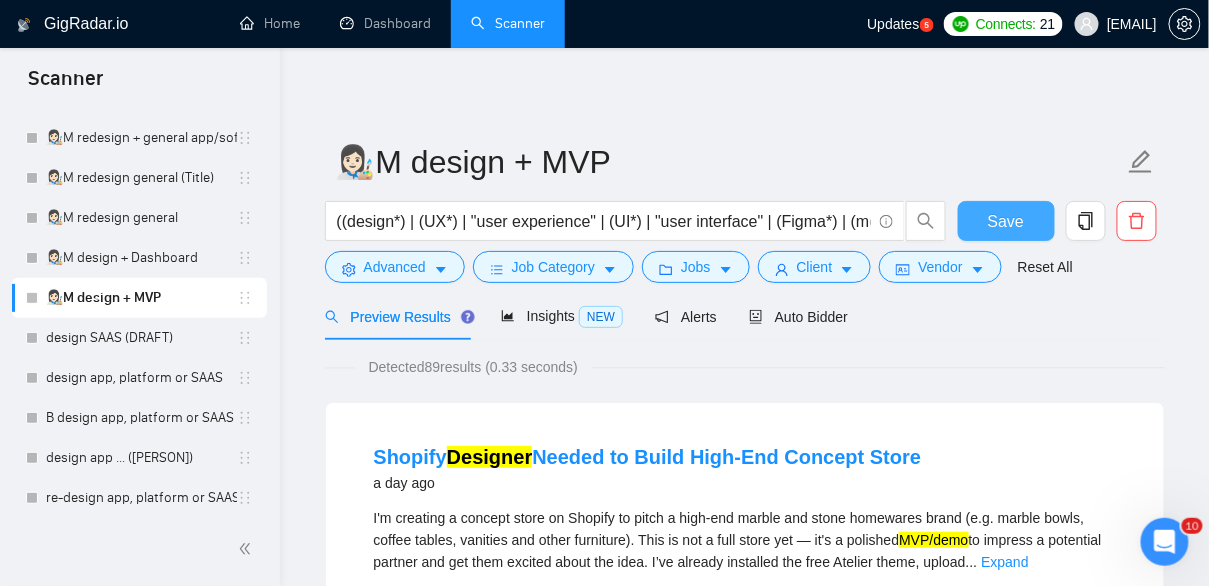 click on "Save" at bounding box center (1006, 221) 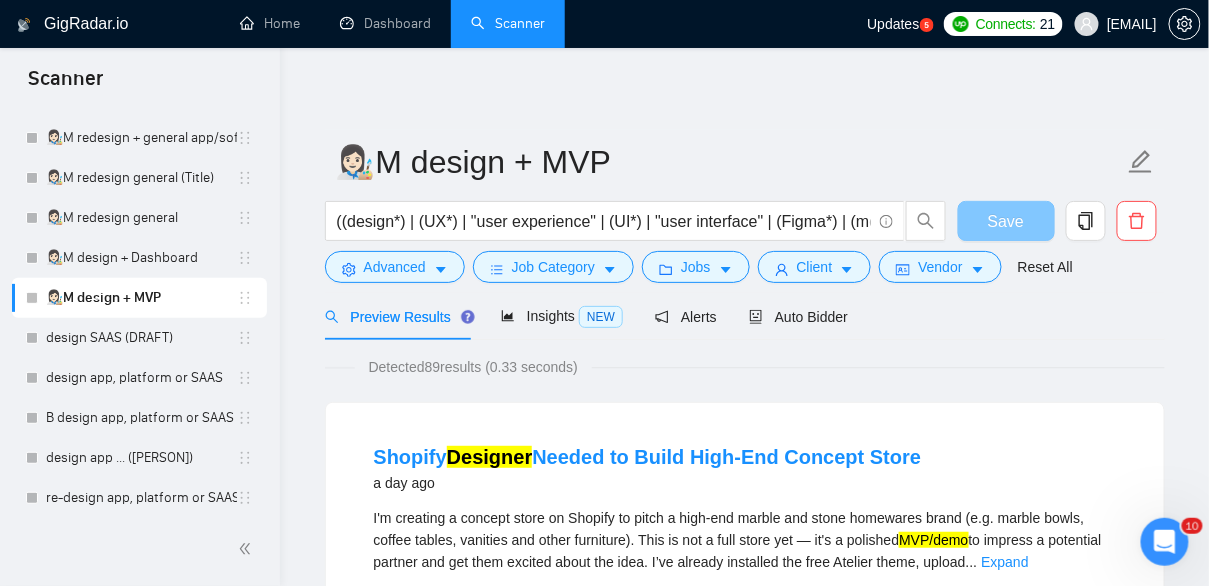 click on "Save" at bounding box center [1006, 221] 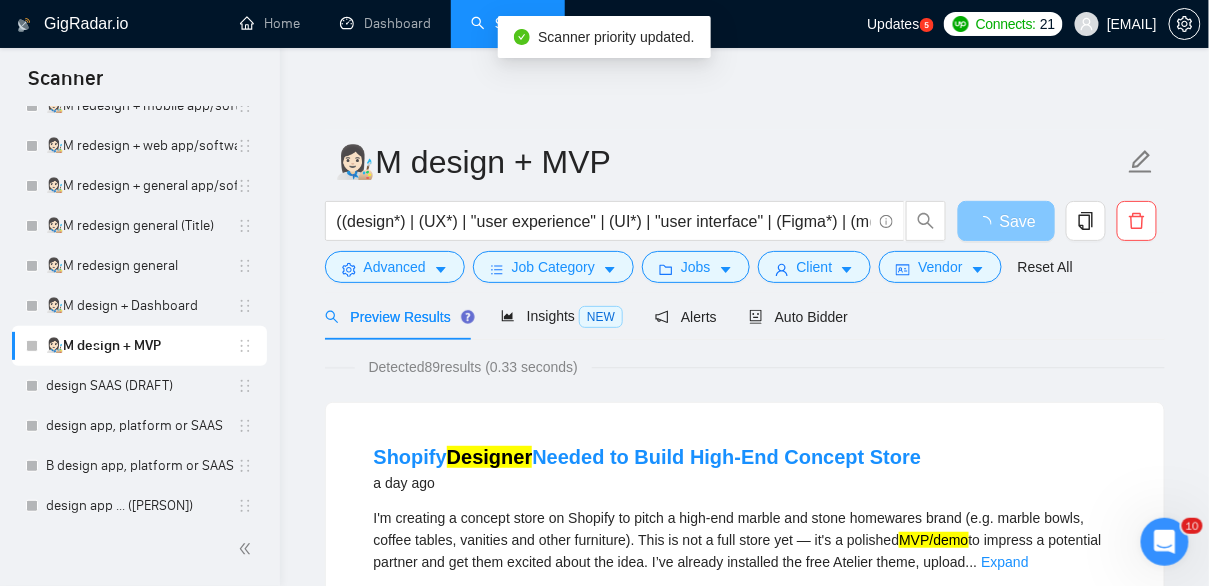 scroll, scrollTop: 0, scrollLeft: 0, axis: both 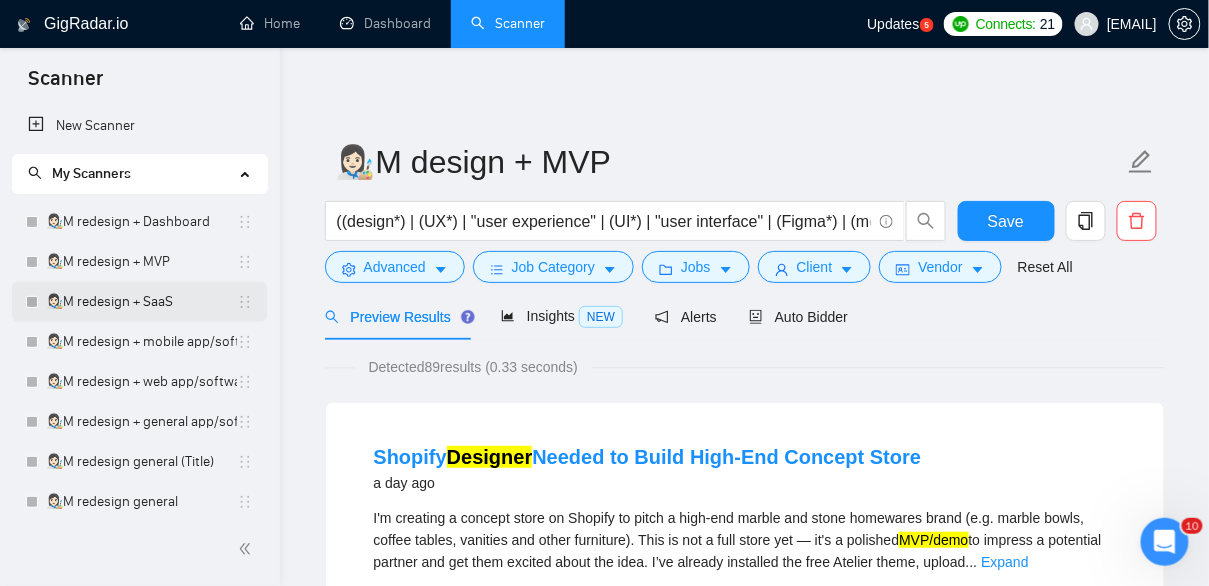 click on "👩🏻‍🎨M redesign + SaaS" at bounding box center [141, 302] 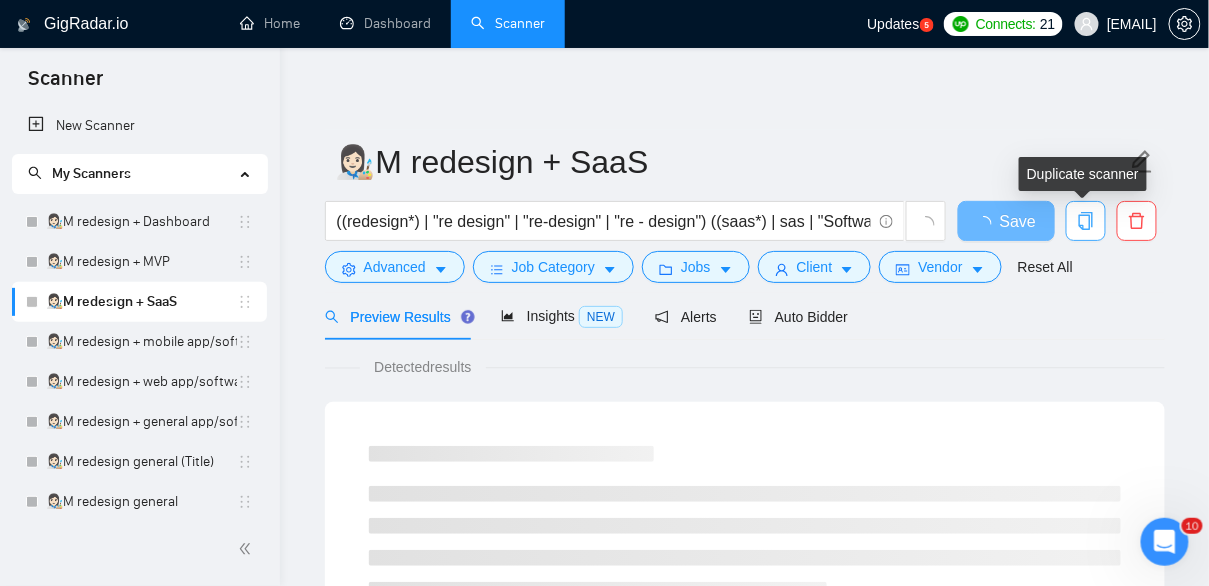 click at bounding box center (1086, 221) 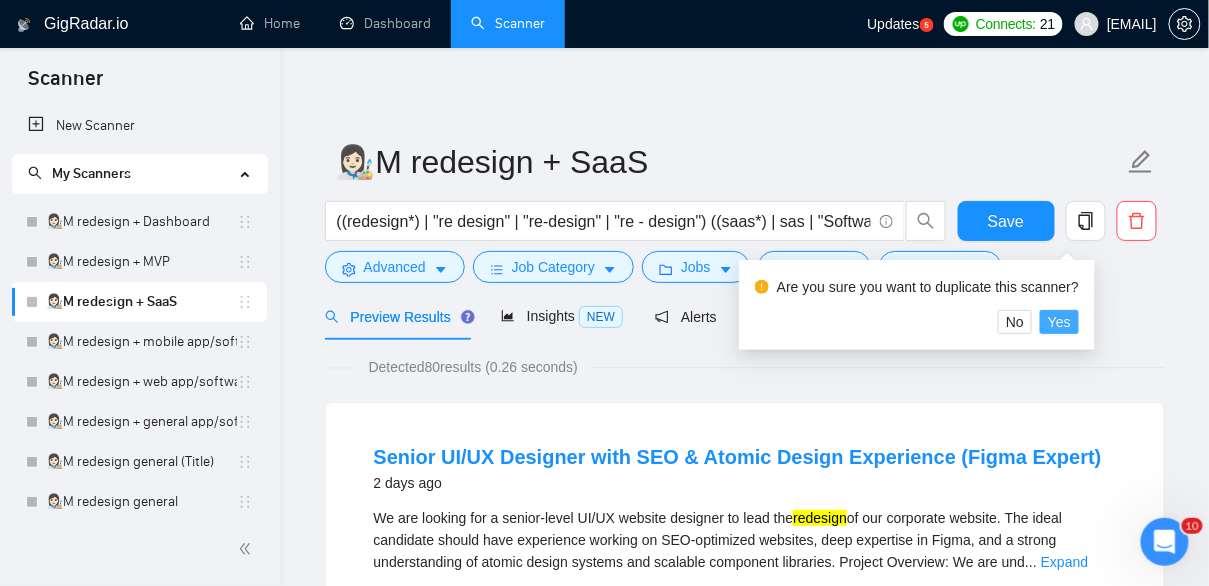 click on "Yes" at bounding box center (1059, 322) 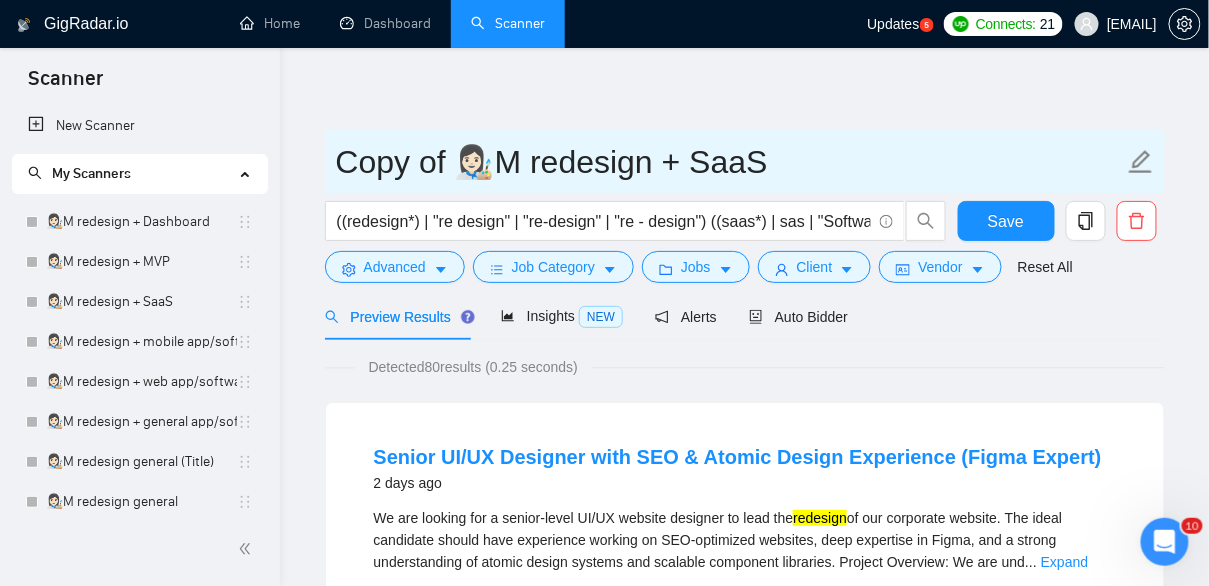 drag, startPoint x: 452, startPoint y: 162, endPoint x: 307, endPoint y: 147, distance: 145.7738 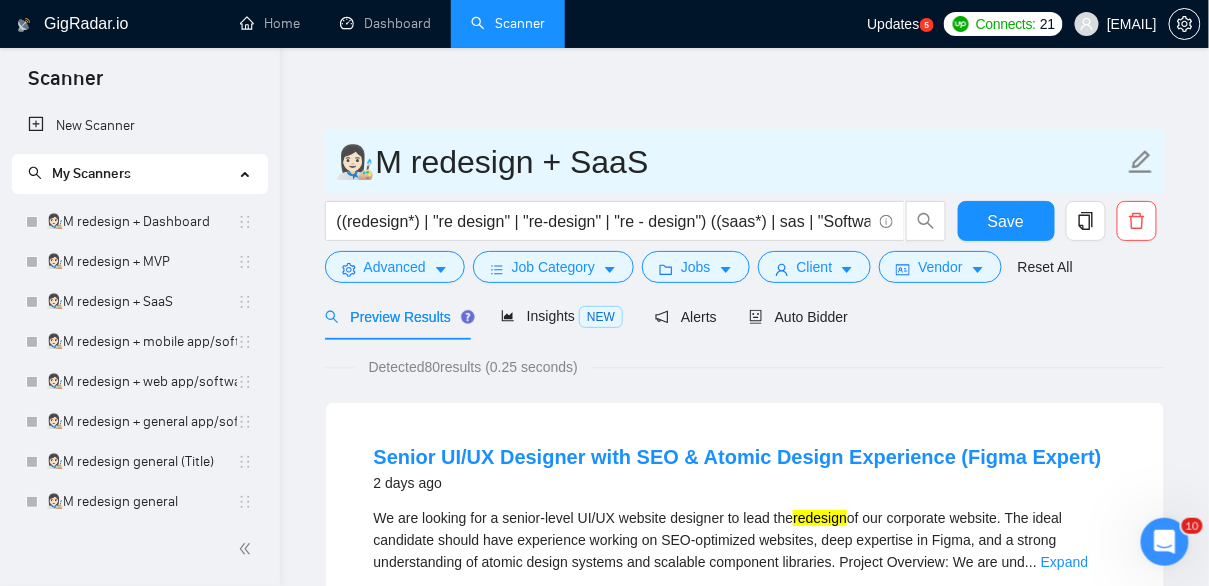 click on "👩🏻‍🎨M redesign + SaaS" at bounding box center [730, 162] 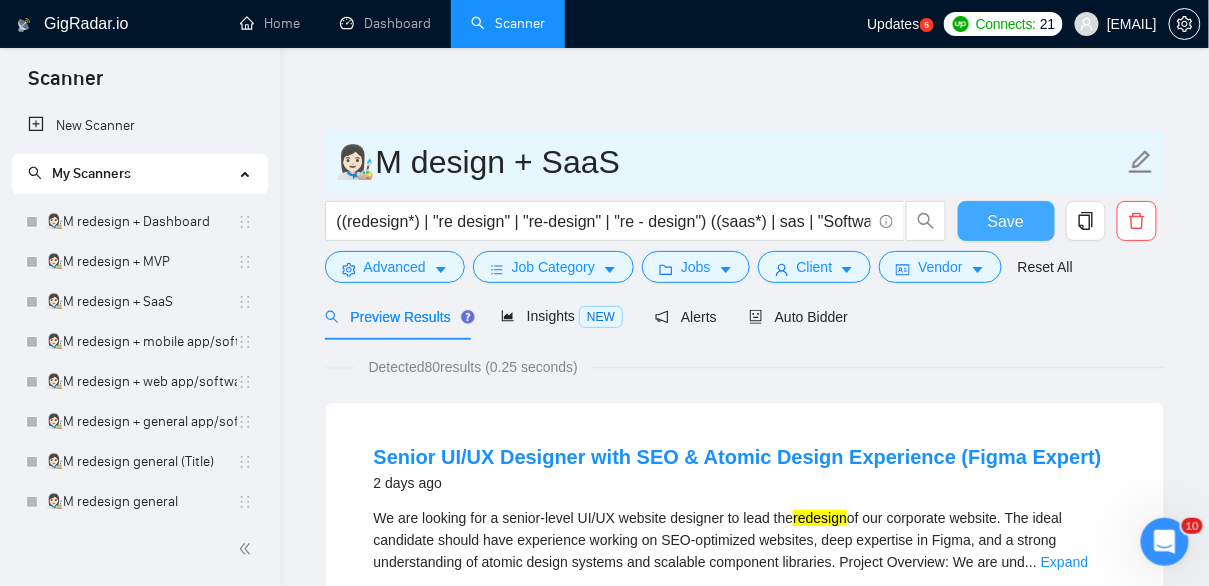 type on "👩🏻‍🎨M design + SaaS" 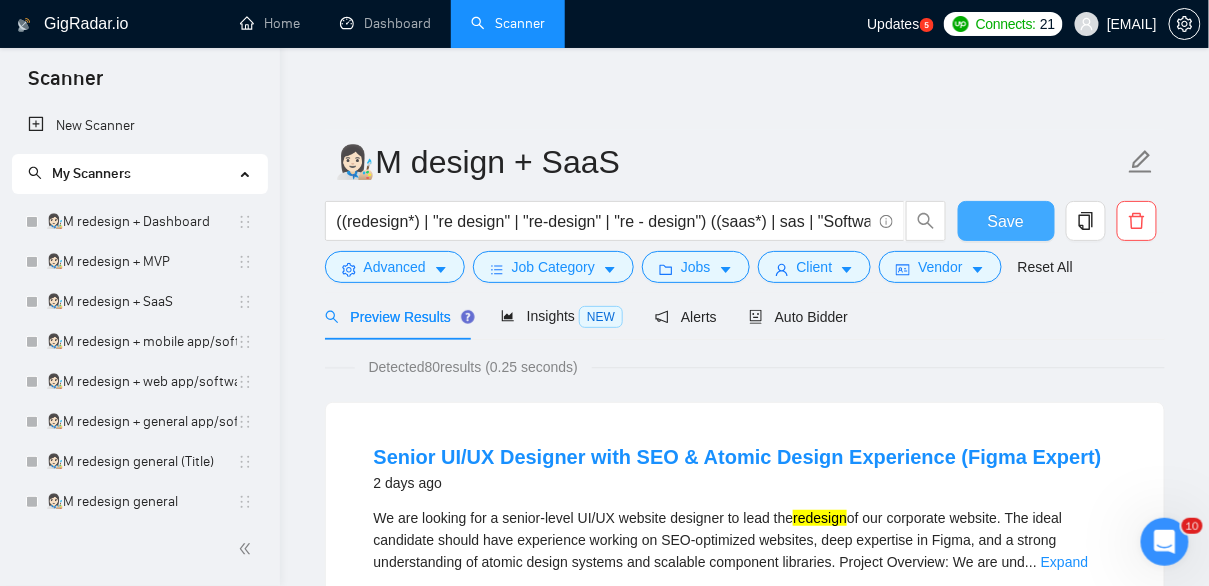 click on "Save" at bounding box center (1006, 221) 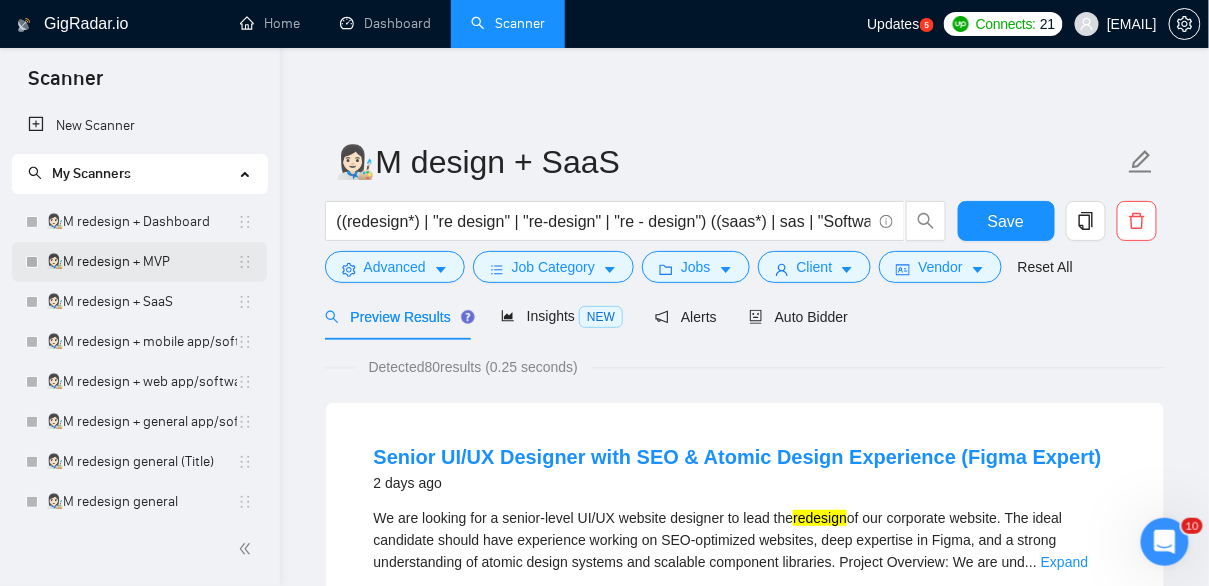 click on "👩🏻‍🎨M redesign + MVP" at bounding box center [141, 262] 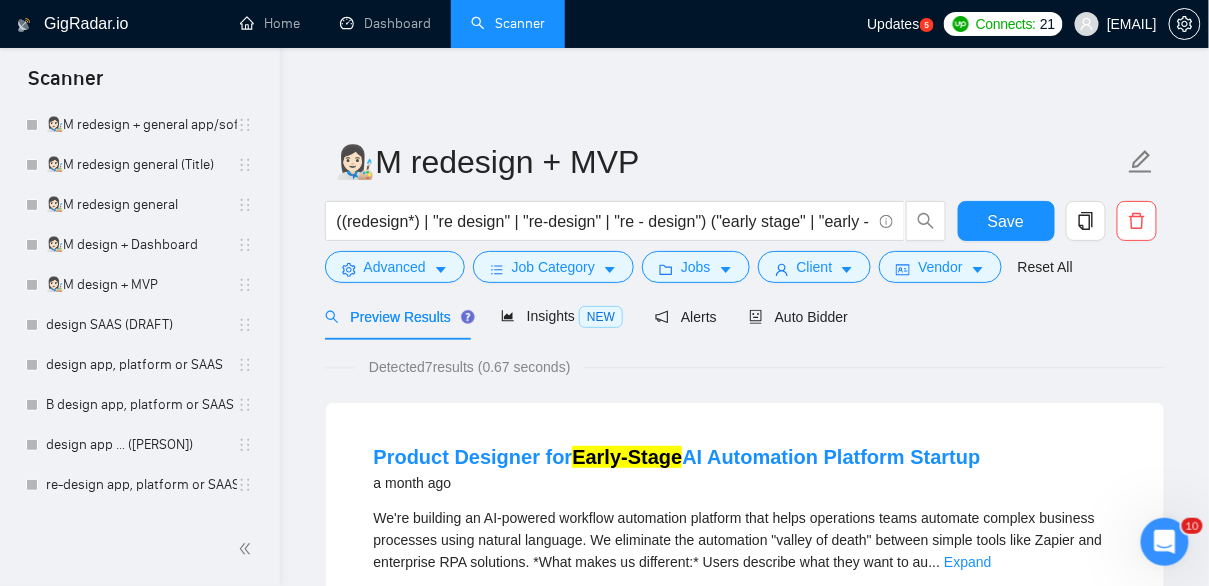 scroll, scrollTop: 295, scrollLeft: 0, axis: vertical 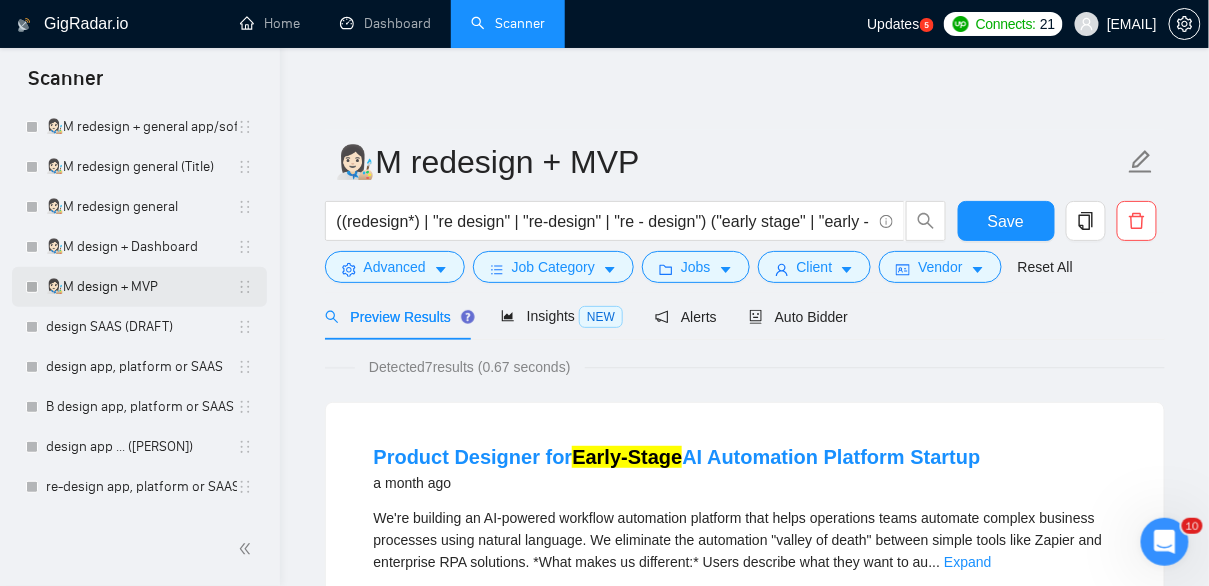 click on "👩🏻‍🎨M design + MVP" at bounding box center [141, 287] 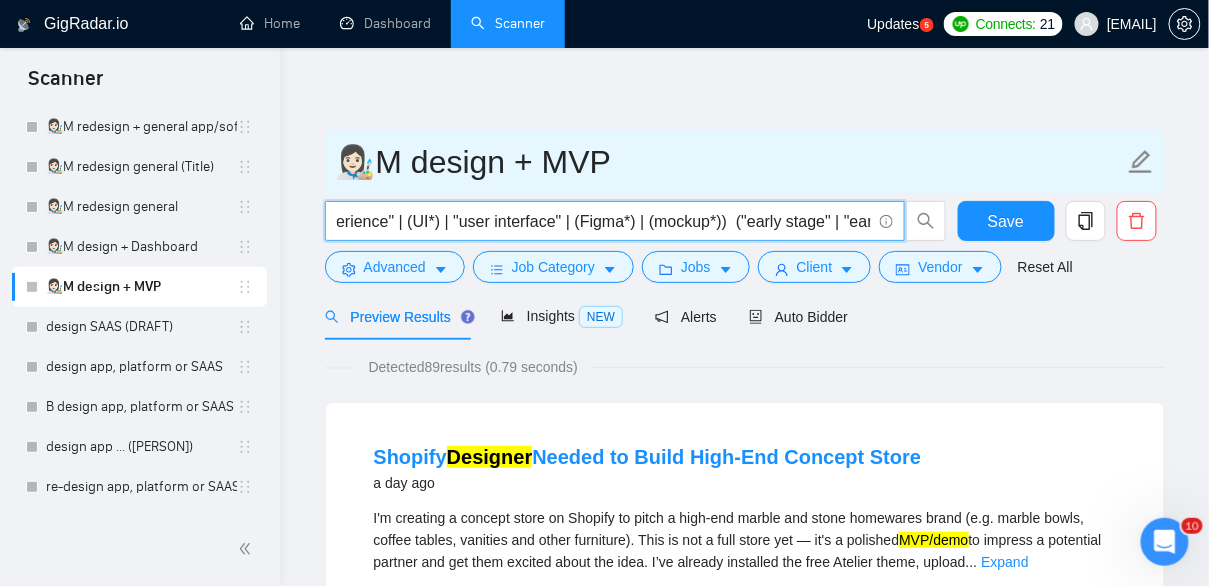 scroll, scrollTop: 0, scrollLeft: 94, axis: horizontal 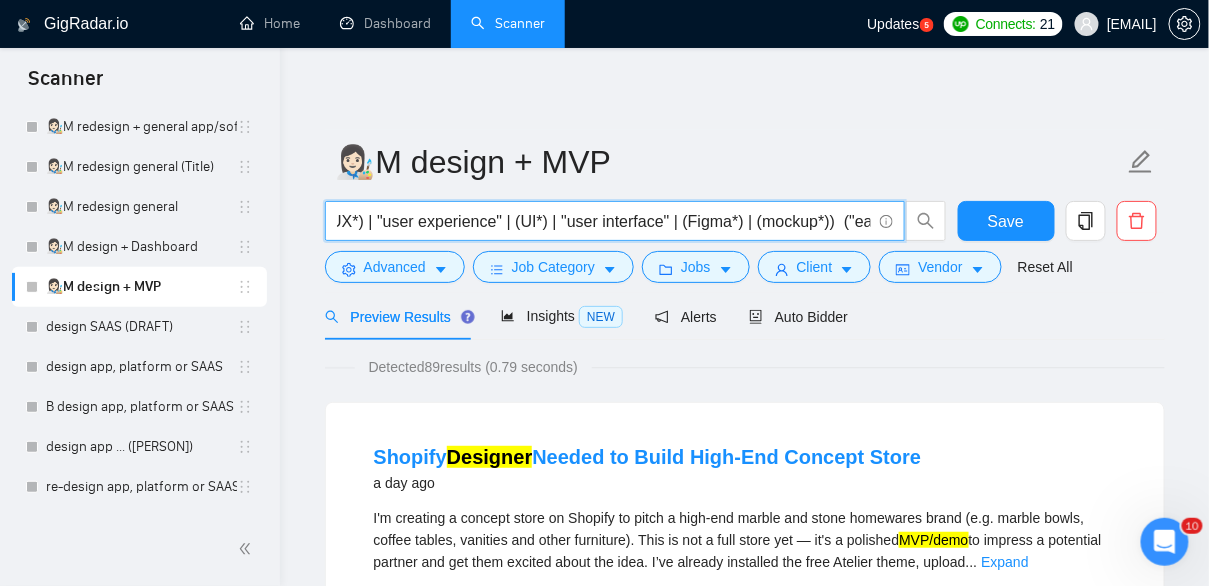 drag, startPoint x: 337, startPoint y: 224, endPoint x: 858, endPoint y: 226, distance: 521.00385 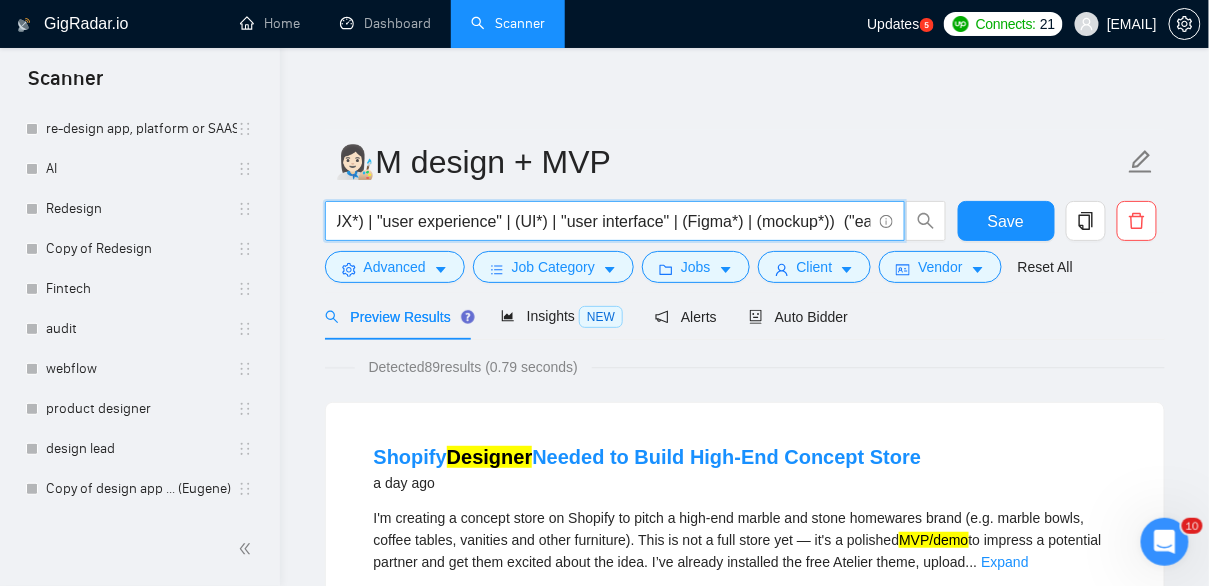 scroll, scrollTop: 688, scrollLeft: 0, axis: vertical 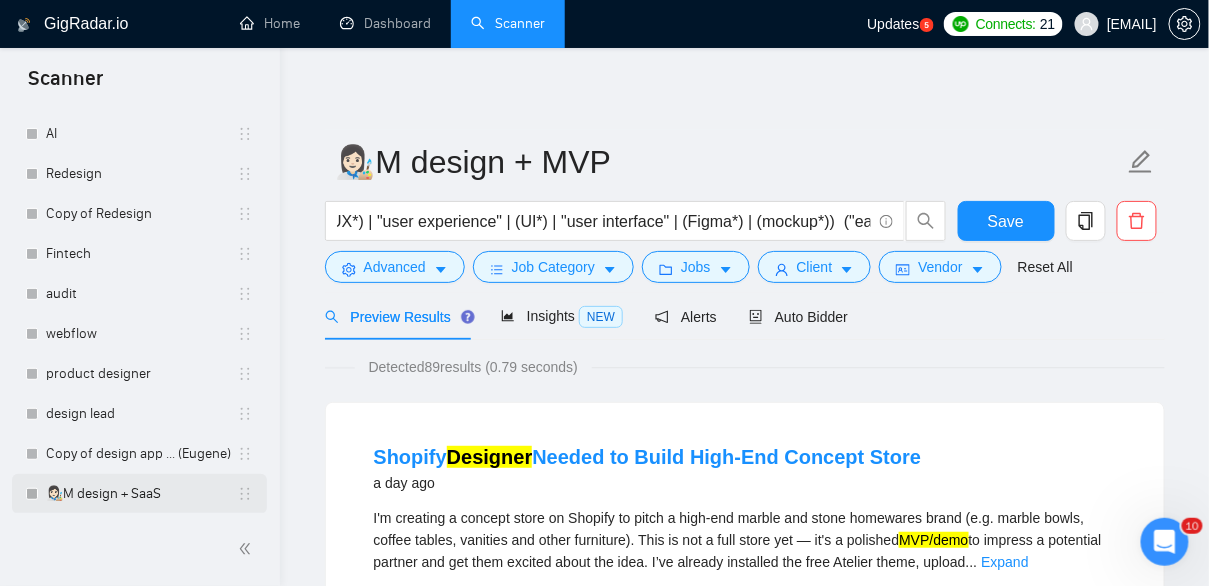 click on "👩🏻‍🎨M design + SaaS" at bounding box center (141, 494) 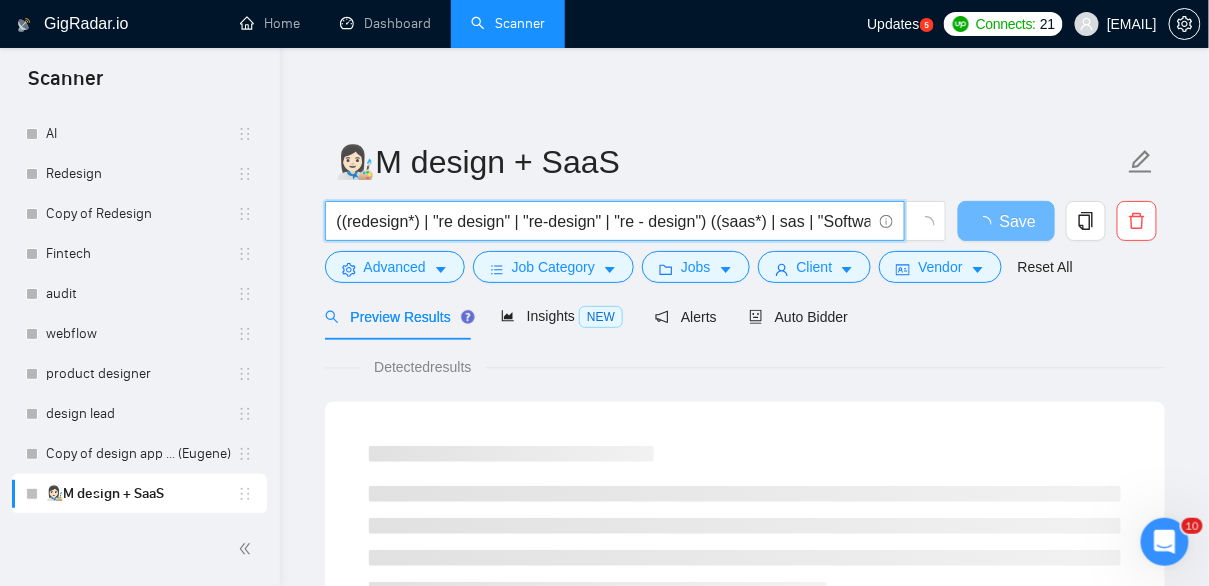 drag, startPoint x: 726, startPoint y: 225, endPoint x: 320, endPoint y: 199, distance: 406.83167 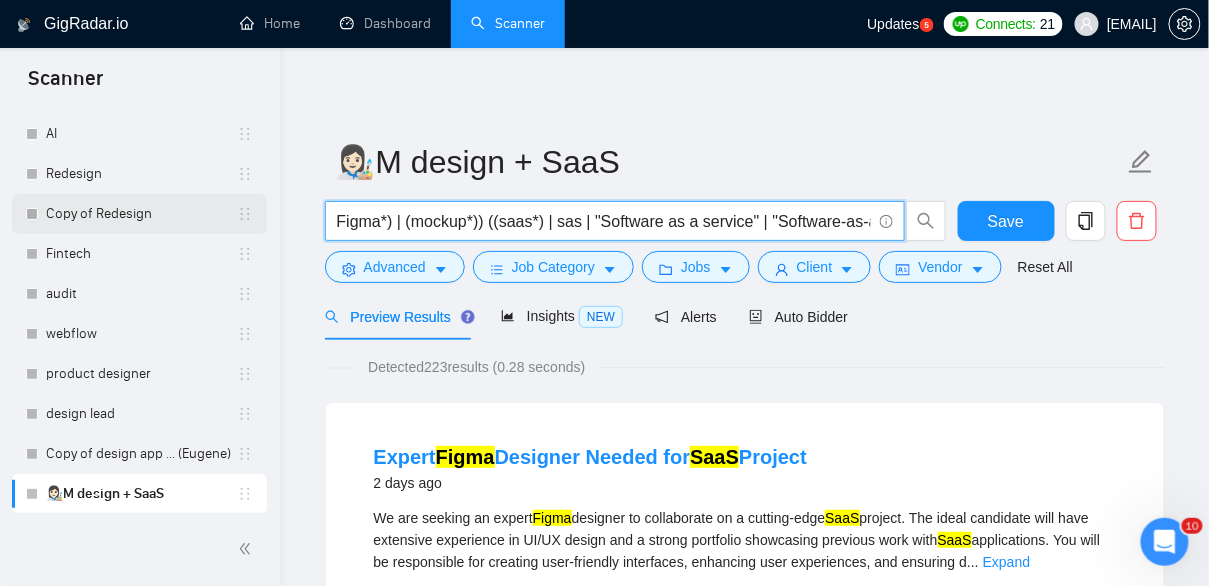 drag, startPoint x: 354, startPoint y: 226, endPoint x: 261, endPoint y: 217, distance: 93.43447 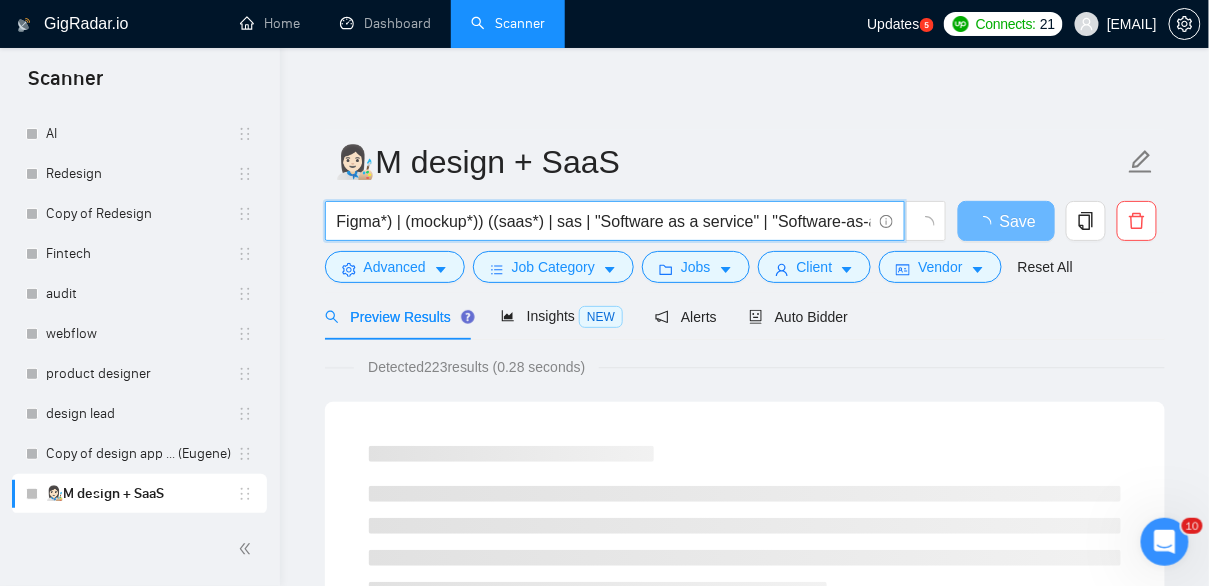 click on "Figma*) | (mockup*)) ((saas*) | sas | "Software as a service" | "Software-as-a-service")" at bounding box center [604, 221] 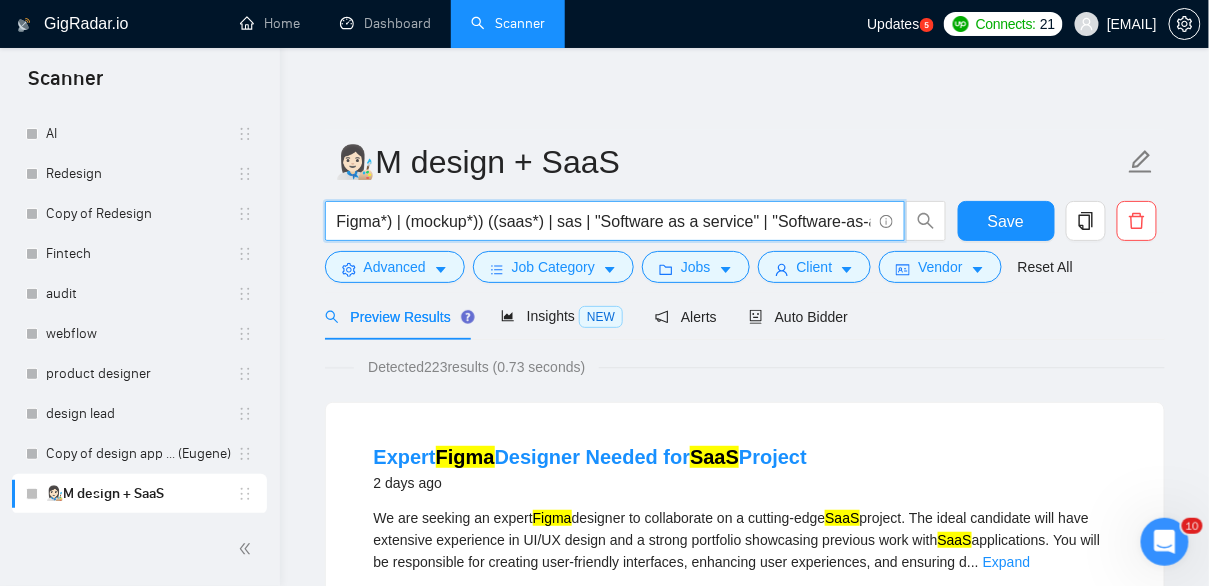 drag, startPoint x: 486, startPoint y: 225, endPoint x: 273, endPoint y: 207, distance: 213.75922 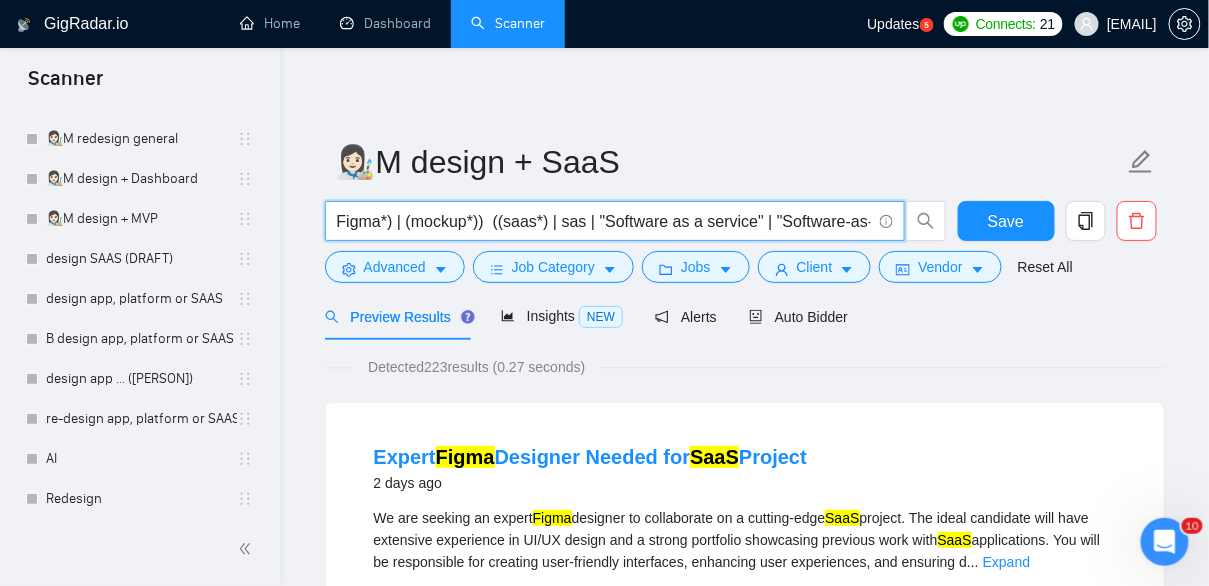 scroll, scrollTop: 339, scrollLeft: 0, axis: vertical 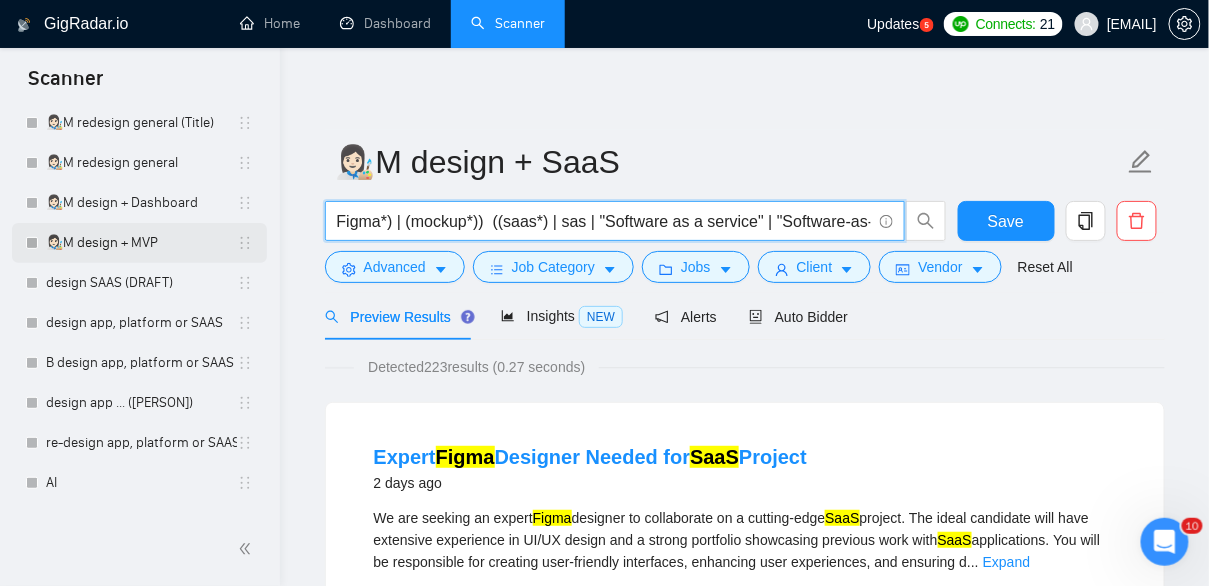 type on "Figma*) | (mockup*))  ((saas*) | sas | "Software as a service" | "Software-as-a-service")" 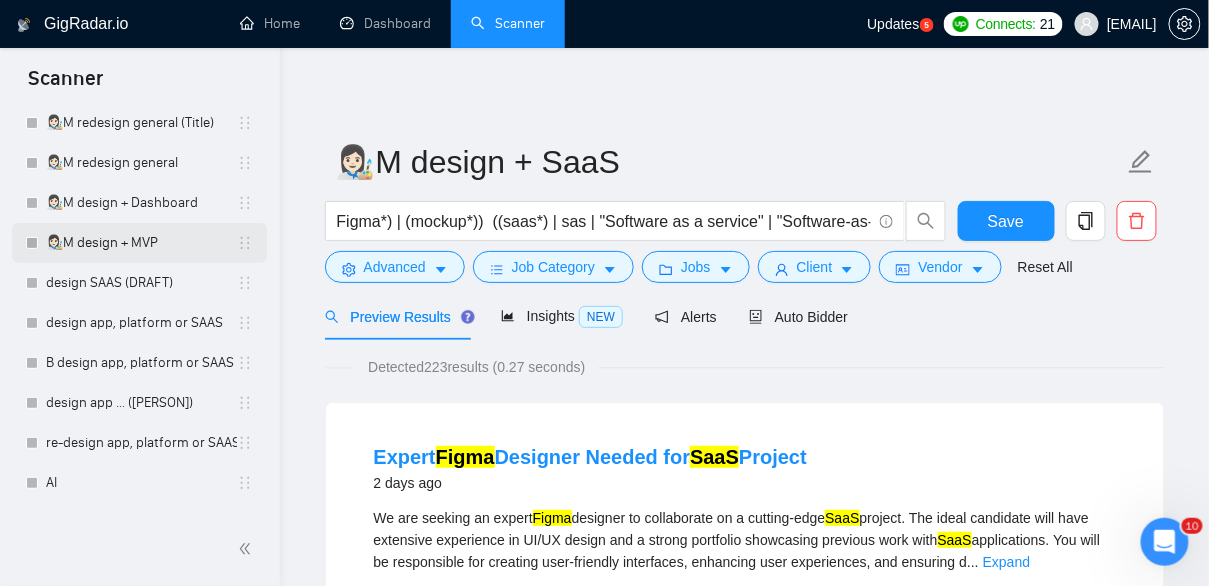 click on "👩🏻‍🎨M design + MVP" at bounding box center [141, 243] 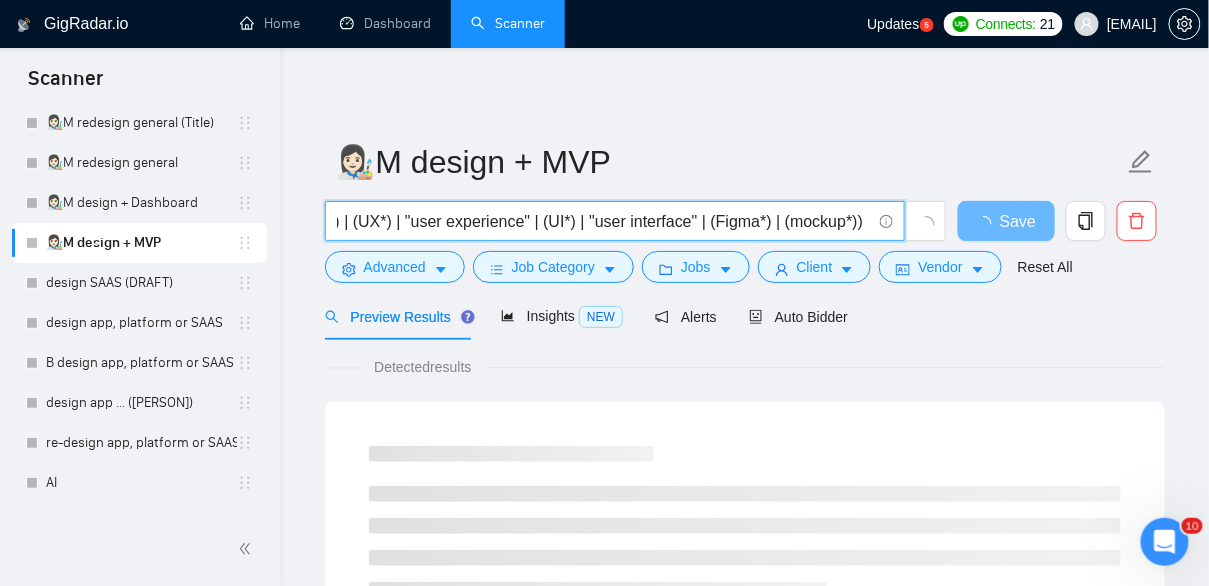scroll, scrollTop: 0, scrollLeft: 190, axis: horizontal 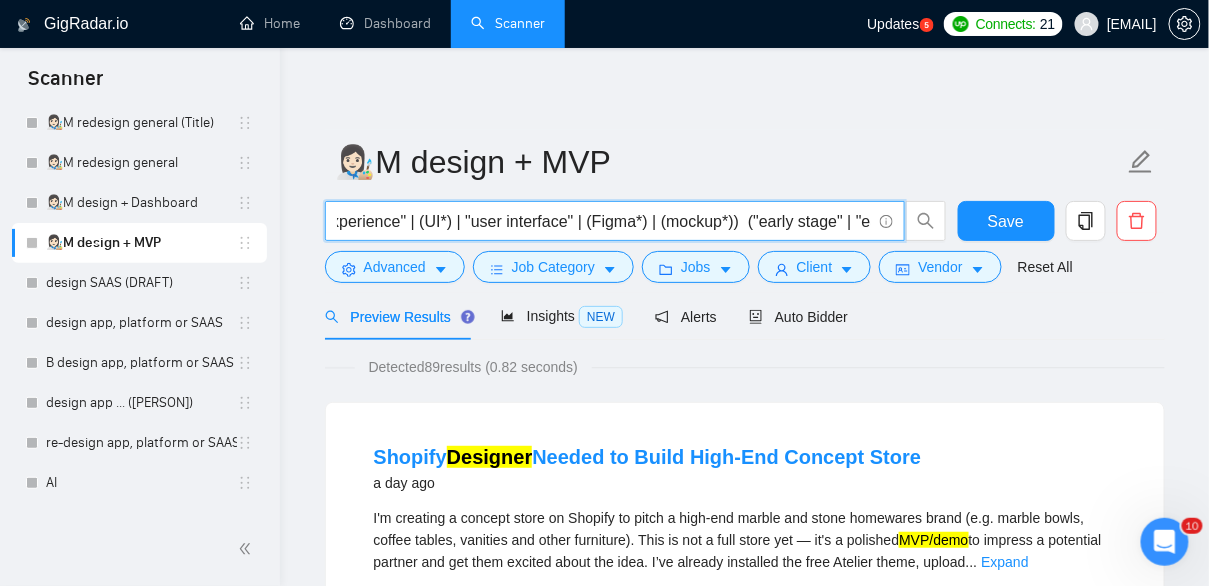 drag, startPoint x: 338, startPoint y: 219, endPoint x: 759, endPoint y: 214, distance: 421.0297 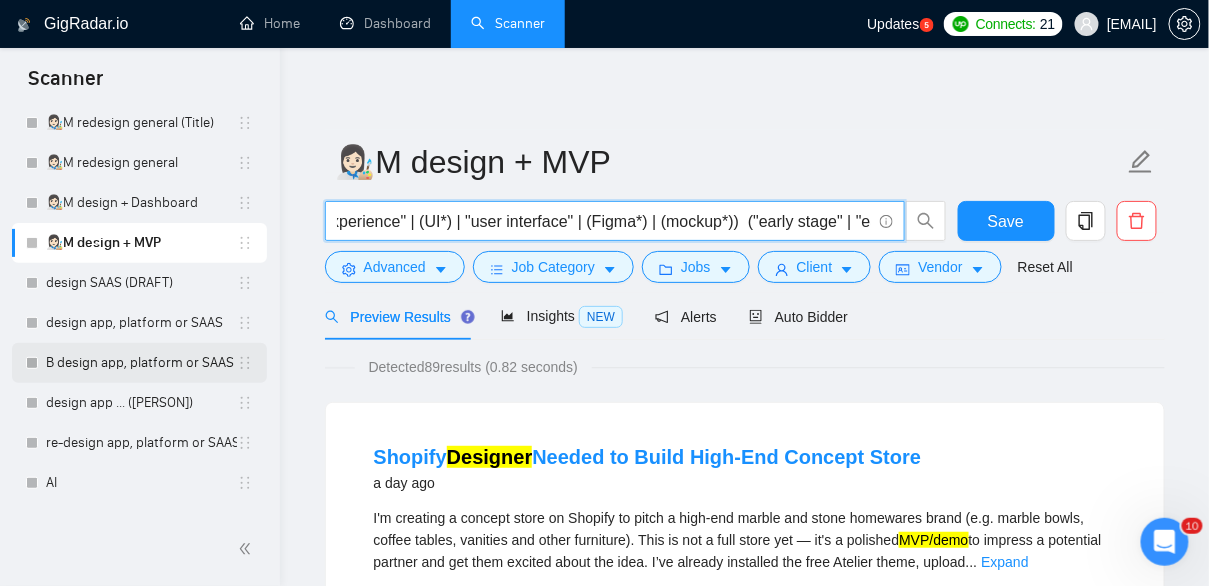 scroll, scrollTop: 688, scrollLeft: 0, axis: vertical 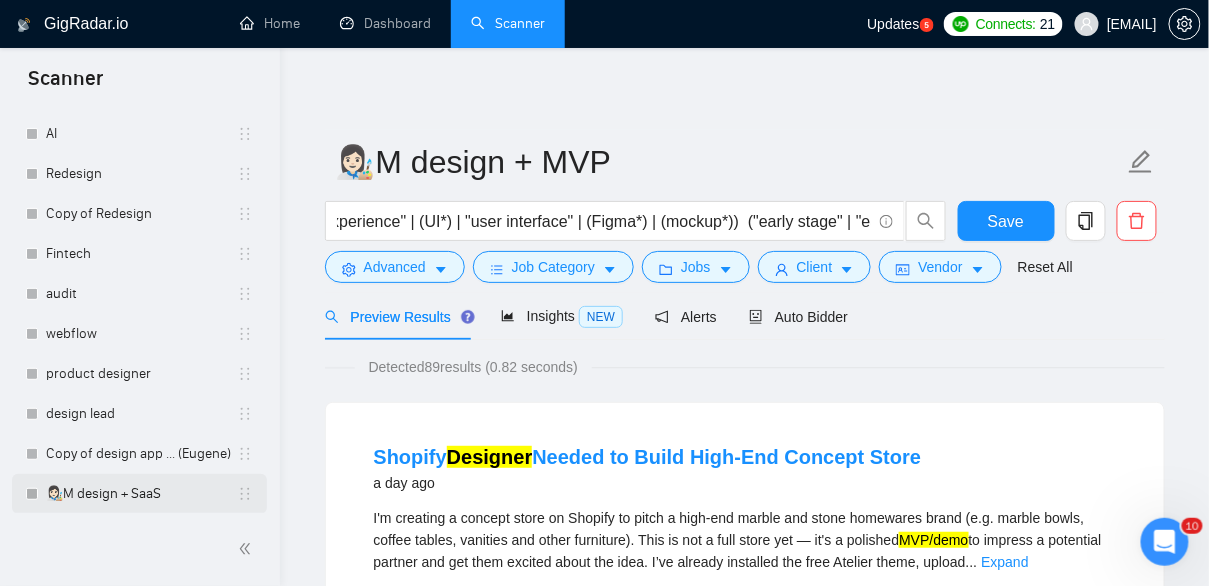 click on "👩🏻‍🎨M design + SaaS" at bounding box center (141, 494) 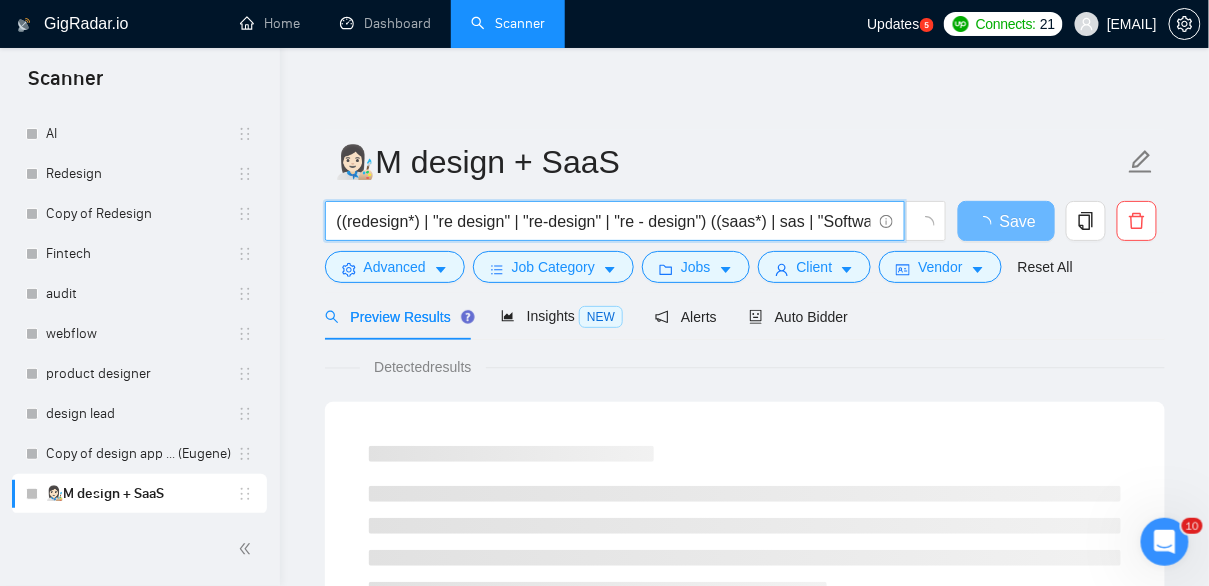 drag, startPoint x: 728, startPoint y: 228, endPoint x: 320, endPoint y: 218, distance: 408.12253 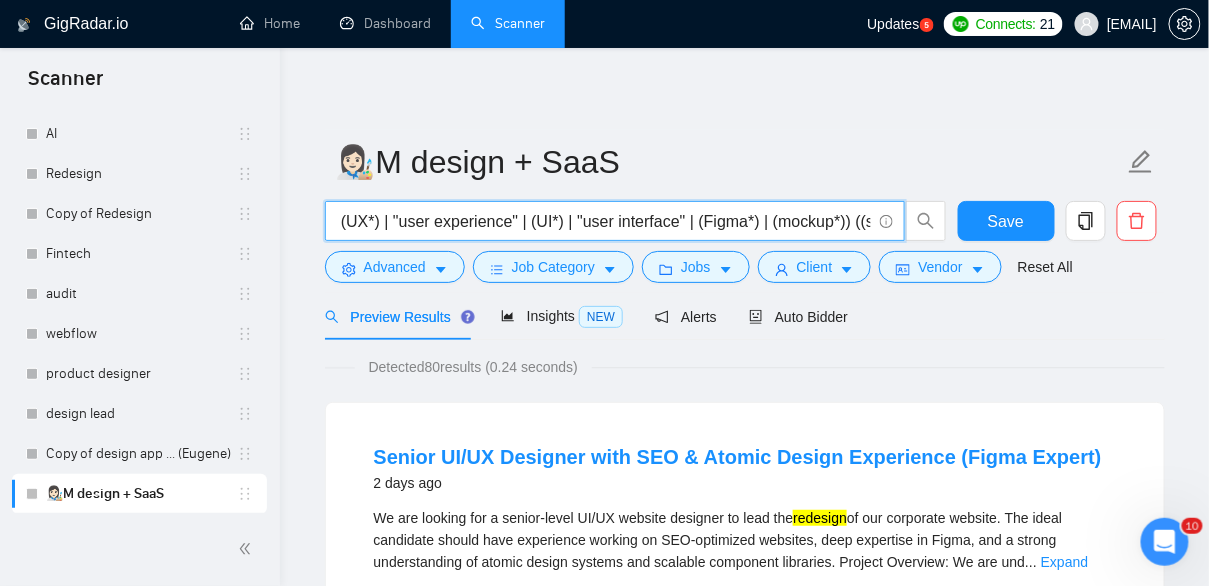 scroll, scrollTop: 0, scrollLeft: 348, axis: horizontal 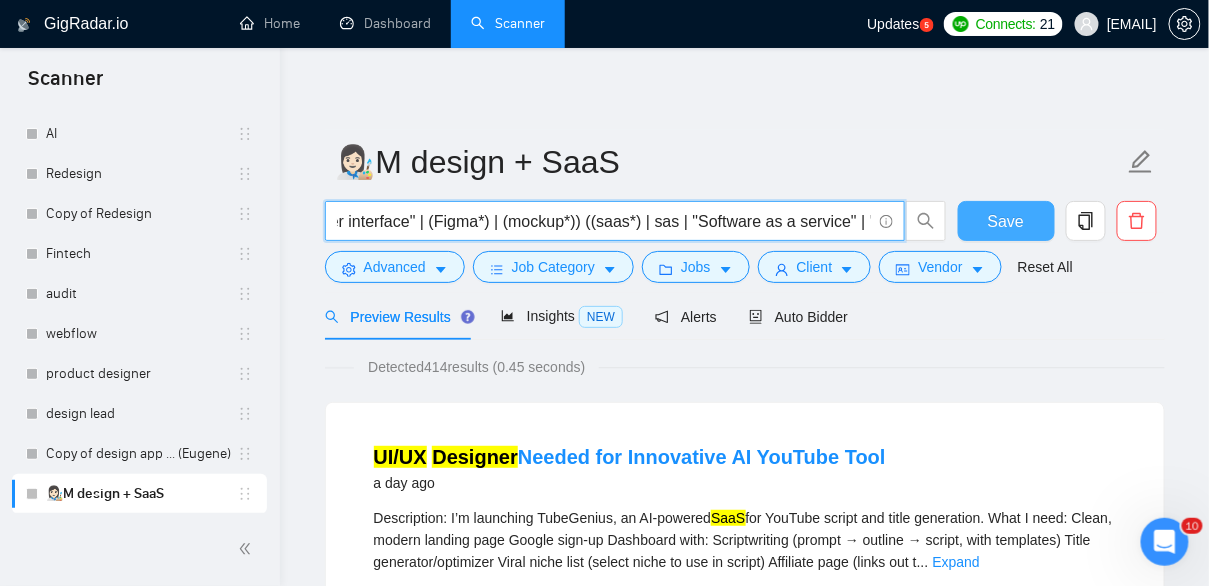 type on "((design*) | (UX*) | "user experience" | (UI*) | "user interface" | (Figma*) | (mockup*)) ((saas*) | sas | "Software as a service" | "Software-as-a-service")" 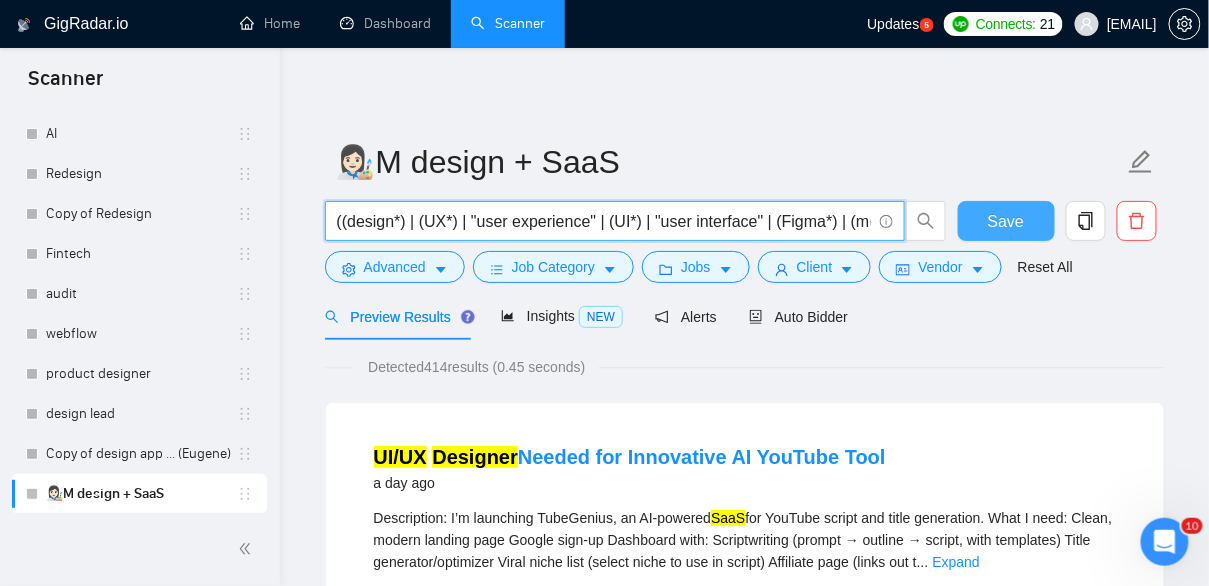 click on "Save" at bounding box center (1006, 221) 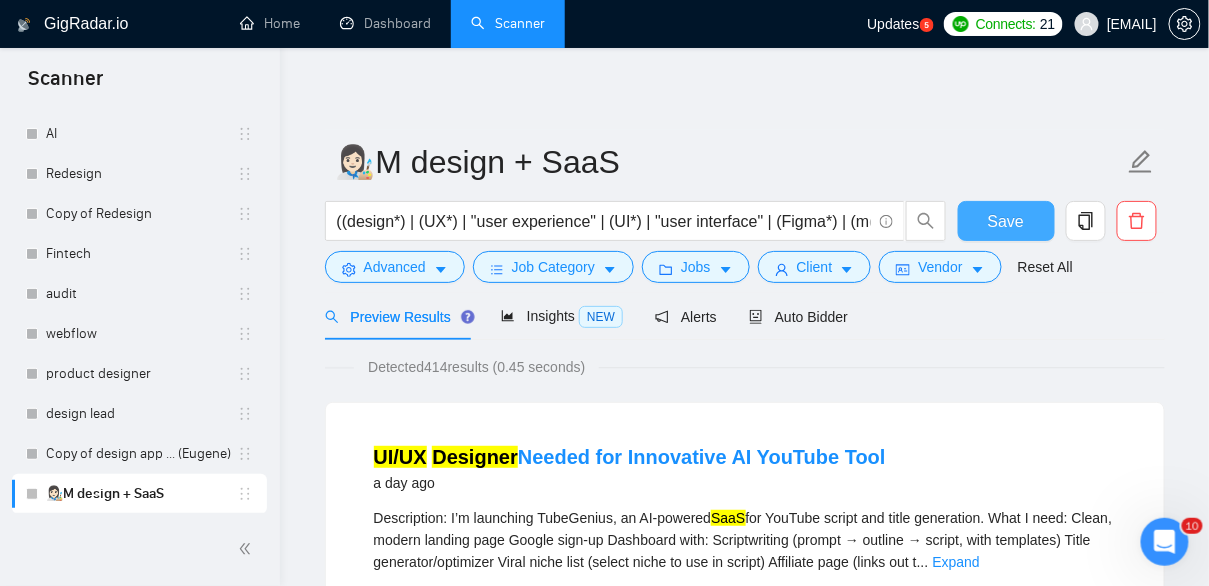 click on "Save" at bounding box center (1006, 221) 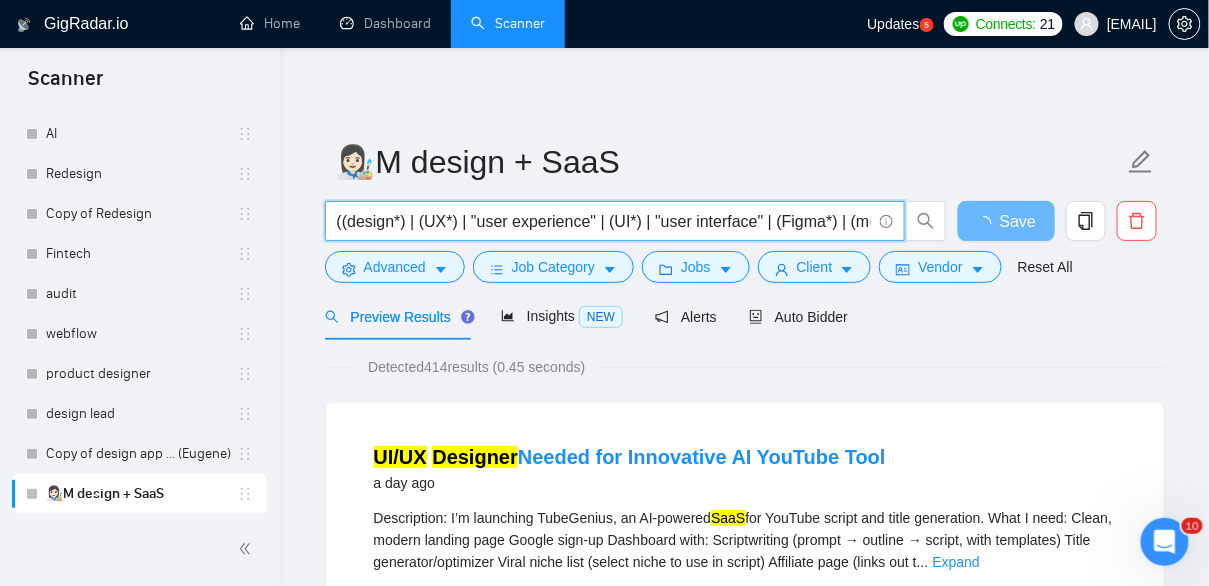 drag, startPoint x: 339, startPoint y: 223, endPoint x: 804, endPoint y: 217, distance: 465.0387 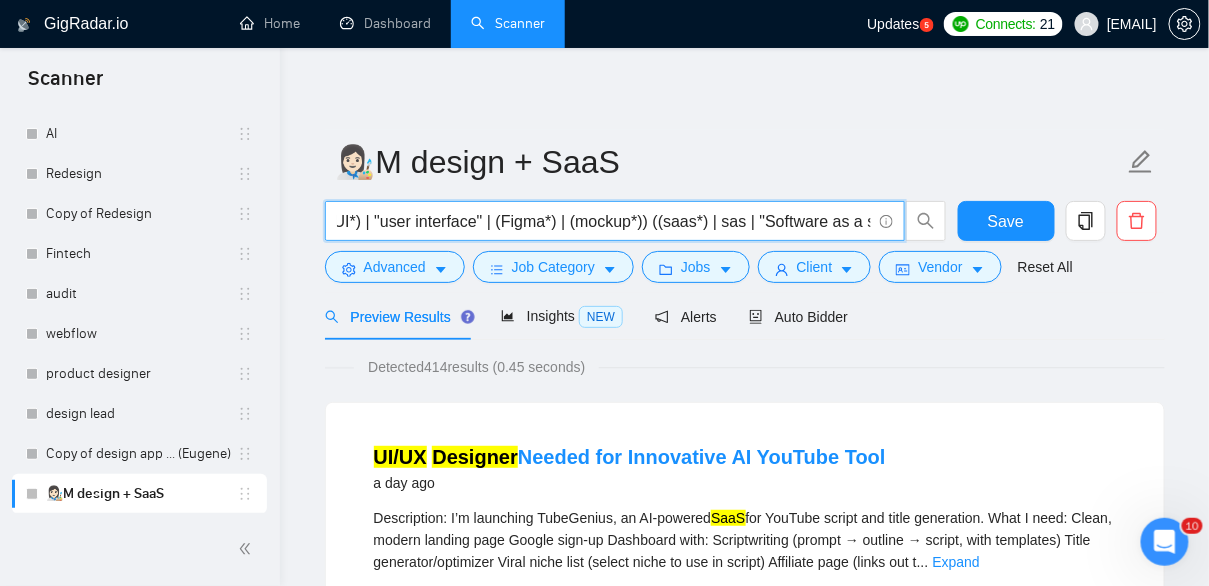 scroll, scrollTop: 0, scrollLeft: 296, axis: horizontal 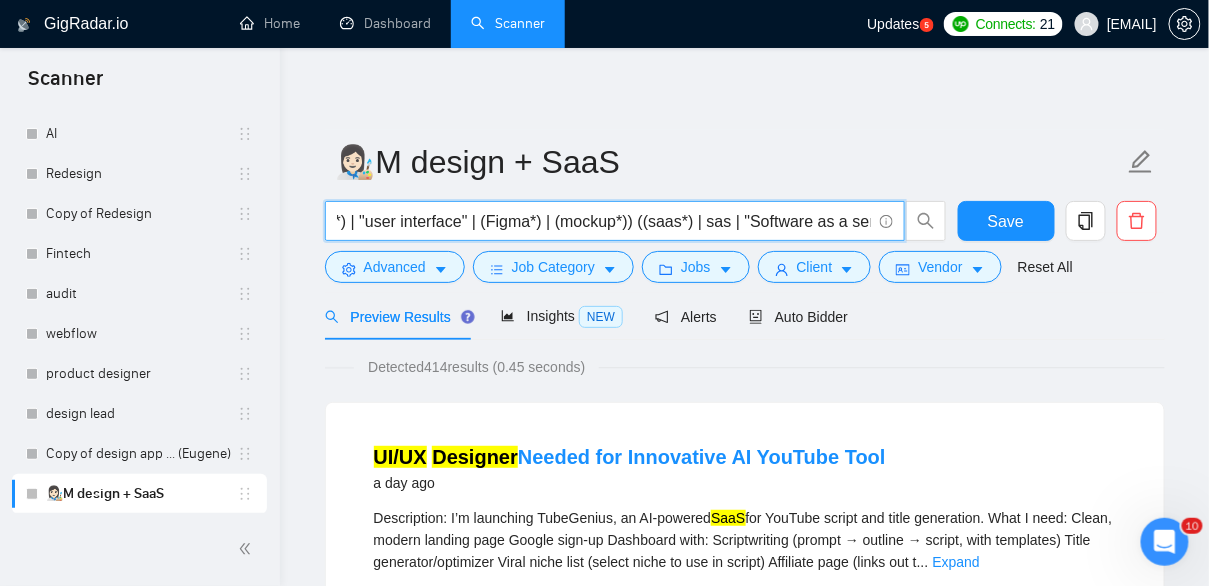 drag, startPoint x: 338, startPoint y: 219, endPoint x: 654, endPoint y: 219, distance: 316 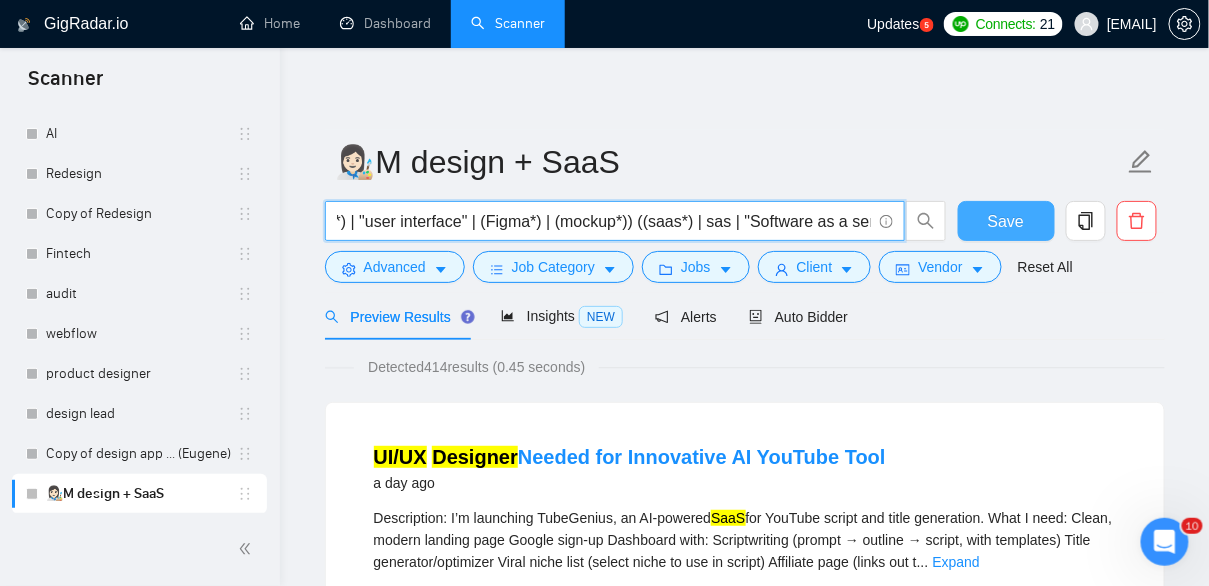 click on "Save" at bounding box center (1006, 221) 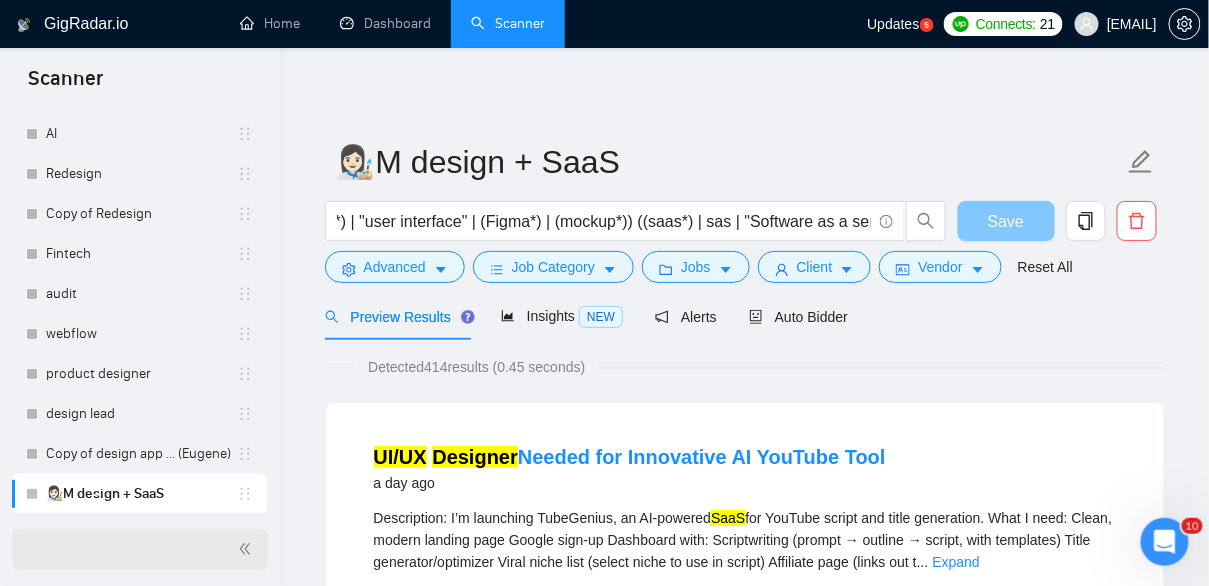scroll, scrollTop: 0, scrollLeft: 0, axis: both 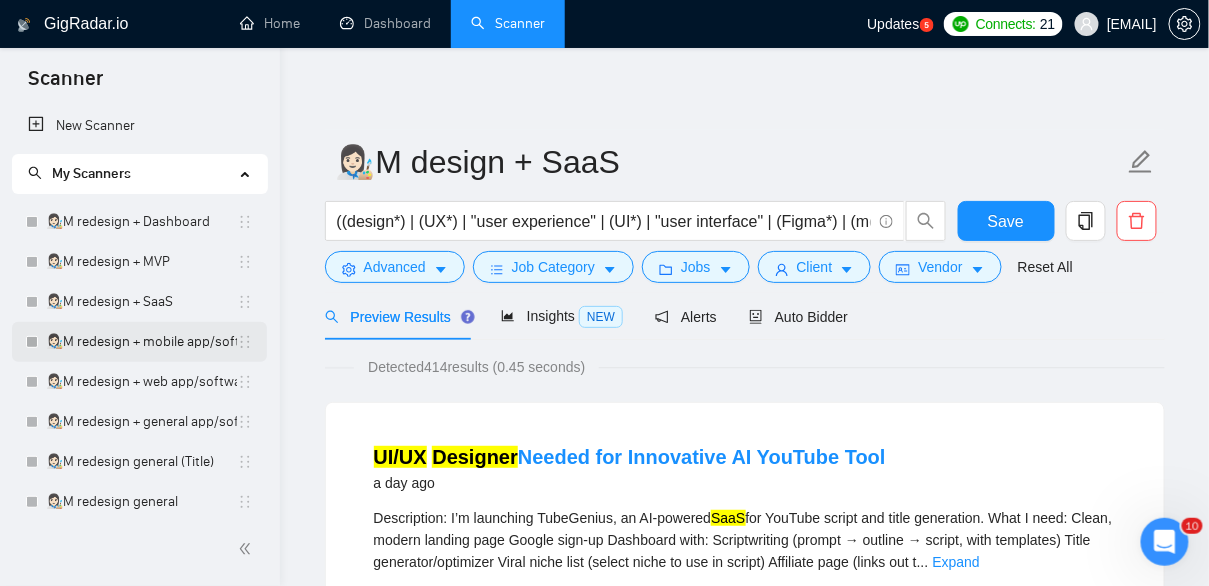 click on "👩🏻‍🎨M redesign + mobile app/software/platform" at bounding box center [141, 342] 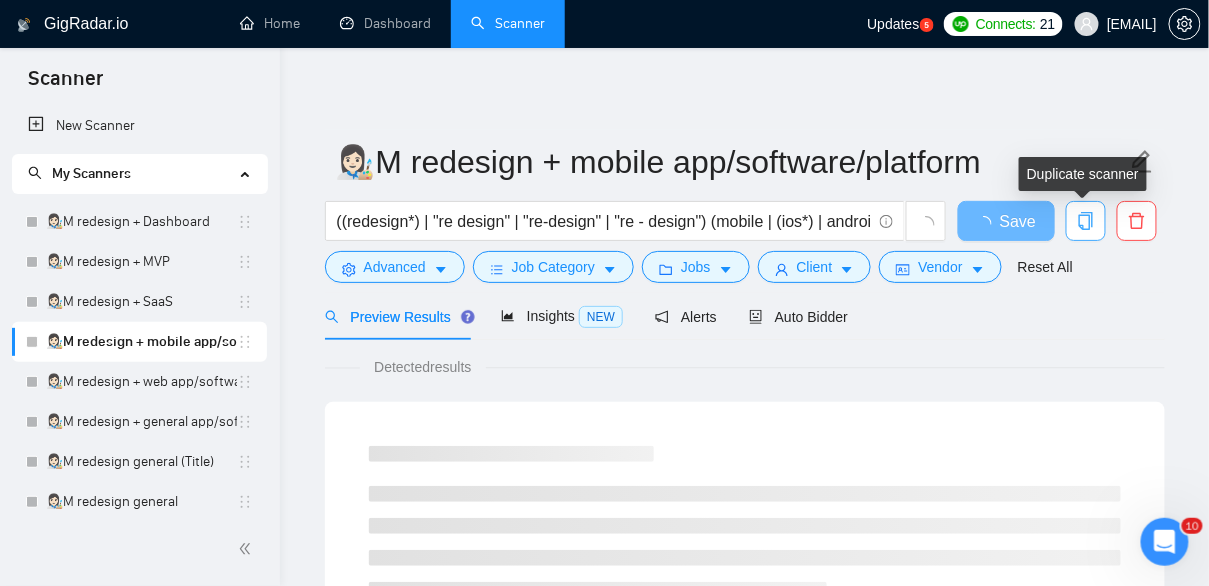 click at bounding box center (1086, 221) 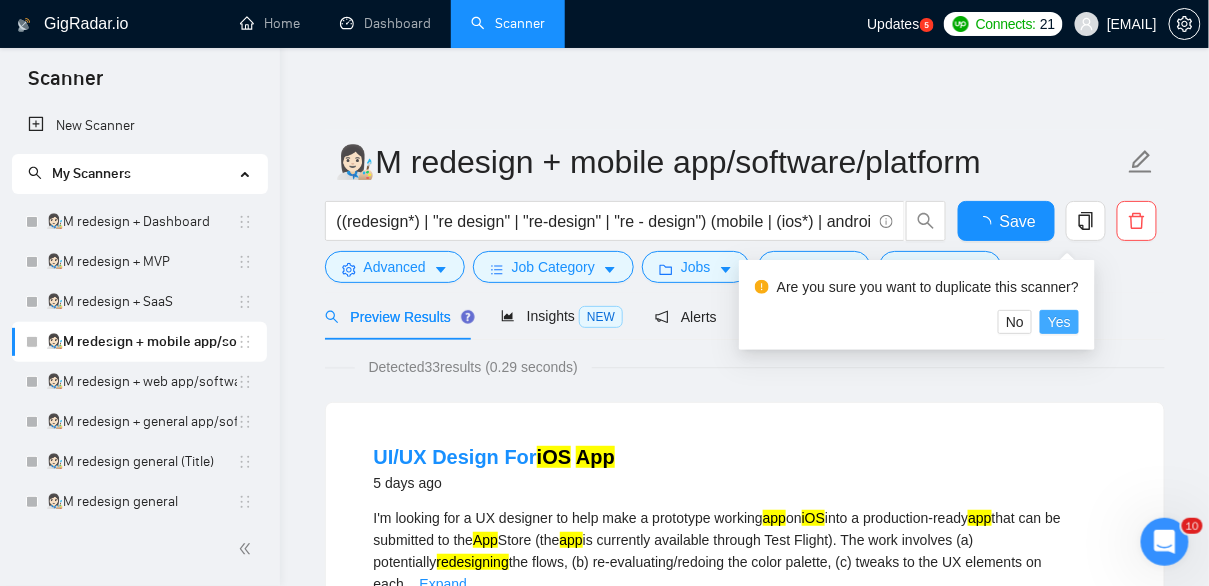 click on "Yes" at bounding box center [1059, 322] 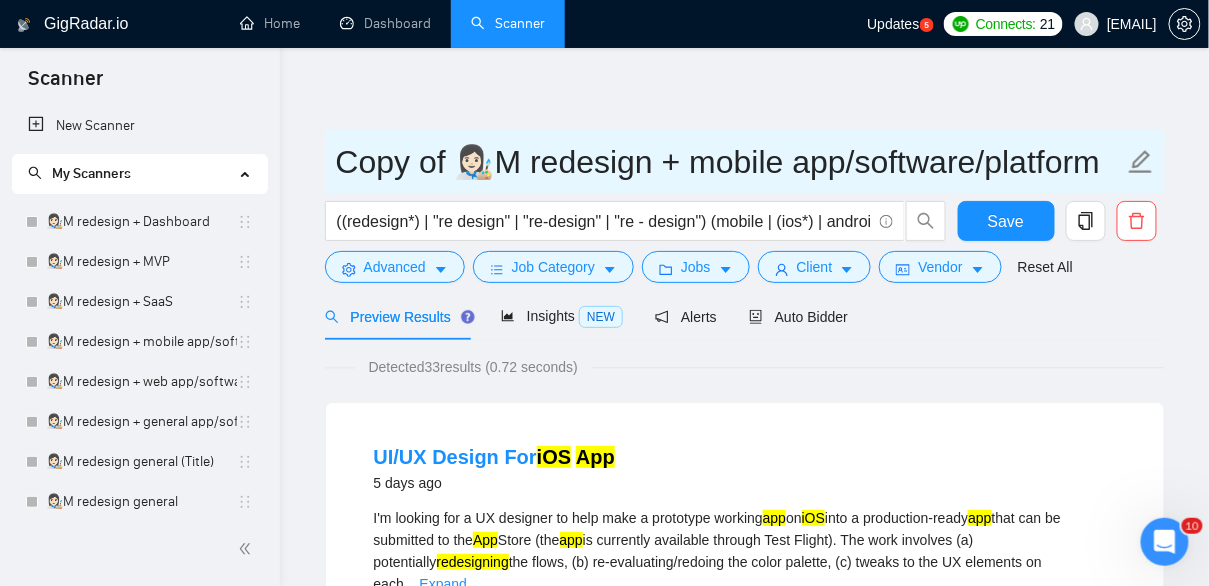 drag, startPoint x: 453, startPoint y: 163, endPoint x: 263, endPoint y: 149, distance: 190.51509 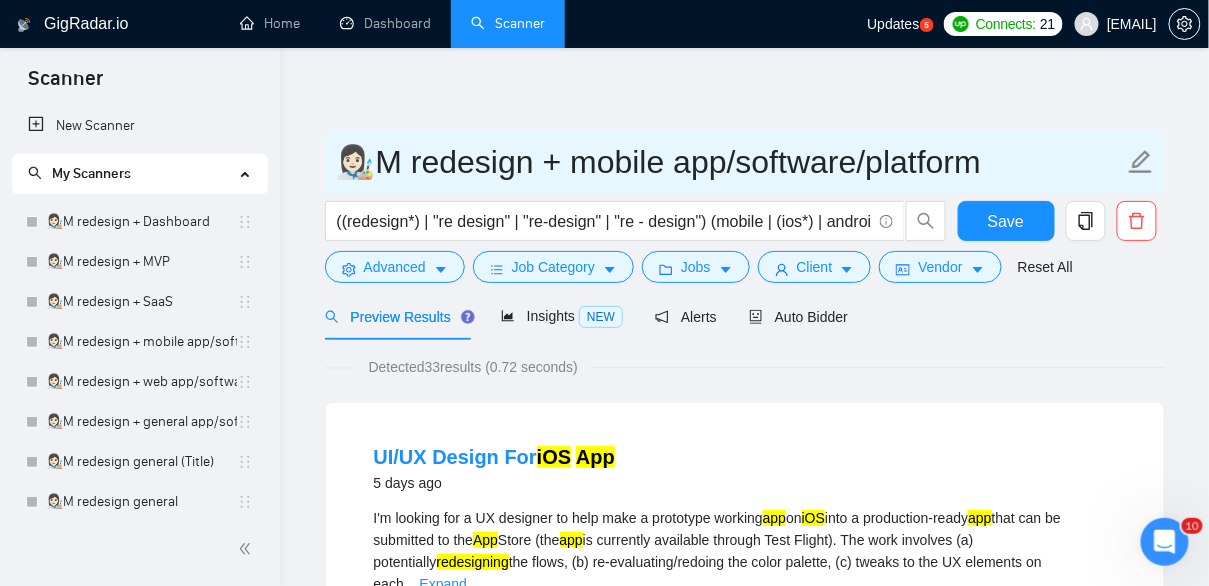 click on "👩🏻‍🎨M redesign + mobile app/software/platform" at bounding box center (730, 162) 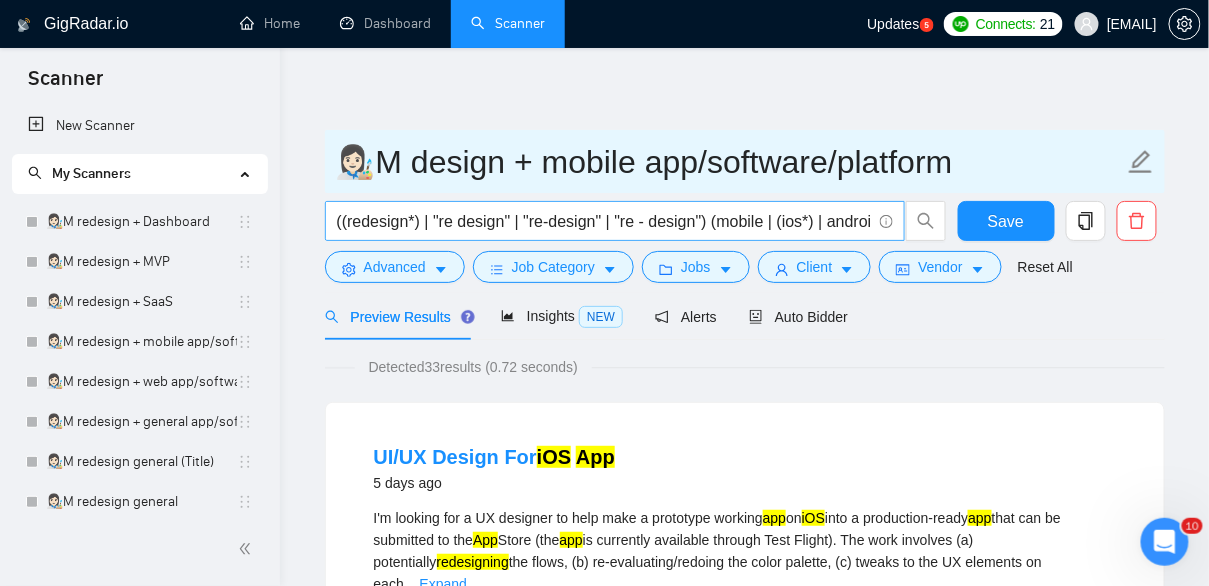 type on "👩🏻‍🎨M design + mobile app/software/platform" 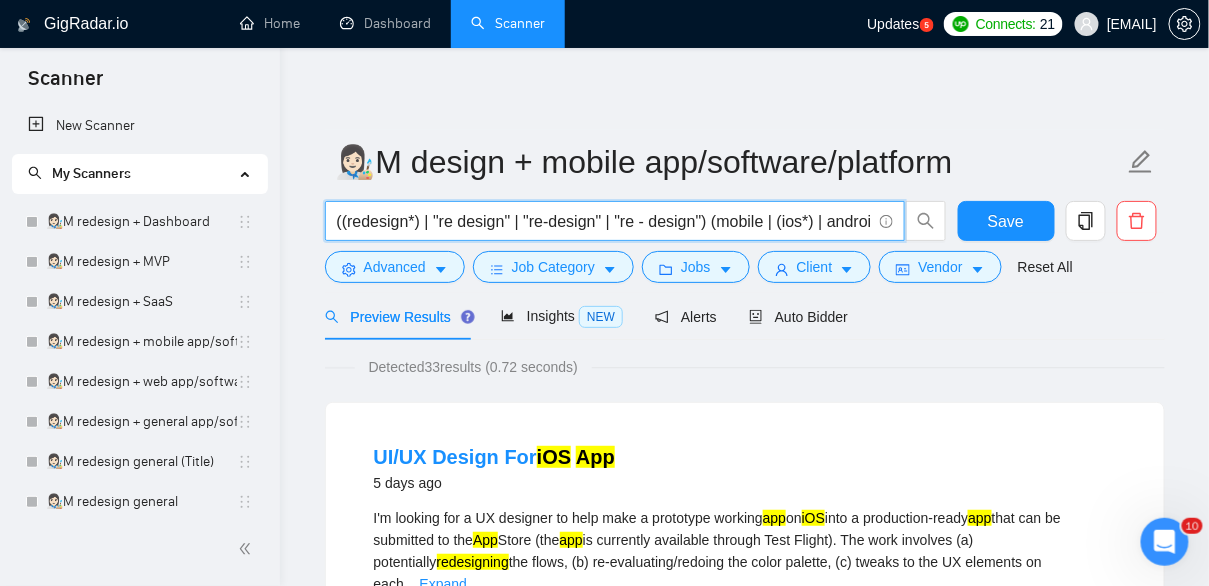 drag, startPoint x: 725, startPoint y: 223, endPoint x: 324, endPoint y: 217, distance: 401.0449 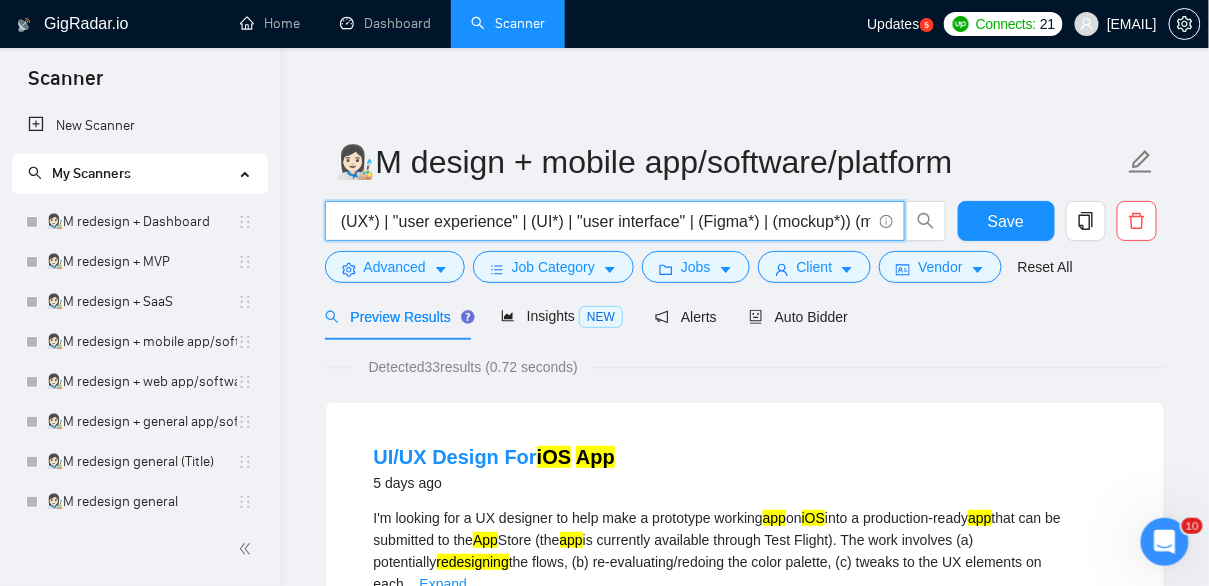 scroll, scrollTop: 0, scrollLeft: 348, axis: horizontal 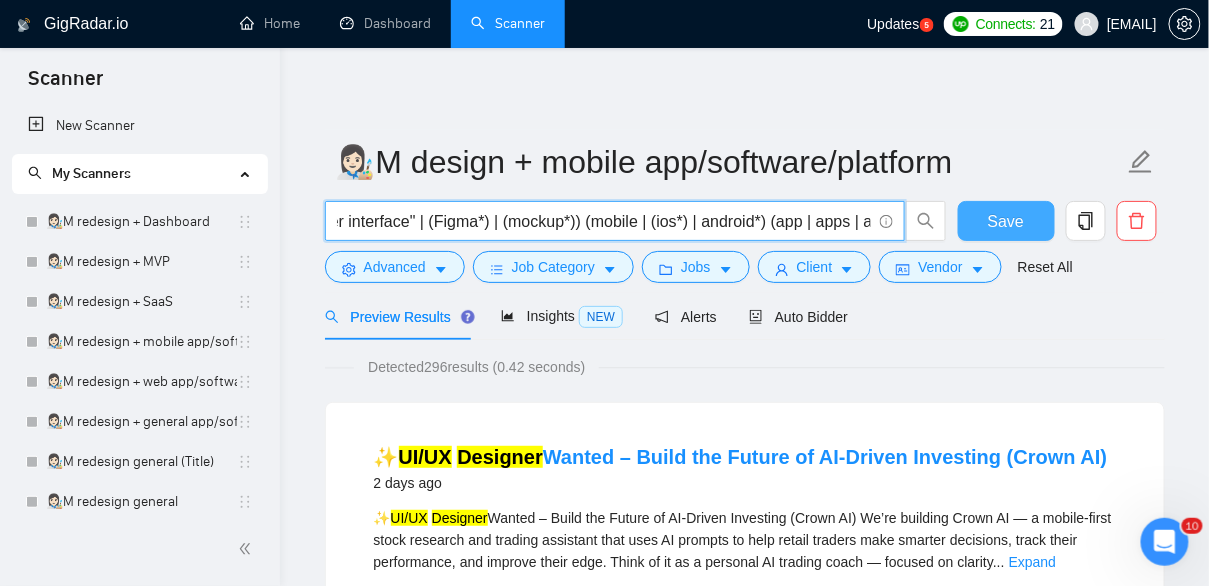 type on "((design*) | (UX*) | "user experience" | (UI*) | "user interface" | (Figma*) | (mockup*)) (mobile | (ios*) | android*) (app | apps | application | applications | software | (solution*) | (platform*))" 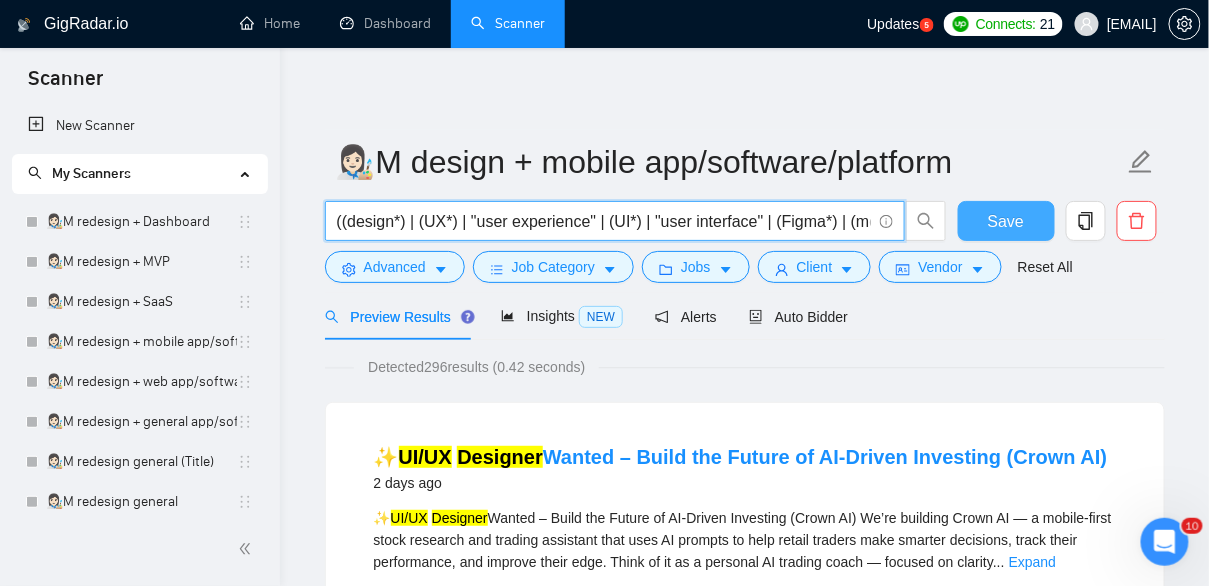 click on "Save" at bounding box center [1006, 221] 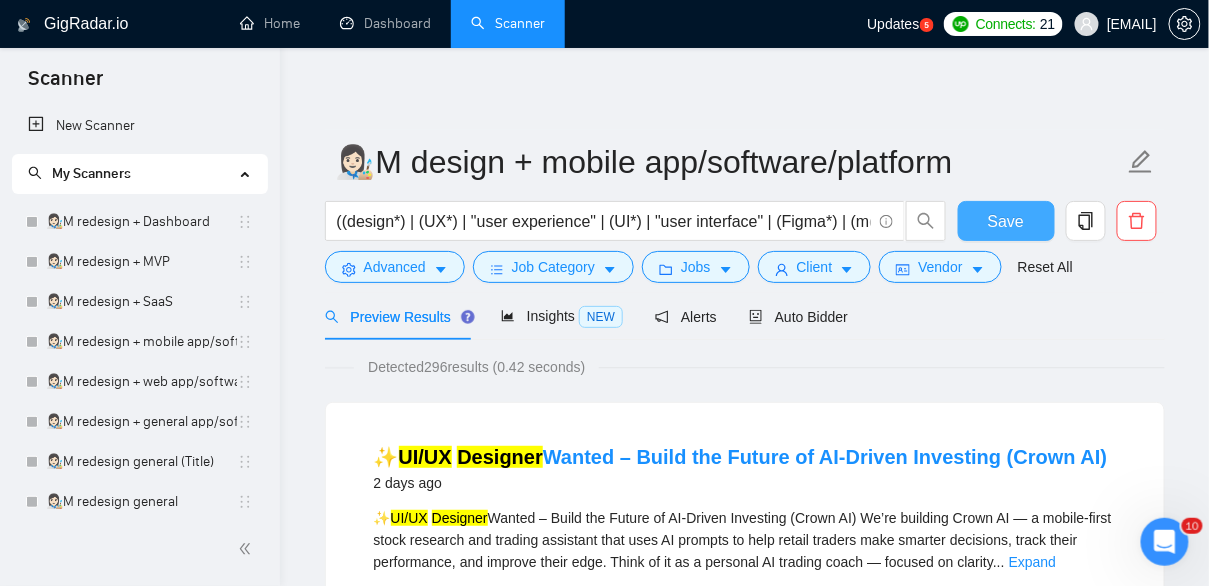 click on "Save" at bounding box center [1006, 221] 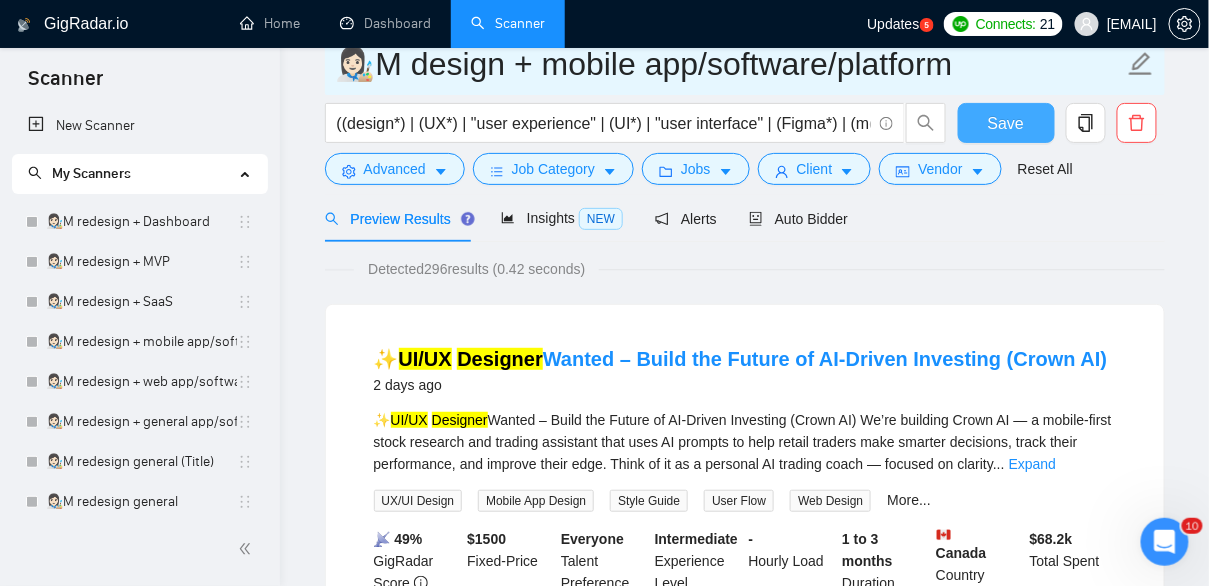 scroll, scrollTop: 0, scrollLeft: 0, axis: both 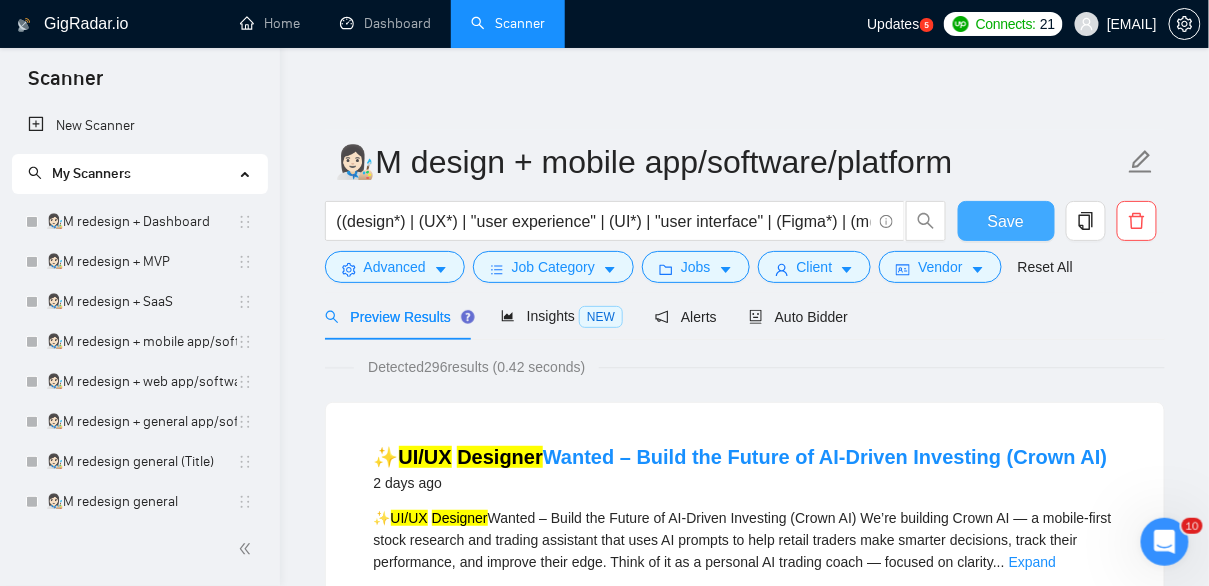 click on "Save" at bounding box center (1006, 221) 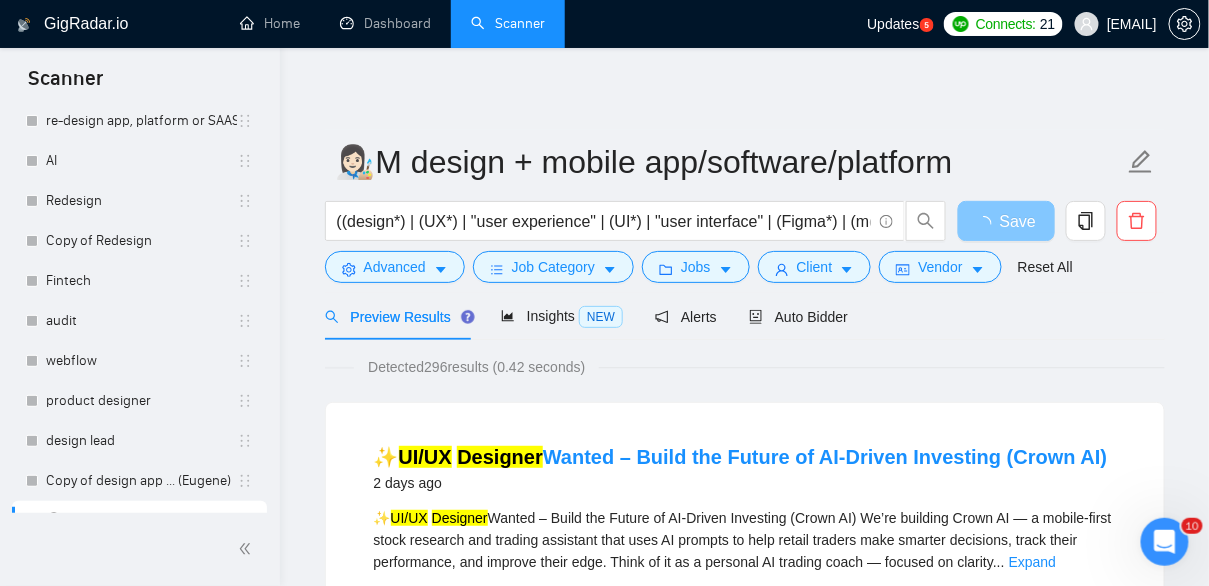 scroll, scrollTop: 728, scrollLeft: 0, axis: vertical 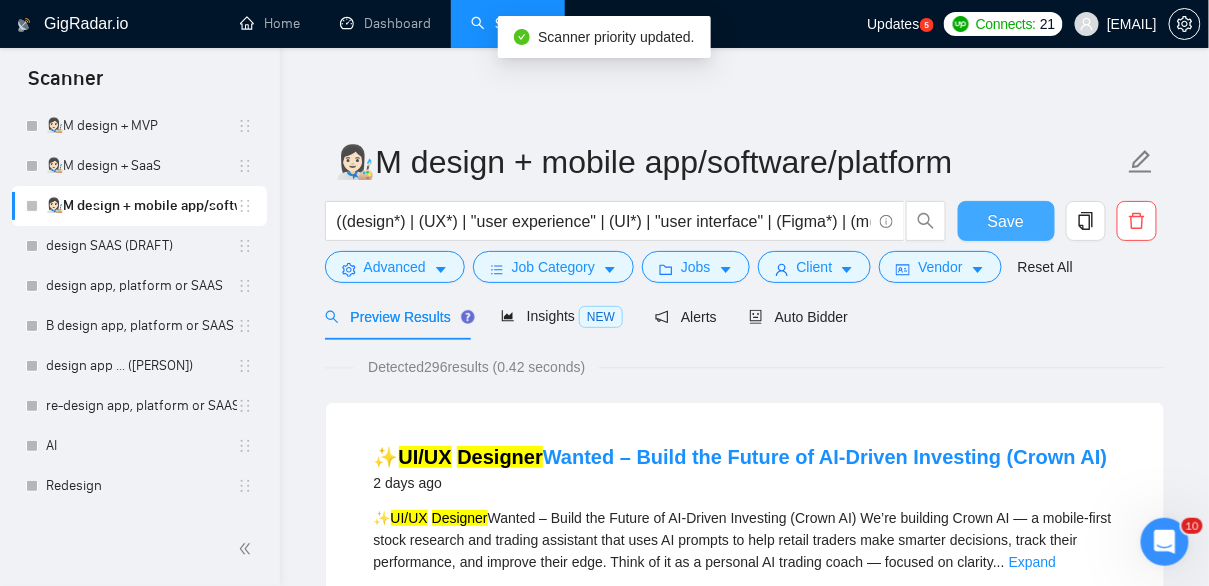 click on "Save" at bounding box center [1006, 221] 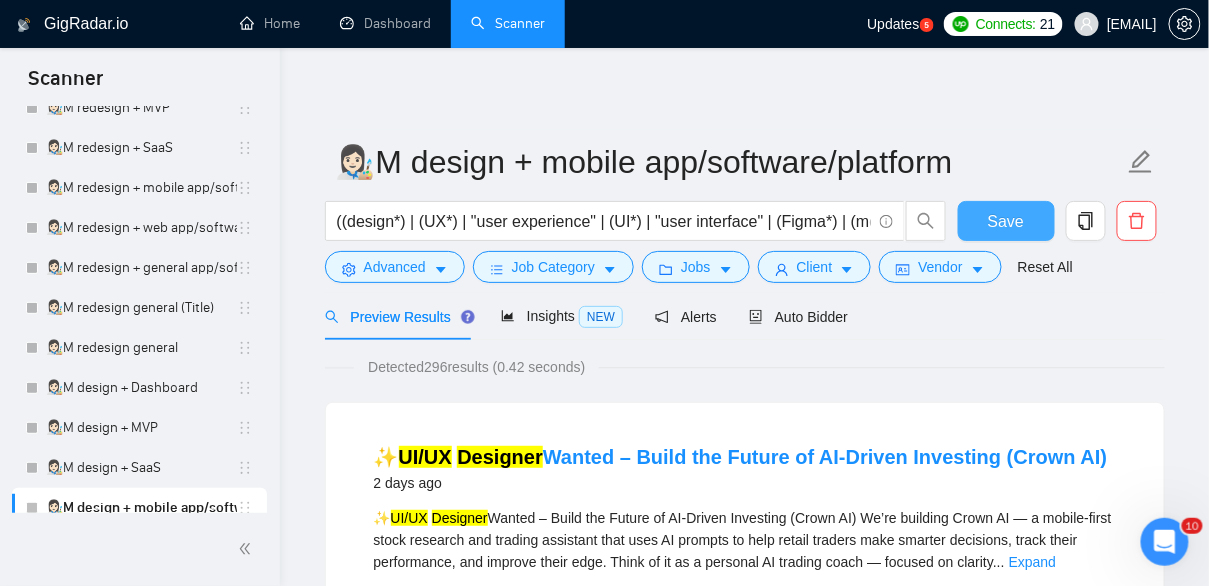 scroll, scrollTop: 0, scrollLeft: 0, axis: both 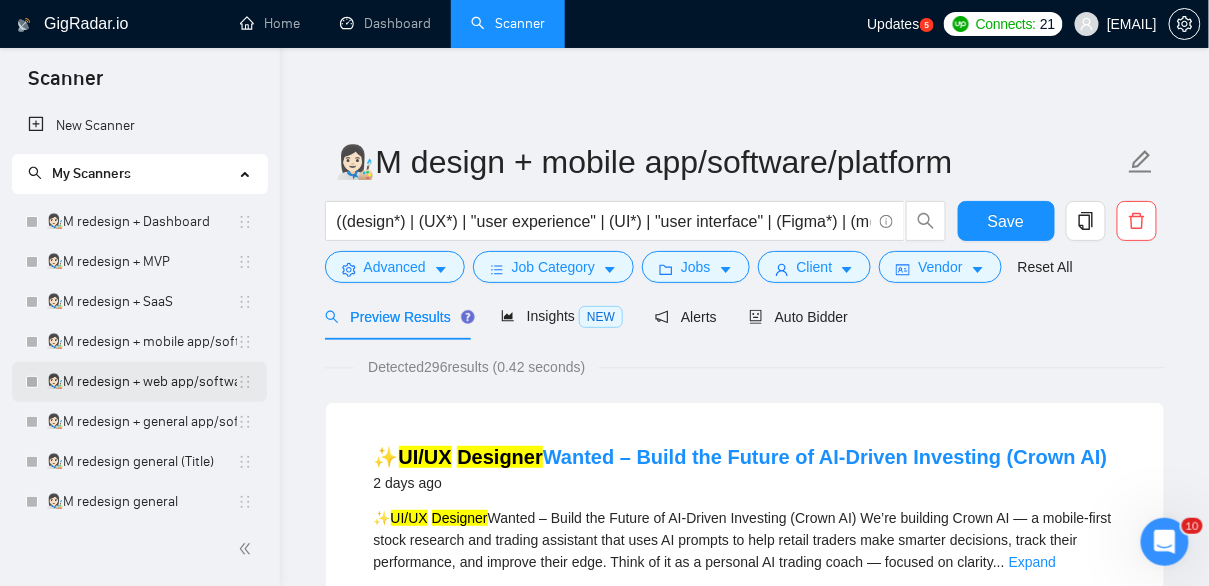click on "👩🏻‍🎨M redesign + web app/software/platform" at bounding box center (141, 382) 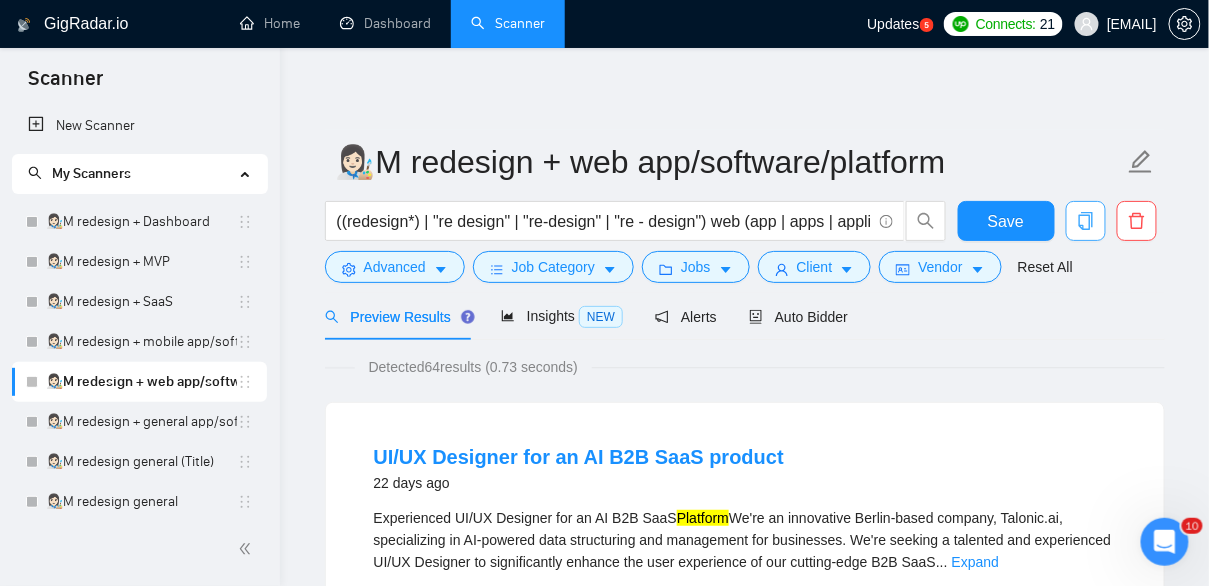 click 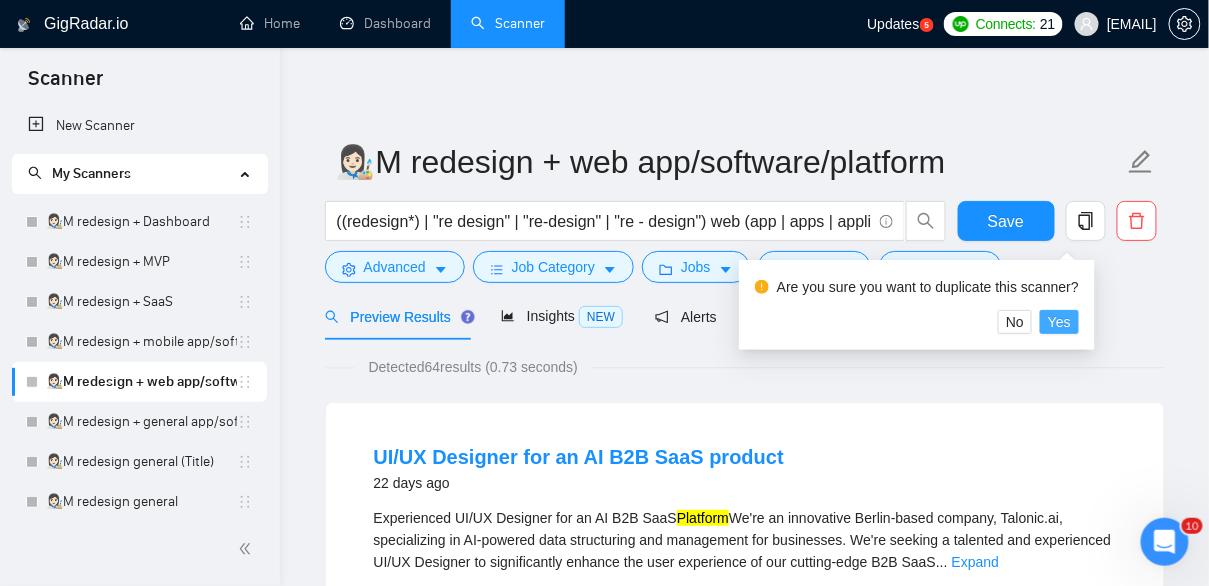 click on "Yes" at bounding box center [1059, 322] 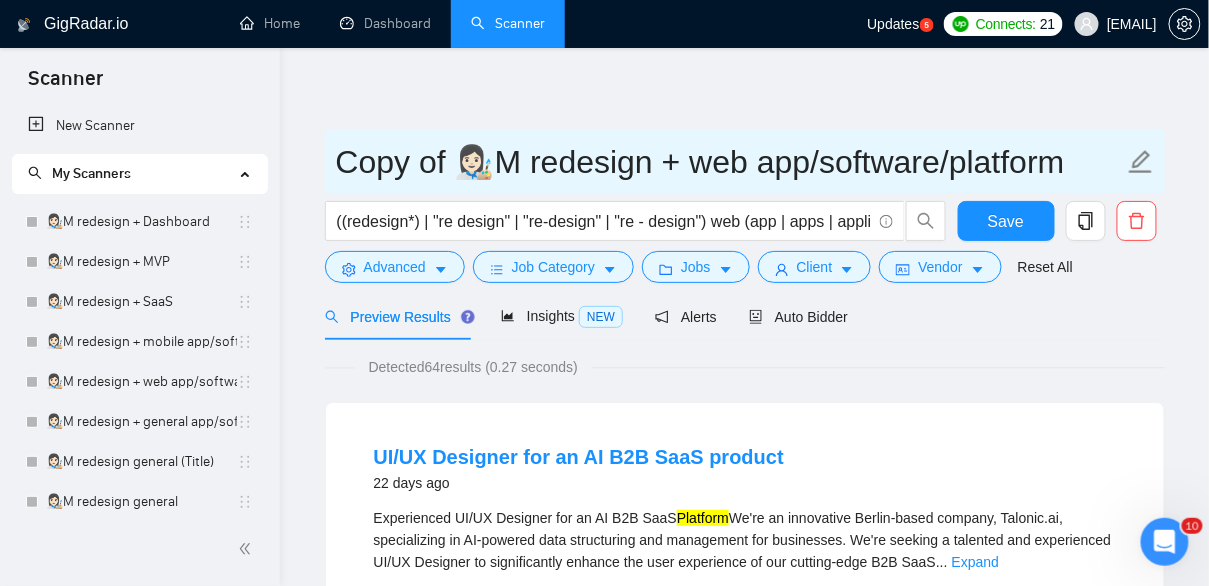 click on "Copy of 👩🏻‍🎨M redesign + web app/software/platform" at bounding box center (730, 162) 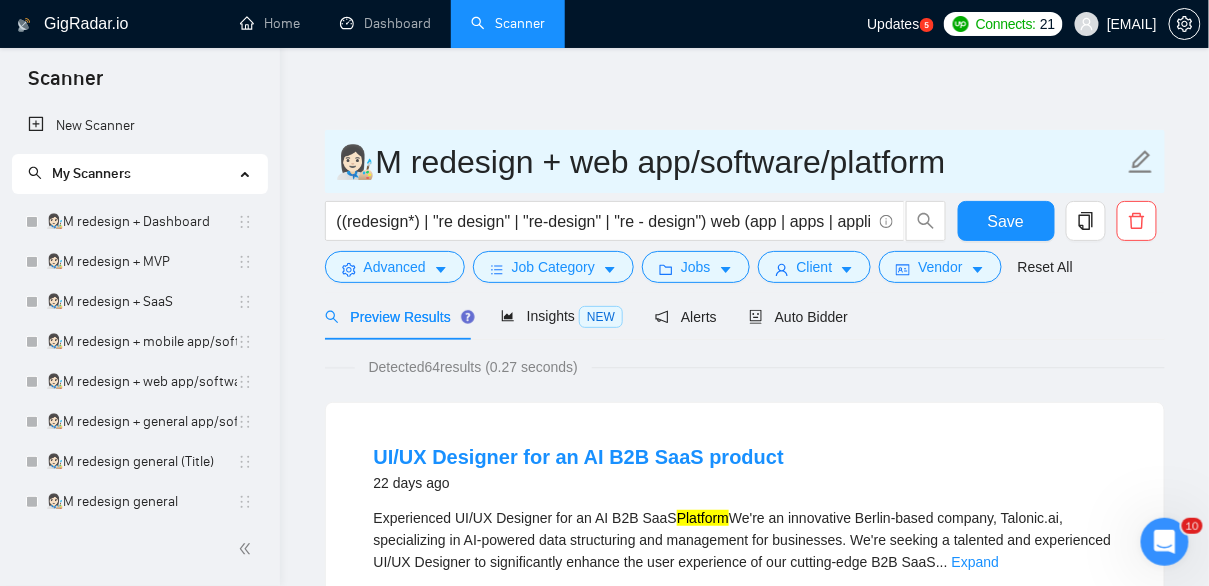 drag, startPoint x: 430, startPoint y: 161, endPoint x: 404, endPoint y: 161, distance: 26 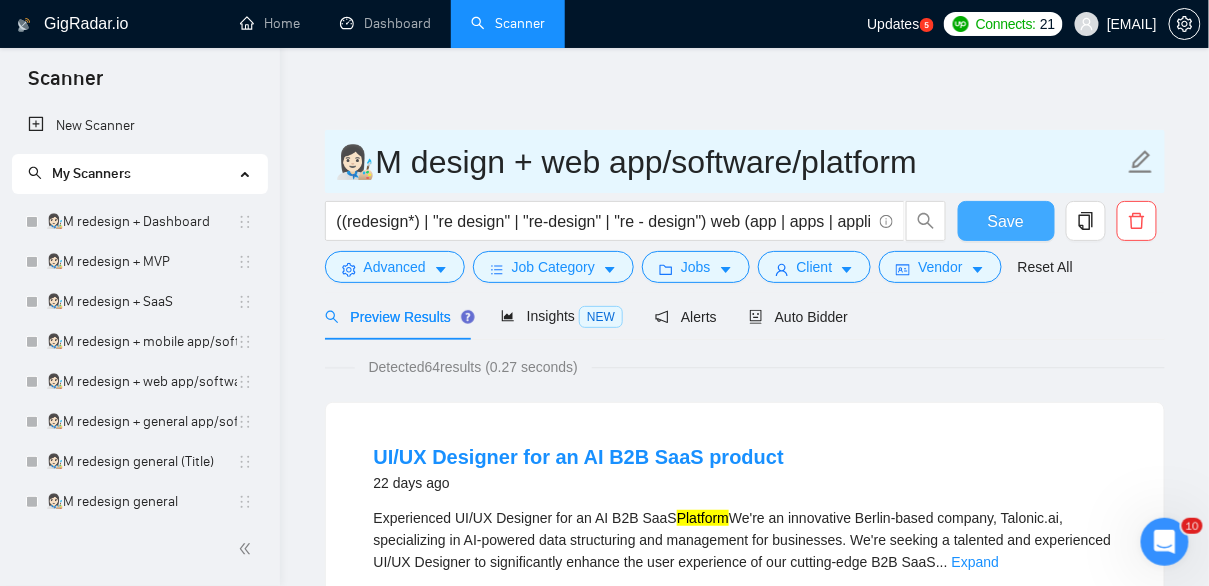 type on "👩🏻‍🎨M design + web app/software/platform" 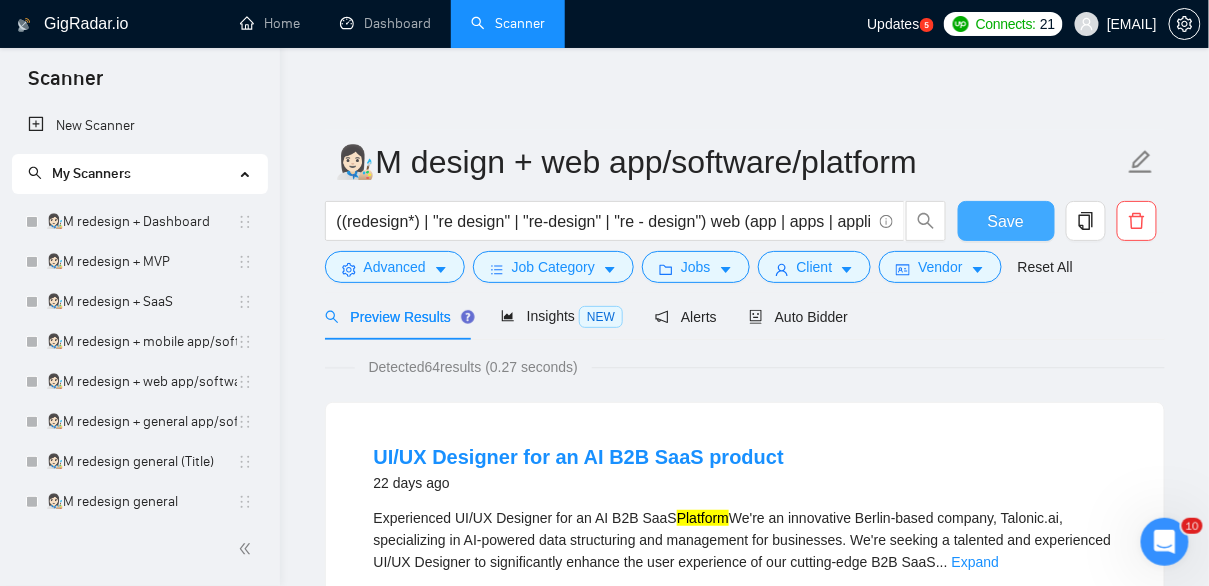 click on "Save" at bounding box center [1006, 221] 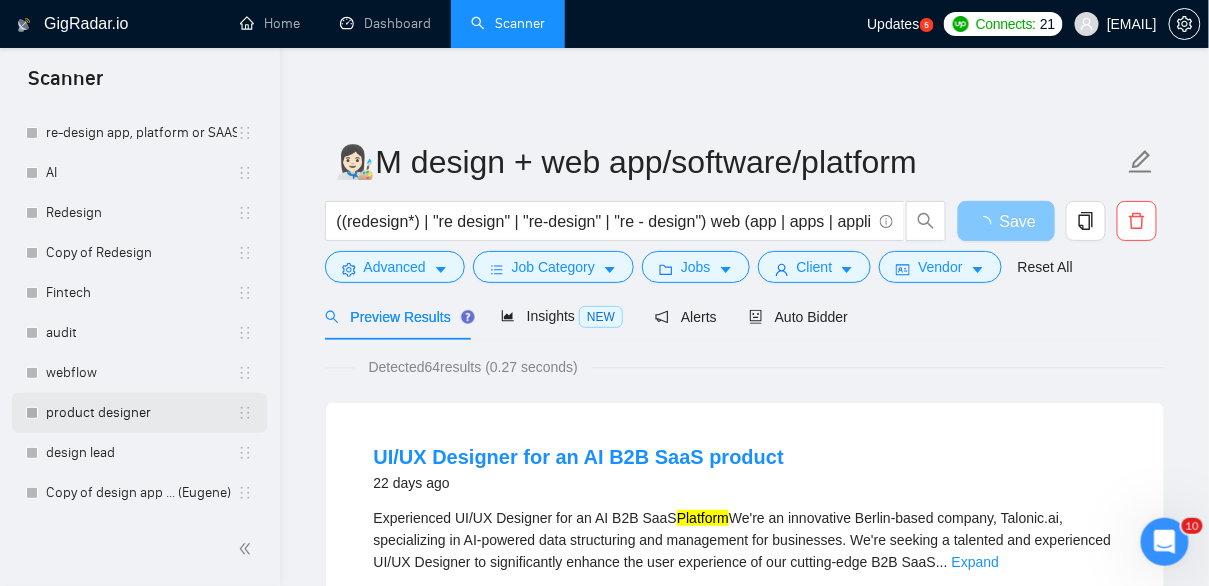 scroll, scrollTop: 765, scrollLeft: 0, axis: vertical 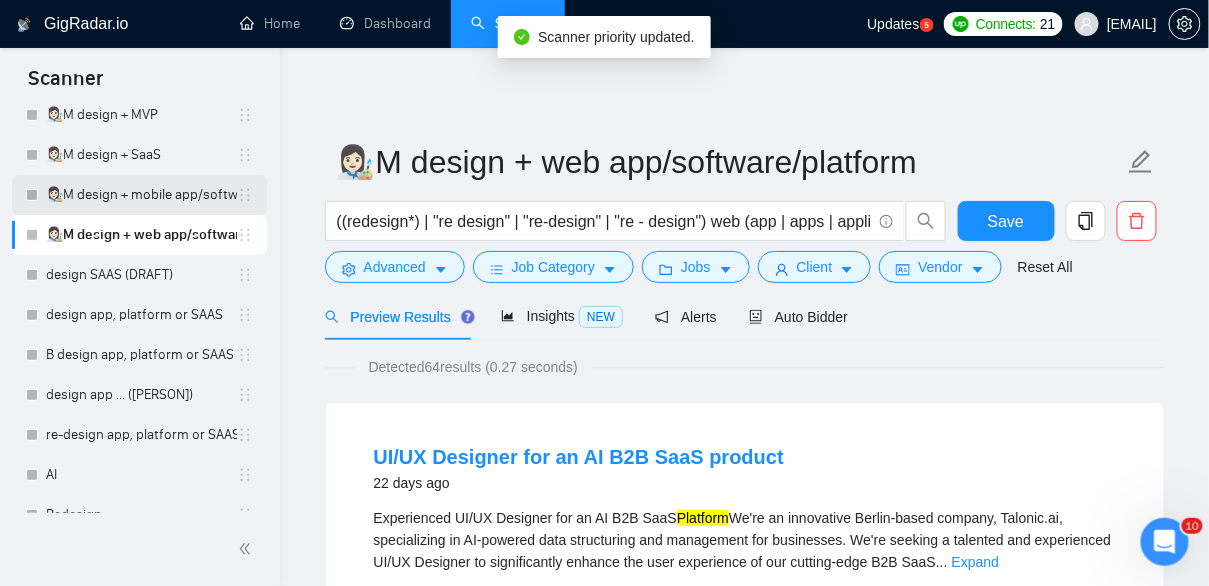 click on "👩🏻‍🎨M design + mobile app/software/platform" at bounding box center [141, 195] 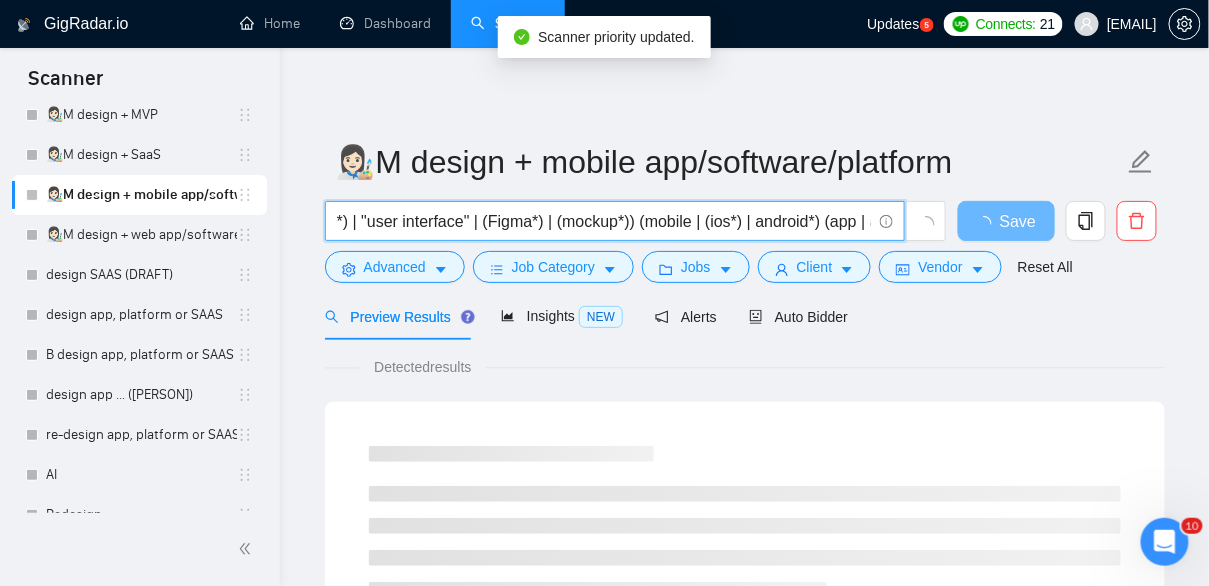 drag, startPoint x: 839, startPoint y: 227, endPoint x: 881, endPoint y: 228, distance: 42.0119 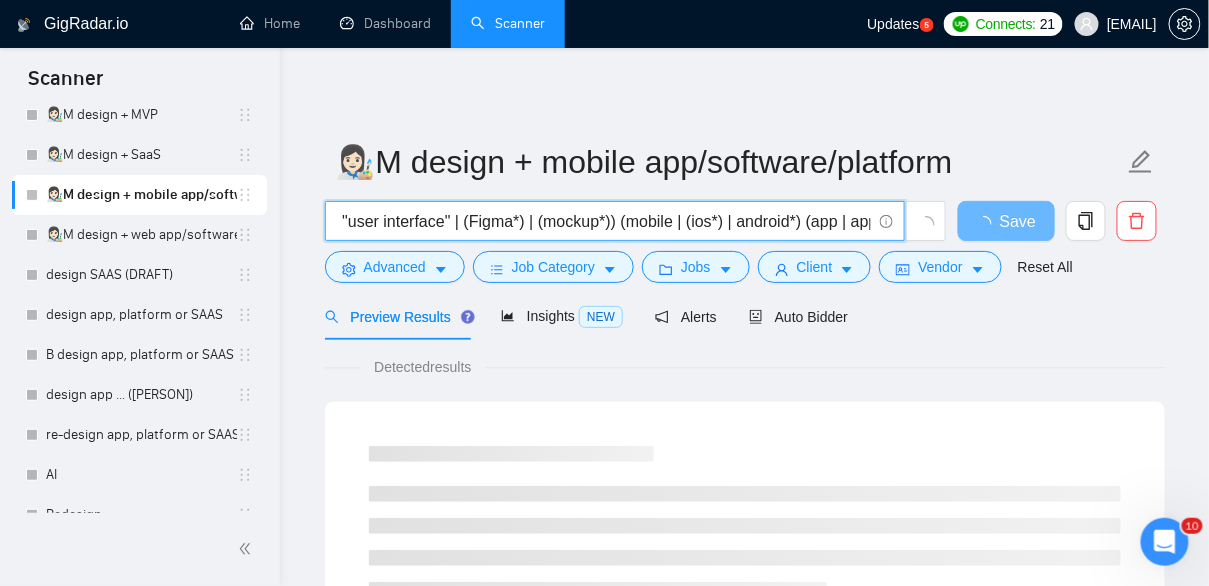 click on "((design*) | (UX*) | "user experience" | (UI*) | "user interface" | (Figma*) | (mockup*)) (mobile | (ios*) | android*) (app | apps | application | applications | software | (solution*) | (platform*))" at bounding box center [604, 221] 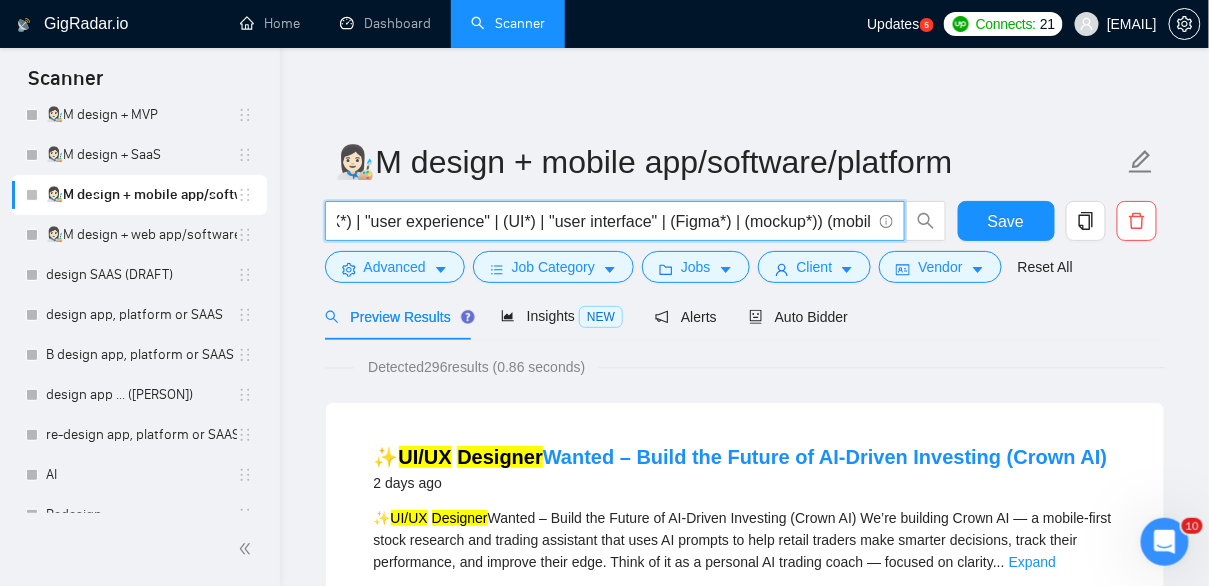 scroll, scrollTop: 0, scrollLeft: 0, axis: both 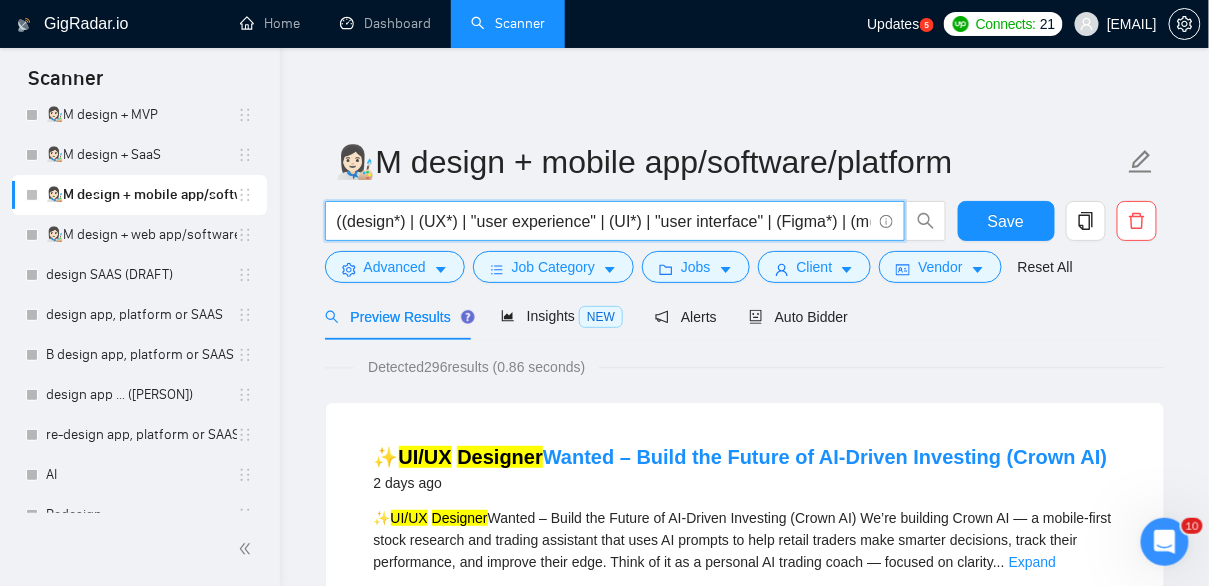 drag, startPoint x: 637, startPoint y: 228, endPoint x: 313, endPoint y: 213, distance: 324.34705 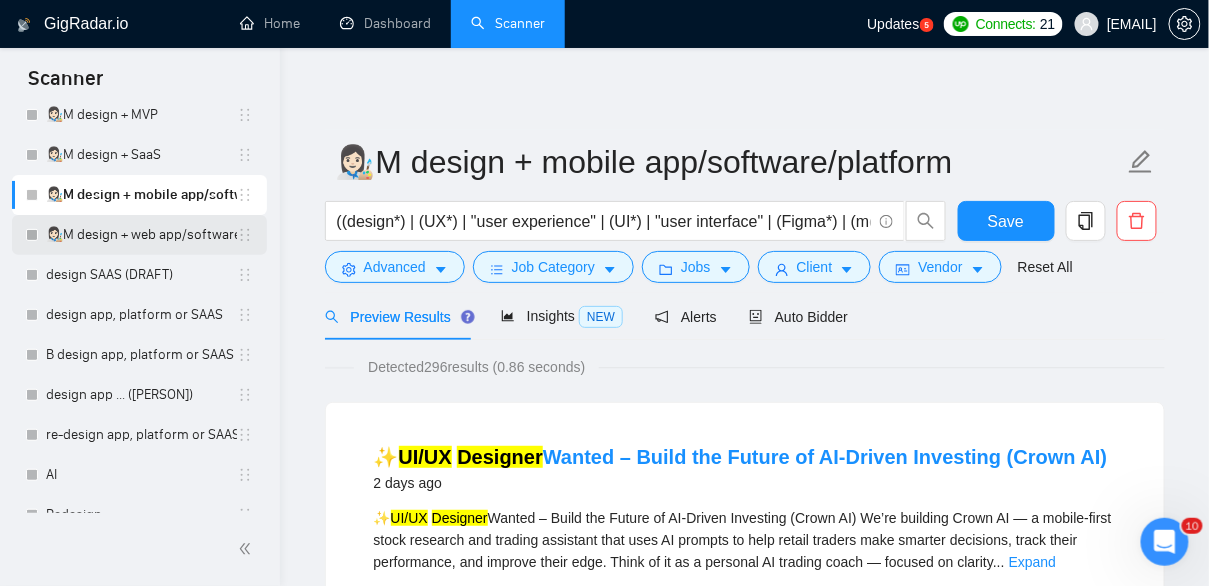 click on "👩🏻‍🎨M design + web app/software/platform" at bounding box center (141, 235) 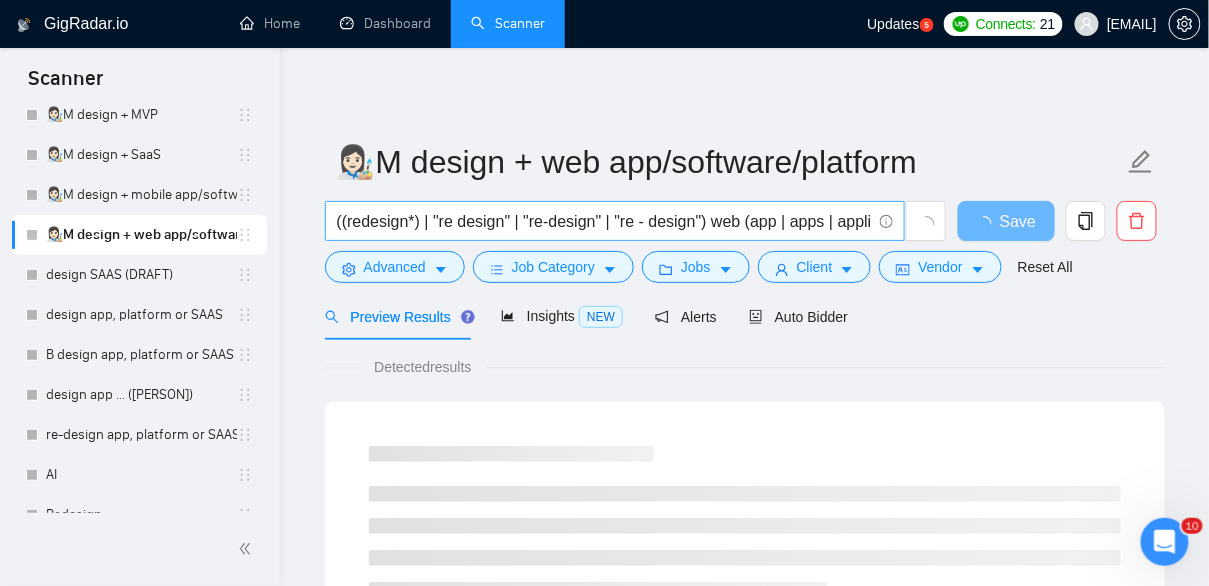 click on "((redesign*) | "re design" | "re-design" | "re - design") web (app | apps | application | applications | software | (solution*) | (platform*))" at bounding box center [615, 221] 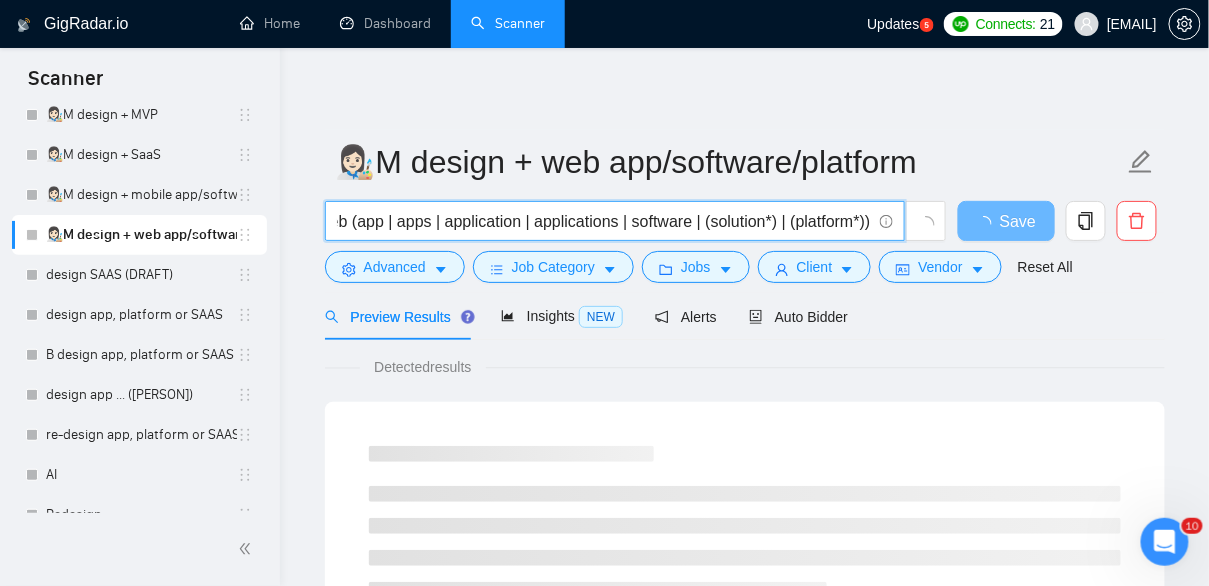 click on "((redesign*) | "re design" | "re-design" | "re - design") web (app | apps | application | applications | software | (solution*) | (platform*))" at bounding box center (604, 221) 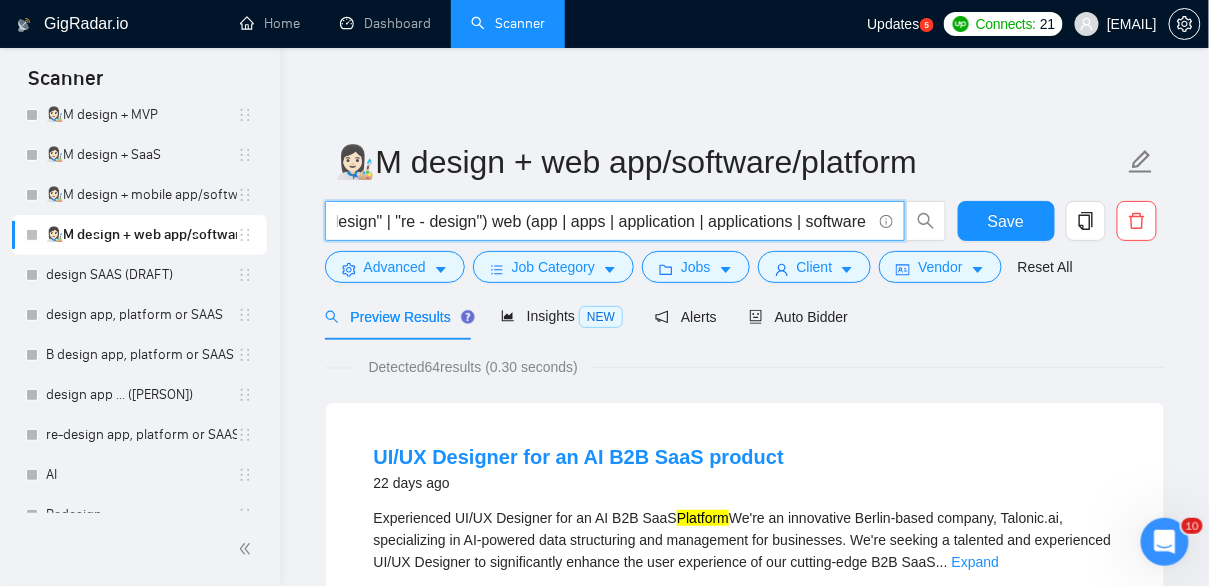 scroll, scrollTop: 0, scrollLeft: 0, axis: both 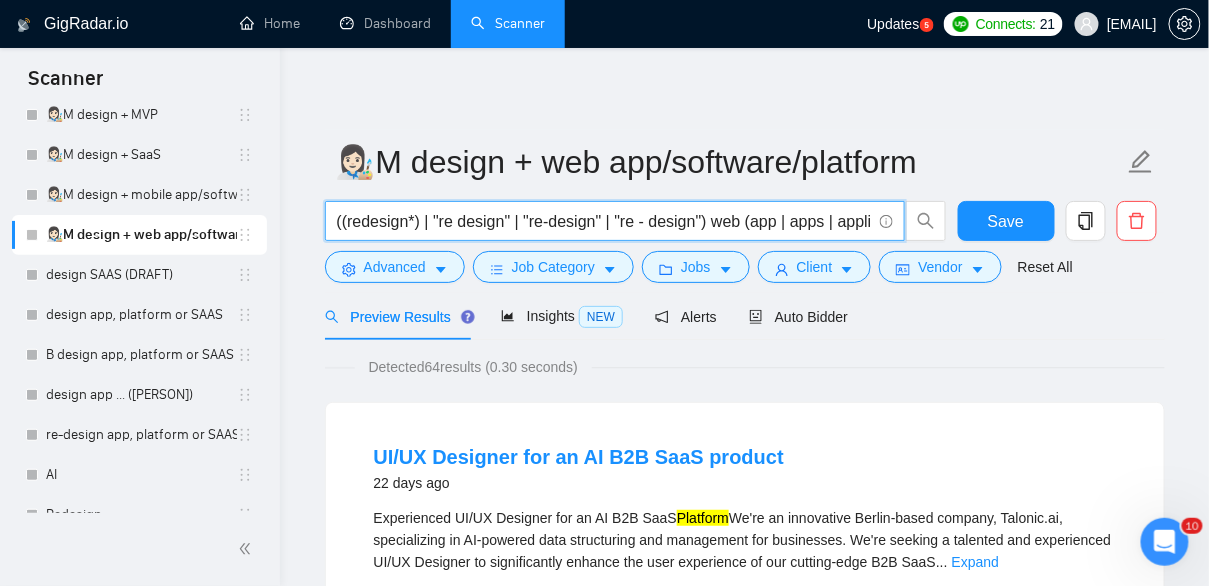 drag, startPoint x: 359, startPoint y: 225, endPoint x: 273, endPoint y: 223, distance: 86.023254 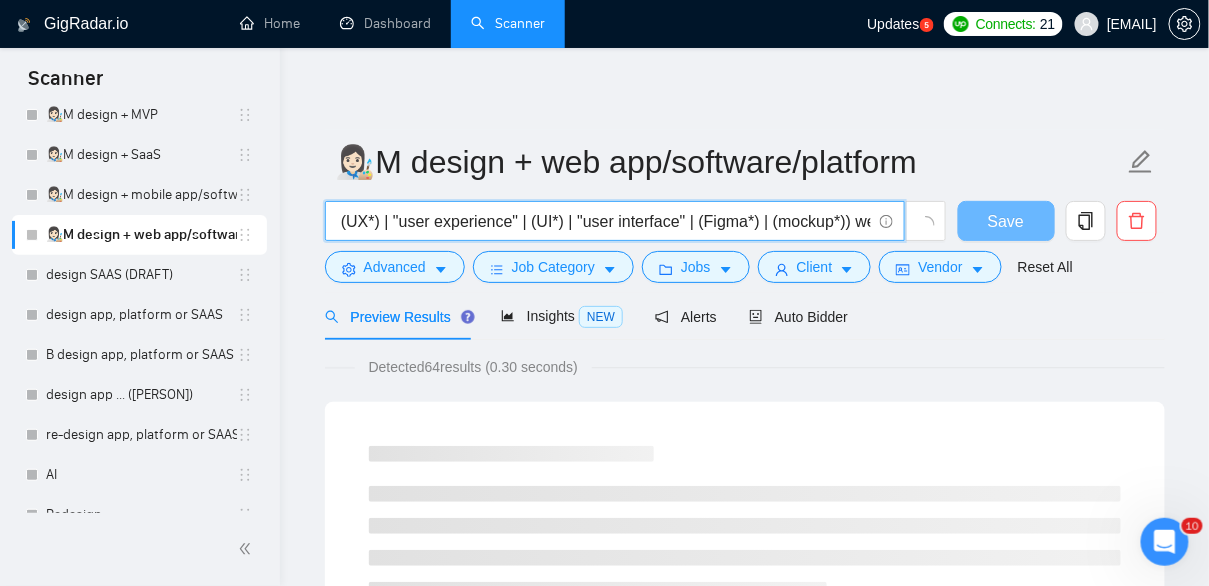 scroll, scrollTop: 0, scrollLeft: 348, axis: horizontal 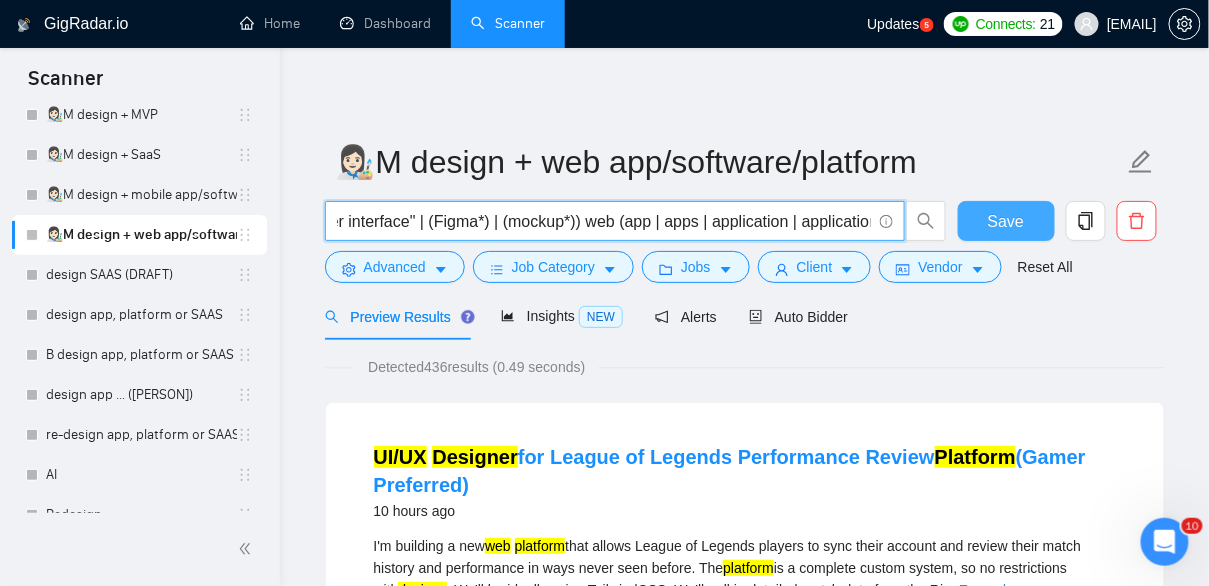 type on "((design*) | (UX*) | "user experience" | (UI*) | "user interface" | (Figma*) | (mockup*)) web (app | apps | application | applications | software | (solution*) | (platform*))" 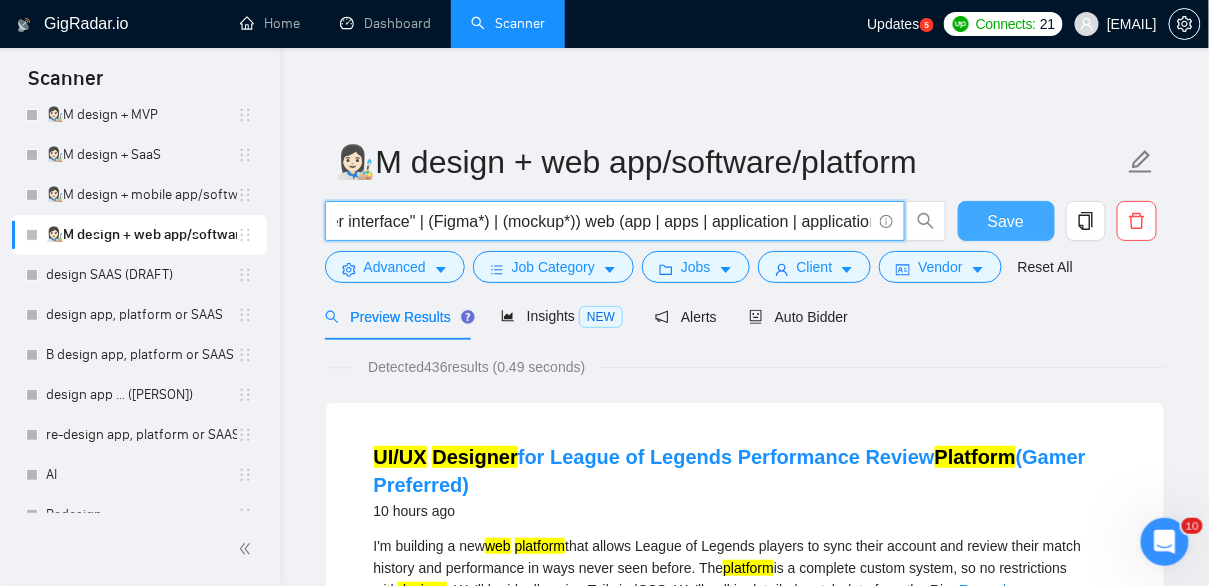 scroll, scrollTop: 0, scrollLeft: 0, axis: both 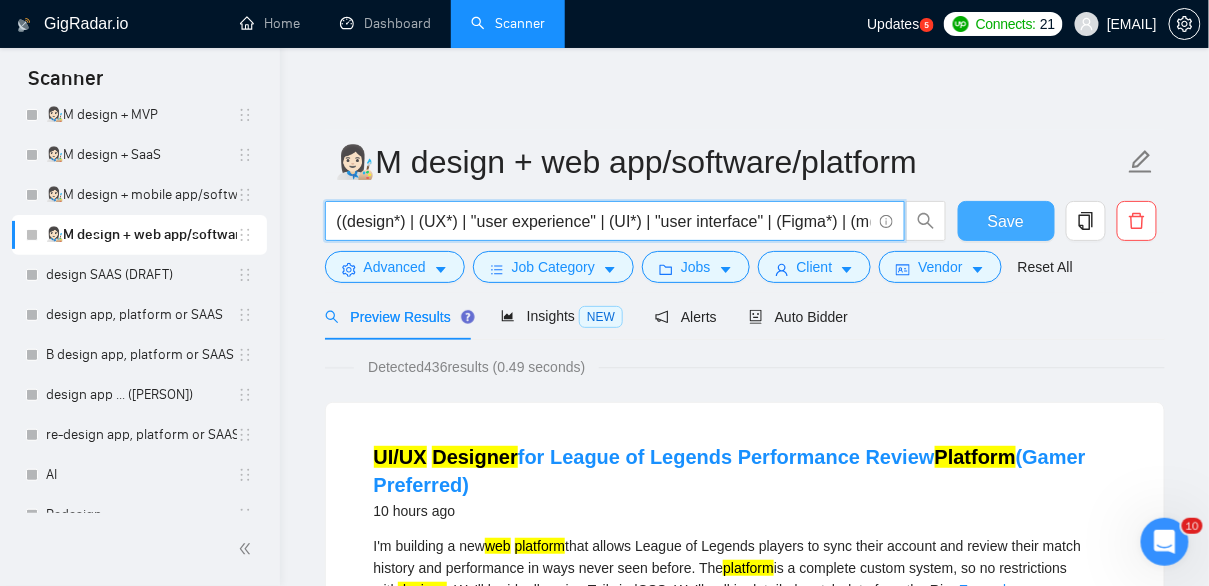 click on "Save" at bounding box center (1006, 221) 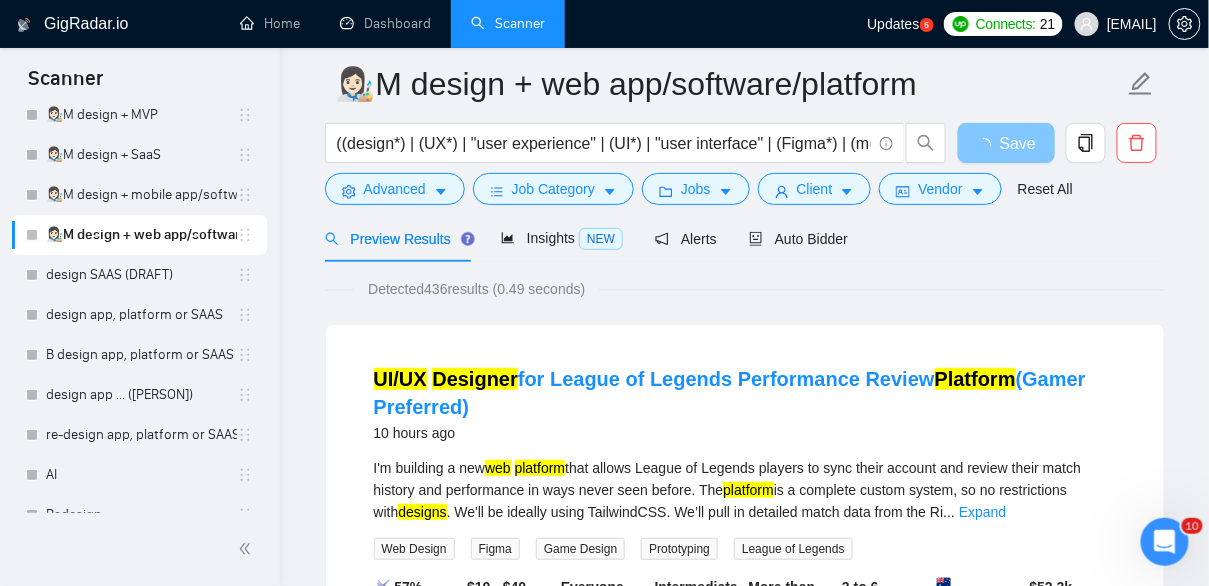 scroll, scrollTop: 162, scrollLeft: 0, axis: vertical 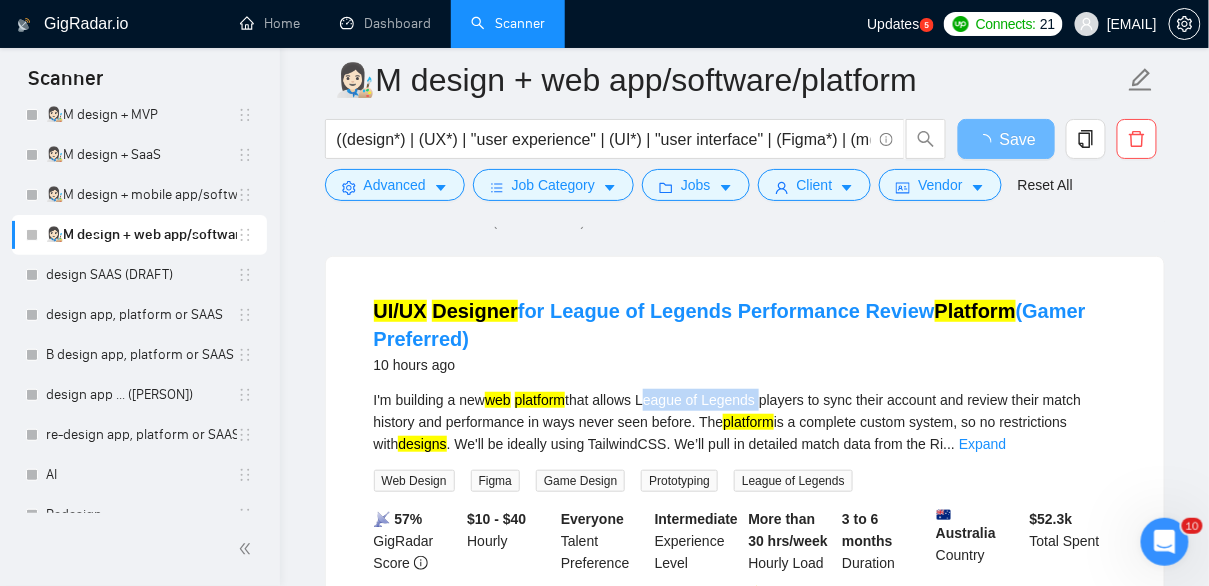 drag, startPoint x: 655, startPoint y: 399, endPoint x: 778, endPoint y: 395, distance: 123.065025 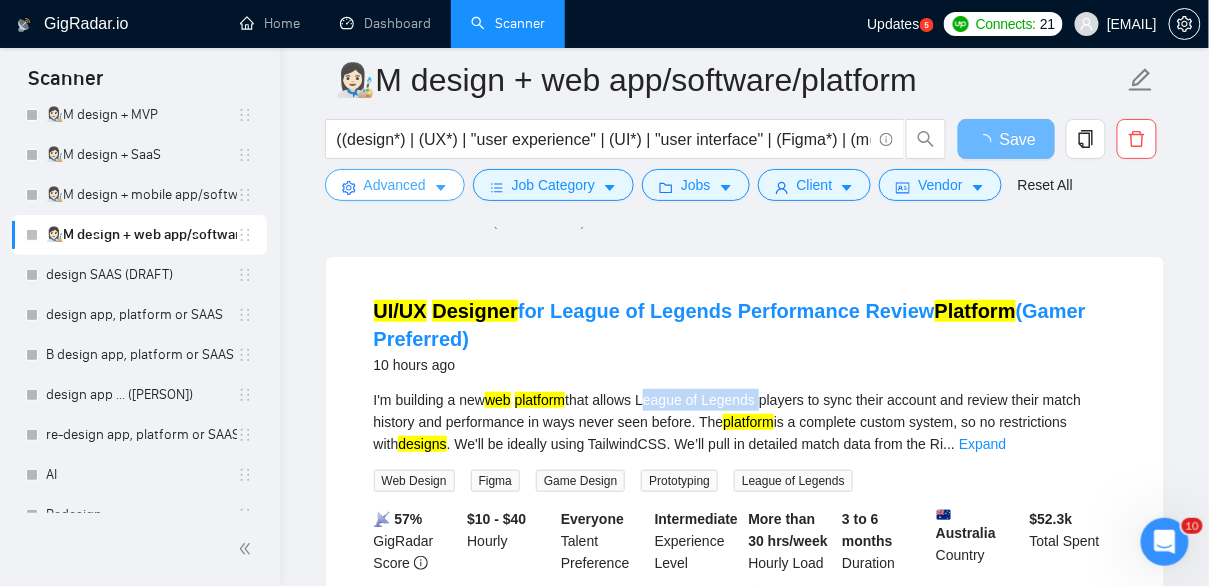 click on "Advanced" at bounding box center (395, 185) 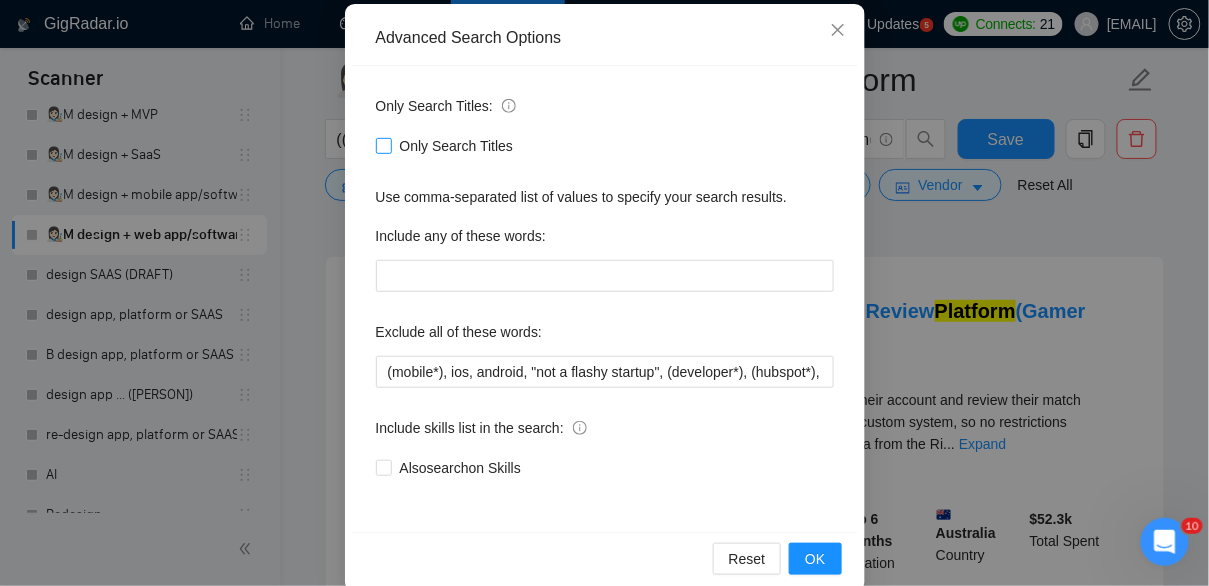 scroll, scrollTop: 245, scrollLeft: 0, axis: vertical 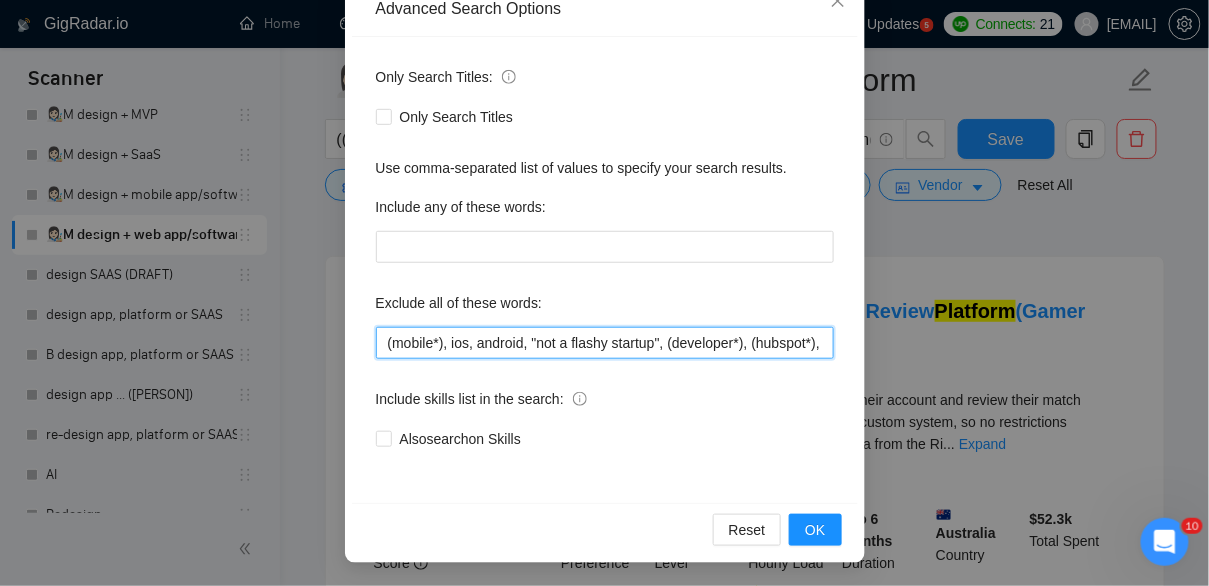 click on "(mobile*), ios, android, "not a flashy startup", (developer*), (hubspot*), cro, (etsy*), moodle, (ruby*), godaddy, wix, kajabi, "no agency", "No Agencies", "quick, easy", "not an agency", "full-stack", "full stack", (wordpress*), "t-shirt", "t-shirt", unbounce,  images, adobe, magento, salesforce, (gohighlevel*), "go high level", (tutor*), "hero section"," at bounding box center (605, 343) 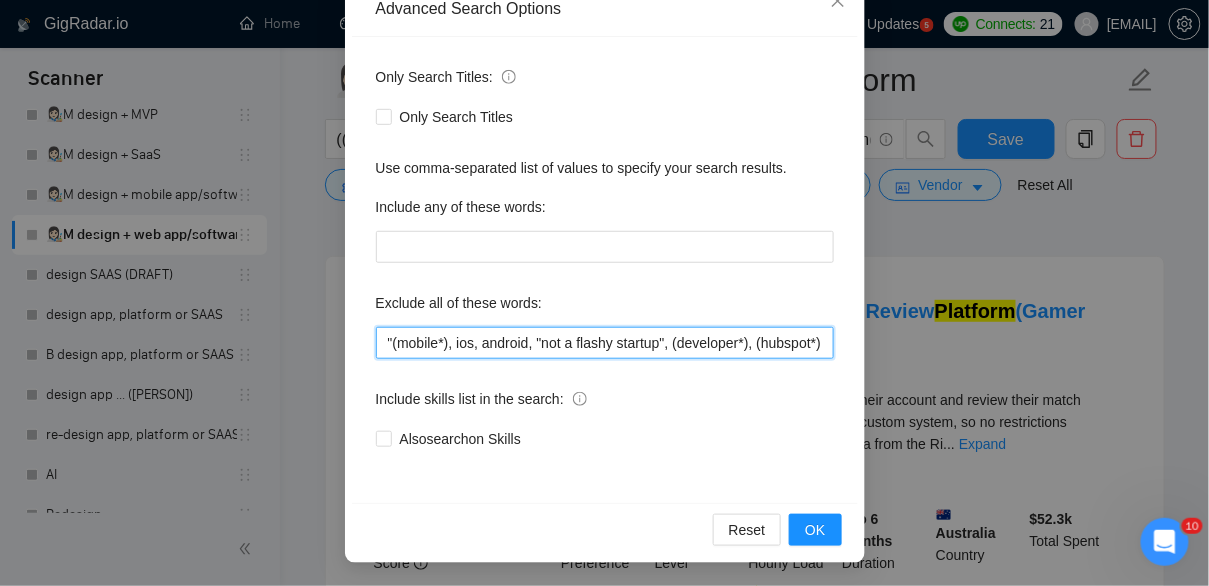 paste on "League of Legends" 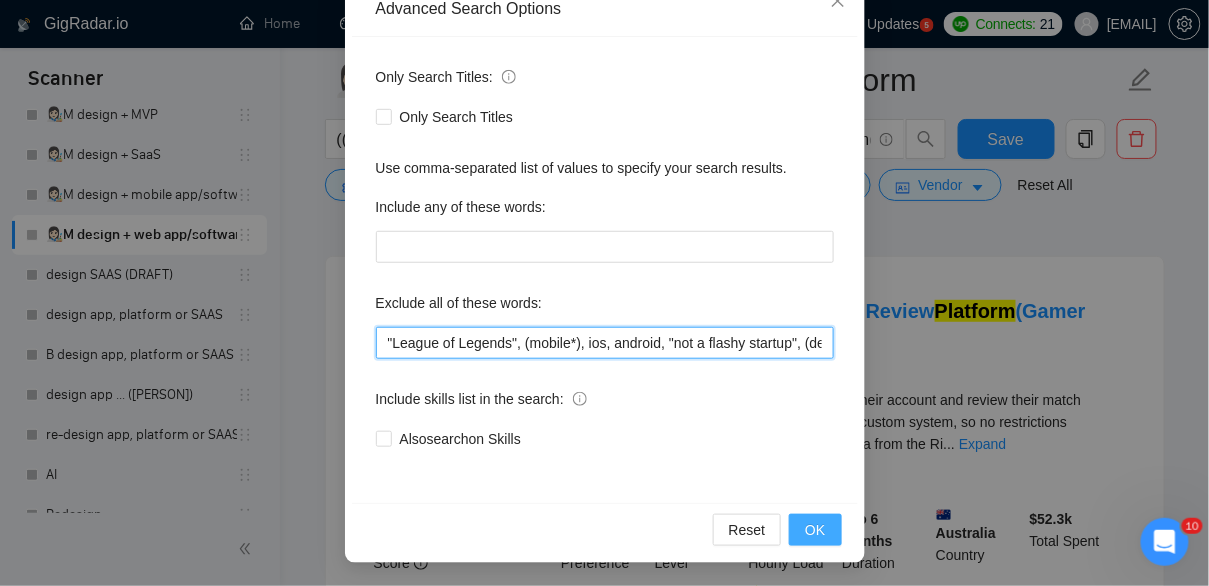 type on ""League of Legends", (mobile*), ios, android, "not a flashy startup", (developer*), (hubspot*), cro, (etsy*), moodle, (ruby*), godaddy, wix, kajabi, "no agency", "No Agencies", "quick, easy", "not an agency", "full-stack", "full stack", (wordpress*), "t-shirt", "t-shirt", unbounce,  images, adobe, magento, salesforce, (gohighlevel*), "go high level", (tutor*), "hero section"," 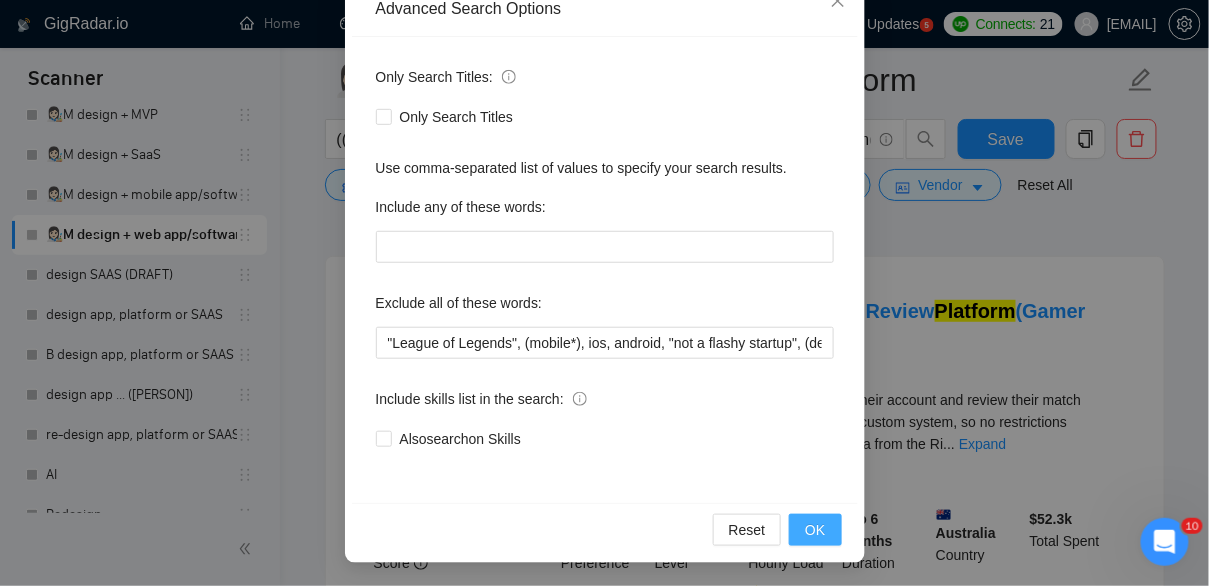click on "OK" at bounding box center [815, 530] 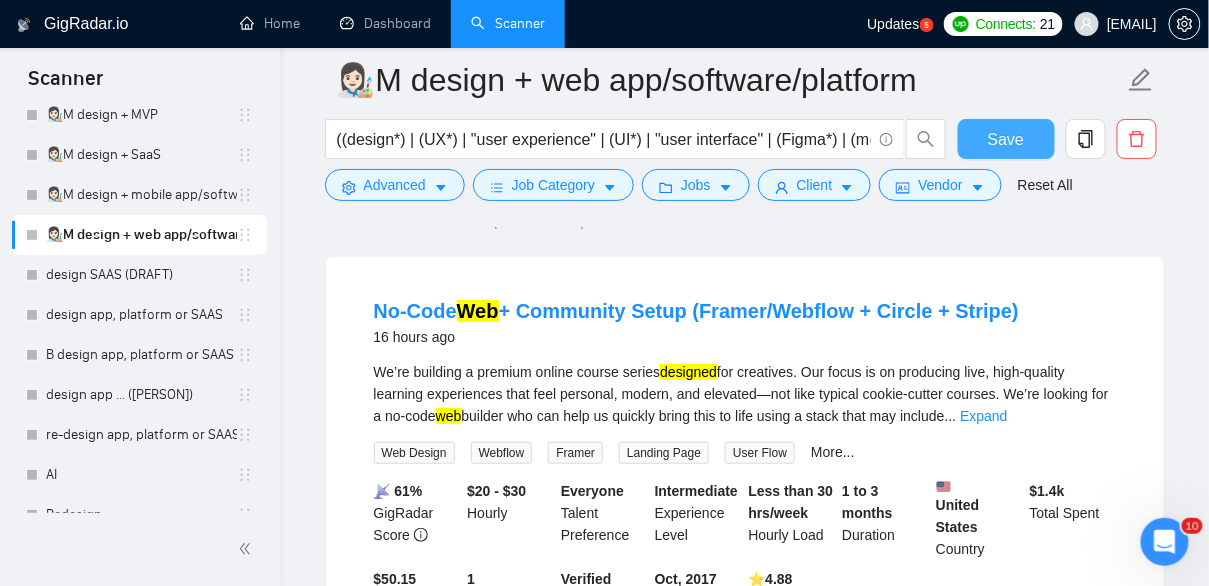 click on "Save" at bounding box center [1006, 139] 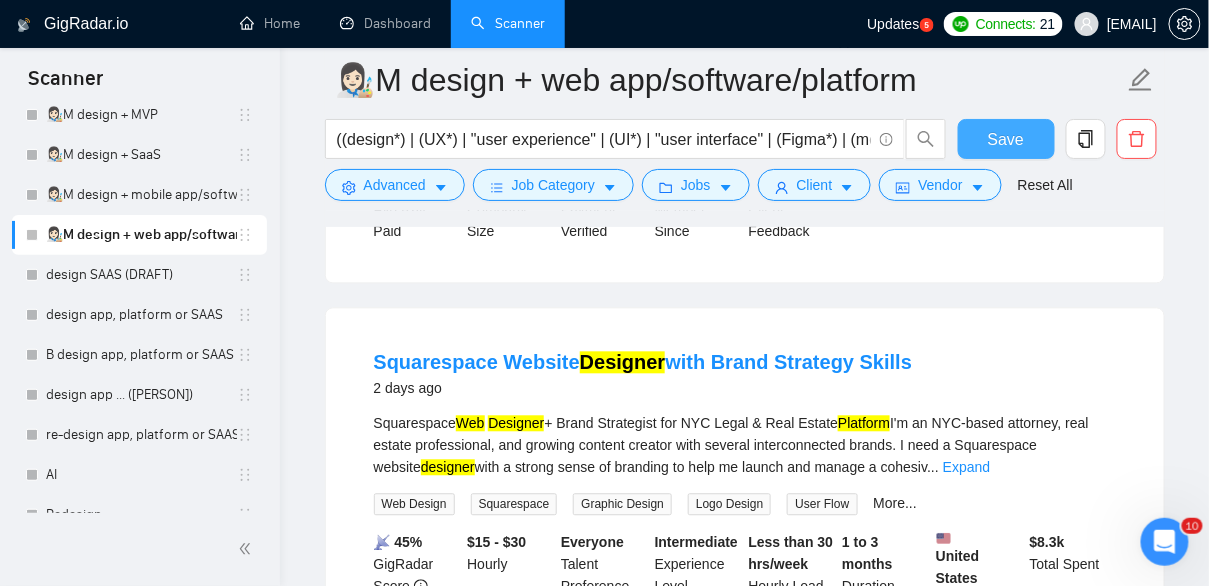 scroll, scrollTop: 1016, scrollLeft: 0, axis: vertical 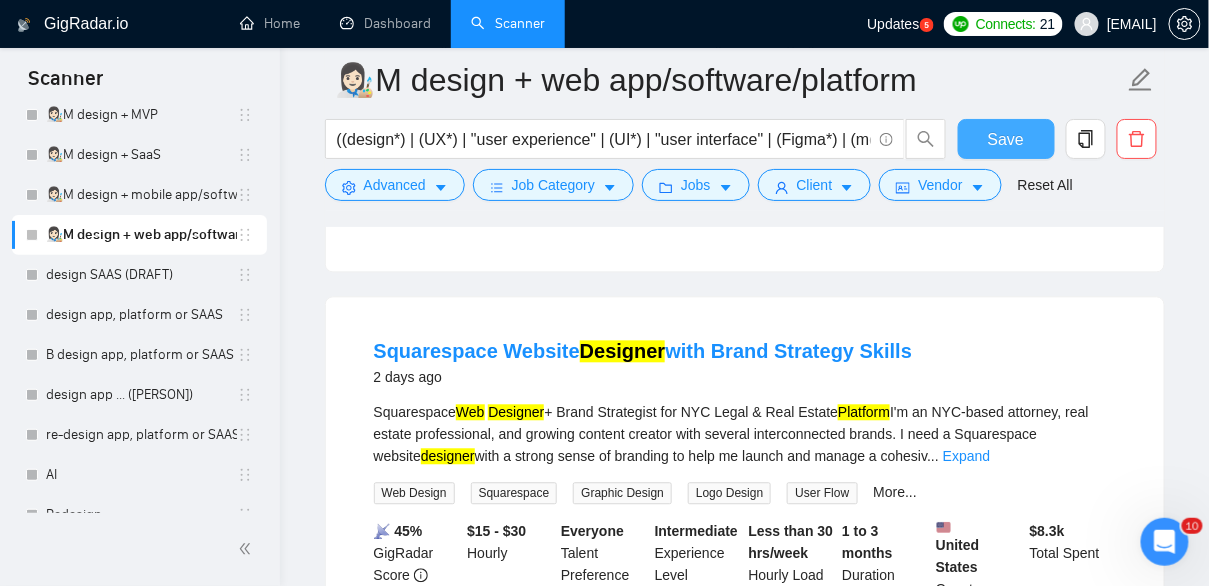click on "Save" at bounding box center (1006, 139) 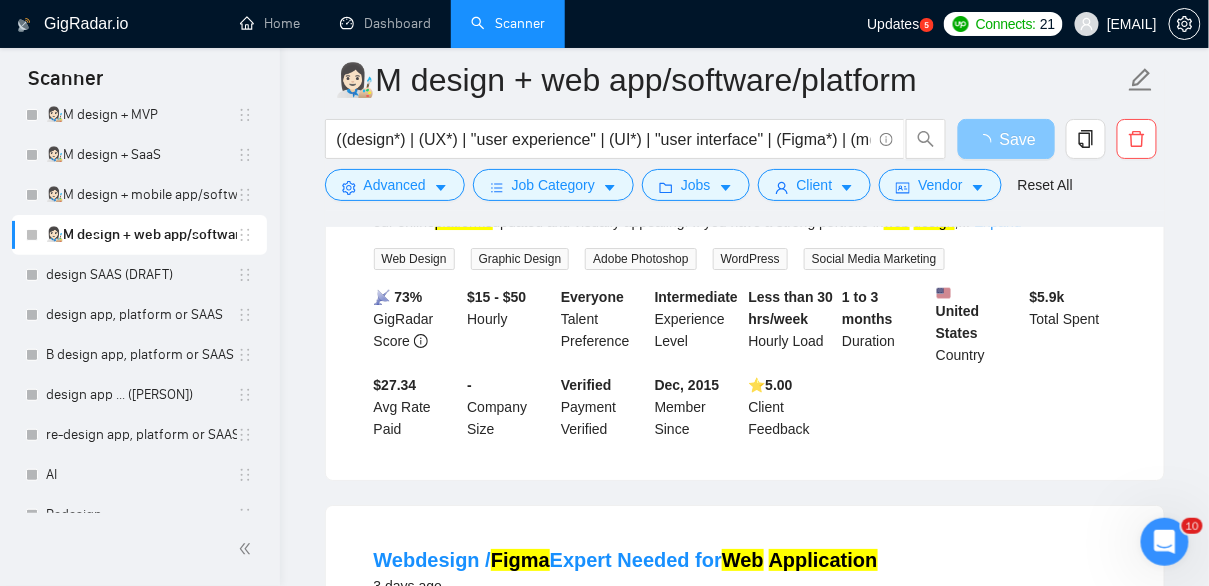 scroll, scrollTop: 1699, scrollLeft: 0, axis: vertical 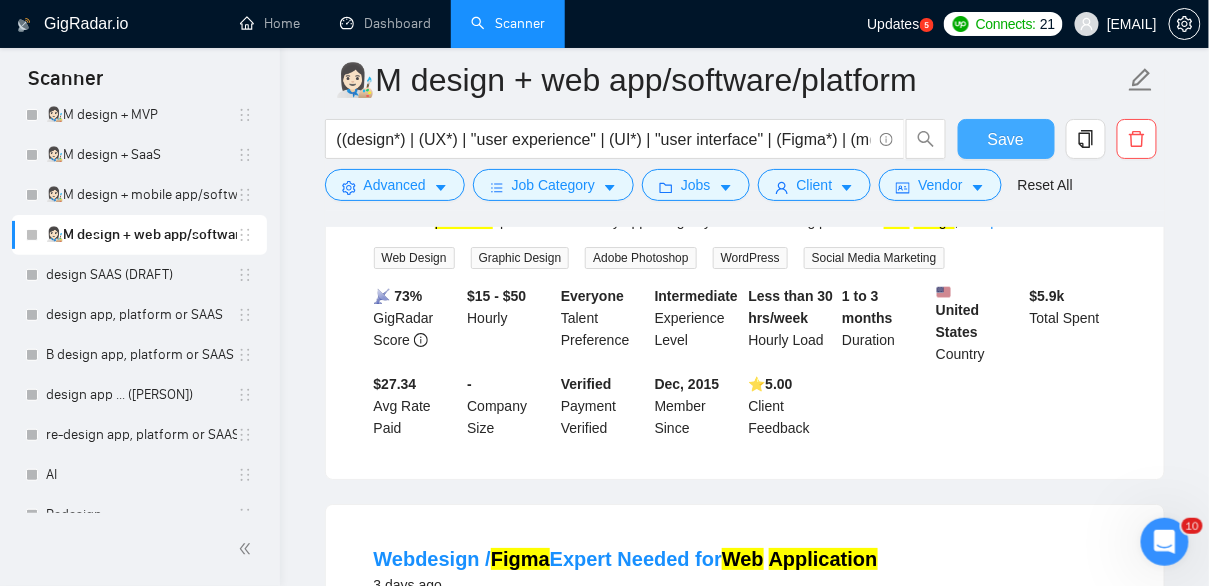 click on "Save" at bounding box center (1006, 139) 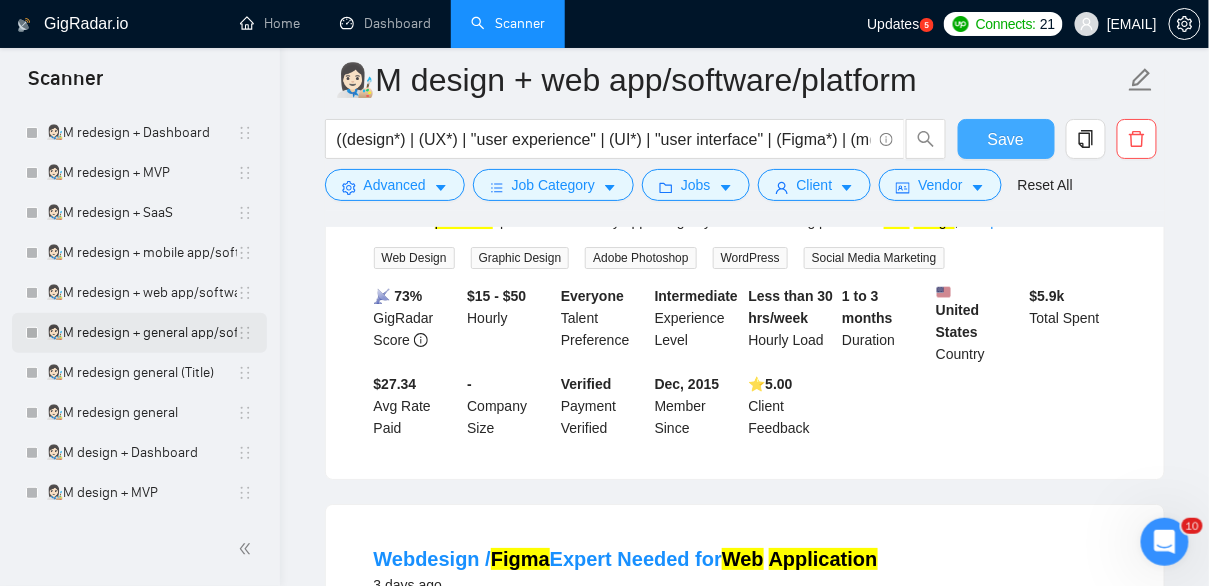 scroll, scrollTop: 91, scrollLeft: 0, axis: vertical 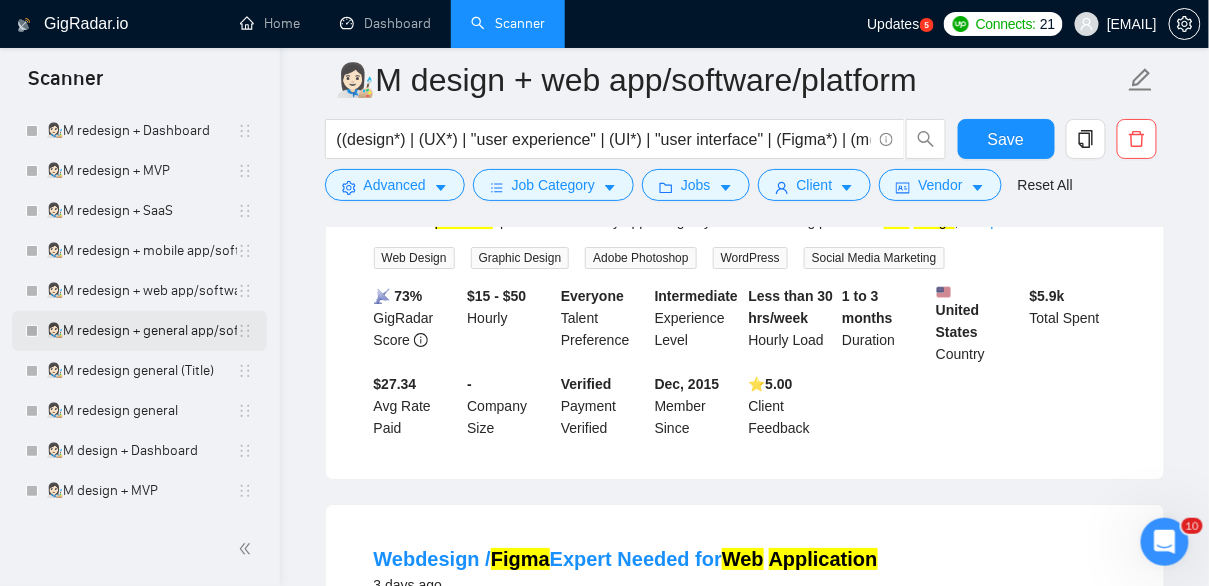 click on "👩🏻‍🎨M redesign + general app/software/platform" at bounding box center [141, 331] 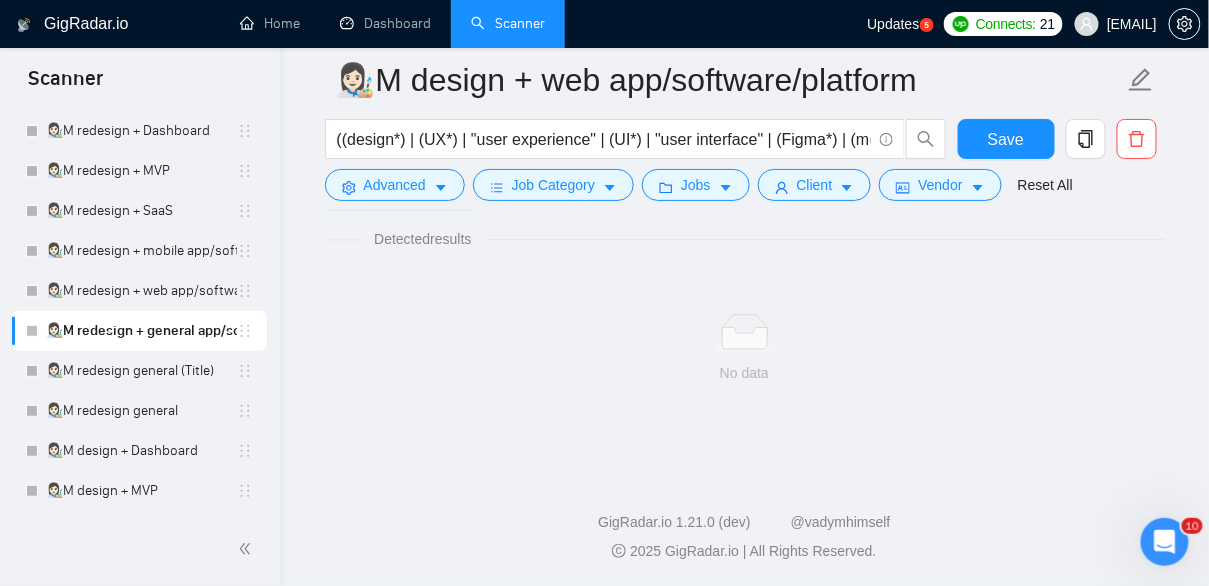 scroll, scrollTop: 1331, scrollLeft: 0, axis: vertical 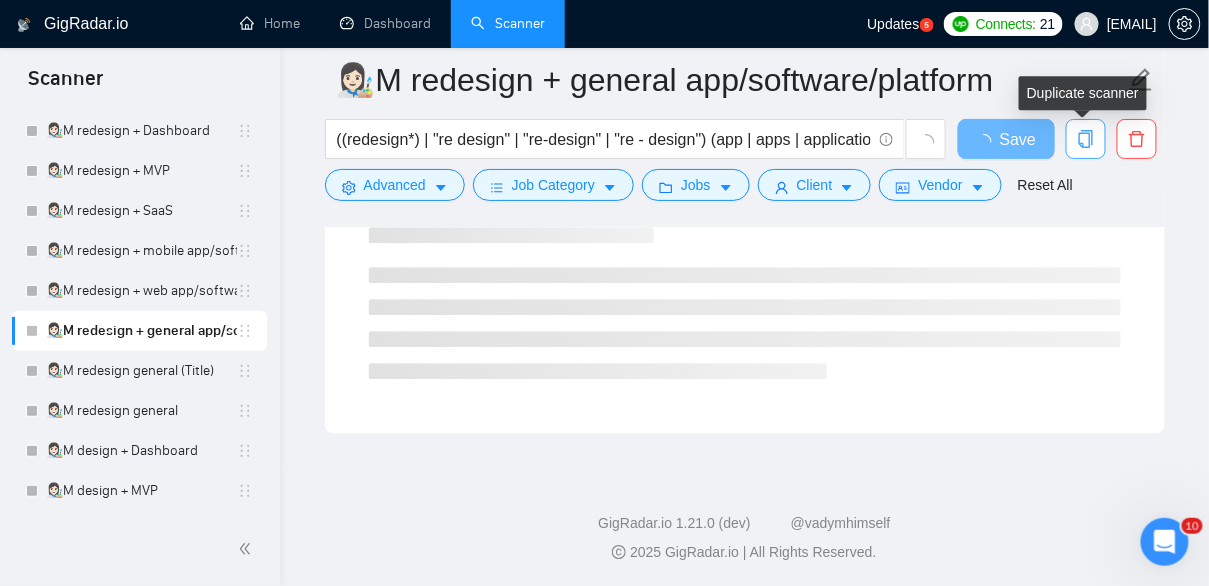 click 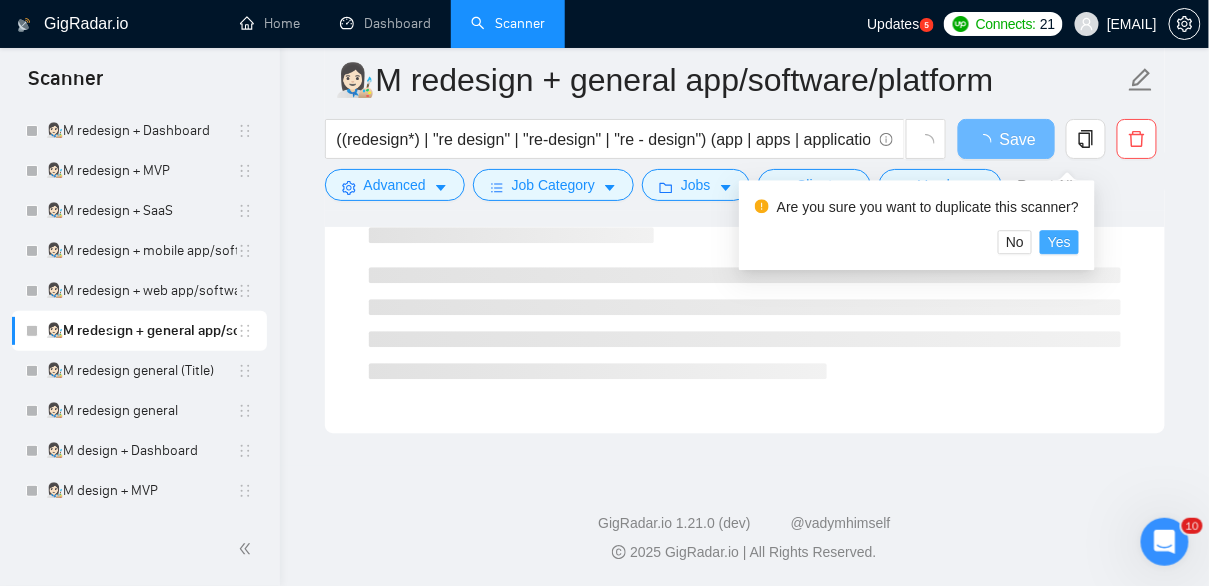 click on "Yes" at bounding box center [1059, 242] 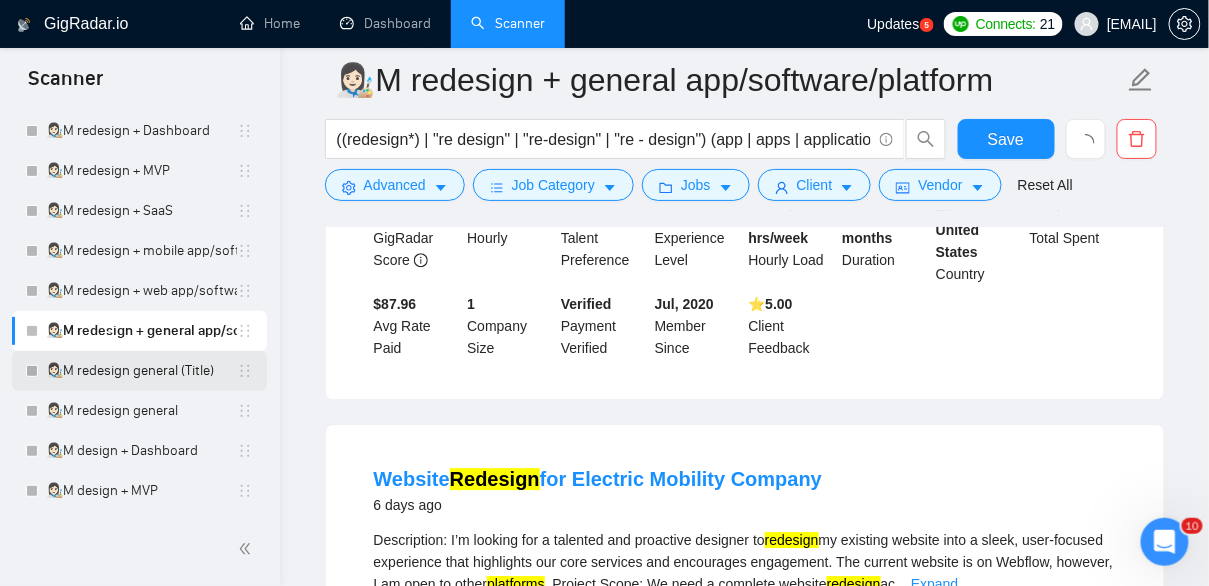 scroll, scrollTop: 768, scrollLeft: 0, axis: vertical 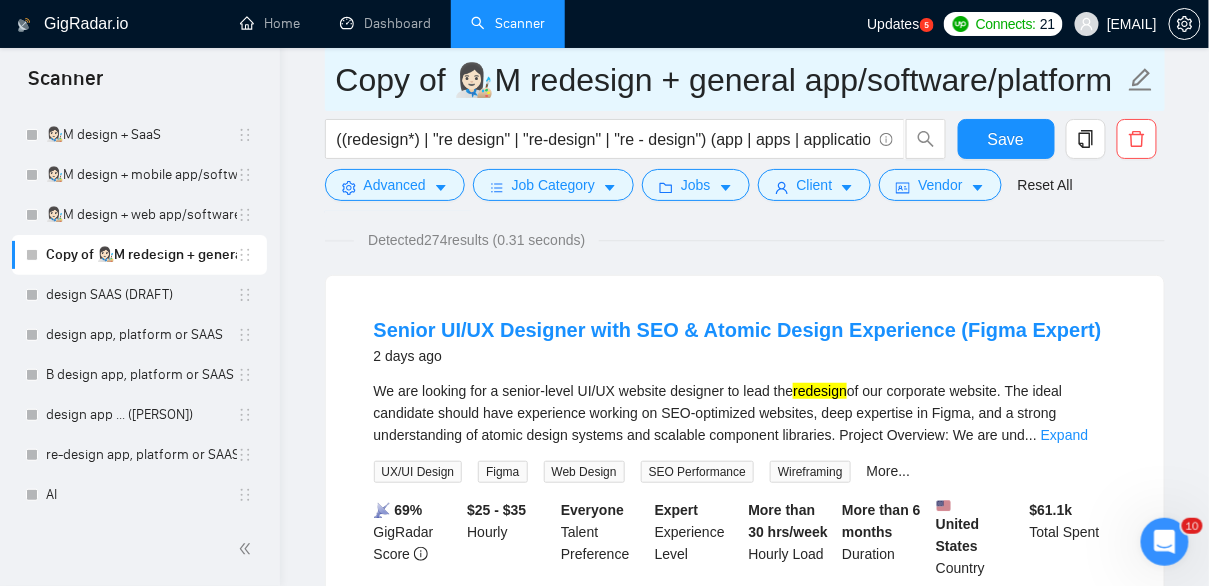 drag, startPoint x: 453, startPoint y: 85, endPoint x: 297, endPoint y: 76, distance: 156.2594 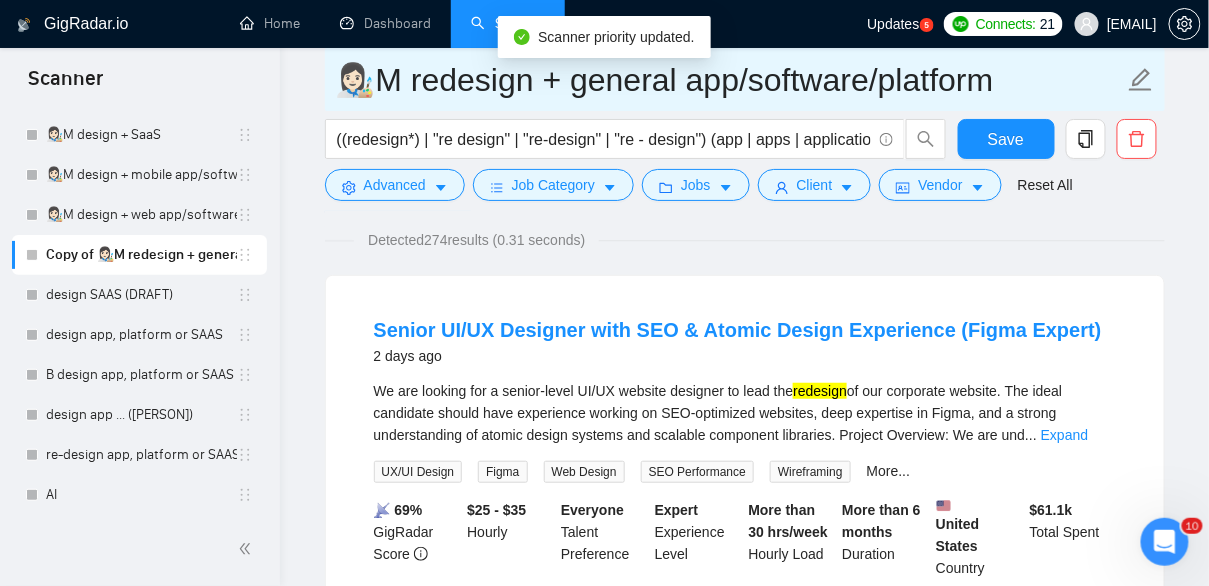 drag, startPoint x: 428, startPoint y: 82, endPoint x: 409, endPoint y: 82, distance: 19 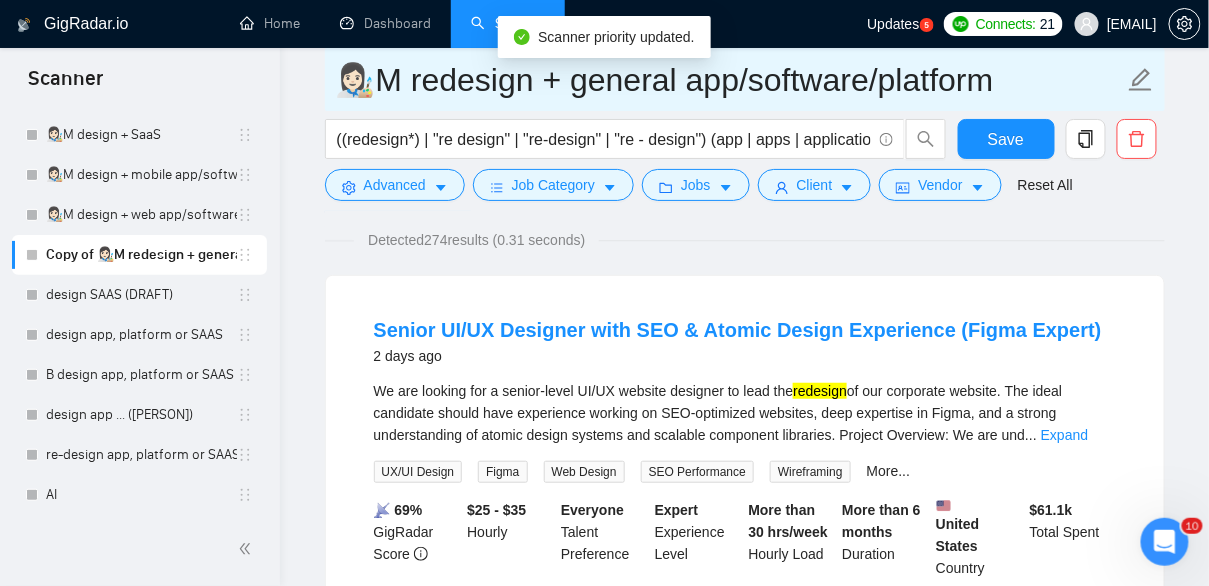 click on "👩🏻‍🎨M redesign + general app/software/platform" at bounding box center (730, 80) 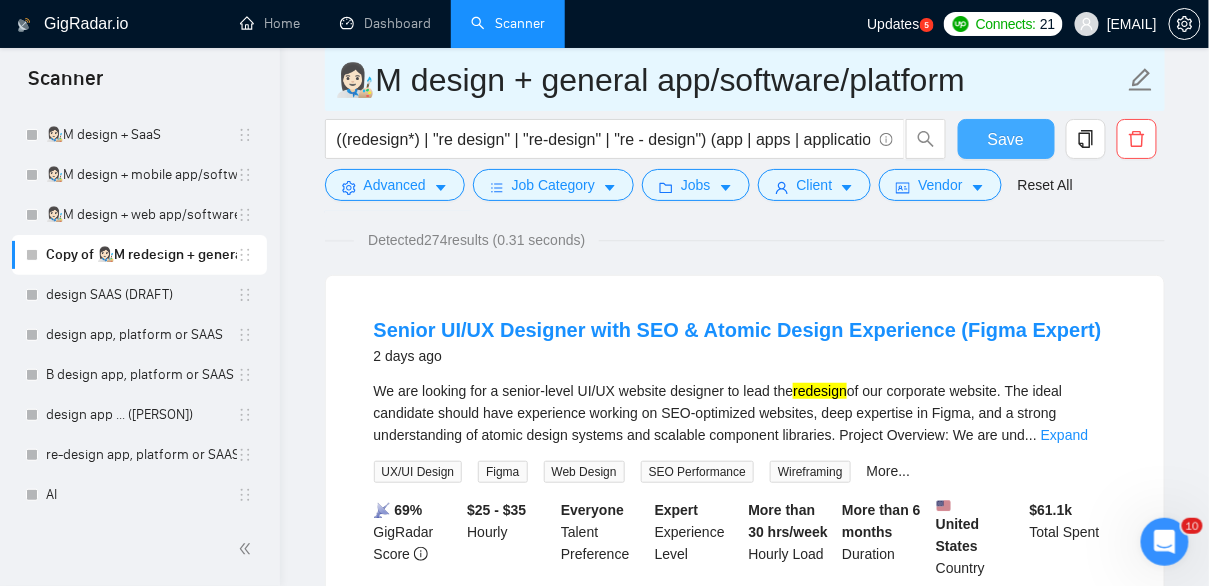 type on "👩🏻‍🎨M design + general app/software/platform" 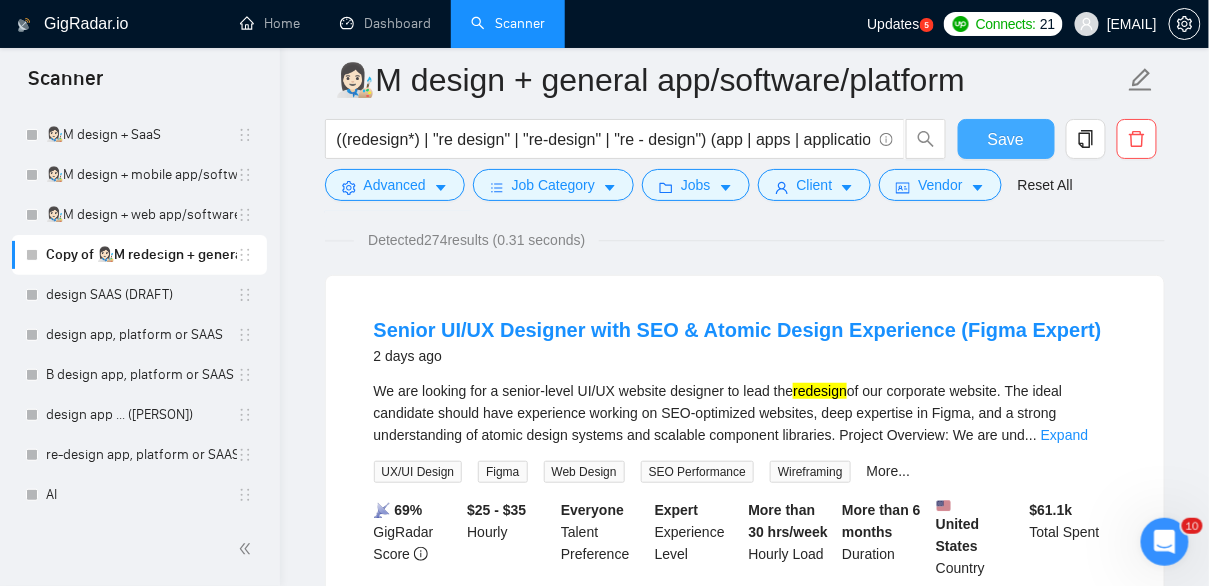 click on "Save" at bounding box center (1006, 139) 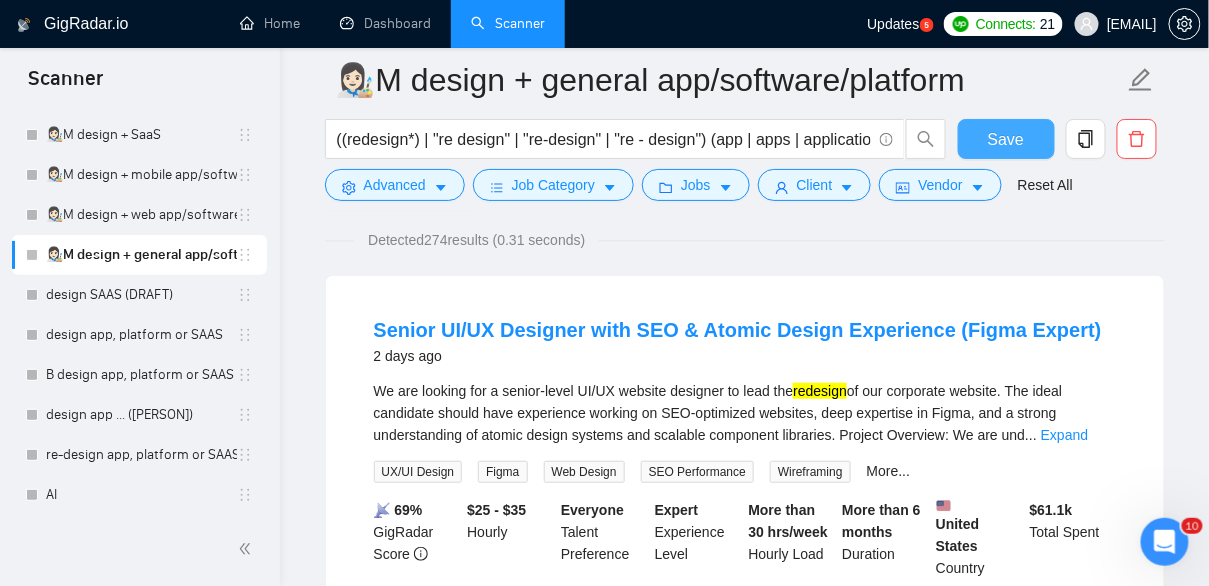 click on "Save" at bounding box center [1006, 139] 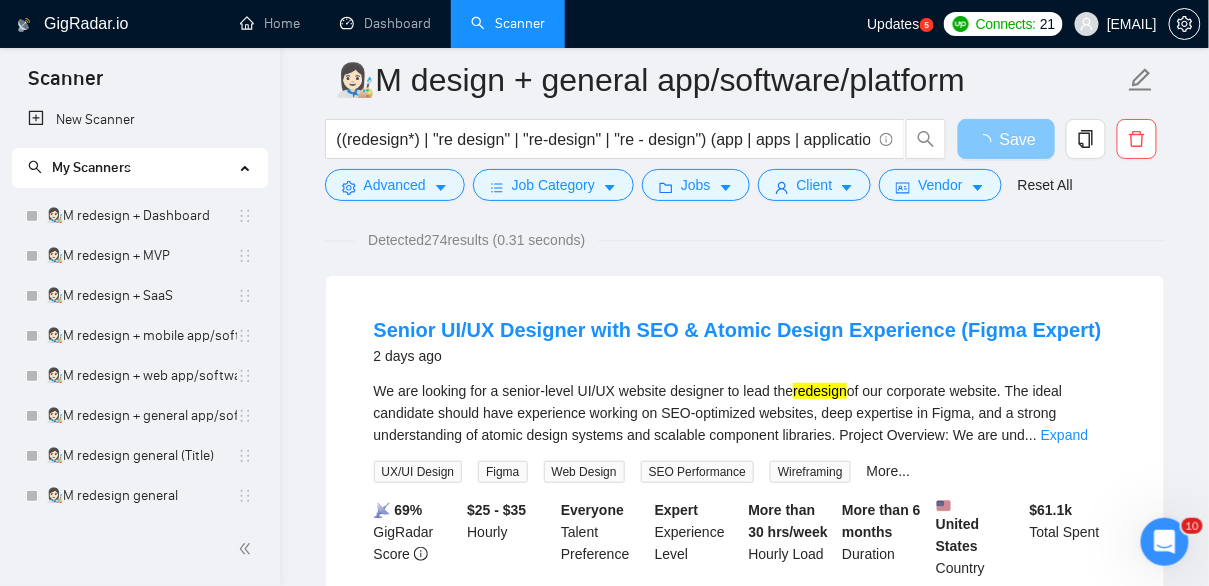 scroll, scrollTop: 0, scrollLeft: 0, axis: both 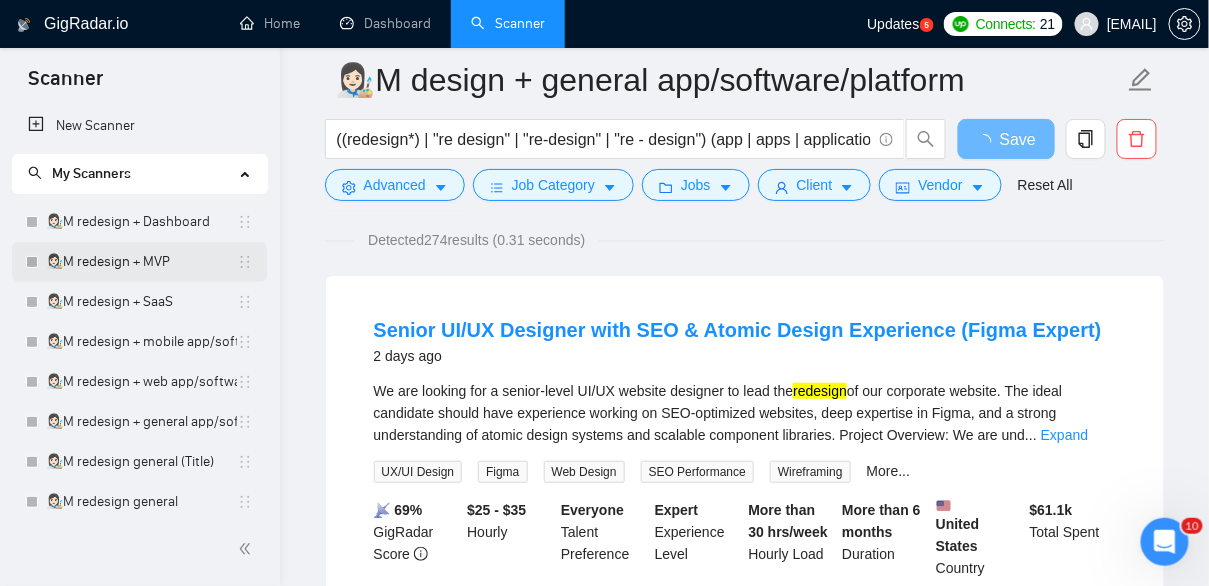 click on "👩🏻‍🎨M redesign + MVP" at bounding box center (141, 262) 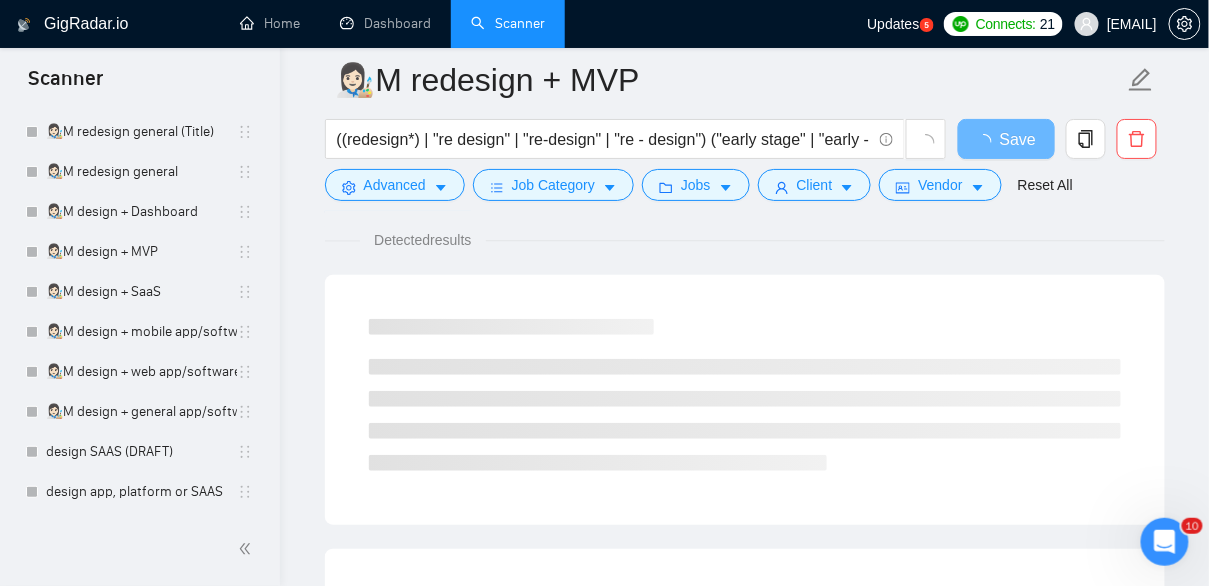scroll, scrollTop: 362, scrollLeft: 0, axis: vertical 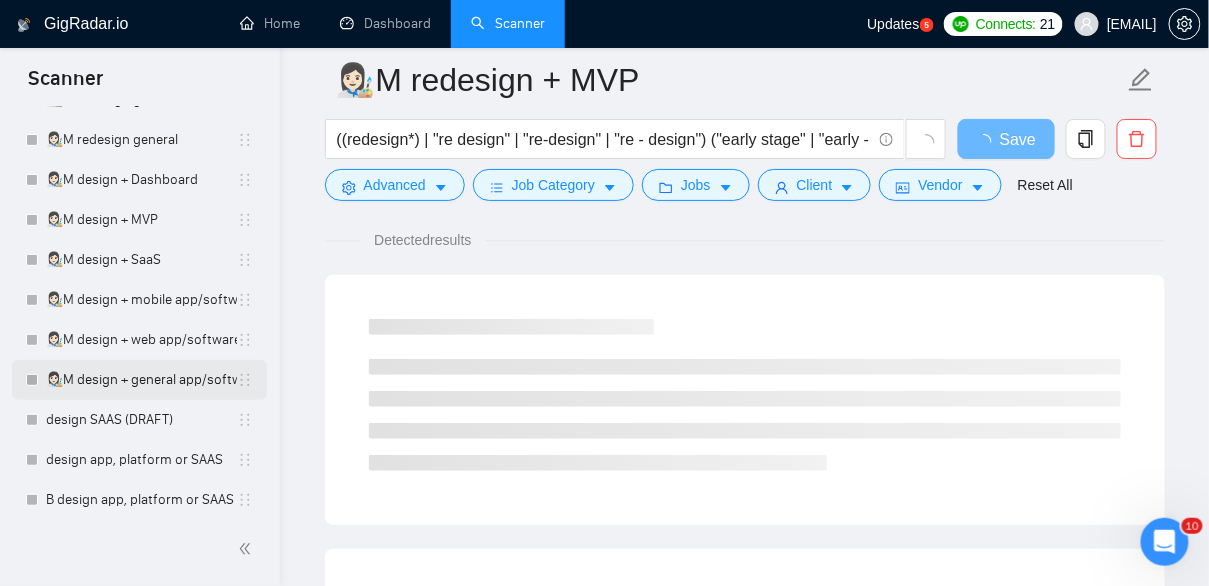 click on "👩🏻‍🎨M design + general app/software/platform" at bounding box center (141, 380) 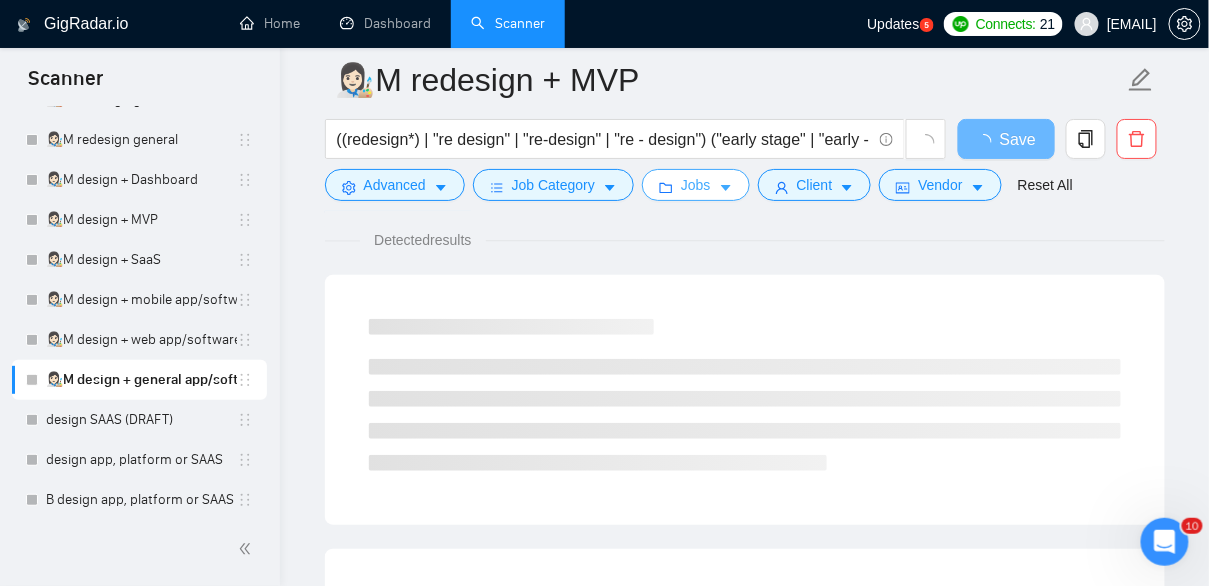 click on "👩🏻‍🎨M design + web app/software/platform" at bounding box center [141, 340] 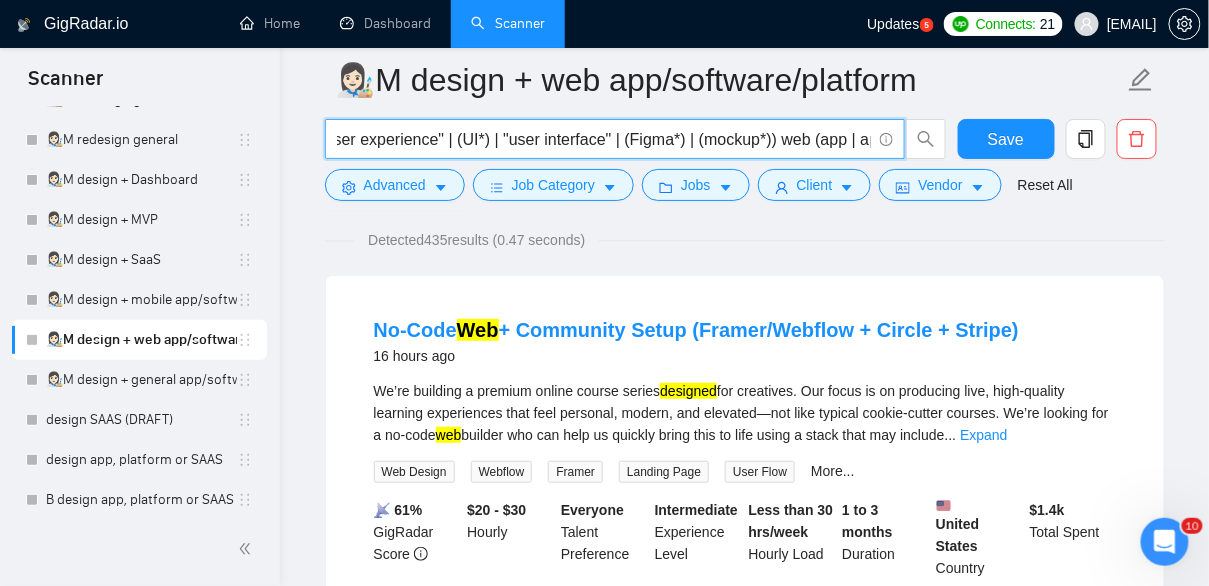scroll, scrollTop: 0, scrollLeft: 158, axis: horizontal 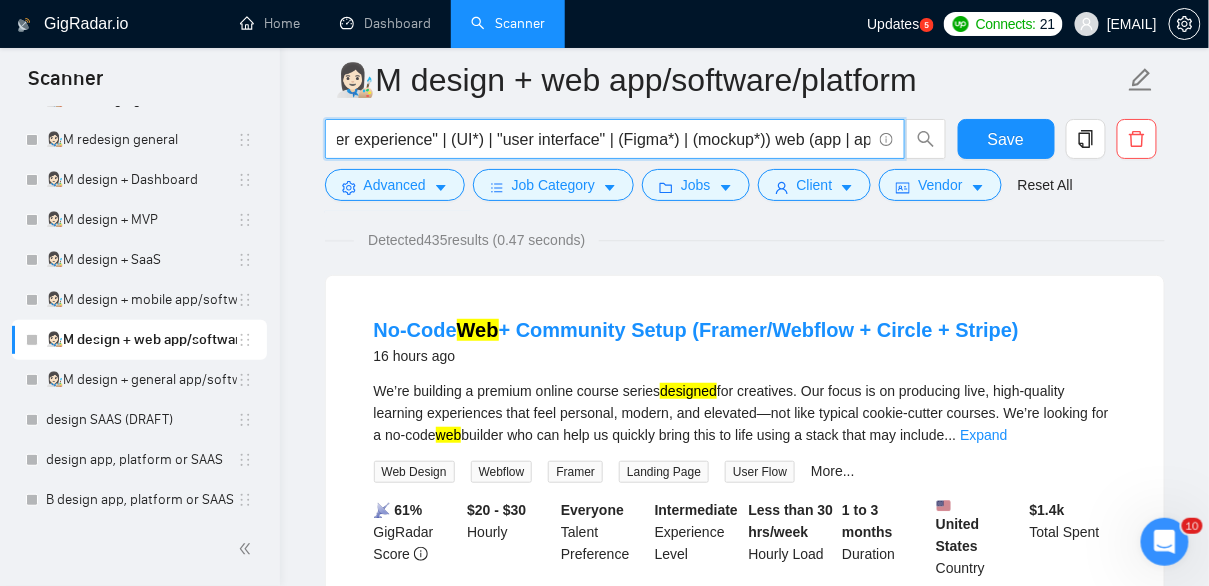drag, startPoint x: 338, startPoint y: 139, endPoint x: 786, endPoint y: 135, distance: 448.01785 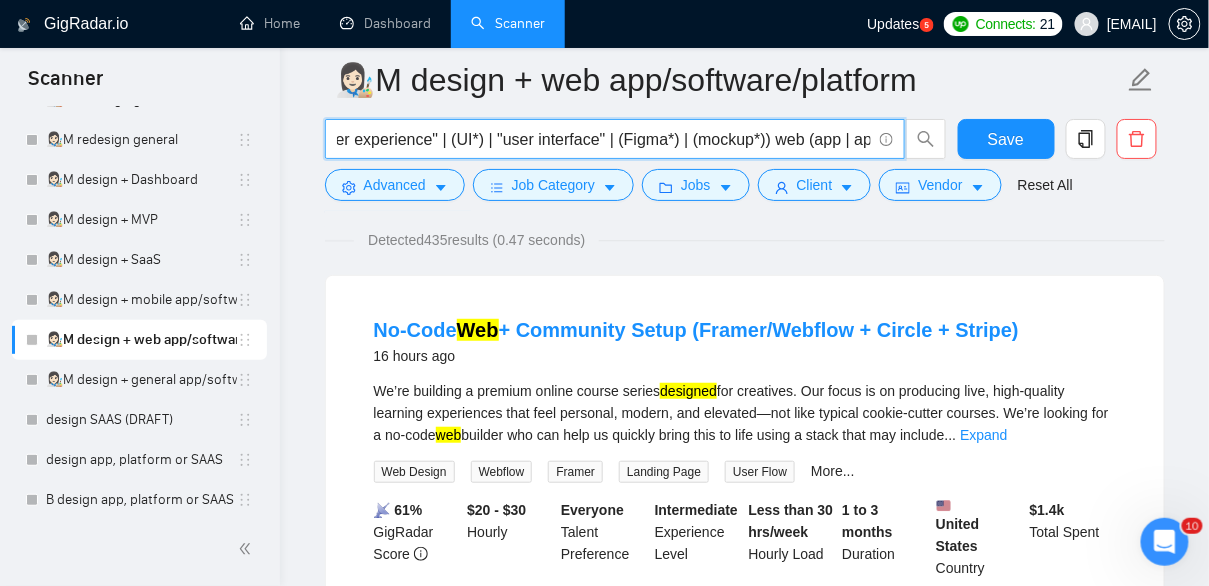 click on "((design*) | (UX*) | "user experience" | (UI*) | "user interface" | (Figma*) | (mockup*)) web (app | apps | application | applications | software | (solution*) | (platform*))" at bounding box center [604, 139] 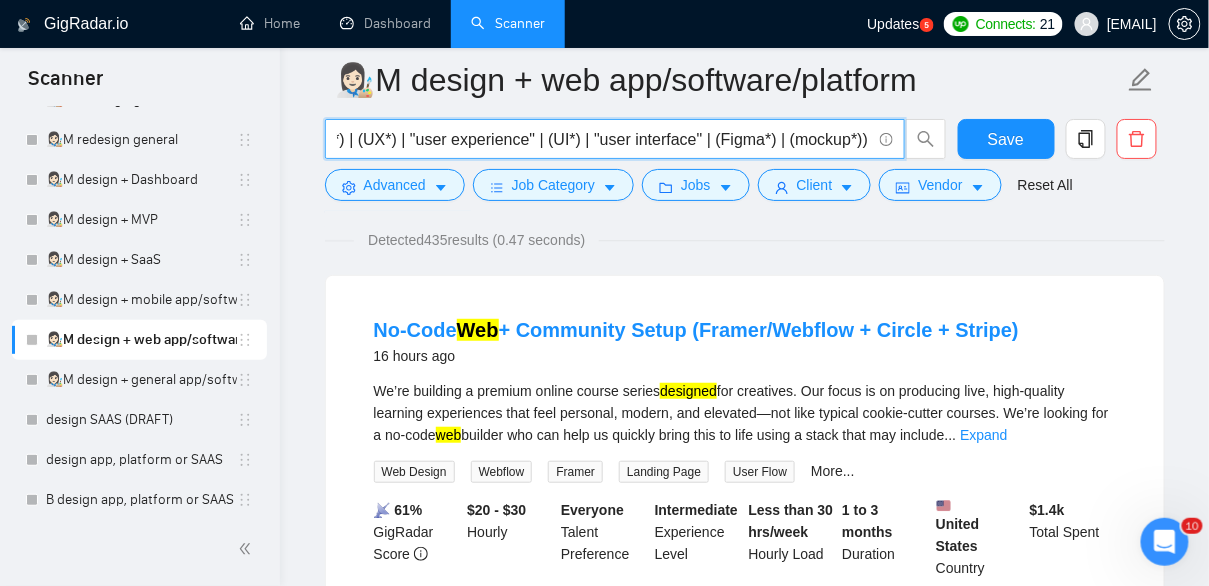 scroll, scrollTop: 0, scrollLeft: 0, axis: both 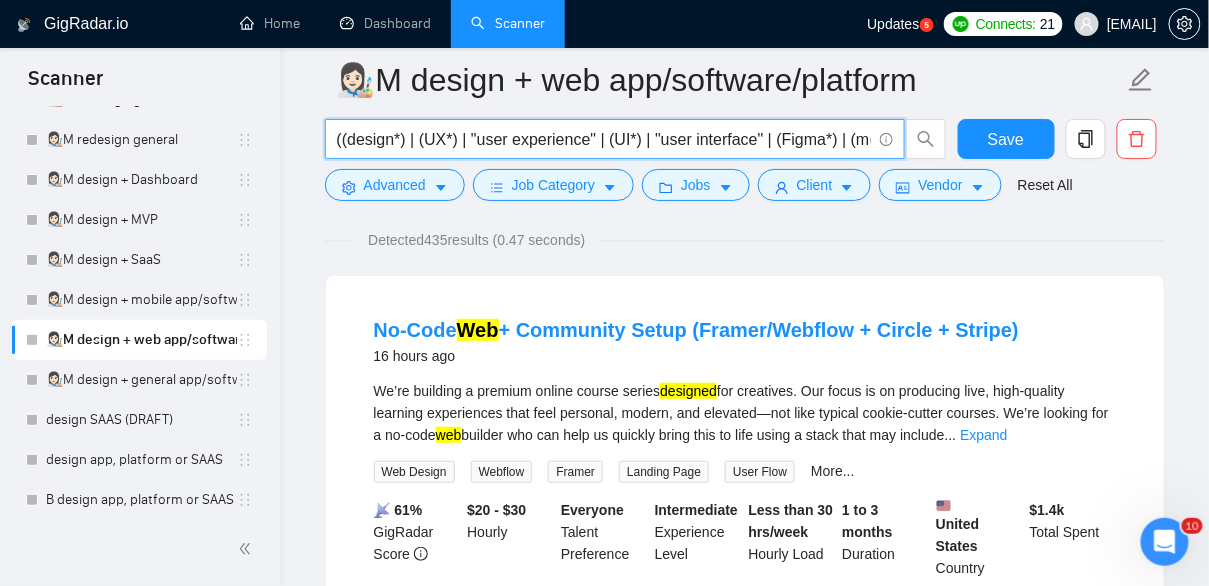 drag, startPoint x: 790, startPoint y: 143, endPoint x: 299, endPoint y: 132, distance: 491.1232 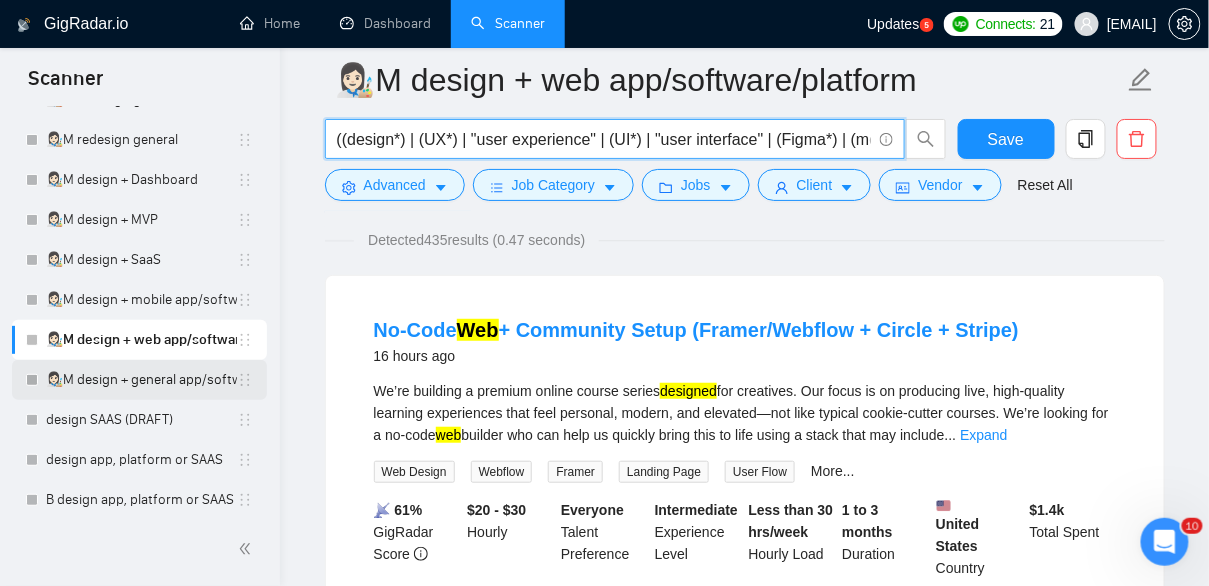 click on "👩🏻‍🎨M design + general app/software/platform" at bounding box center [141, 380] 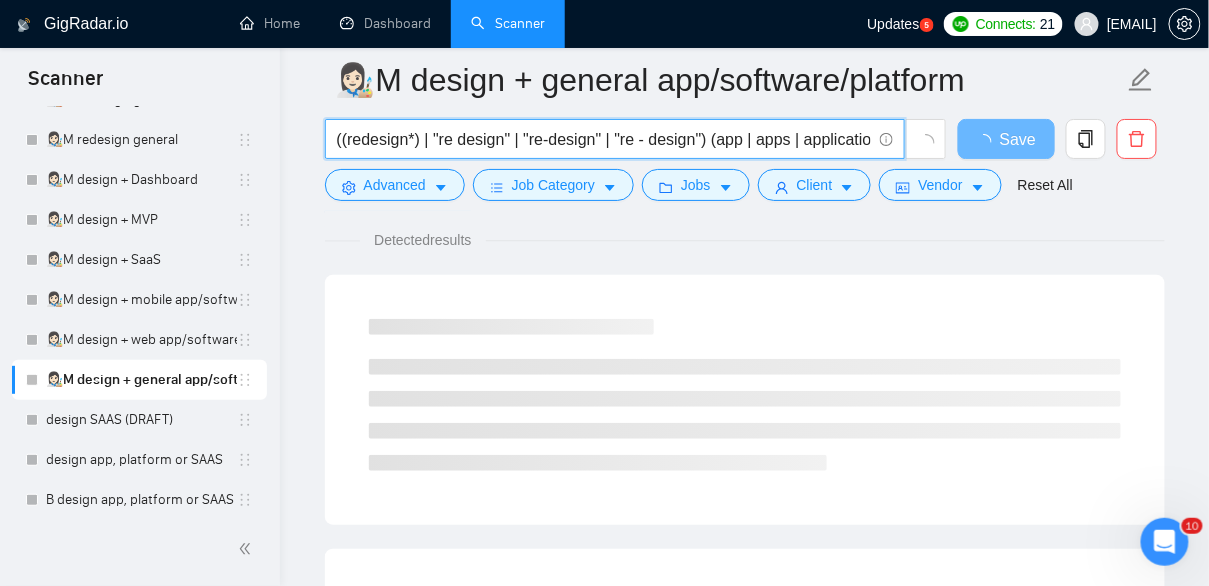 click on "((redesign*) | "re design" | "re-design" | "re - design") (app | apps | application | applications | software | (solution*) | (platform*))" at bounding box center [604, 139] 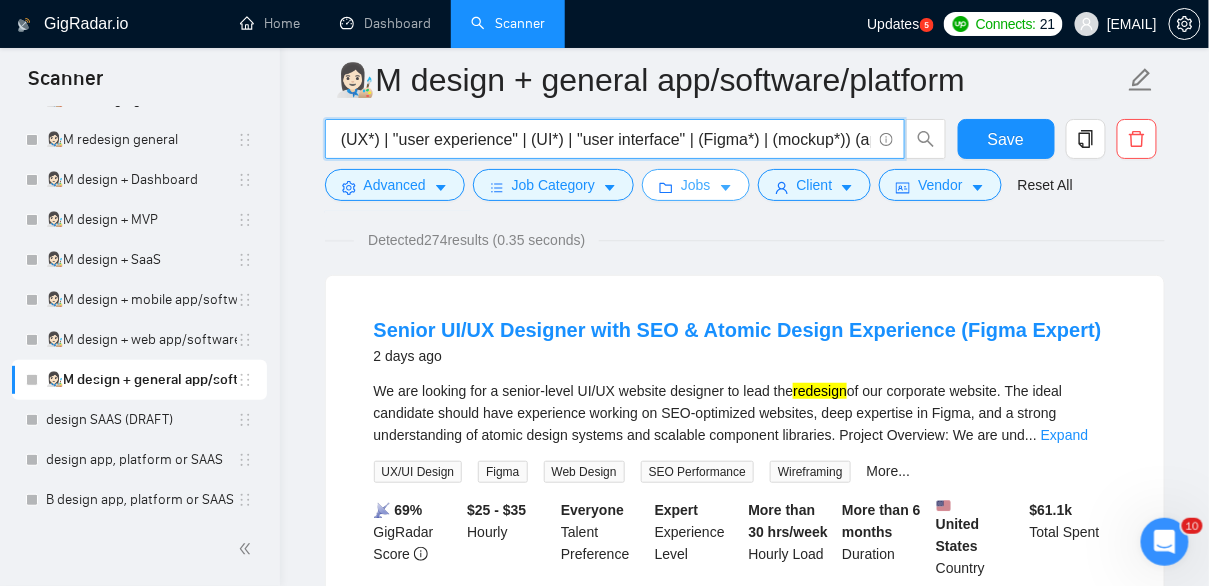scroll, scrollTop: 0, scrollLeft: 348, axis: horizontal 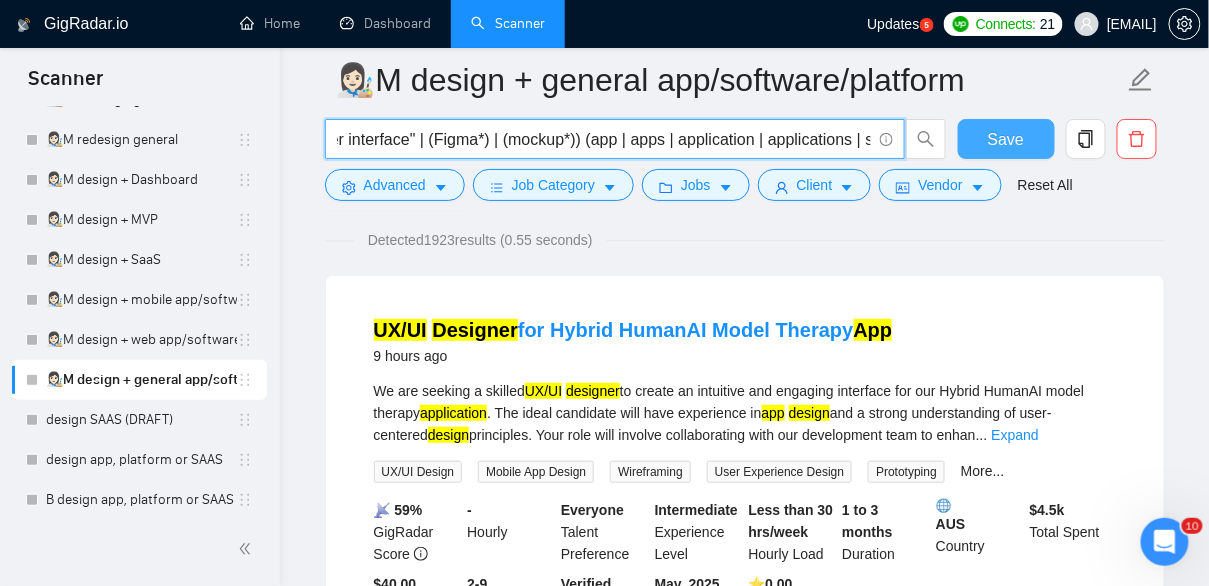 type on "((design*) | (UX*) | "user experience" | (UI*) | "user interface" | (Figma*) | (mockup*)) (app | apps | application | applications | software | (solution*) | (platform*))" 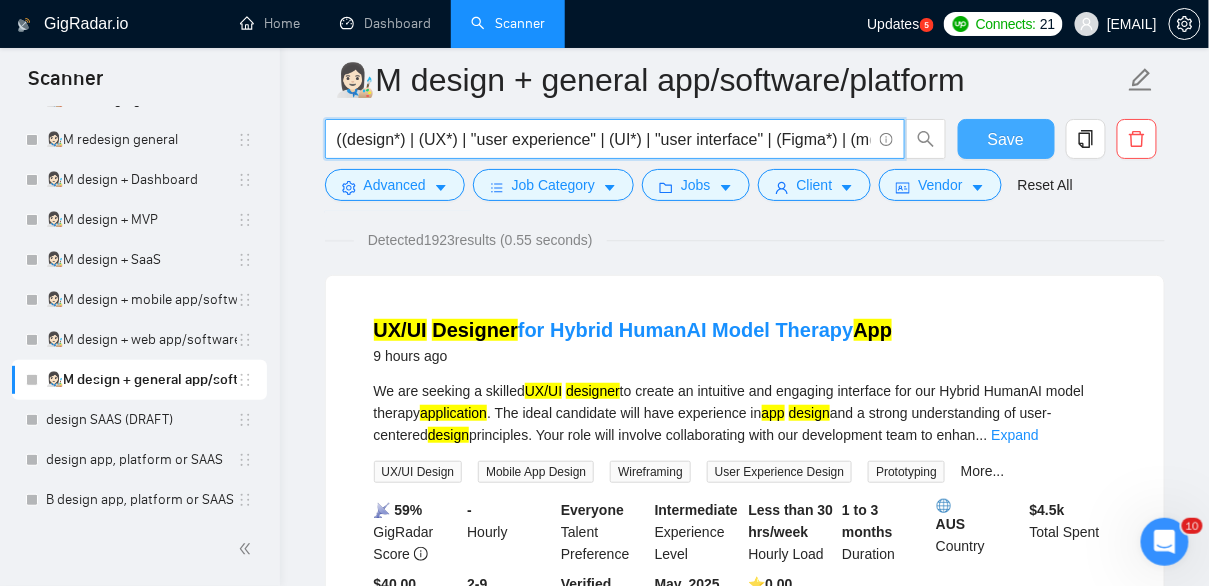 click on "Save" at bounding box center (1006, 139) 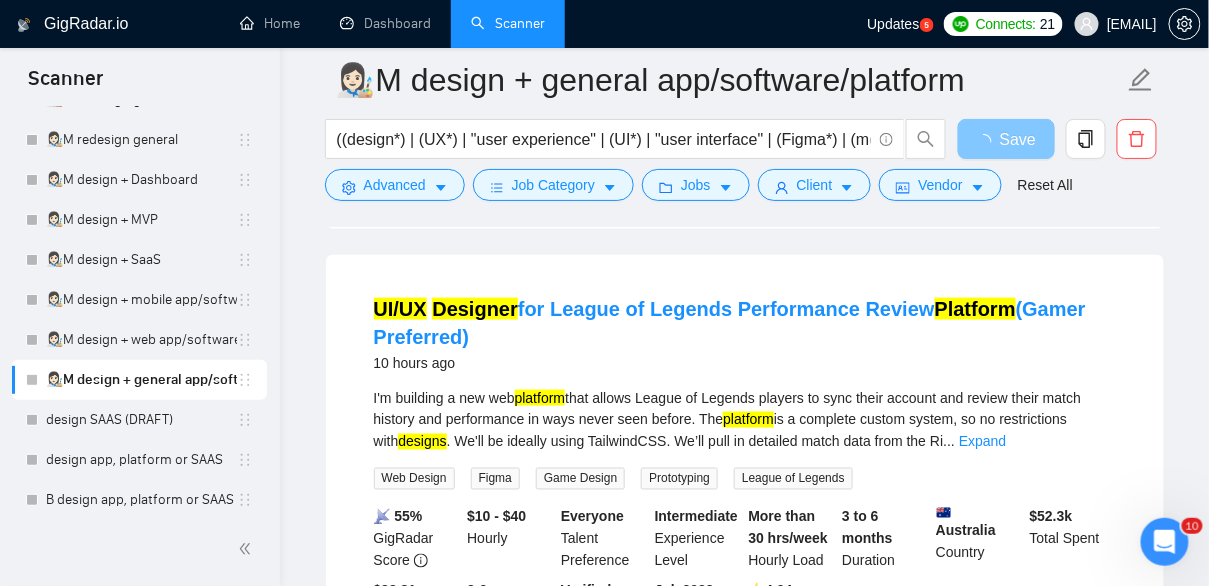 scroll, scrollTop: 609, scrollLeft: 0, axis: vertical 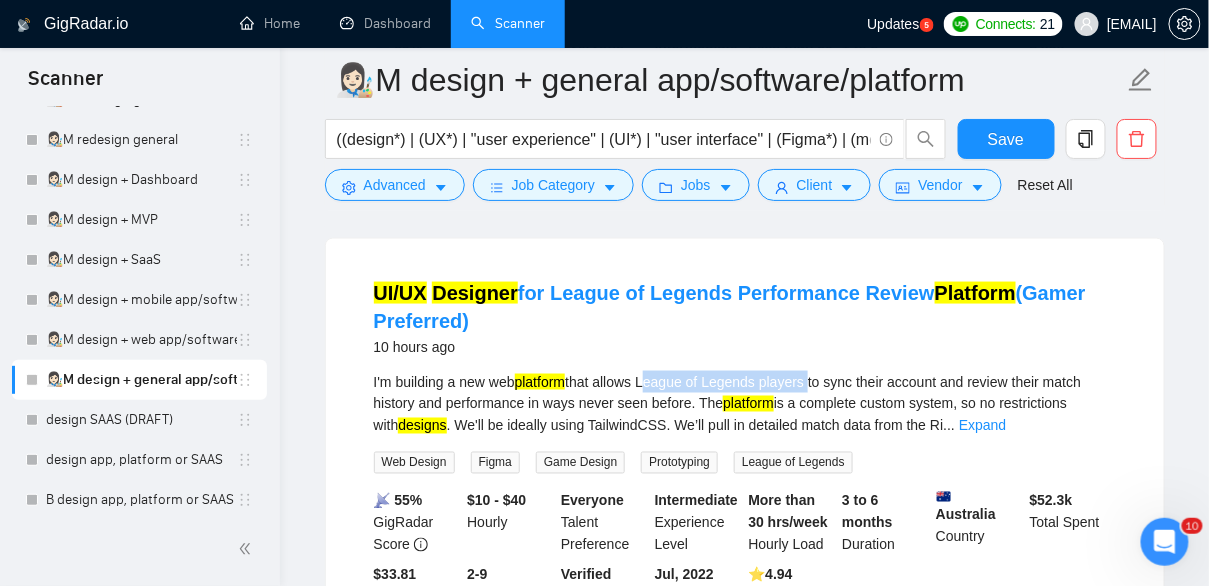 drag, startPoint x: 655, startPoint y: 382, endPoint x: 828, endPoint y: 380, distance: 173.01157 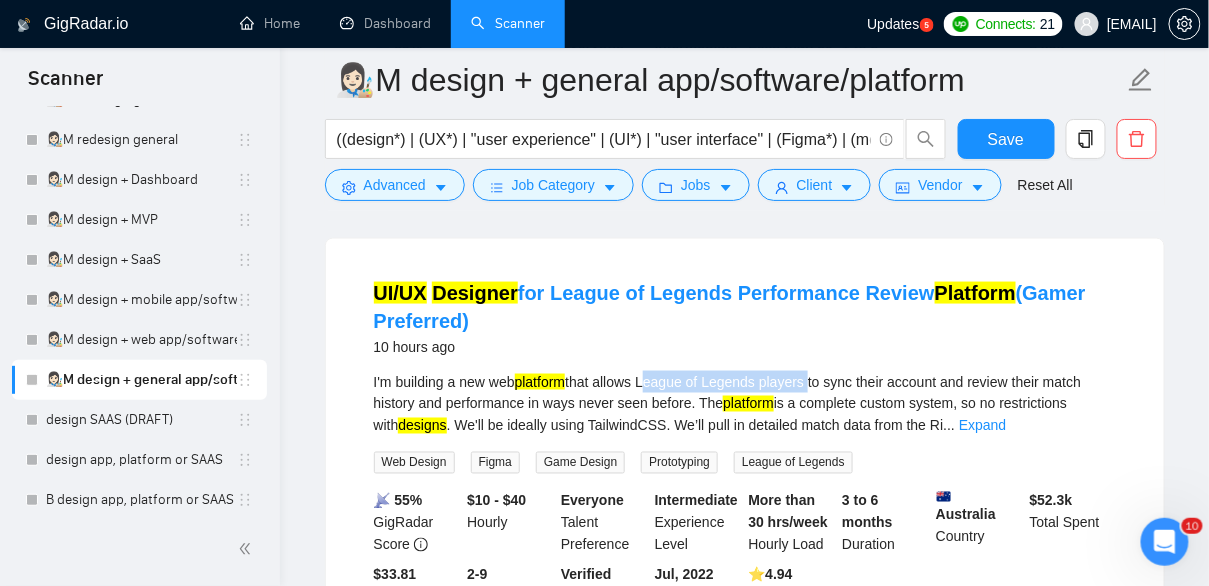 click on "I'm building a new web  platform  that allows League of Legends players to sync their account and review their match history and performance in ways never seen before.
The  platform  is a complete custom system, so no restrictions with  designs . We'll be ideally using TailwindCSS.
We’ll pull in detailed match data from the Ri ... Expand" at bounding box center (745, 404) 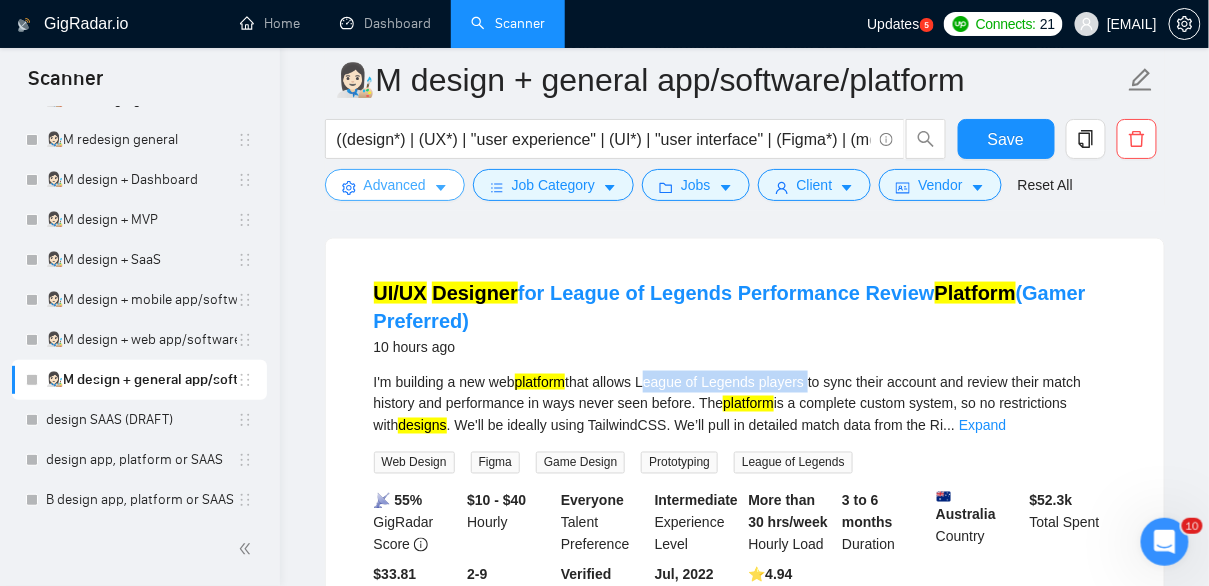 click on "Advanced" at bounding box center (395, 185) 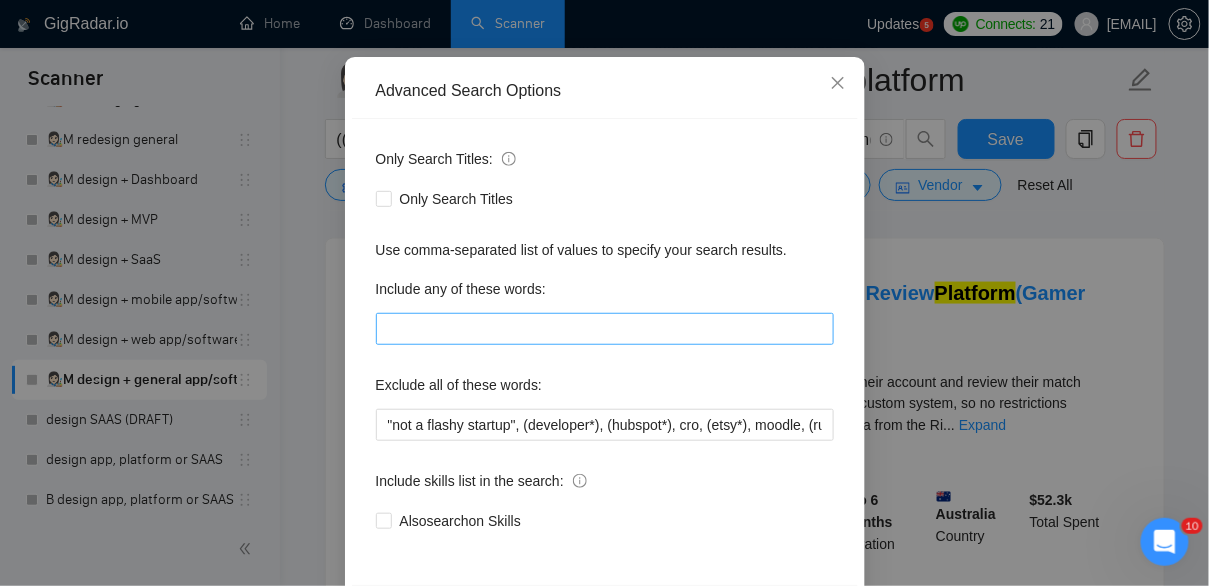 scroll, scrollTop: 182, scrollLeft: 0, axis: vertical 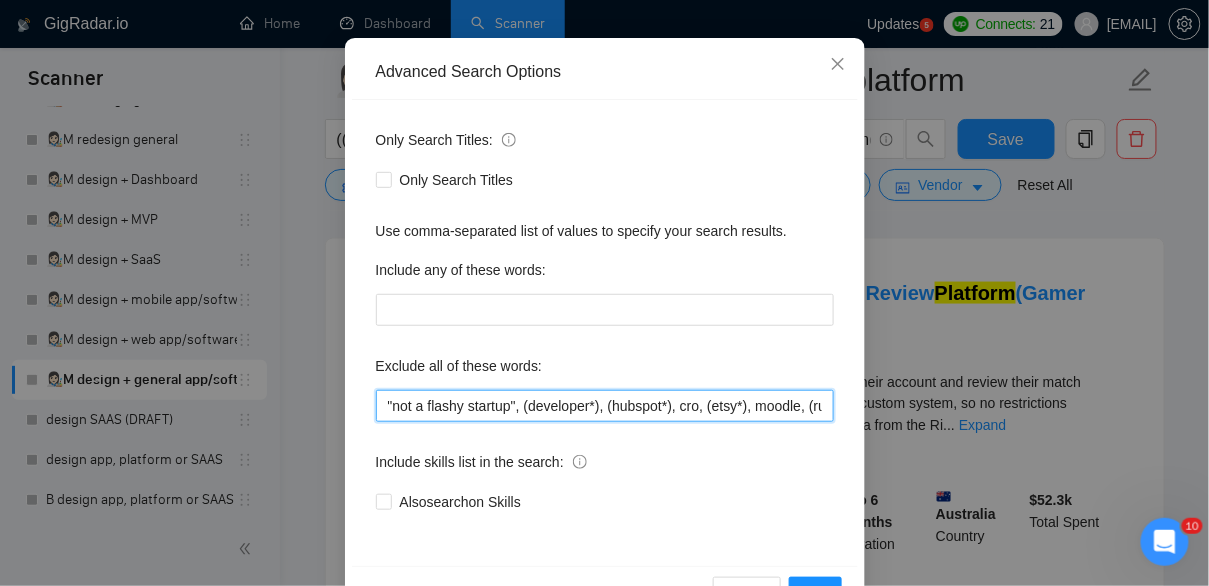 click on ""not a flashy startup", (developer*), (hubspot*), cro, (etsy*), moodle, (ruby*), godaddy, wix, kajabi, "no agency", "No Agencies", "quick, easy", "not an agency", "full-stack", "full stack", (wordpress*), "t-shirt", "t-shirt", unbounce,  images, adobe, magento, salesforce, (gohighlevel*), "go high level", (tutor*), "hero section"," at bounding box center (605, 406) 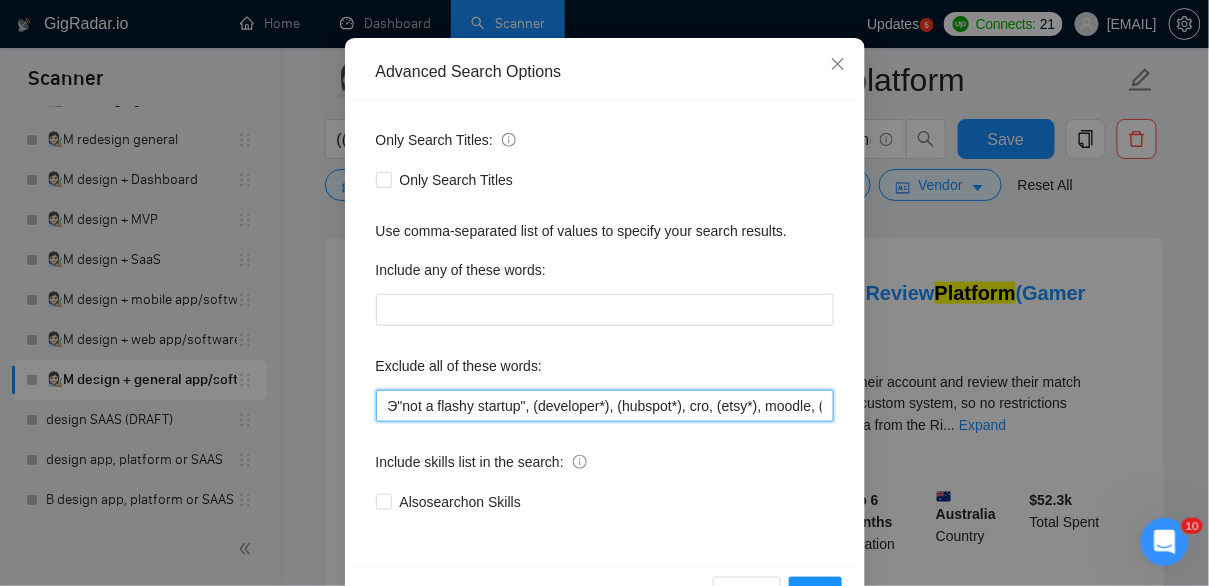 paste on "League of Legends players" 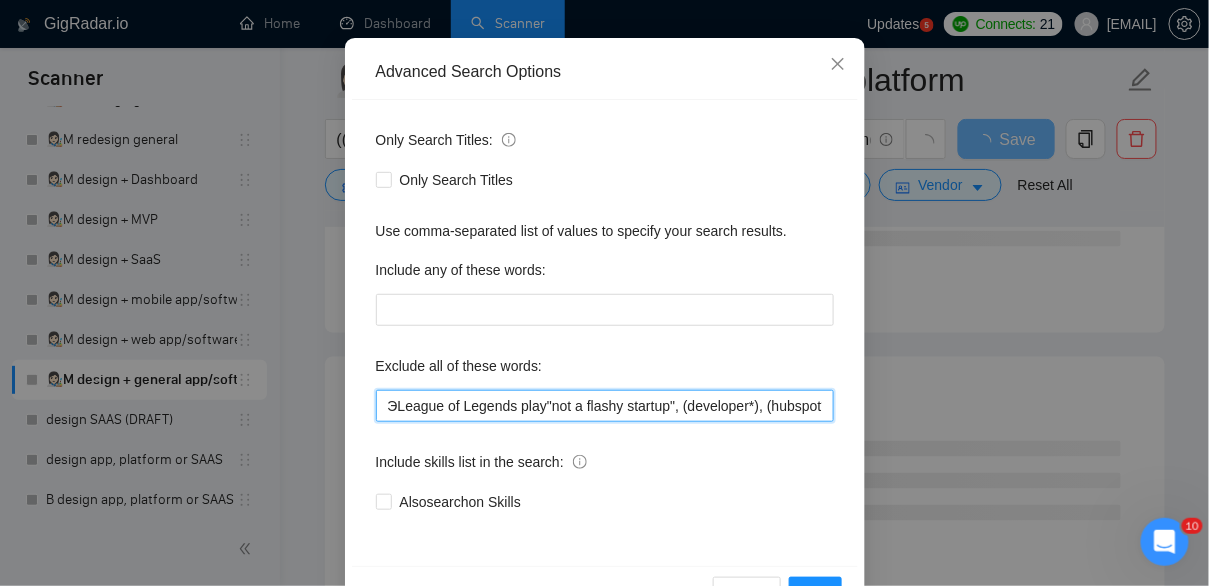 drag, startPoint x: 391, startPoint y: 407, endPoint x: 546, endPoint y: 414, distance: 155.15799 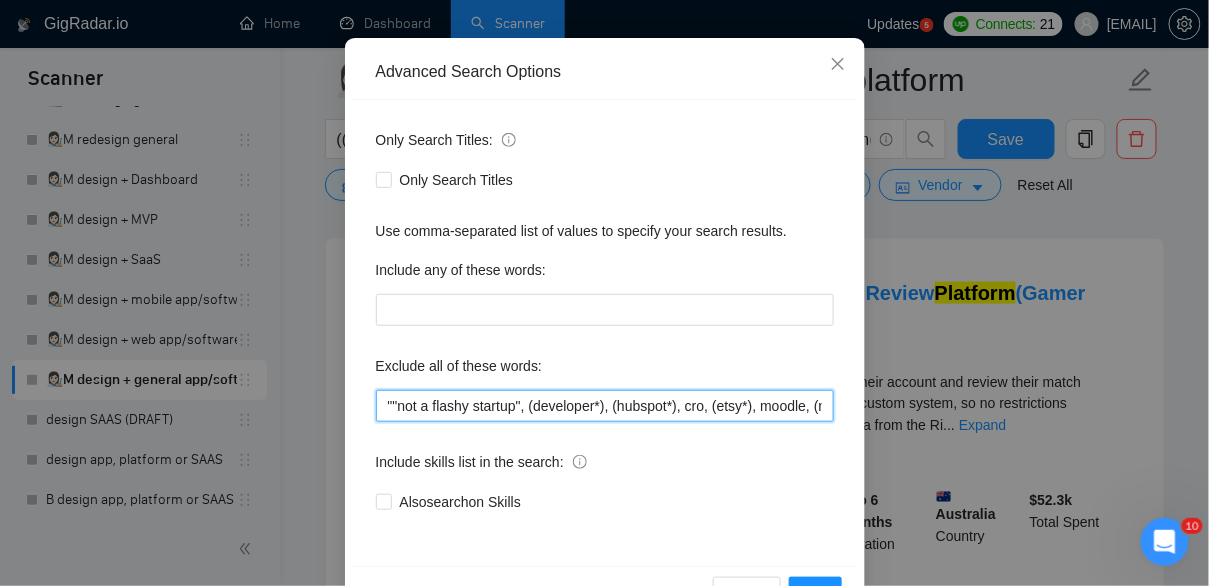 paste on "League of Legends players" 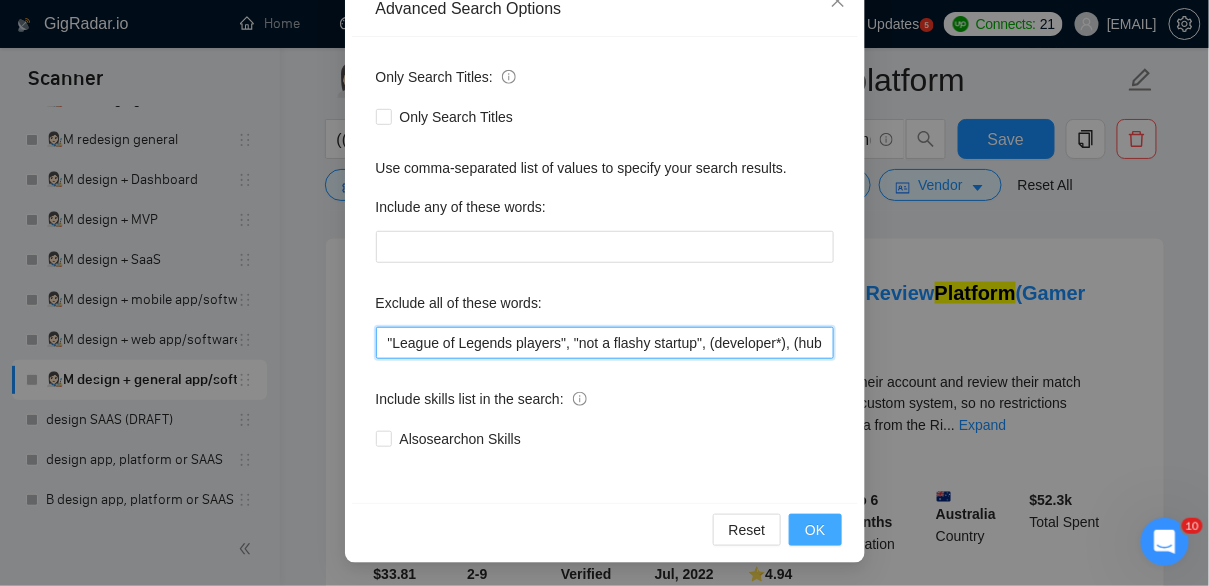 type on ""League of Legends players", "not a flashy startup", (developer*), (hubspot*), cro, (etsy*), moodle, (ruby*), godaddy, wix, kajabi, "no agency", "No Agencies", "quick, easy", "not an agency", "full-stack", "full stack", (wordpress*), "t-shirt", "t-shirt", unbounce,  images, adobe, magento, salesforce, (gohighlevel*), "go high level", (tutor*), "hero section"," 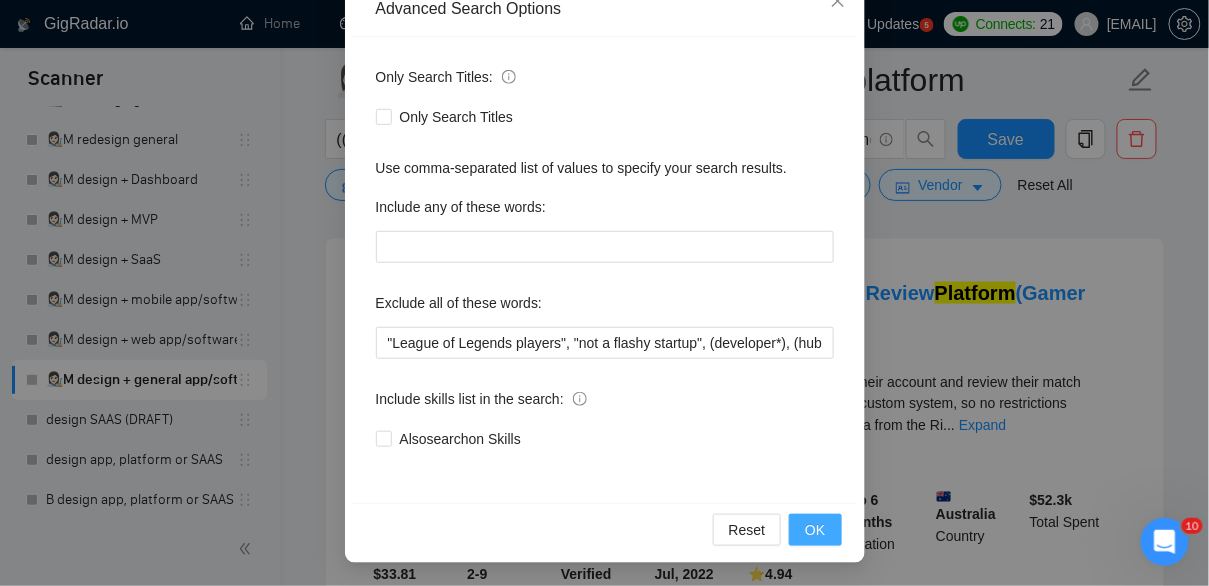 click on "OK" at bounding box center (815, 530) 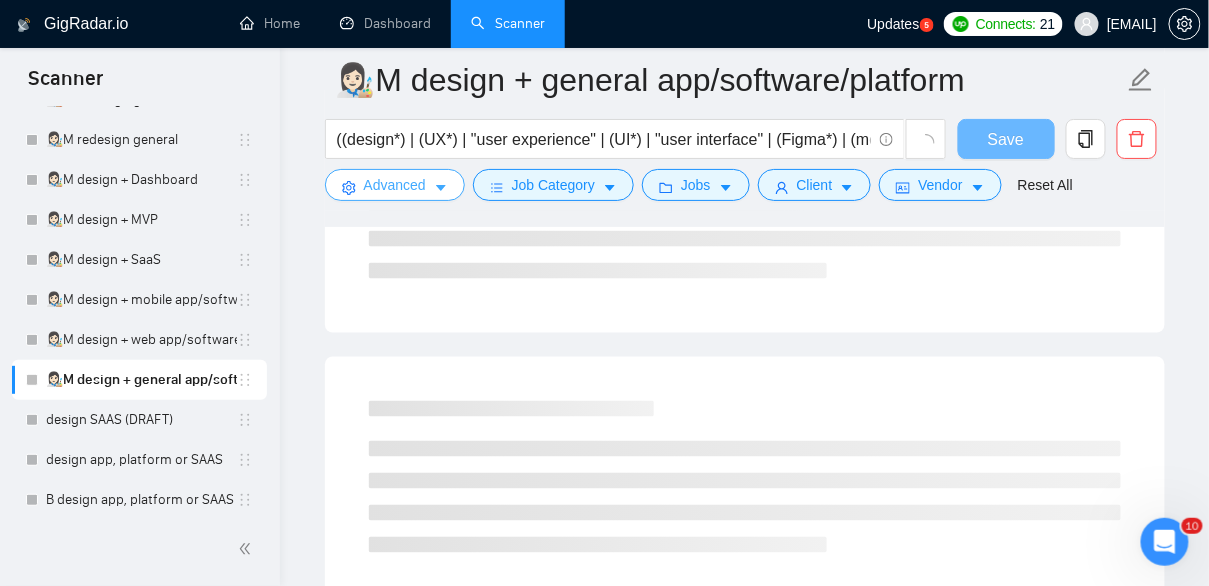 scroll, scrollTop: 0, scrollLeft: 0, axis: both 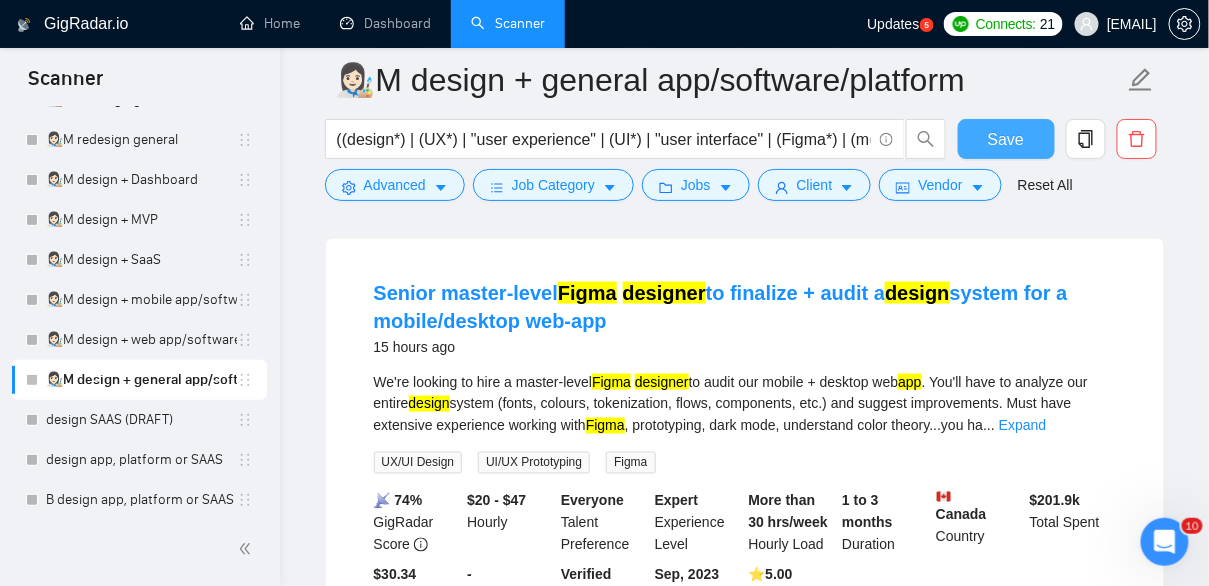 click on "Save" at bounding box center [1006, 139] 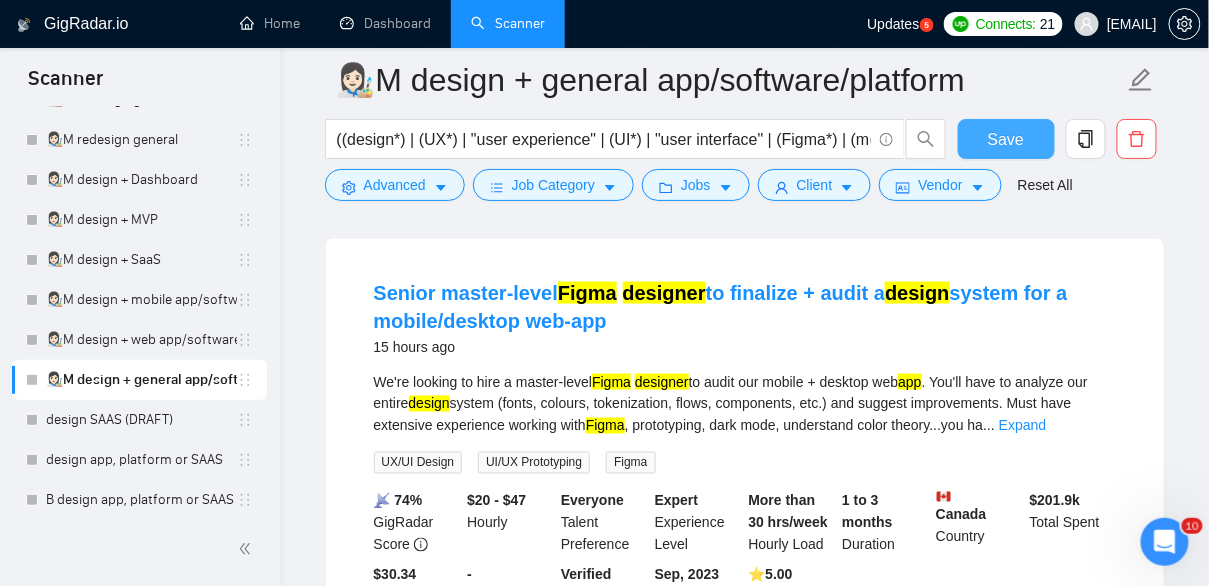 click on "Save" at bounding box center (1006, 139) 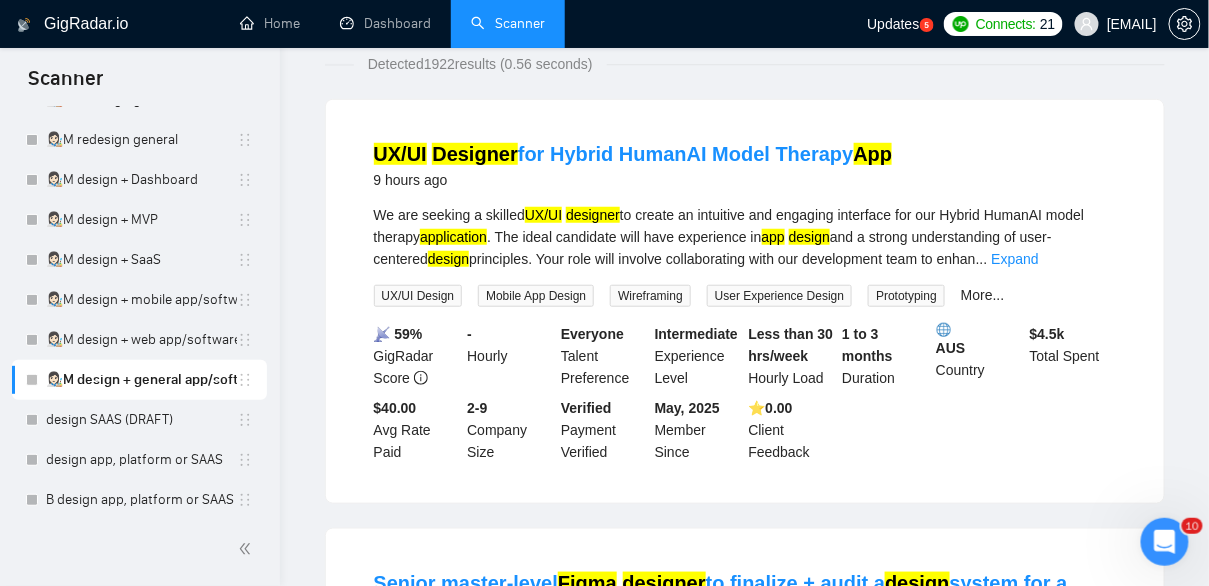 scroll, scrollTop: 0, scrollLeft: 0, axis: both 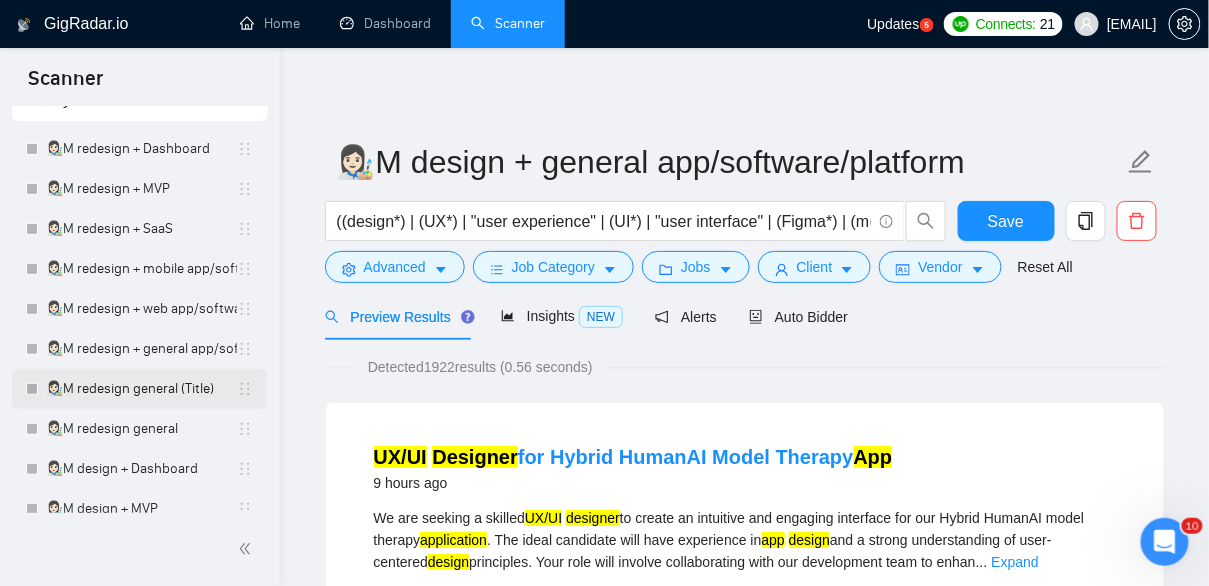 click on "👩🏻‍🎨M redesign general (Title)" at bounding box center (141, 389) 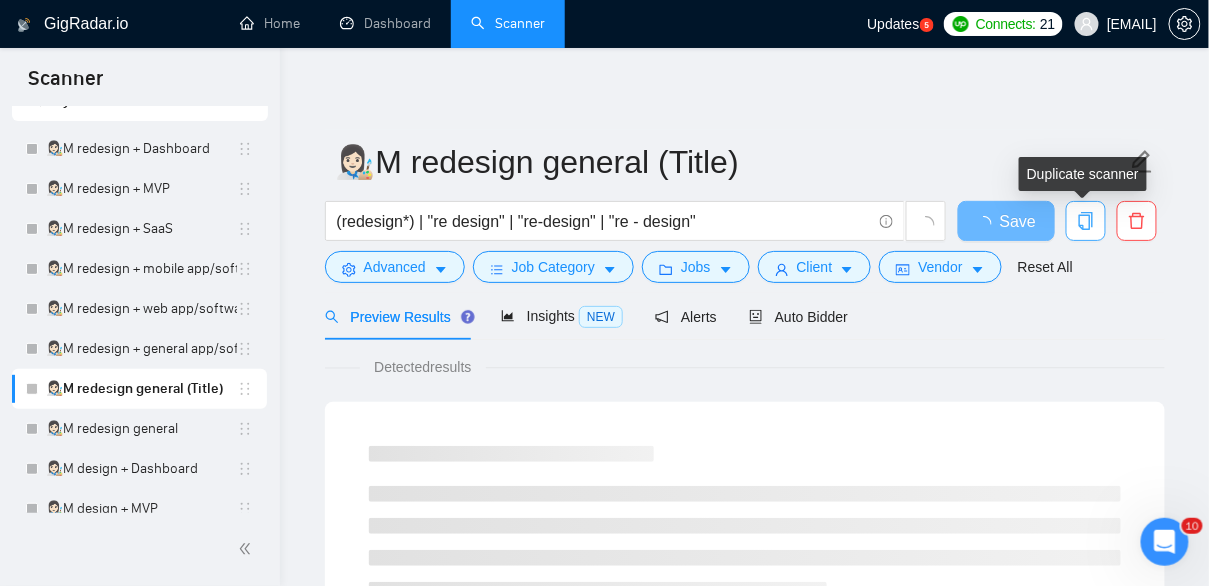 click 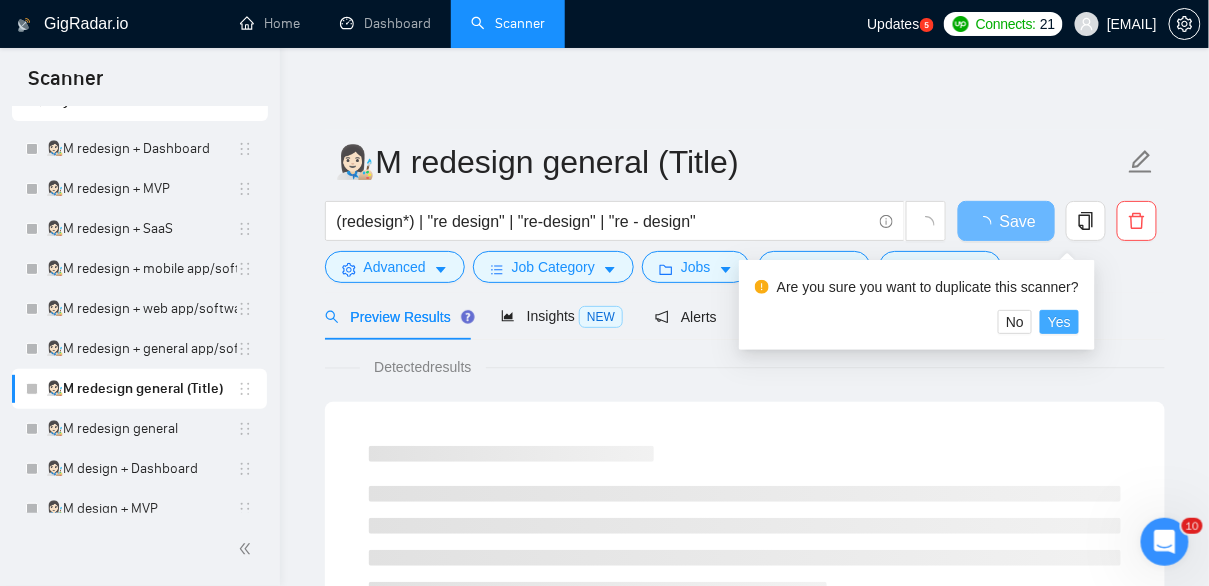 click on "Yes" at bounding box center [1059, 322] 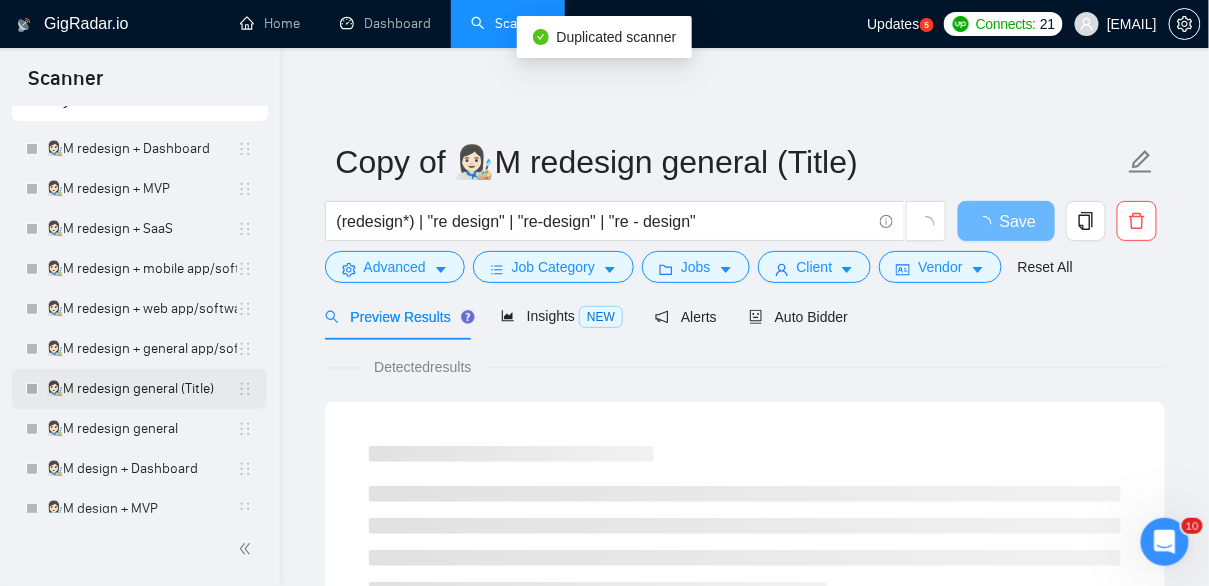 scroll, scrollTop: 848, scrollLeft: 0, axis: vertical 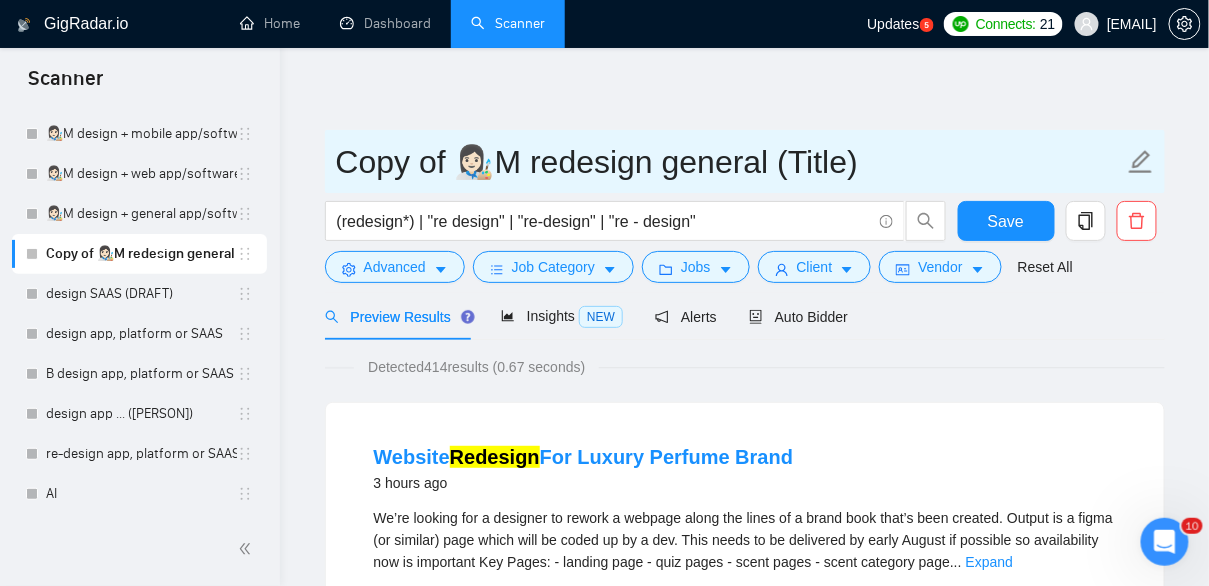 click on "Copy of 👩🏻‍🎨M redesign general (Title)" at bounding box center [730, 162] 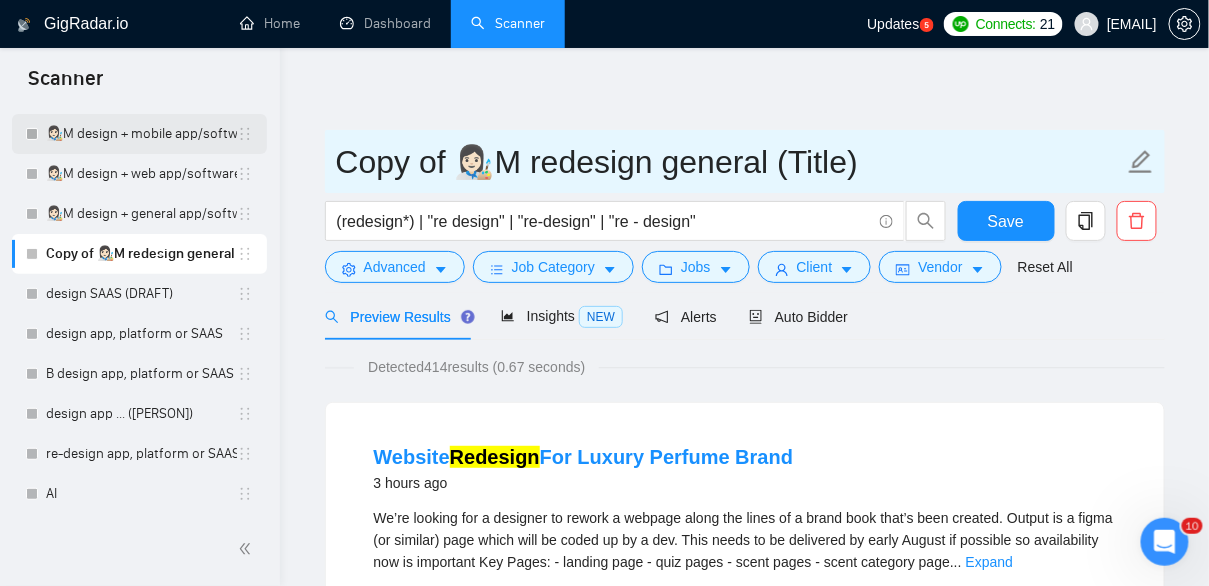drag, startPoint x: 450, startPoint y: 157, endPoint x: 253, endPoint y: 151, distance: 197.09135 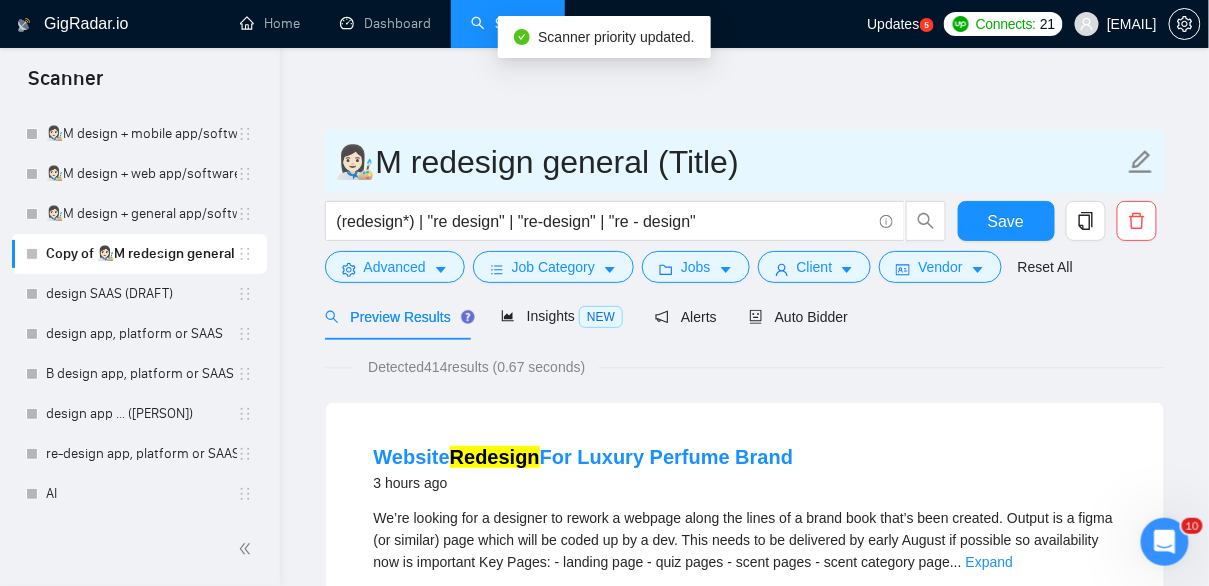 click on "👩🏻‍🎨M redesign general (Title)" at bounding box center [730, 162] 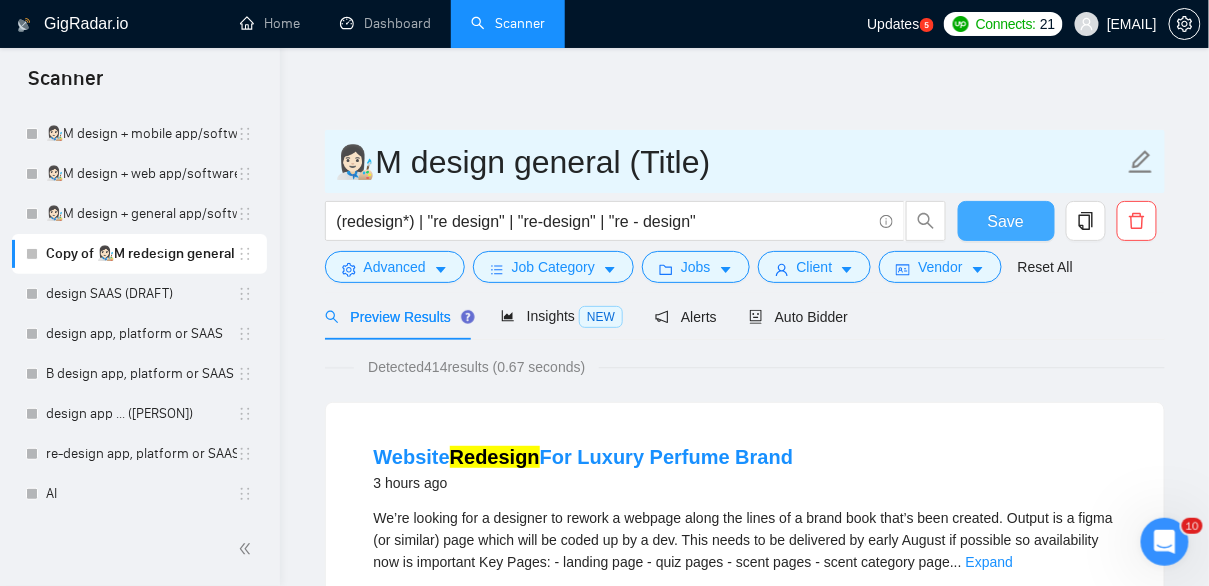 type on "👩🏻‍🎨M design general (Title)" 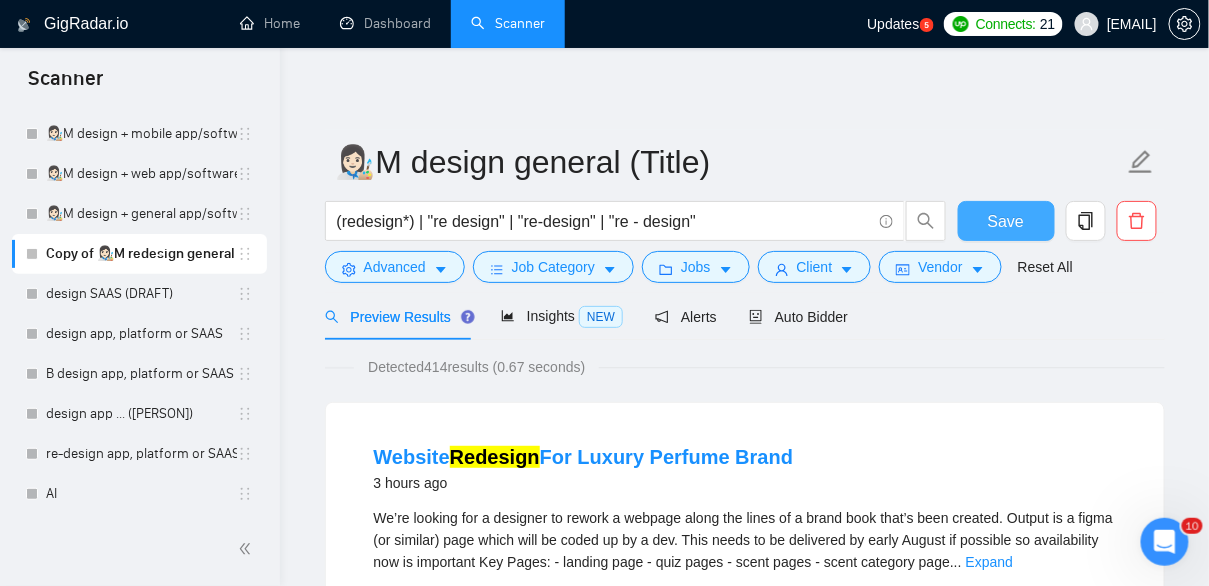click on "Save" at bounding box center (1006, 221) 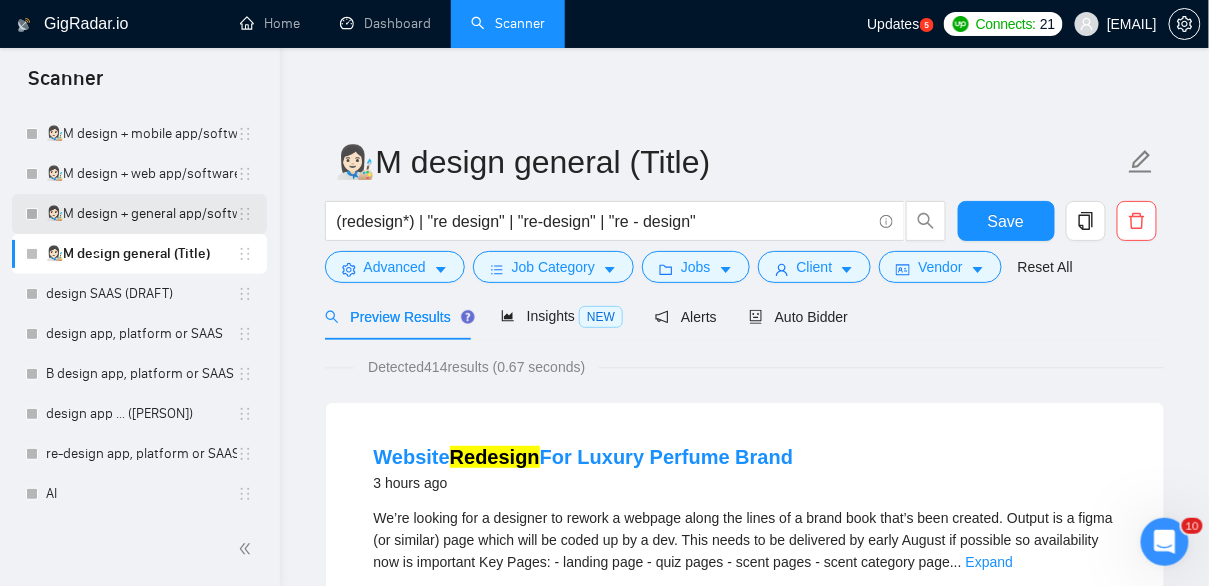 click on "👩🏻‍🎨M design + general app/software/platform" at bounding box center (141, 214) 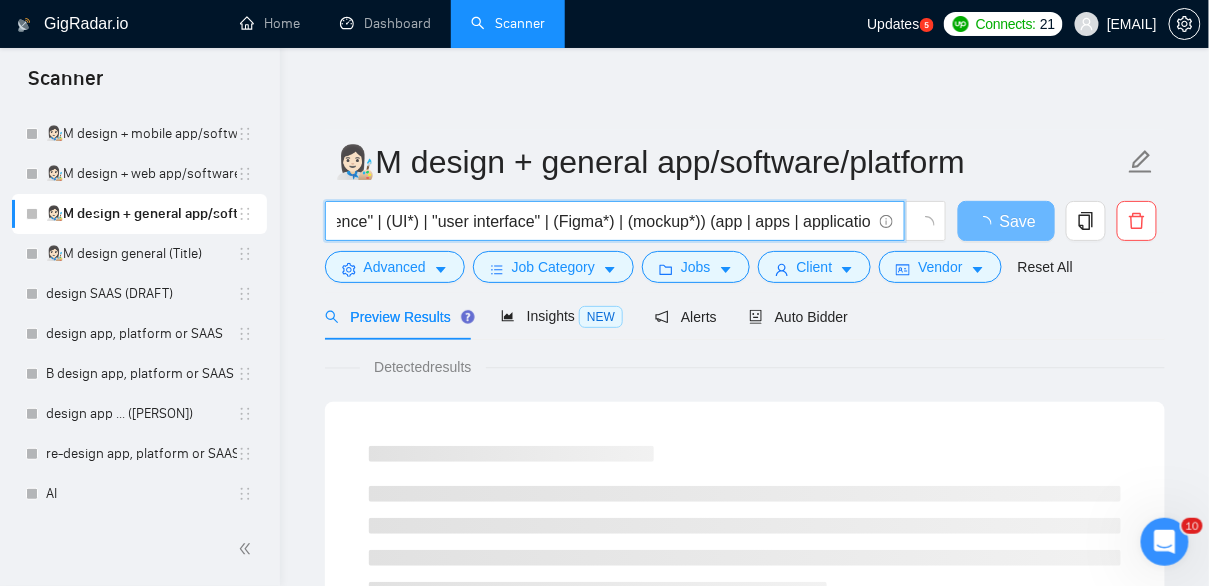 drag, startPoint x: 854, startPoint y: 222, endPoint x: 868, endPoint y: 222, distance: 14 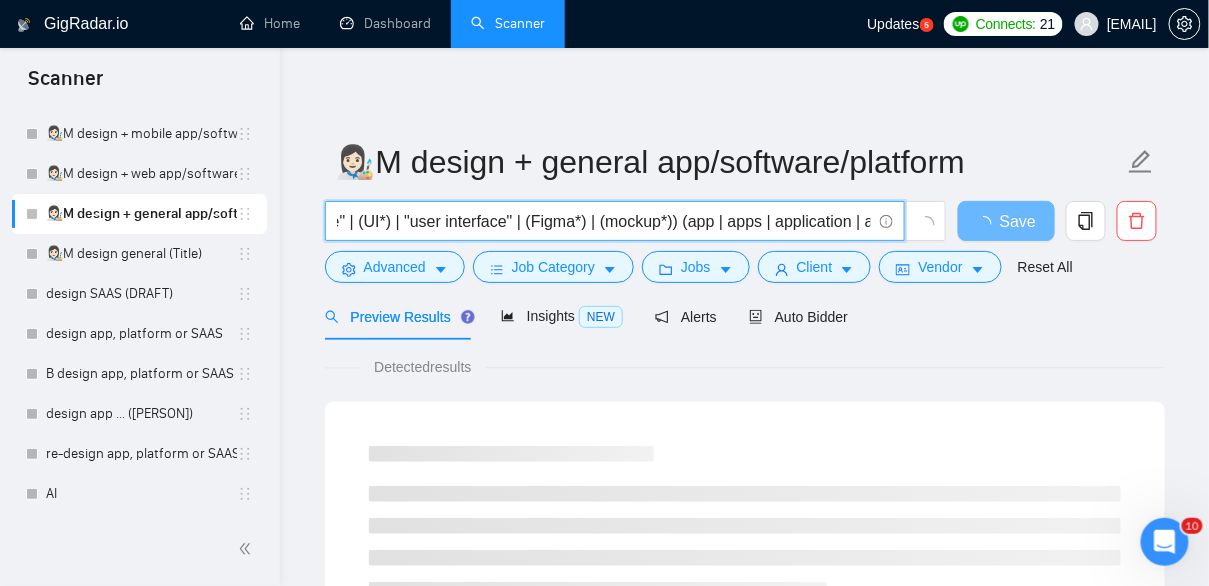 click on "((design*) | (UX*) | "user experience" | (UI*) | "user interface" | (Figma*) | (mockup*)) (app | apps | application | applications | software | (solution*) | (platform*))" at bounding box center (604, 221) 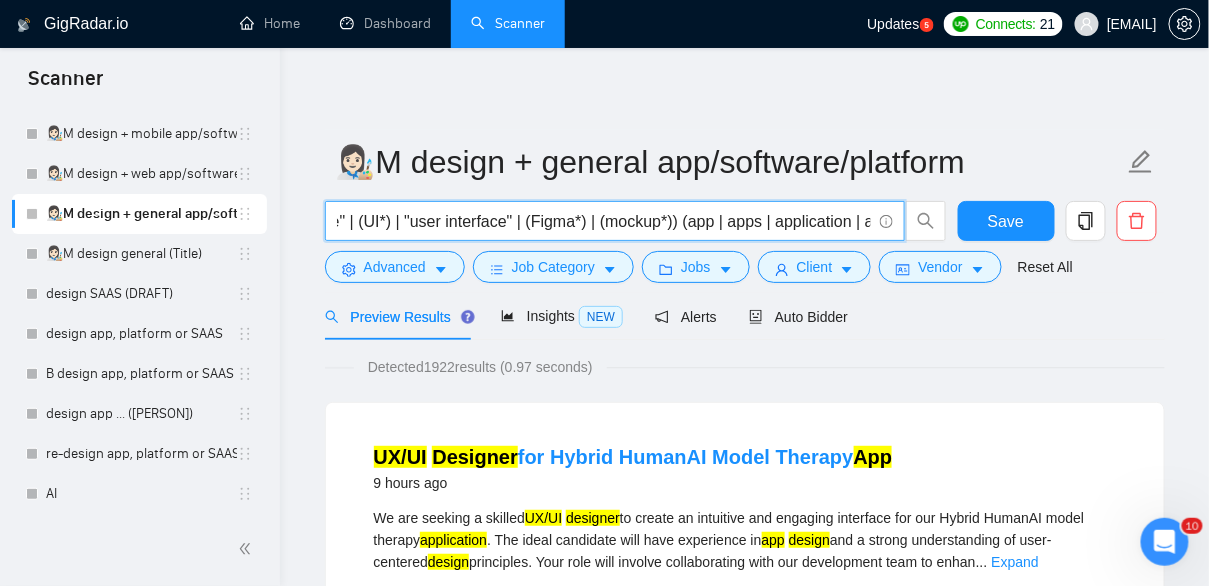 scroll, scrollTop: 0, scrollLeft: 0, axis: both 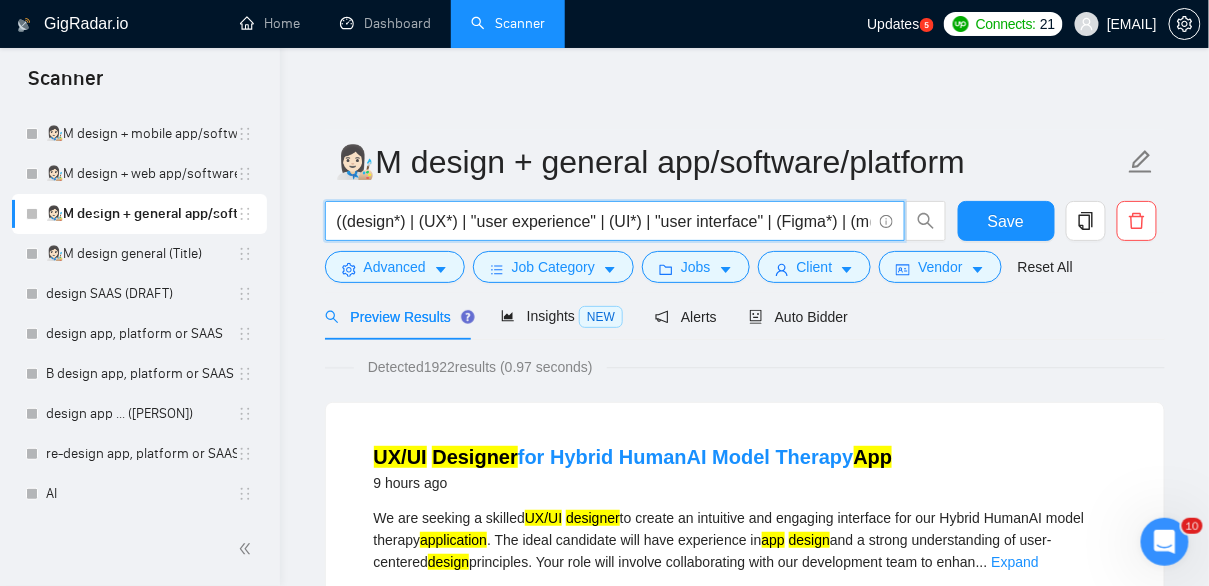 drag, startPoint x: 697, startPoint y: 221, endPoint x: 298, endPoint y: 213, distance: 399.0802 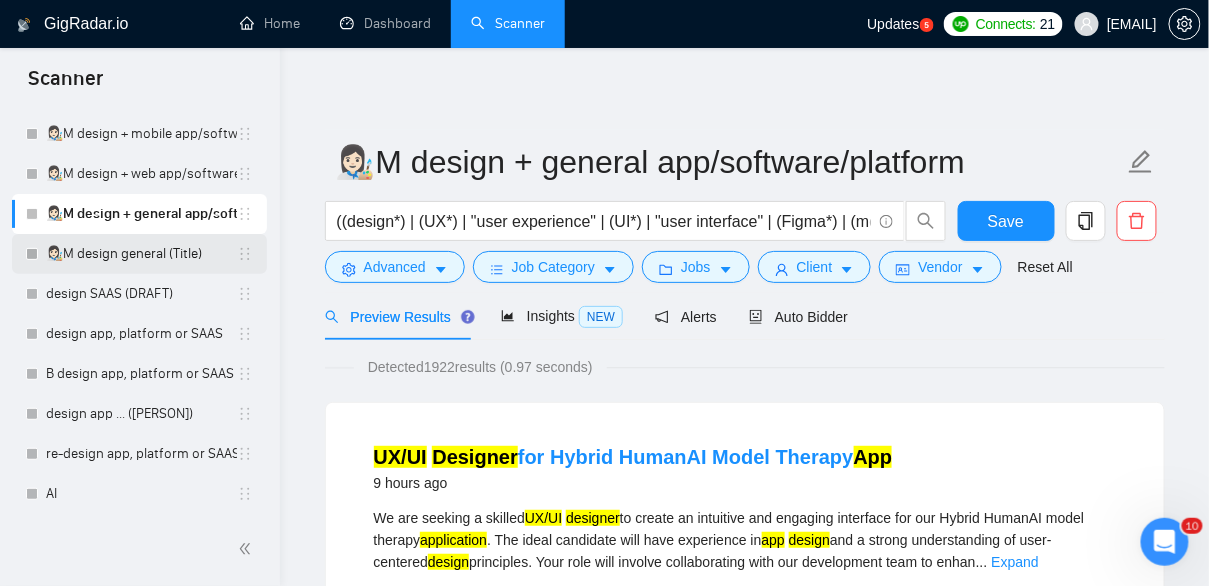 click on "👩🏻‍🎨M design general (Title)" at bounding box center [141, 254] 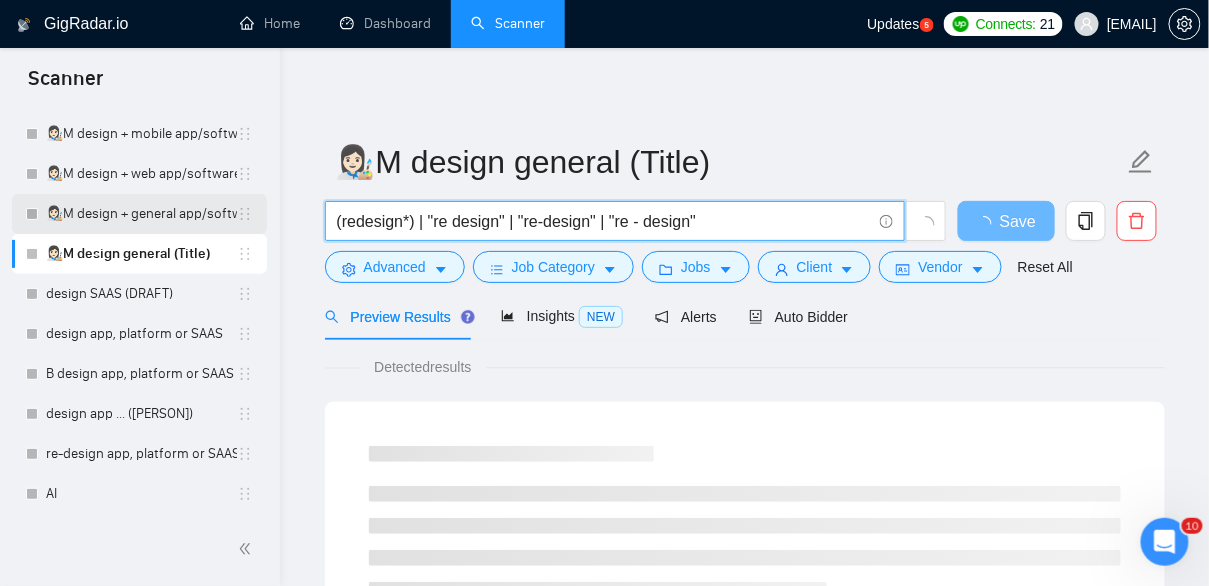 drag, startPoint x: 721, startPoint y: 218, endPoint x: 249, endPoint y: 214, distance: 472.01694 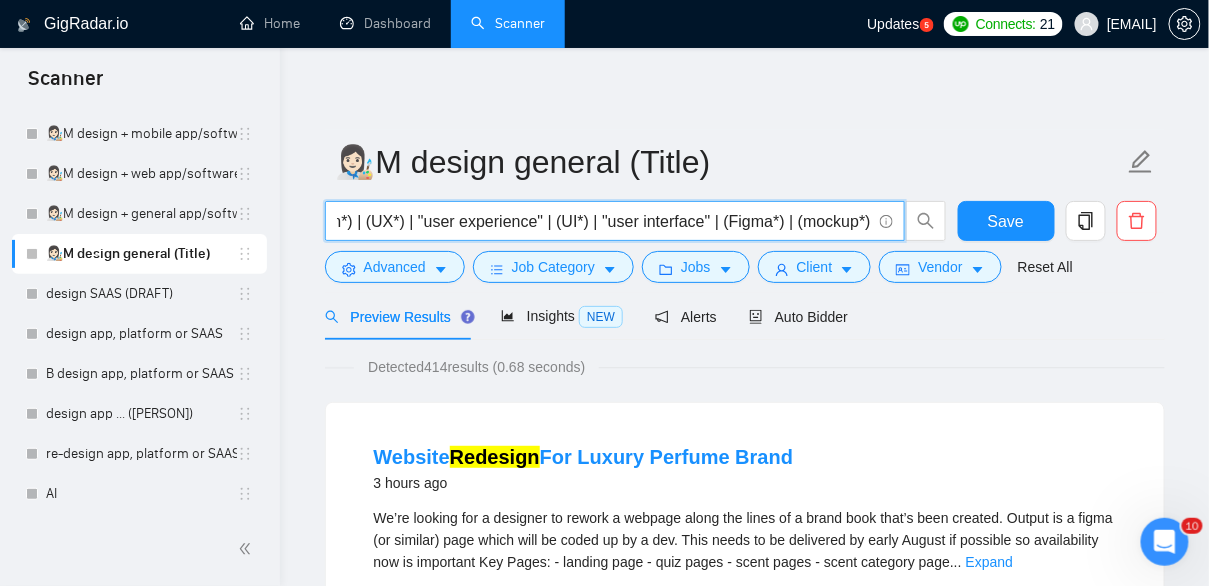 scroll, scrollTop: 0, scrollLeft: 71, axis: horizontal 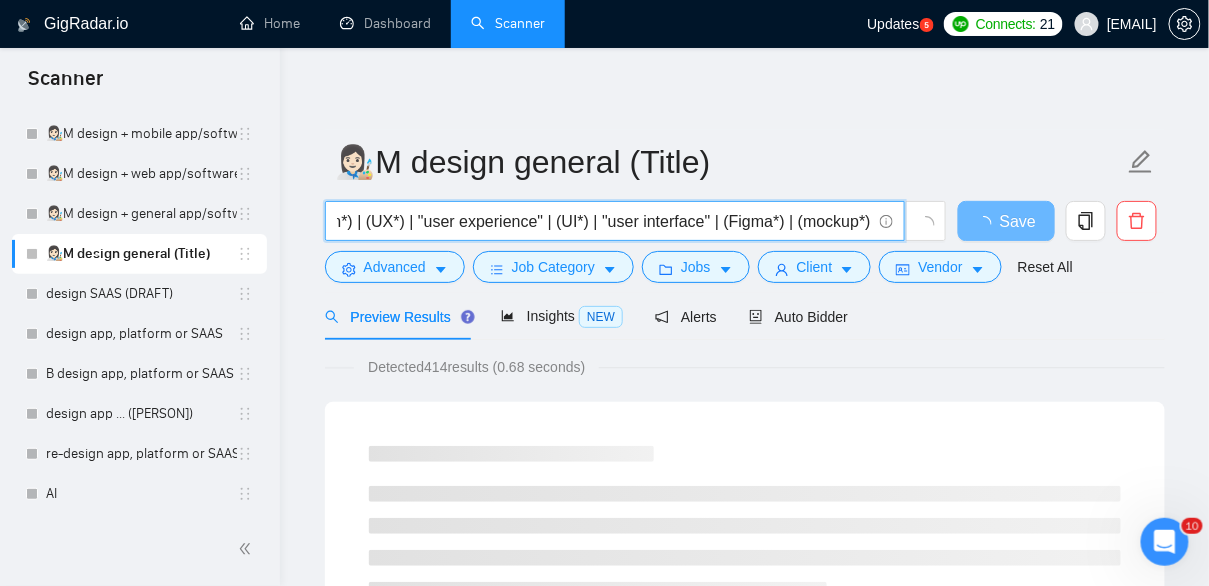 drag, startPoint x: 355, startPoint y: 226, endPoint x: 274, endPoint y: 224, distance: 81.02469 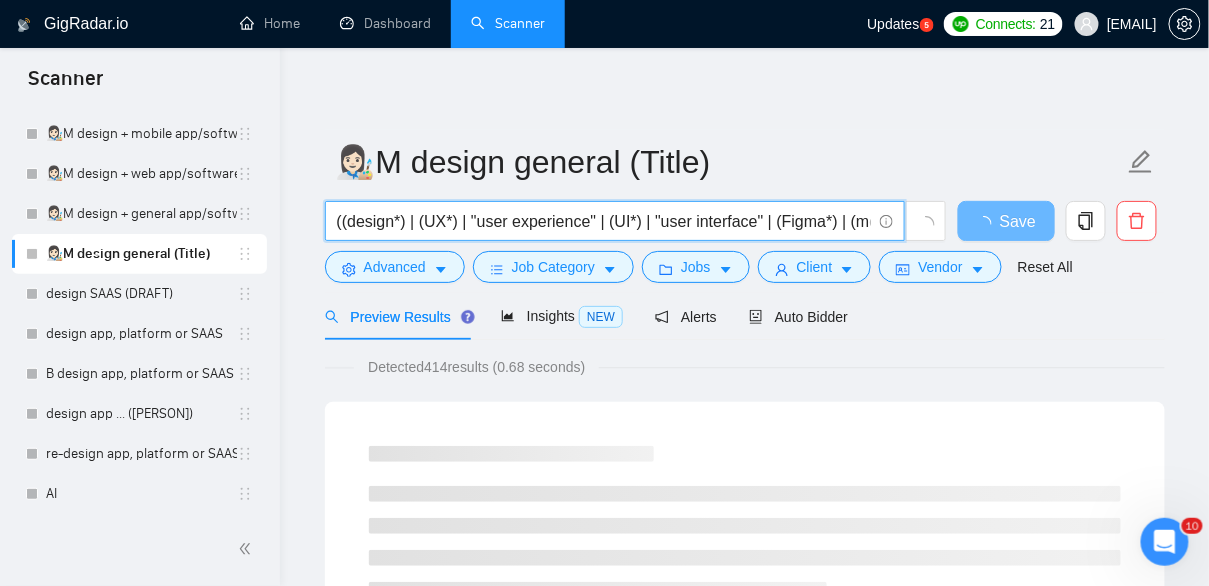 click on "((design*) | (UX*) | "user experience" | (UI*) | "user interface" | (Figma*) | (mockup*)" at bounding box center (604, 221) 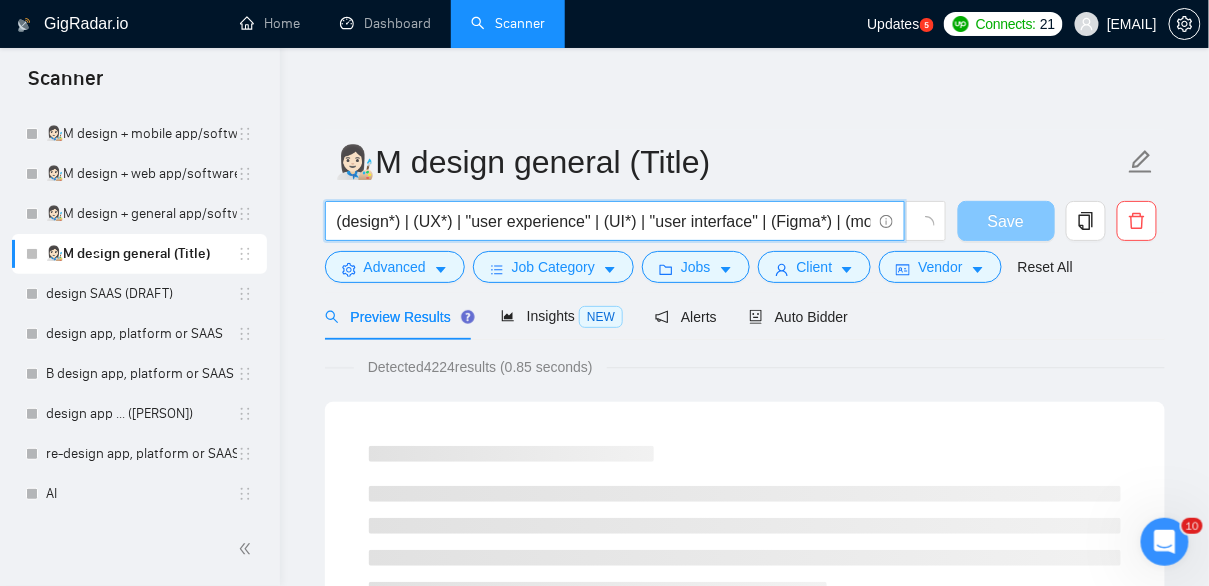 type on "(design*) | (UX*) | "user experience" | (UI*) | "user interface" | (Figma*) | (mockup*)" 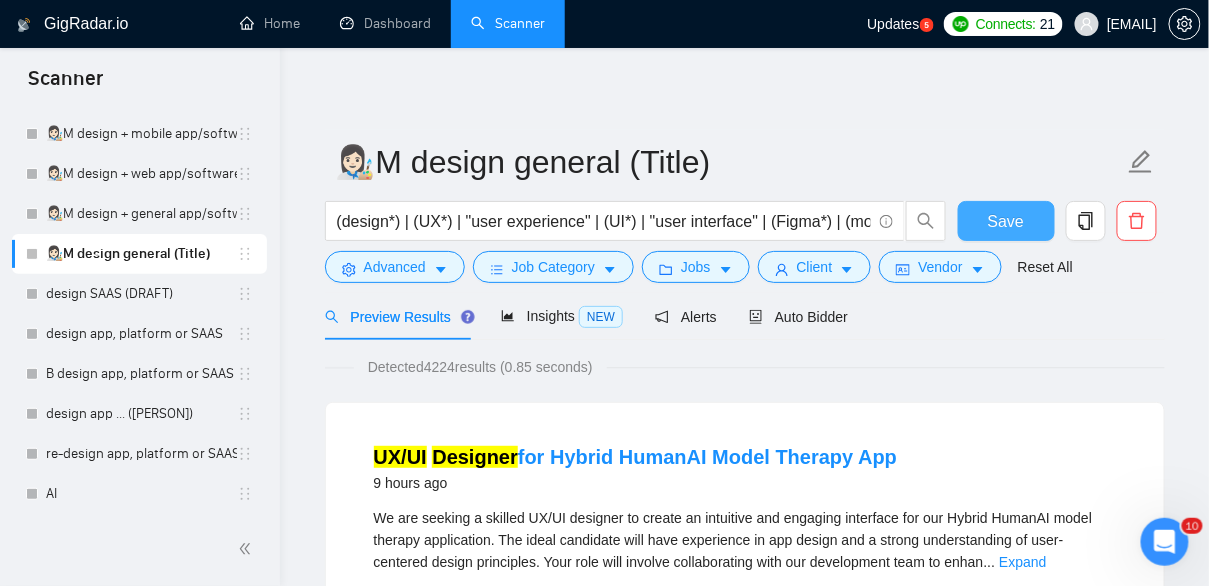click on "Save" at bounding box center [1006, 221] 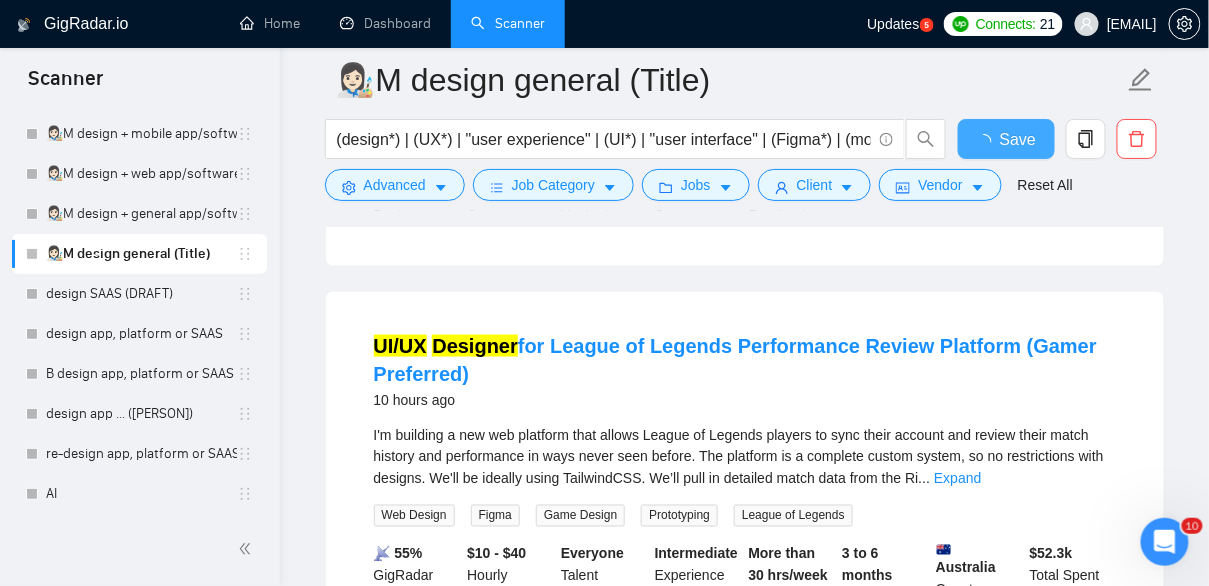 scroll, scrollTop: 564, scrollLeft: 0, axis: vertical 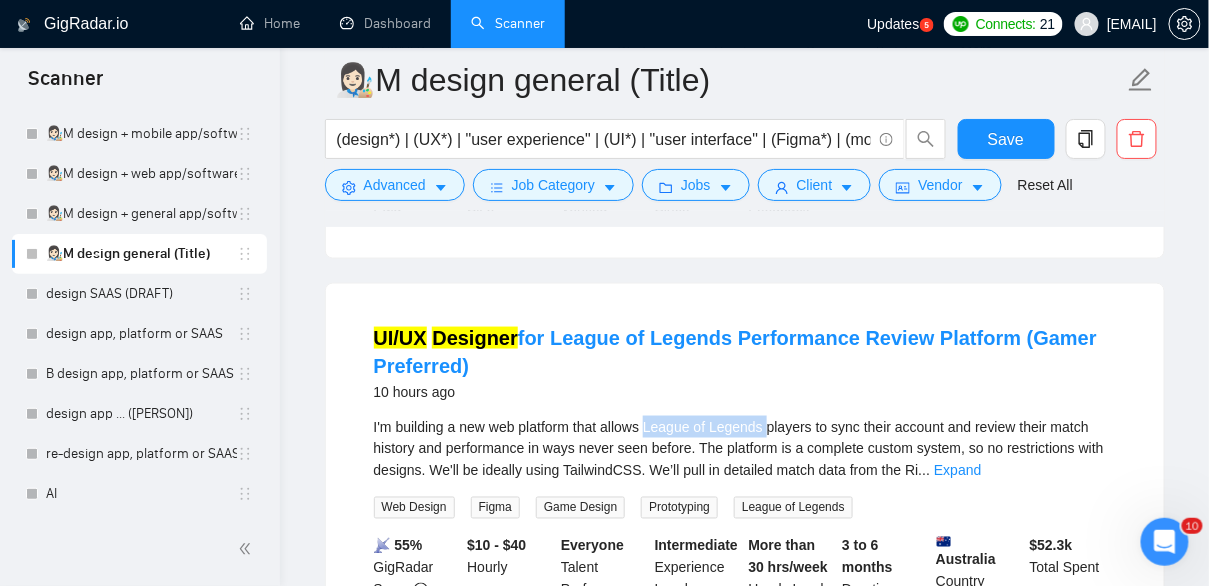 drag, startPoint x: 656, startPoint y: 428, endPoint x: 780, endPoint y: 425, distance: 124.036285 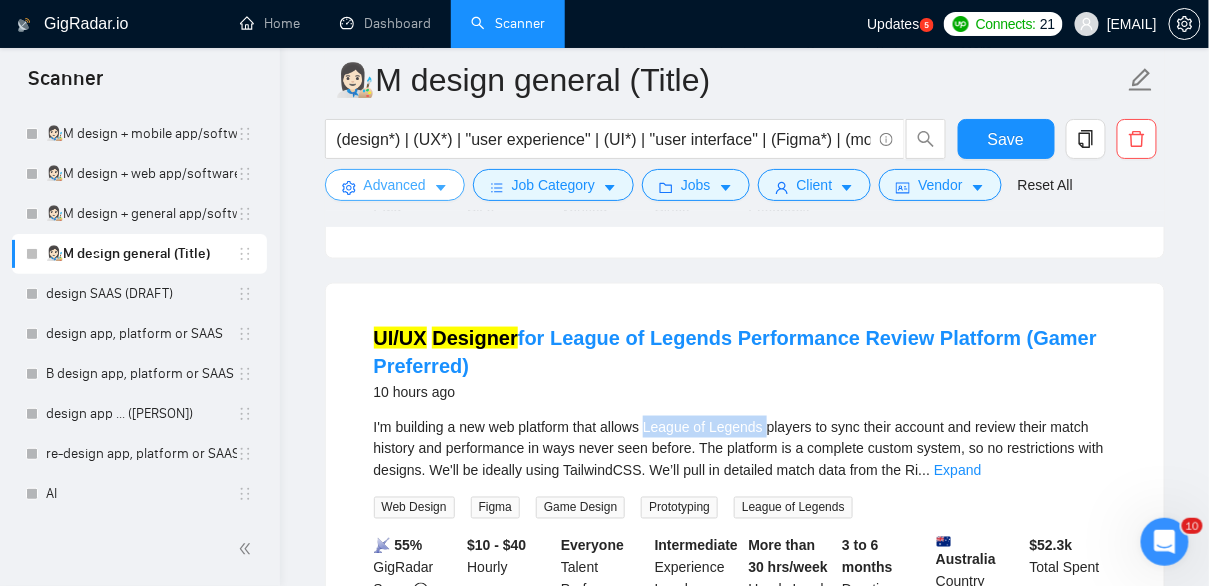 click on "Advanced" at bounding box center [395, 185] 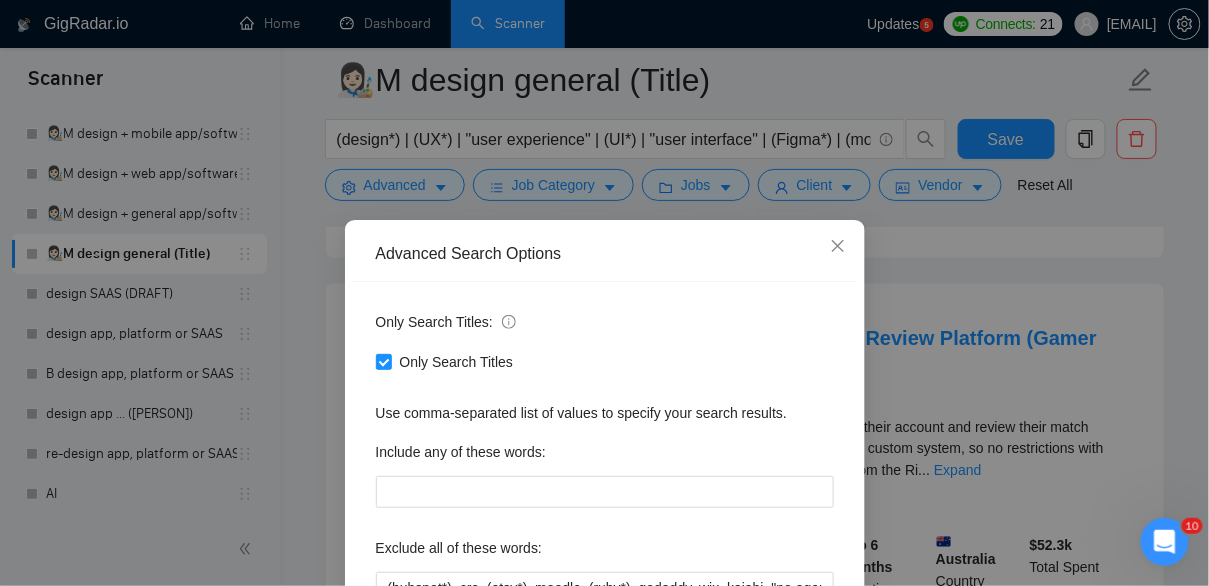 scroll, scrollTop: 179, scrollLeft: 0, axis: vertical 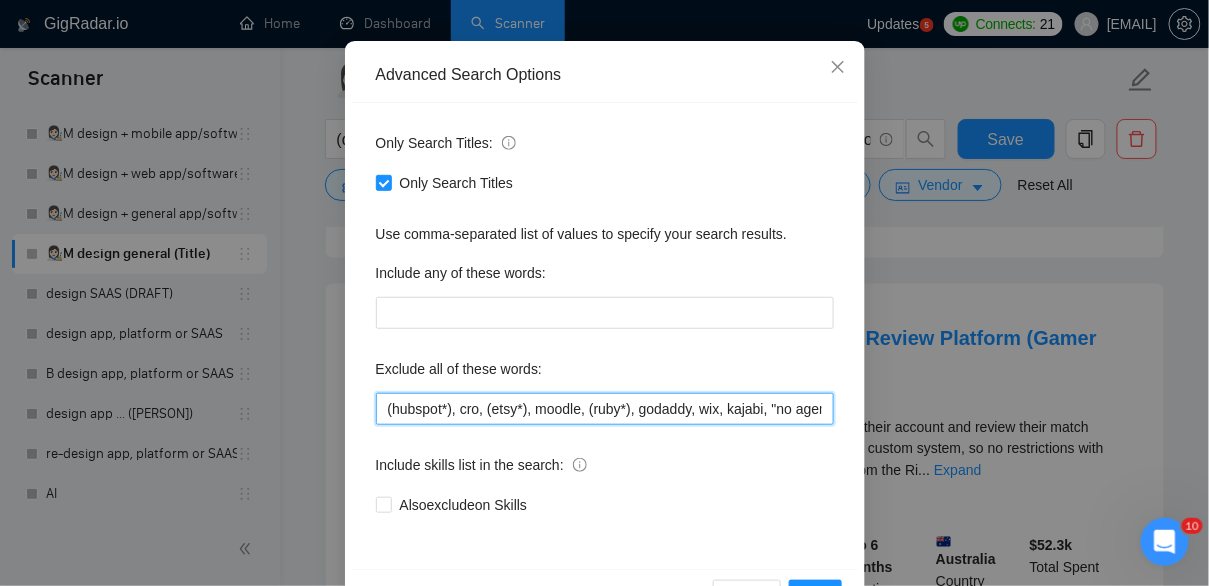 click on "(hubspot*), cro, (etsy*), moodle, (ruby*), godaddy, wix, kajabi, "no agency", "No Agencies", "quick, easy", "not an agency", "full-stack", "full stack", (wordpress*), "t-shirt", "t-shirt", unbounce,  images, adobe, magento, salesforce, (gohighlevel*), "go high level", (tutor*), "hero section"," at bounding box center [605, 409] 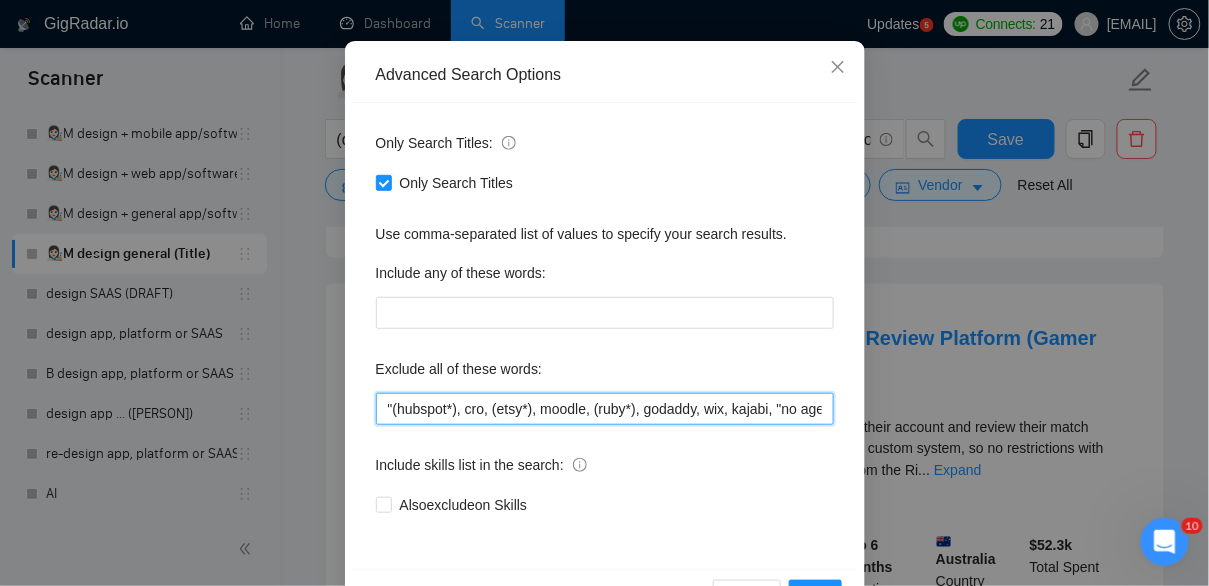 paste on "League of Legends" 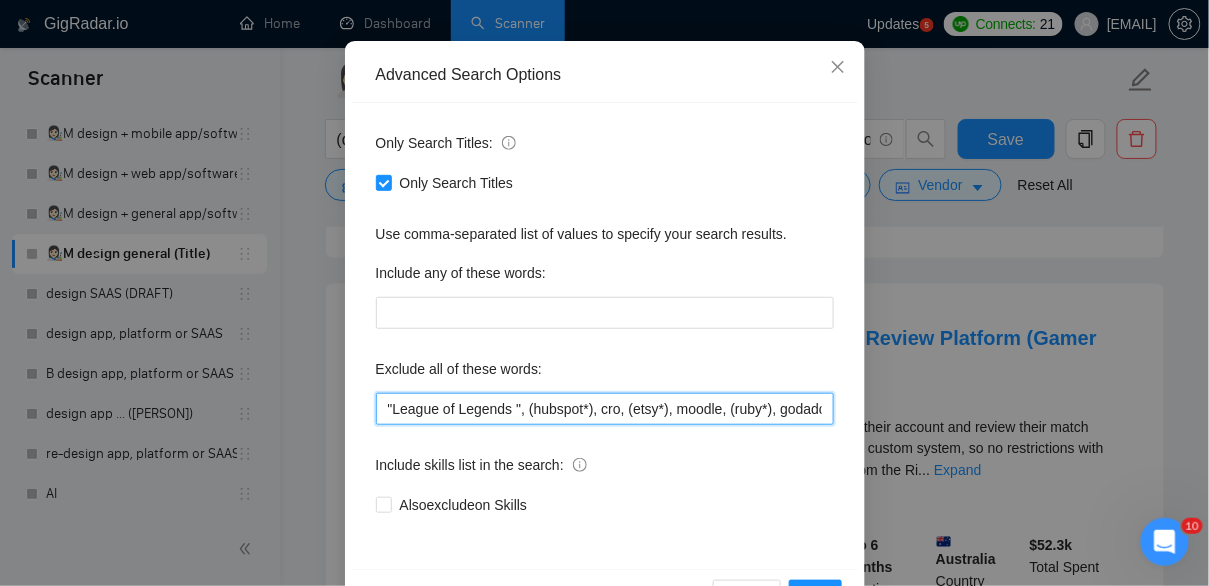scroll, scrollTop: 245, scrollLeft: 0, axis: vertical 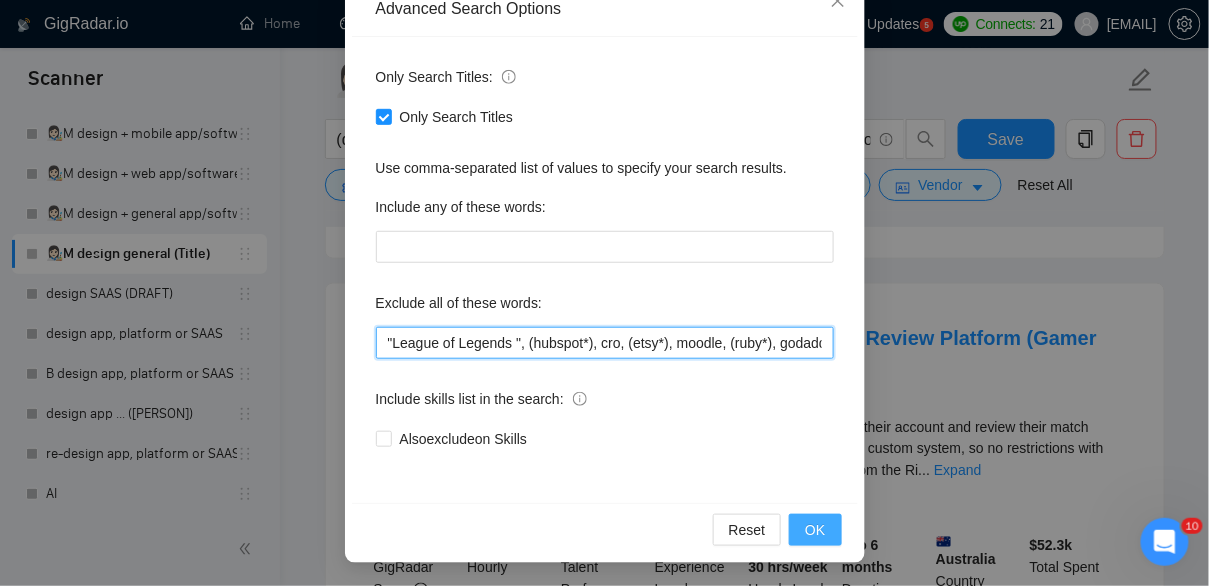 type on ""League of Legends ", (hubspot*), cro, (etsy*), moodle, (ruby*), godaddy, wix, kajabi, "no agency", "No Agencies", "quick, easy", "not an agency", "full-stack", "full stack", (wordpress*), "t-shirt", "t-shirt", unbounce,  images, adobe, magento, salesforce, (gohighlevel*), "go high level", (tutor*), "hero section"," 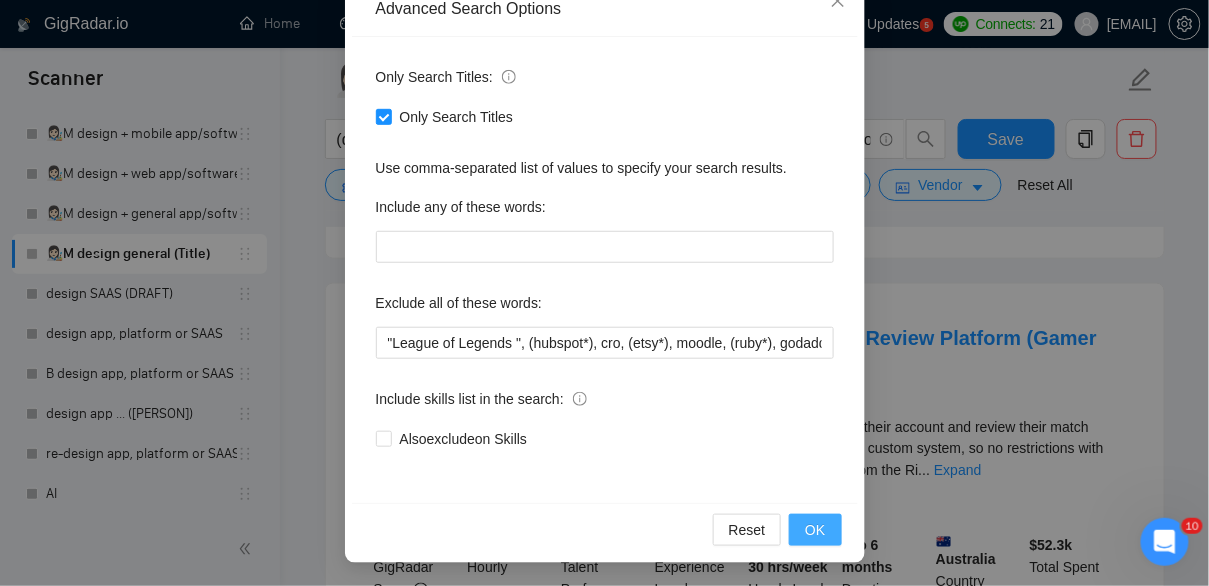 click on "OK" at bounding box center (815, 530) 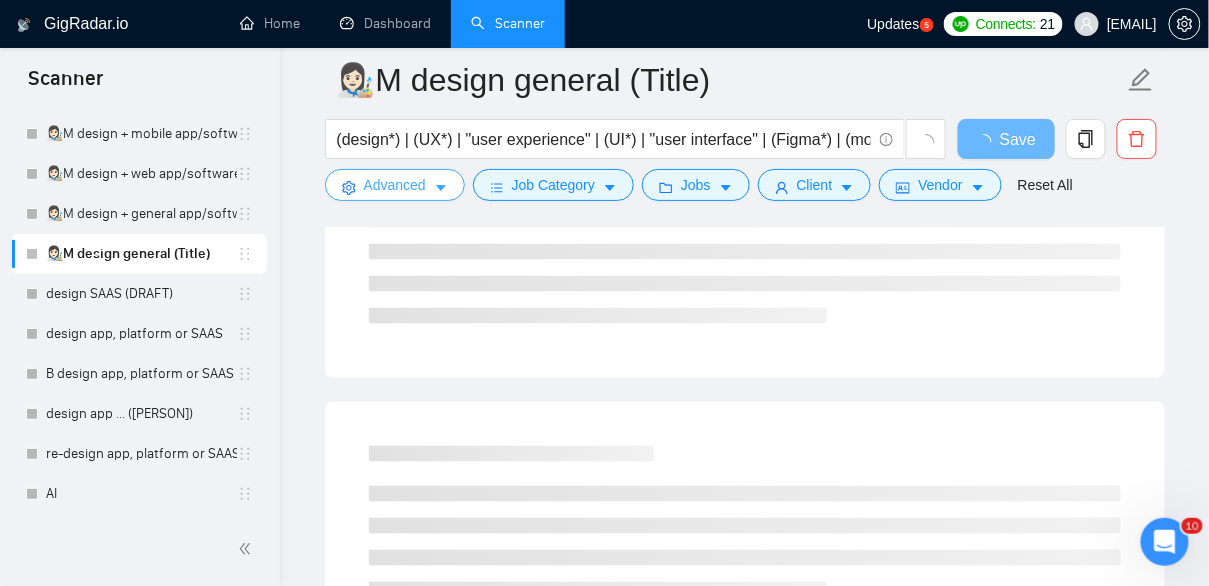 scroll, scrollTop: 0, scrollLeft: 0, axis: both 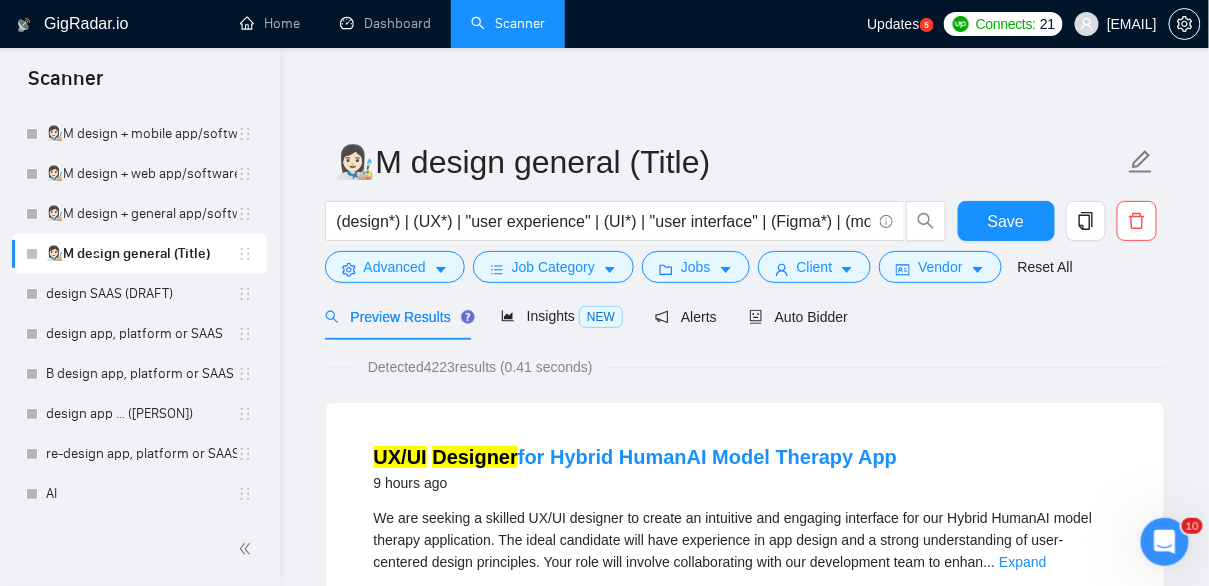click on "👩🏻‍🎨M design general (Title) (design*) | (UX*) | "user experience" | (UI*) | "user interface" | (Figma*) | (mockup*) Save Advanced   Job Category   Jobs   Client   Vendor   Reset All" at bounding box center [745, 211] 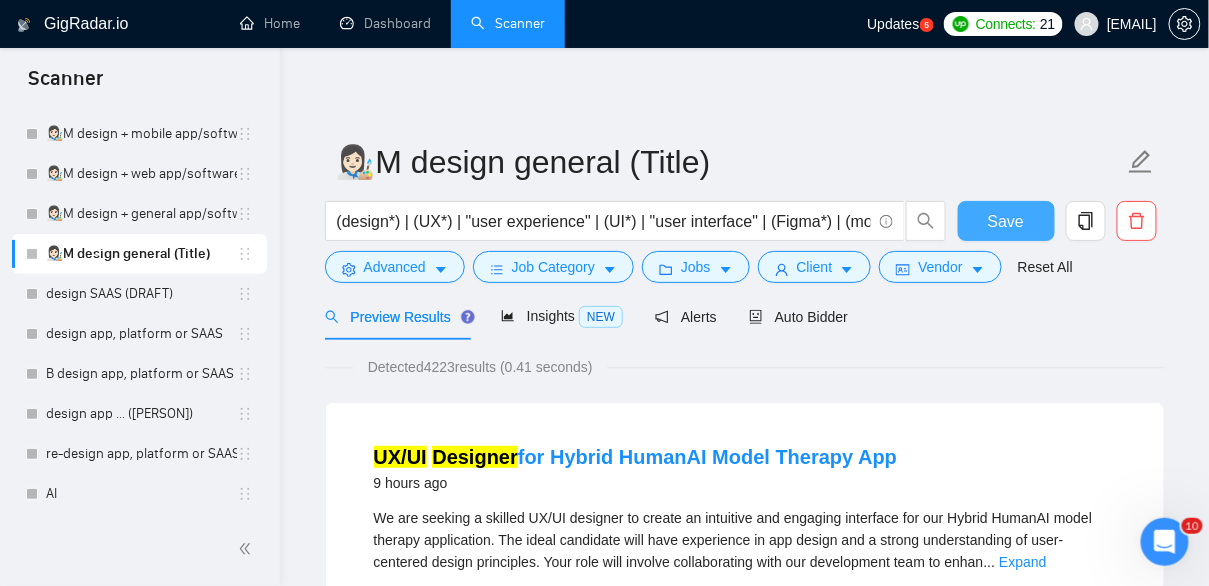 click on "Save" at bounding box center (1006, 221) 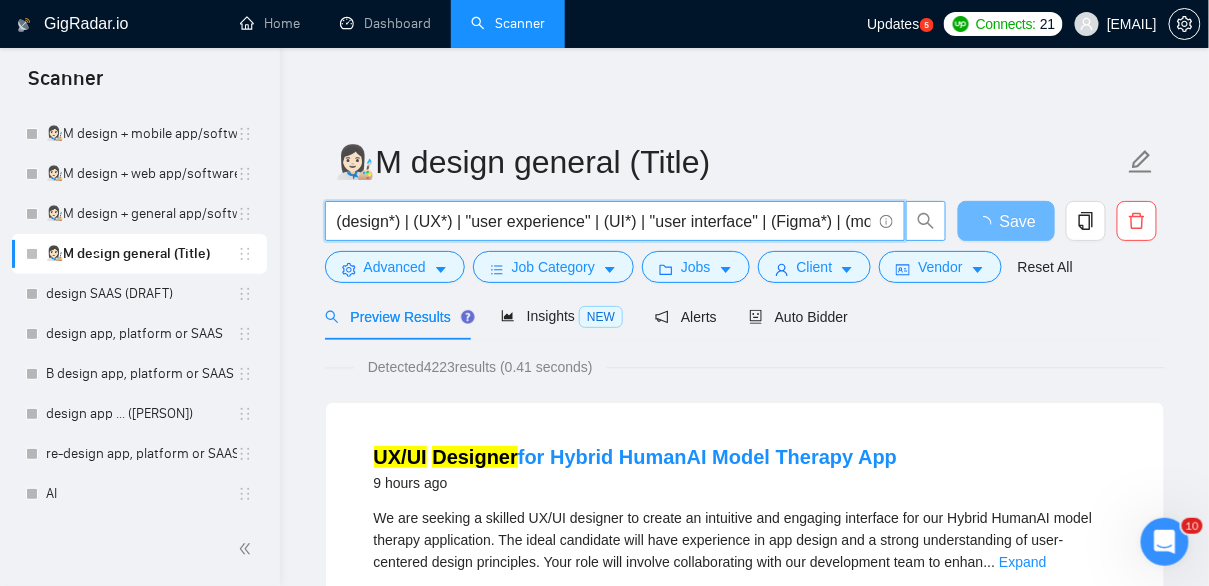 scroll, scrollTop: 0, scrollLeft: 65, axis: horizontal 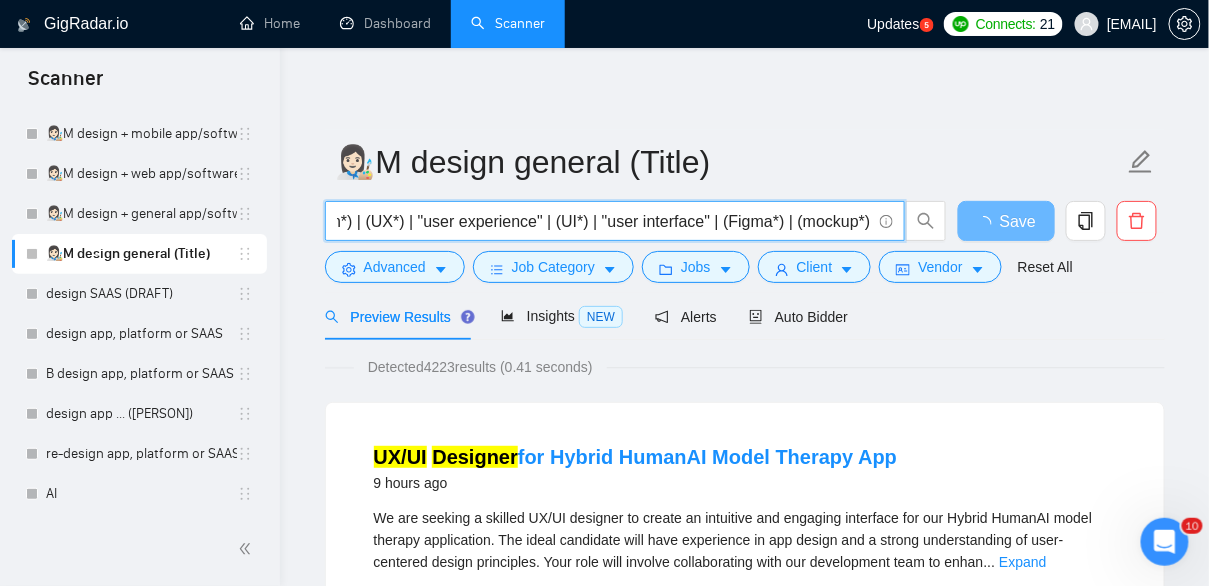 drag, startPoint x: 828, startPoint y: 215, endPoint x: 952, endPoint y: 225, distance: 124.40257 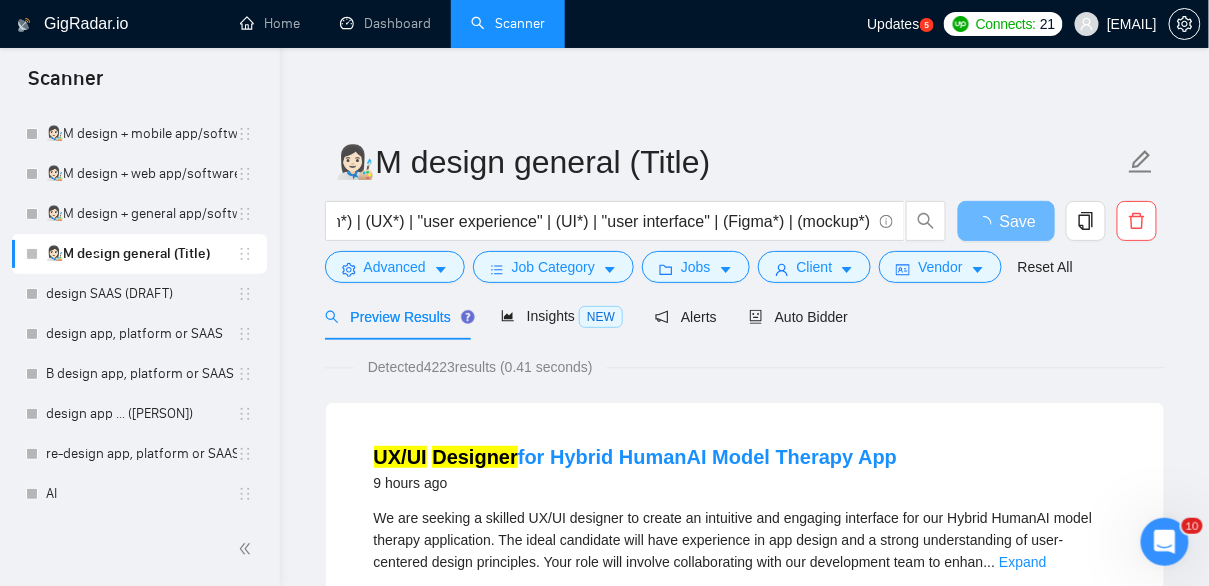 scroll, scrollTop: 0, scrollLeft: 0, axis: both 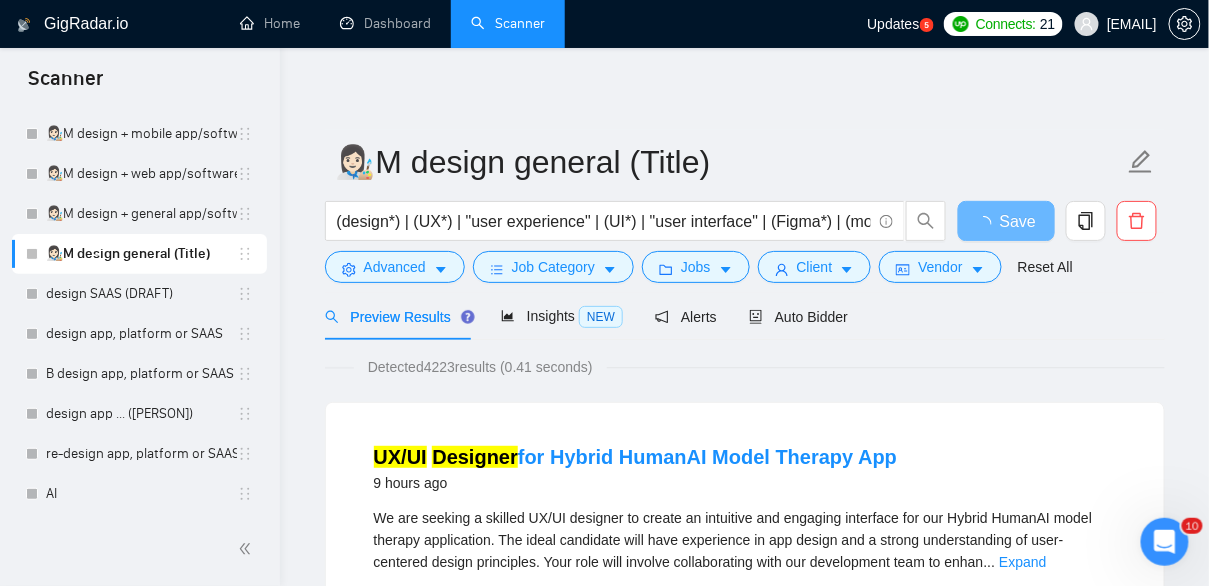 click on "Detected   4223  results   (0.41 seconds) UX/UI   Designer  for Hybrid HumanAI Model Therapy App 9 hours ago We are seeking a skilled UX/UI designer to create an intuitive and engaging interface for our Hybrid HumanAI model therapy application. The ideal candidate will have experience in app design and a strong understanding of user-centered design principles. Your role will involve collaborating with our development team to enhan ... Expand UX/UI Design Mobile App Design Wireframing User Experience Design Prototyping More... 📡   59% GigRadar Score   - Hourly Everyone Talent Preference Intermediate Experience Level Less than 30 hrs/week Hourly Load 1 to 3 months Duration   [COUNTRY] Country $ 4.5k Total Spent $40.00 Avg Rate Paid 2-9 Company Size Verified Payment Verified May, 2025 Member Since ⭐️  0.00 Client Feedback Figma   Designer  Needed for  UI/UX  Projects 12 hours ago ... Expand UX/UI Design Figma Wireframing Web Design User Interface Design More... 📡   87% GigRadar Score   $25 - $45 Hourly   $ -" at bounding box center (745, 2618) 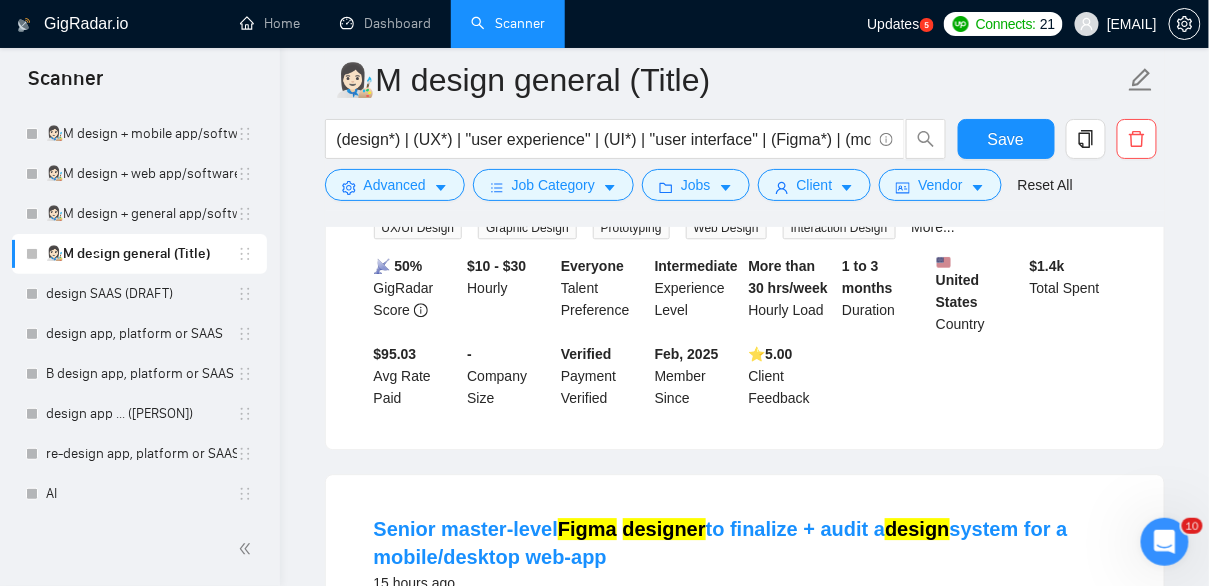 scroll, scrollTop: 744, scrollLeft: 0, axis: vertical 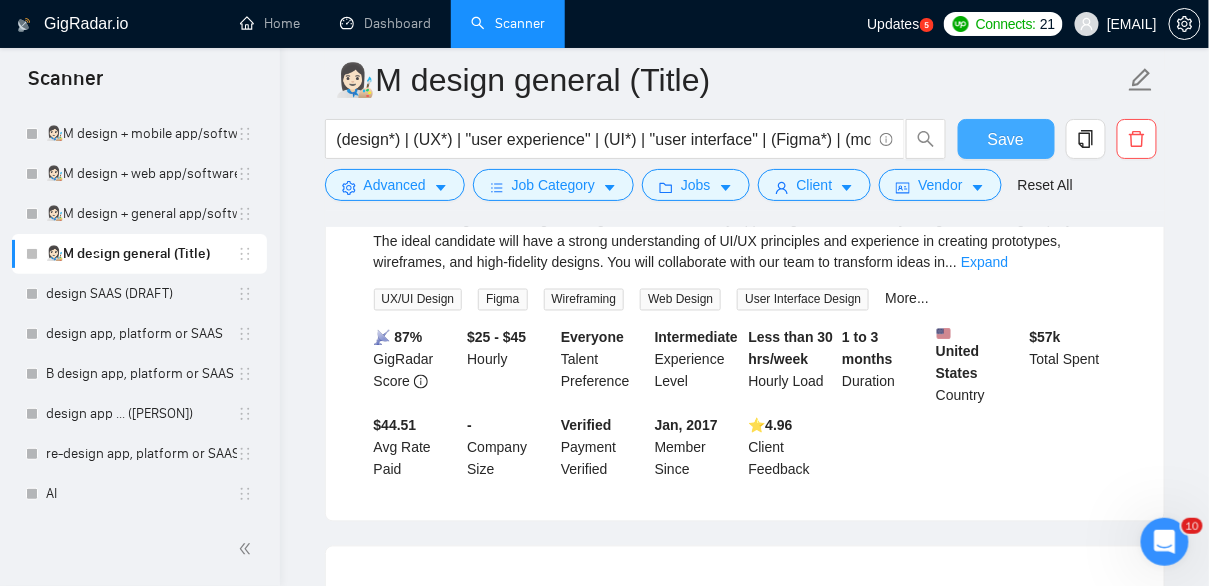 click on "Save" at bounding box center (1006, 139) 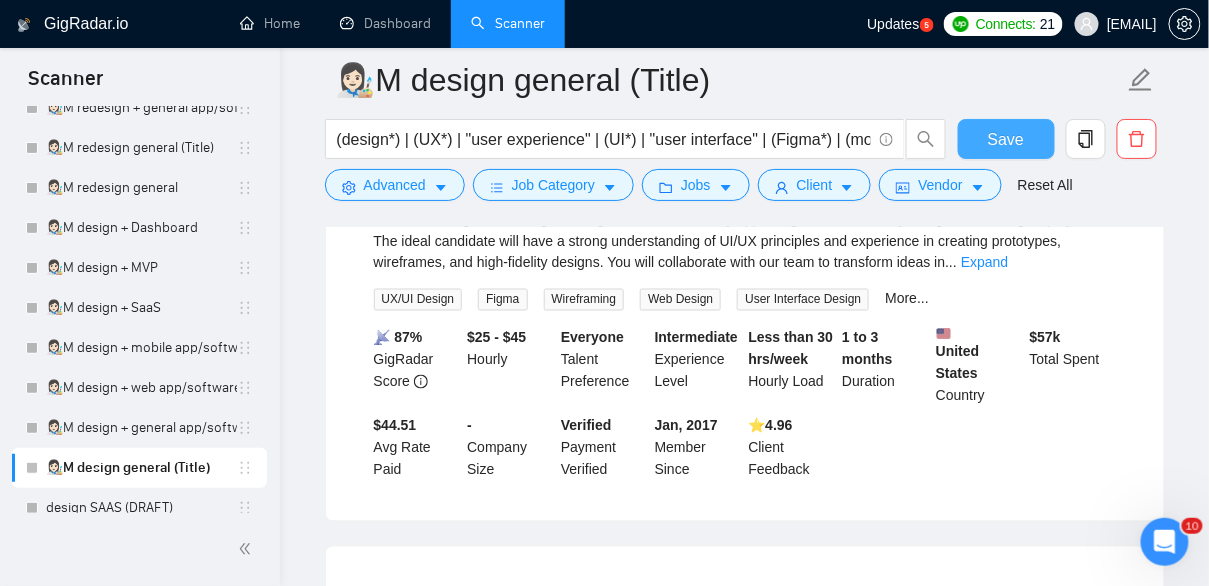 scroll, scrollTop: 320, scrollLeft: 0, axis: vertical 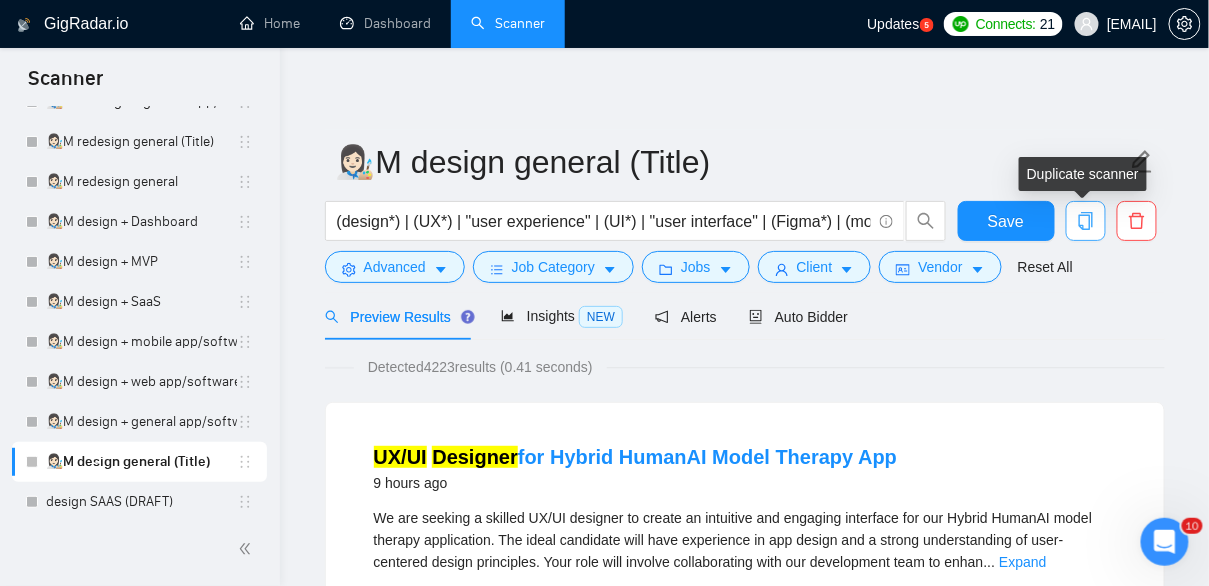 click 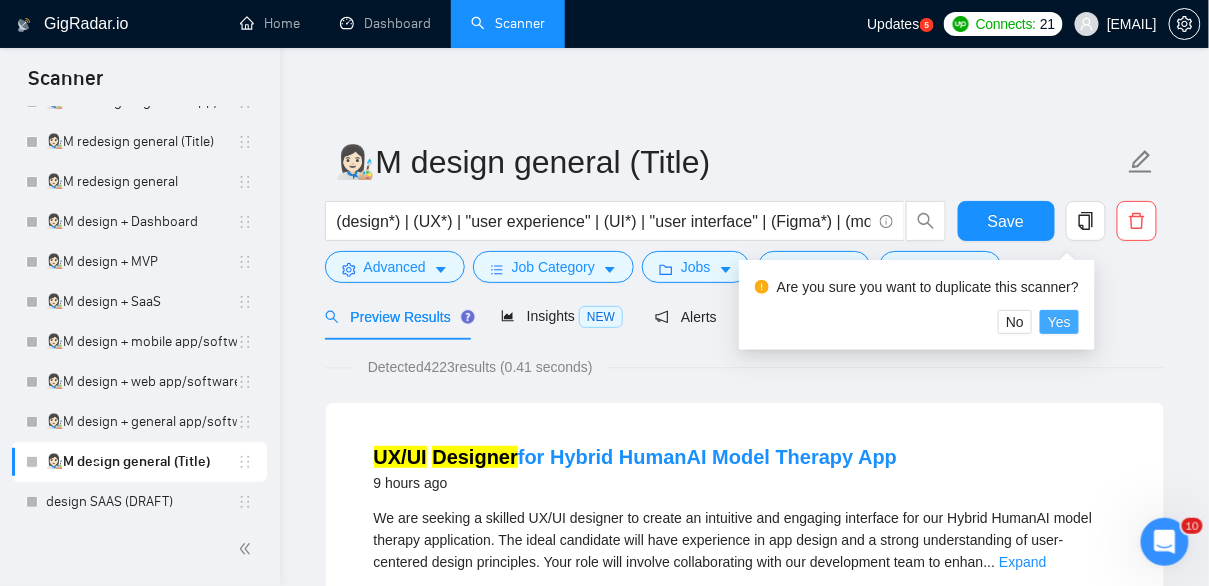 click on "Yes" at bounding box center [1059, 322] 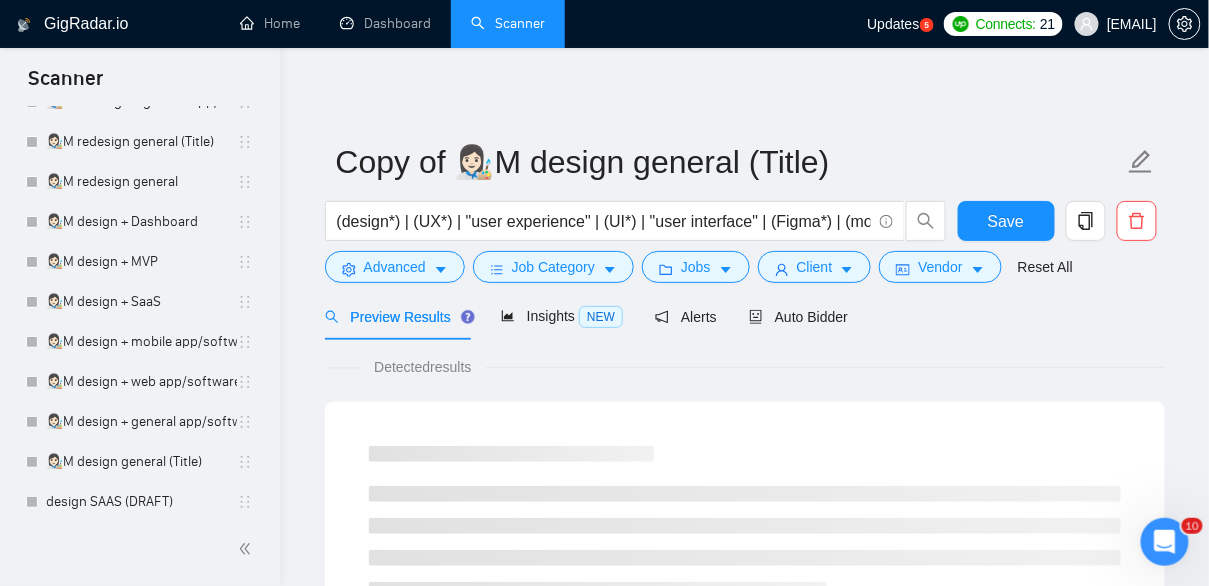 scroll, scrollTop: 888, scrollLeft: 0, axis: vertical 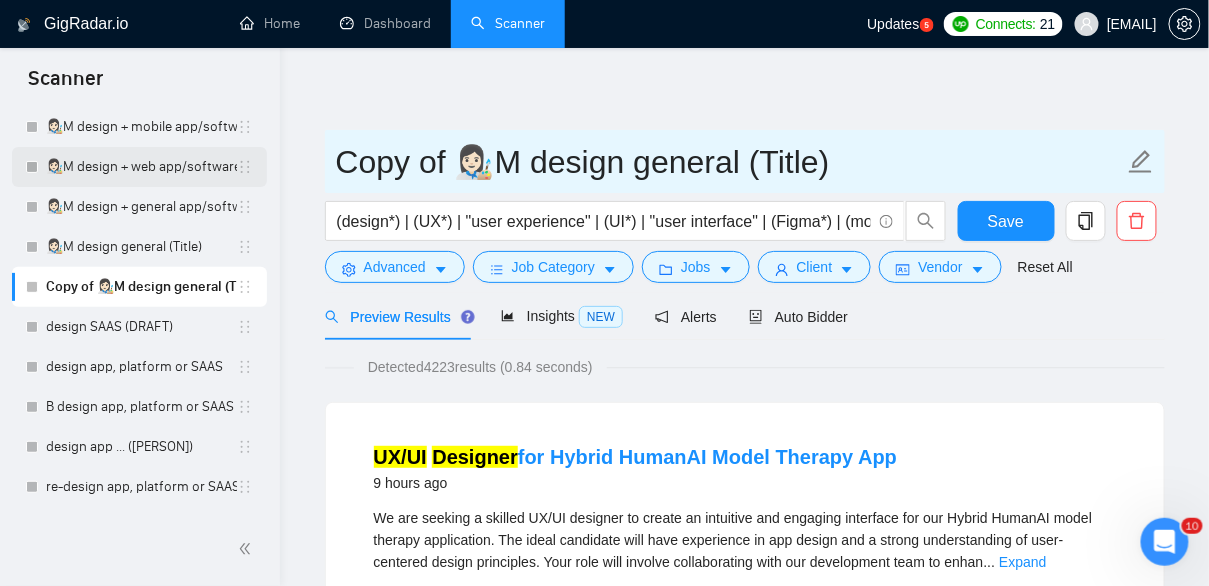 drag, startPoint x: 459, startPoint y: 152, endPoint x: 255, endPoint y: 148, distance: 204.03922 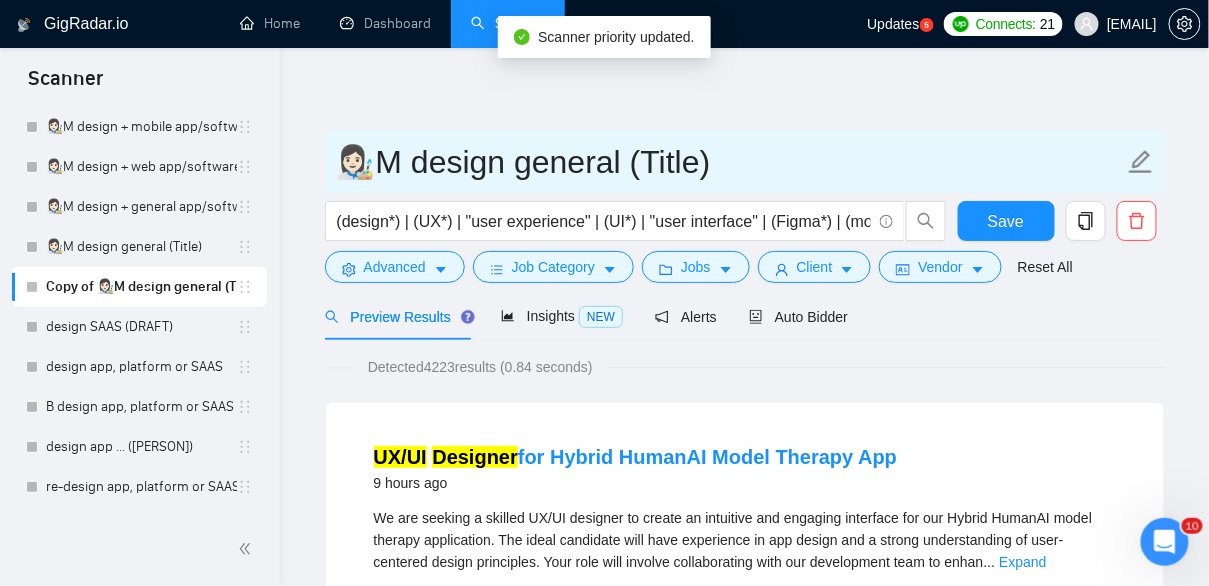drag, startPoint x: 614, startPoint y: 168, endPoint x: 828, endPoint y: 178, distance: 214.23352 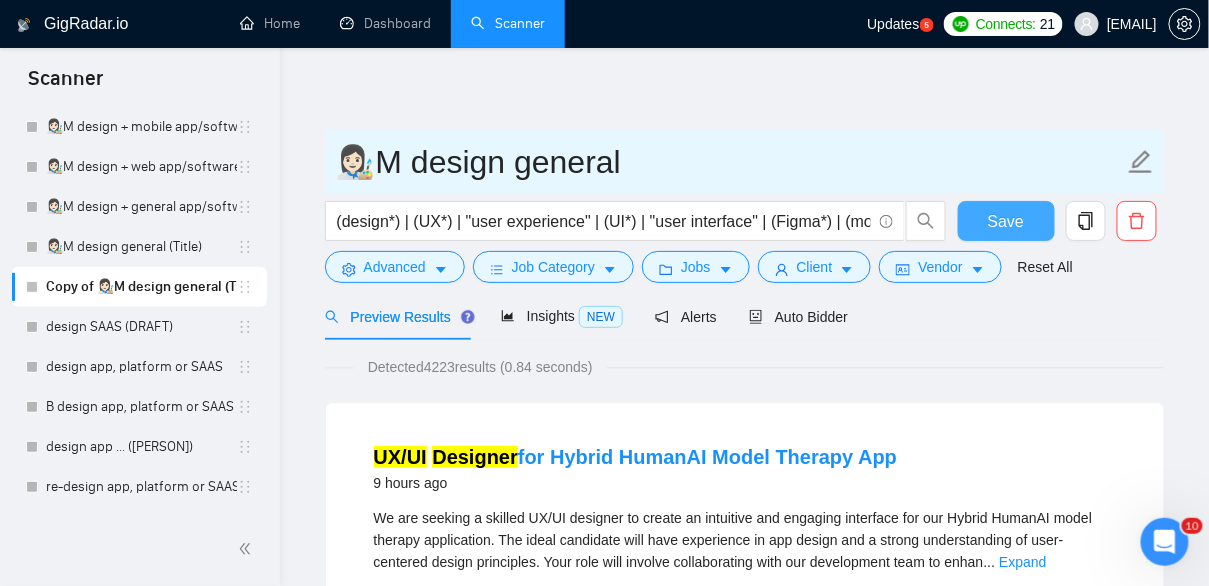 type on "👩🏻‍🎨M design general" 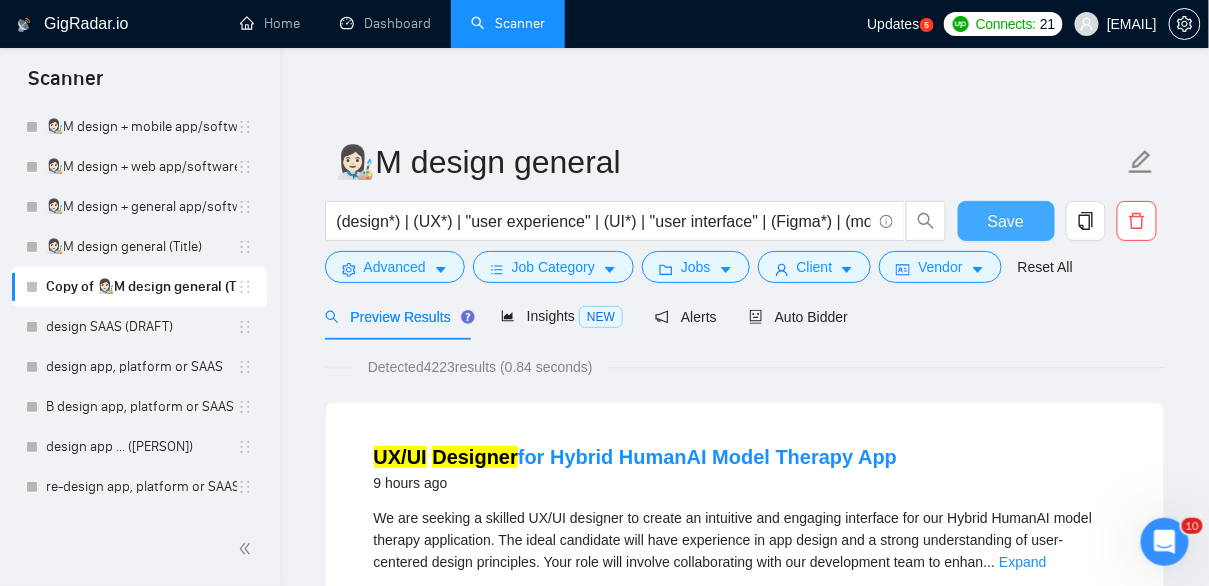 click on "Save" at bounding box center [1006, 221] 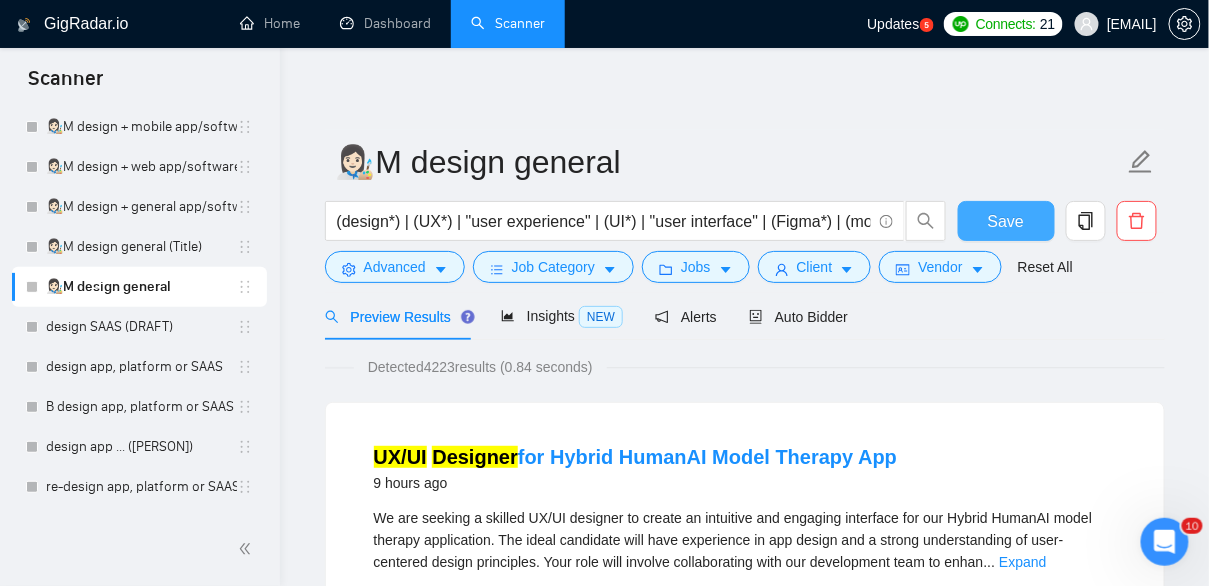 click on "Save" at bounding box center [1006, 221] 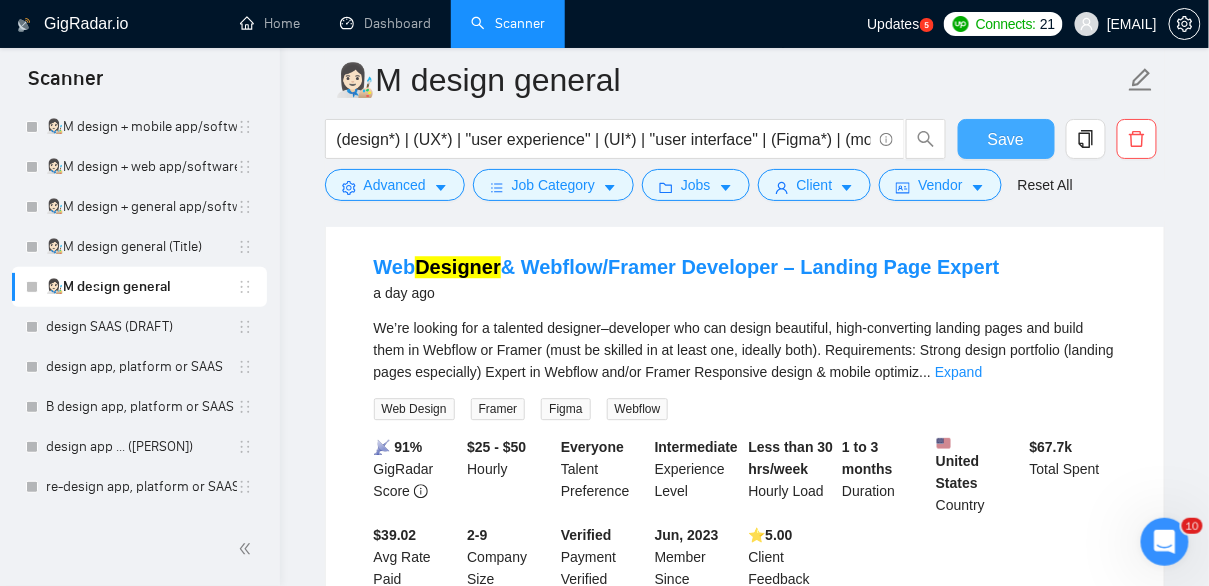 scroll, scrollTop: 3288, scrollLeft: 0, axis: vertical 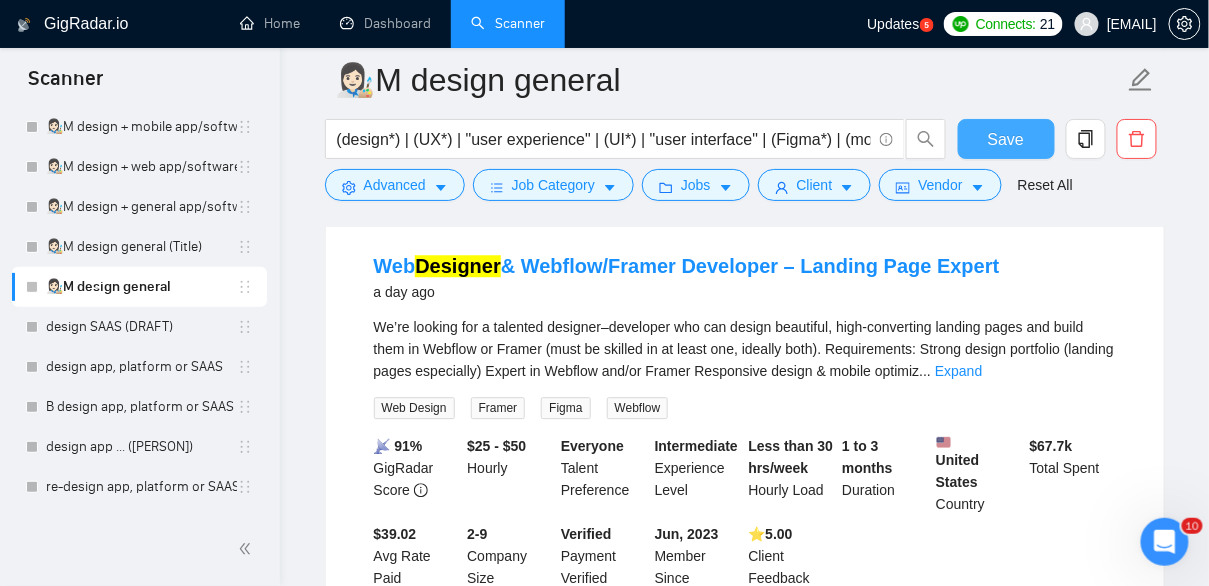 click on "Save" at bounding box center (1006, 139) 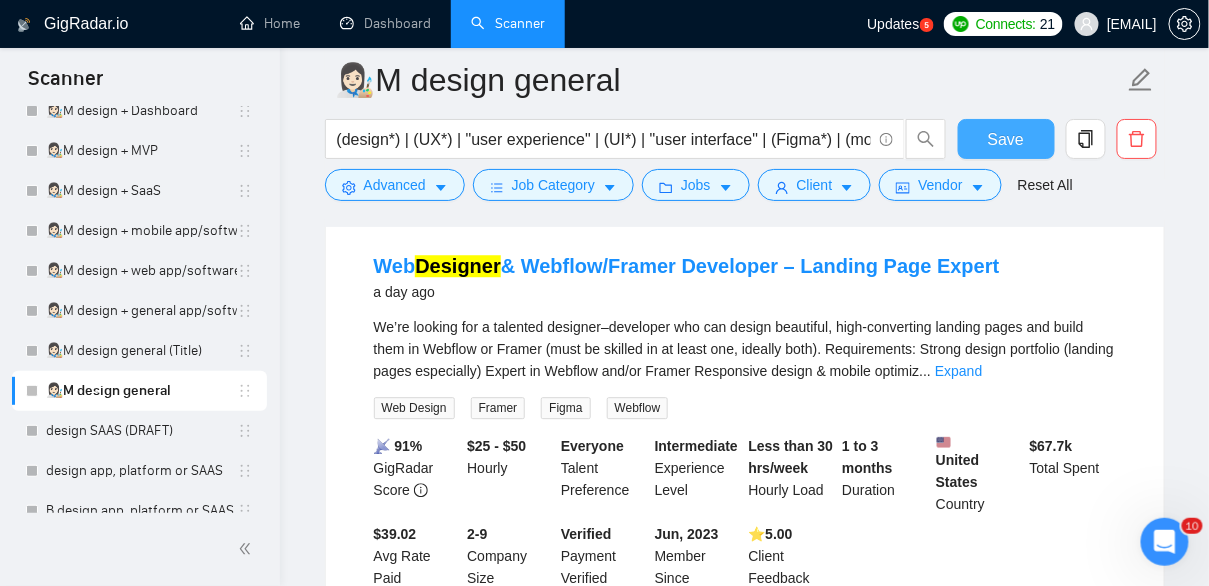 scroll, scrollTop: 0, scrollLeft: 0, axis: both 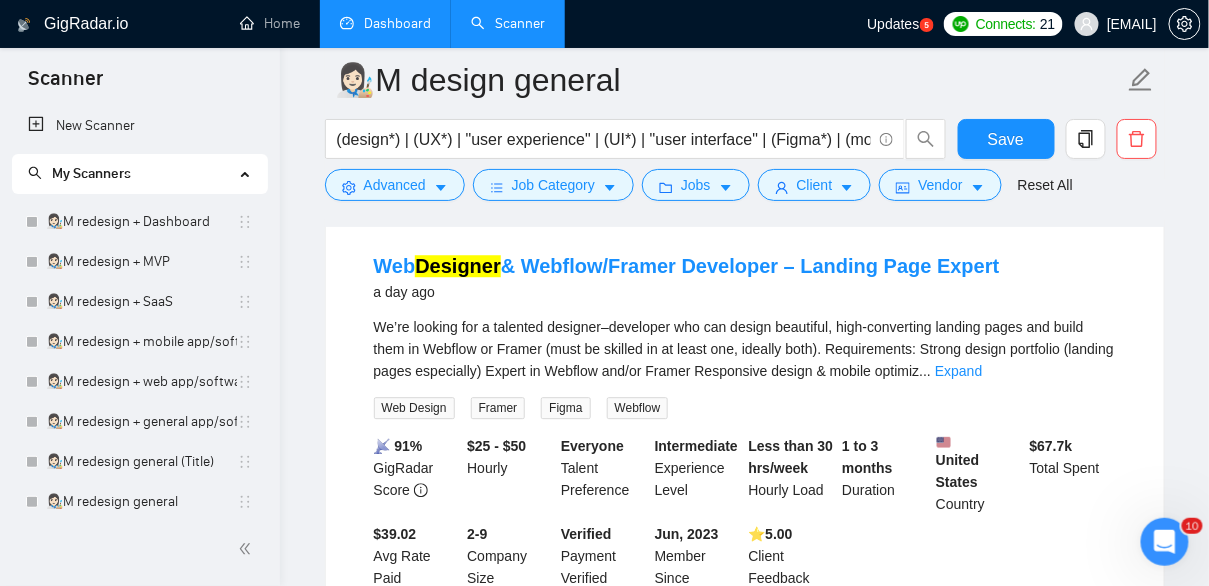 click on "Dashboard" at bounding box center [385, 23] 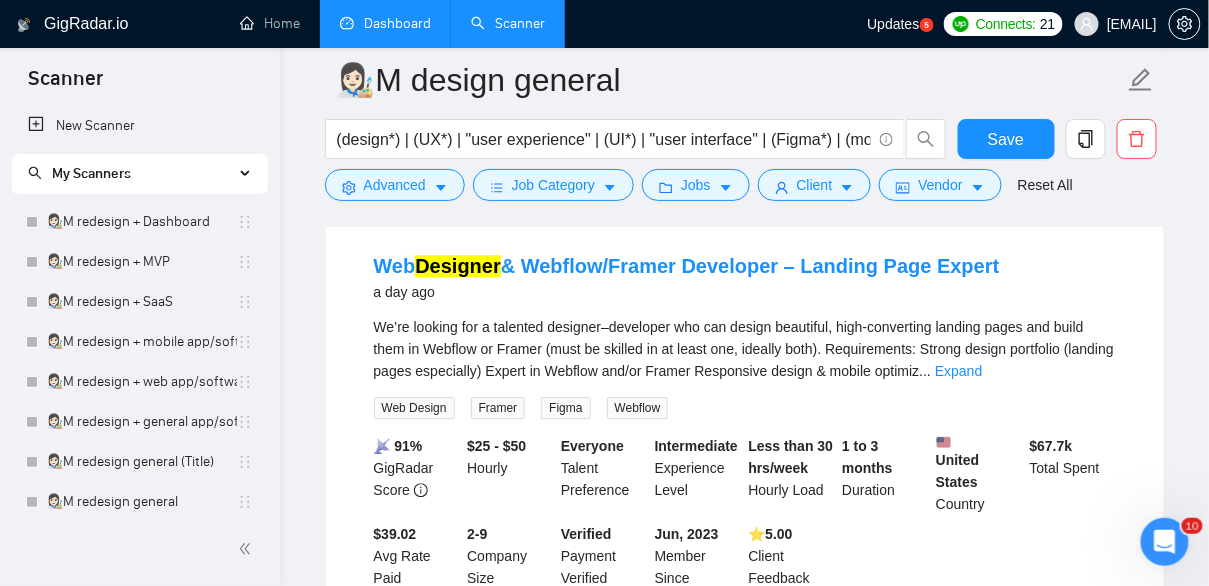 scroll, scrollTop: 0, scrollLeft: 0, axis: both 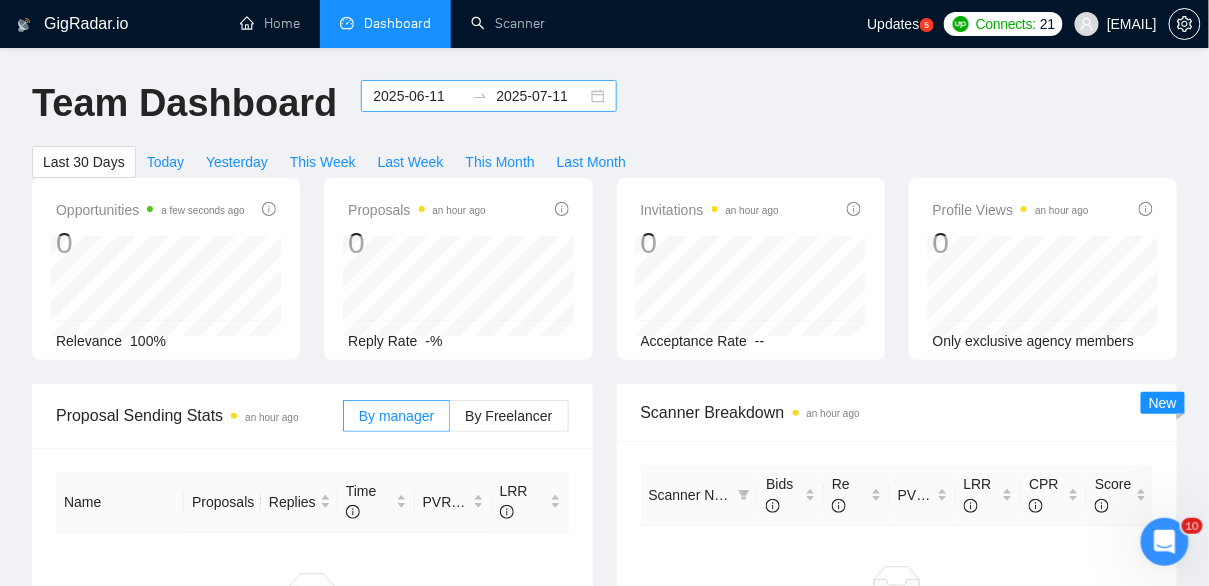 click on "[DATE] [DATE]" at bounding box center (489, 96) 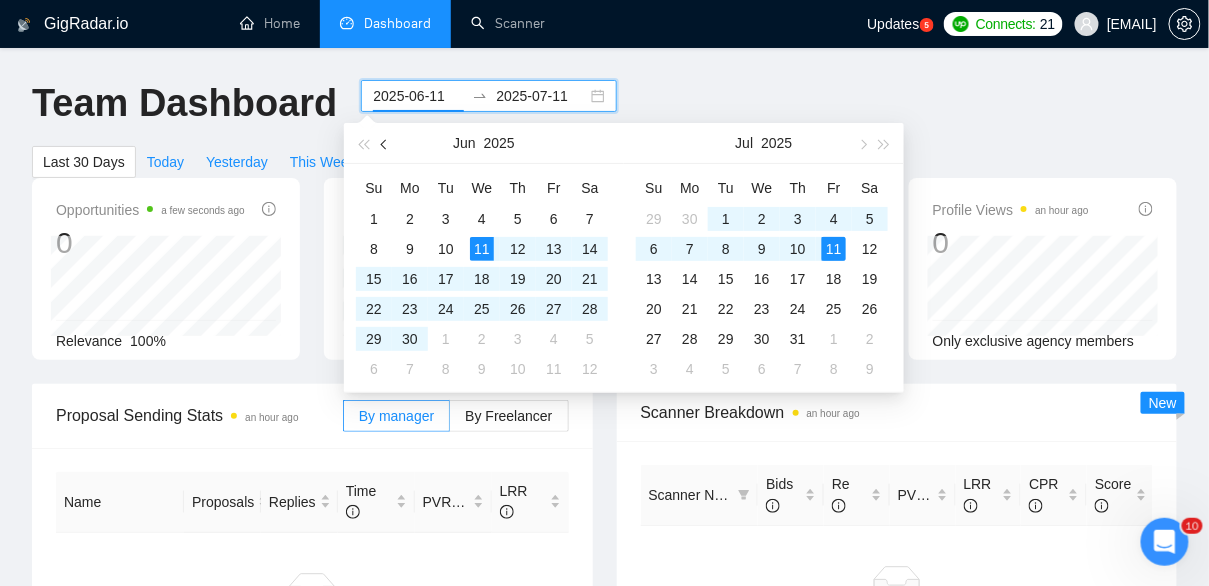 click at bounding box center [386, 144] 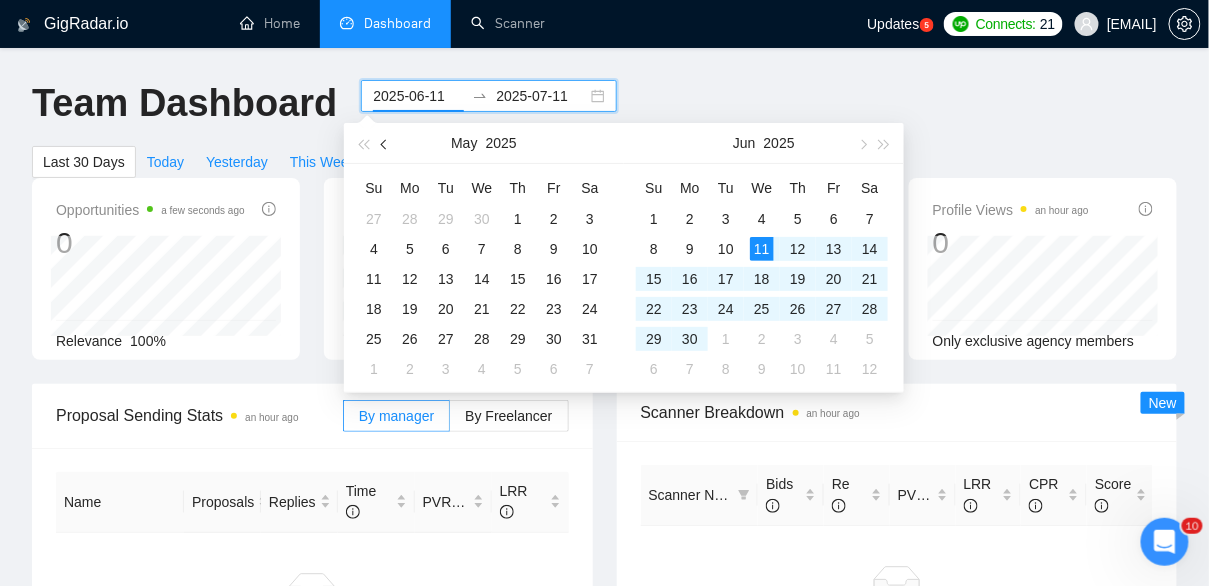 click at bounding box center [386, 144] 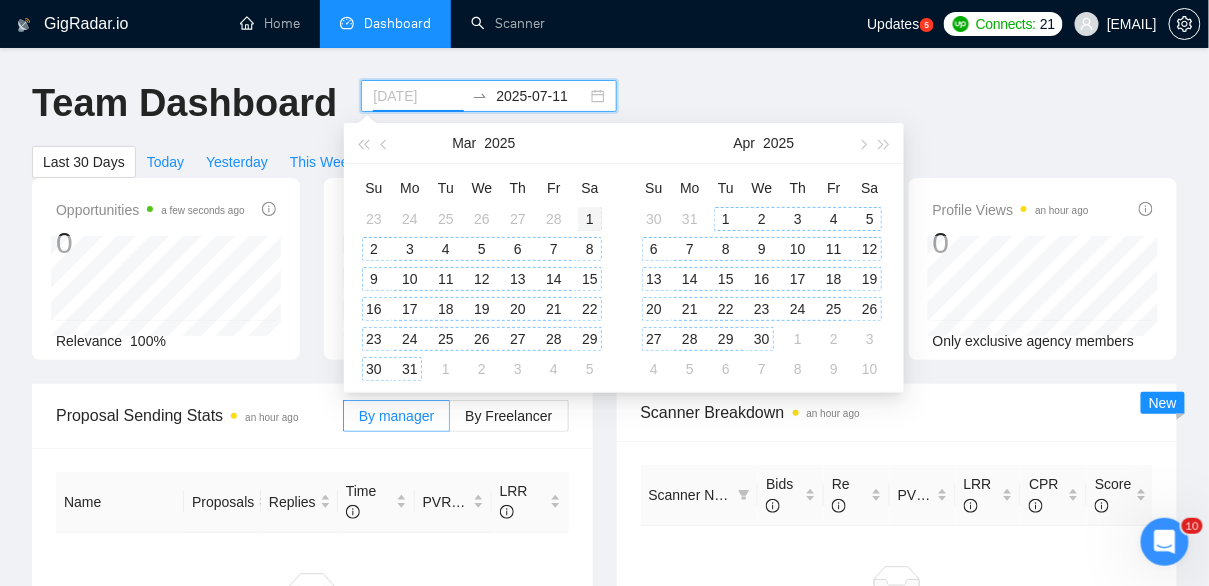 type on "[DATE]" 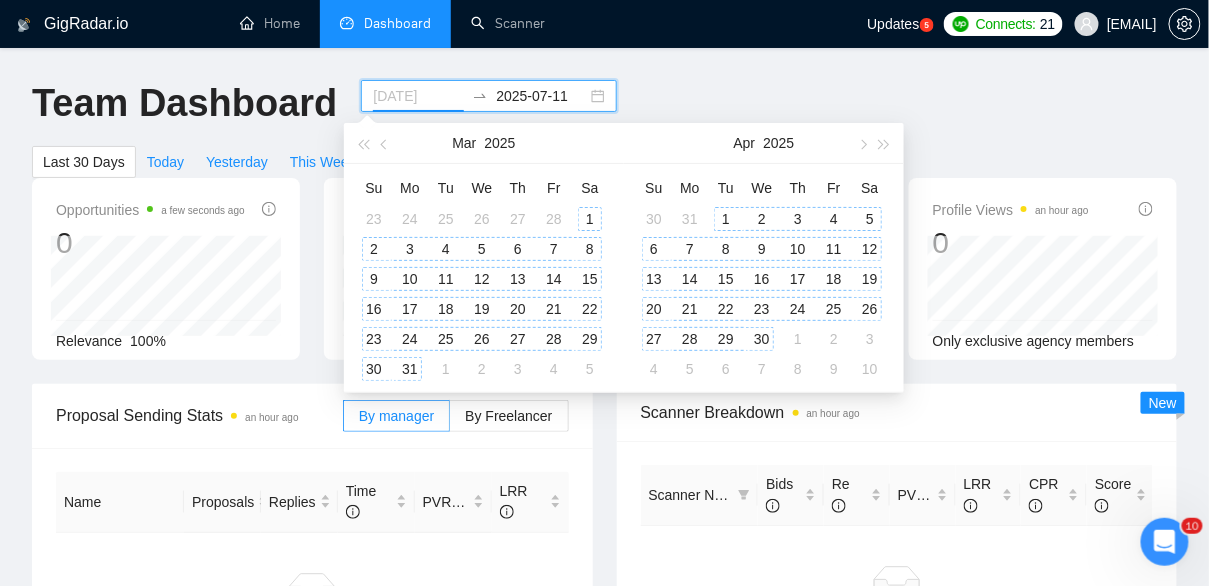 click on "1" at bounding box center [590, 219] 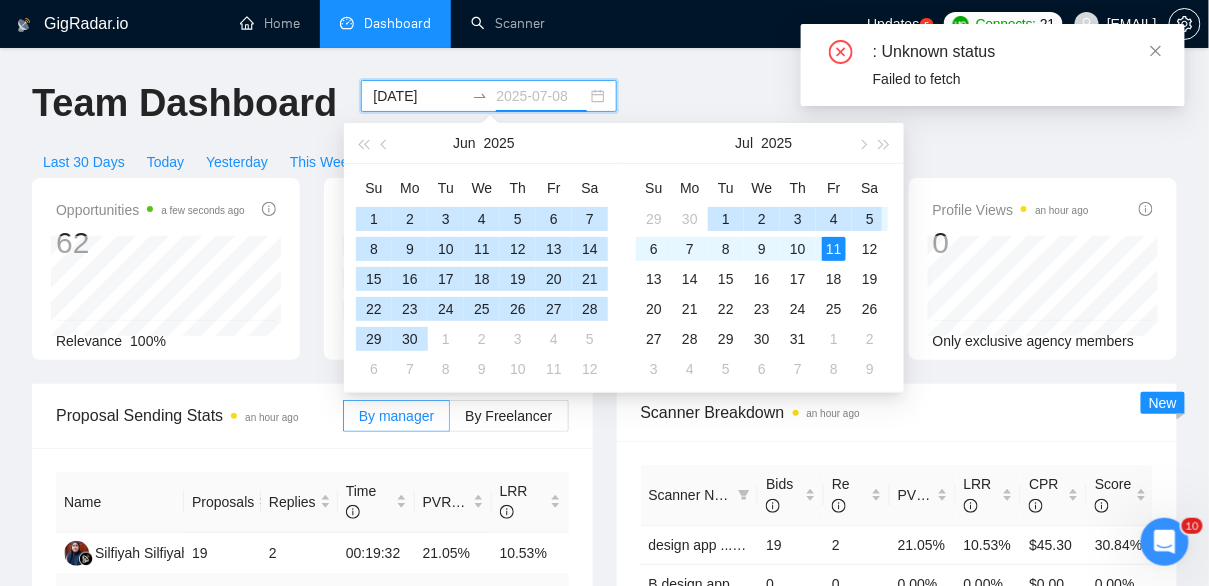 type on "2025-07-11" 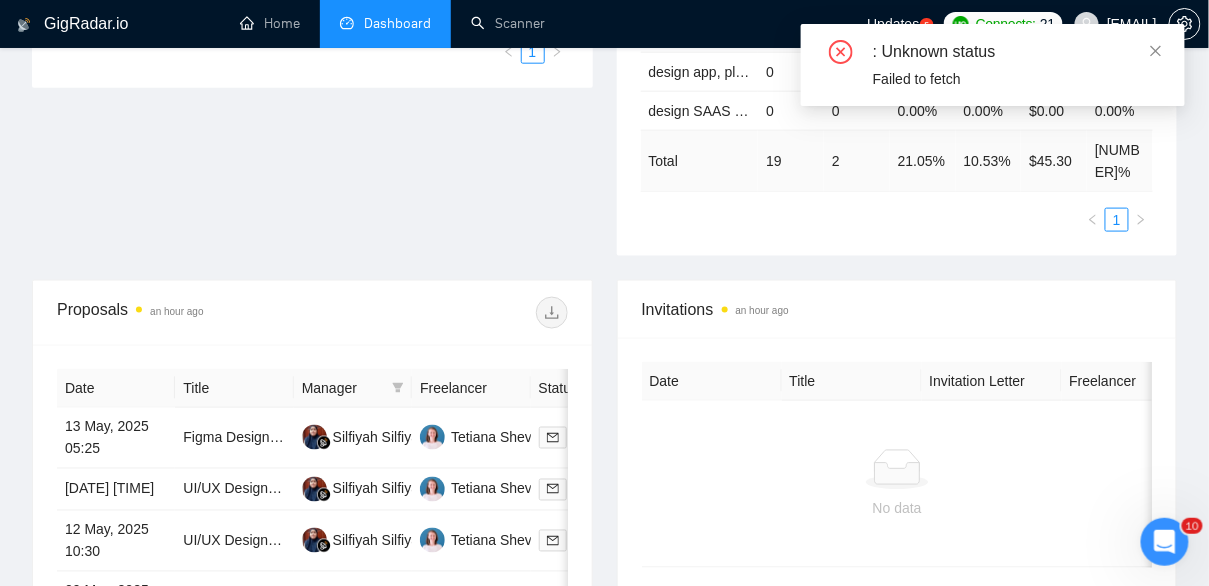 scroll, scrollTop: 606, scrollLeft: 0, axis: vertical 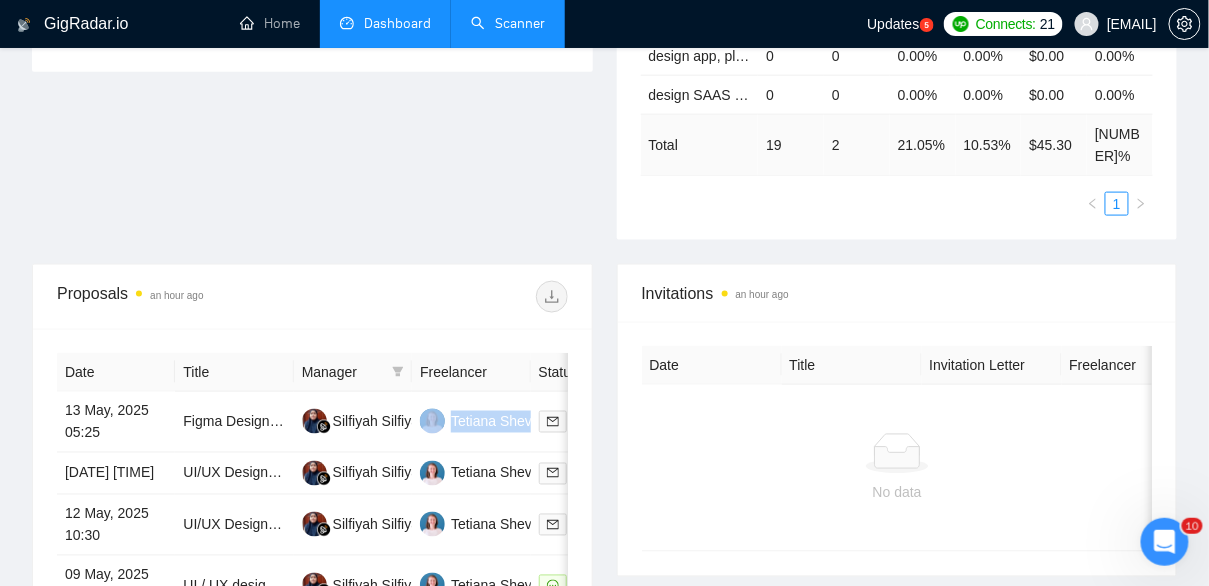 click on "Scanner" at bounding box center [508, 23] 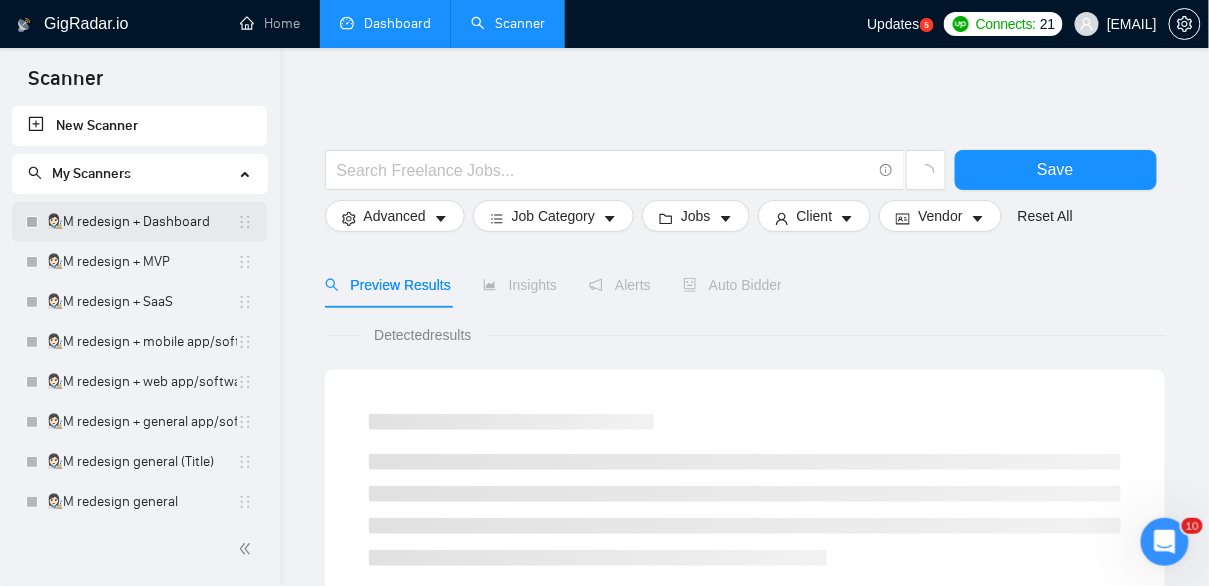 click on "👩🏻‍🎨M redesign + Dashboard" at bounding box center (141, 222) 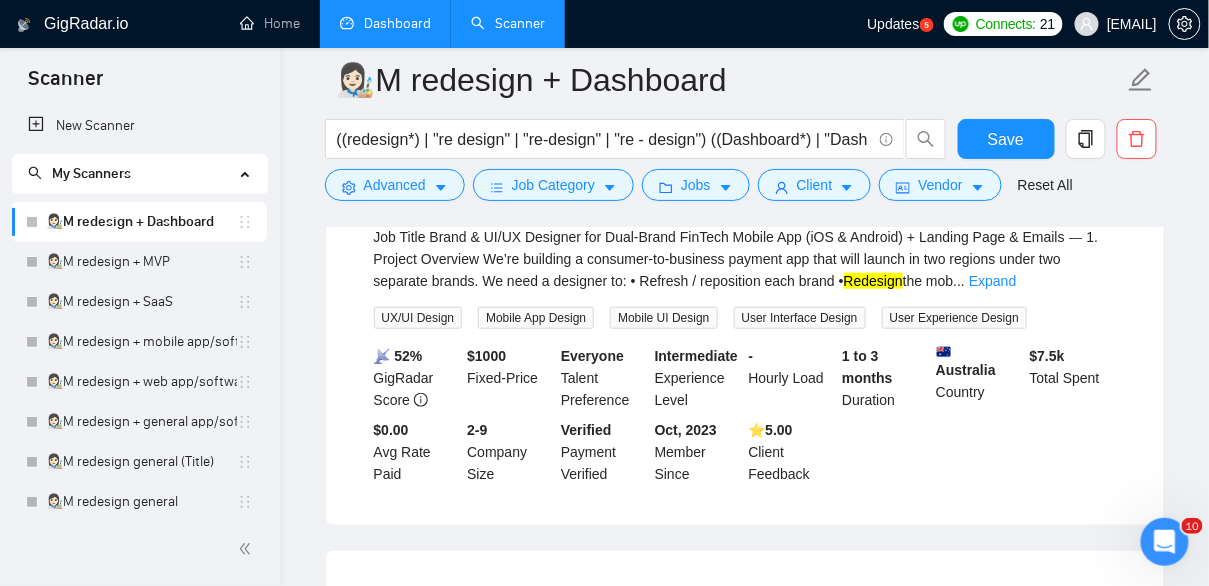 scroll, scrollTop: 295, scrollLeft: 0, axis: vertical 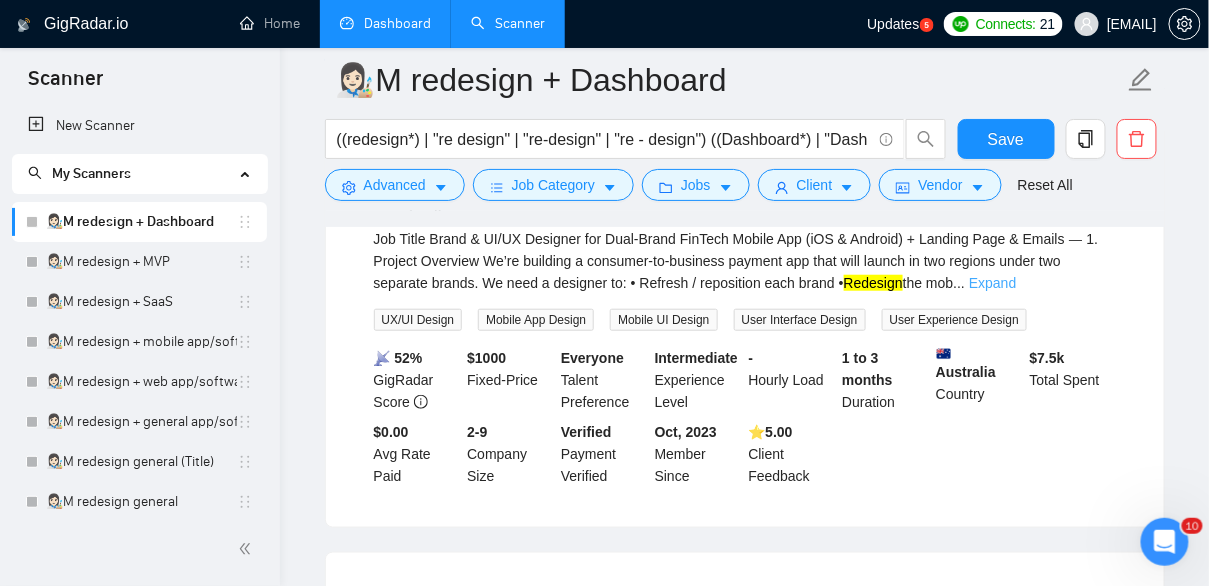 click on "Expand" at bounding box center (992, 283) 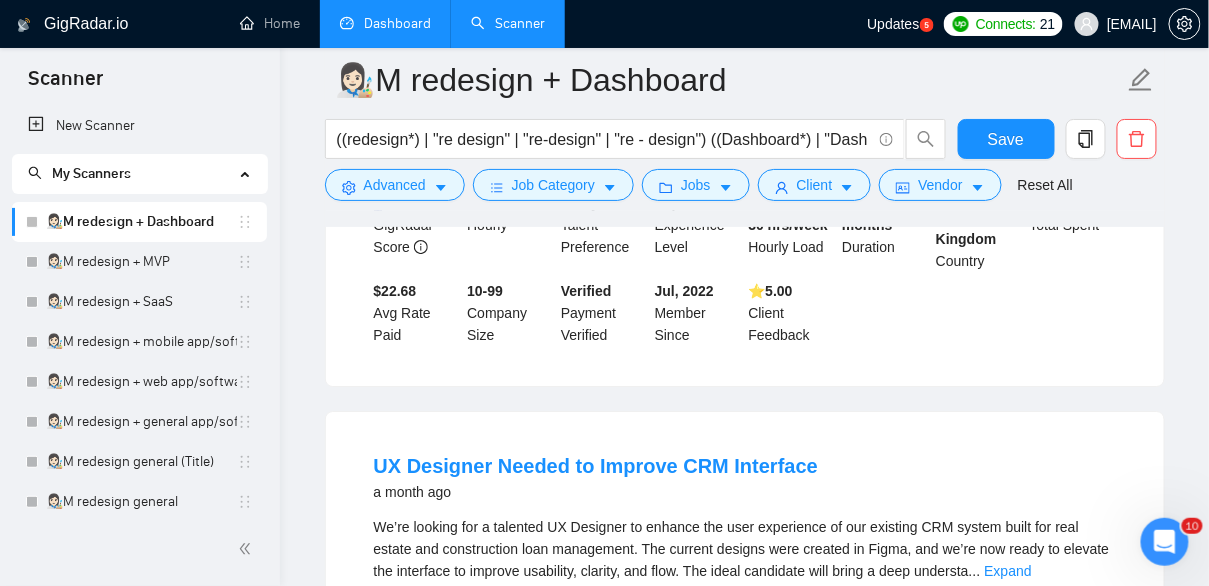 scroll, scrollTop: 1801, scrollLeft: 0, axis: vertical 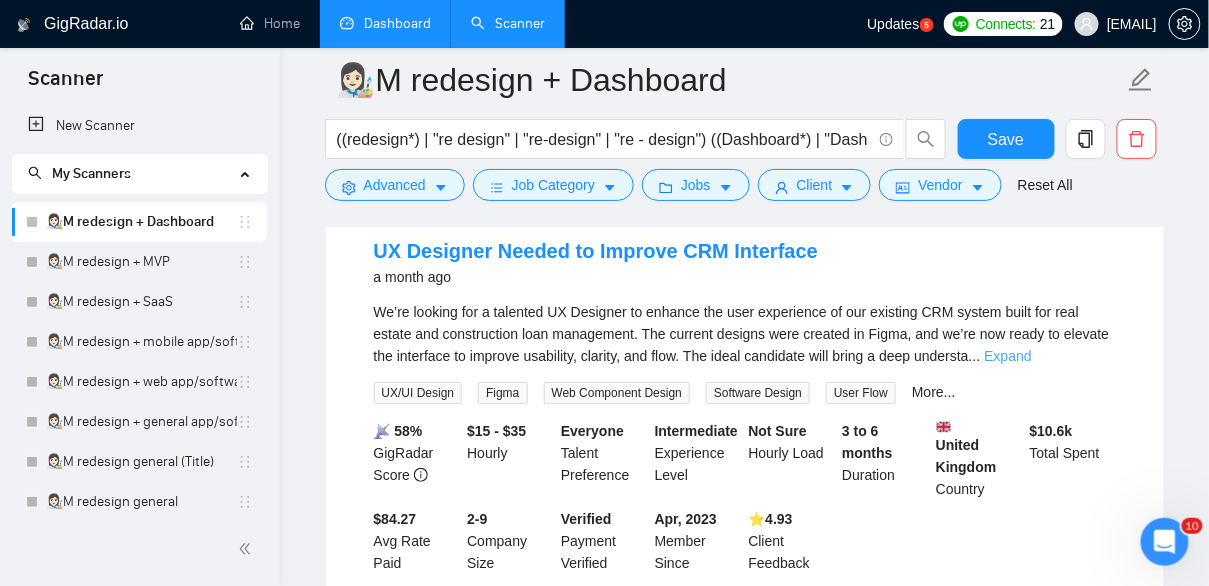 click on "Expand" at bounding box center [1008, 356] 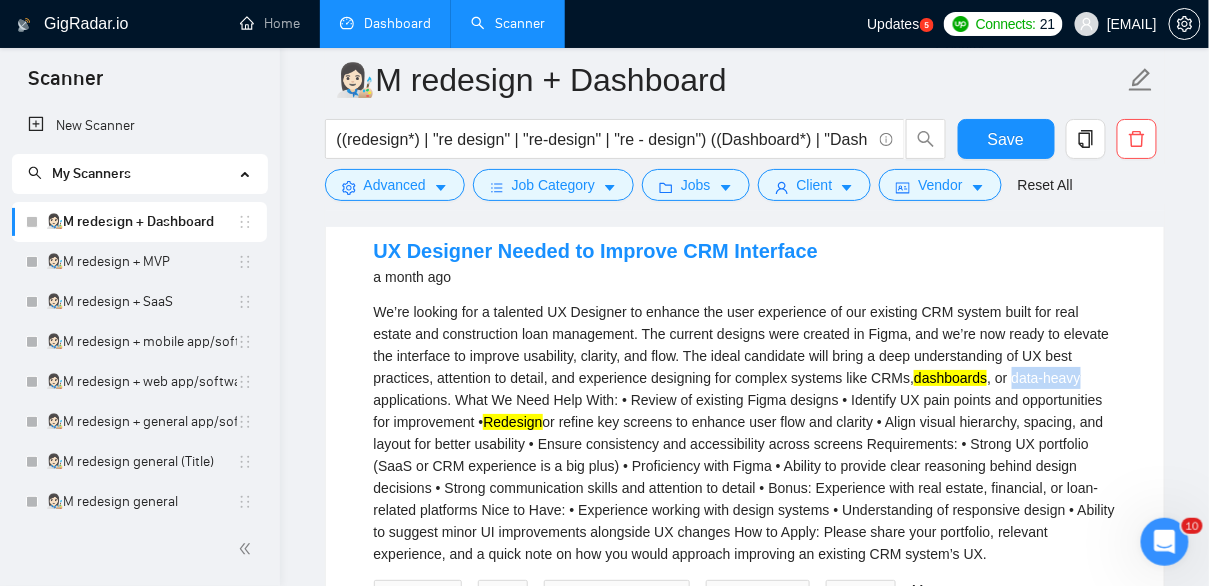 drag, startPoint x: 376, startPoint y: 421, endPoint x: 445, endPoint y: 419, distance: 69.02898 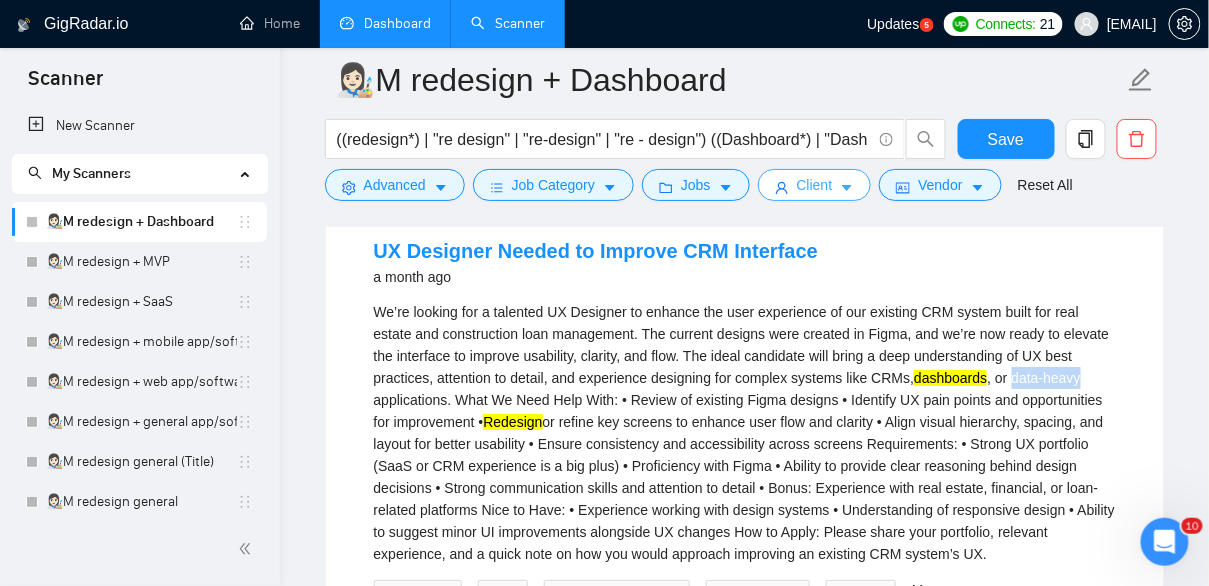 copy on "data-heavy" 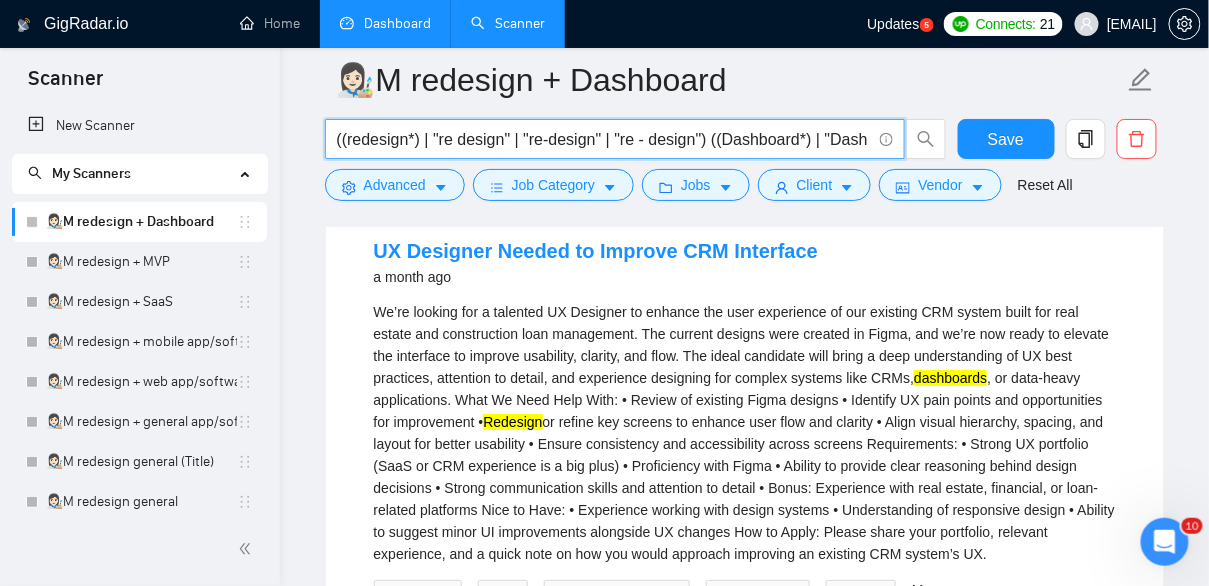 click on "((redesign*) | "re design" | "re-design" | "re - design") ((Dashboard*) | "Dash board" | "Admin panel" | "Management panel" | "Control panel")" at bounding box center (604, 139) 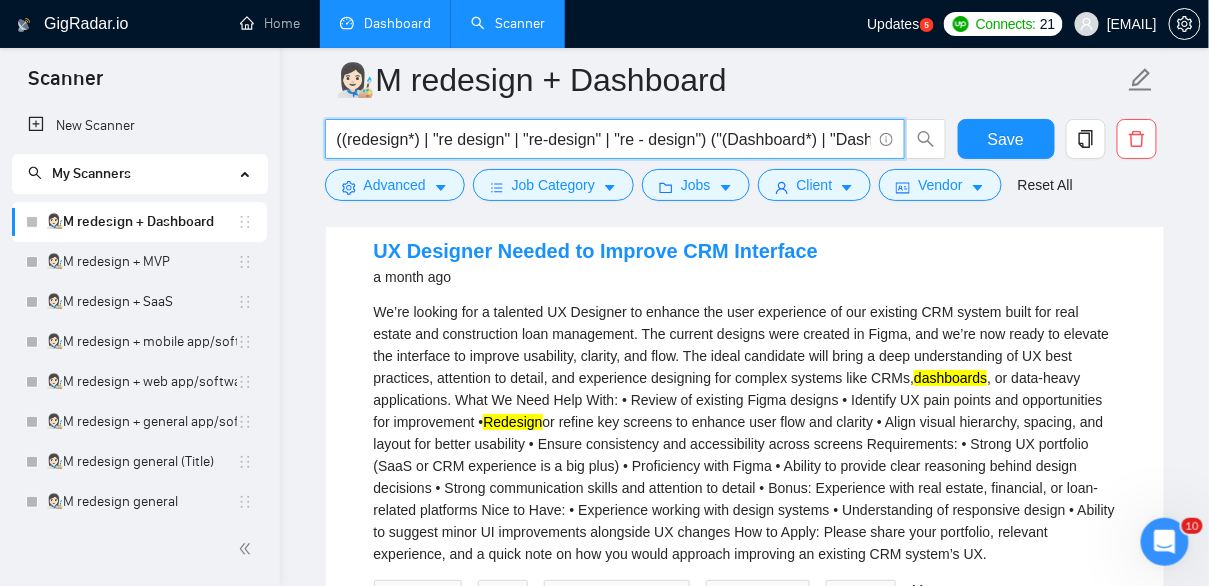 paste on "data-heavy" 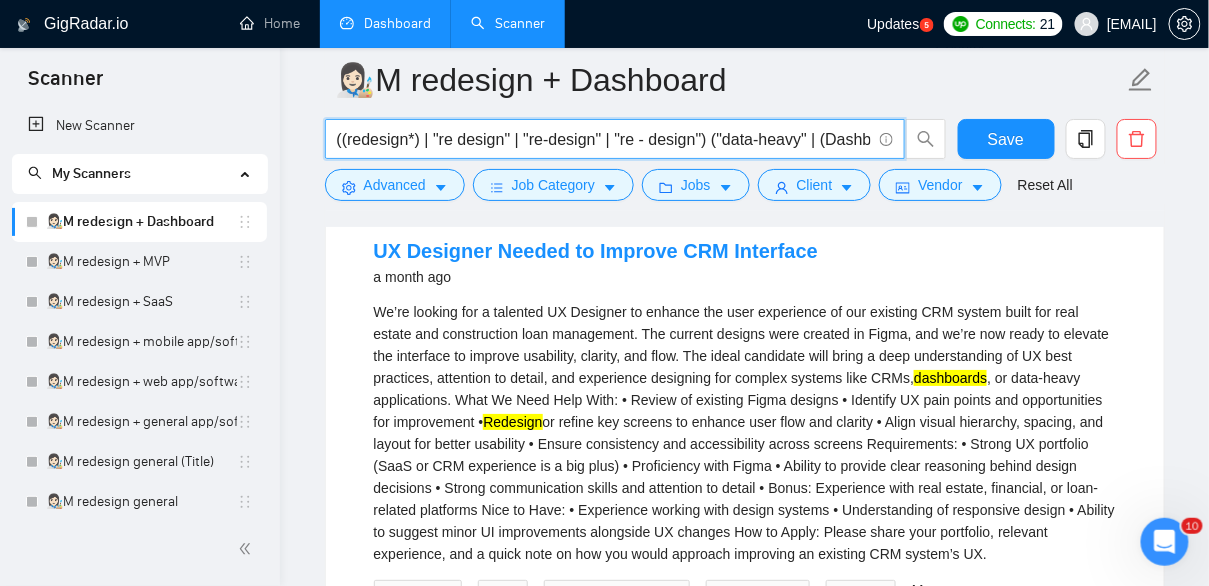 type on "((redesign*) | "re design" | "re-design" | "re - design") ("data-heavy" | (Dashboard*) | "Dash board" | "Admin panel" | "Management panel" | "Control panel")" 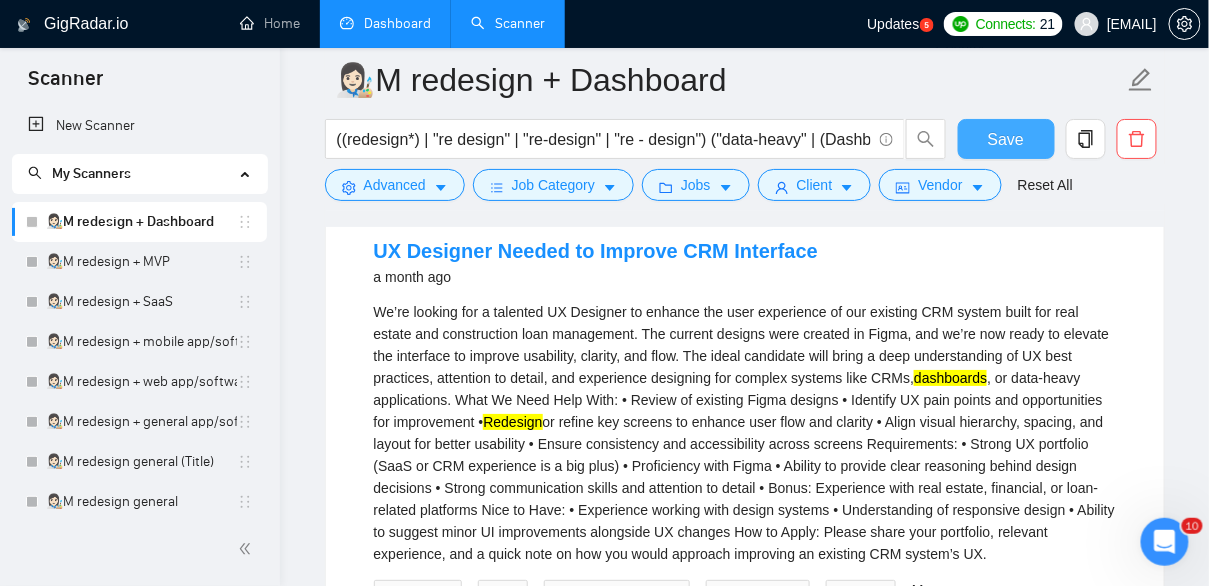 click on "Save" at bounding box center (1006, 139) 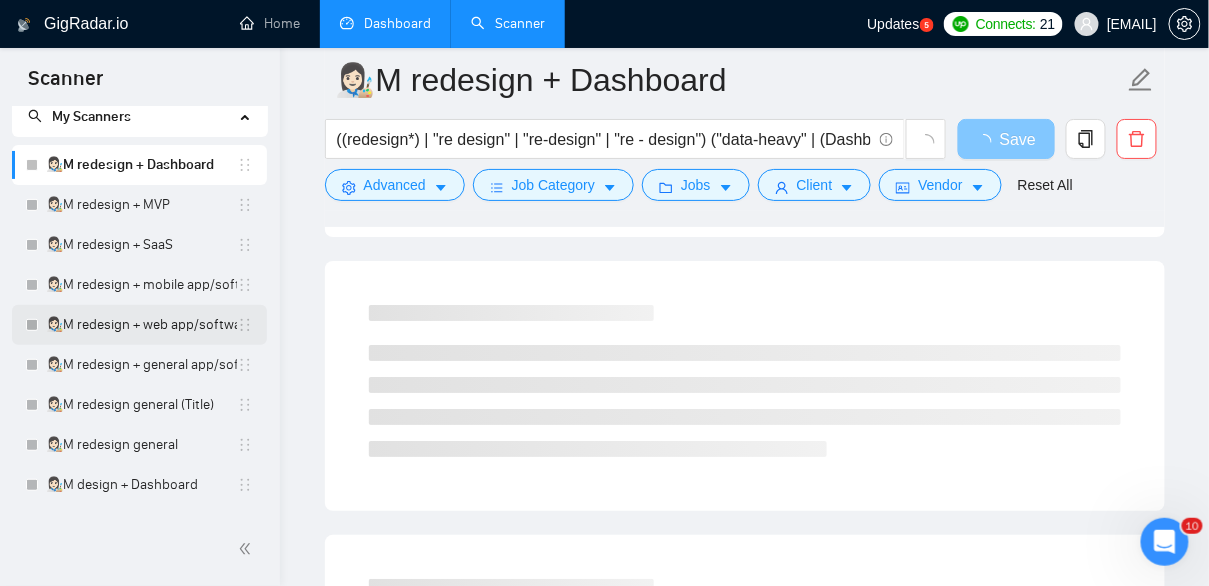 scroll, scrollTop: 177, scrollLeft: 0, axis: vertical 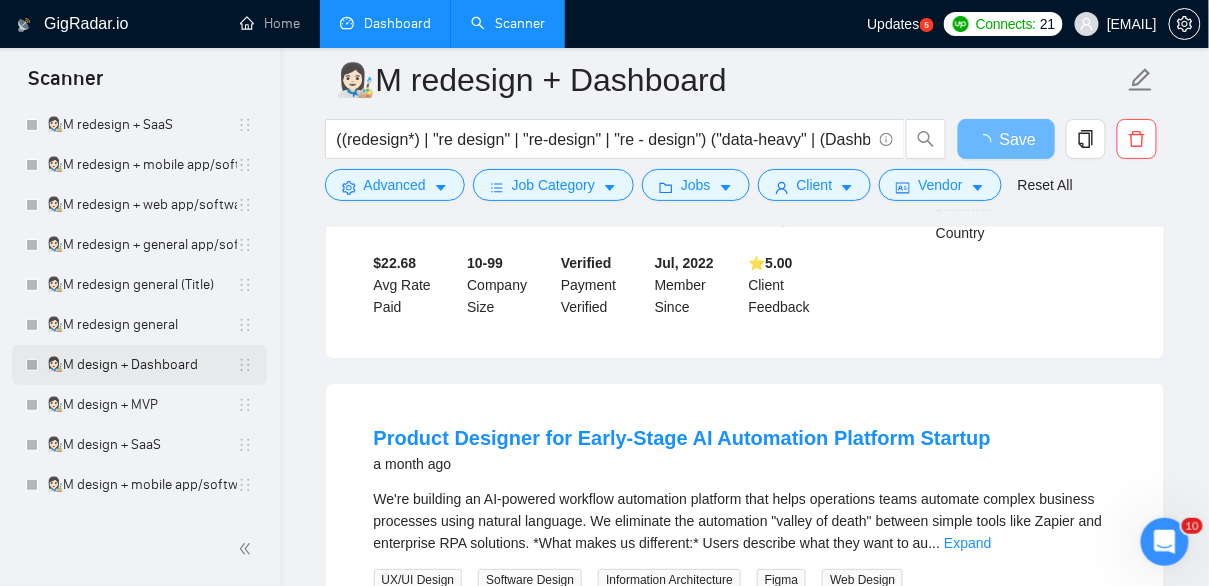 click on "👩🏻‍🎨M design + Dashboard" at bounding box center (141, 365) 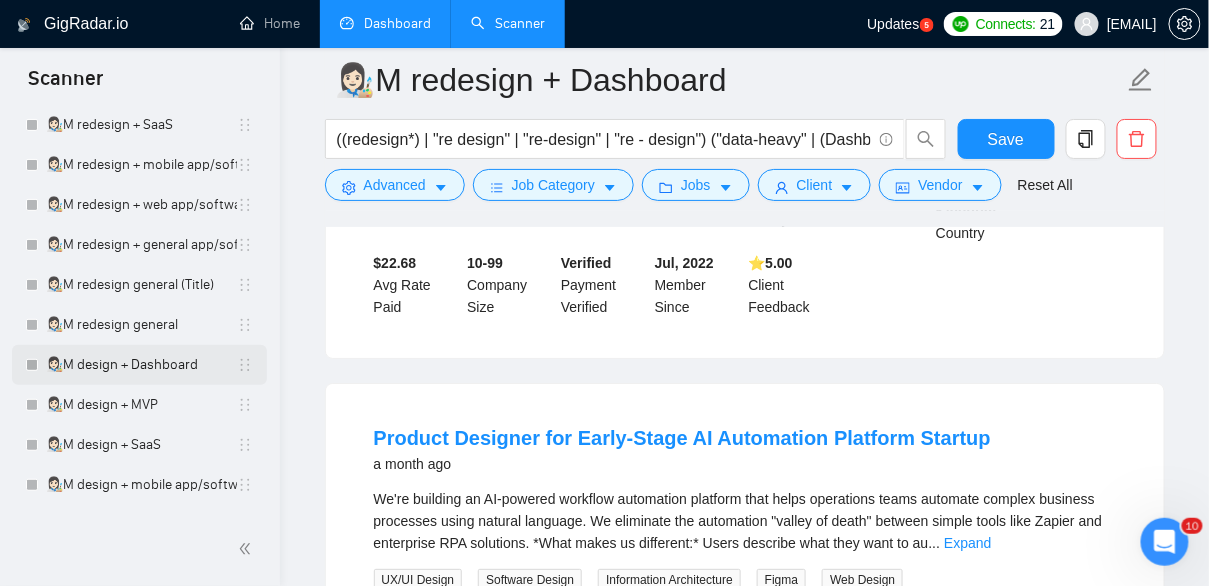 click on "👩🏻‍🎨M design + Dashboard" at bounding box center (141, 365) 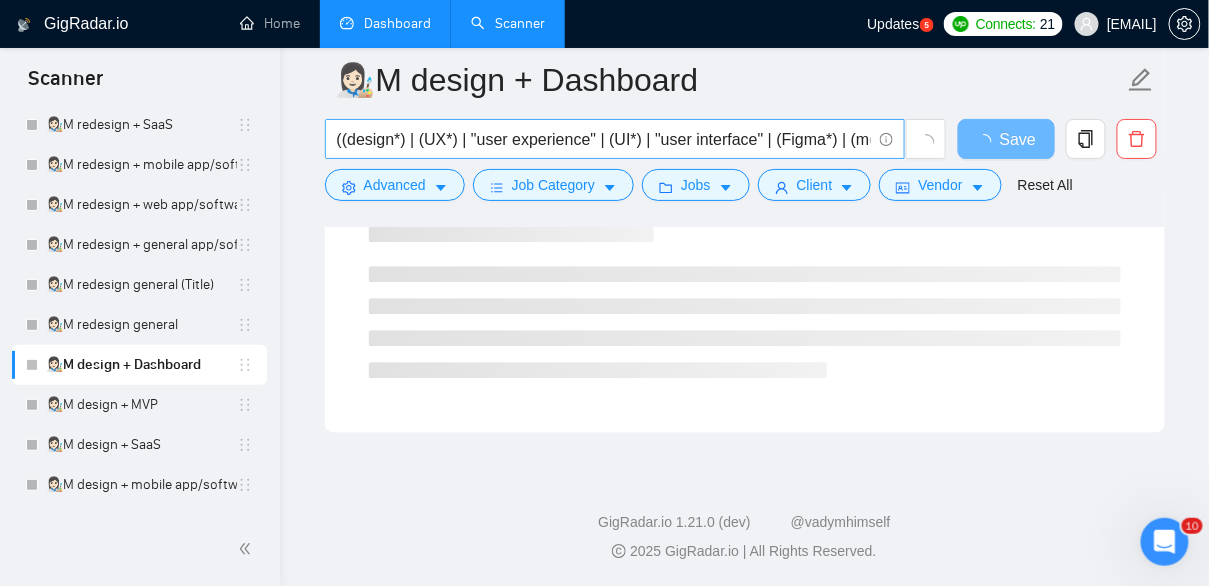 scroll, scrollTop: 1331, scrollLeft: 0, axis: vertical 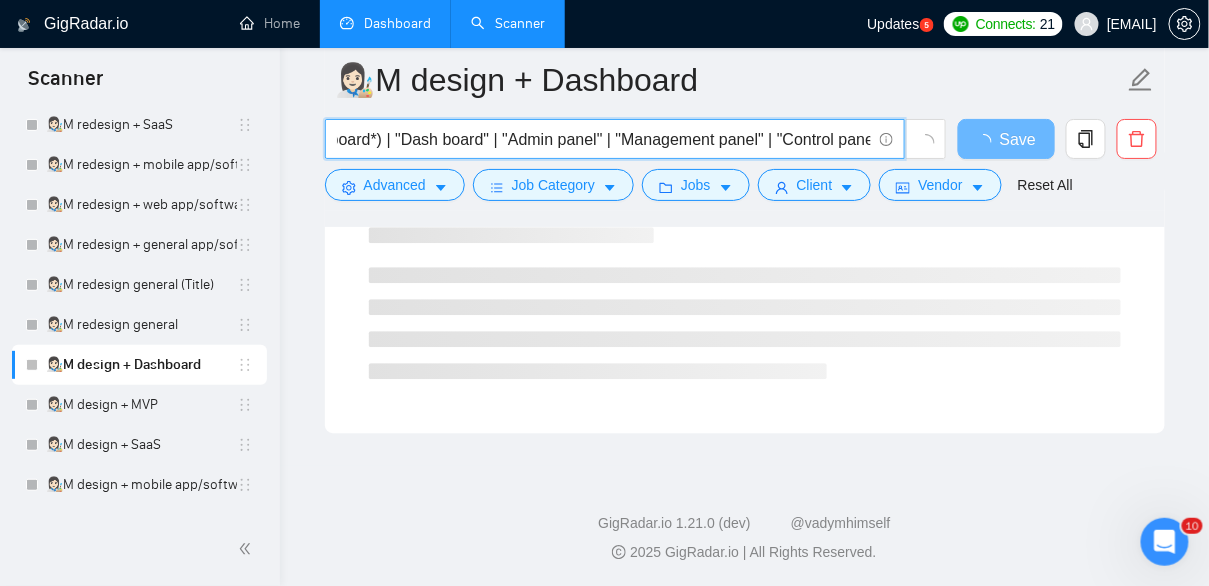 drag, startPoint x: 812, startPoint y: 142, endPoint x: 896, endPoint y: 142, distance: 84 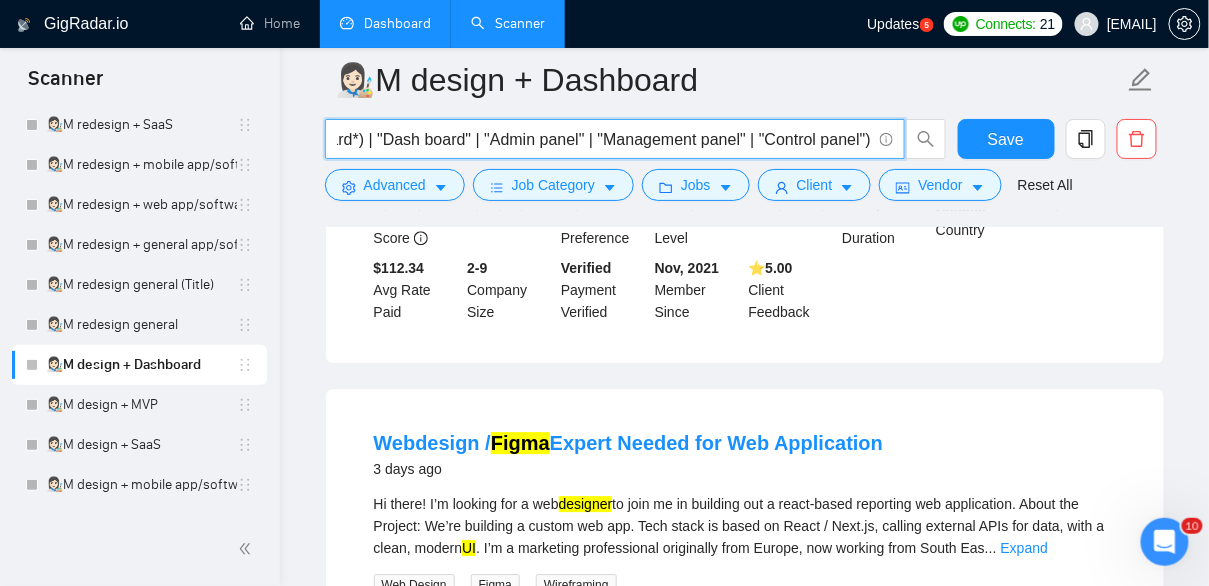 click on "((design*) | (UX*) | "user experience" | (UI*) | "user interface" | (Figma*) | (mockup*)) ((Dashboard*) | "Dash board" | "Admin panel" | "Management panel" | "Control panel")" at bounding box center (604, 139) 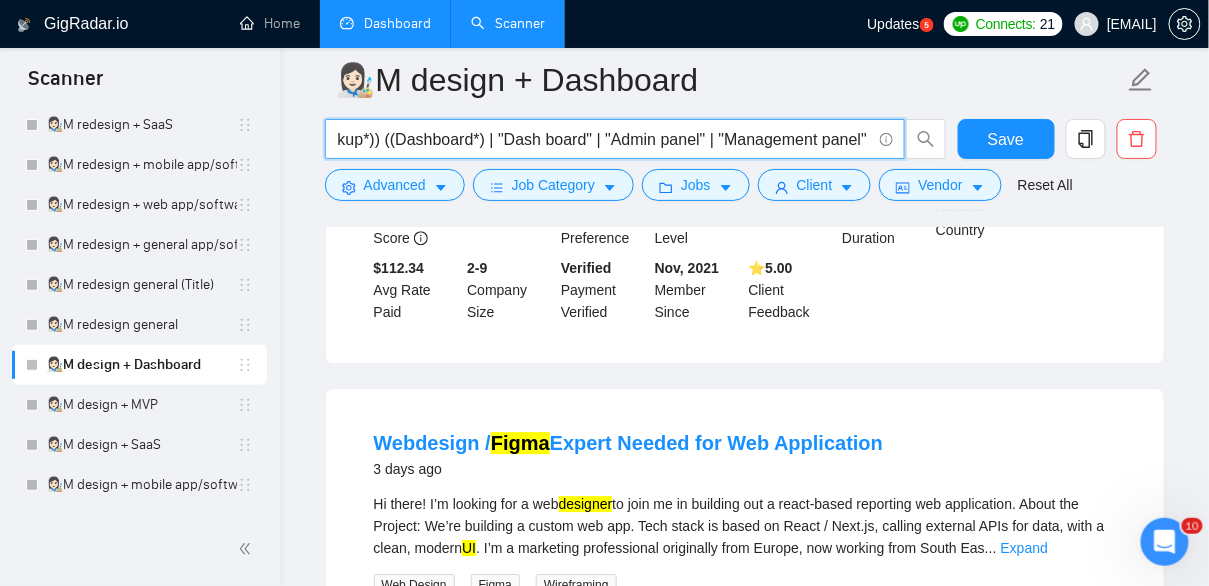 drag, startPoint x: 373, startPoint y: 142, endPoint x: 333, endPoint y: 142, distance: 40 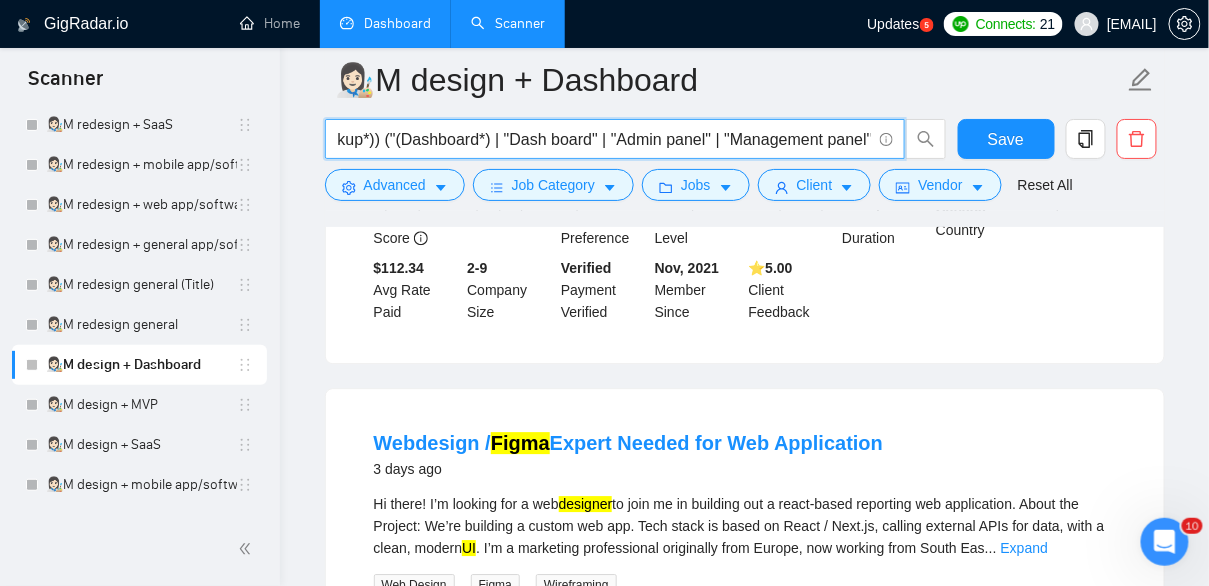paste on "data-heavy" 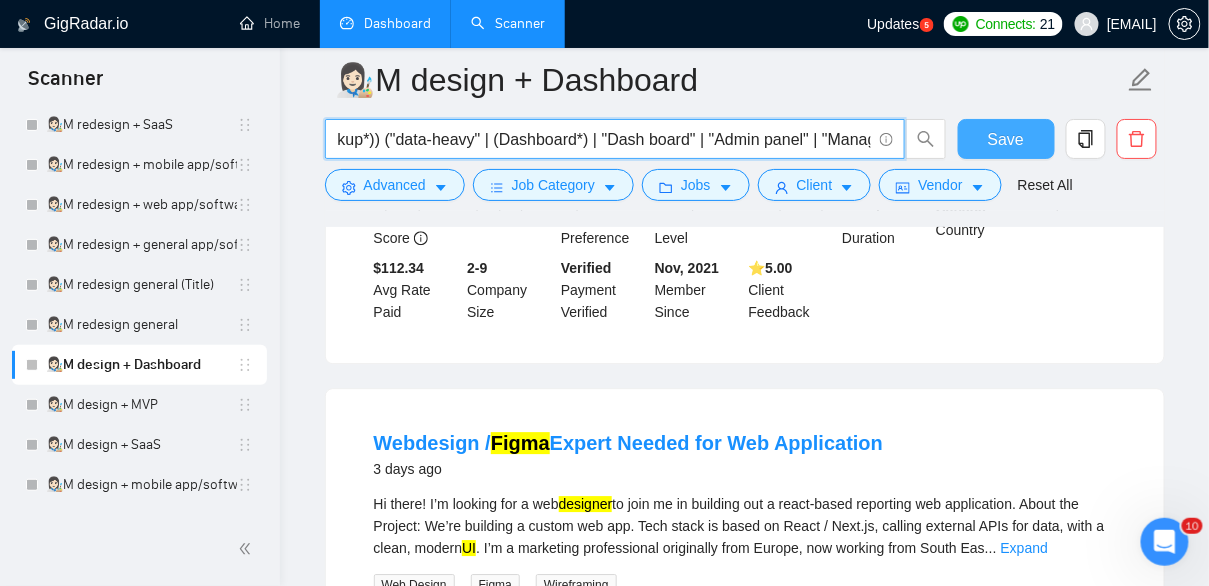 type on "((design*) | (UX*) | "user experience" | (UI*) | "user interface" | (Figma*) | (mockup*)) ("data-heavy" | (Dashboard*) | "Dash board" | "Admin panel" | "Management panel" | "Control panel")" 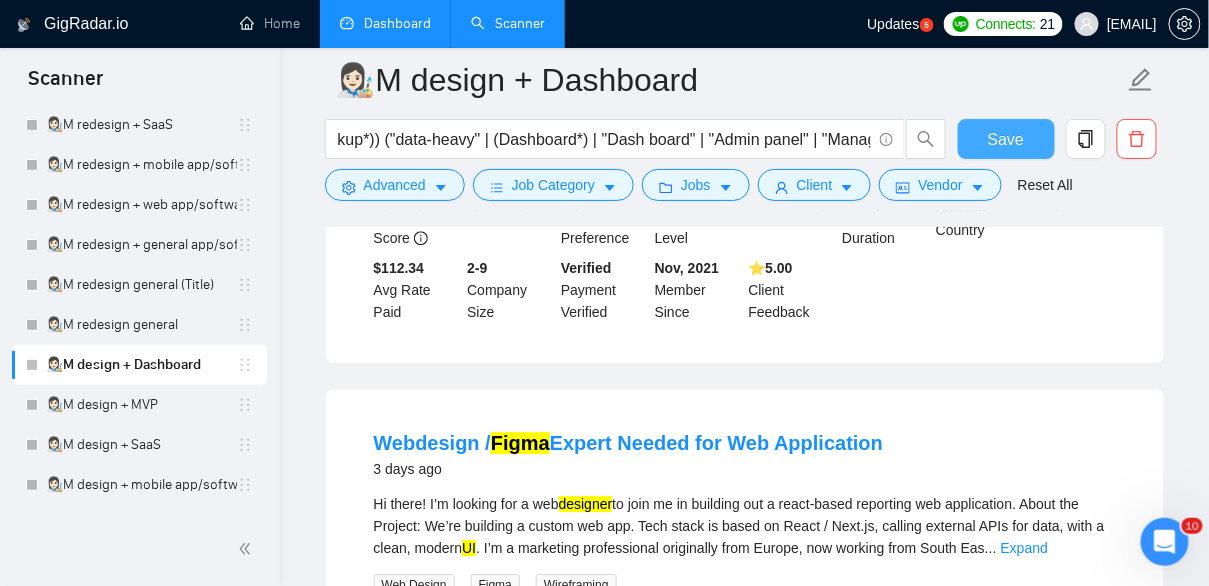 click on "Save" at bounding box center [1006, 139] 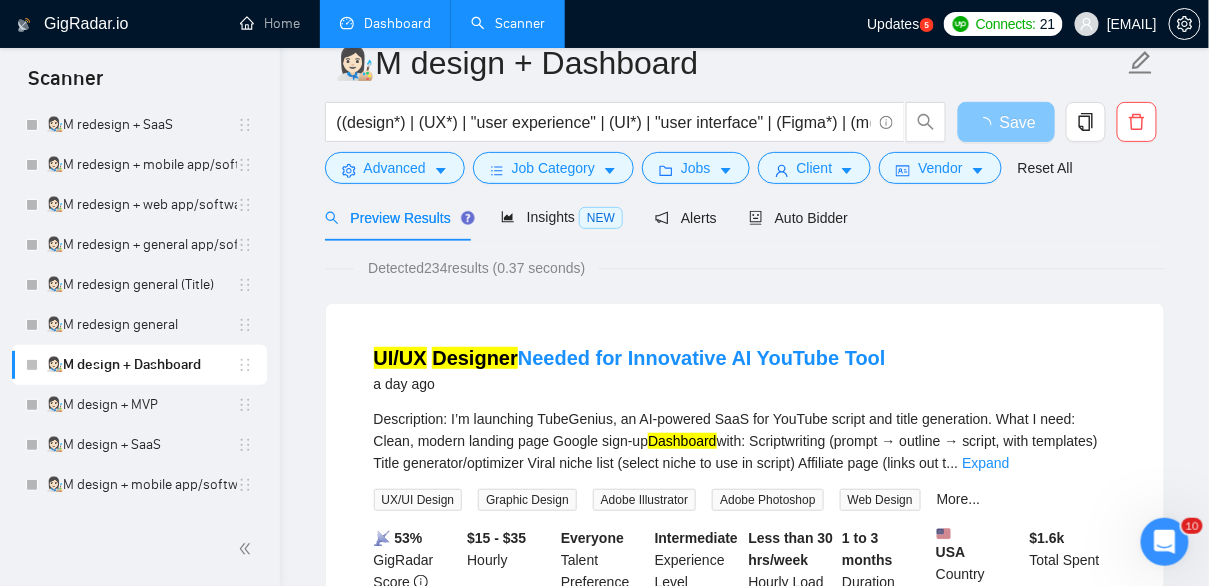 scroll, scrollTop: 233, scrollLeft: 0, axis: vertical 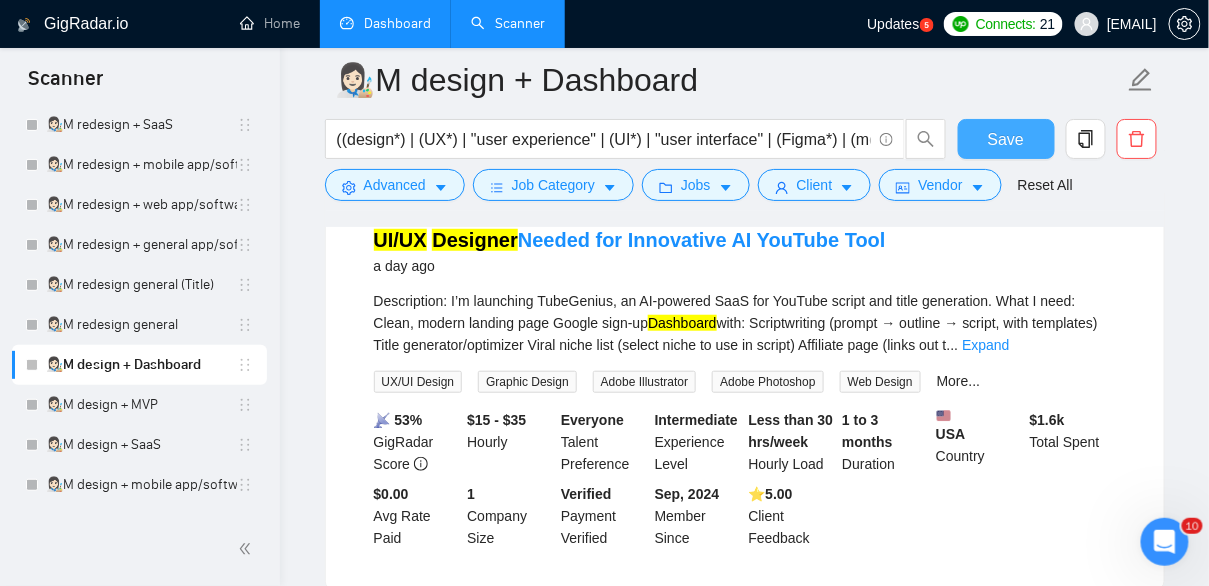 click on "Save" at bounding box center (1006, 139) 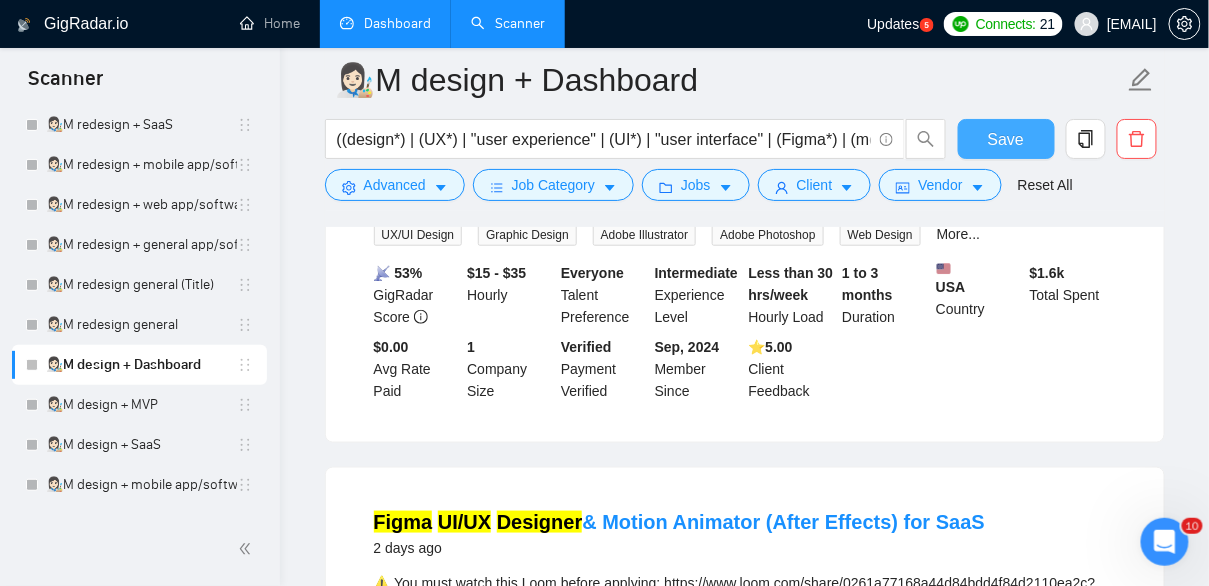 scroll, scrollTop: 92, scrollLeft: 0, axis: vertical 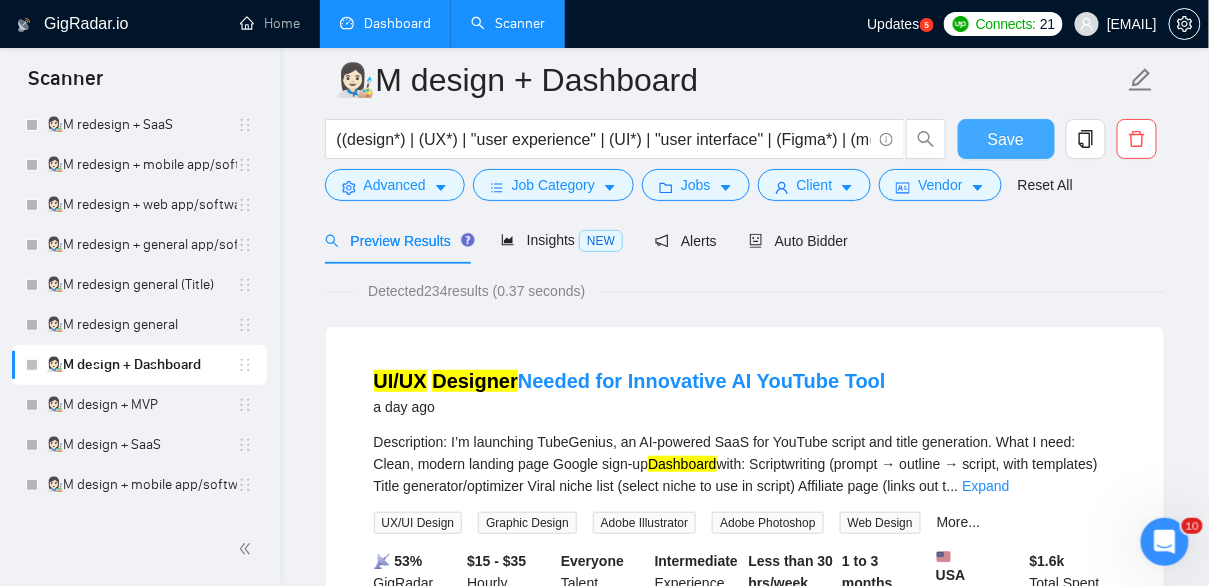 click on "Save" at bounding box center (1006, 139) 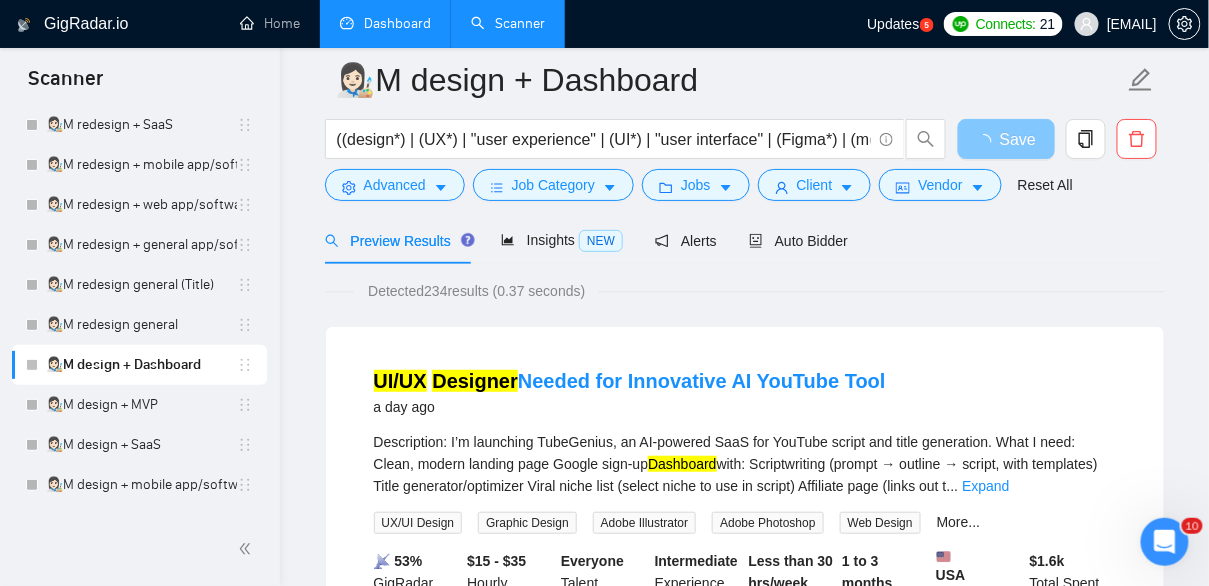 scroll, scrollTop: 208, scrollLeft: 0, axis: vertical 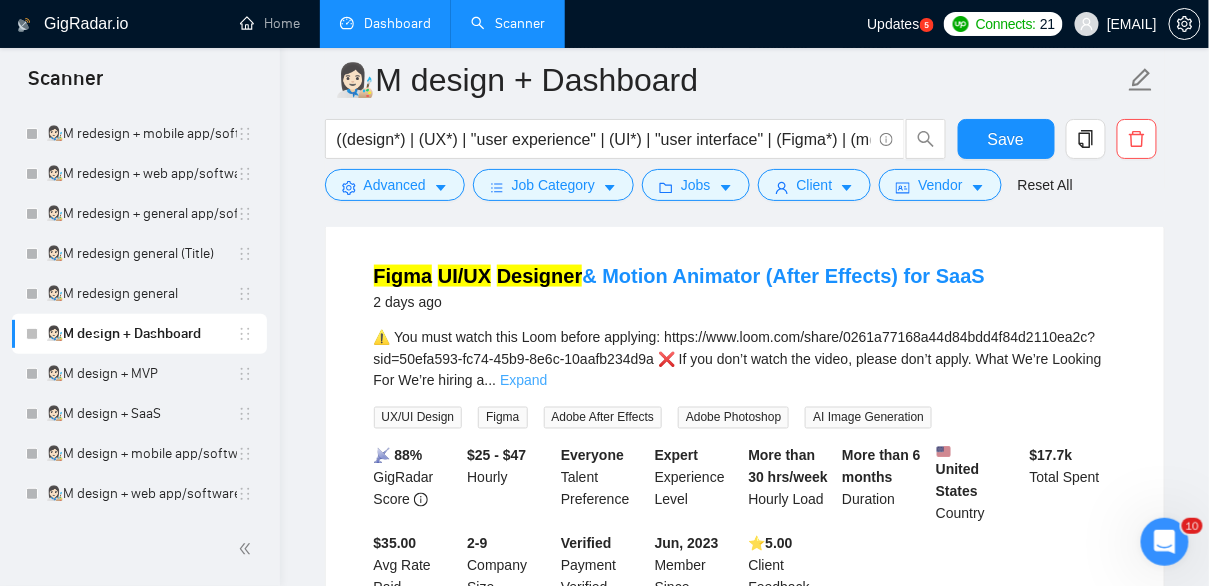 click on "Expand" at bounding box center [523, 381] 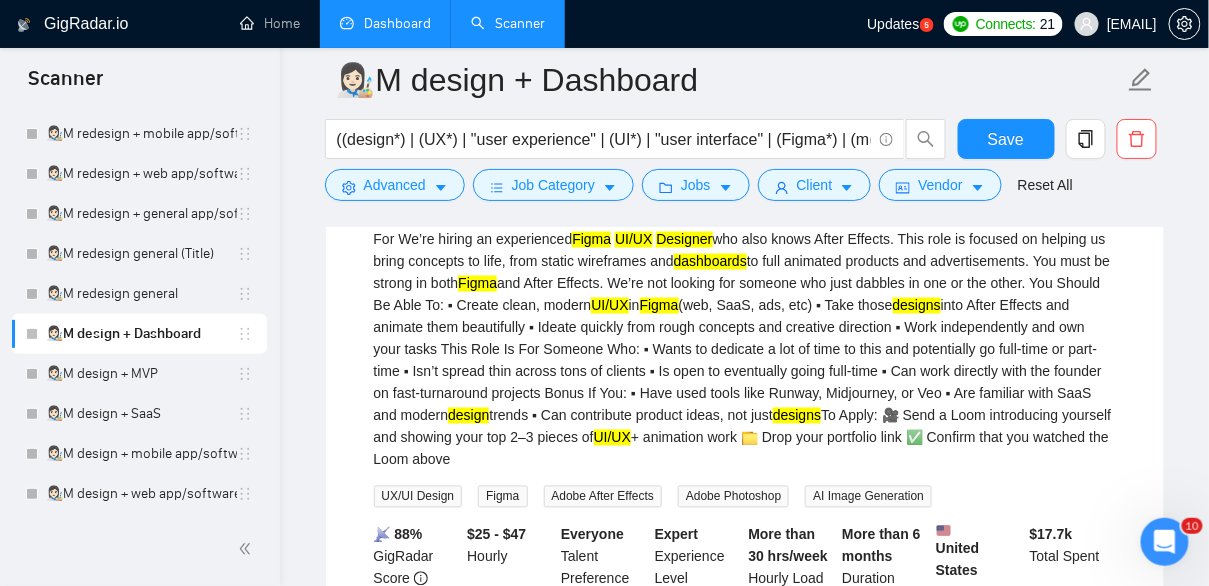 scroll, scrollTop: 773, scrollLeft: 0, axis: vertical 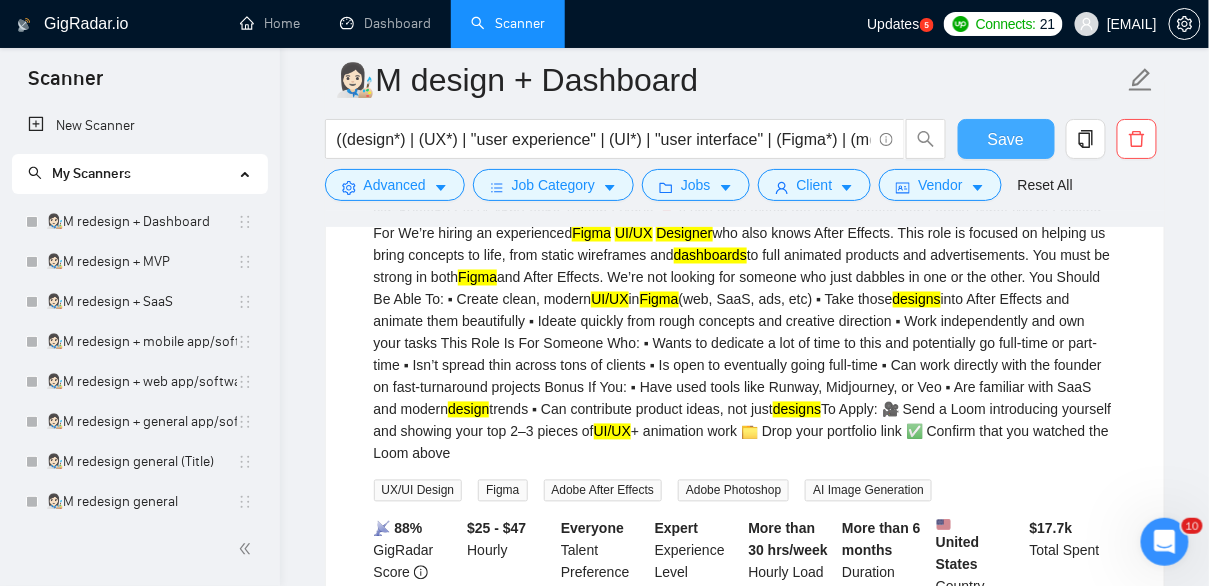 click on "Save" at bounding box center (1006, 139) 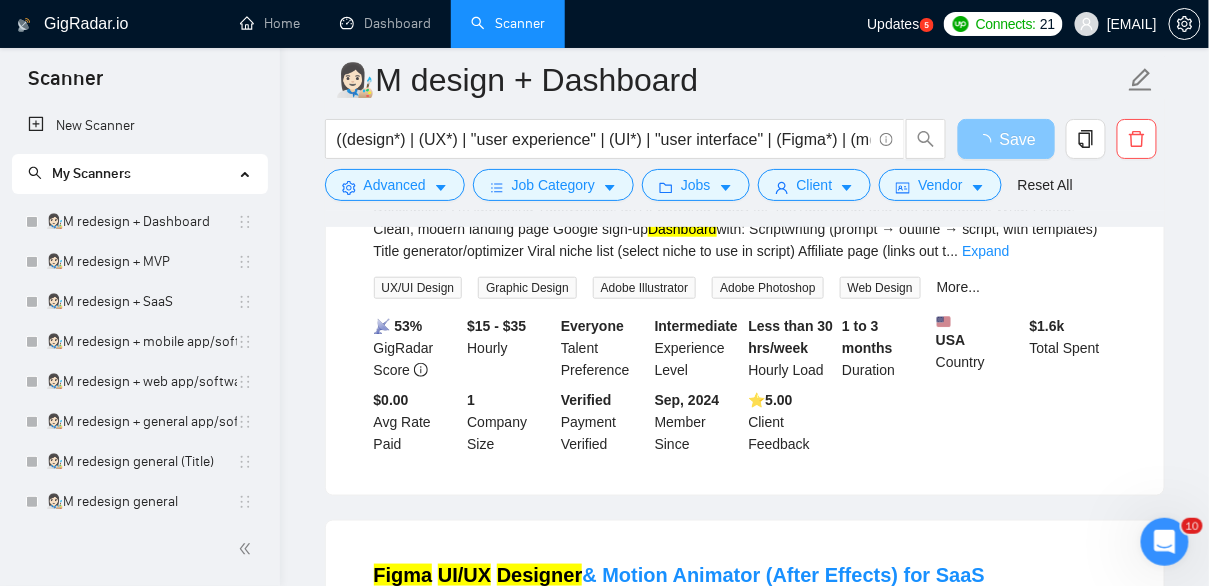 scroll, scrollTop: 333, scrollLeft: 0, axis: vertical 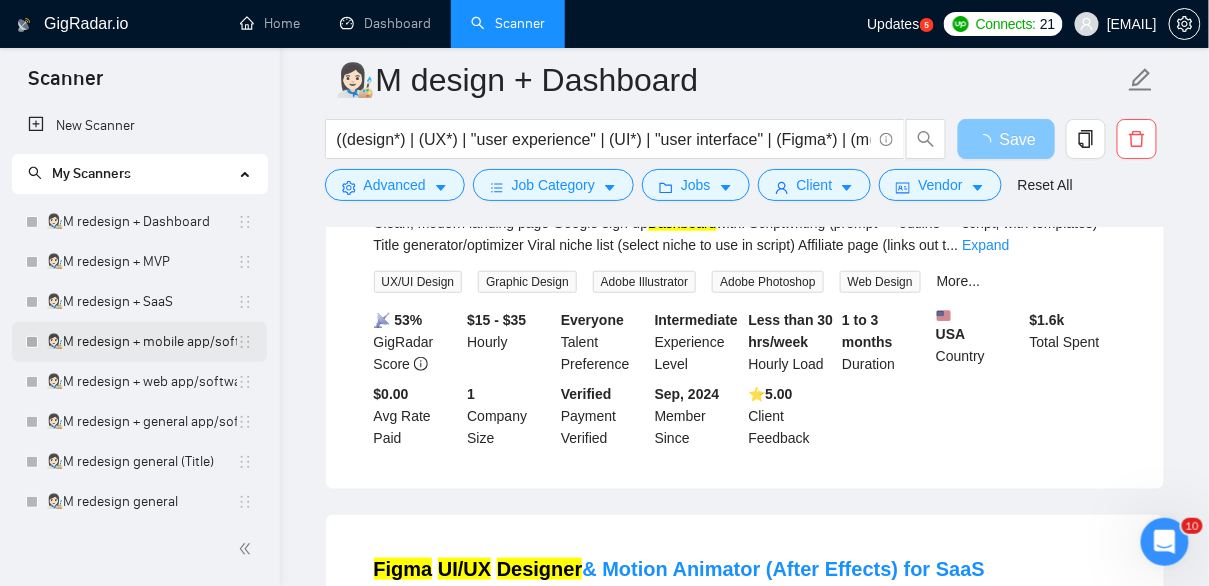 type 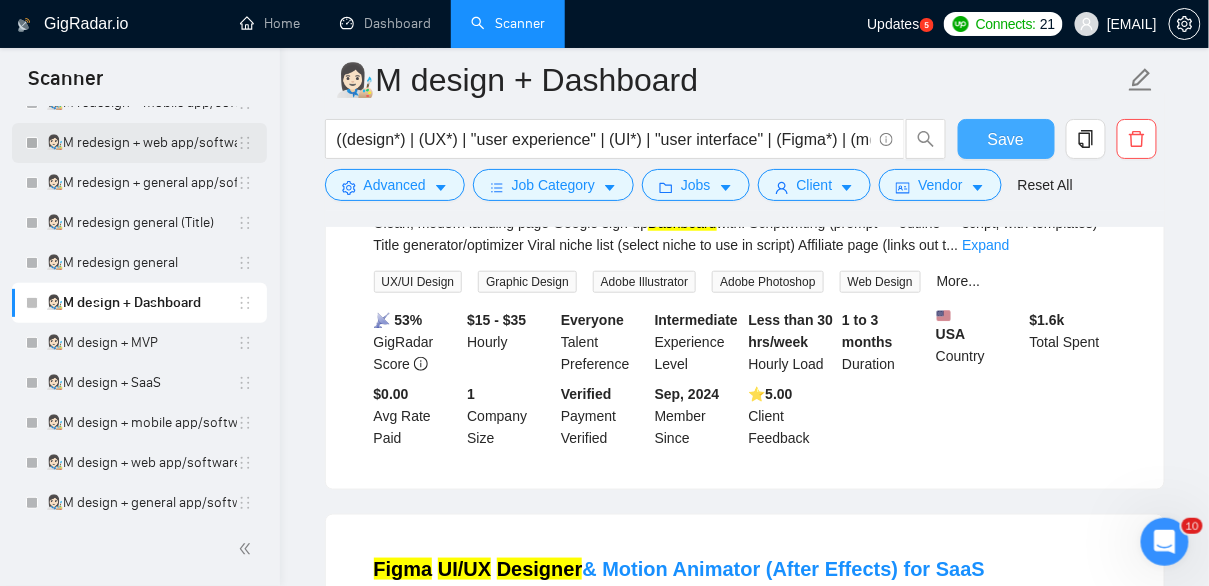 scroll, scrollTop: 240, scrollLeft: 0, axis: vertical 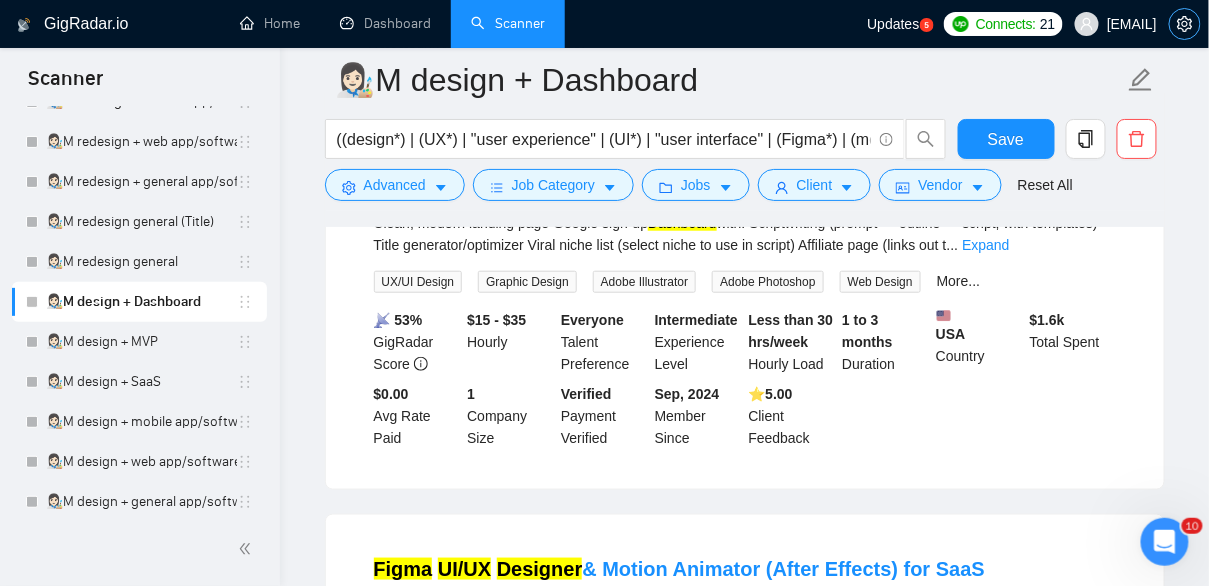 click 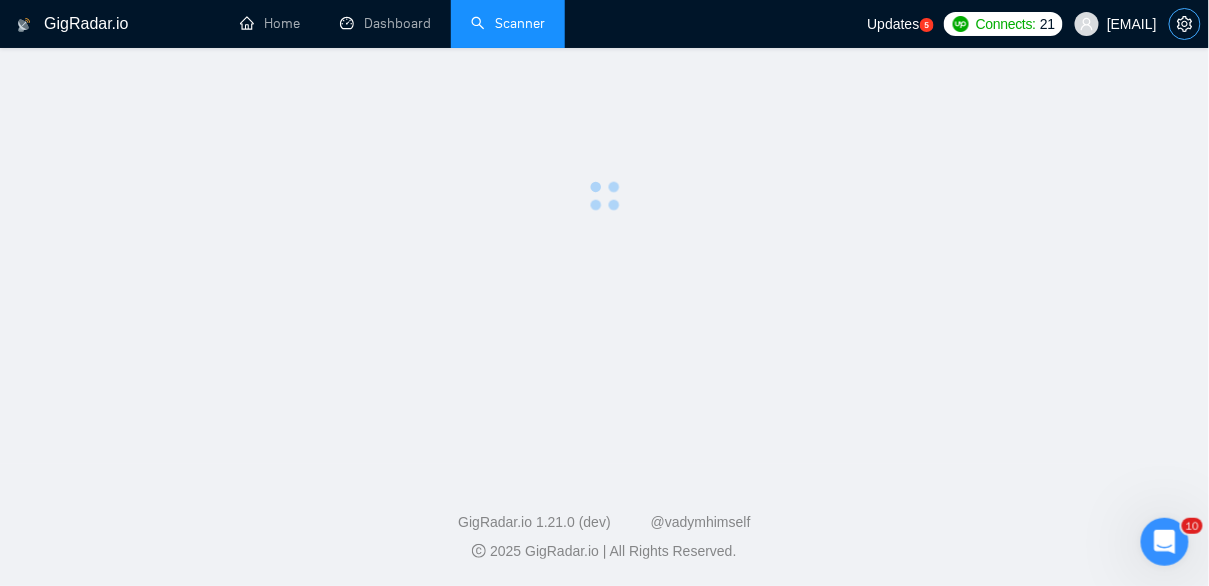 scroll, scrollTop: 0, scrollLeft: 0, axis: both 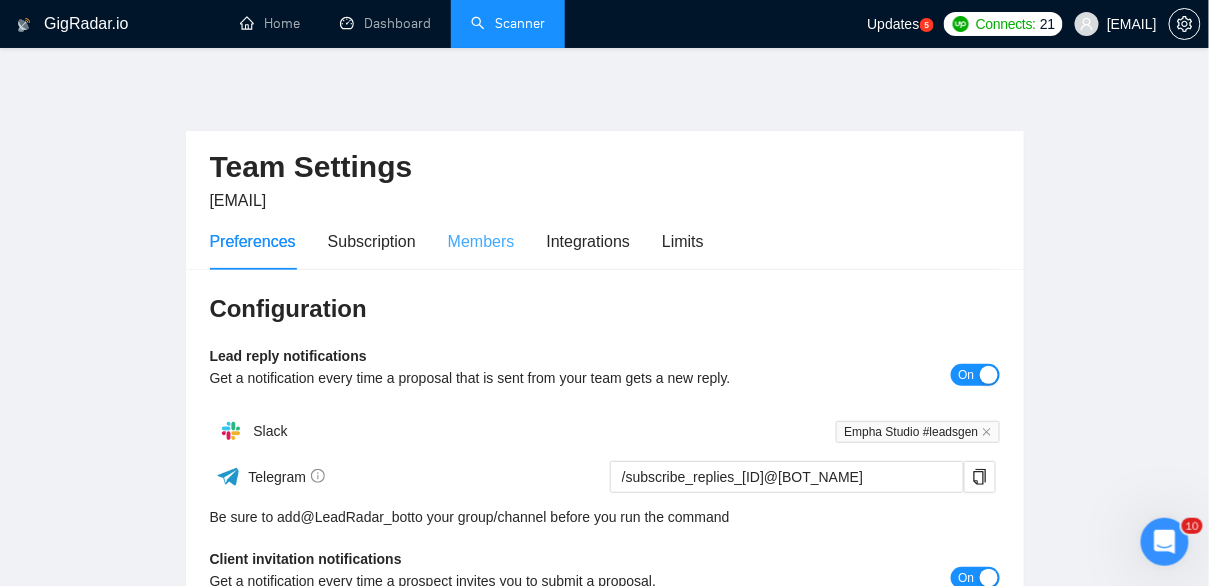 click on "Members" at bounding box center [481, 241] 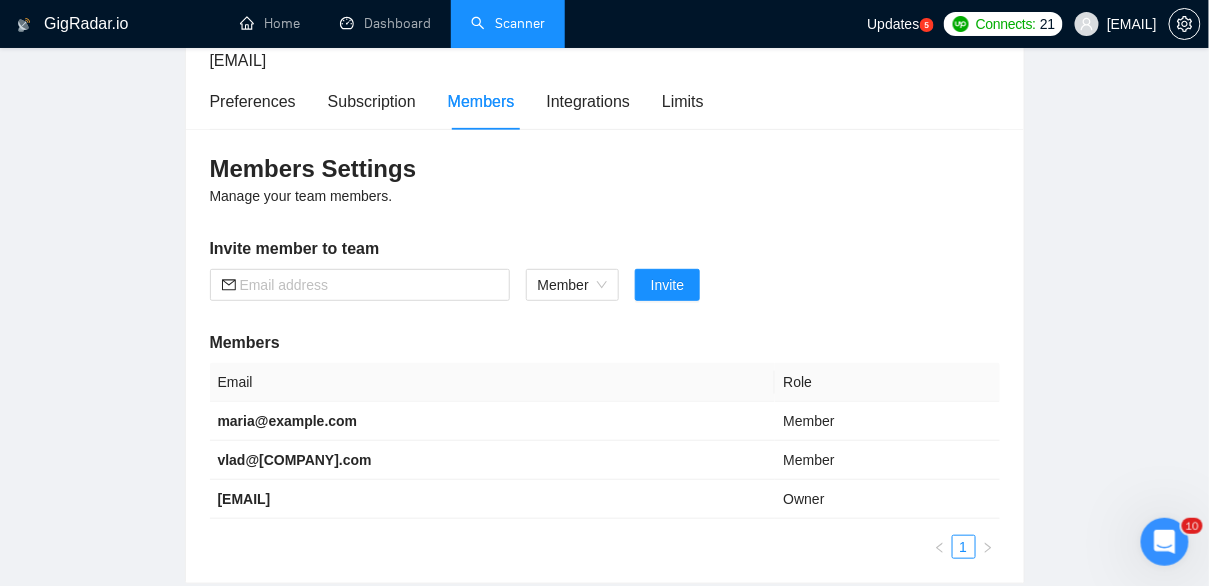 scroll, scrollTop: 148, scrollLeft: 0, axis: vertical 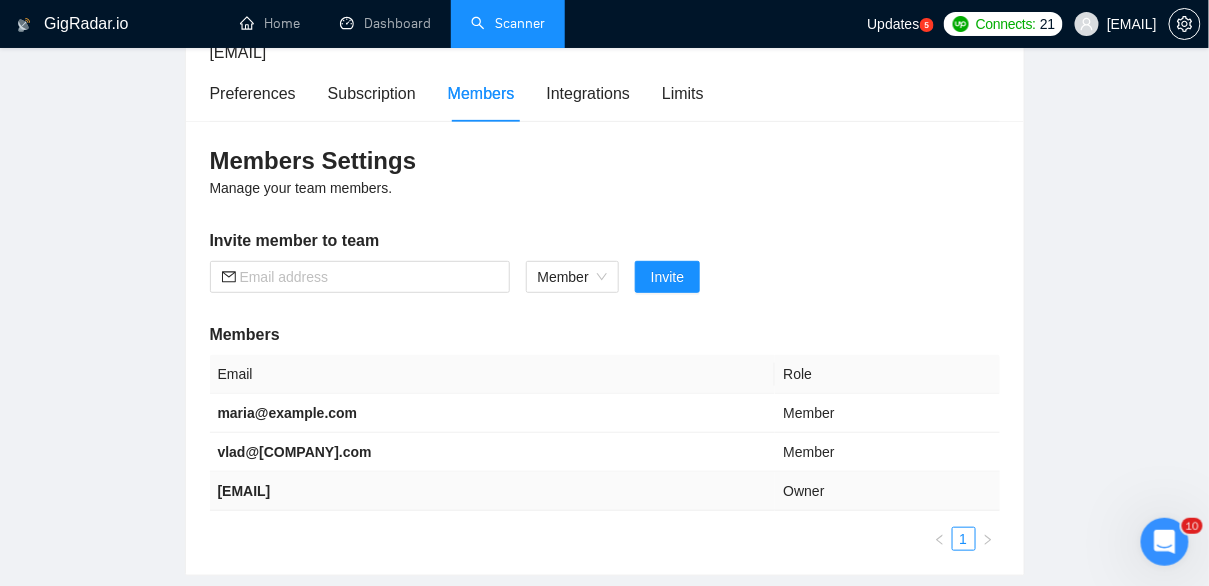 drag, startPoint x: 428, startPoint y: 487, endPoint x: 217, endPoint y: 485, distance: 211.00948 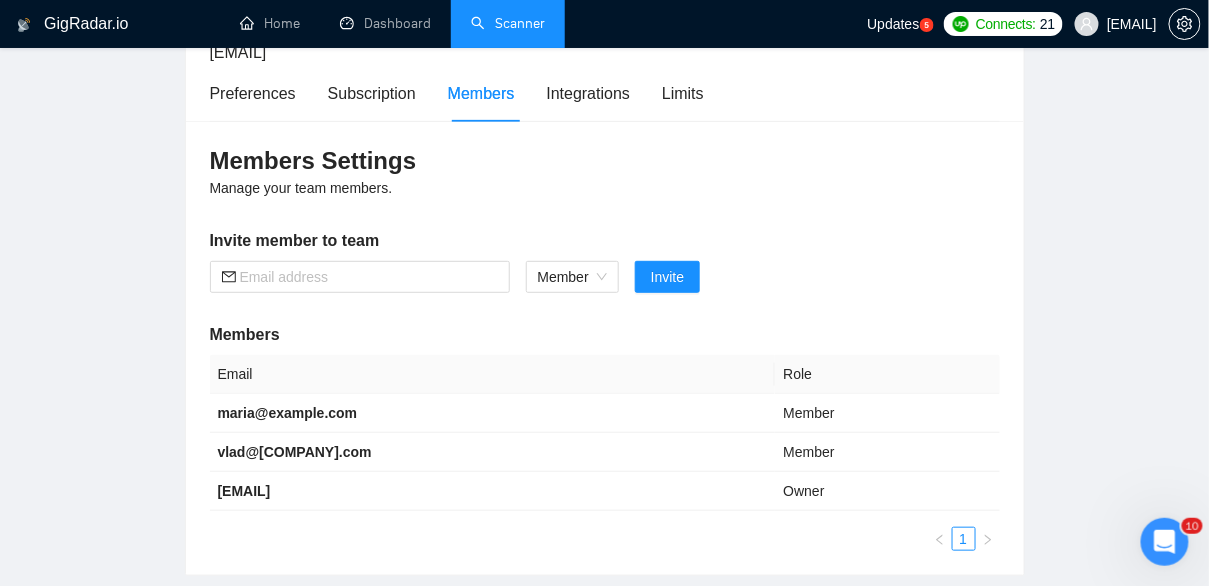 click on "Scanner" at bounding box center (508, 23) 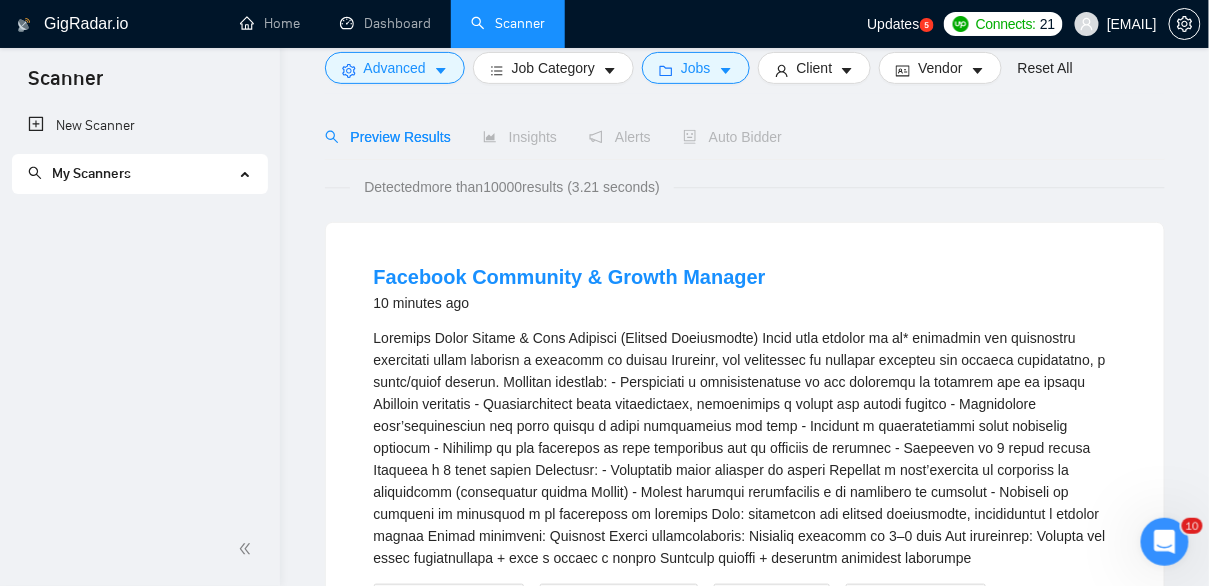 scroll, scrollTop: 0, scrollLeft: 0, axis: both 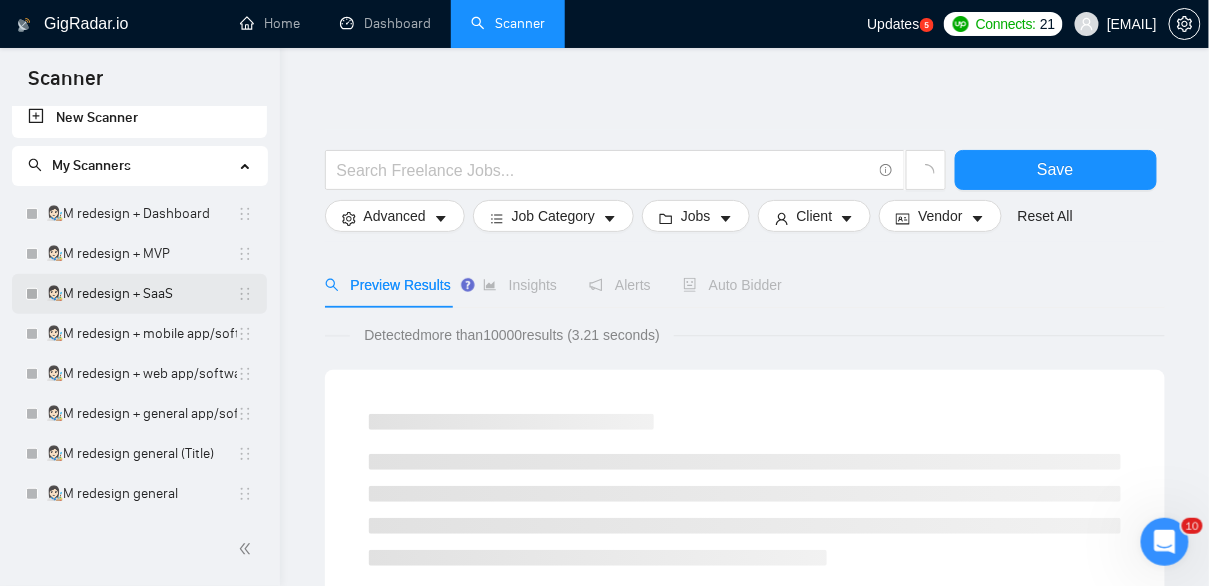 click on "👩🏻‍🎨M redesign + SaaS" at bounding box center (141, 294) 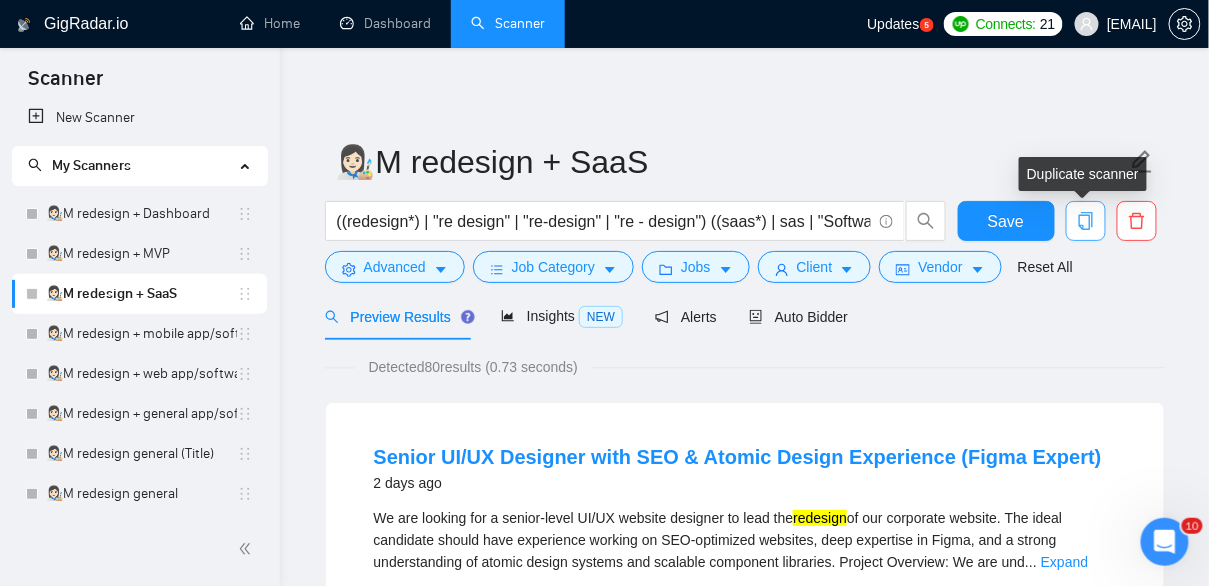 click at bounding box center [1086, 221] 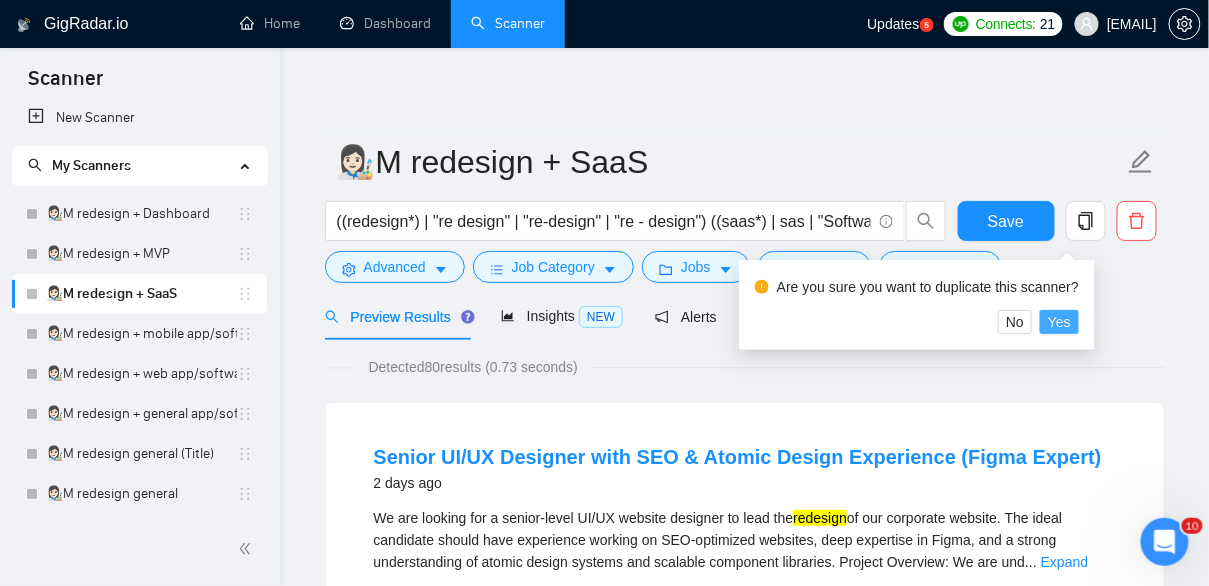click on "Yes" at bounding box center (1059, 322) 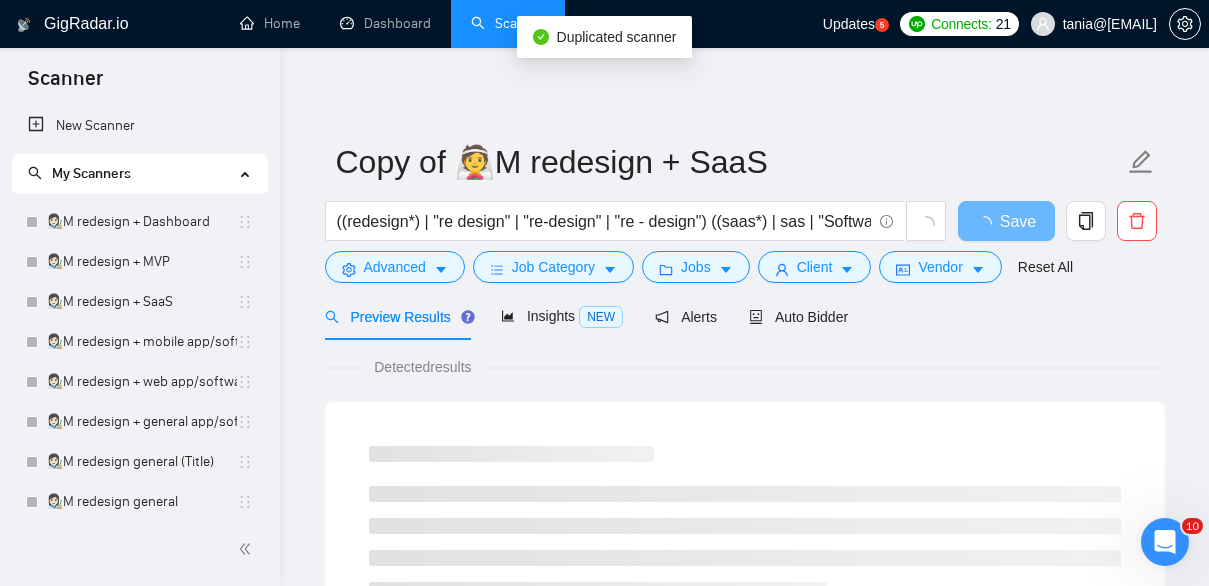 scroll, scrollTop: 0, scrollLeft: 0, axis: both 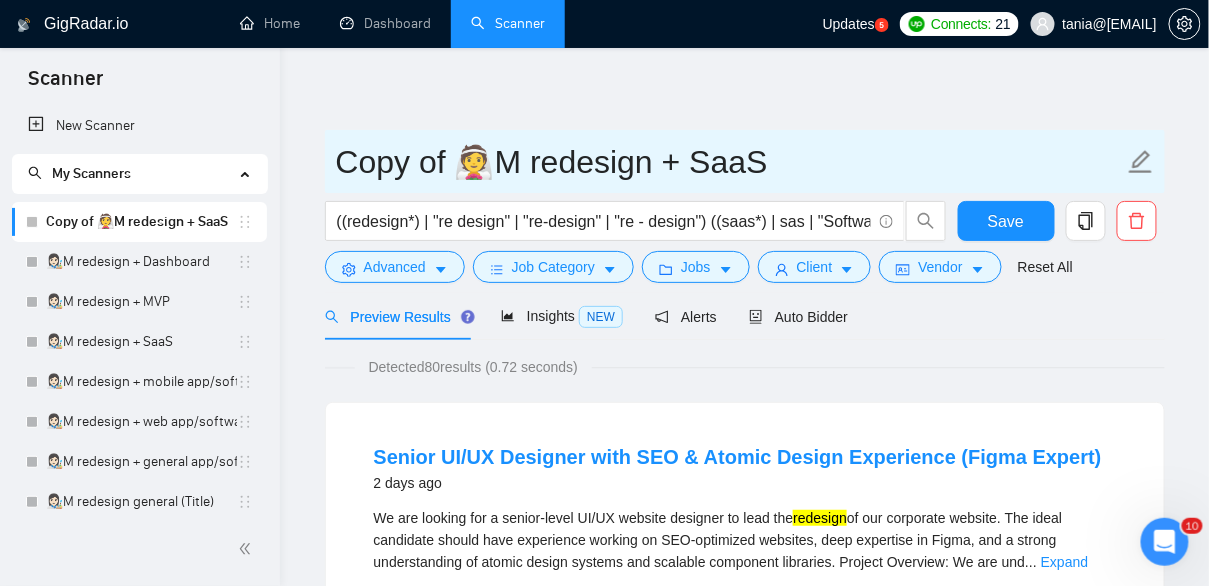 click on "Copy of 👰️M redesign + SaaS" at bounding box center [730, 162] 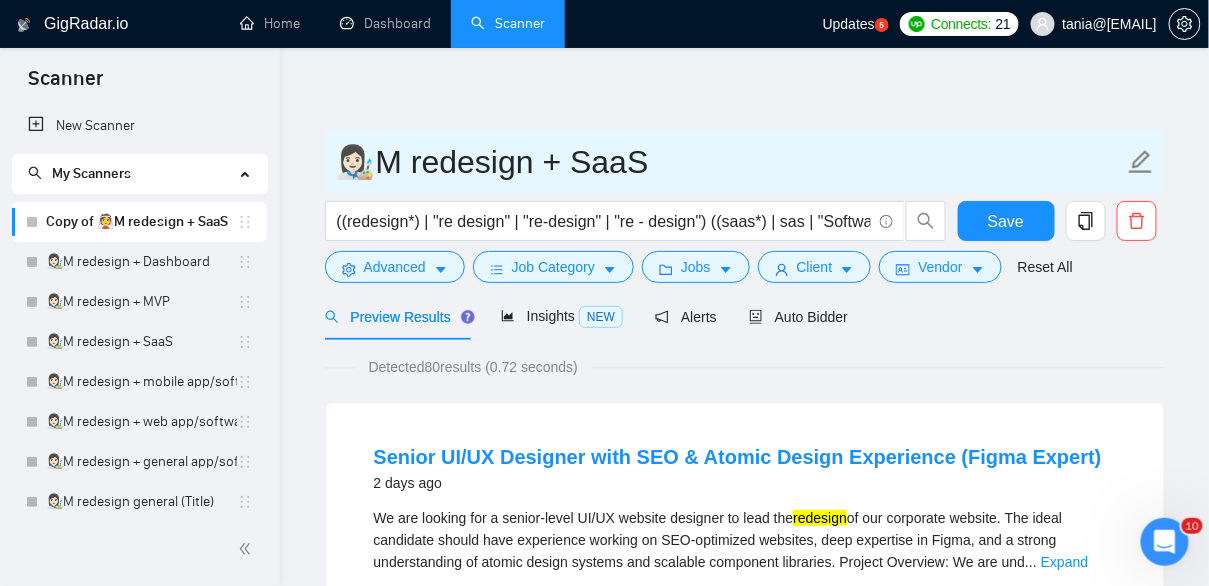 drag, startPoint x: 559, startPoint y: 162, endPoint x: 725, endPoint y: 188, distance: 168.0238 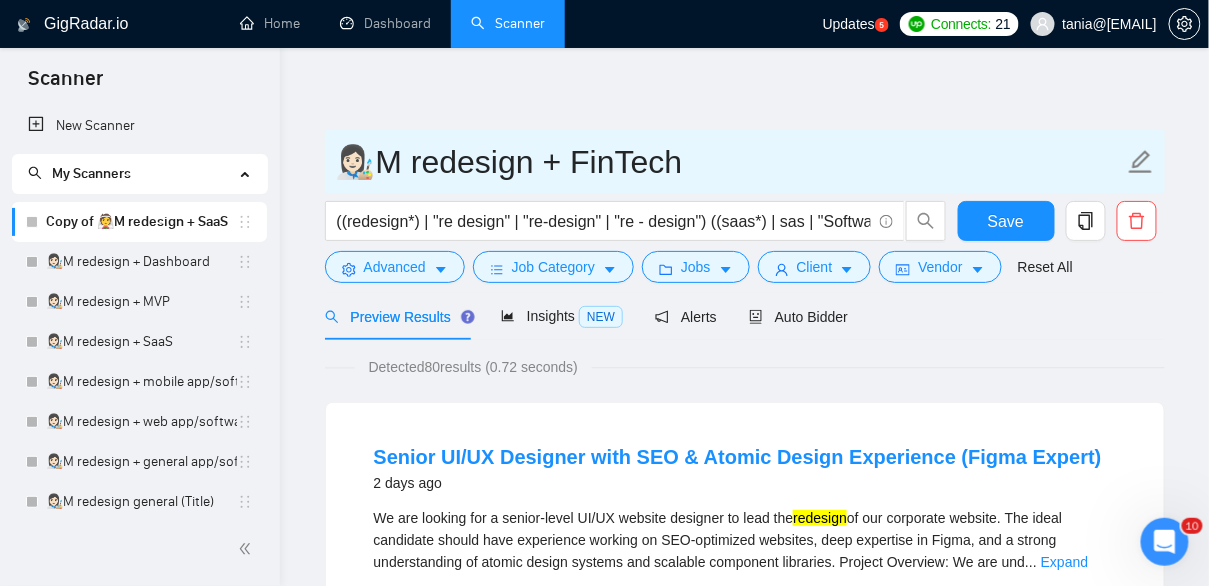 type on "👩🏻‍🎨M redesign + FinTech" 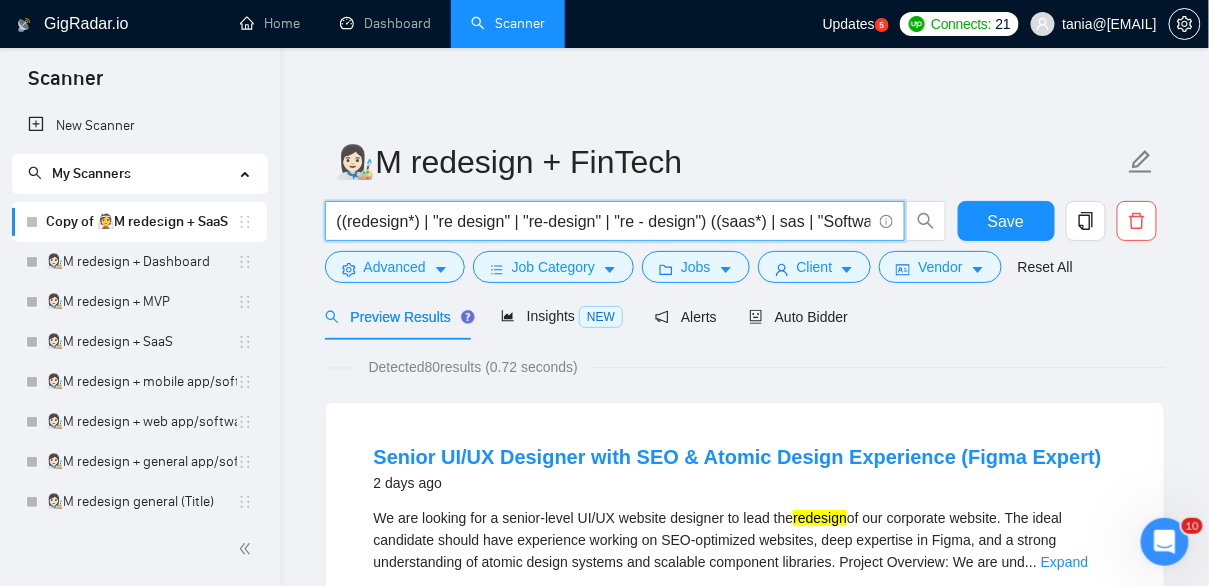 scroll, scrollTop: 0, scrollLeft: 331, axis: horizontal 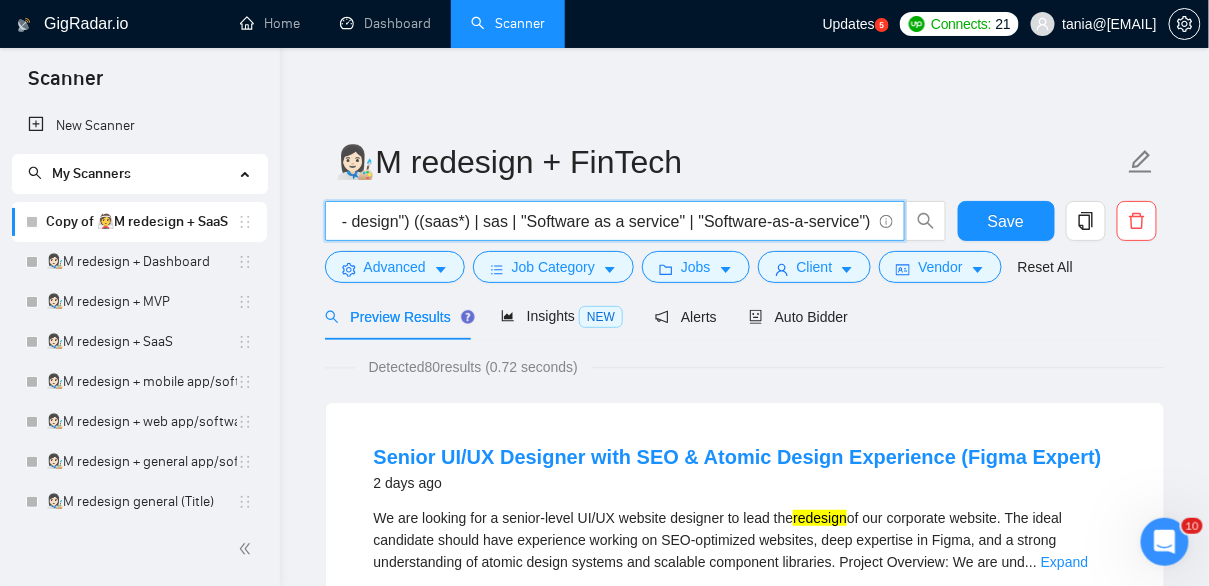 drag, startPoint x: 736, startPoint y: 225, endPoint x: 867, endPoint y: 215, distance: 131.38112 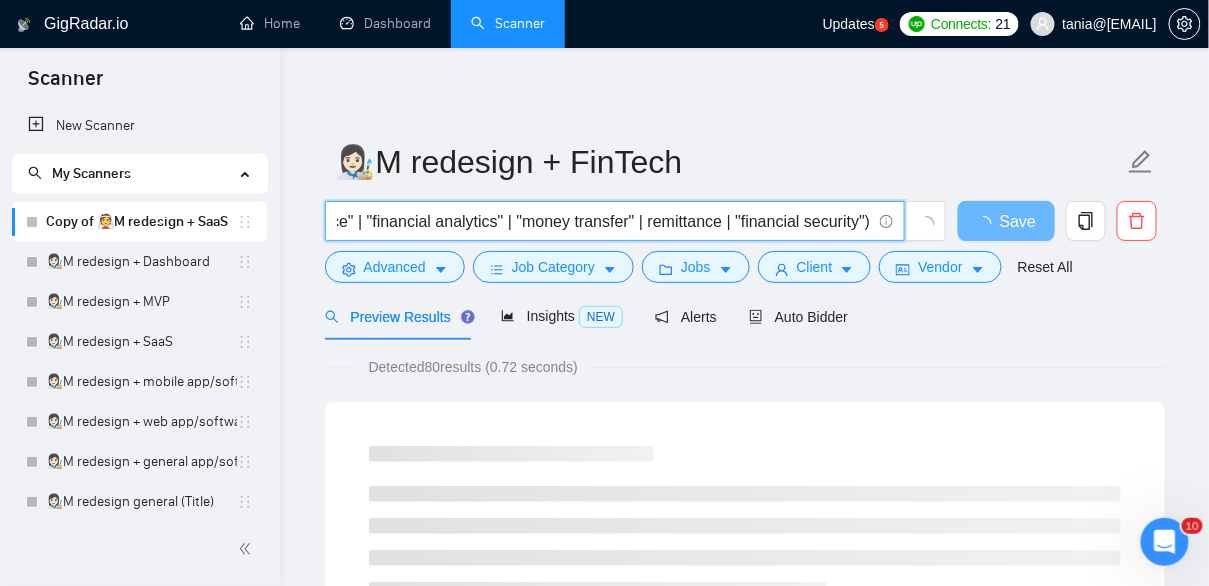 scroll, scrollTop: 0, scrollLeft: 5792, axis: horizontal 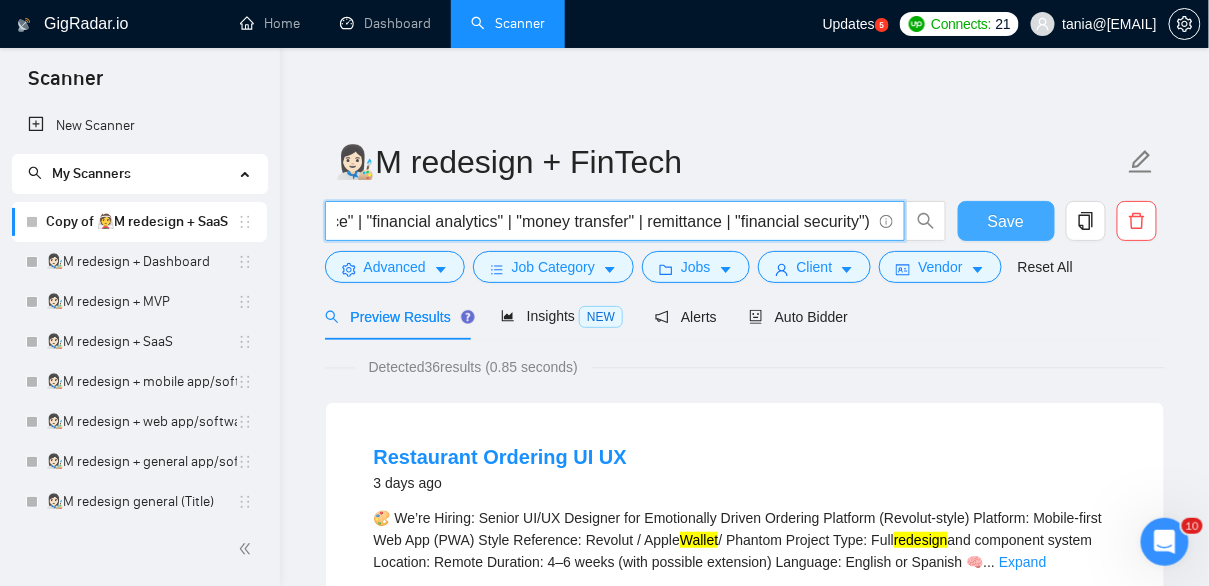 type on "((redesign*) | "re design" | "re-design" | "re - design") (Fintech | "fin tech" | (bank*) | (wallet*) | (financ*) | "digital banking" | "mobile banking" | "neo bank" | neobank | (crypto*) | blockchain | "block chain" | "payment gateway" | "peer-to-peer lending" | crowdfunding | "crowd funding" | "investment platform" | "personal finance" | "robo-advisor" | "financial technology" | regtech | insurtech | "open banking" | "digital wallet" | "contactless payment" | "wealth management" | "digital lending" | "payment processing" | "virtual card" | BNPL | "financial services" | "e-wallet" | "decentralized finance" | "digital assets" | tokenization | "smart contracts" | "financial inclusion" | "alternative finance" | "fintech innovation" | "financial literacy" | "payments infrastructure" | "AI in finance" | "machine learning in finance" | "financial analytics" | "money transfer" | remittance | "financial security")" 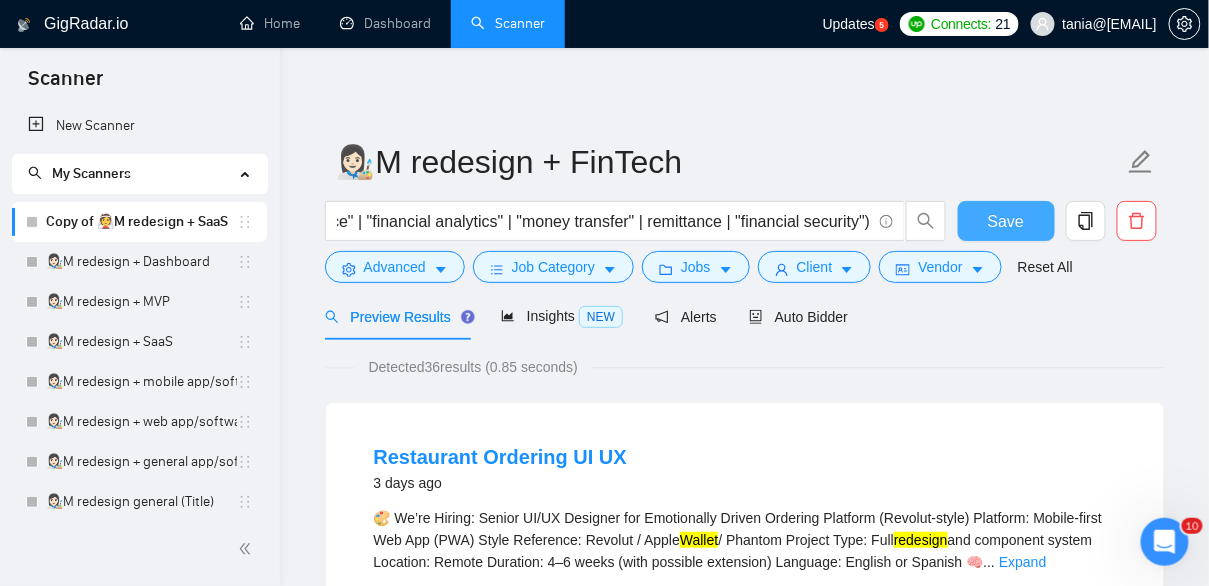scroll, scrollTop: 0, scrollLeft: 0, axis: both 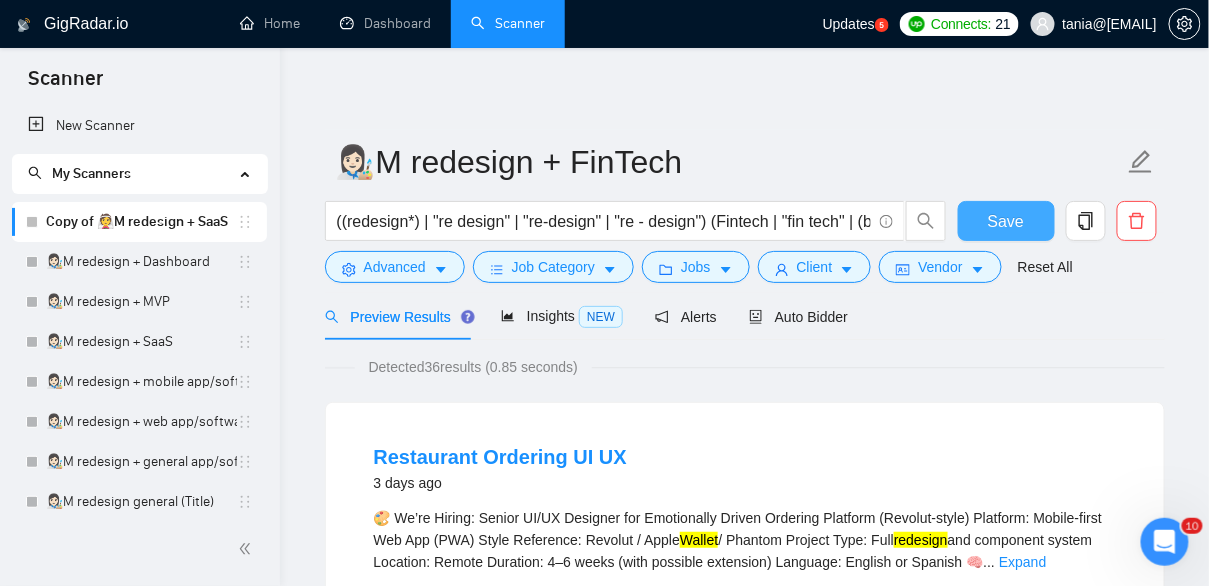 click on "Save" at bounding box center [1006, 221] 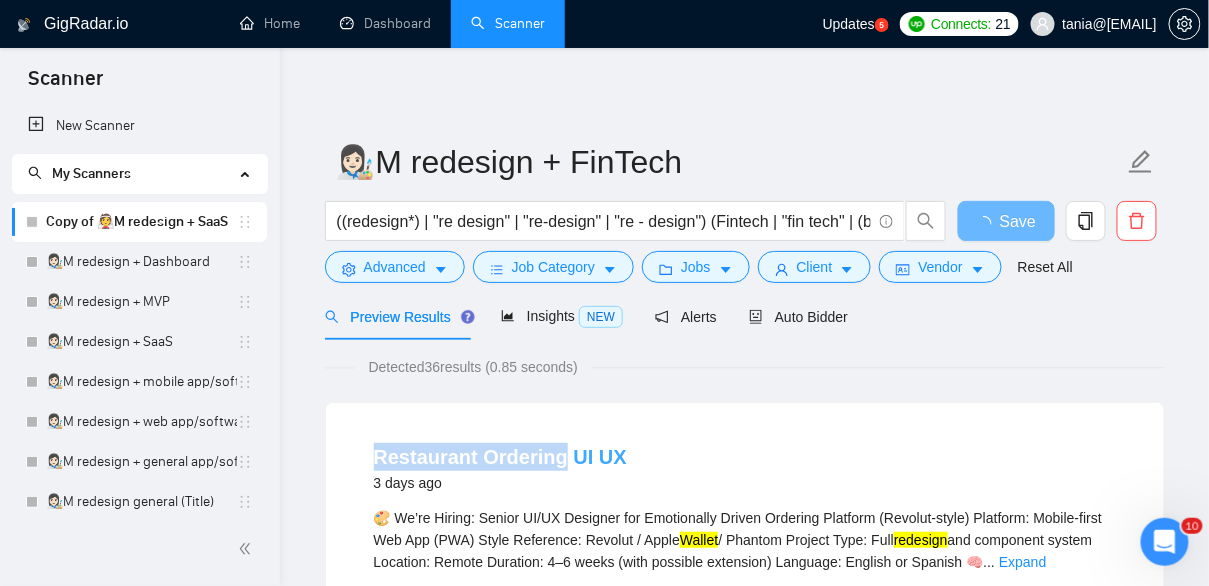 drag, startPoint x: 362, startPoint y: 457, endPoint x: 559, endPoint y: 457, distance: 197 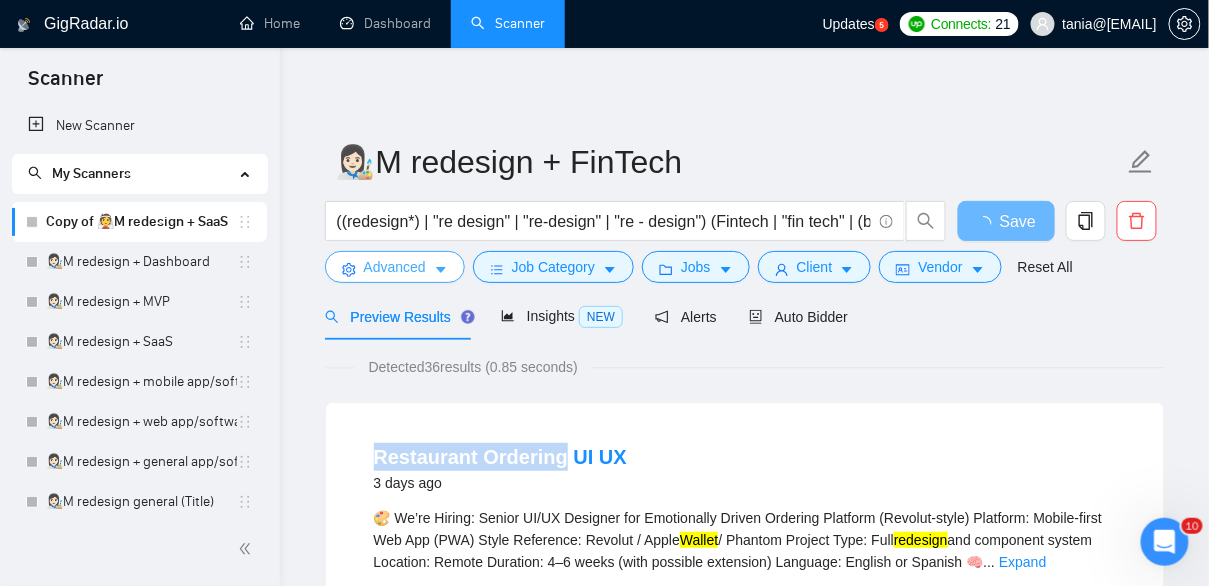 click on "Advanced" at bounding box center (395, 267) 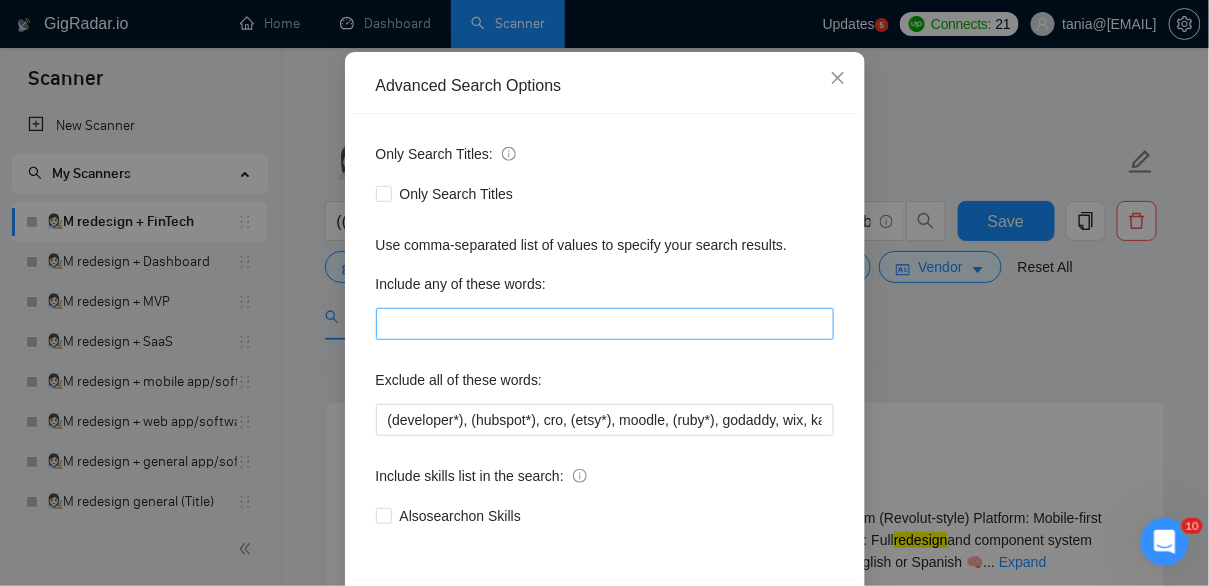 scroll, scrollTop: 245, scrollLeft: 0, axis: vertical 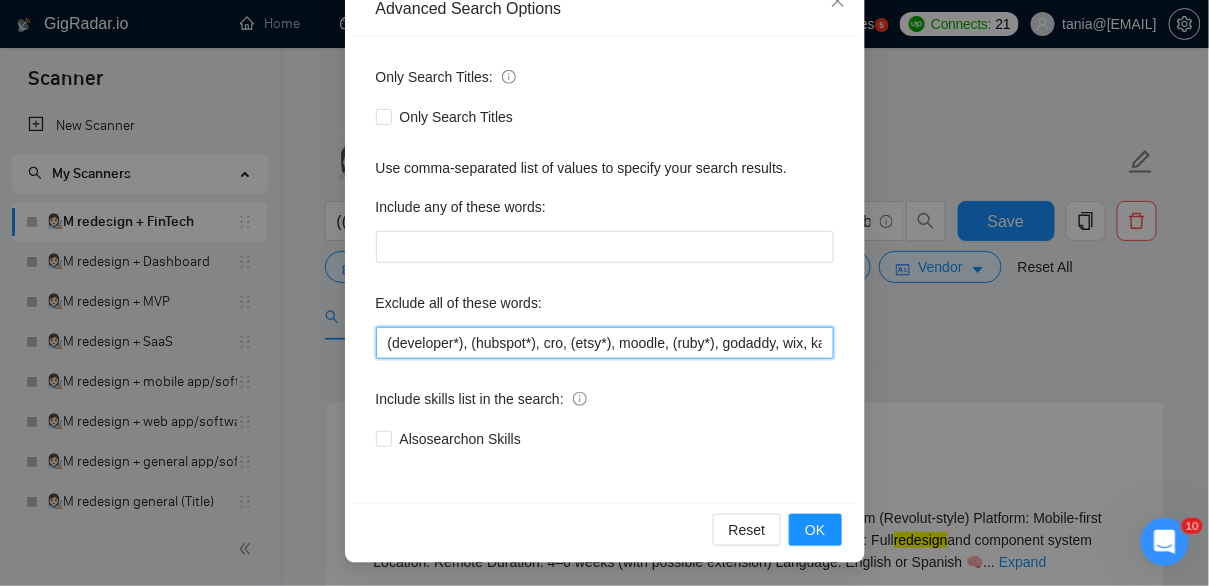 click on "(developer*), (hubspot*), cro, (etsy*), moodle, (ruby*), godaddy, wix, kajabi, "no agency", "No Agencies", "quick, easy", "not an agency", "full-stack", "full stack", (wordpress*), "t-shirt", "t-shirt", unbounce,  images, adobe, magento, salesforce, (gohighlevel*), "go high level", (tutor*), "hero section"," at bounding box center (605, 343) 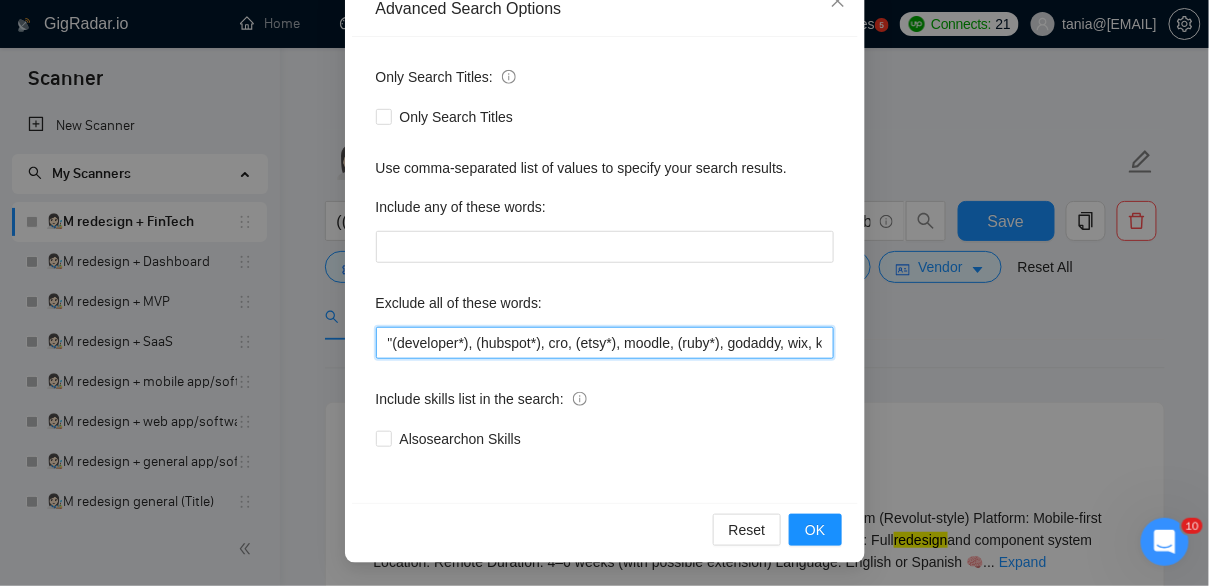 paste on "Restaurant Ordering" 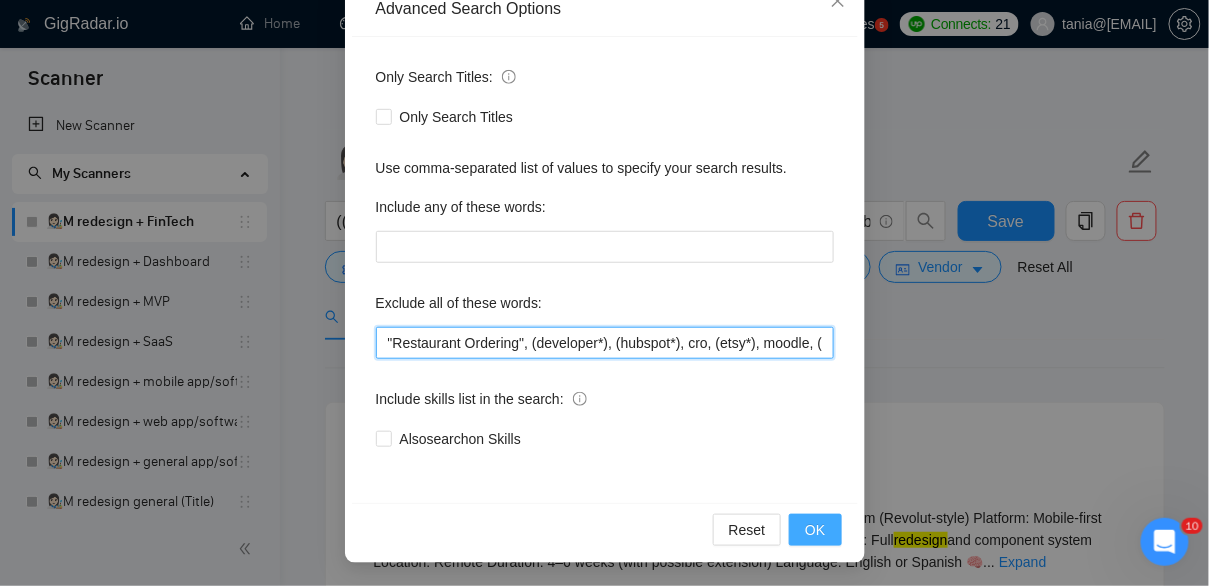 type on ""Restaurant Ordering", (developer*), (hubspot*), cro, (etsy*), moodle, (ruby*), godaddy, wix, kajabi, "no agency", "No Agencies", "quick, easy", "not an agency", "full-stack", "full stack", (wordpress*), "t-shirt", "t-shirt", unbounce,  images, adobe, magento, salesforce, (gohighlevel*), "go high level", (tutor*), "hero section"," 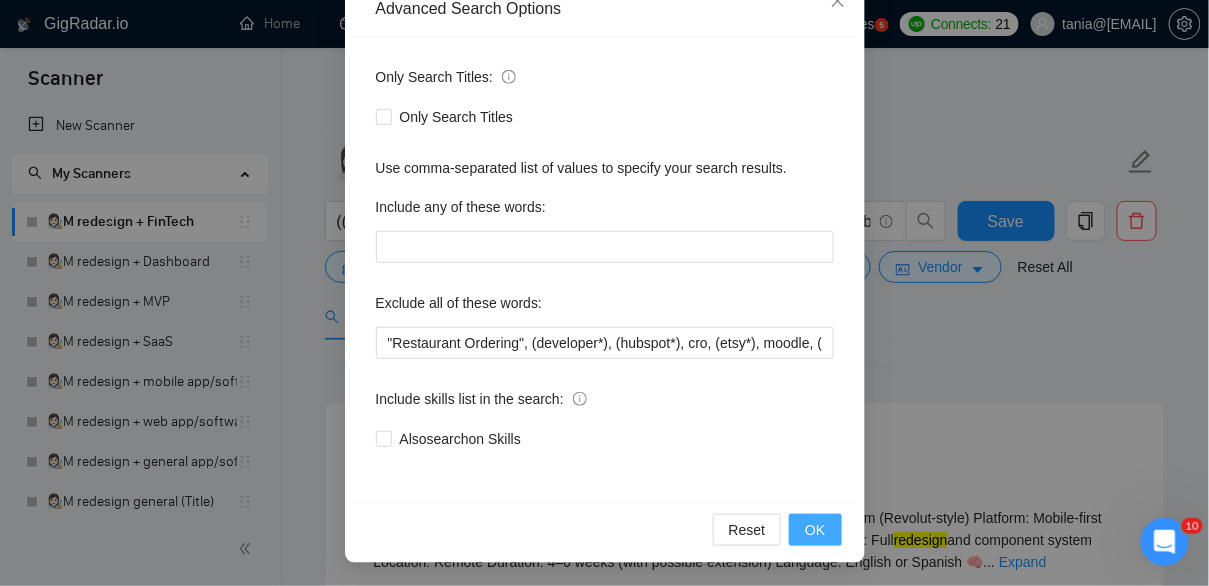 click on "OK" at bounding box center (815, 530) 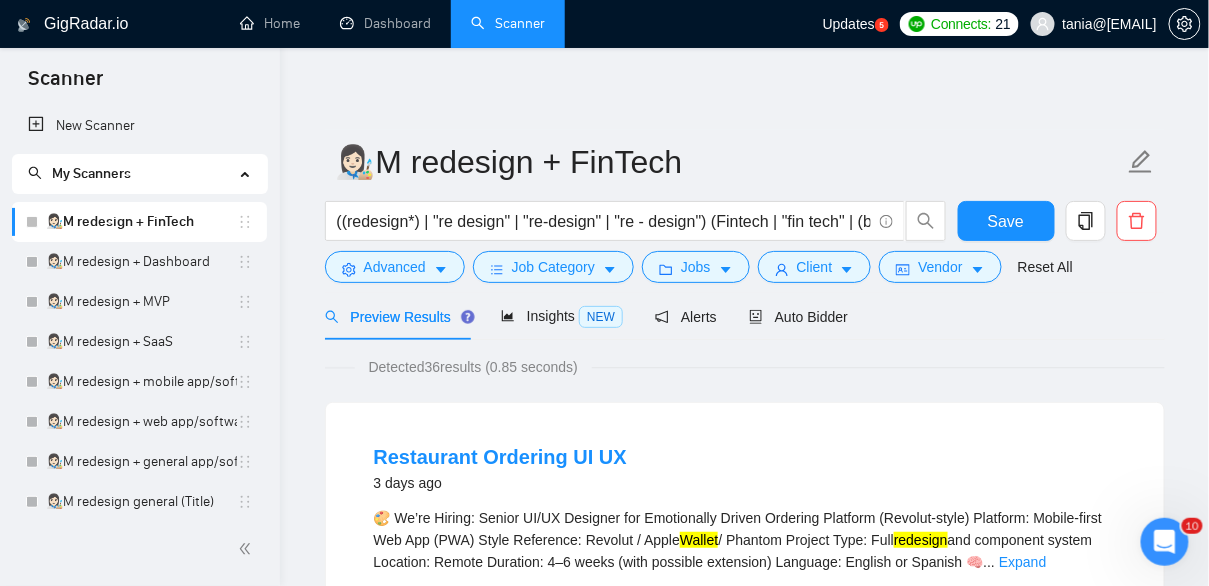 scroll, scrollTop: 145, scrollLeft: 0, axis: vertical 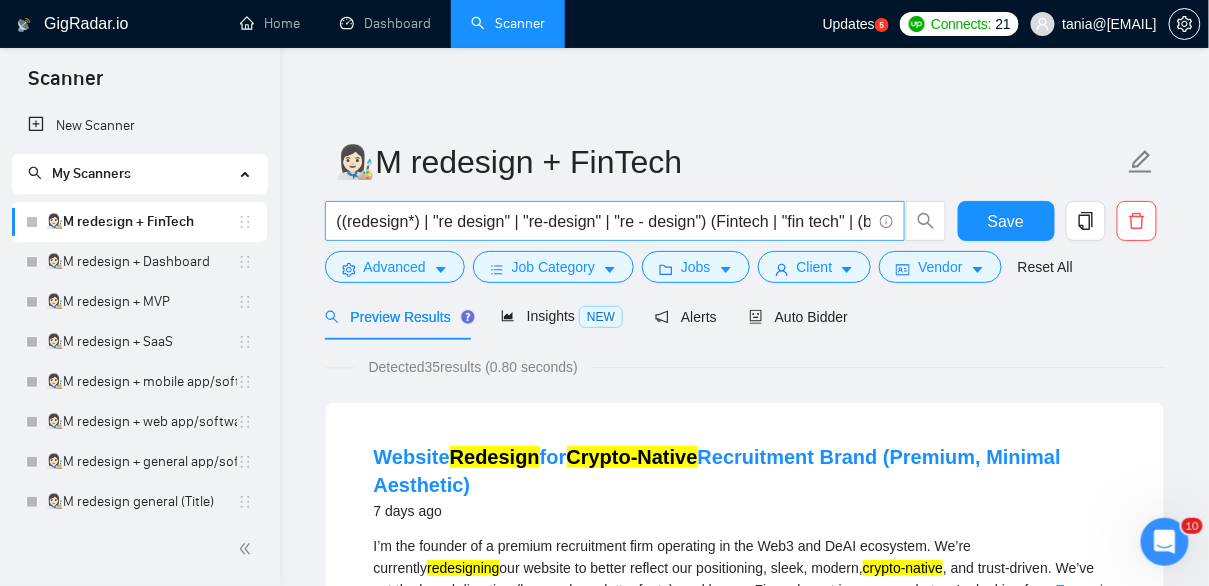 click on "((redesign*) | "re design" | "re-design" | "re - design") (Fintech | "fin tech" | (bank*) | (wallet*) | (financ*) | "digital banking" | "mobile banking" | "neo bank" | neobank | (crypto*) | blockchain | "block chain" | "payment gateway" | "peer-to-peer lending" | crowdfunding | "crowd funding" | "investment platform" | "personal finance" | "robo-advisor" | "financial technology" | regtech | insurtech | "open banking" | "digital wallet" | "contactless payment" | "wealth management" | "digital lending" | "payment processing" | "virtual card" | BNPL | "financial services" | "e-wallet" | "decentralized finance" | "digital assets" | tokenization | "smart contracts" | "financial inclusion" | "alternative finance" | "fintech innovation" | "financial literacy" | "payments infrastructure" | "AI in finance" | "machine learning in finance" | "financial analytics" | "money transfer" | remittance | "financial security")" at bounding box center [604, 221] 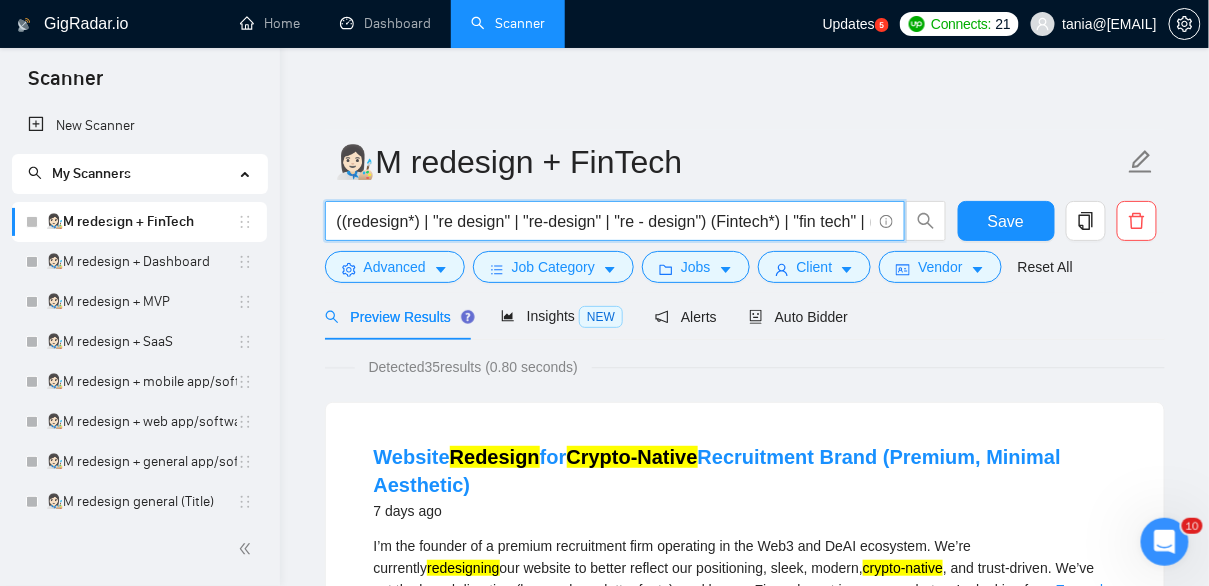 click on "((redesign*) | "re design" | "re-design" | "re - design") (Fintech*) | "fin tech" | (bank*) | (wallet*) | (financ*) | "digital banking" | "mobile banking" | "neo bank" | neobank | (crypto*) | blockchain | "block chain" | "payment gateway" | "peer-to-peer lending" | crowdfunding | "crowd funding" | "investment platform" | "personal finance" | "robo-advisor" | "financial technology" | regtech | insurtech | "open banking" | "digital wallet" | "contactless payment" | "wealth management" | "digital lending" | "payment processing" | "virtual card" | BNPL | "financial services" | "e-wallet" | "decentralized finance" | "digital assets" | tokenization | "smart contracts" | "financial inclusion" | "alternative finance" | "fintech innovation" | "financial literacy" | "payments infrastructure" | "AI in finance" | "machine learning in finance" | "financial analytics" | "money transfer" | remittance | "financial security")" at bounding box center [604, 221] 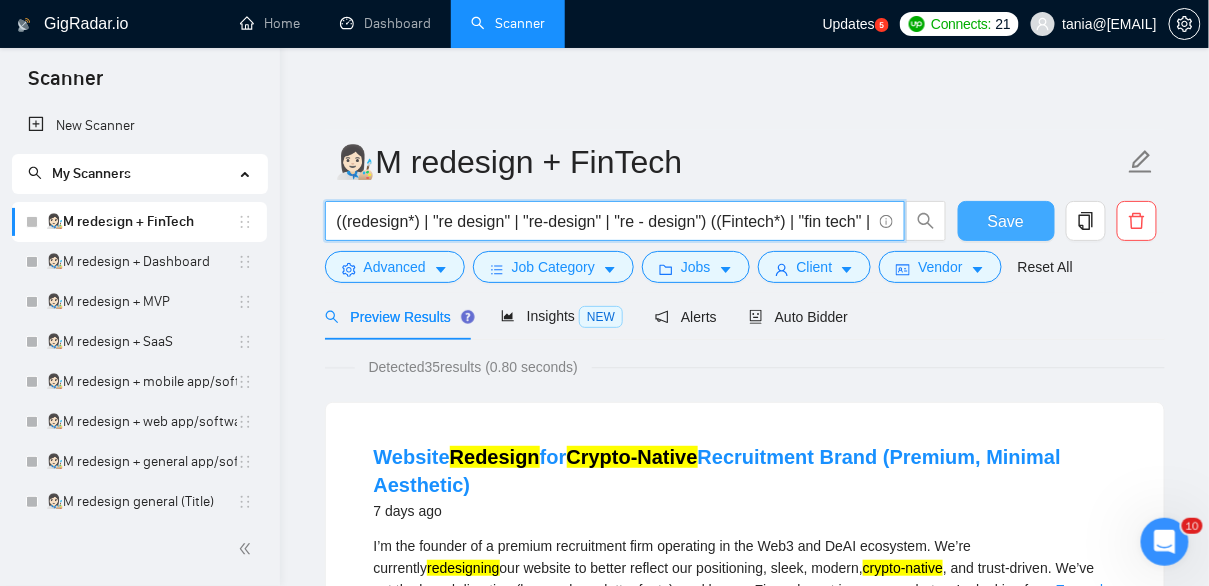 type on "((redesign*) | "re design" | "re-design" | "re - design") ((Fintech*) | "fin tech" | (bank*) | (wallet*) | (financ*) | "digital banking" | "mobile banking" | "neo bank" | neobank | (crypto*) | blockchain | "block chain" | "payment gateway" | "peer-to-peer lending" | crowdfunding | "crowd funding" | "investment platform" | "personal finance" | "robo-advisor" | "financial technology" | regtech | insurtech | "open banking" | "digital wallet" | "contactless payment" | "wealth management" | "digital lending" | "payment processing" | "virtual card" | BNPL | "financial services" | "e-wallet" | "decentralized finance" | "digital assets" | tokenization | "smart contracts" | "financial inclusion" | "alternative finance" | "fintech innovation" | "financial literacy" | "payments infrastructure" | "AI in finance" | "machine learning in finance" | "financial analytics" | "money transfer" | remittance | "financial security")" 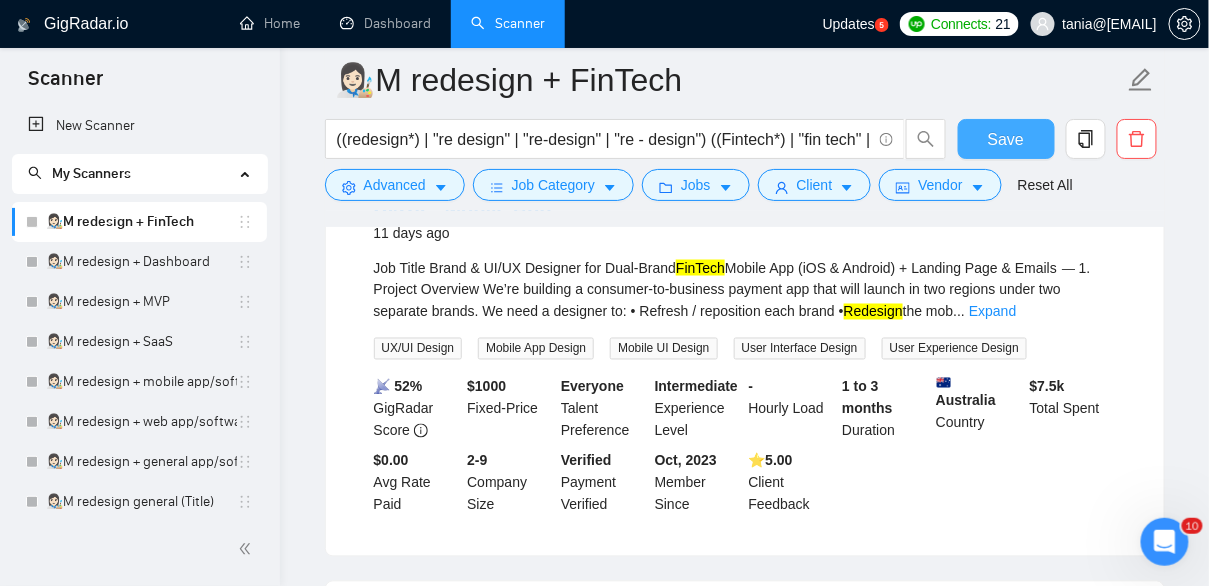scroll, scrollTop: 722, scrollLeft: 0, axis: vertical 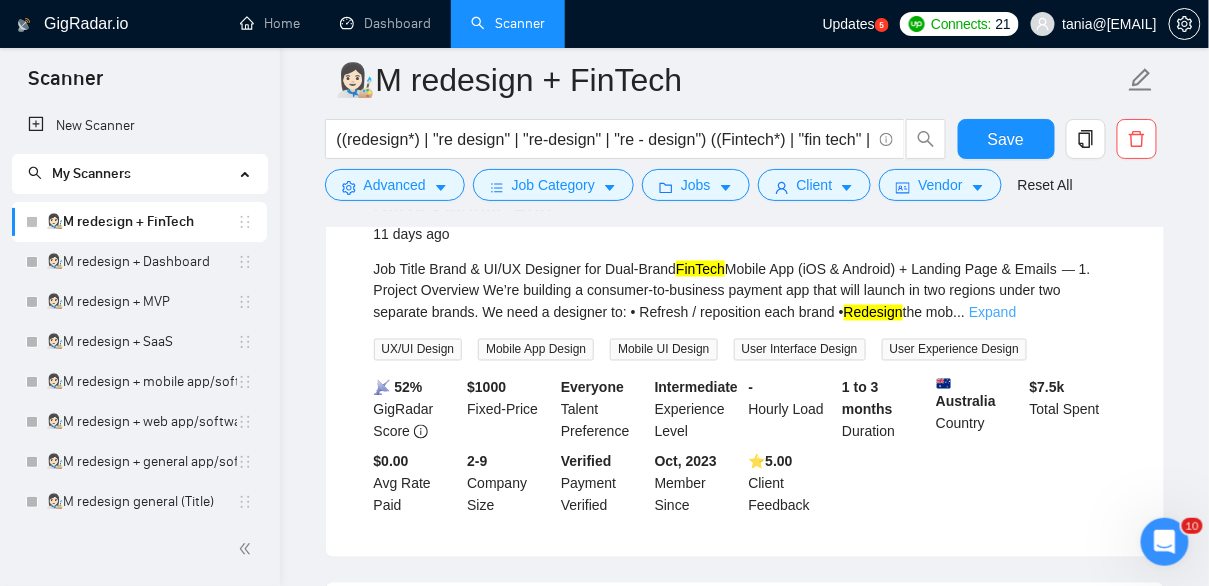 click on "Expand" at bounding box center (992, 313) 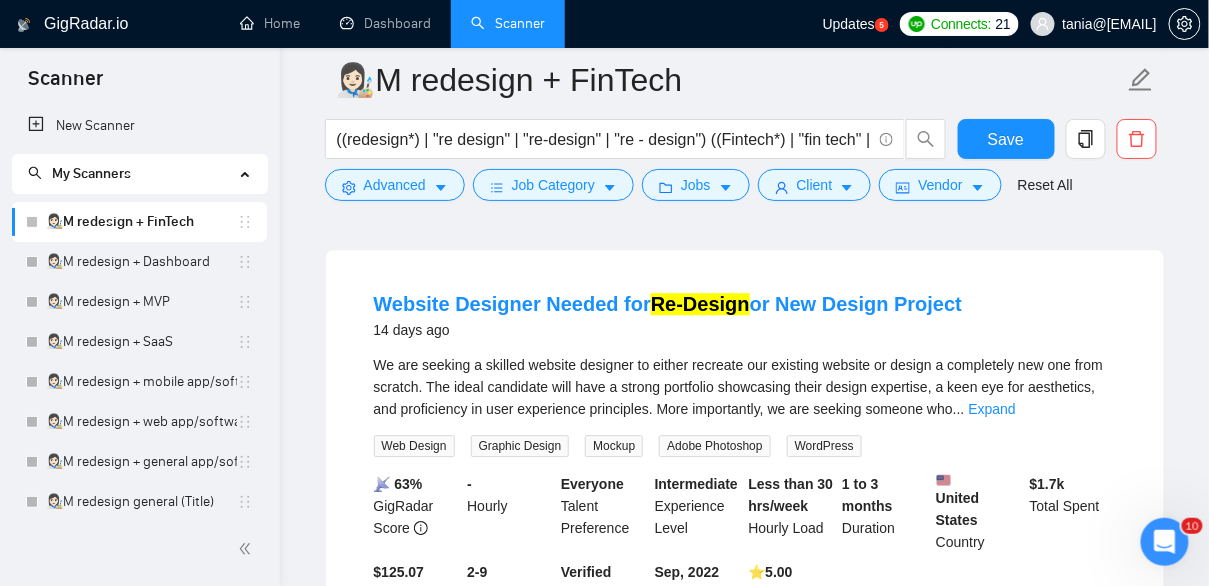 scroll, scrollTop: 1317, scrollLeft: 0, axis: vertical 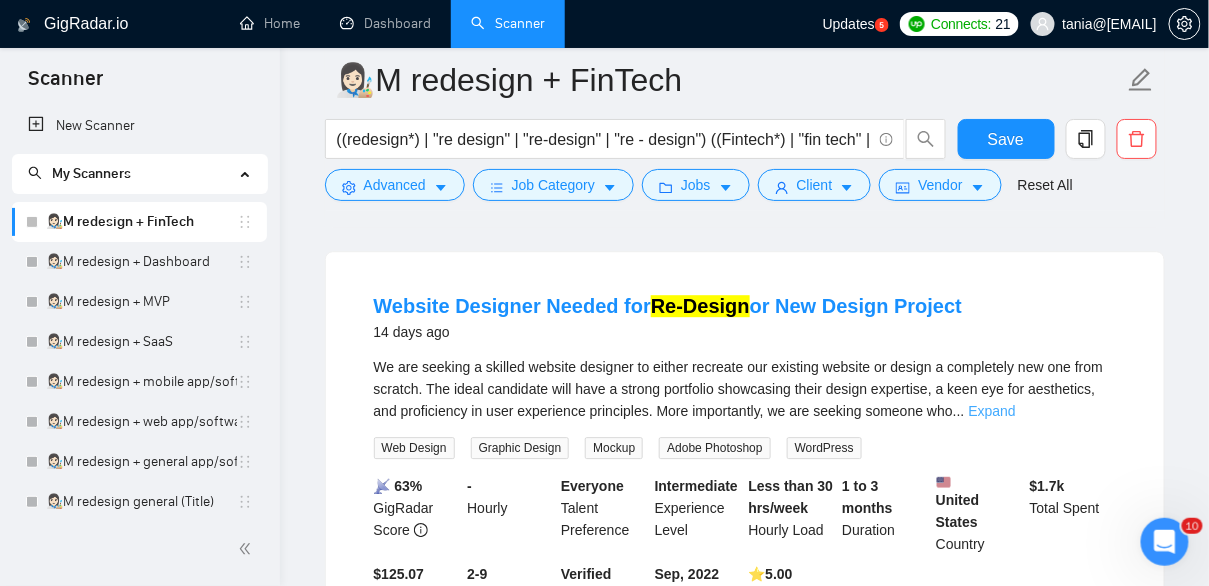 click on "Expand" at bounding box center (992, 411) 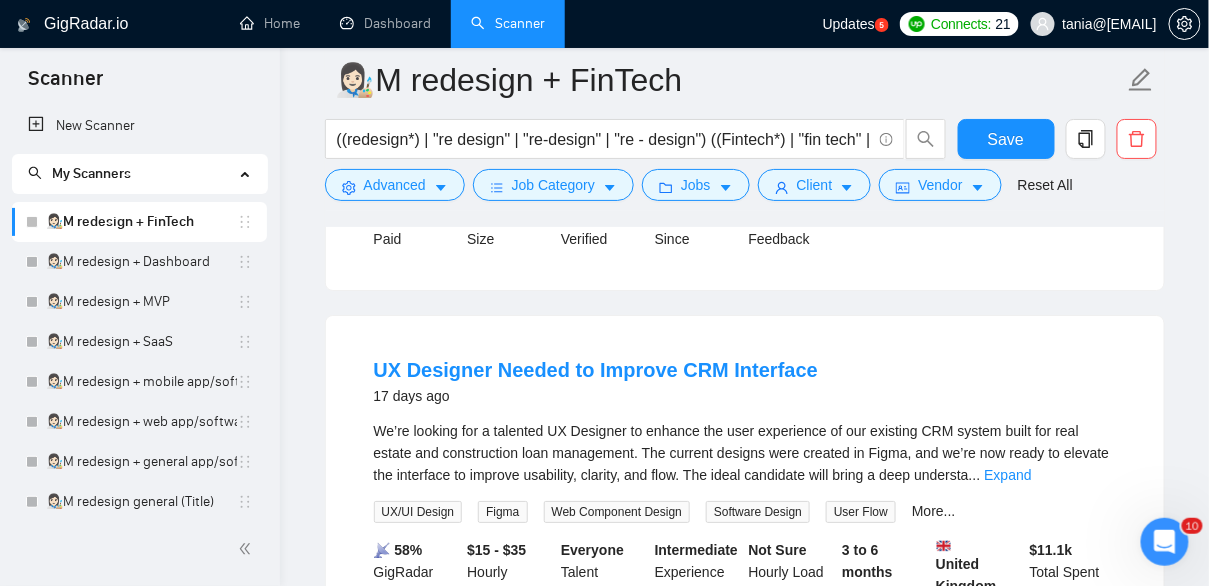 scroll, scrollTop: 1761, scrollLeft: 0, axis: vertical 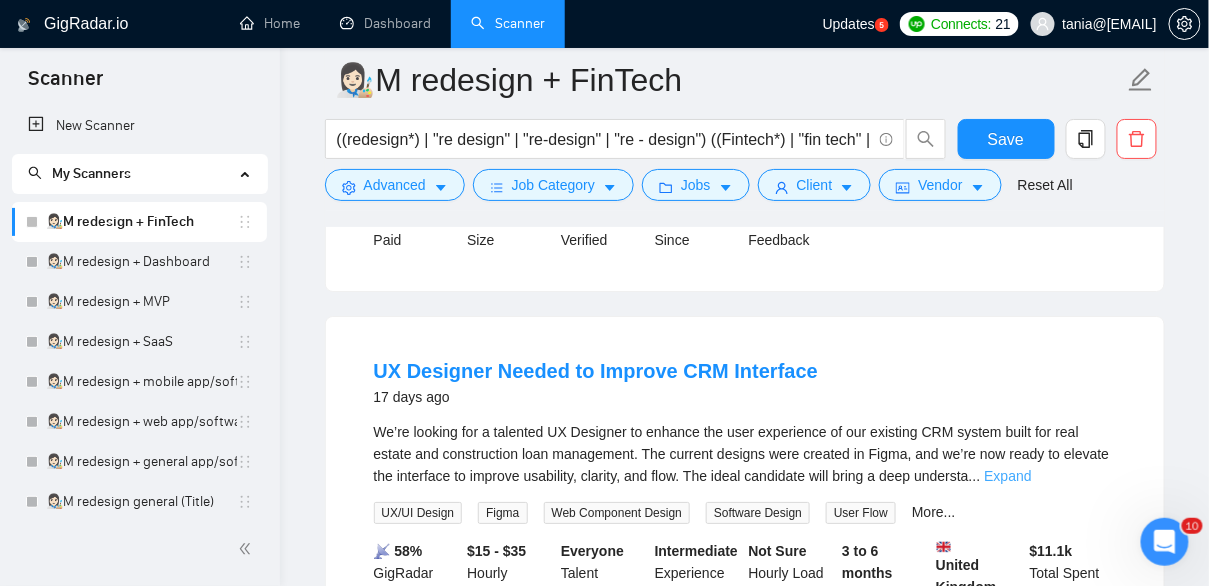 click on "Expand" at bounding box center [1008, 476] 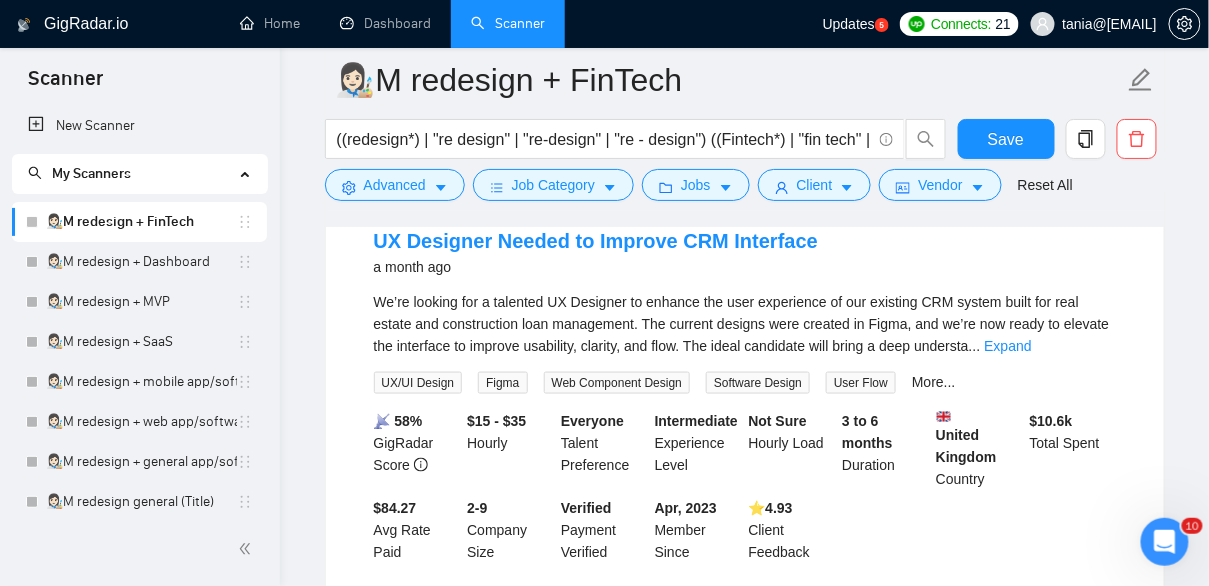 scroll, scrollTop: 2538, scrollLeft: 0, axis: vertical 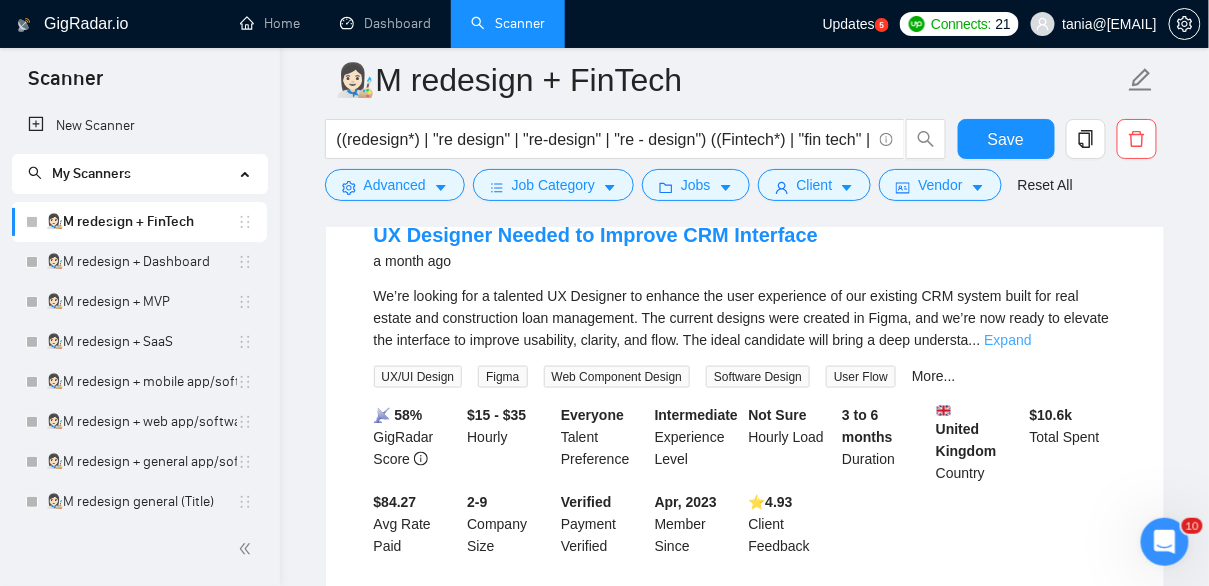 click on "Expand" at bounding box center (1008, 340) 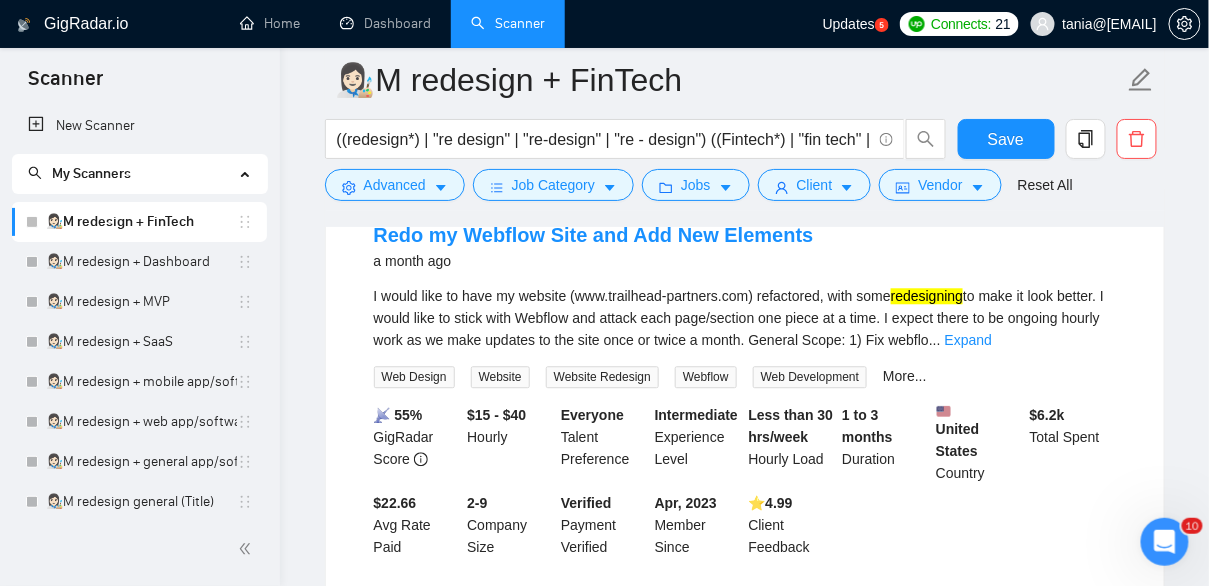 scroll, scrollTop: 3178, scrollLeft: 0, axis: vertical 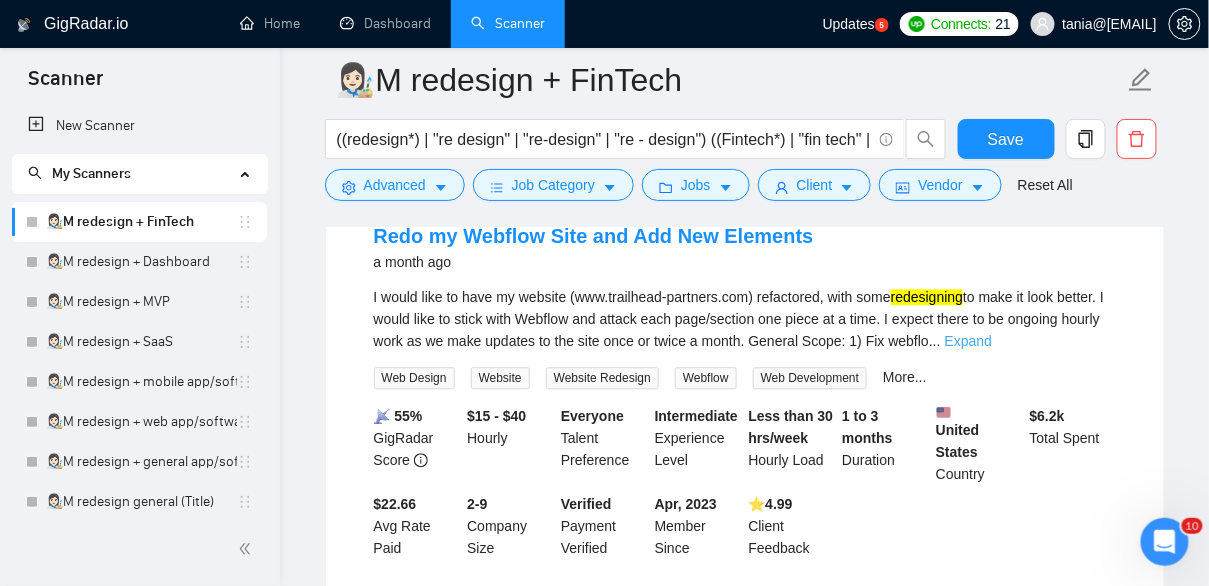 click on "Expand" at bounding box center (968, 341) 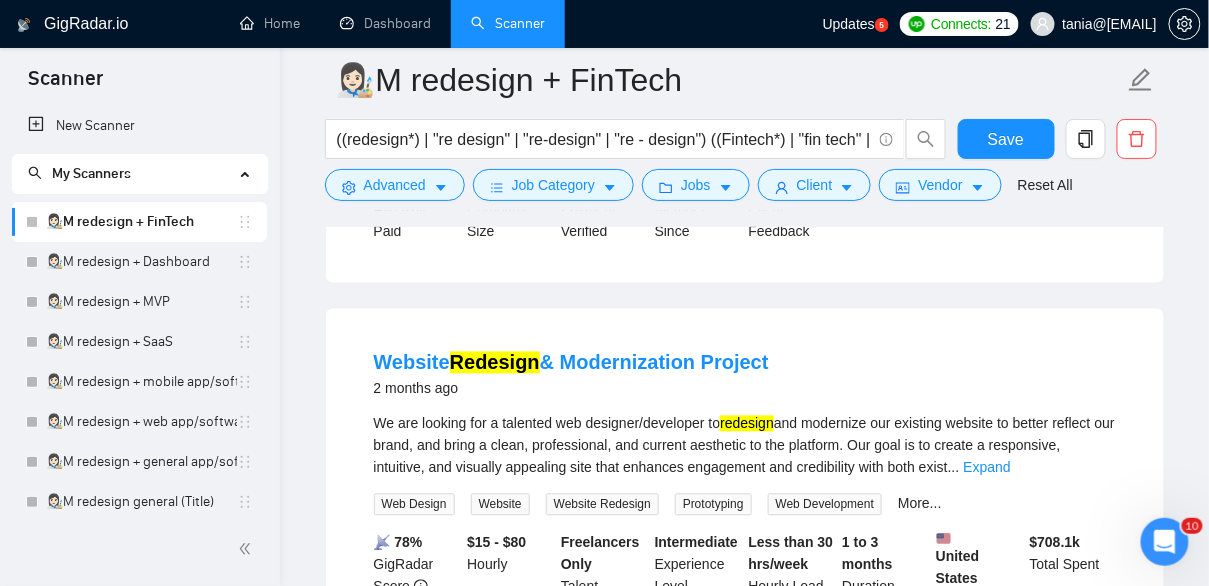 scroll, scrollTop: 4933, scrollLeft: 0, axis: vertical 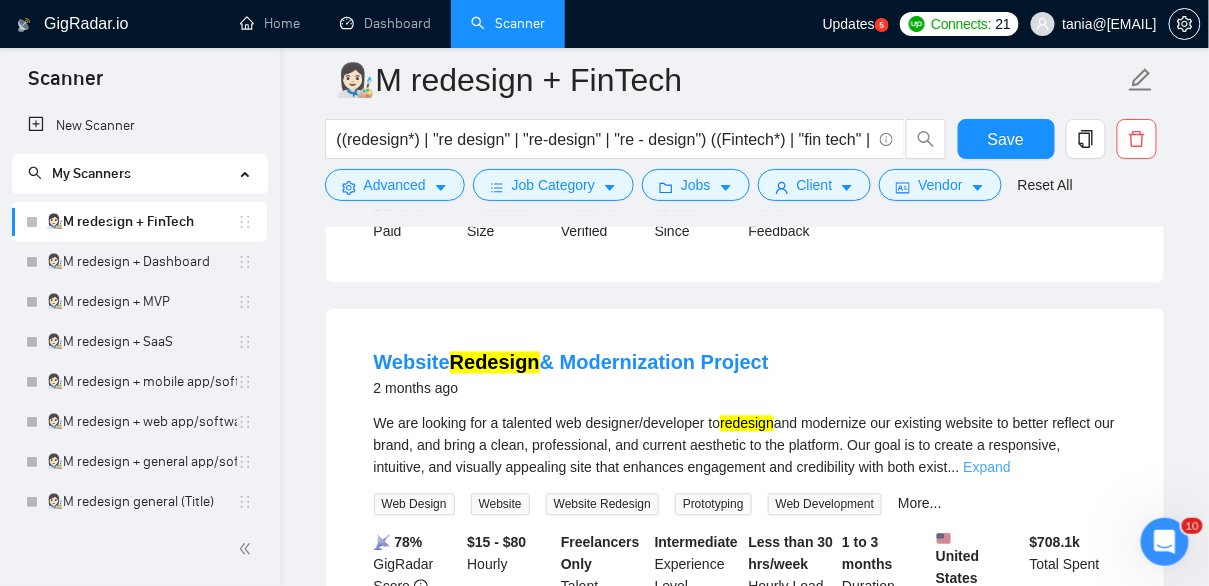 click on "Expand" at bounding box center [987, 468] 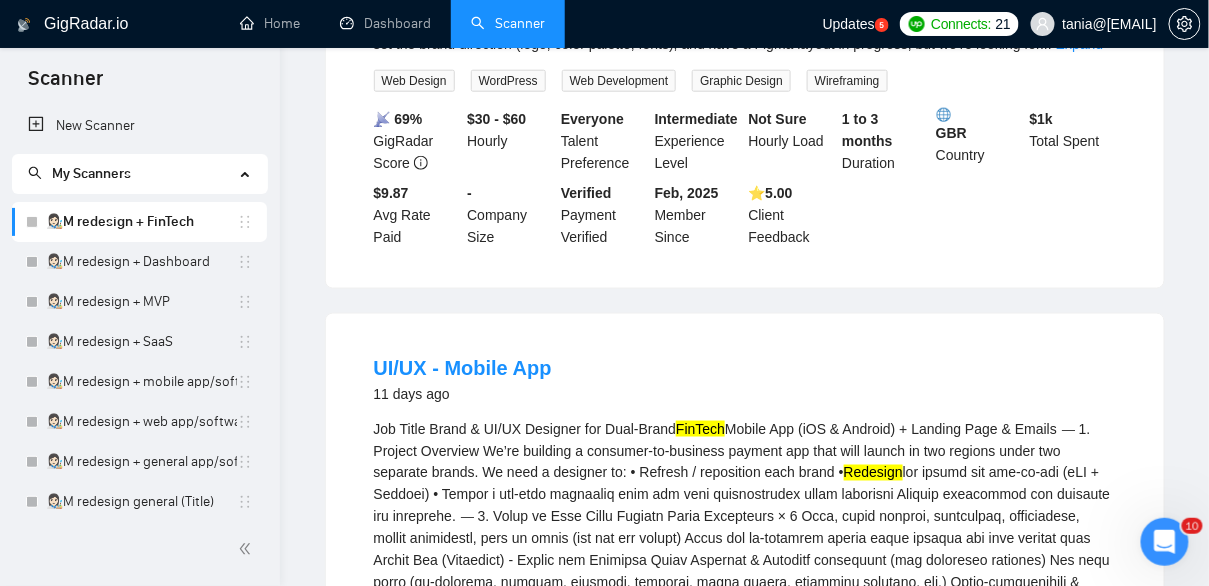 scroll, scrollTop: 0, scrollLeft: 0, axis: both 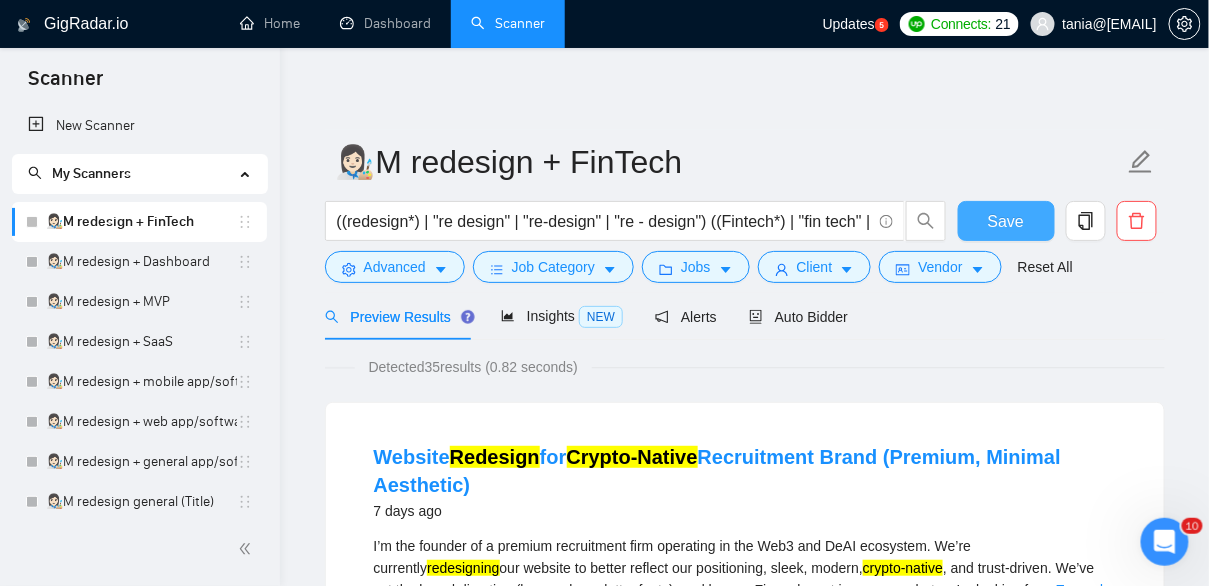 click on "Save" at bounding box center [1006, 221] 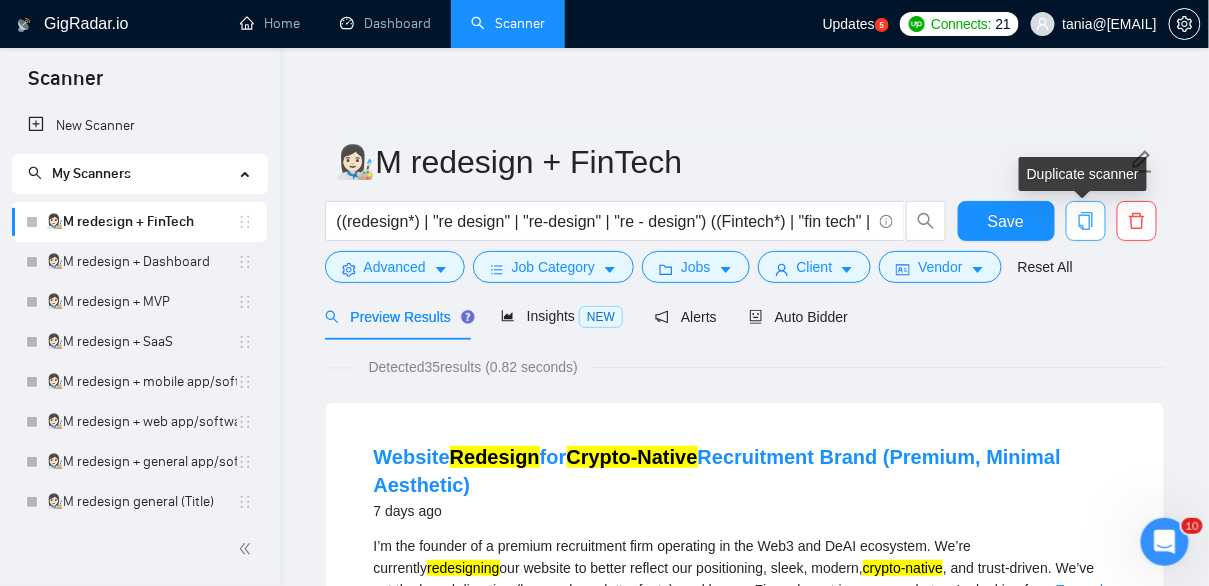 click 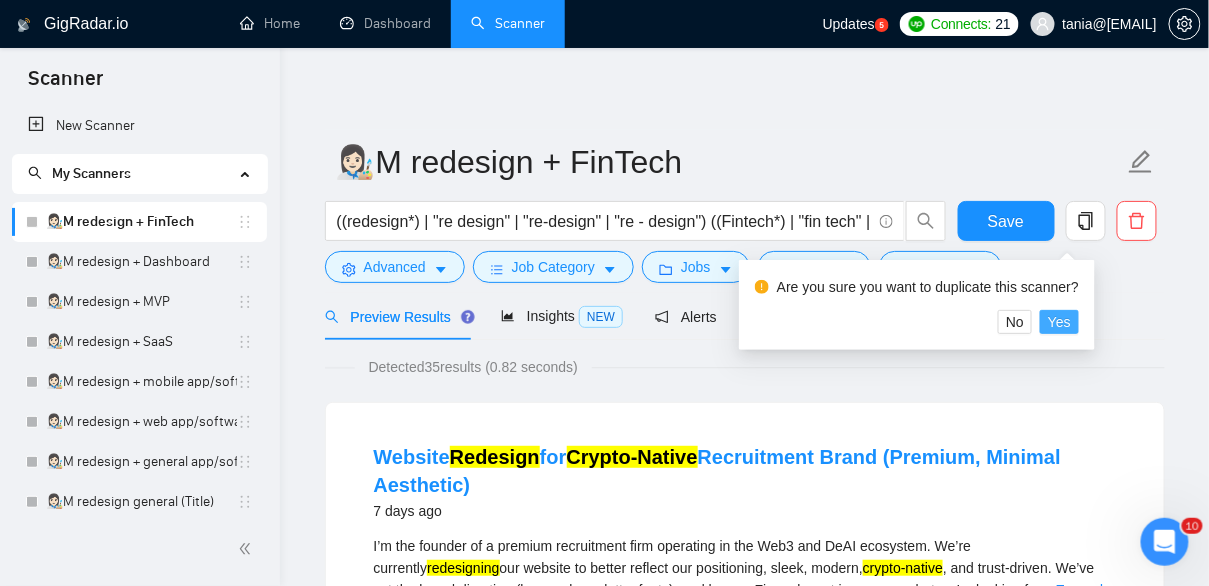 click on "Yes" at bounding box center [1059, 322] 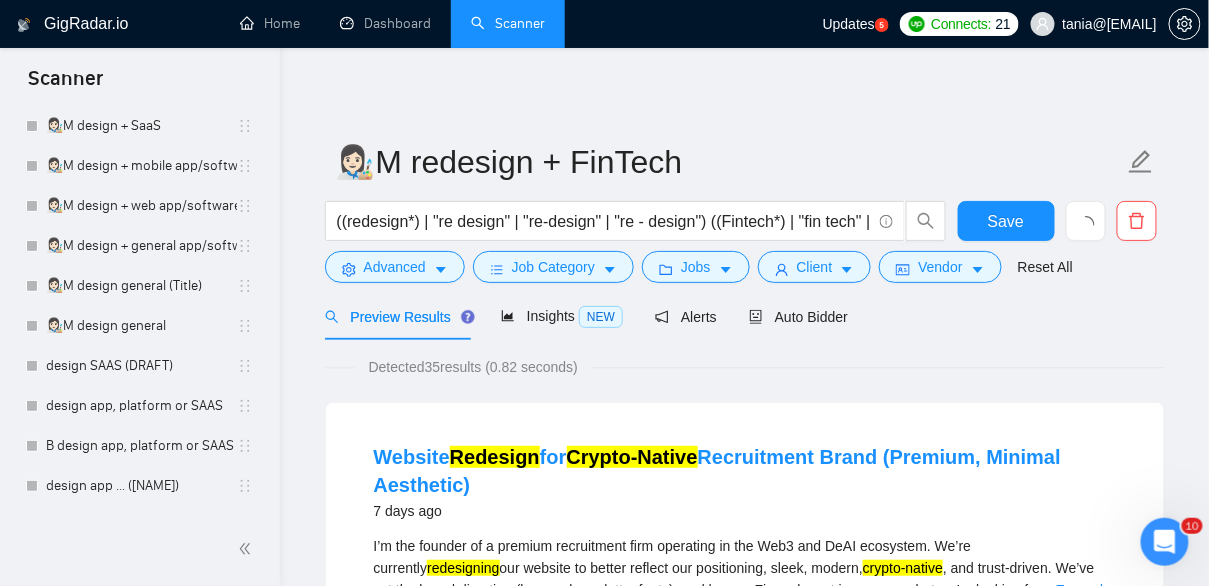 scroll, scrollTop: 928, scrollLeft: 0, axis: vertical 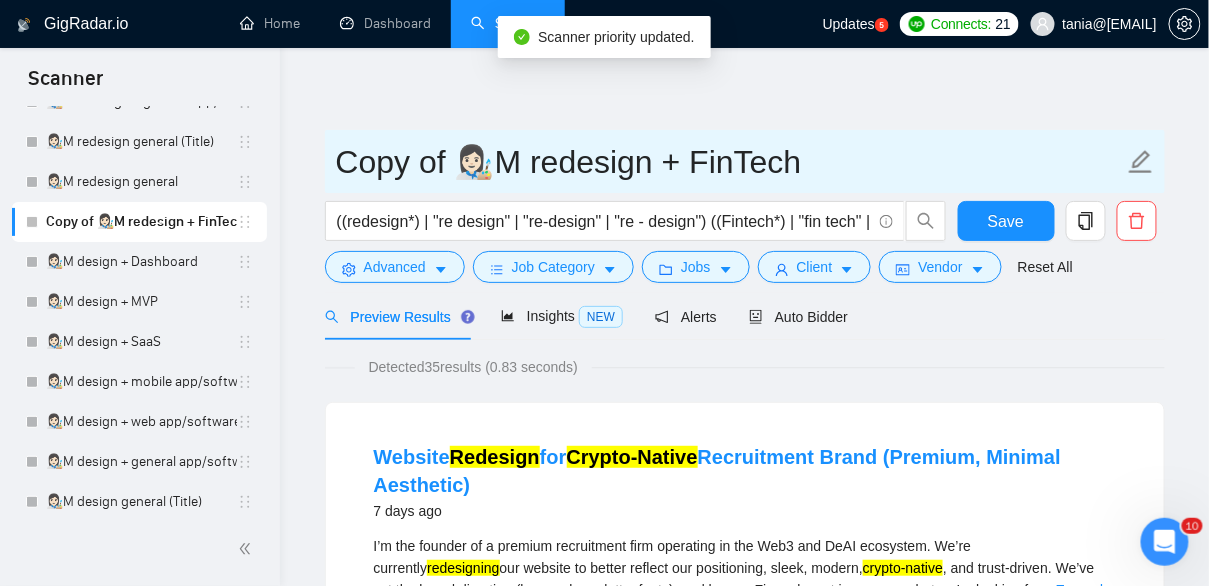 drag, startPoint x: 457, startPoint y: 173, endPoint x: 280, endPoint y: 153, distance: 178.12636 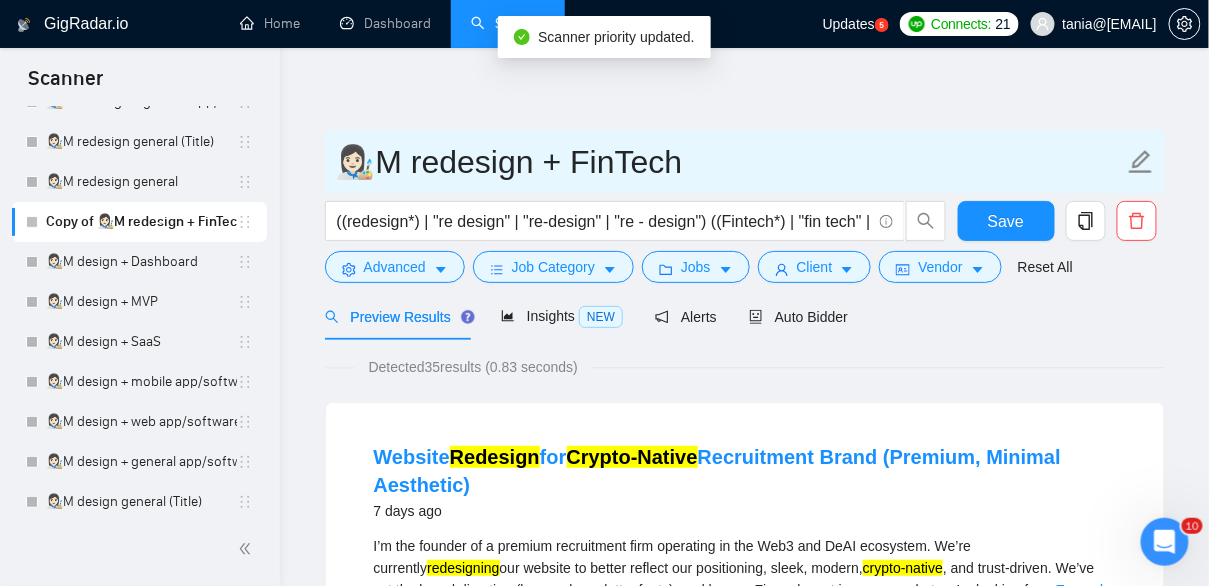 click on "👩🏻‍🎨M redesign + FinTech" at bounding box center (730, 162) 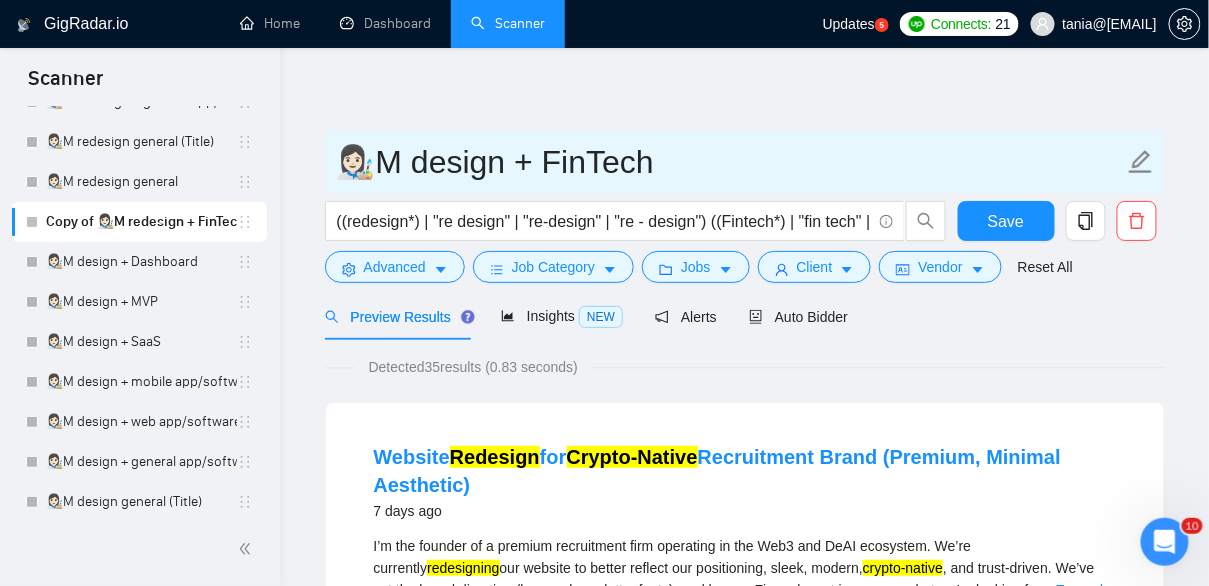 type on "👩🏻‍🎨M design + FinTech" 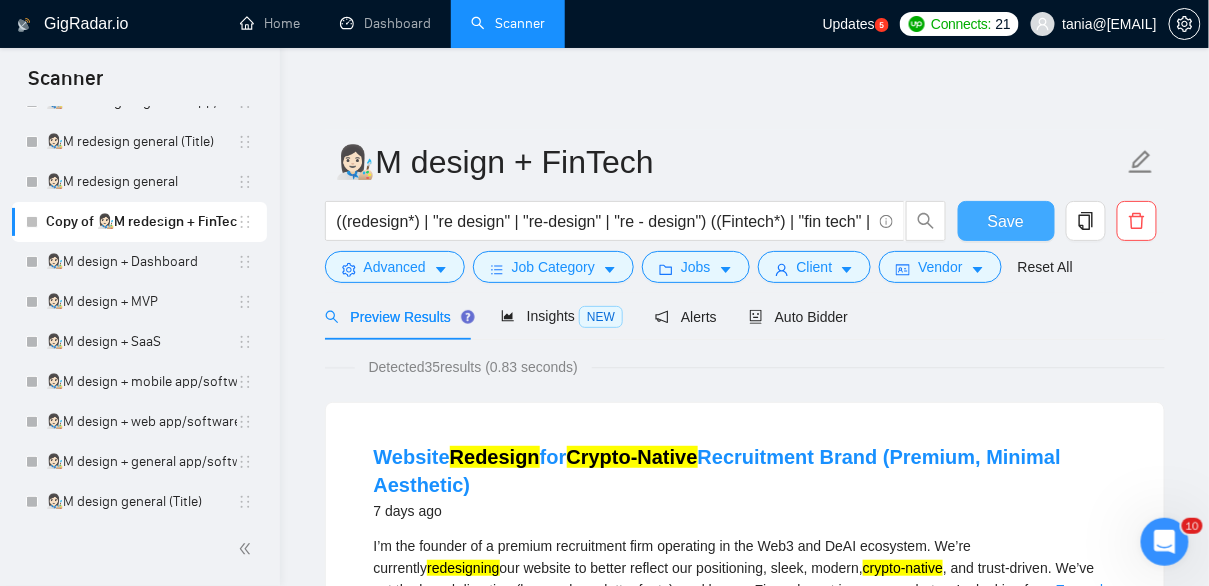 click on "Save" at bounding box center (1006, 221) 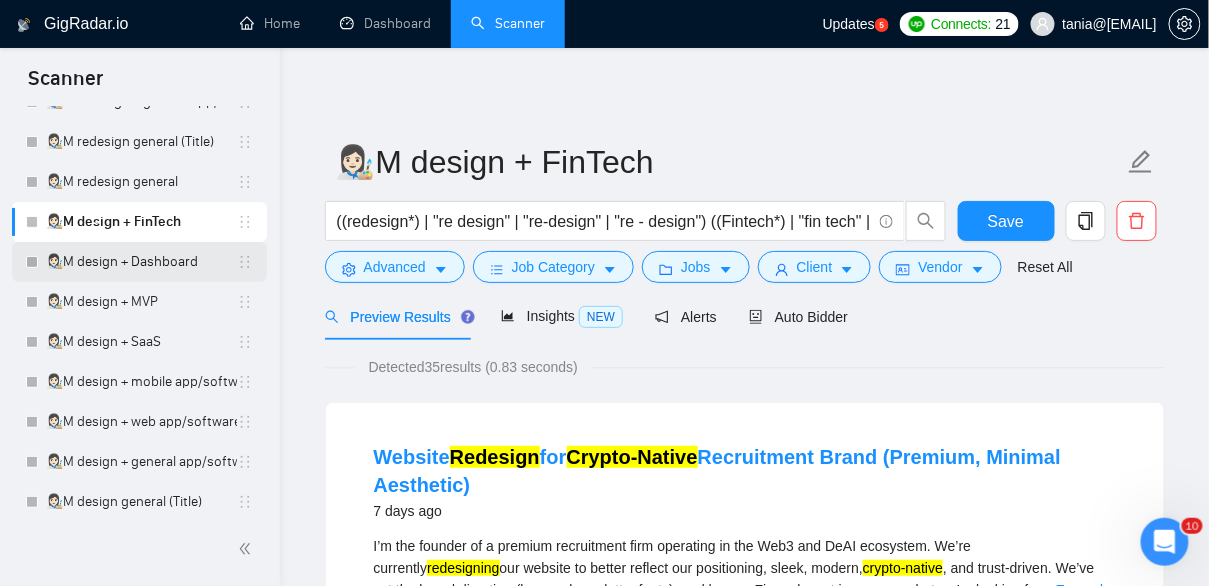 click on "👩🏻‍🎨M design + Dashboard" at bounding box center [141, 262] 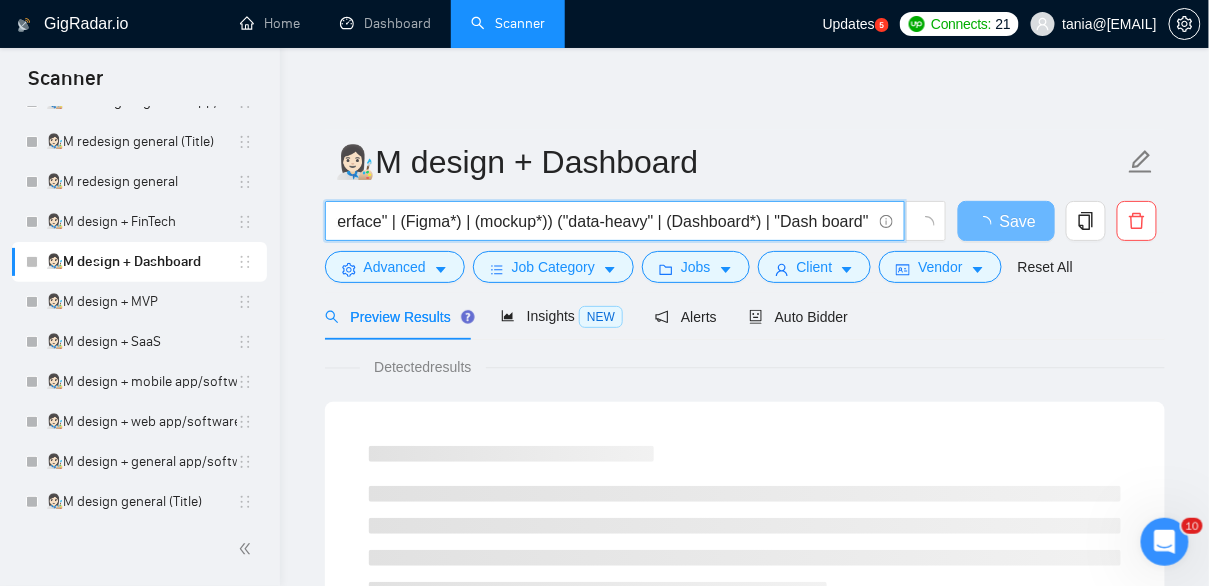 drag, startPoint x: 857, startPoint y: 225, endPoint x: 881, endPoint y: 224, distance: 24.020824 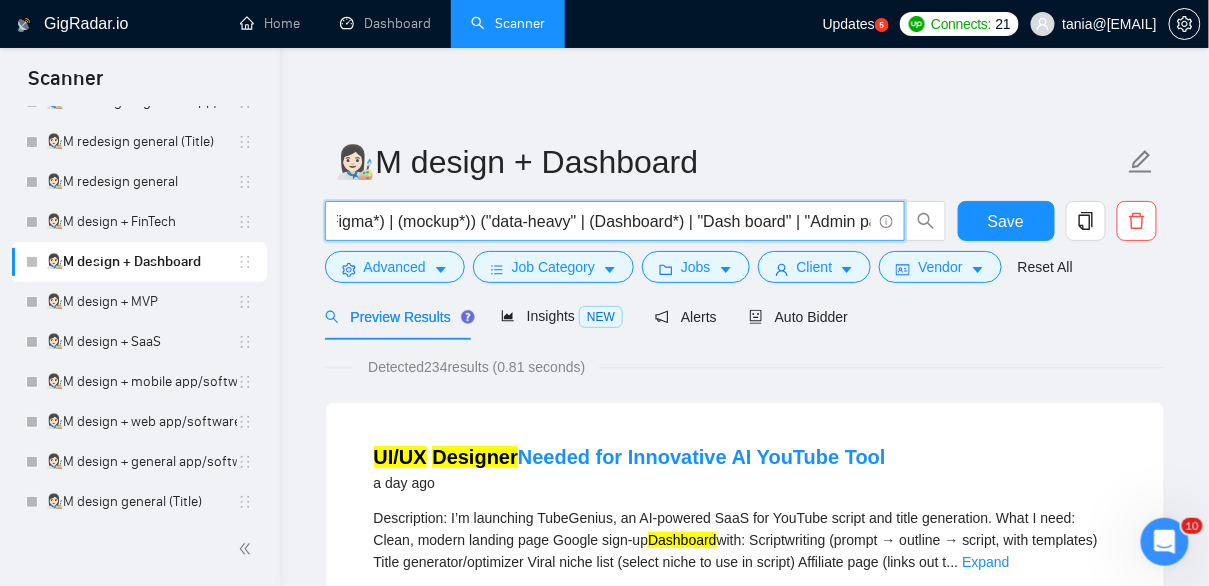 click on "((design*) | (UX*) | "user experience" | (UI*) | "user interface" | (Figma*) | (mockup*)) ("data-heavy" | (Dashboard*) | "Dash board" | "Admin panel" | "Management panel" | "Control panel")" at bounding box center (604, 221) 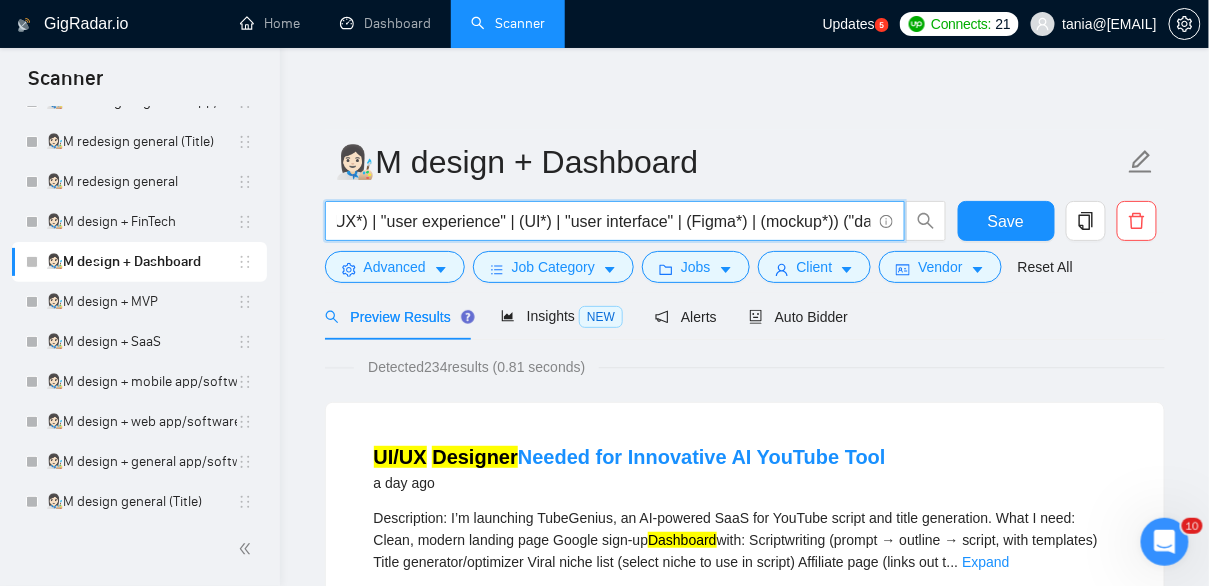 scroll, scrollTop: 0, scrollLeft: 0, axis: both 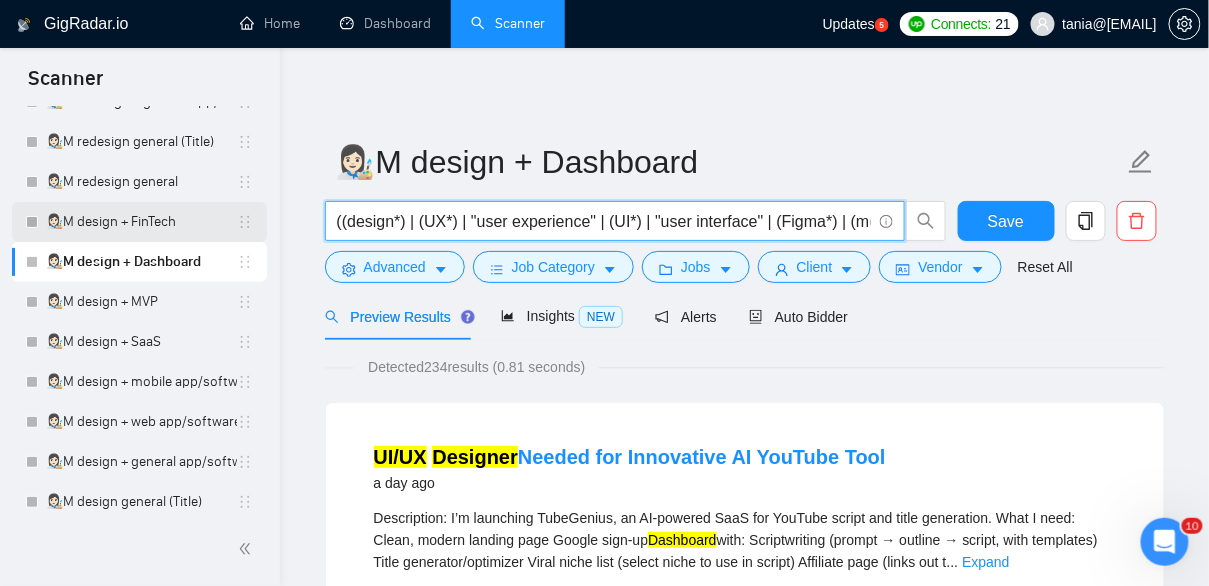 drag, startPoint x: 496, startPoint y: 228, endPoint x: 261, endPoint y: 209, distance: 235.76683 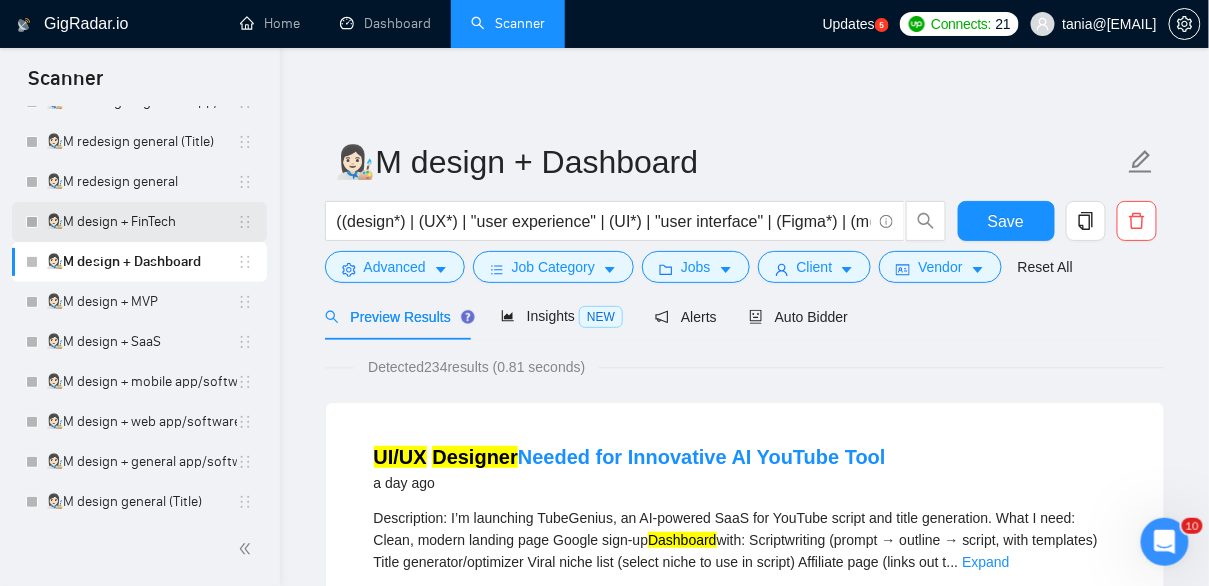 click on "👩🏻‍🎨M design + FinTech" at bounding box center (141, 222) 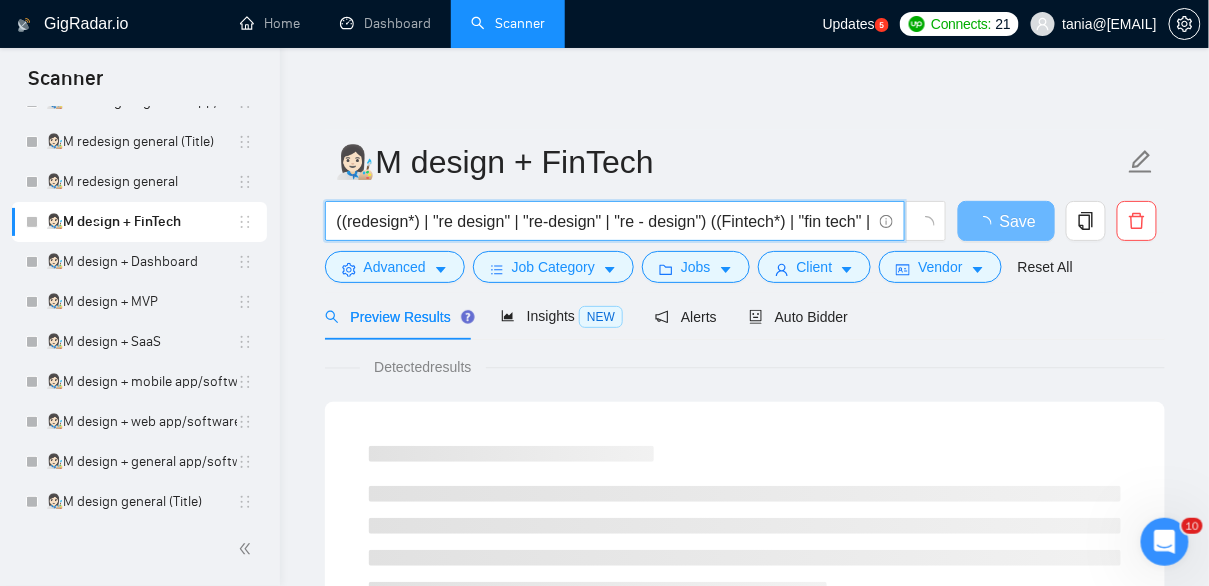 click on "((redesign*) | "re design" | "re-design" | "re - design") ((Fintech*) | "fin tech" | (bank*) | (wallet*) | (financ*) | "digital banking" | "mobile banking" | "neo bank" | neobank | (crypto*) | blockchain | "block chain" | "payment gateway" | "peer-to-peer lending" | crowdfunding | "crowd funding" | "investment platform" | "personal finance" | "robo-advisor" | "financial technology" | regtech | insurtech | "open banking" | "digital wallet" | "contactless payment" | "wealth management" | "digital lending" | "payment processing" | "virtual card" | BNPL | "financial services" | "e-wallet" | "decentralized finance" | "digital assets" | tokenization | "smart contracts" | "financial inclusion" | "alternative finance" | "fintech innovation" | "financial literacy" | "payments infrastructure" | "AI in finance" | "machine learning in finance" | "financial analytics" | "money transfer" | remittance | "financial security")" at bounding box center (604, 221) 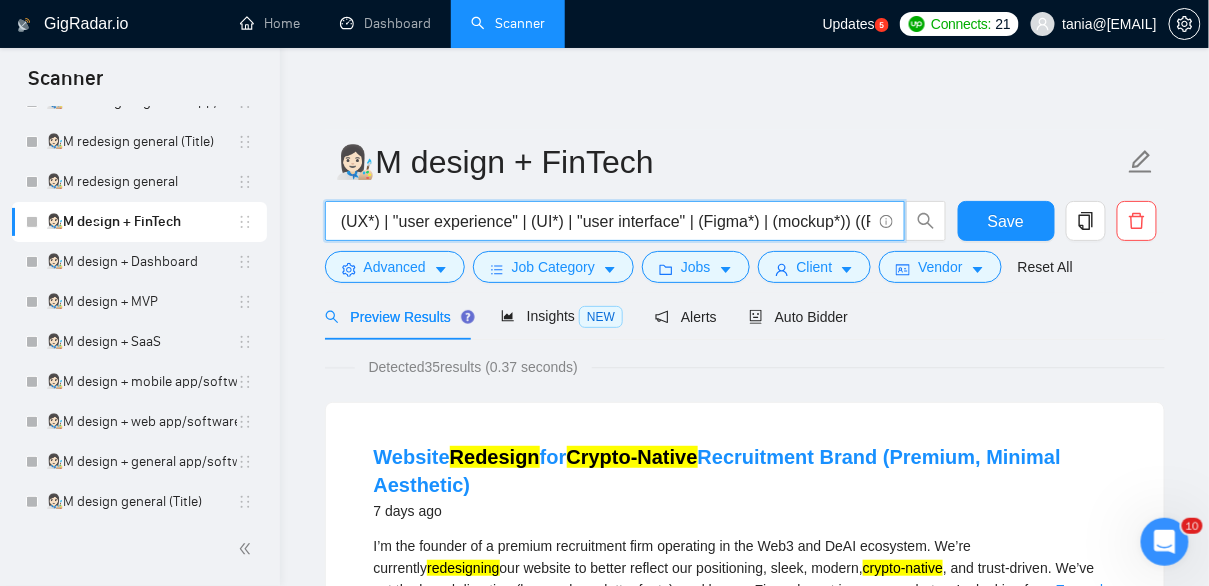 scroll, scrollTop: 0, scrollLeft: 348, axis: horizontal 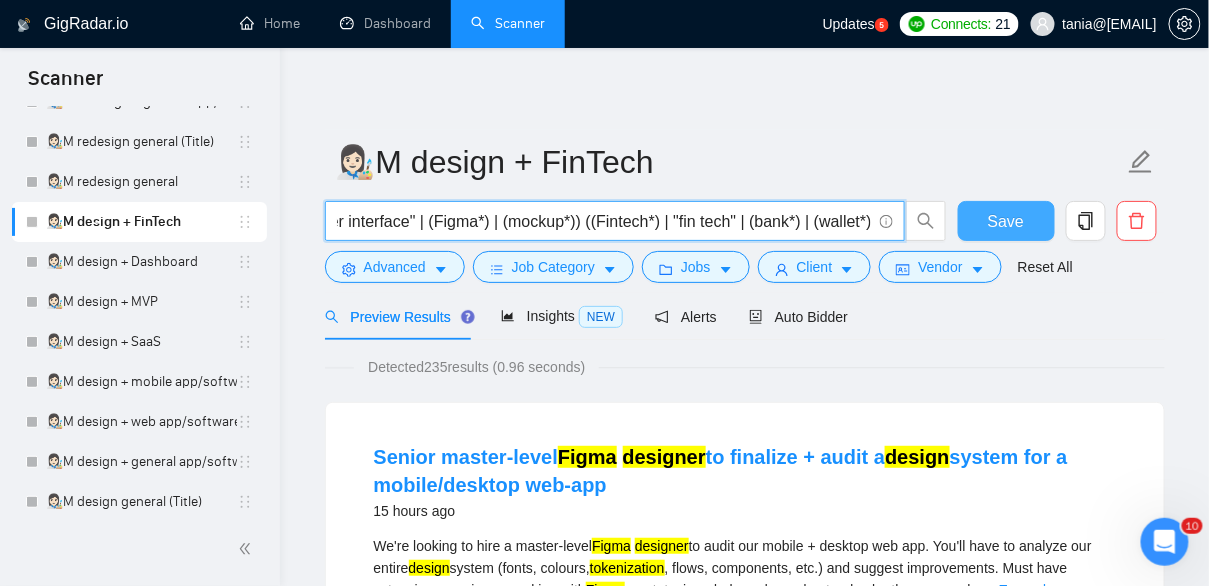 type on "((design*) | (UX*) | "user experience" | (UI*) | "user interface" | (Figma*) | (mockup*)) ((Fintech*) | "fin tech" | (bank*) | (wallet*) | (financ*) | "digital banking" | "mobile banking" | "neo bank" | neobank | (crypto*) | blockchain | "block chain" | "payment gateway" | "peer-to-peer lending" | crowdfunding | "crowd funding" | "investment platform" | "personal finance" | "robo-advisor" | "financial technology" | regtech | insurtech | "open banking" | "digital wallet" | "contactless payment" | "wealth management" | "digital lending" | "payment processing" | "virtual card" | BNPL | "financial services" | "e-wallet" | "decentralized finance" | "digital assets" | tokenization | "smart contracts" | "financial inclusion" | "alternative finance" | "fintech innovation" | "financial literacy" | "payments infrastructure" | "AI in finance" | "machine learning in finance" | "financial analytics" | "money transfer" | remittance | "financial security")" 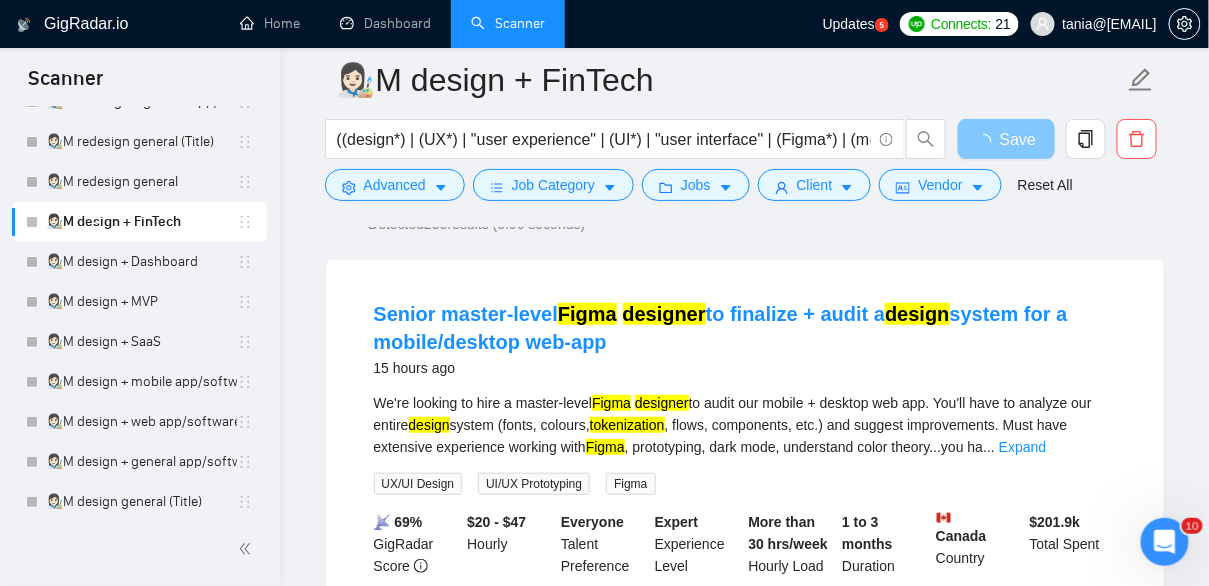 scroll, scrollTop: 160, scrollLeft: 0, axis: vertical 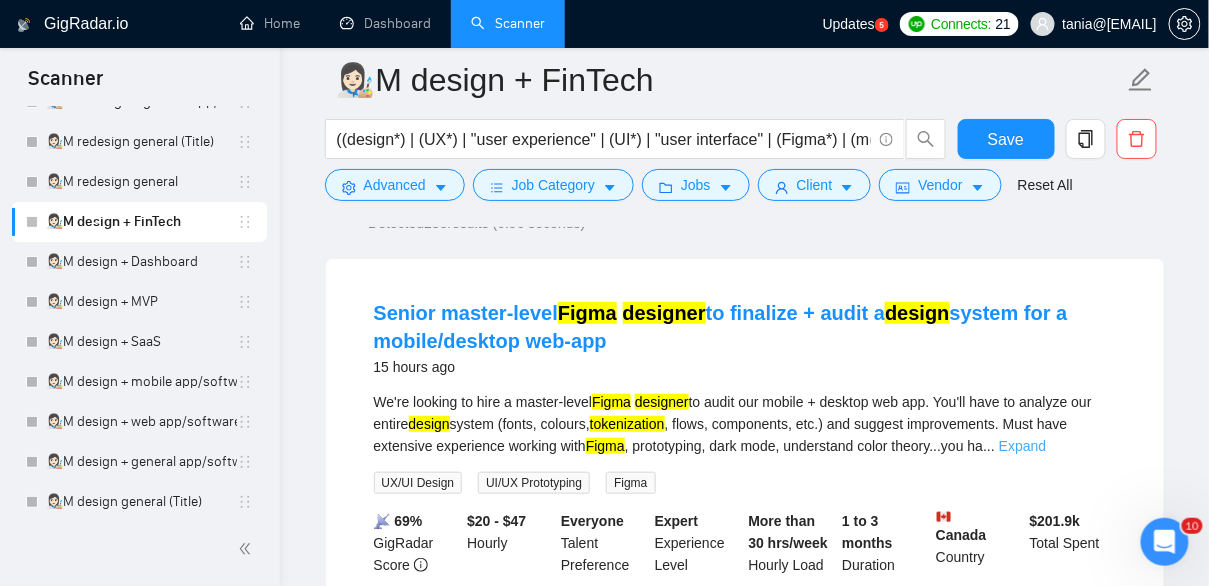 click on "Expand" at bounding box center (1022, 446) 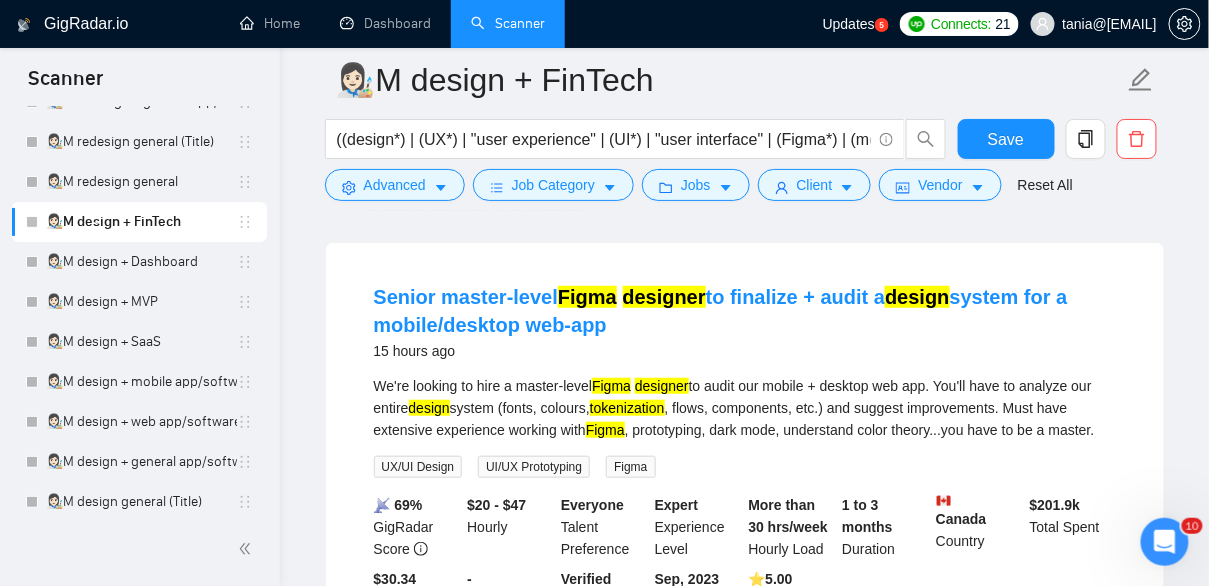 scroll, scrollTop: 186, scrollLeft: 0, axis: vertical 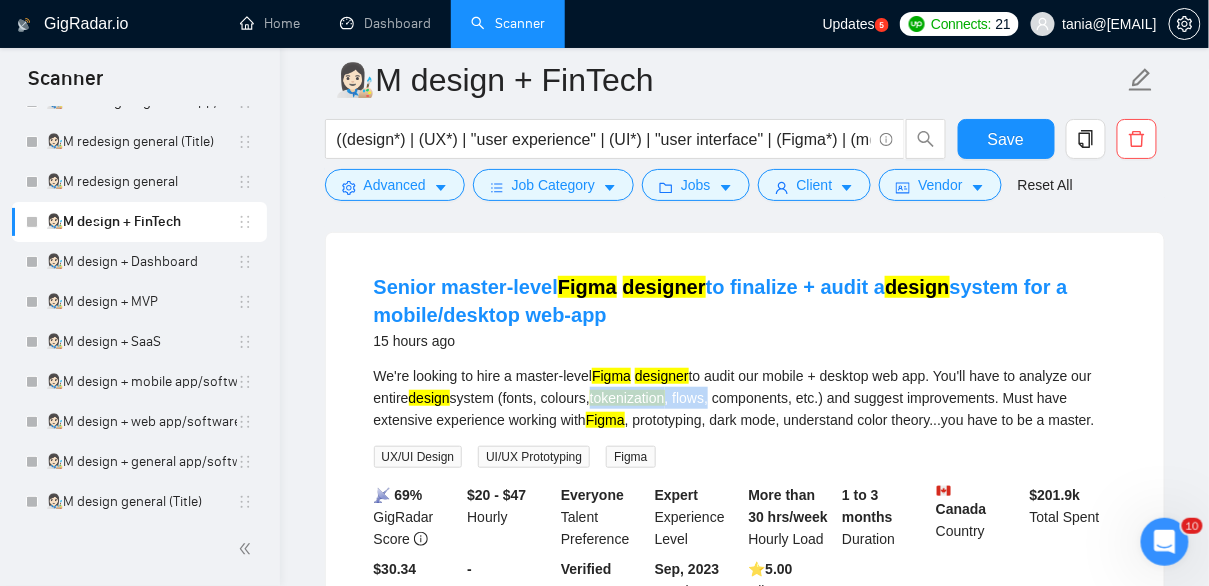 drag, startPoint x: 763, startPoint y: 400, endPoint x: 636, endPoint y: 391, distance: 127.3185 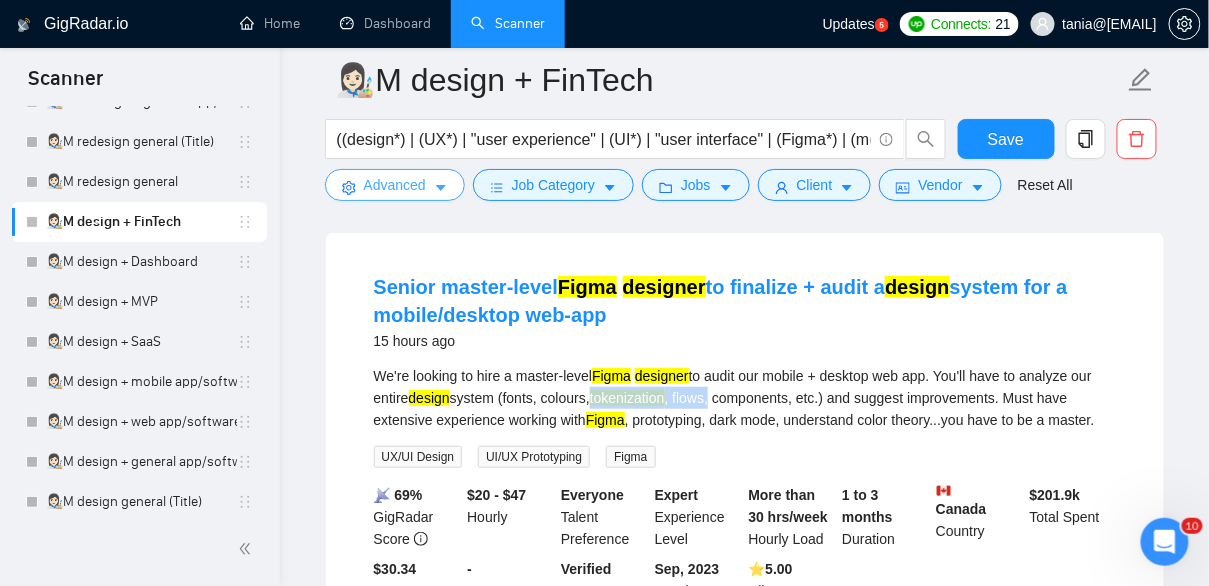 click on "Advanced" at bounding box center (395, 185) 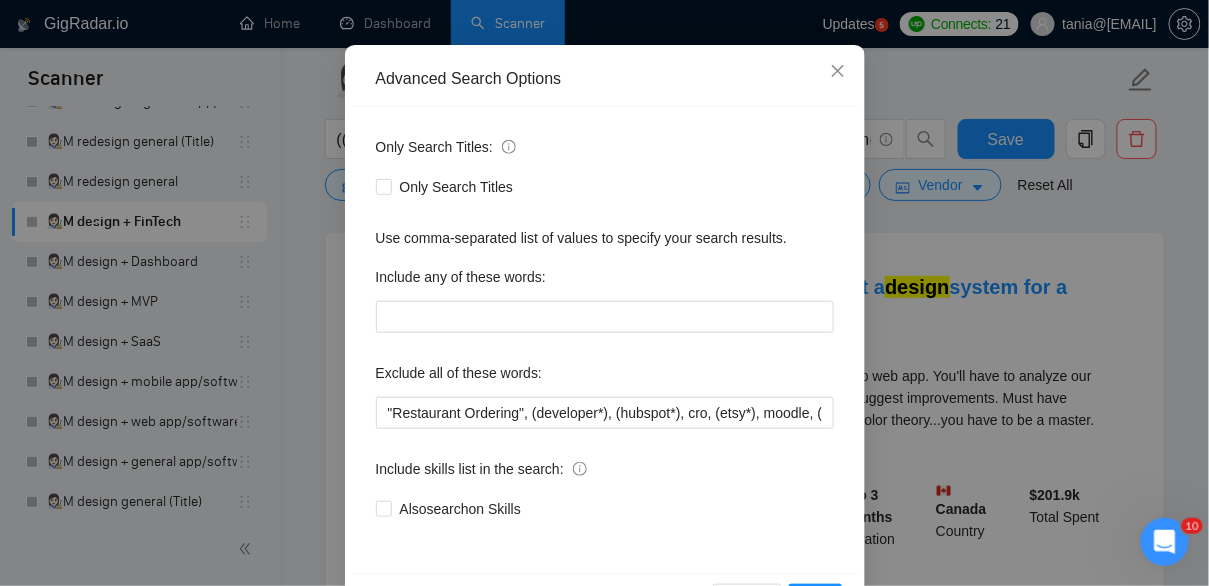 scroll, scrollTop: 236, scrollLeft: 0, axis: vertical 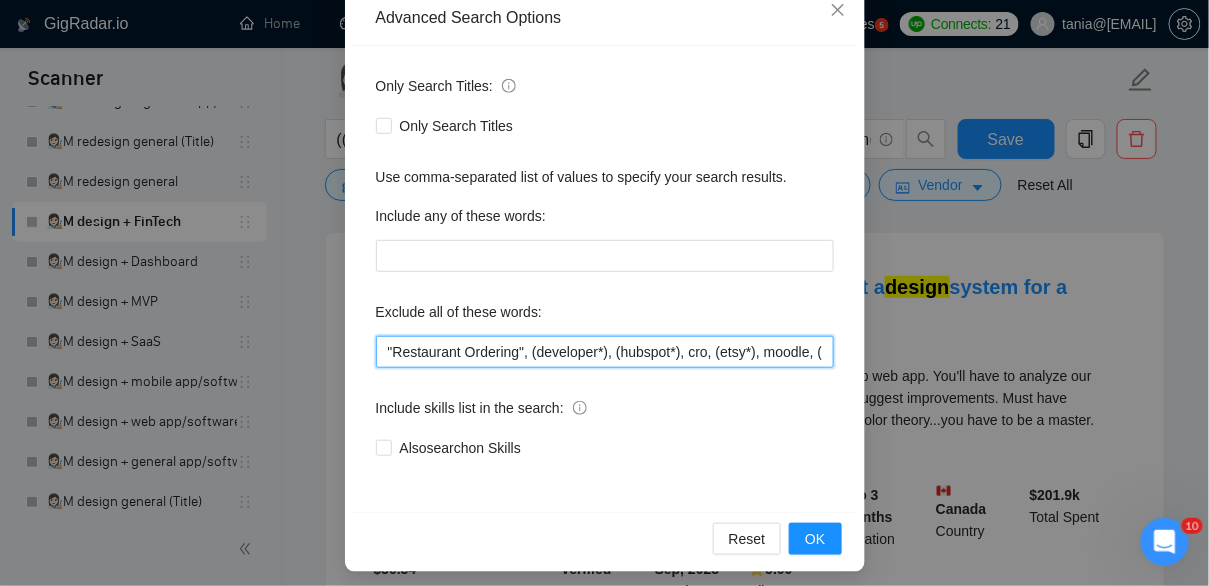 click on ""Restaurant Ordering", (developer*), (hubspot*), cro, (etsy*), moodle, (ruby*), godaddy, wix, kajabi, "no agency", "No Agencies", "quick, easy", "not an agency", "full-stack", "full stack", (wordpress*), "t-shirt", "t-shirt", unbounce,  images, adobe, magento, salesforce, (gohighlevel*), "go high level", (tutor*), "hero section"," at bounding box center (605, 352) 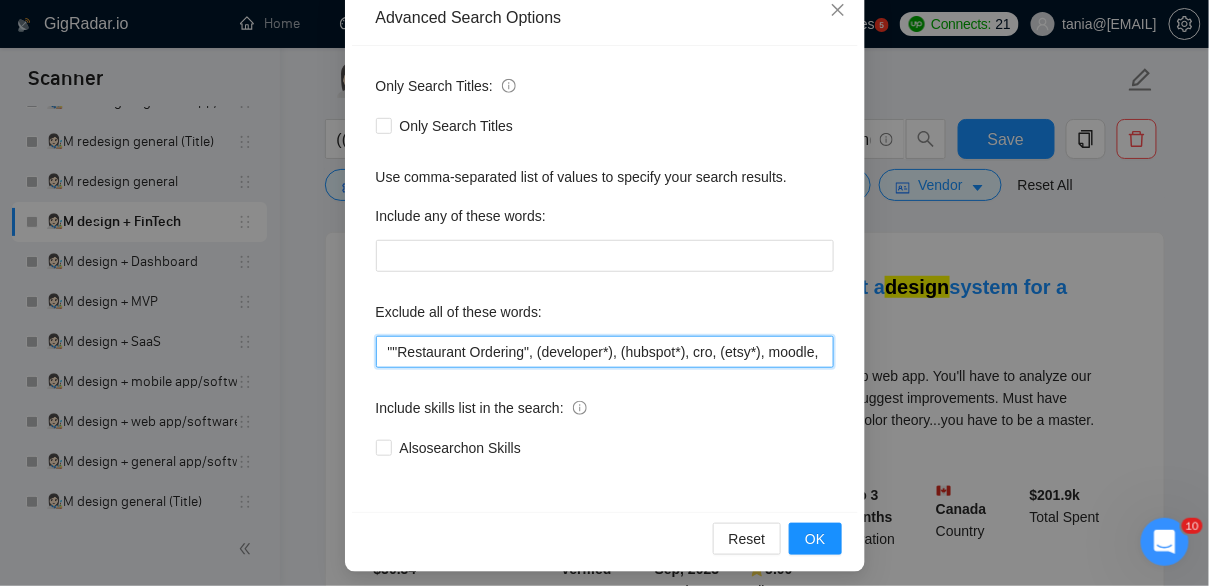 paste on "tokenization, flows," 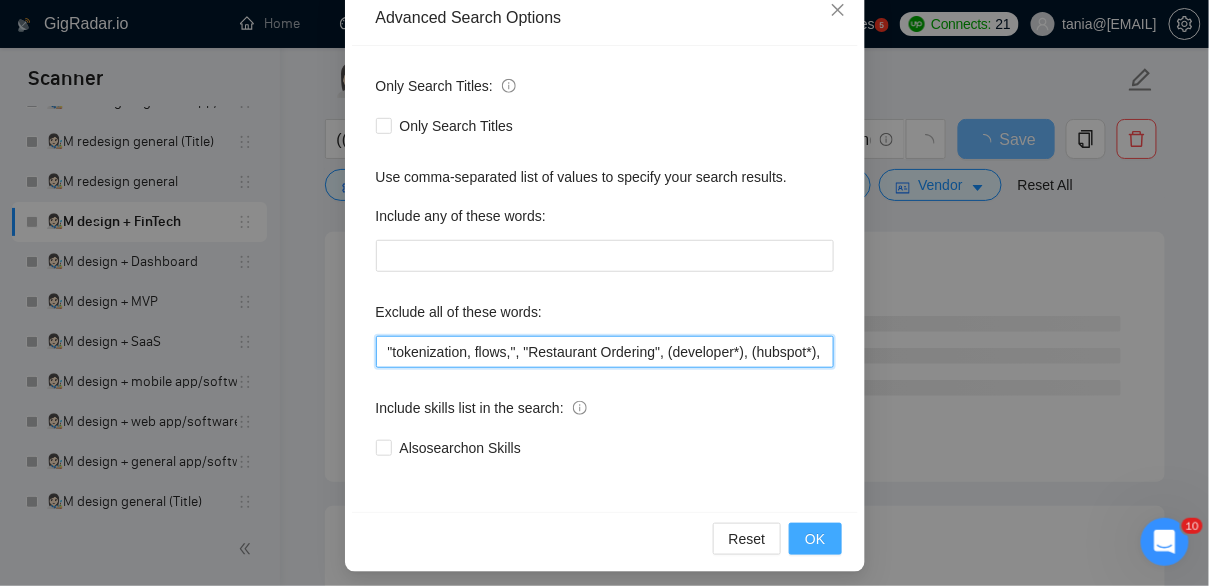 type on ""tokenization, flows,", "Restaurant Ordering", (developer*), (hubspot*), cro, (etsy*), moodle, (ruby*), godaddy, wix, kajabi, "no agency", "No Agencies", "quick, easy", "not an agency", "full-stack", "full stack", (wordpress*), "t-shirt", "t-shirt", unbounce,  images, adobe, magento, salesforce, (gohighlevel*), "go high level", (tutor*), "hero section"," 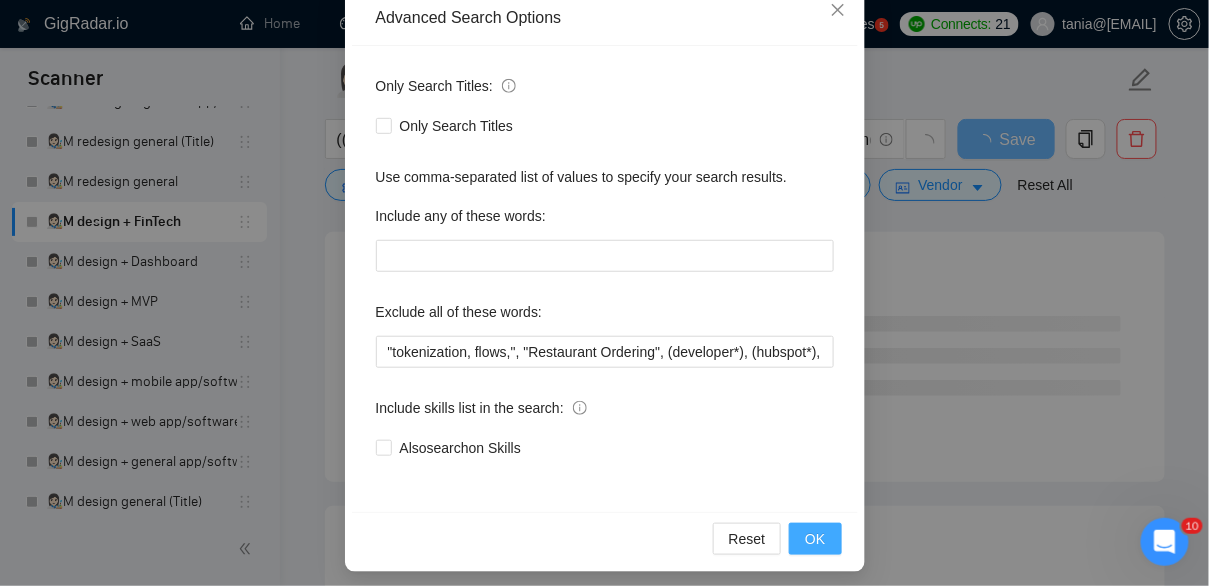 click on "OK" at bounding box center [815, 539] 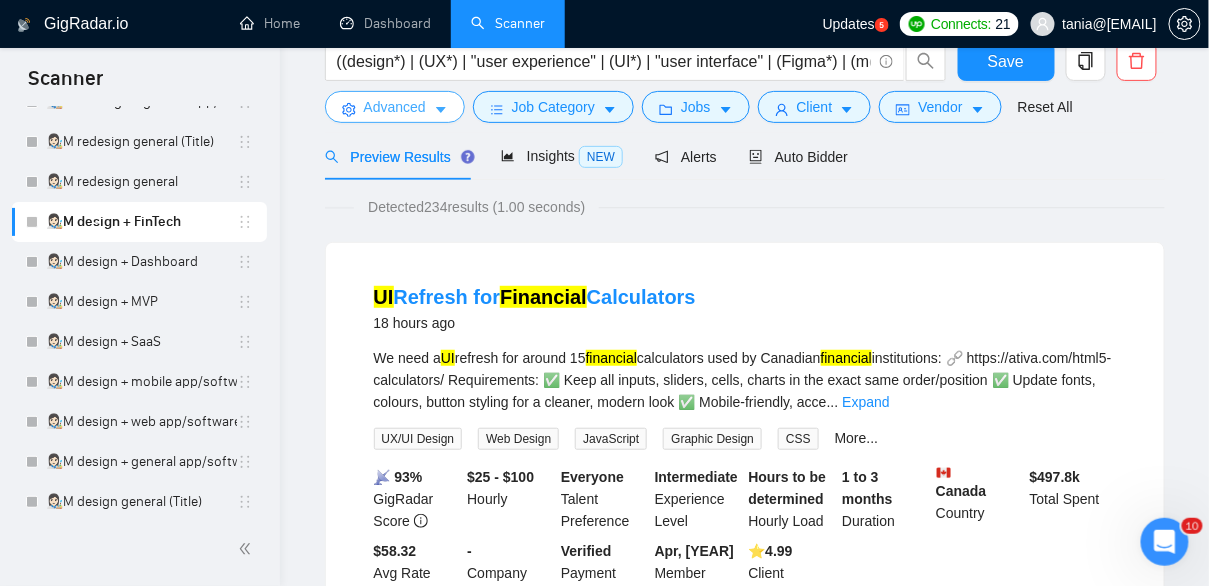 scroll, scrollTop: 170, scrollLeft: 0, axis: vertical 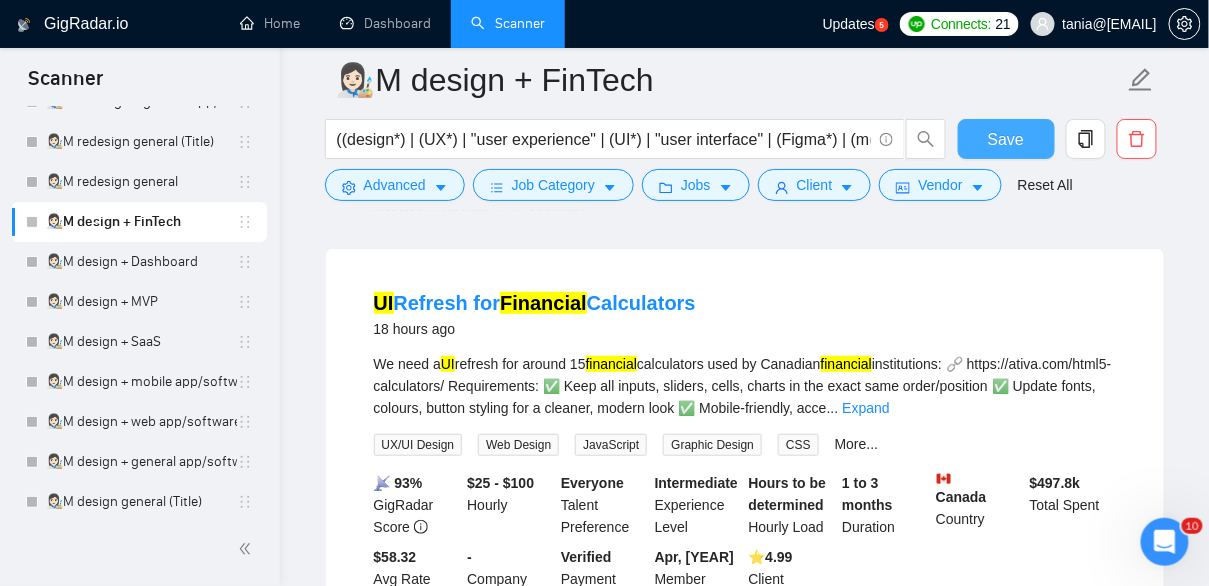 click on "Save" at bounding box center (1006, 139) 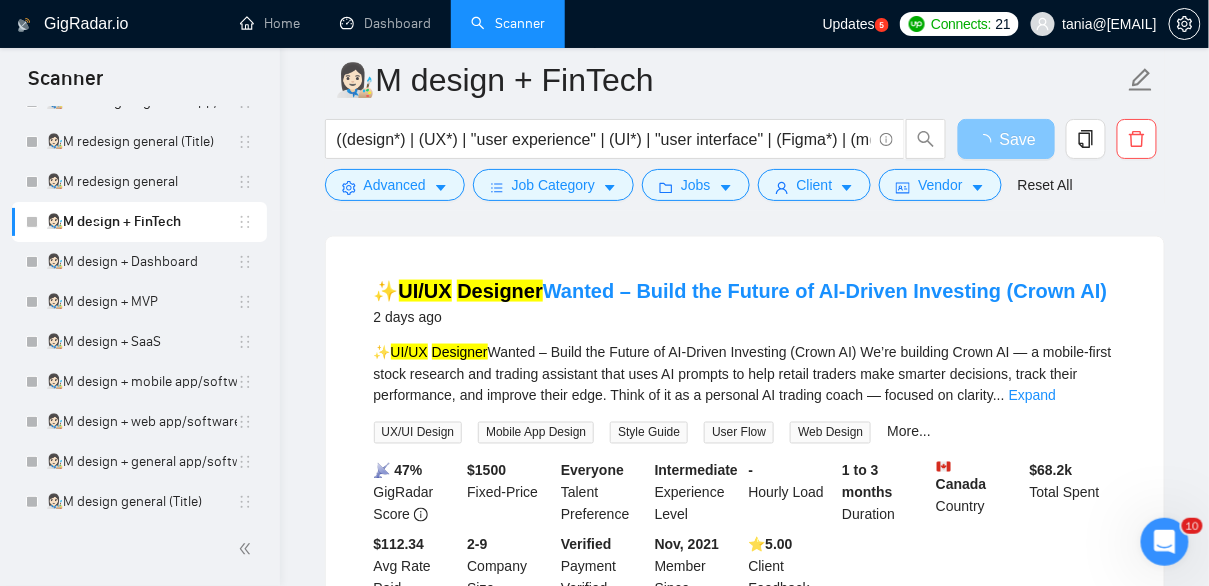 scroll, scrollTop: 609, scrollLeft: 0, axis: vertical 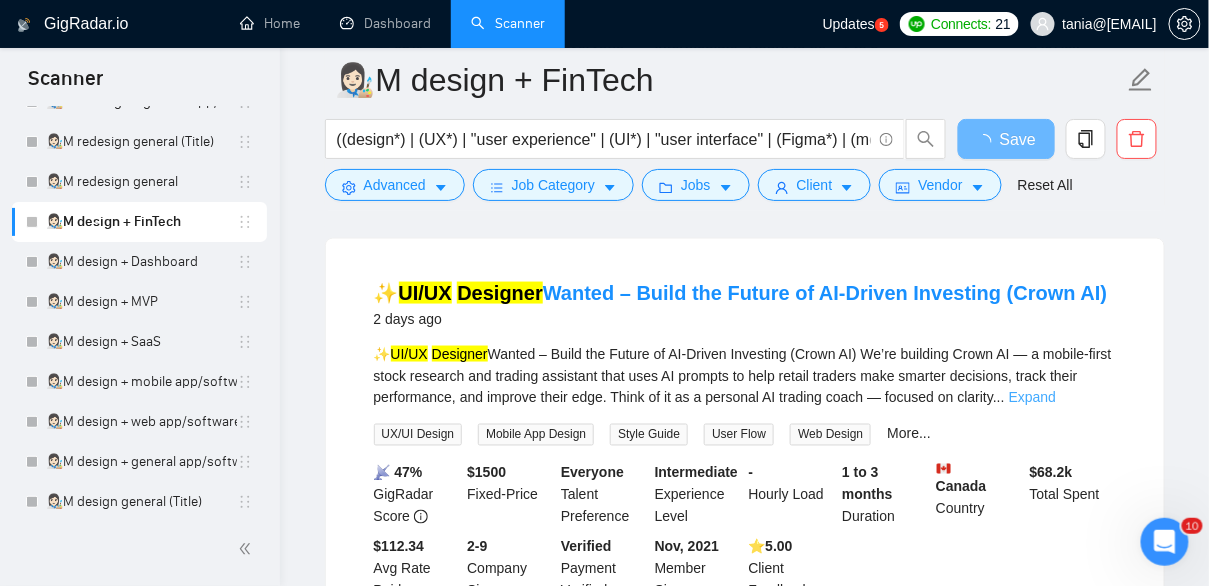 click on "Expand" at bounding box center [1032, 398] 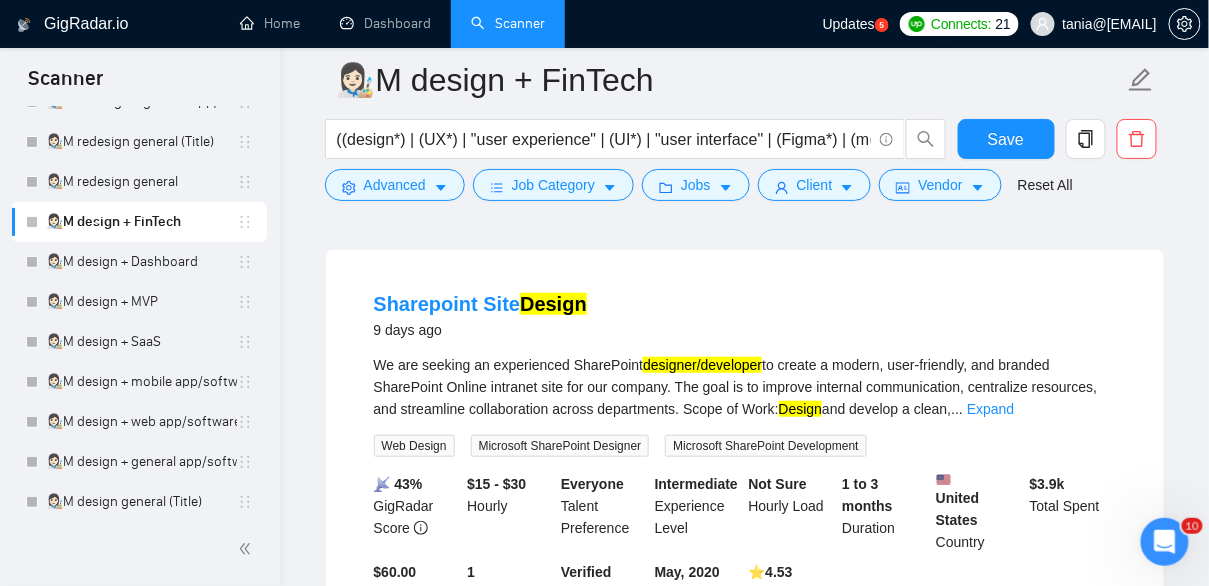 scroll, scrollTop: 2224, scrollLeft: 0, axis: vertical 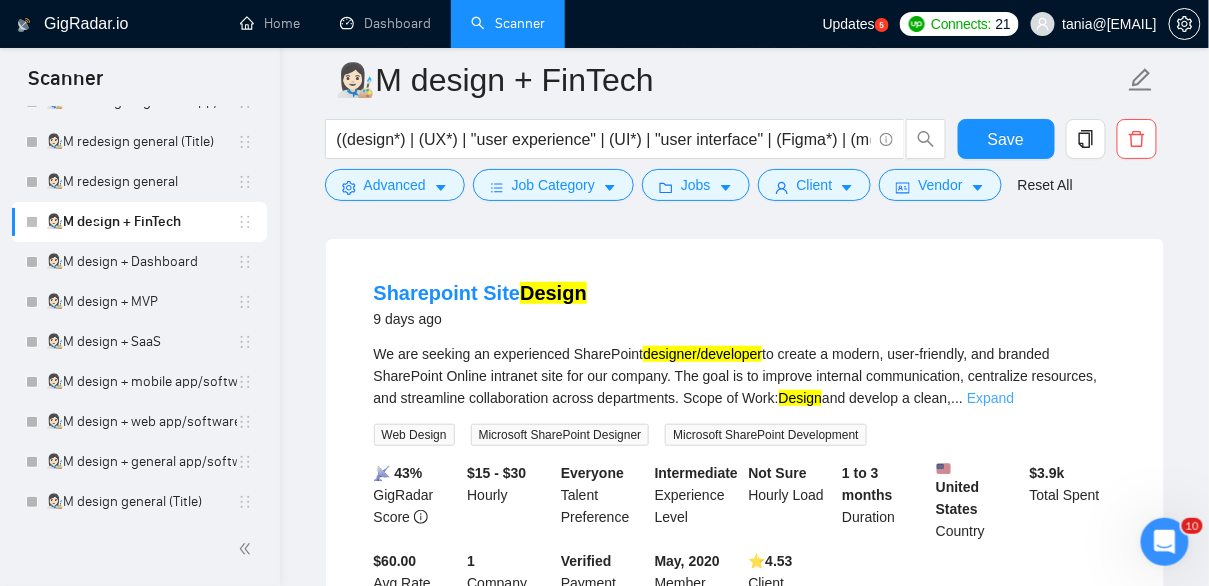 click on "Expand" at bounding box center (990, 398) 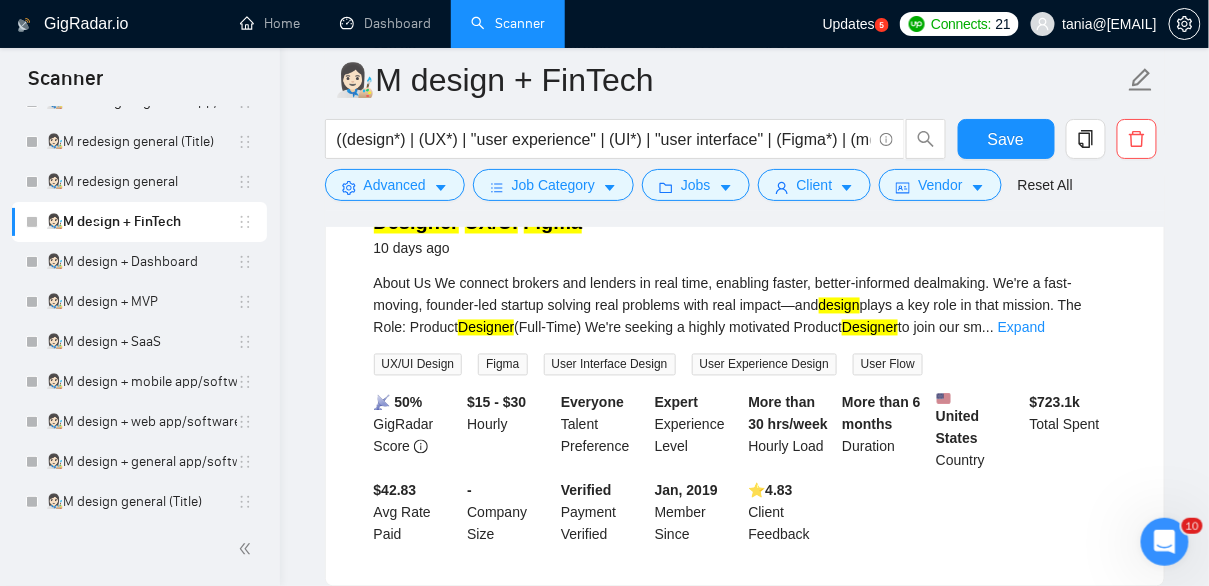 scroll, scrollTop: 2836, scrollLeft: 0, axis: vertical 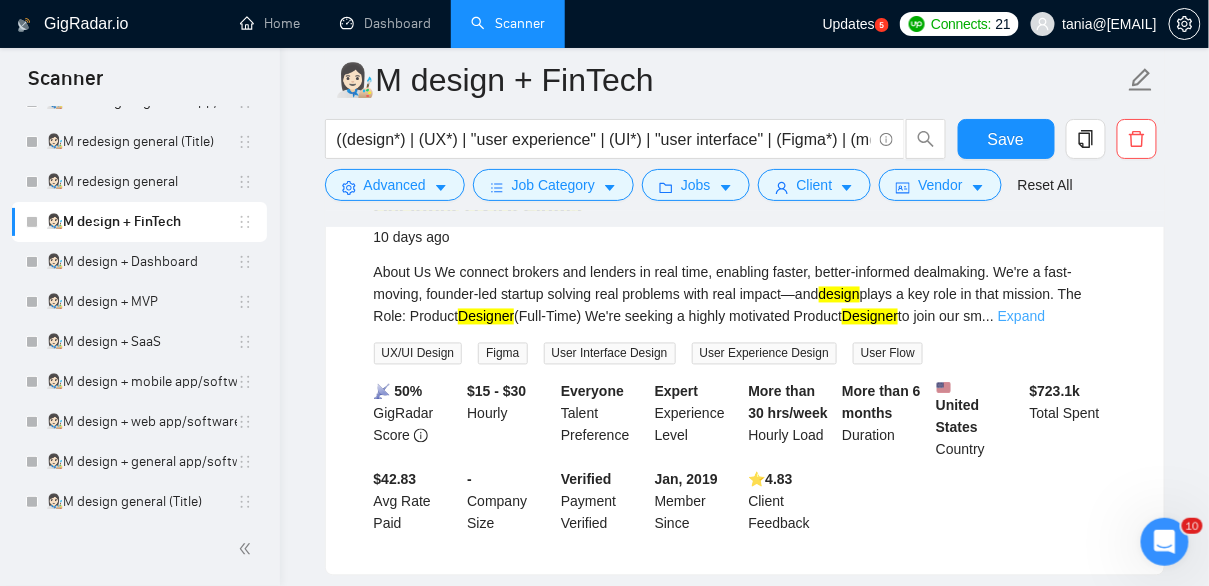 click on "Expand" at bounding box center (1021, 317) 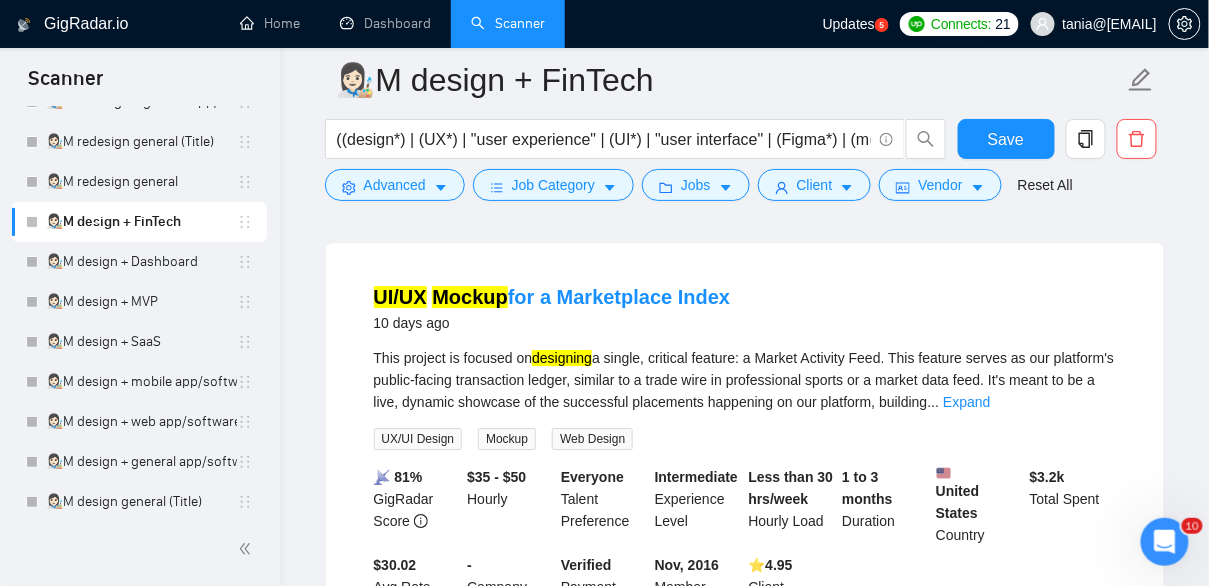 scroll, scrollTop: 3530, scrollLeft: 0, axis: vertical 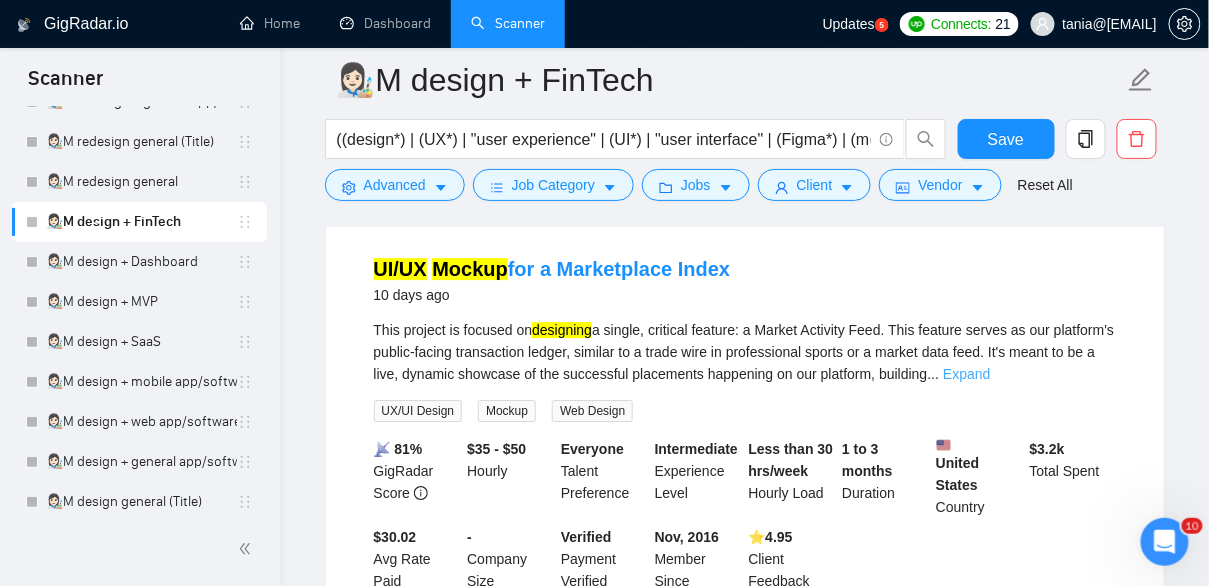click on "Expand" at bounding box center [966, 374] 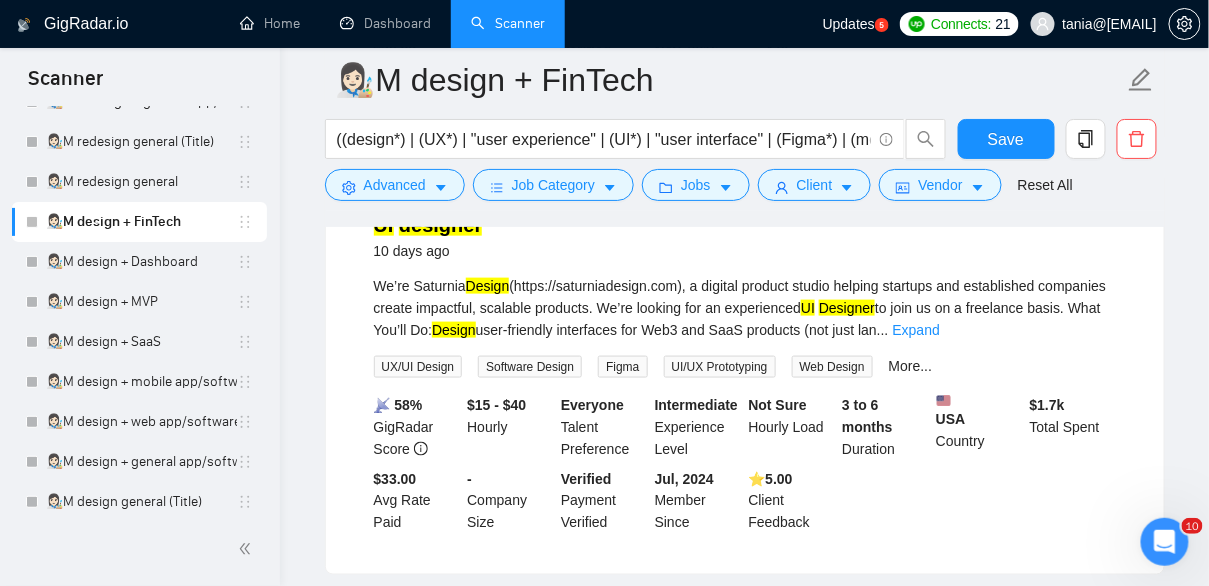 scroll, scrollTop: 4554, scrollLeft: 0, axis: vertical 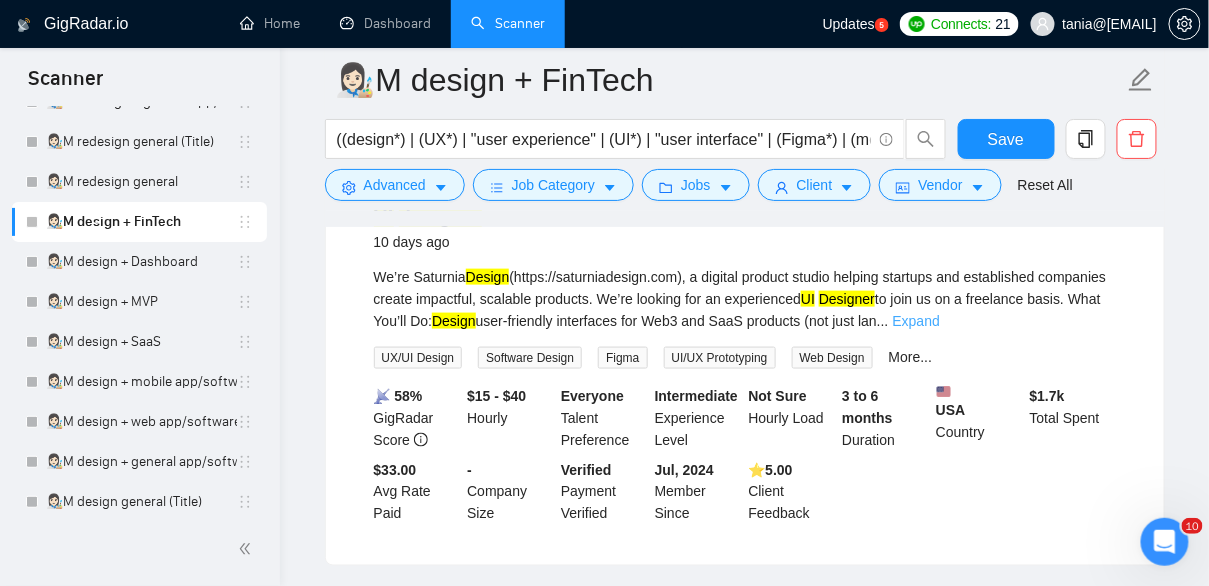 click on "Expand" at bounding box center [916, 321] 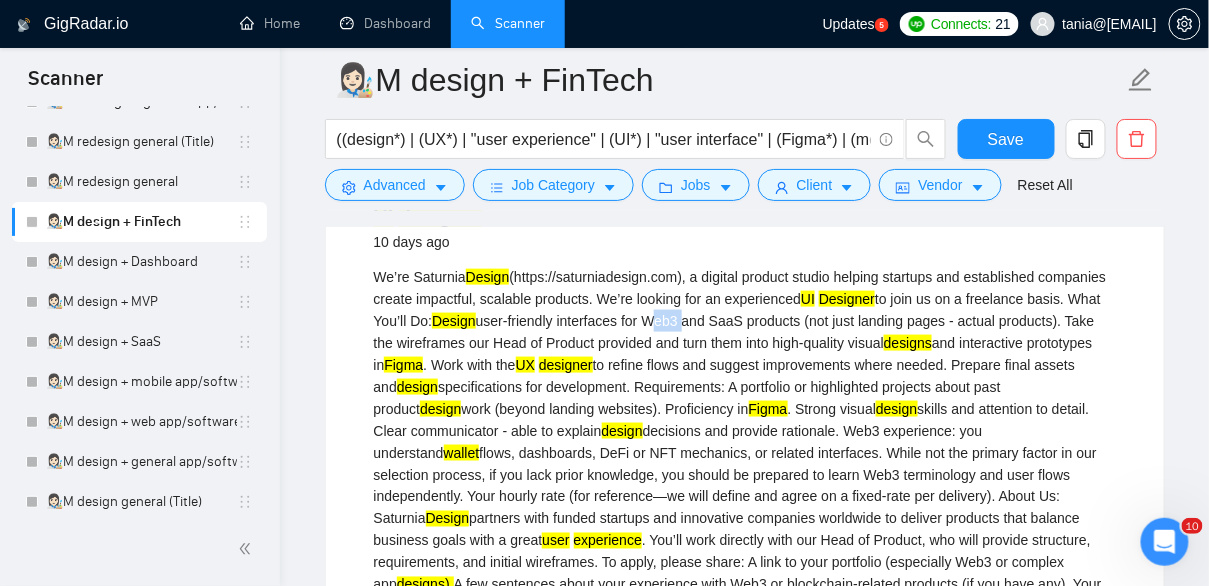 drag, startPoint x: 809, startPoint y: 357, endPoint x: 842, endPoint y: 359, distance: 33.06055 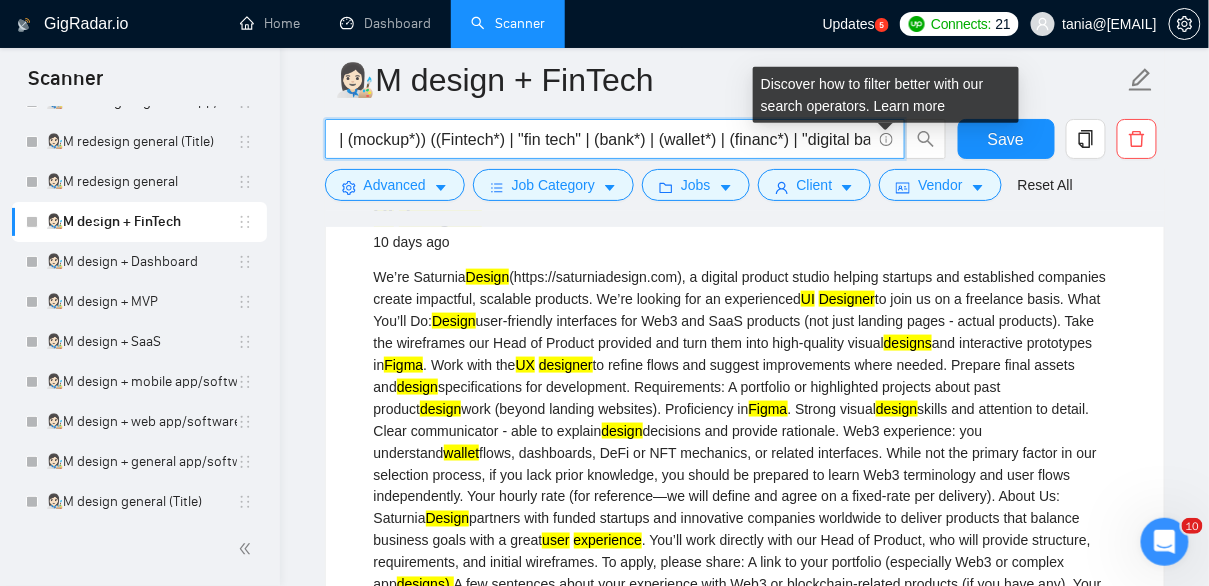 drag, startPoint x: 846, startPoint y: 135, endPoint x: 884, endPoint y: 138, distance: 38.118237 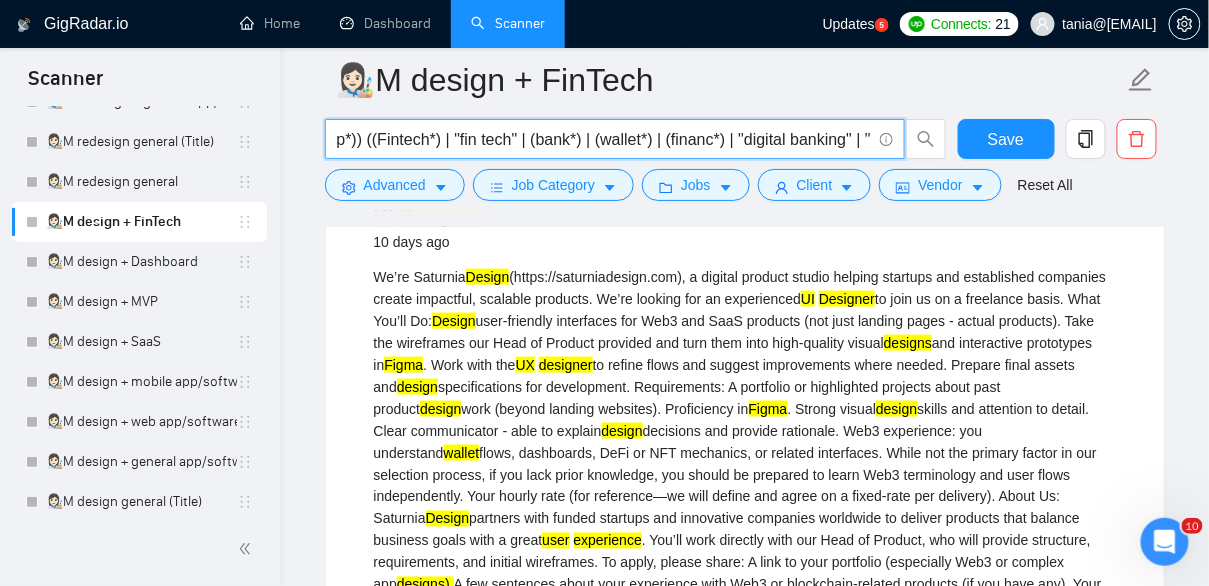 click on "((design*) | (UX*) | "user experience" | (UI*) | "user interface" | (Figma*) | (mockup*)) ((Fintech*) | "fin tech" | (bank*) | (wallet*) | (financ*) | "digital banking" | "mobile banking" | "neo bank" | neobank | (crypto*) | blockchain | "block chain" | "payment gateway" | "peer-to-peer lending" | crowdfunding | "crowd funding" | "investment platform" | "personal finance" | "robo-advisor" | "financial technology" | regtech | insurtech | "open banking" | "digital wallet" | "contactless payment" | "wealth management" | "digital lending" | "payment processing" | "virtual card" | BNPL | "financial services" | "e-wallet" | "decentralized finance" | "digital assets" | tokenization | "smart contracts" | "financial inclusion" | "alternative finance" | "fintech innovation" | "financial literacy" | "payments infrastructure" | "AI in finance" | "machine learning in finance" | "financial analytics" | "money transfer" | remittance | "financial security")" at bounding box center (604, 139) 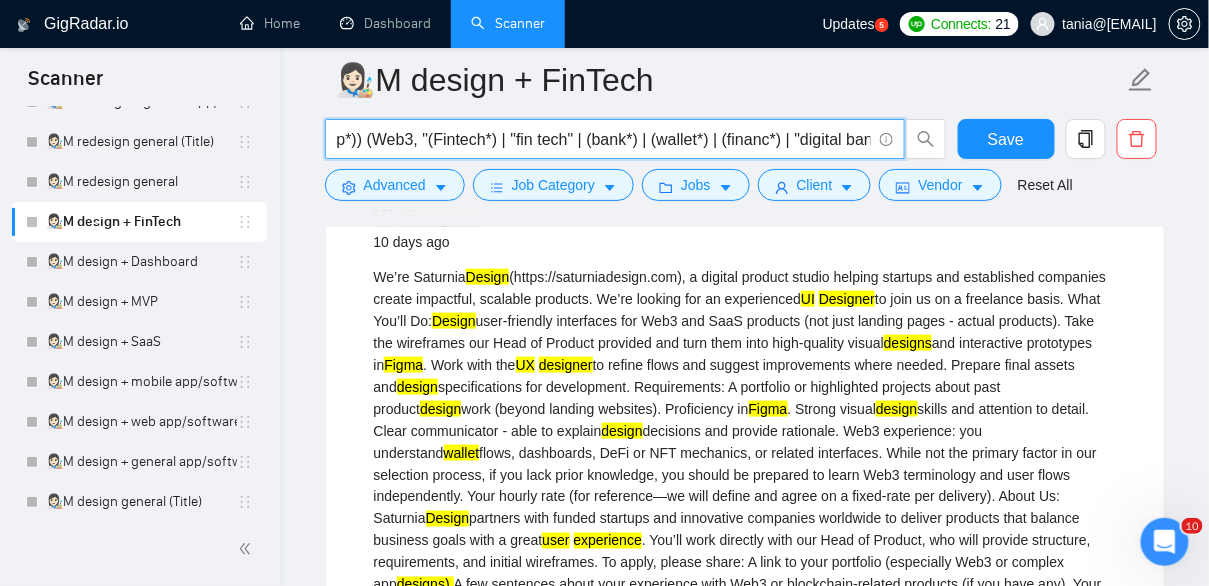 paste on "Web3" 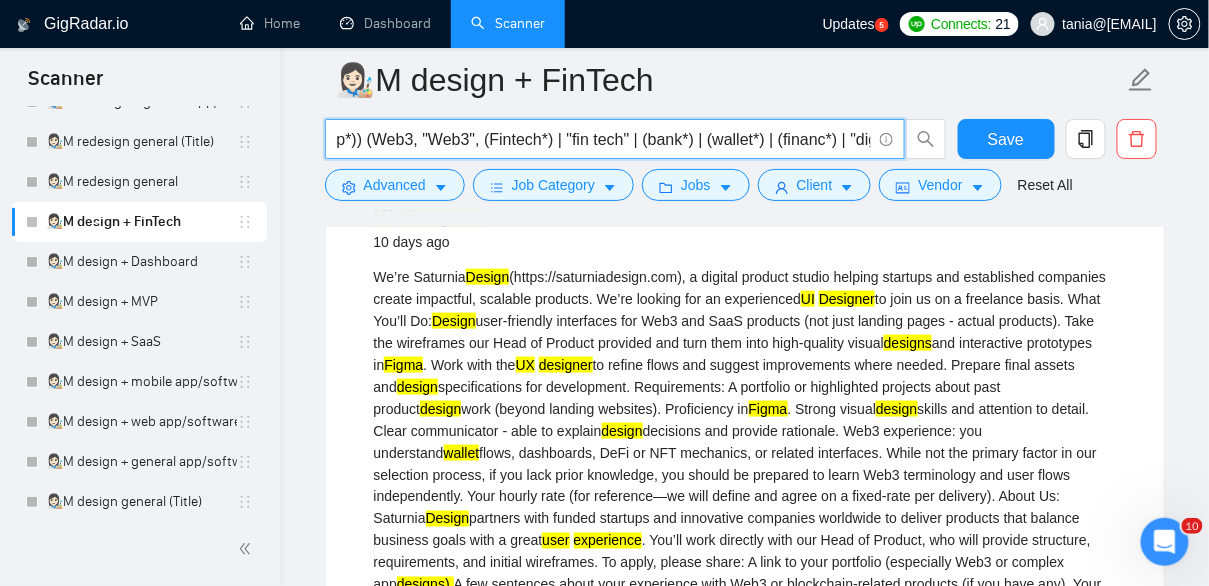 scroll, scrollTop: 2749, scrollLeft: 0, axis: vertical 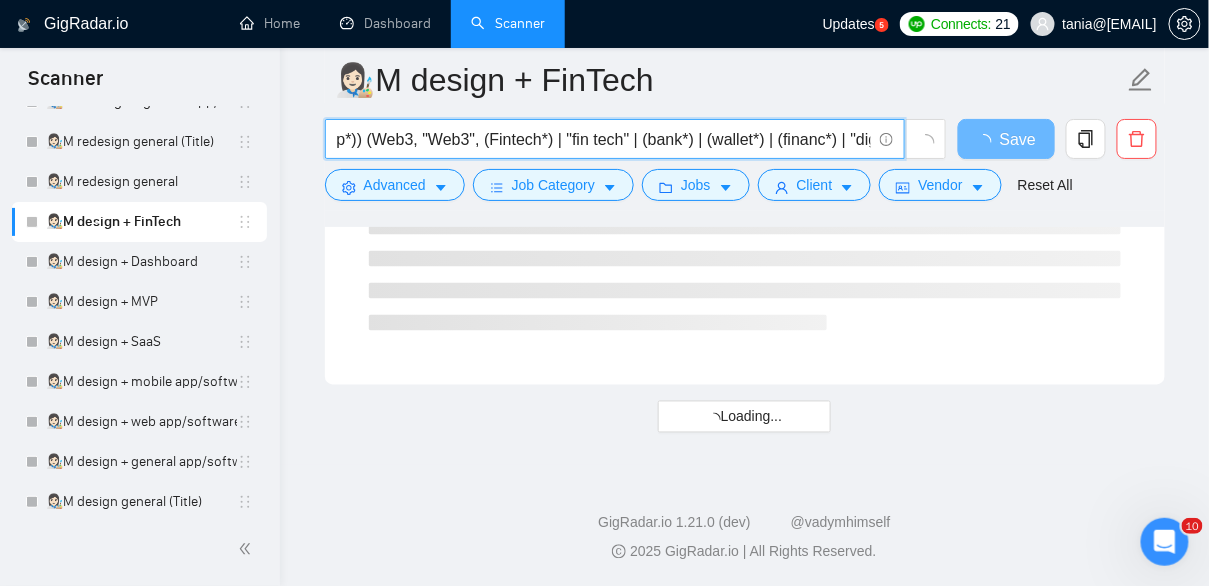 click on "((design*) | (UX*) | "user experience" | (UI*) | "user interface" | (Figma*) | (mockup*)) (Web3, "Web3", (Fintech*) | "fin tech" | (bank*) | (wallet*) | (financ*) | "digital banking" | "mobile banking" | "neo bank" | neobank | (crypto*) | blockchain | "block chain" | "payment gateway" | "peer-to-peer lending" | crowdfunding | "crowd funding" | "investment platform" | "personal finance" | "robo-advisor" | "financial technology" | regtech | insurtech | "open banking" | "digital wallet" | "contactless payment" | "wealth management" | "digital lending" | "payment processing" | "virtual card" | BNPL | "financial services" | "e-wallet" | "decentralized finance" | "digital assets" | tokenization | "smart contracts" | "financial inclusion" | "alternative finance" | "fintech innovation" | "financial literacy" | "payments infrastructure" | "AI in finance" | "machine learning in finance" | "financial analytics" | "money transfer" | remittance | "financial security")" at bounding box center [604, 139] 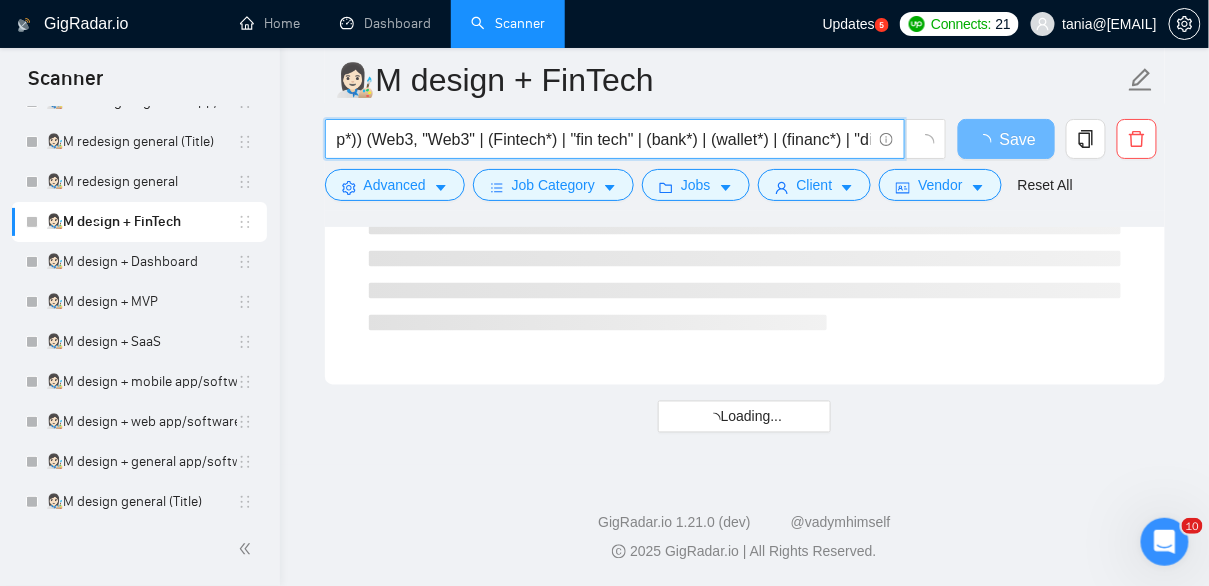 click on "((design*) | (UX*) | "user experience" | (UI*) | "user interface" | (Figma*) | (mockup*)) (Web3, "Web3" | (Fintech*) | "fin tech" | (bank*) | (wallet*) | (financ*) | "digital banking" | "mobile banking" | "neo bank" | neobank | (crypto*) | blockchain | "block chain" | "payment gateway" | "peer-to-peer lending" | crowdfunding | "crowd funding" | "investment platform" | "personal finance" | "robo-advisor" | "financial technology" | regtech | insurtech | "open banking" | "digital wallet" | "contactless payment" | "wealth management" | "digital lending" | "payment processing" | "virtual card" | BNPL | "financial services" | "e-wallet" | "decentralized finance" | "digital assets" | tokenization | "smart contracts" | "financial inclusion" | "alternative finance" | "fintech innovation" | "financial literacy" | "payments infrastructure" | "AI in finance" | "machine learning in finance" | "financial analytics" | "money transfer" | remittance | "financial security")" at bounding box center [604, 139] 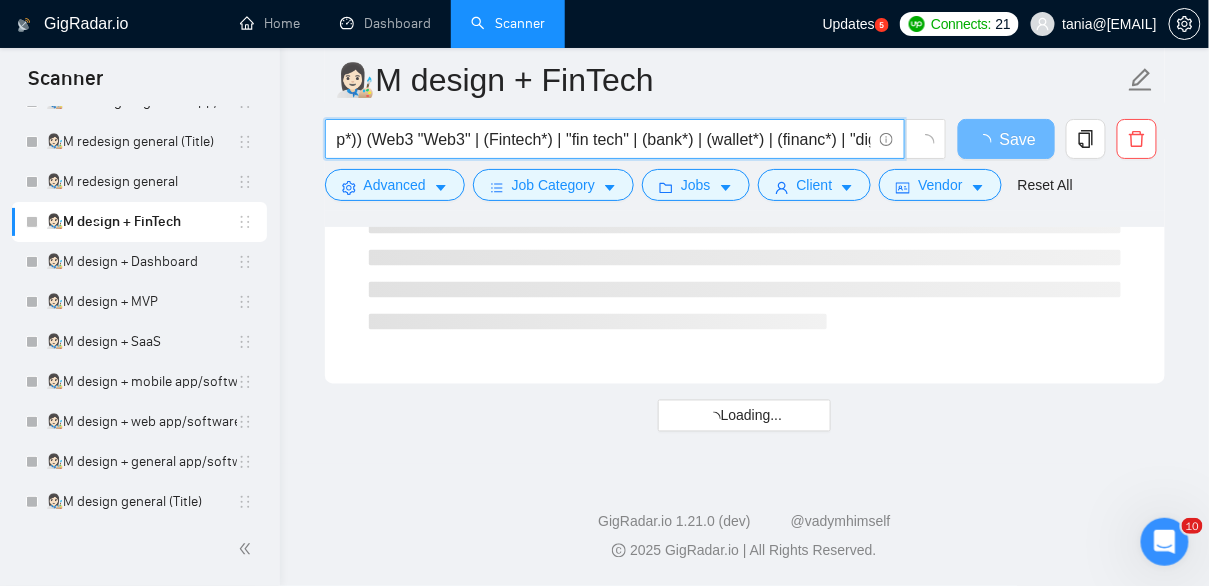 scroll, scrollTop: 2749, scrollLeft: 0, axis: vertical 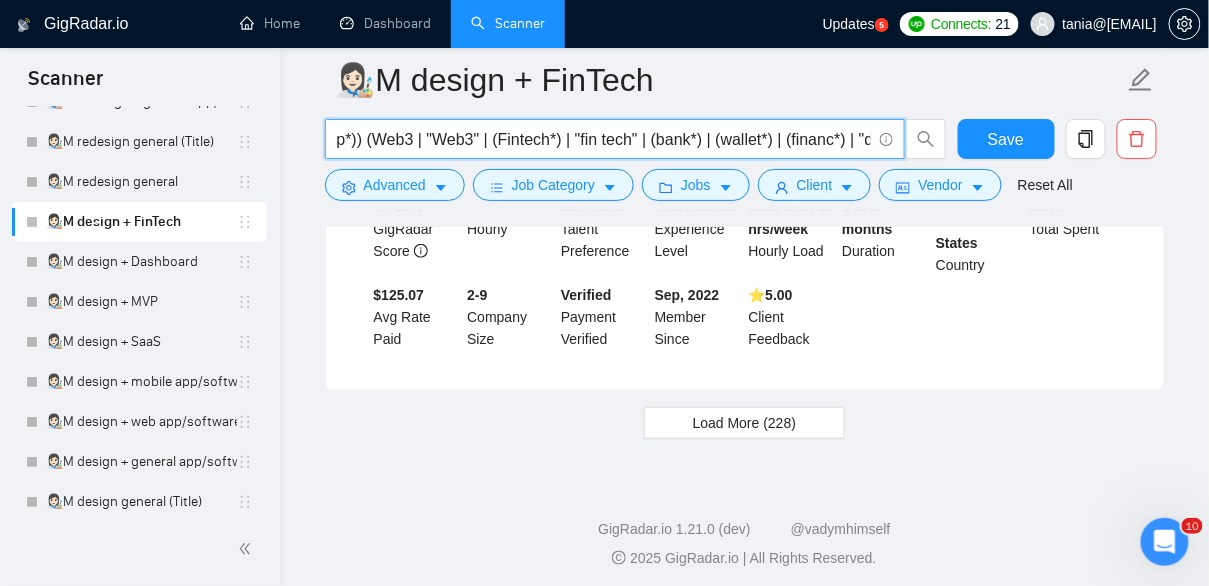 click on "((design*) | (UX*) | "user experience" | (UI*) | "user interface" | (Figma*) | (mockup*)) (Web3 | "Web3" | (Fintech*) | "fin tech" | (bank*) | (wallet*) | (financ*) | "digital banking" | "mobile banking" | "neo bank" | neobank | (crypto*) | blockchain | "block chain" | "payment gateway" | "peer-to-peer lending" | crowdfunding | "crowd funding" | "investment platform" | "personal finance" | "robo-advisor" | "financial technology" | regtech | insurtech | "open banking" | "digital wallet" | "contactless payment" | "wealth management" | "digital lending" | "payment processing" | "virtual card" | BNPL | "financial services" | "e-wallet" | "decentralized finance" | "digital assets" | tokenization | "smart contracts" | "financial inclusion" | "alternative finance" | "fintech innovation" | "financial literacy" | "payments infrastructure" | "AI in finance" | "machine learning in finance" | "financial analytics" | "money transfer" | remittance | "financial security")" at bounding box center [604, 139] 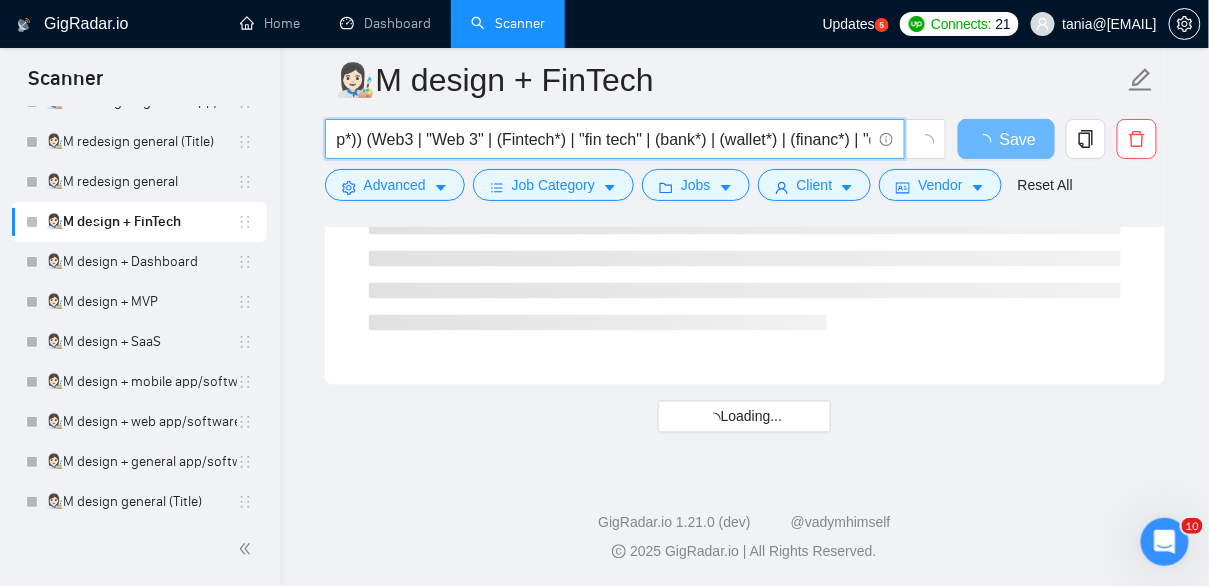scroll, scrollTop: 4369, scrollLeft: 0, axis: vertical 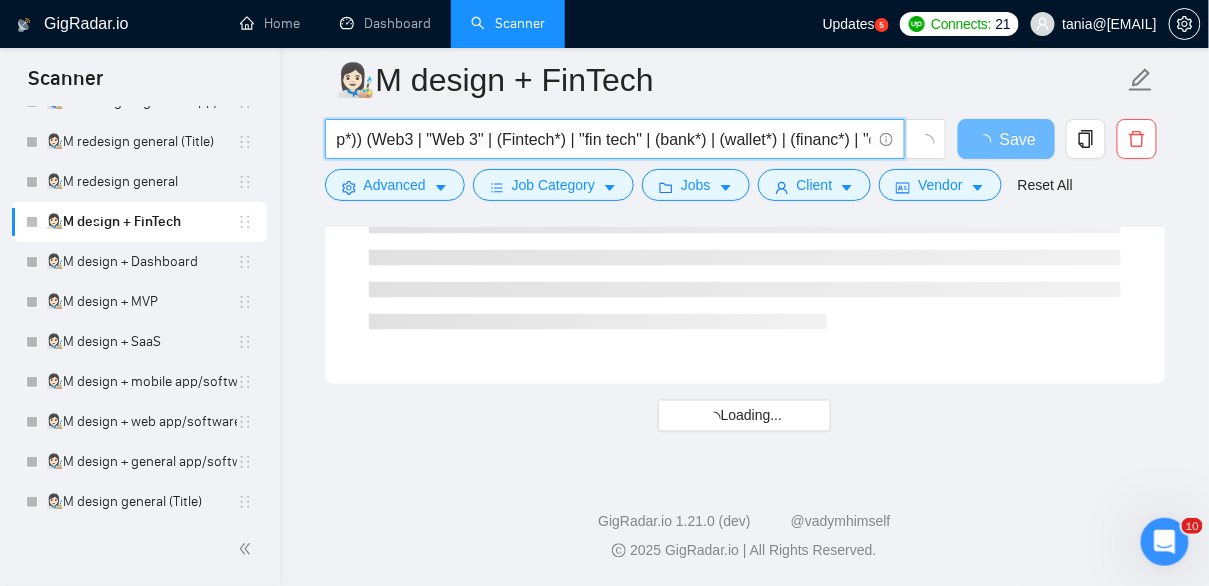 drag, startPoint x: 520, startPoint y: 145, endPoint x: 386, endPoint y: 141, distance: 134.0597 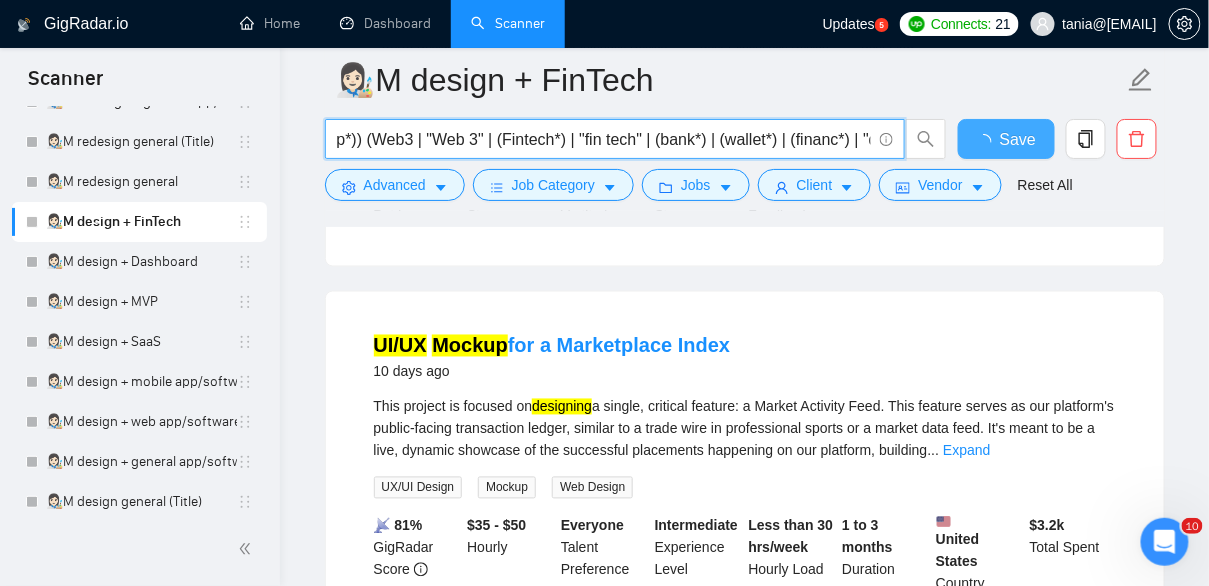 scroll, scrollTop: 4369, scrollLeft: 0, axis: vertical 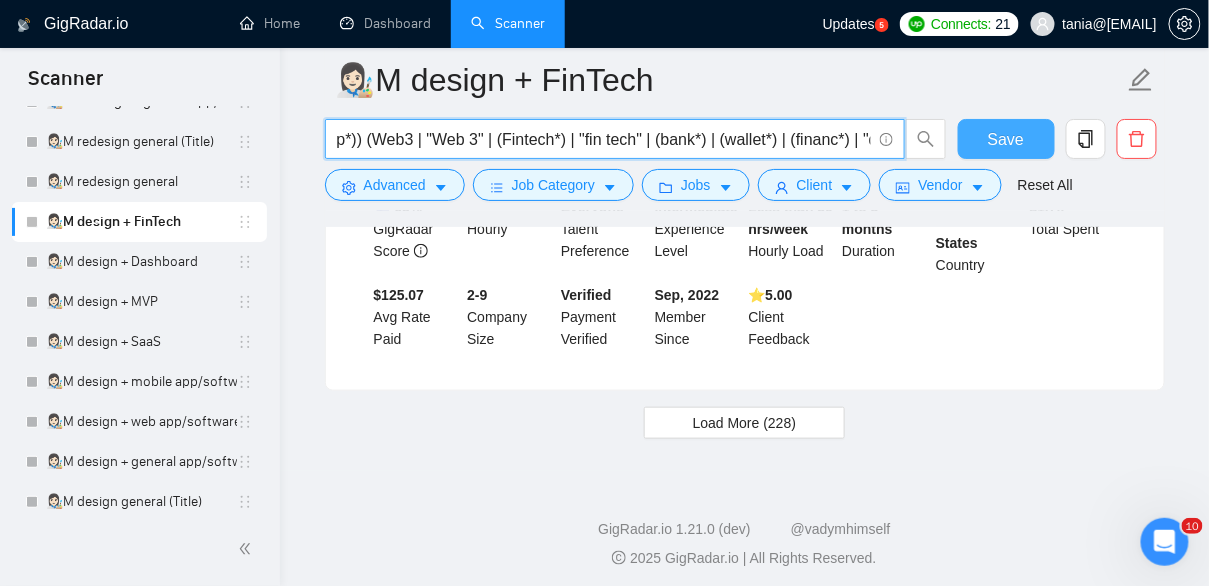 type on "((design*) | (UX*) | "user experience" | (UI*) | "user interface" | (Figma*) | (mockup*)) (Web3 | "Web 3" | (Fintech*) | "fin tech" | (bank*) | (wallet*) | (financ*) | "digital banking" | "mobile banking" | "neo bank" | neobank | (crypto*) | blockchain | "block chain" | "payment gateway" | "peer-to-peer lending" | crowdfunding | "crowd funding" | "investment platform" | "personal finance" | "robo-advisor" | "financial technology" | regtech | insurtech | "open banking" | "digital wallet" | "contactless payment" | "wealth management" | "digital lending" | "payment processing" | "virtual card" | BNPL | "financial services" | "e-wallet" | "decentralized finance" | "digital assets" | tokenization | "smart contracts" | "financial inclusion" | "alternative finance" | "fintech innovation" | "financial literacy" | "payments infrastructure" | "AI in finance" | "machine learning in finance" | "financial analytics" | "money transfer" | remittance | "financial security")" 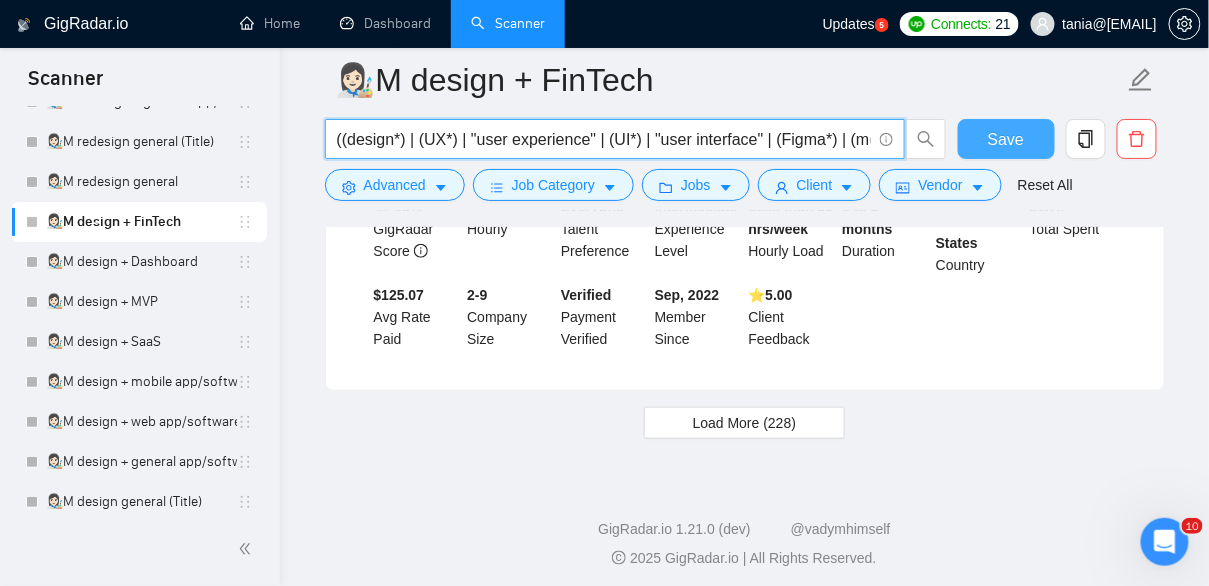 click on "Save" at bounding box center (1006, 139) 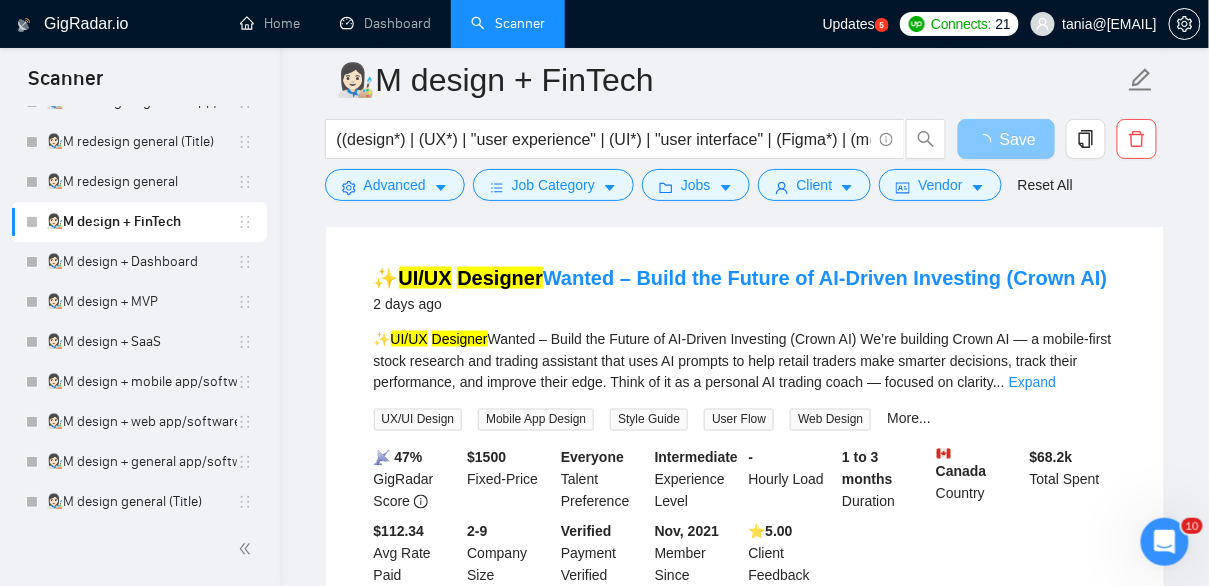 scroll, scrollTop: 0, scrollLeft: 0, axis: both 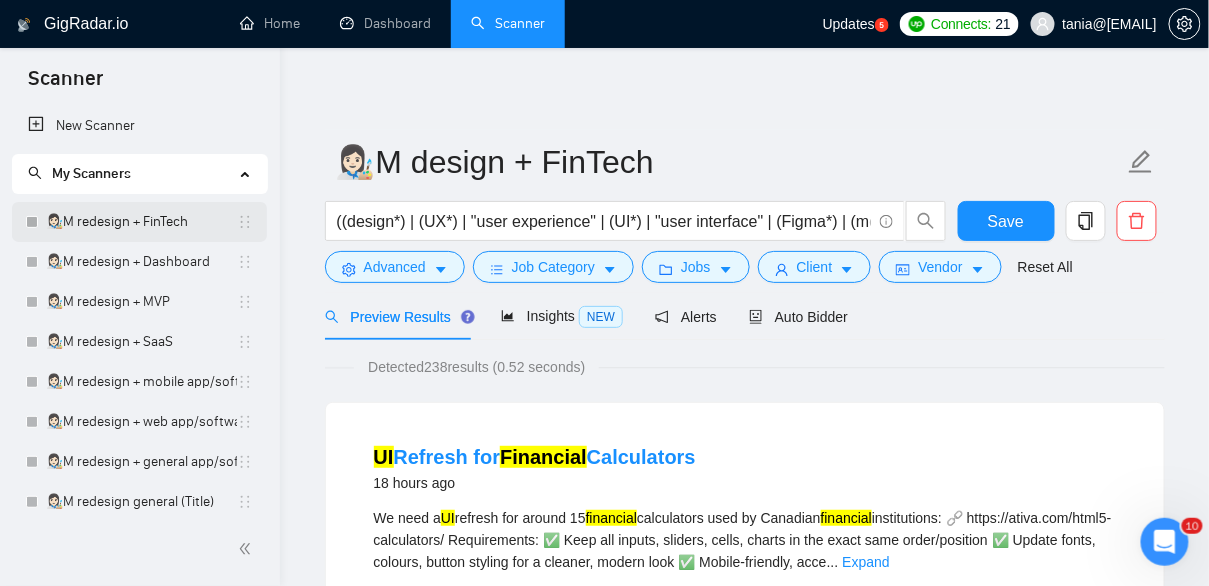 click on "👩🏻‍🎨M redesign + FinTech" at bounding box center (141, 222) 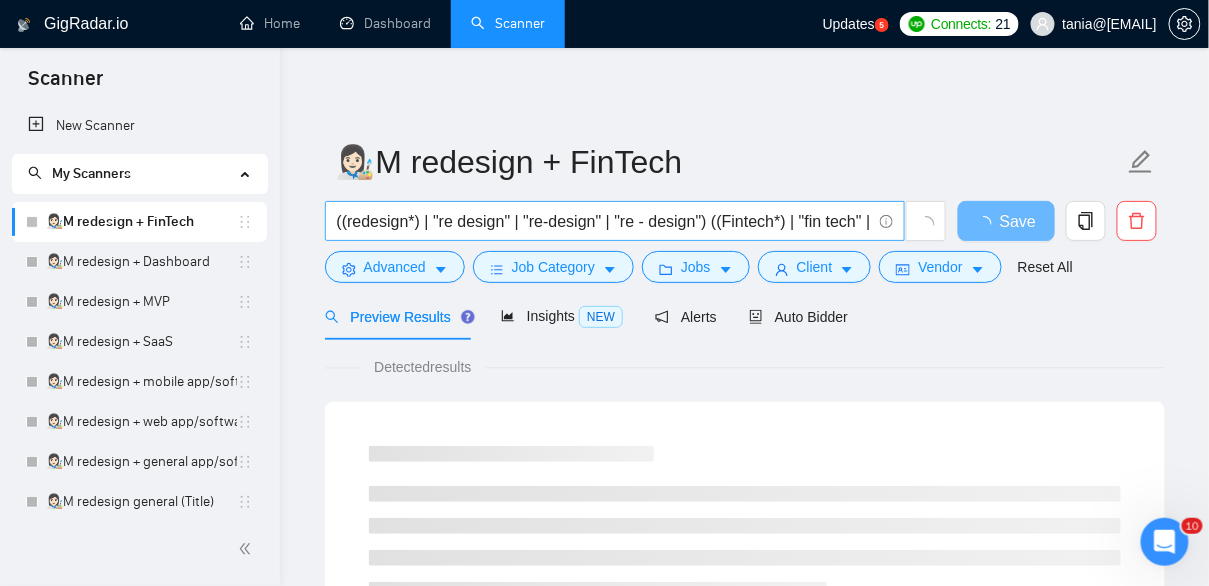 click on "((redesign*) | "re design" | "re-design" | "re - design") ((Fintech*) | "fin tech" | (bank*) | (wallet*) | (financ*) | "digital banking" | "mobile banking" | "neo bank" | neobank | (crypto*) | blockchain | "block chain" | "payment gateway" | "peer-to-peer lending" | crowdfunding | "crowd funding" | "investment platform" | "personal finance" | "robo-advisor" | "financial technology" | regtech | insurtech | "open banking" | "digital wallet" | "contactless payment" | "wealth management" | "digital lending" | "payment processing" | "virtual card" | BNPL | "financial services" | "e-wallet" | "decentralized finance" | "digital assets" | tokenization | "smart contracts" | "financial inclusion" | "alternative finance" | "fintech innovation" | "financial literacy" | "payments infrastructure" | "AI in finance" | "machine learning in finance" | "financial analytics" | "money transfer" | remittance | "financial security")" at bounding box center (604, 221) 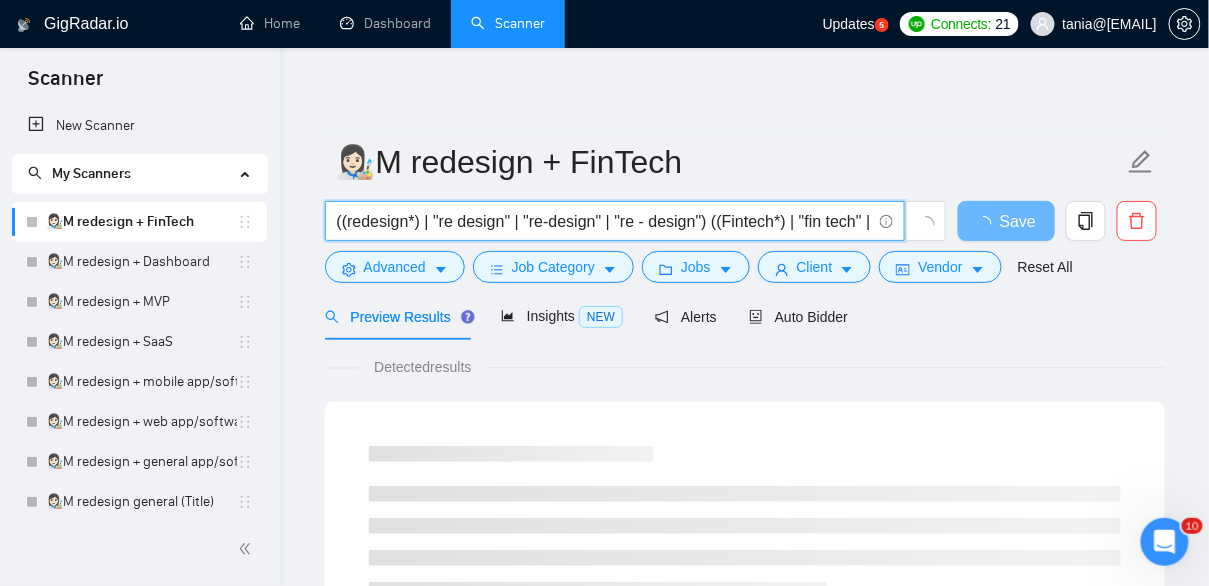 paste on "Web3 | "Web 3" | (" 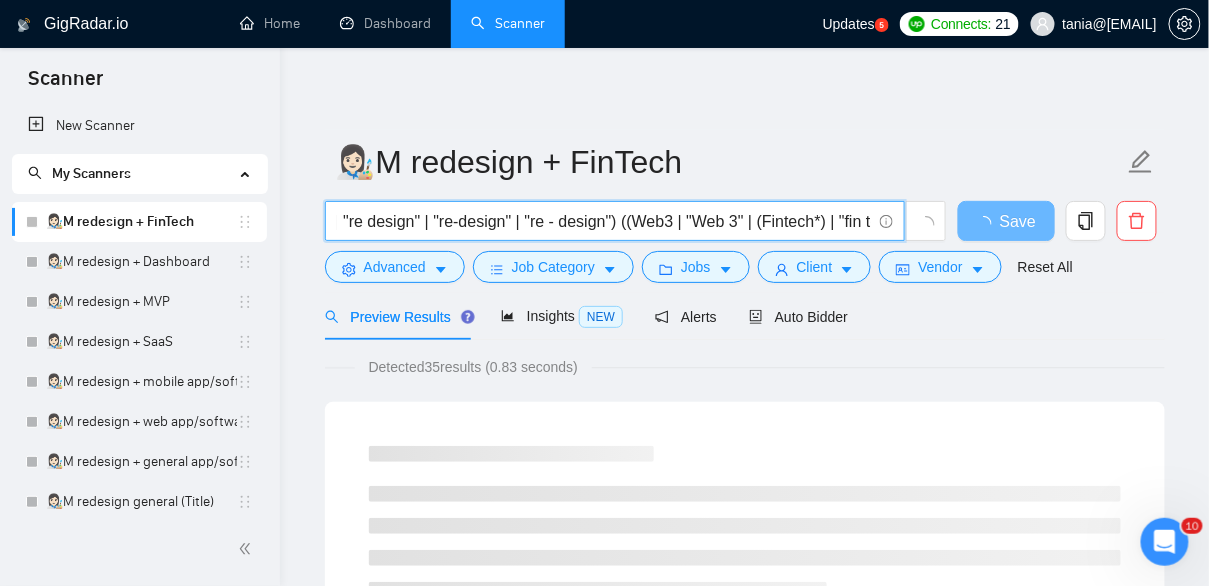 drag, startPoint x: 825, startPoint y: 225, endPoint x: 866, endPoint y: 224, distance: 41.01219 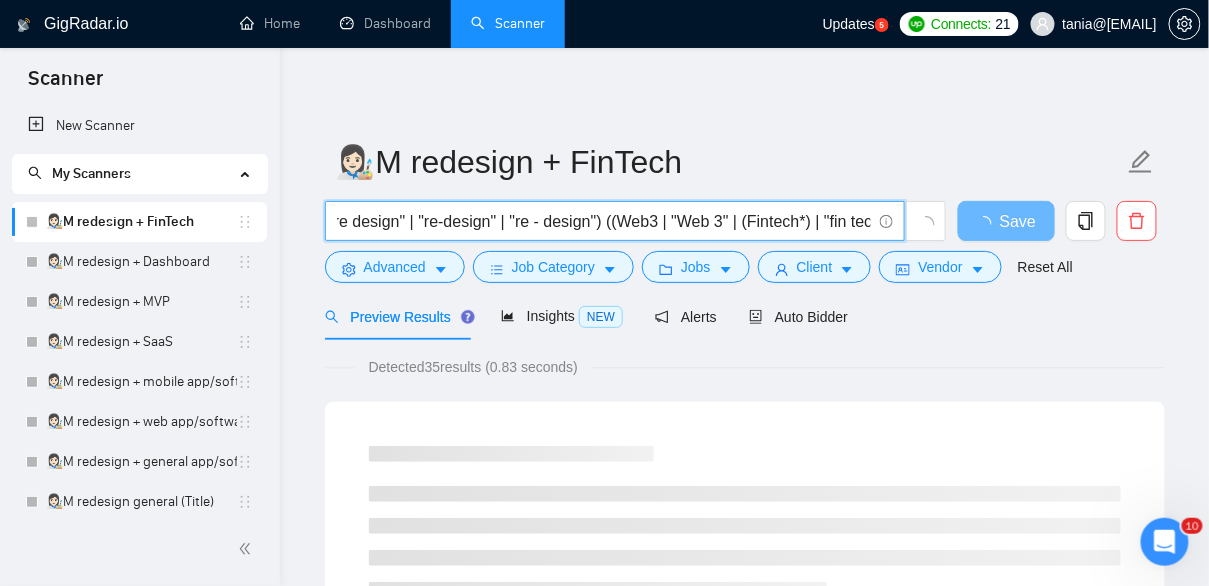 click on "((redesign*) | "re design" | "re-design" | "re - design") ((Web3 | "Web 3" | (Fintech*) | "fin tech" | (bank*) | (wallet*) | (financ*) | "digital banking" | "mobile banking" | "neo bank" | neobank | (crypto*) | blockchain | "block chain" | "payment gateway" | "peer-to-peer lending" | crowdfunding | "crowd funding" | "investment platform" | "personal finance" | "robo-advisor" | "financial technology" | regtech | insurtech | "open banking" | "digital wallet" | "contactless payment" | "wealth management" | "digital lending" | "payment processing" | "virtual card" | BNPL | "financial services" | "e-wallet" | "decentralized finance" | "digital assets" | tokenization | "smart contracts" | "financial inclusion" | "alternative finance" | "fintech innovation" | "financial literacy" | "payments infrastructure" | "AI in finance" | "machine learning in finance" | "financial analytics" | "money transfer" | remittance | "financial security")" at bounding box center [604, 221] 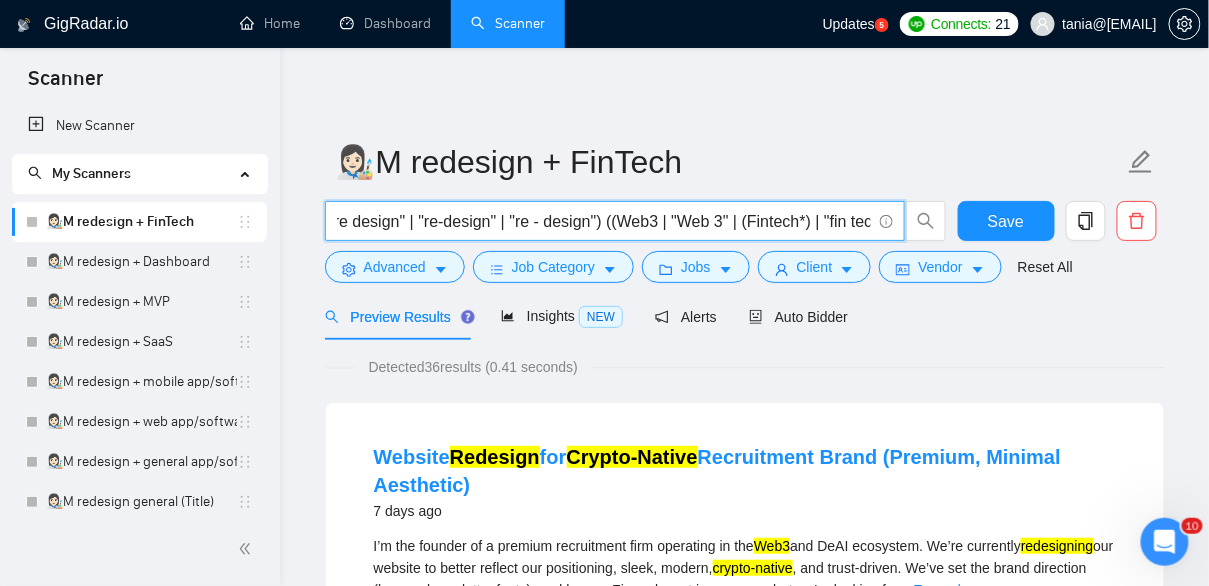 click on "((redesign*) | "re design" | "re-design" | "re - design") ((Web3 | "Web 3" | (Fintech*) | "fin tech" | (bank*) | (wallet*) | (financ*) | "digital banking" | "mobile banking" | "neo bank" | neobank | (crypto*) | blockchain | "block chain" | "payment gateway" | "peer-to-peer lending" | crowdfunding | "crowd funding" | "investment platform" | "personal finance" | "robo-advisor" | "financial technology" | regtech | insurtech | "open banking" | "digital wallet" | "contactless payment" | "wealth management" | "digital lending" | "payment processing" | "virtual card" | BNPL | "financial services" | "e-wallet" | "decentralized finance" | "digital assets" | tokenization | "smart contracts" | "financial inclusion" | "alternative finance" | "fintech innovation" | "financial literacy" | "payments infrastructure" | "AI in finance" | "machine learning in finance" | "financial analytics" | "money transfer" | remittance | "financial security")" at bounding box center (604, 221) 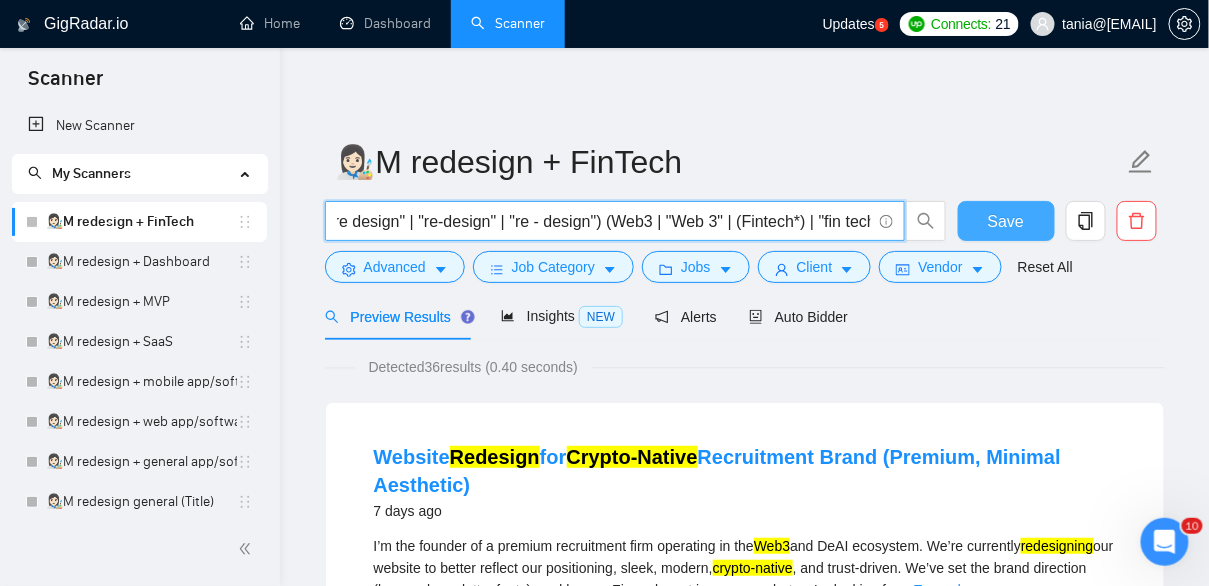 click on "Save" at bounding box center (1006, 221) 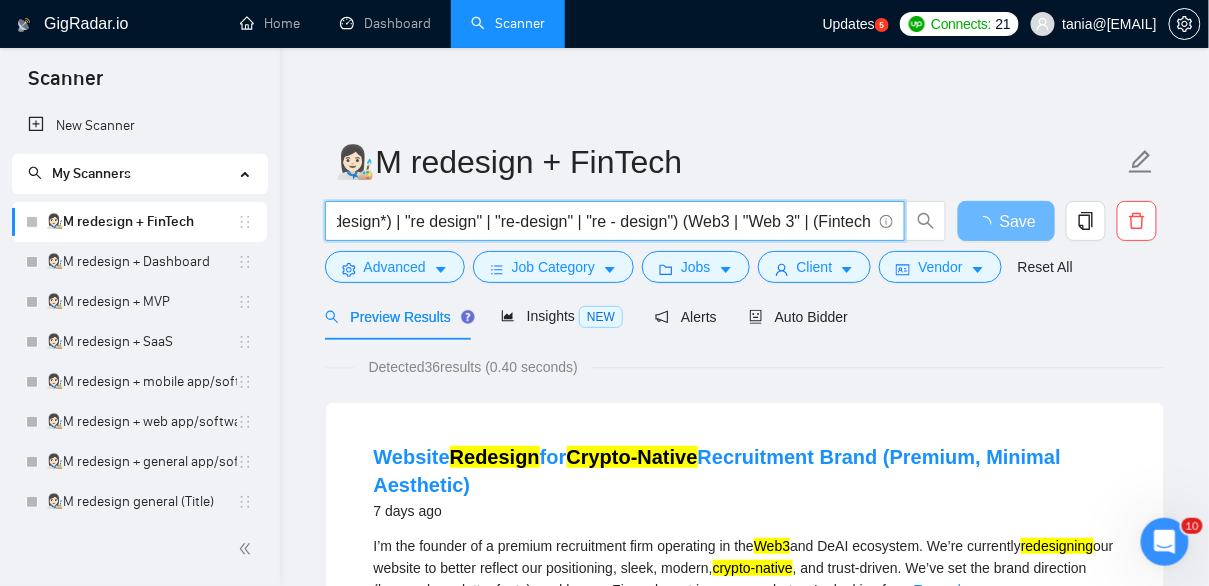 drag, startPoint x: 842, startPoint y: 225, endPoint x: 864, endPoint y: 228, distance: 22.203604 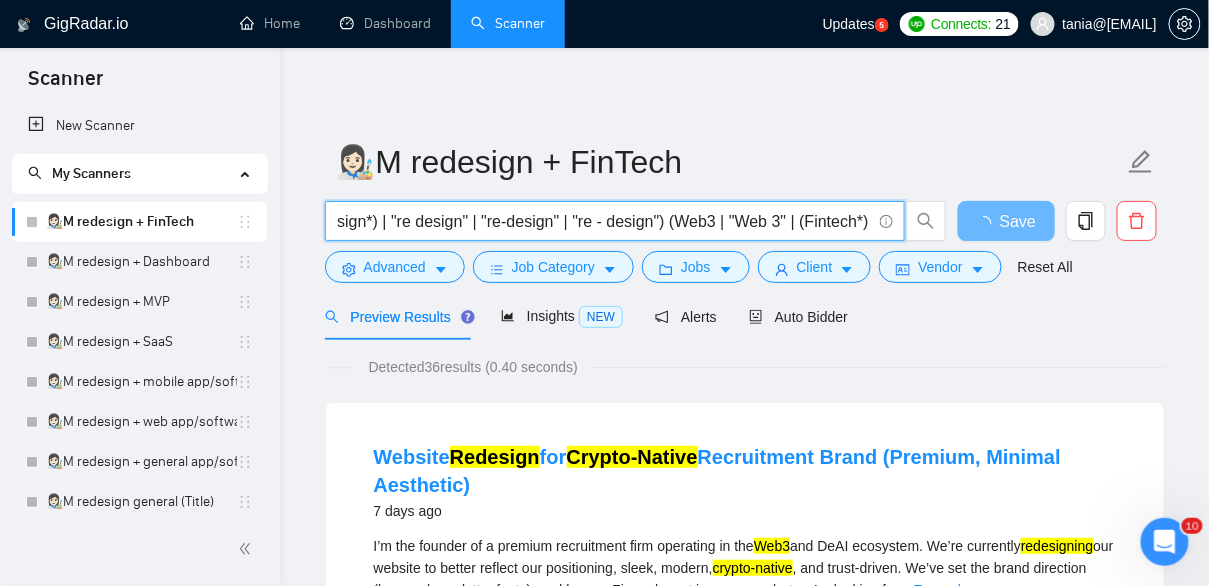 click on "((redesign*) | "re design" | "re-design" | "re - design") (Web3 | "Web 3" | (Fintech*) | "fin tech" | (bank*) | (wallet*) | (financ*) | "digital banking" | "mobile banking" | "neo bank" | neobank | (crypto*) | blockchain | "block chain" | "payment gateway" | "peer-to-peer lending" | crowdfunding | "crowd funding" | "investment platform" | "personal finance" | "robo-advisor" | "financial technology" | regtech | insurtech | "open banking" | "digital wallet" | "contactless payment" | "wealth management" | "digital lending" | "payment processing" | "virtual card" | BNPL | "financial services" | "e-wallet" | "decentralized finance" | "digital assets" | tokenization | "smart contracts" | "financial inclusion" | "alternative finance" | "fintech innovation" | "financial literacy" | "payments infrastructure" | "AI in finance" | "machine learning in finance" | "financial analytics" | "money transfer" | remittance | "financial security")" at bounding box center (604, 221) 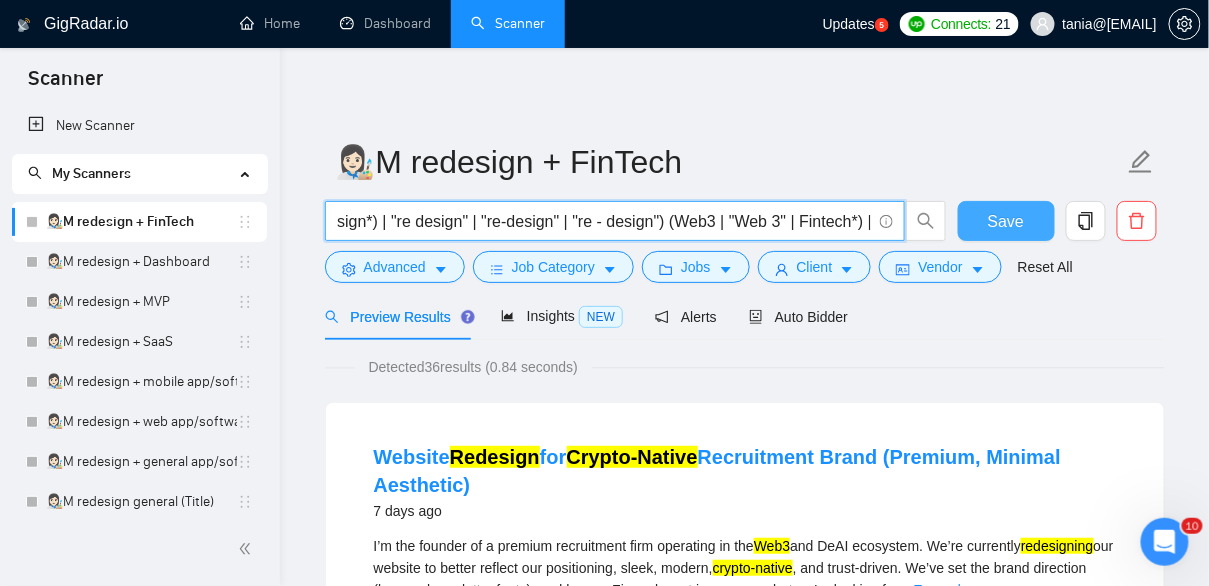 type on "((redesign*) | "re design" | "re-design" | "re - design") (Web3 | "Web 3" | Fintech*) | "fin tech" | (bank*) | (wallet*) | (financ*) | "digital banking" | "mobile banking" | "neo bank" | neobank | (crypto*) | blockchain | "block chain" | "payment gateway" | "peer-to-peer lending" | crowdfunding | "crowd funding" | "investment platform" | "personal finance" | "robo-advisor" | "financial technology" | regtech | insurtech | "open banking" | "digital wallet" | "contactless payment" | "wealth management" | "digital lending" | "payment processing" | "virtual card" | BNPL | "financial services" | "e-wallet" | "decentralized finance" | "digital assets" | tokenization | "smart contracts" | "financial inclusion" | "alternative finance" | "fintech innovation" | "financial literacy" | "payments infrastructure" | "AI in finance" | "machine learning in finance" | "financial analytics" | "money transfer" | remittance | "financial security")" 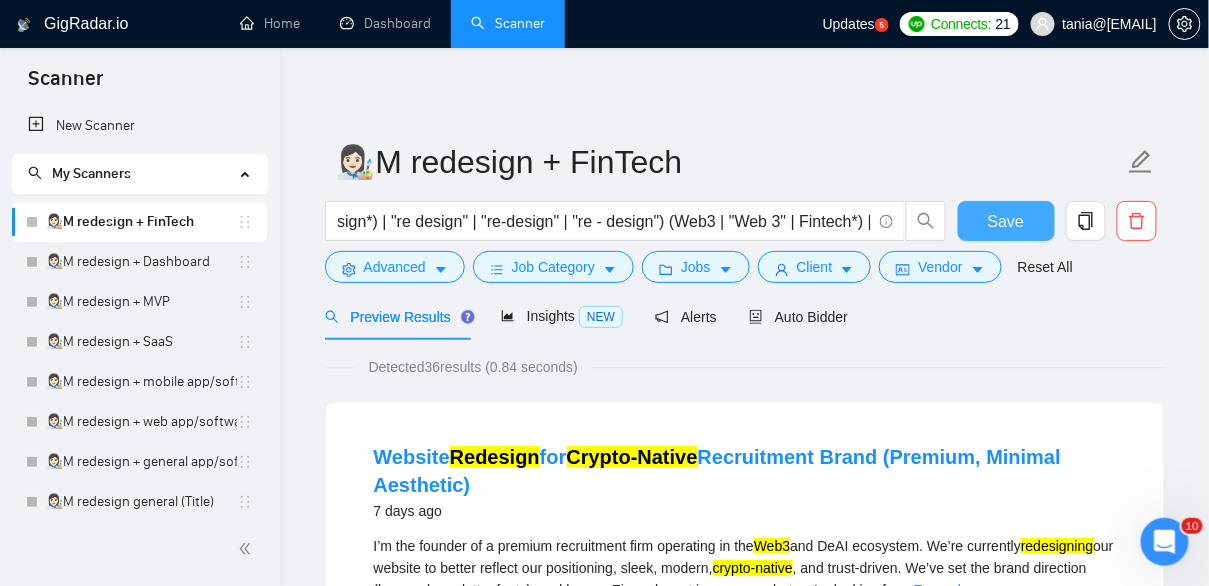 click on "Save" at bounding box center [1006, 221] 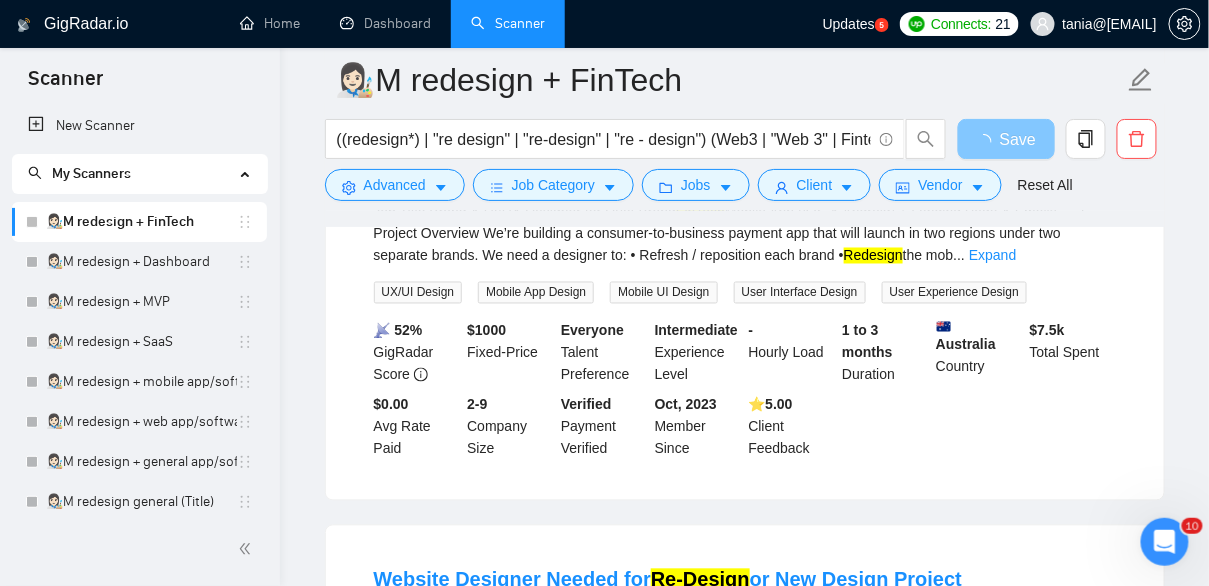 scroll, scrollTop: 778, scrollLeft: 0, axis: vertical 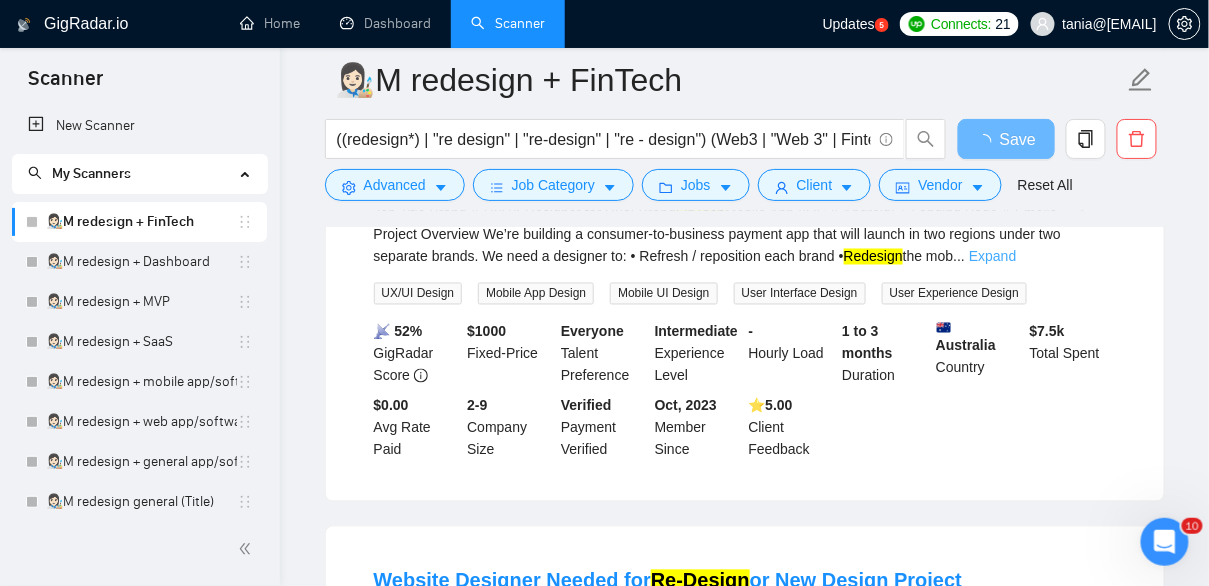 click on "Expand" at bounding box center [992, 257] 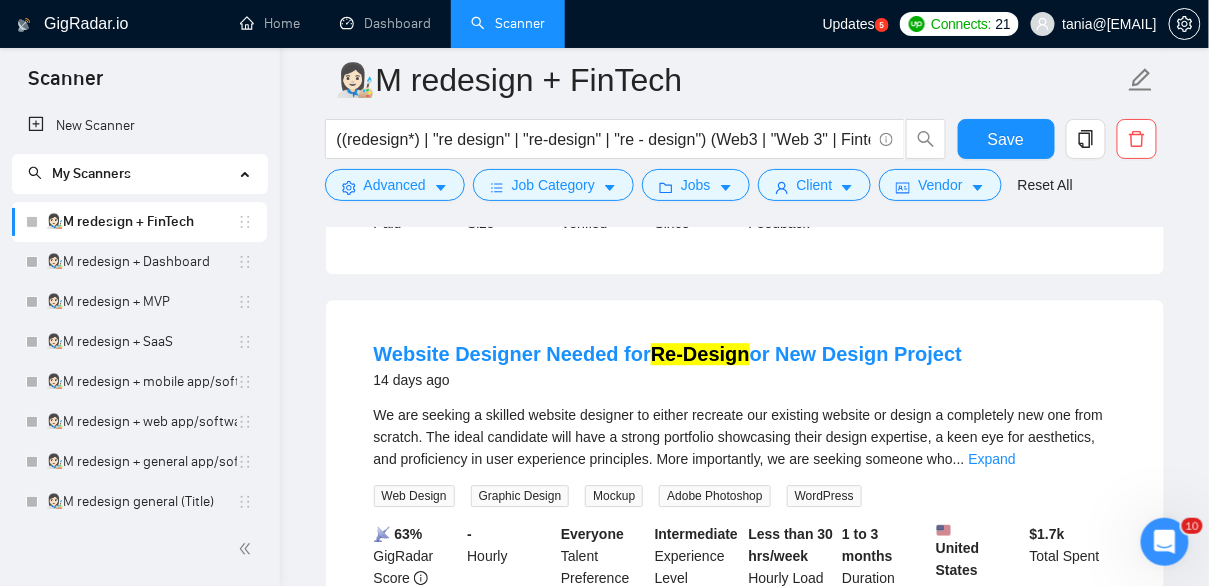 scroll, scrollTop: 1268, scrollLeft: 0, axis: vertical 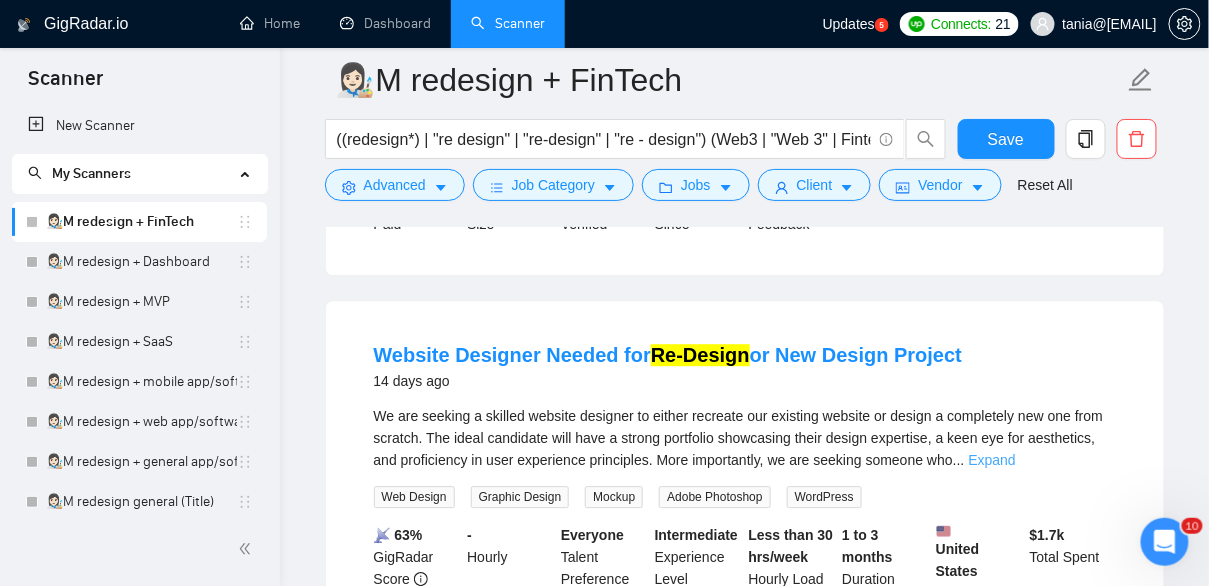 click on "Expand" at bounding box center [992, 460] 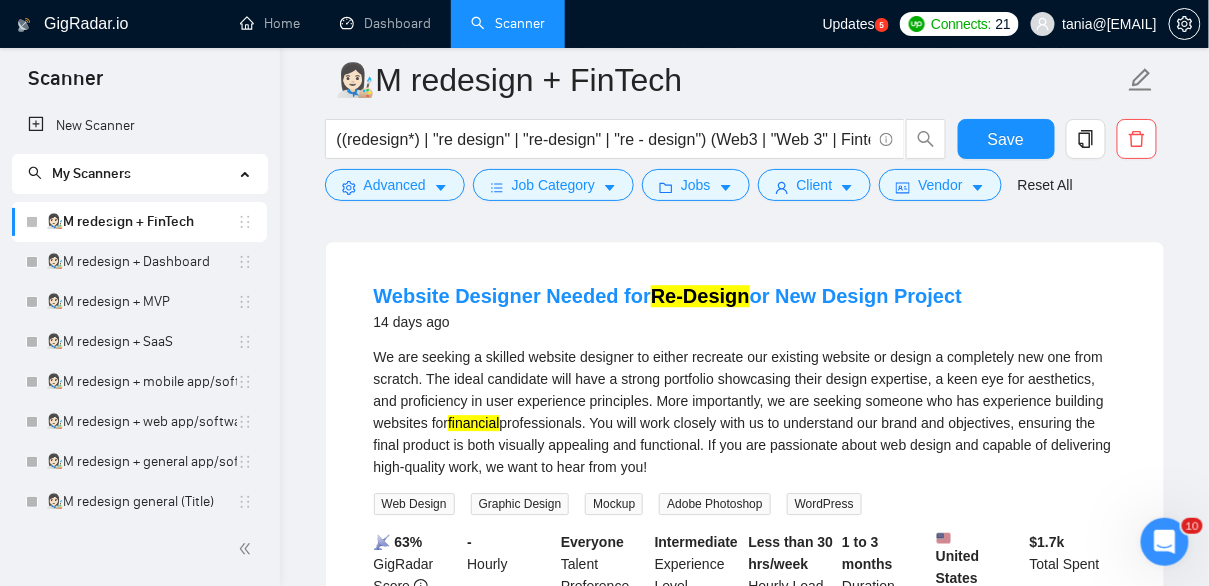 scroll, scrollTop: 1331, scrollLeft: 0, axis: vertical 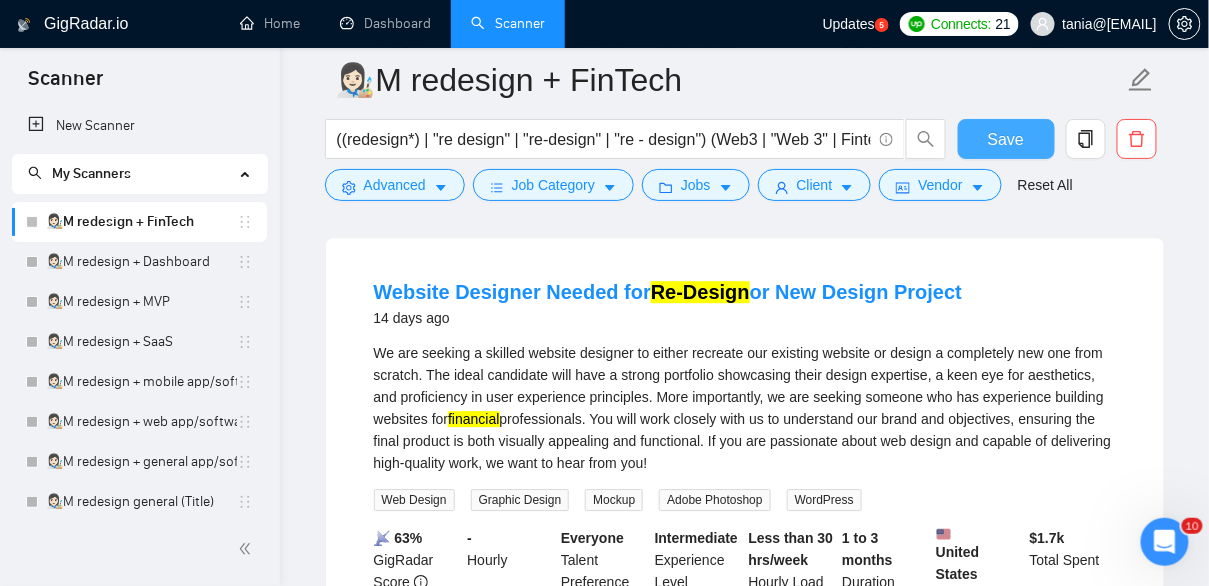 click on "Save" at bounding box center (1006, 139) 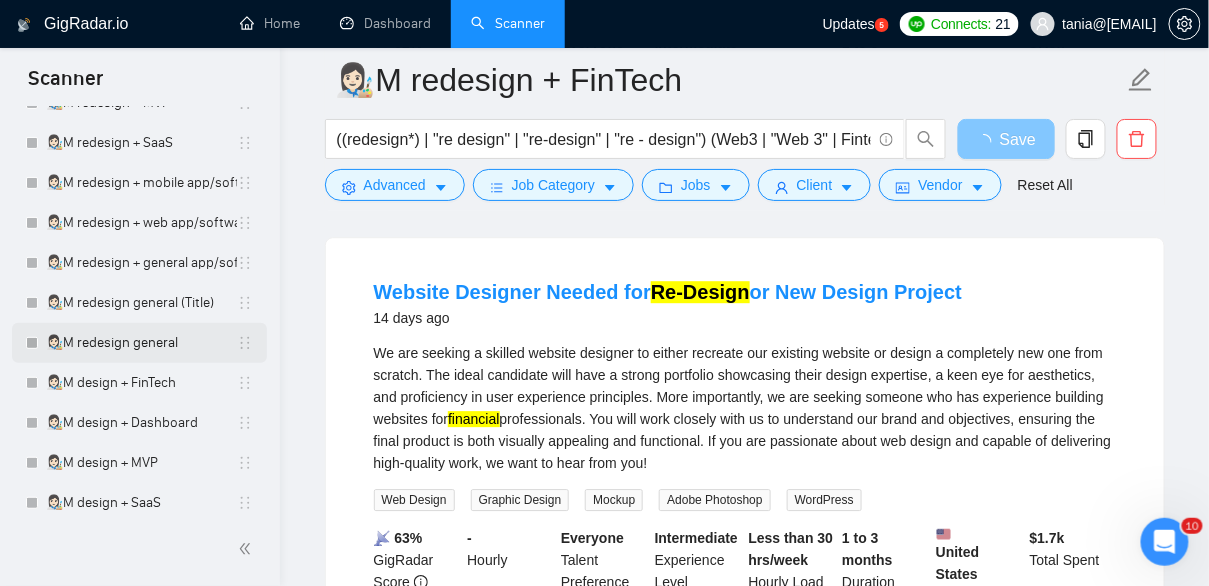 scroll, scrollTop: 0, scrollLeft: 0, axis: both 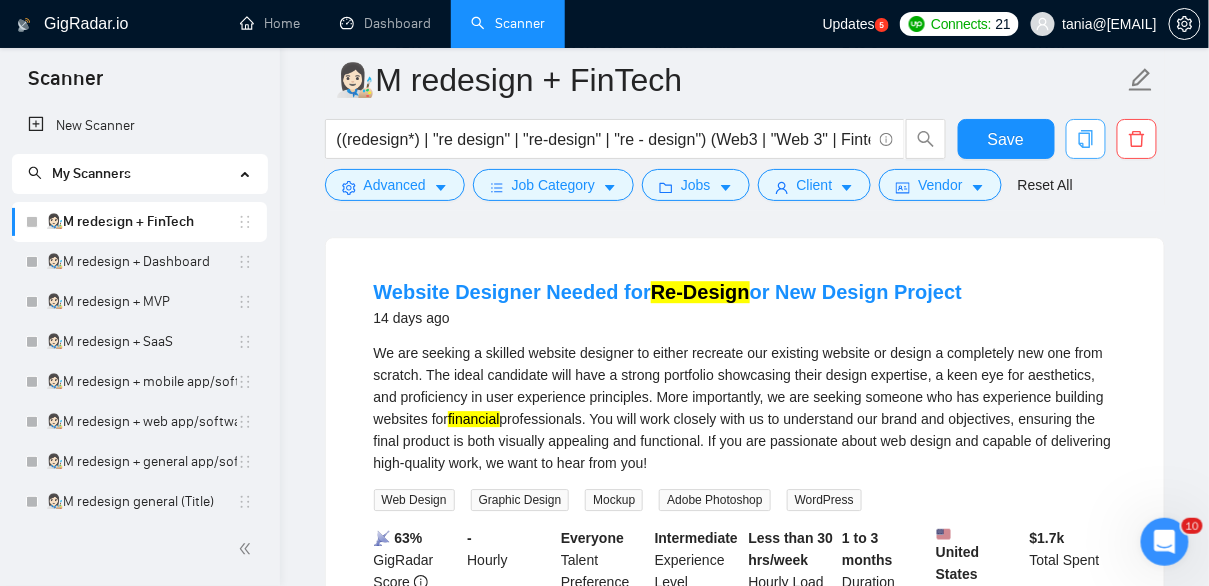 click 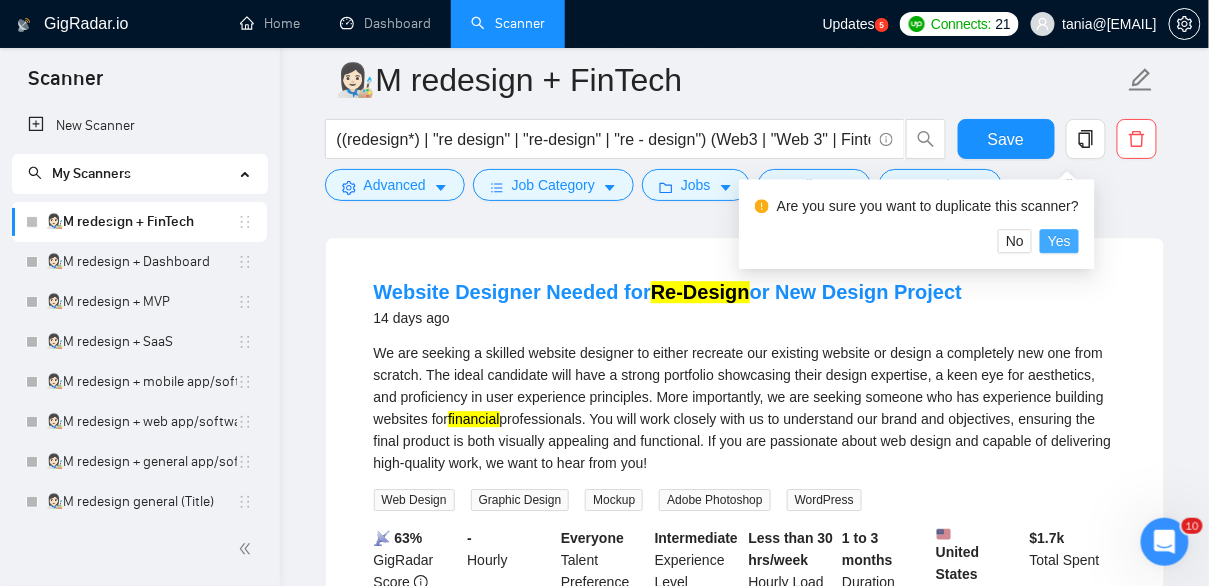 click on "Yes" at bounding box center (1059, 241) 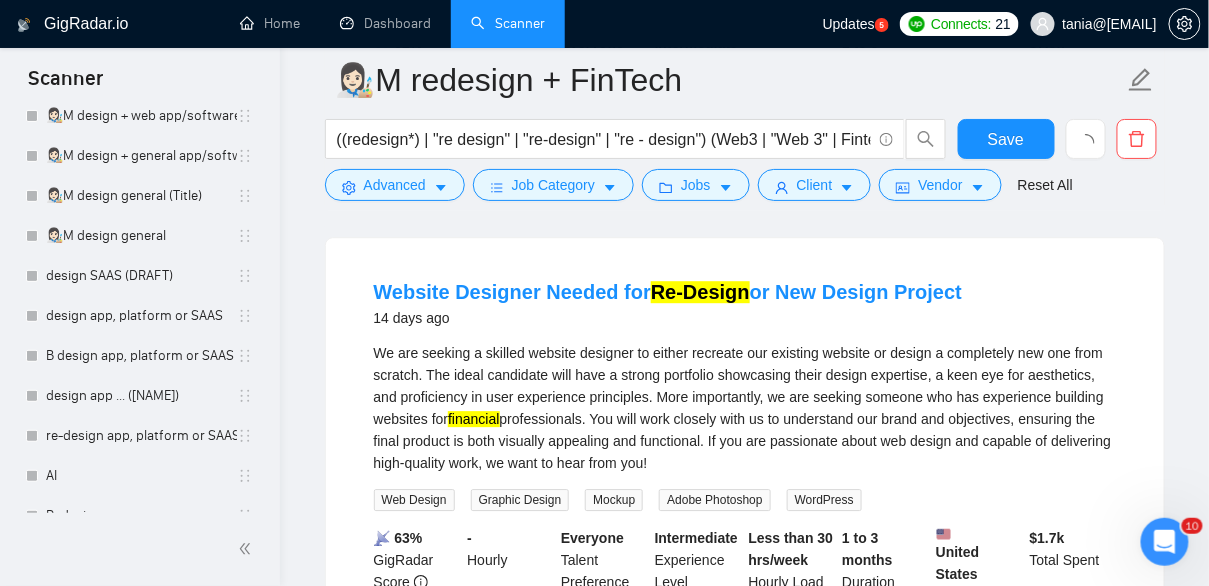 scroll, scrollTop: 968, scrollLeft: 0, axis: vertical 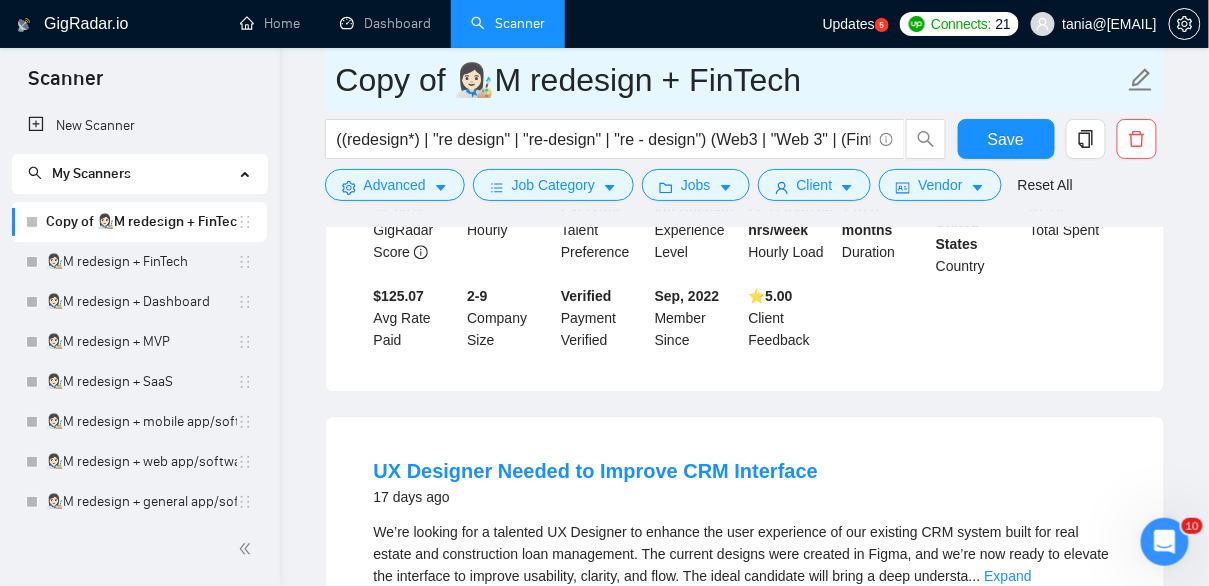 drag, startPoint x: 460, startPoint y: 80, endPoint x: 312, endPoint y: 65, distance: 148.7582 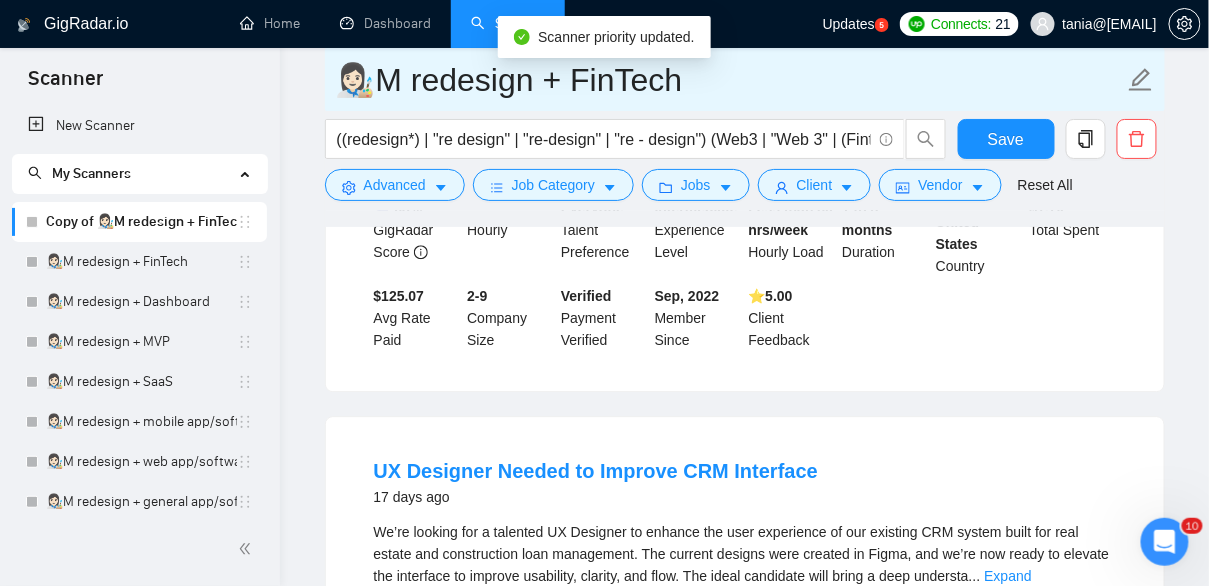 drag, startPoint x: 557, startPoint y: 84, endPoint x: 712, endPoint y: 106, distance: 156.55351 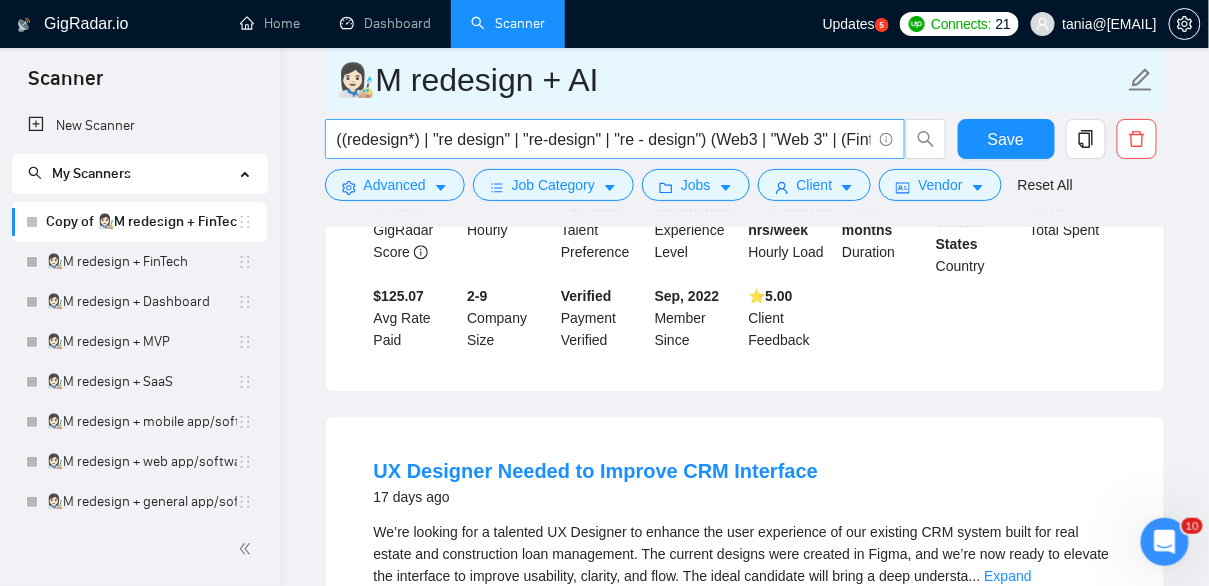 type on "👩🏻‍🎨M redesign + AI" 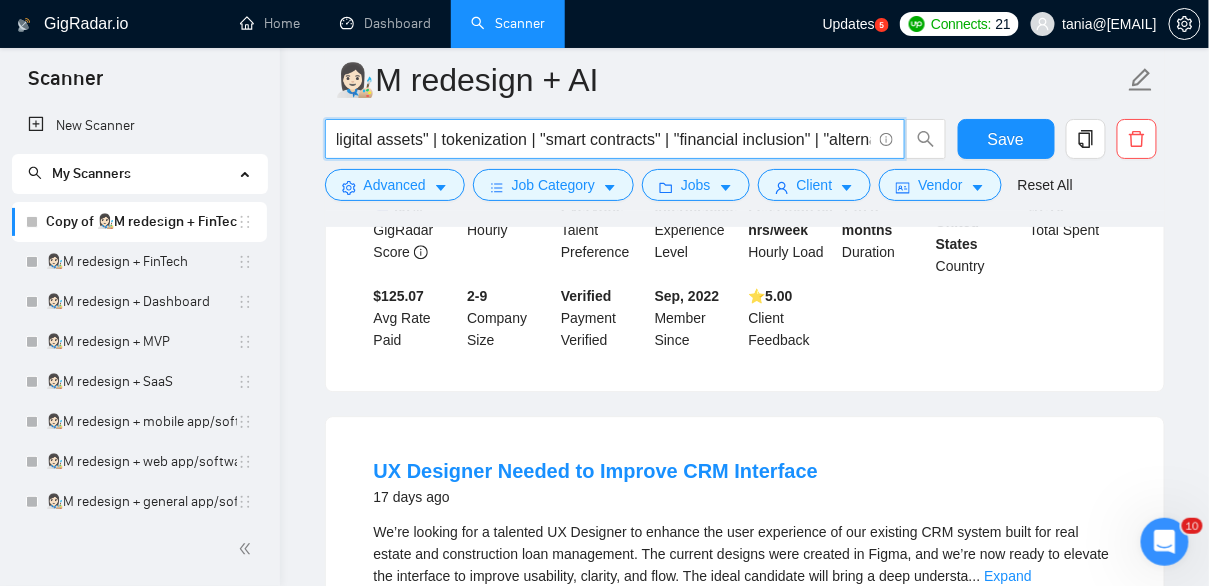 scroll, scrollTop: 0, scrollLeft: 5939, axis: horizontal 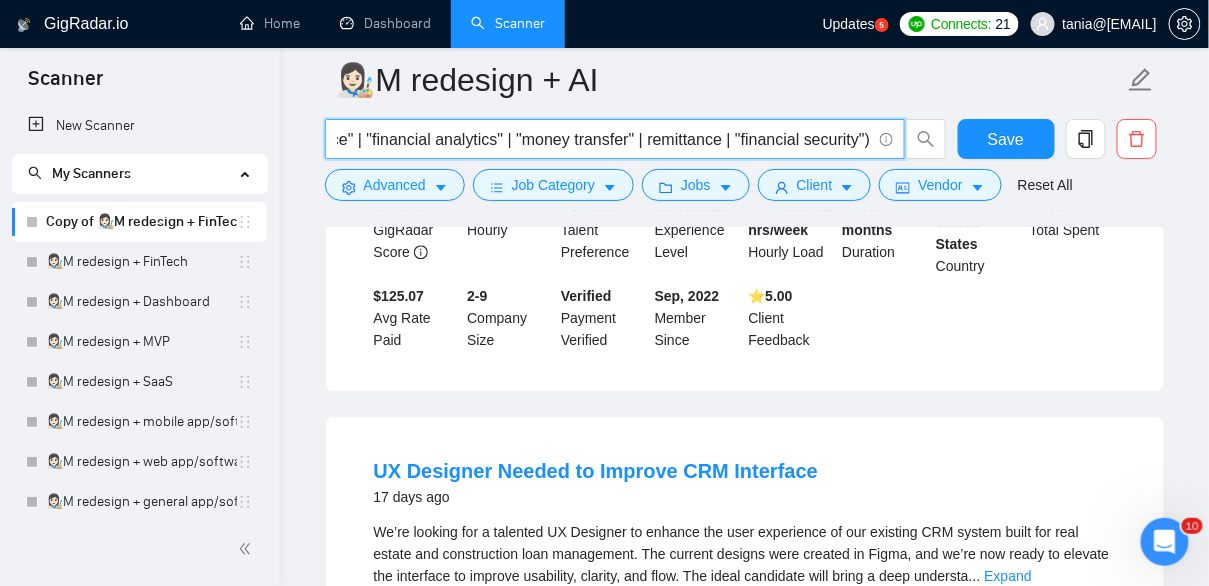 drag, startPoint x: 737, startPoint y: 137, endPoint x: 865, endPoint y: 139, distance: 128.01562 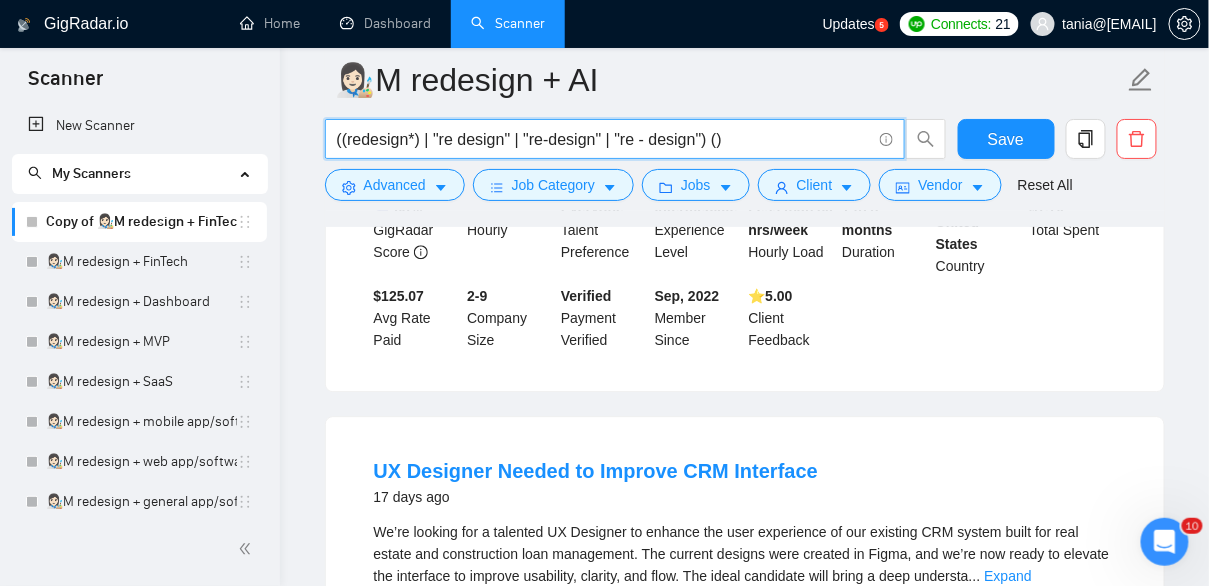 scroll, scrollTop: 0, scrollLeft: 0, axis: both 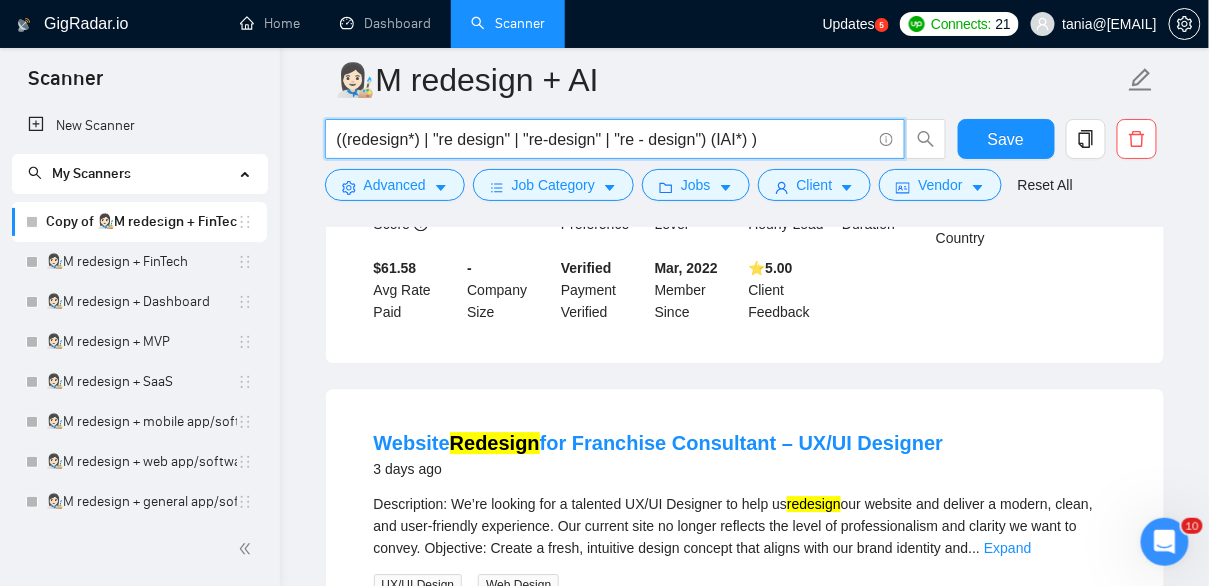 click on "((redesign*) | "re design" | "re-design" | "re - design") (IAI*) )" at bounding box center [604, 139] 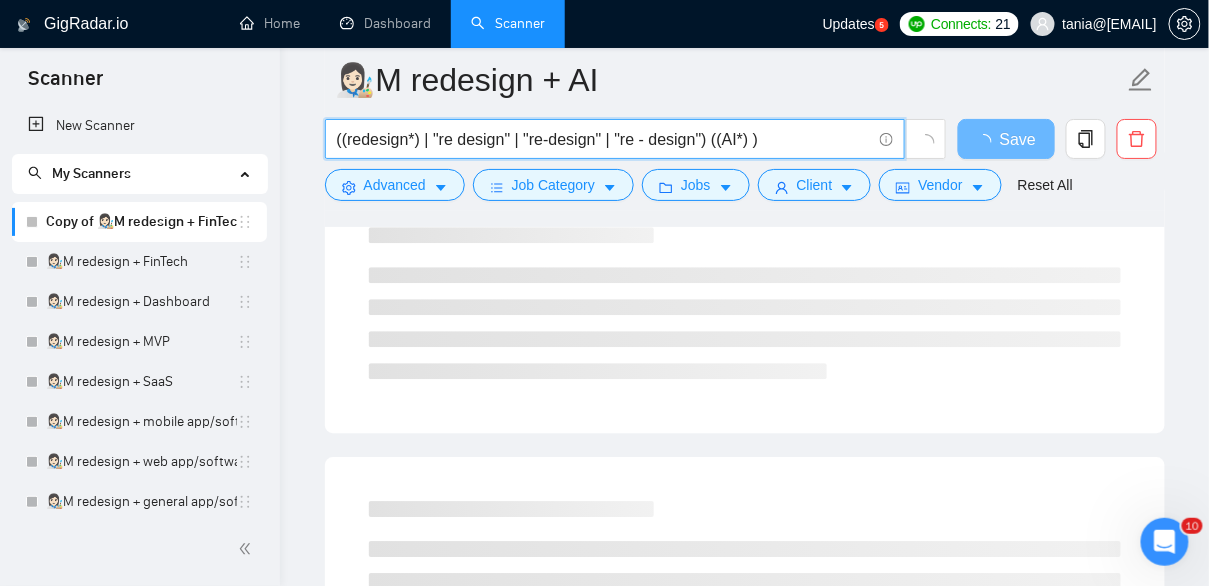 click on "((redesign*) | "re design" | "re-design" | "re - design") ((AI*) )" at bounding box center [604, 139] 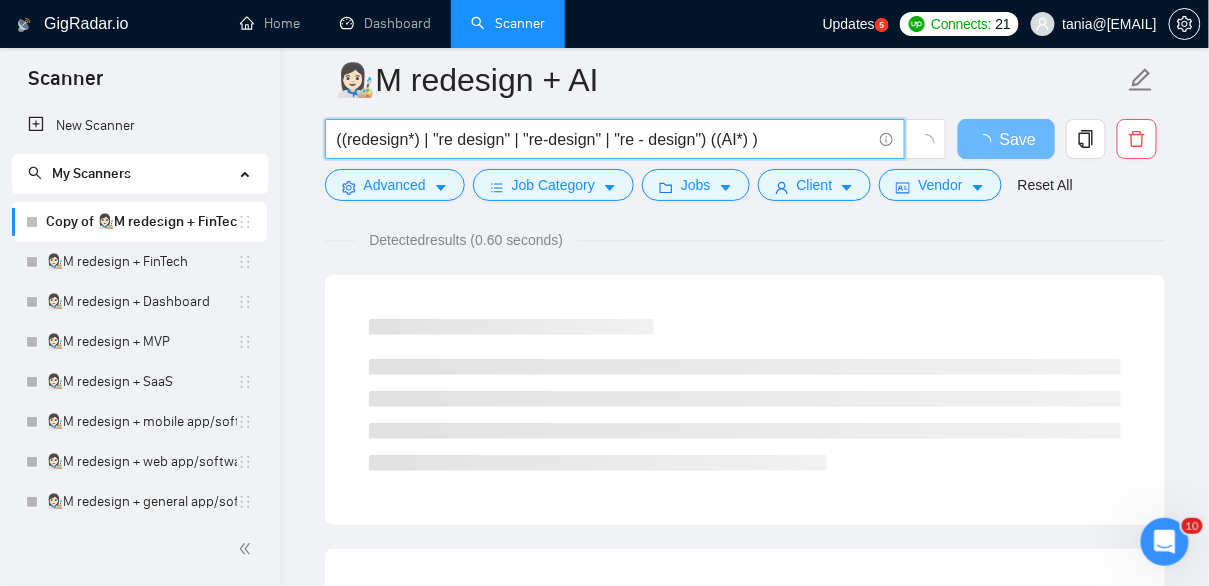scroll, scrollTop: 1331, scrollLeft: 0, axis: vertical 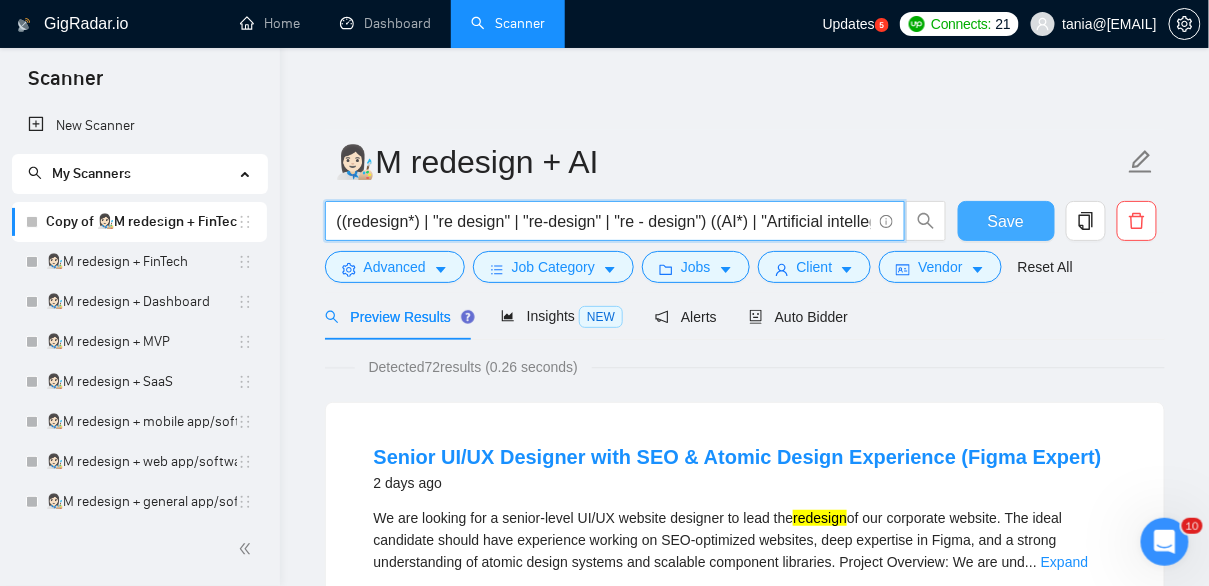 click on "Save" at bounding box center [1006, 221] 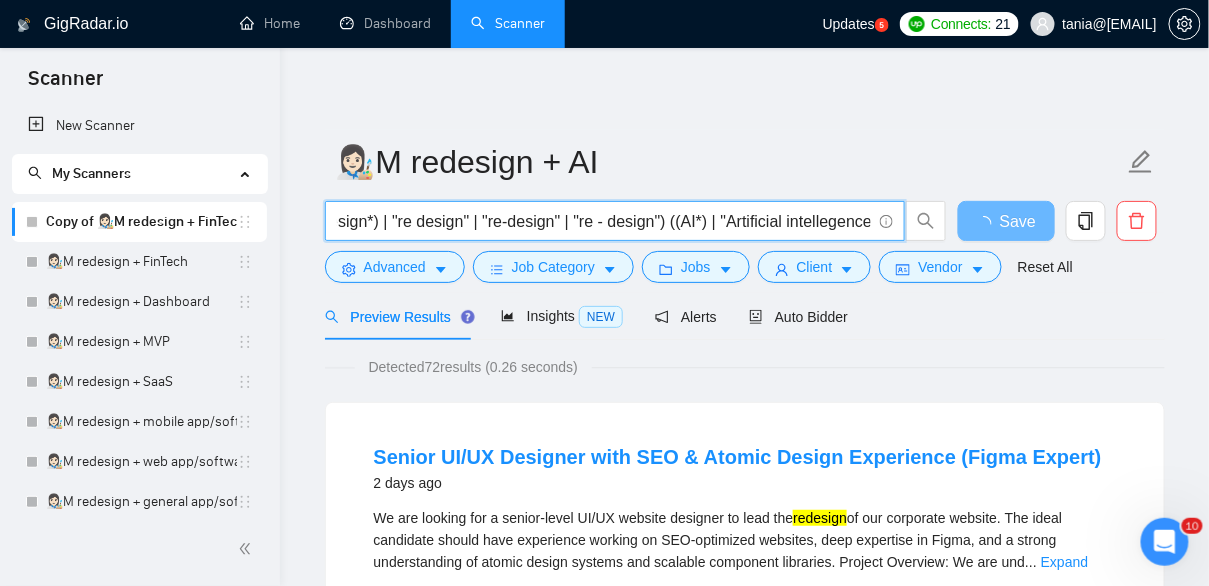 scroll, scrollTop: 0, scrollLeft: 80, axis: horizontal 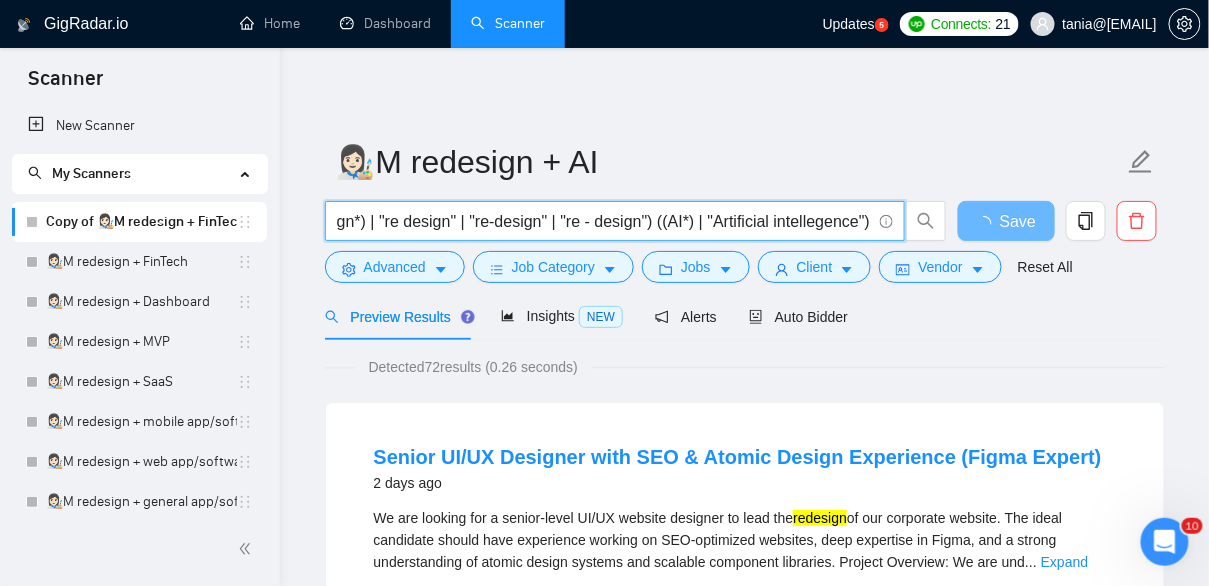 drag, startPoint x: 789, startPoint y: 219, endPoint x: 856, endPoint y: 224, distance: 67.18631 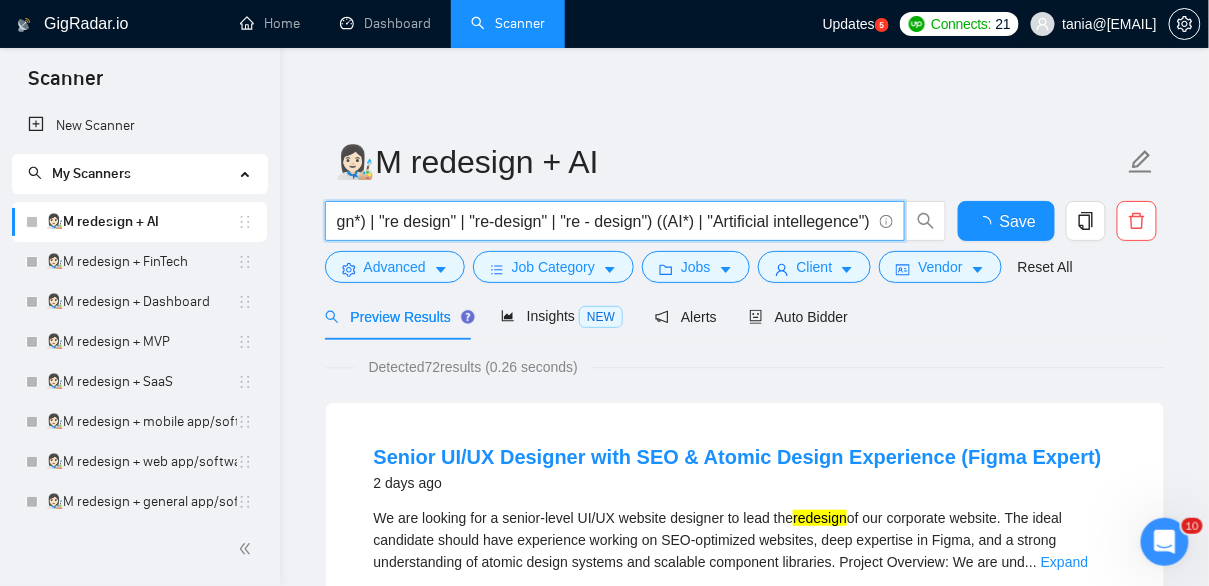 scroll, scrollTop: 0, scrollLeft: 0, axis: both 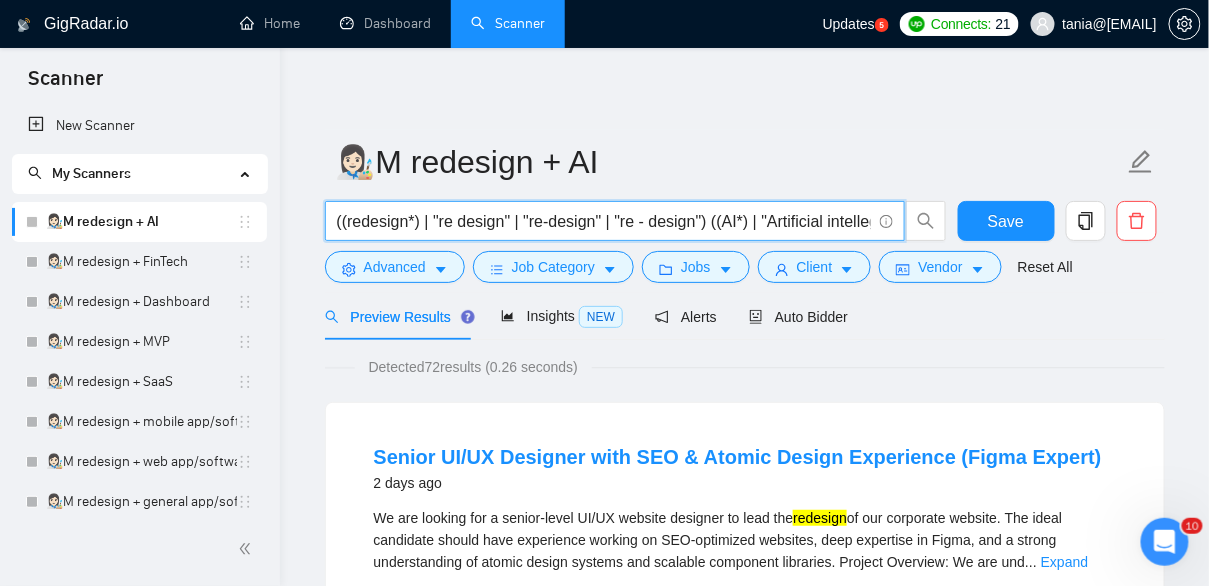 paste on "i" 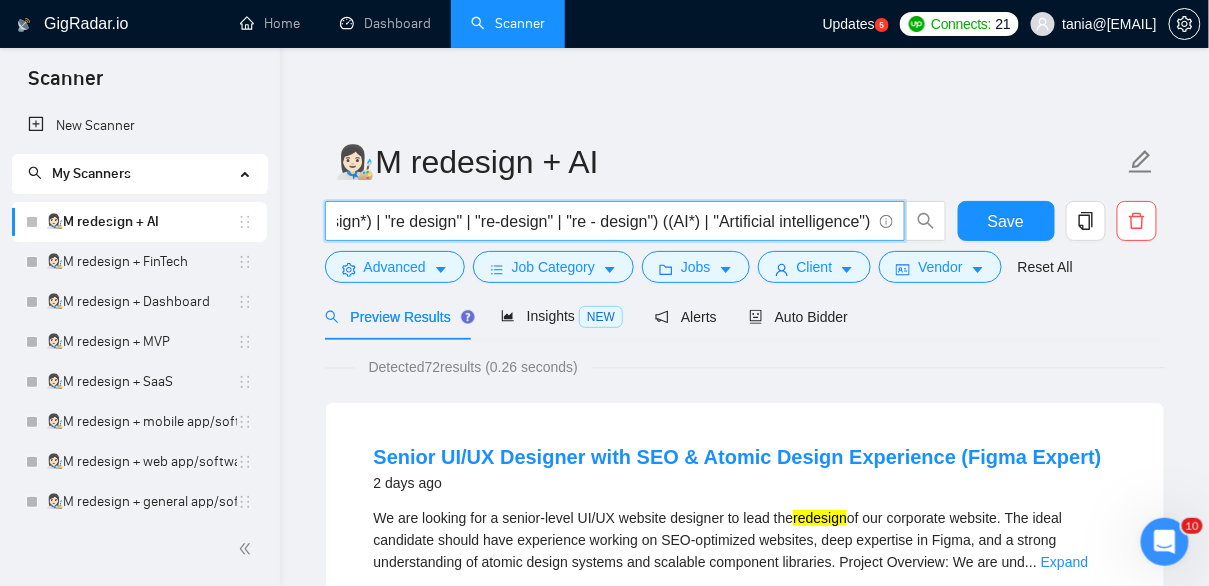 scroll, scrollTop: 0, scrollLeft: 75, axis: horizontal 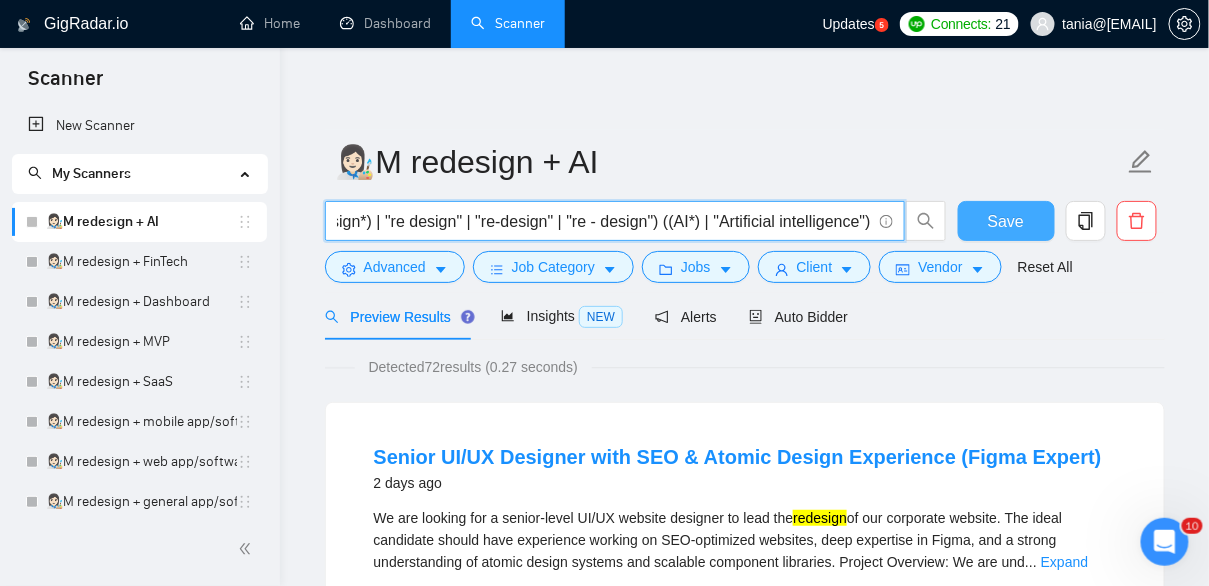 type on "((redesign*) | "re design" | "re-design" | "re - design") ((AI*) | "Artificial intelligence")" 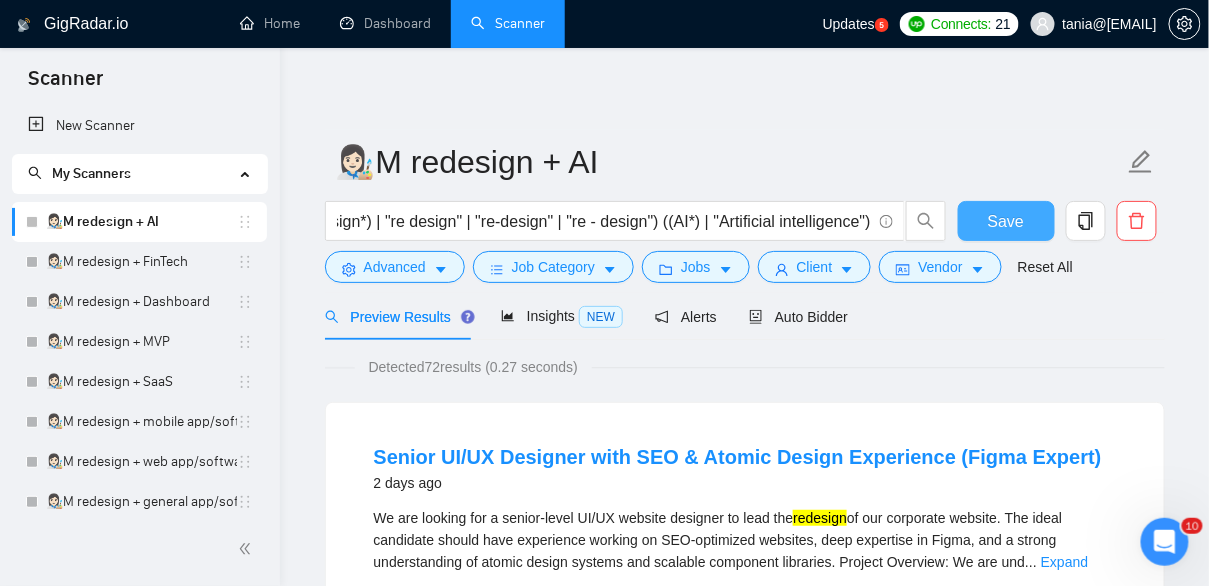 click on "Save" at bounding box center (1006, 221) 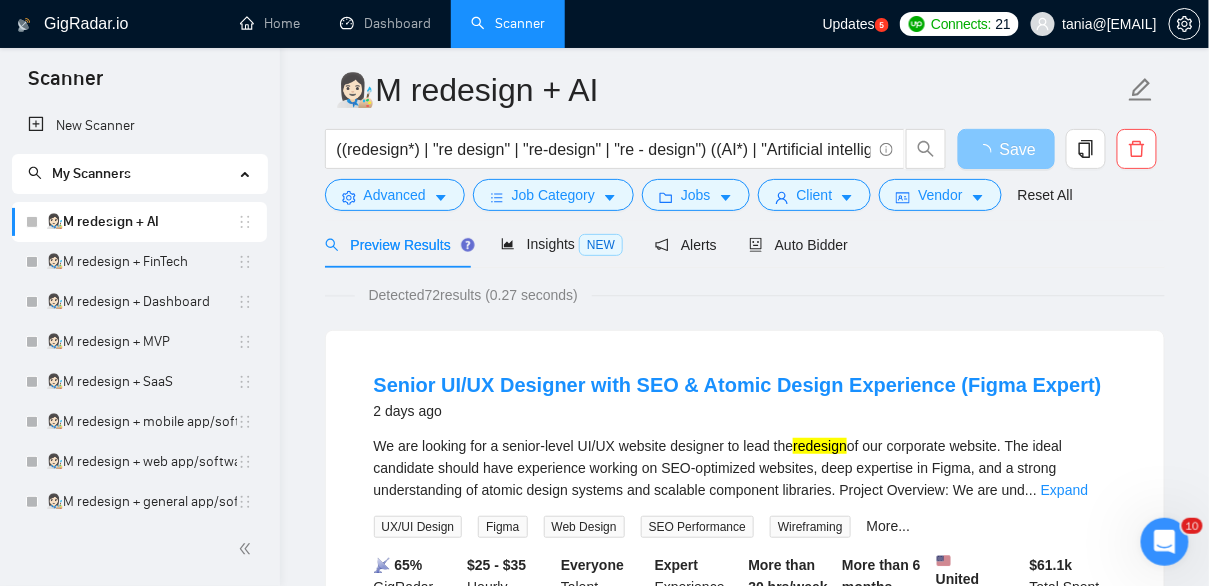 scroll, scrollTop: 74, scrollLeft: 0, axis: vertical 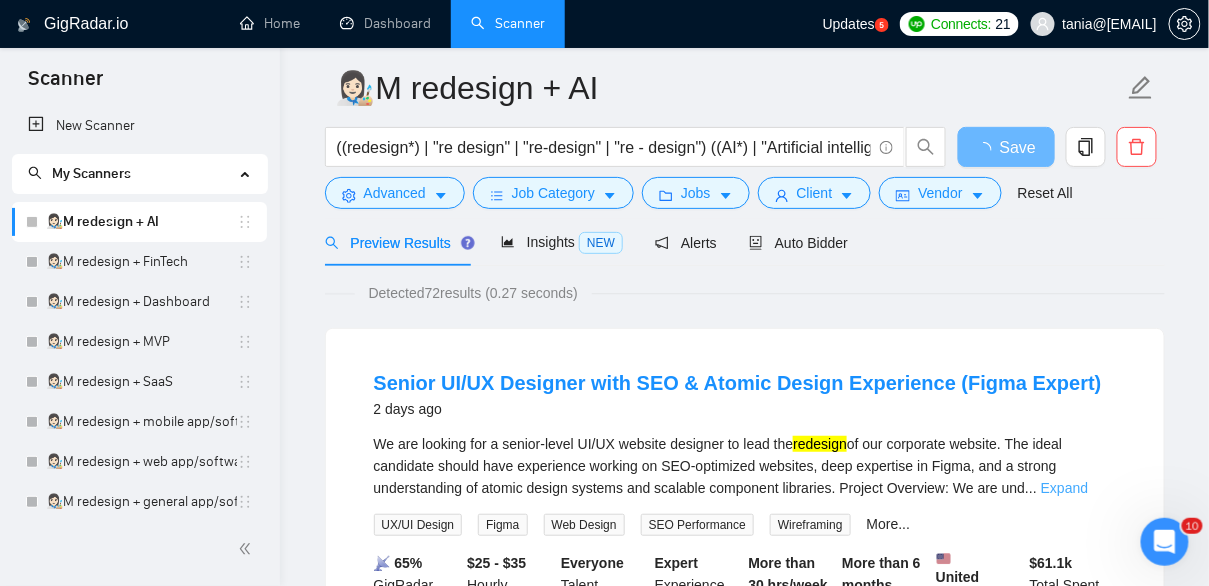 click on "Expand" at bounding box center [1064, 488] 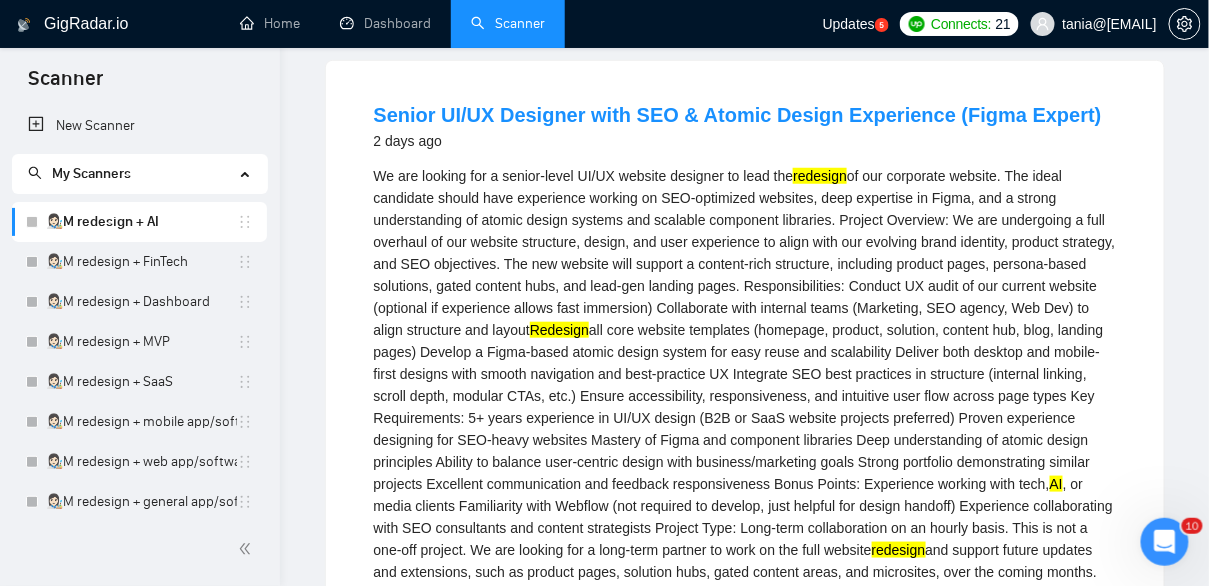 scroll, scrollTop: 0, scrollLeft: 0, axis: both 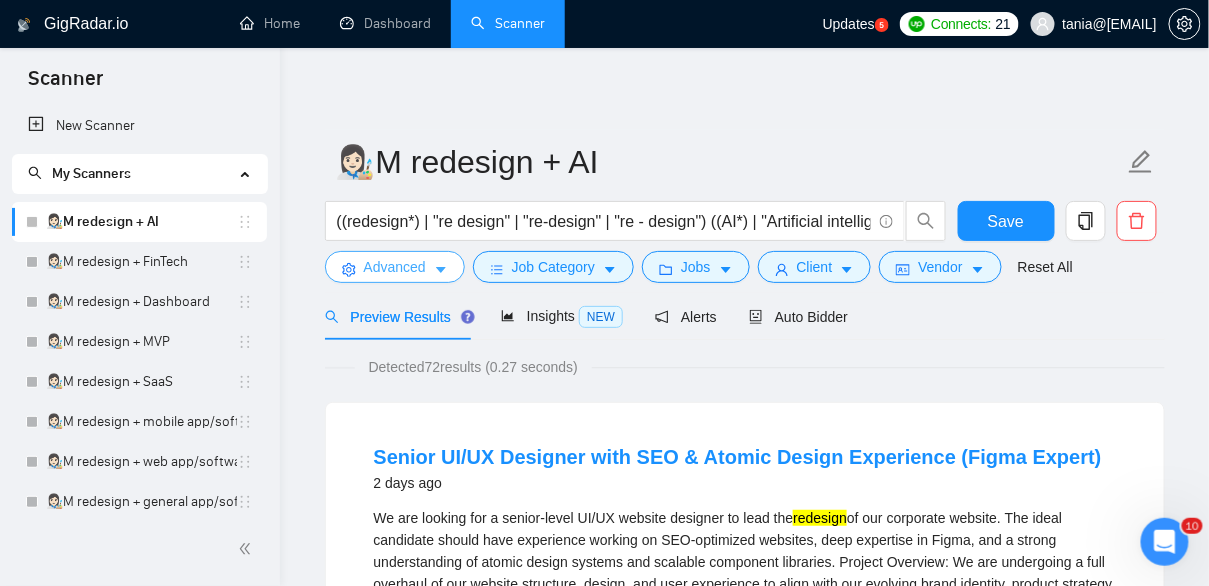 click on "Advanced" at bounding box center [395, 267] 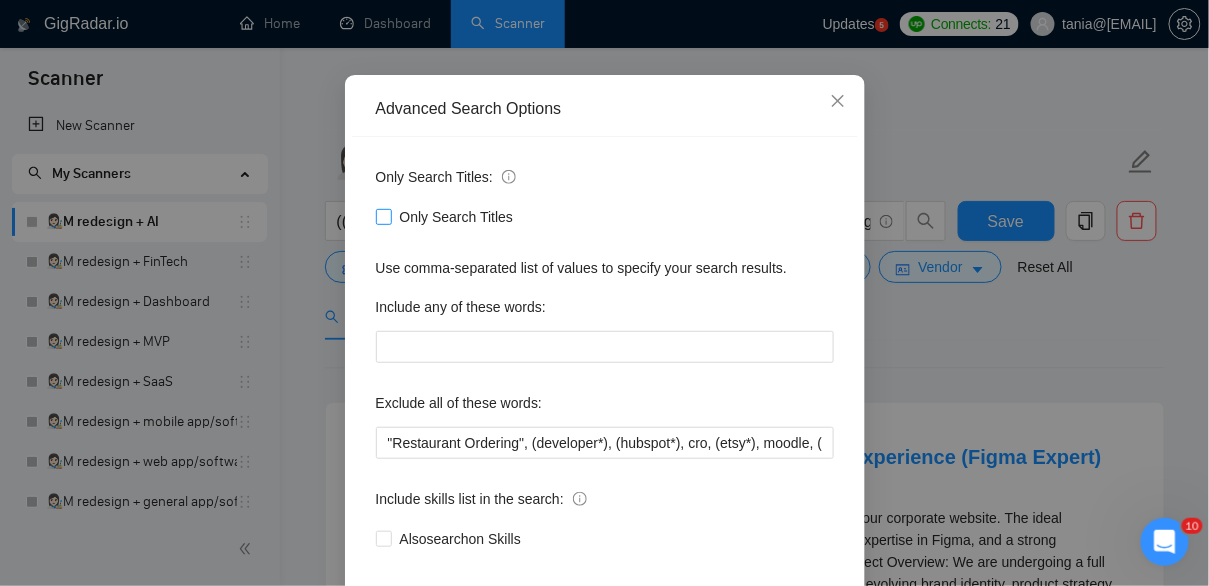 click on "Only Search Titles" at bounding box center (383, 216) 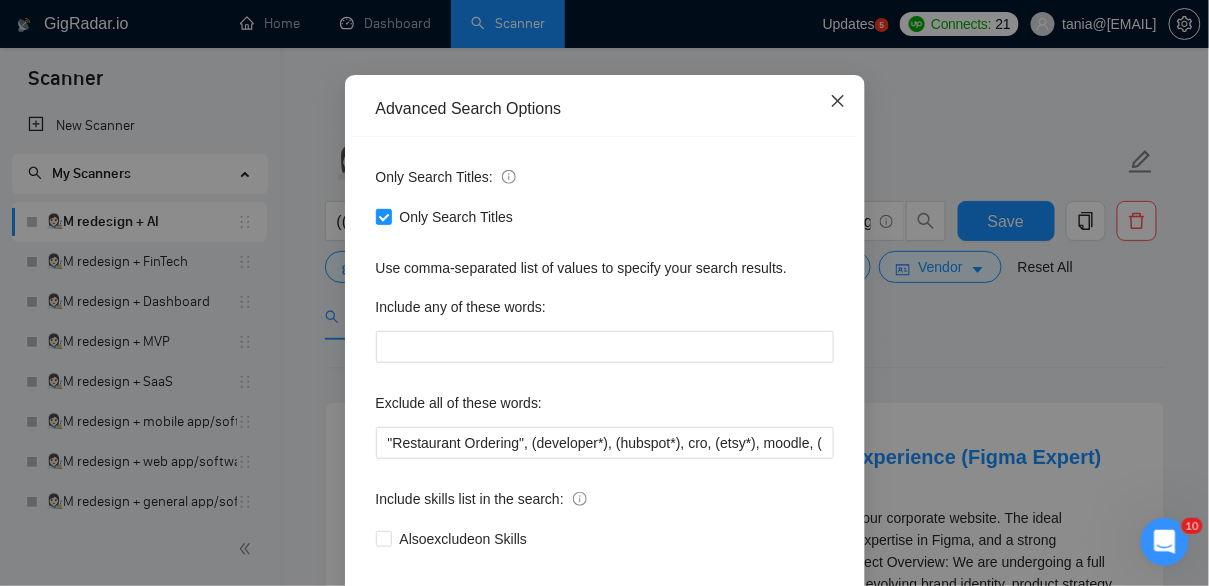 click 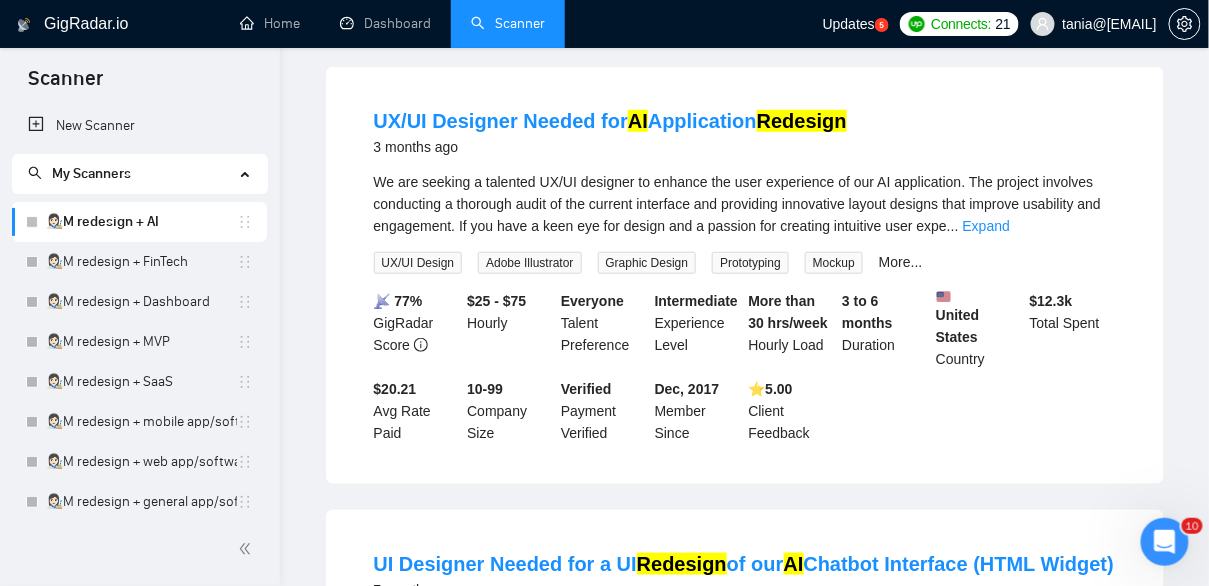 scroll, scrollTop: 0, scrollLeft: 0, axis: both 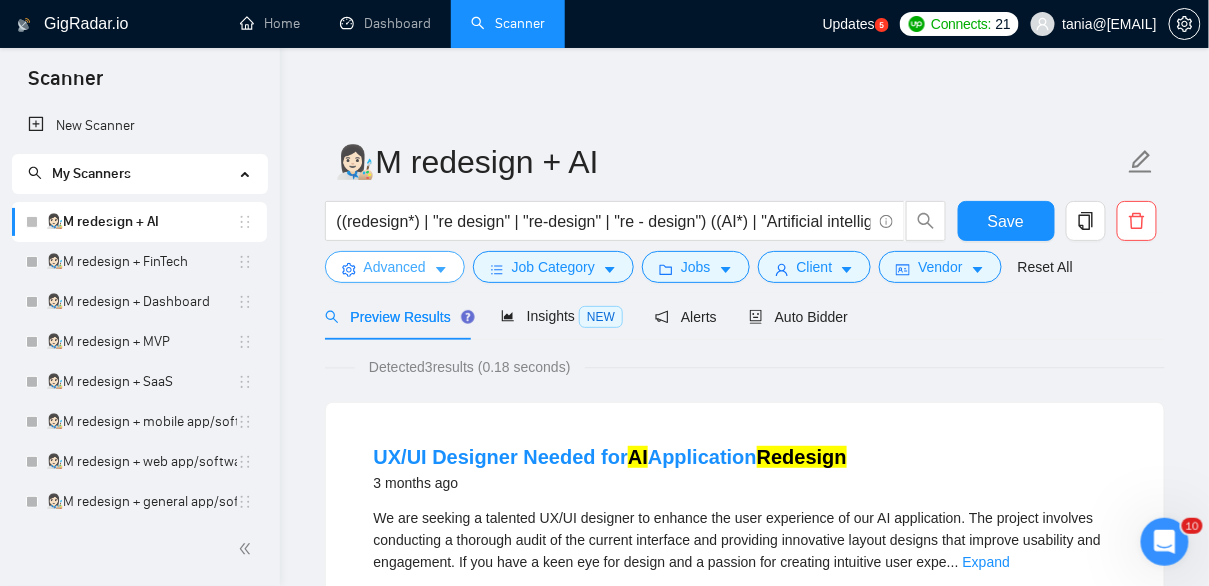 click on "Advanced" at bounding box center [395, 267] 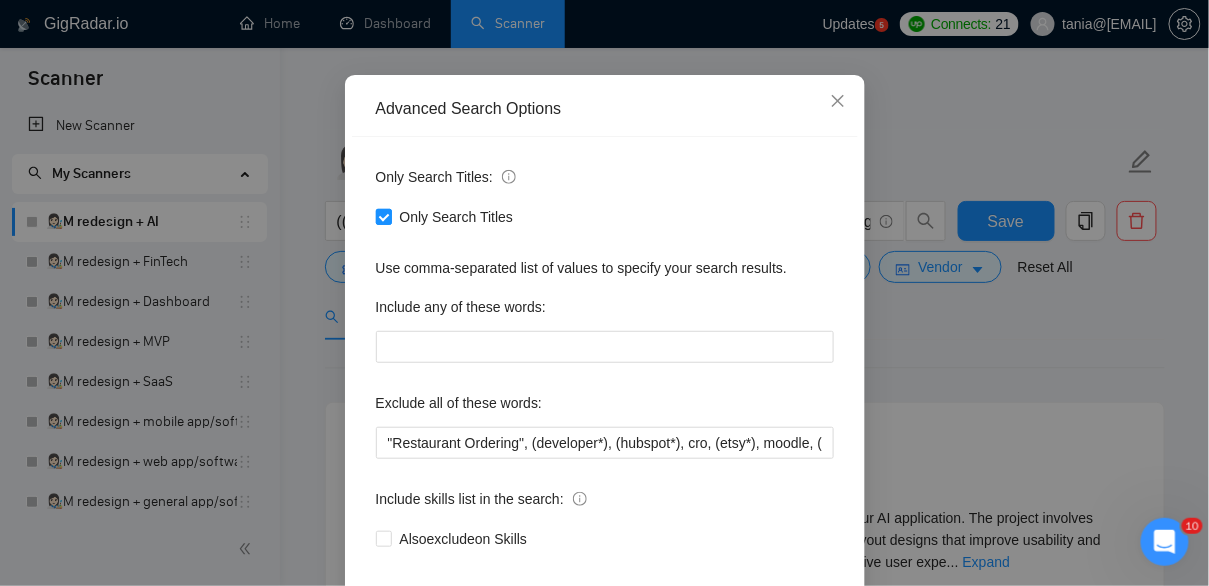 click on "Only Search Titles" at bounding box center (383, 216) 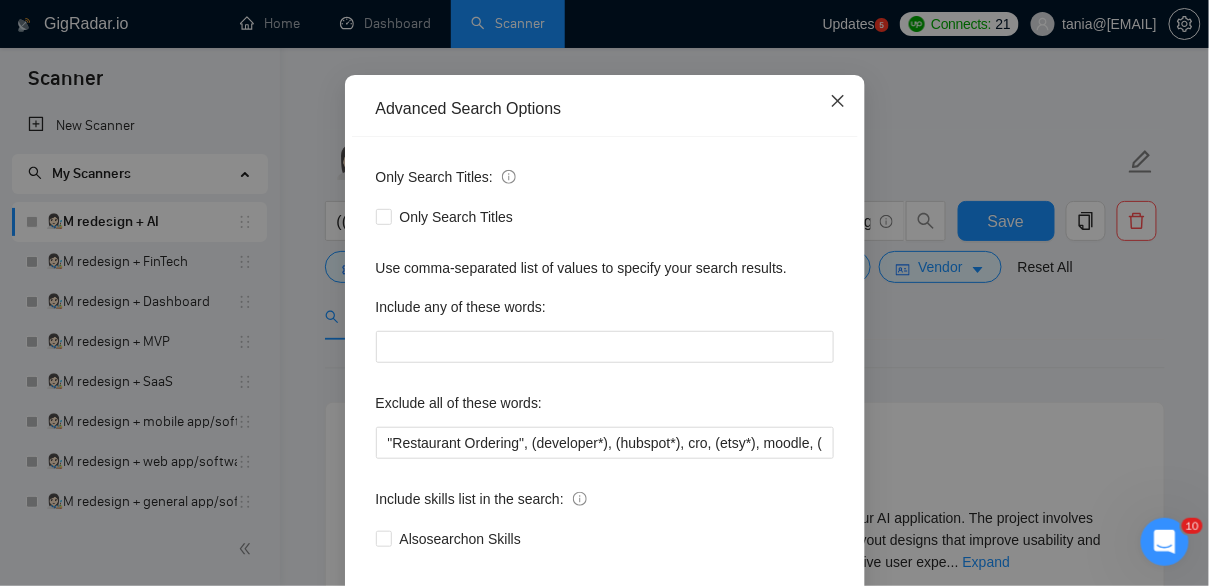 click 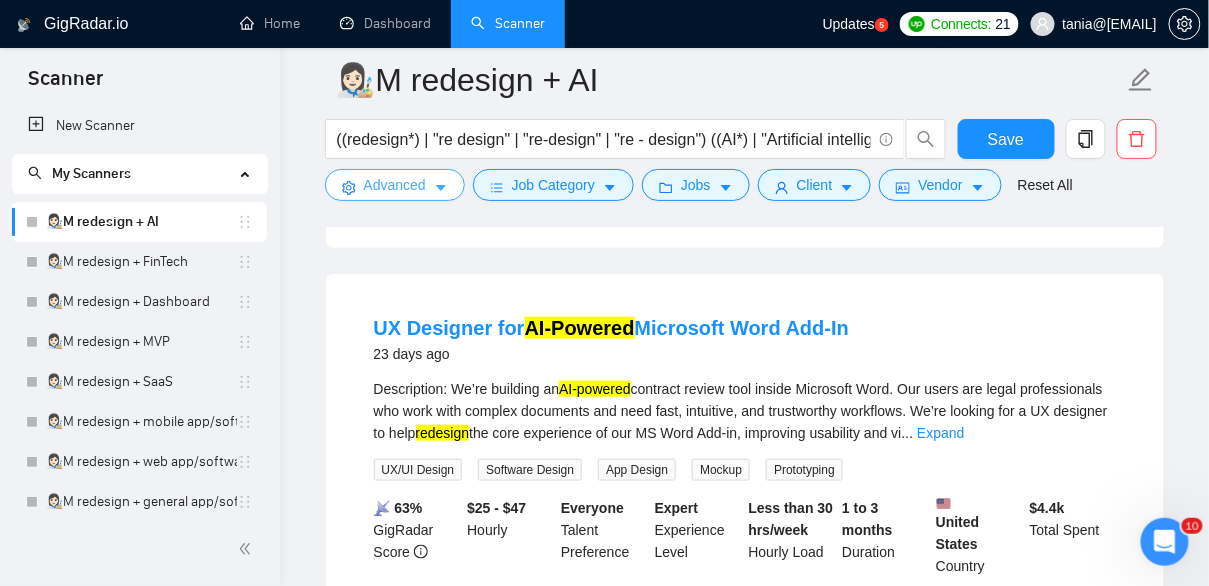 scroll, scrollTop: 2337, scrollLeft: 0, axis: vertical 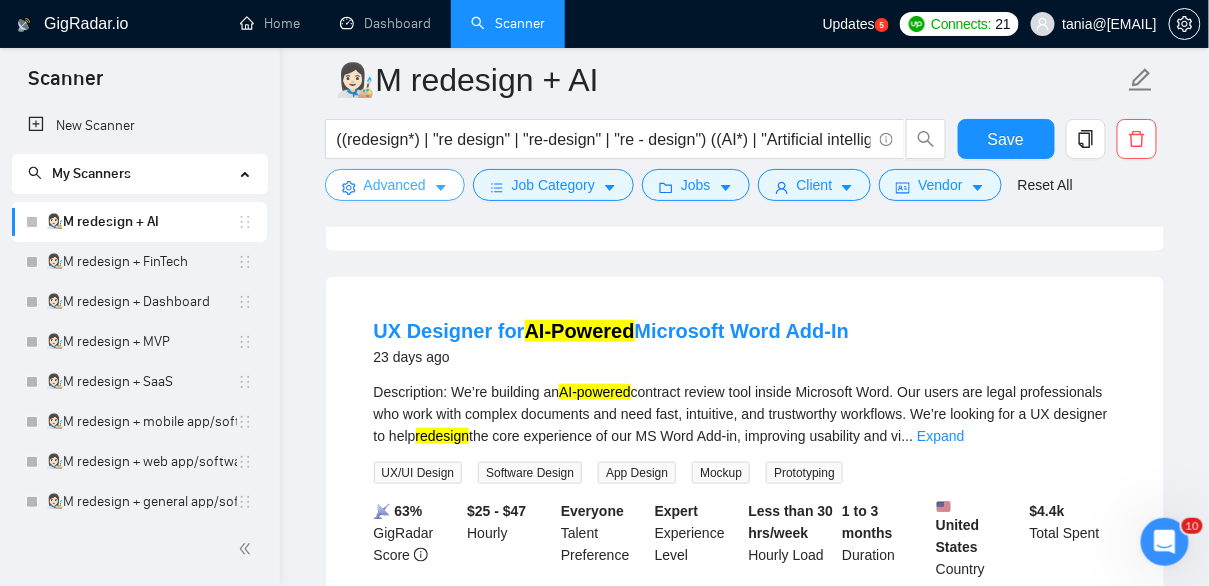 click on "Advanced" at bounding box center [395, 185] 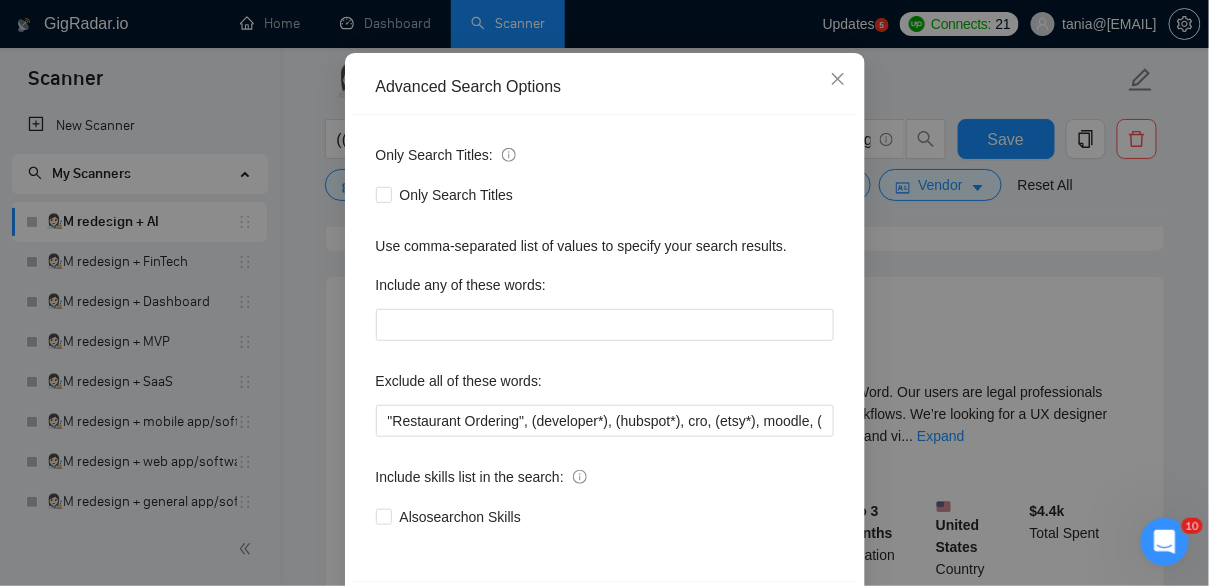 scroll, scrollTop: 188, scrollLeft: 0, axis: vertical 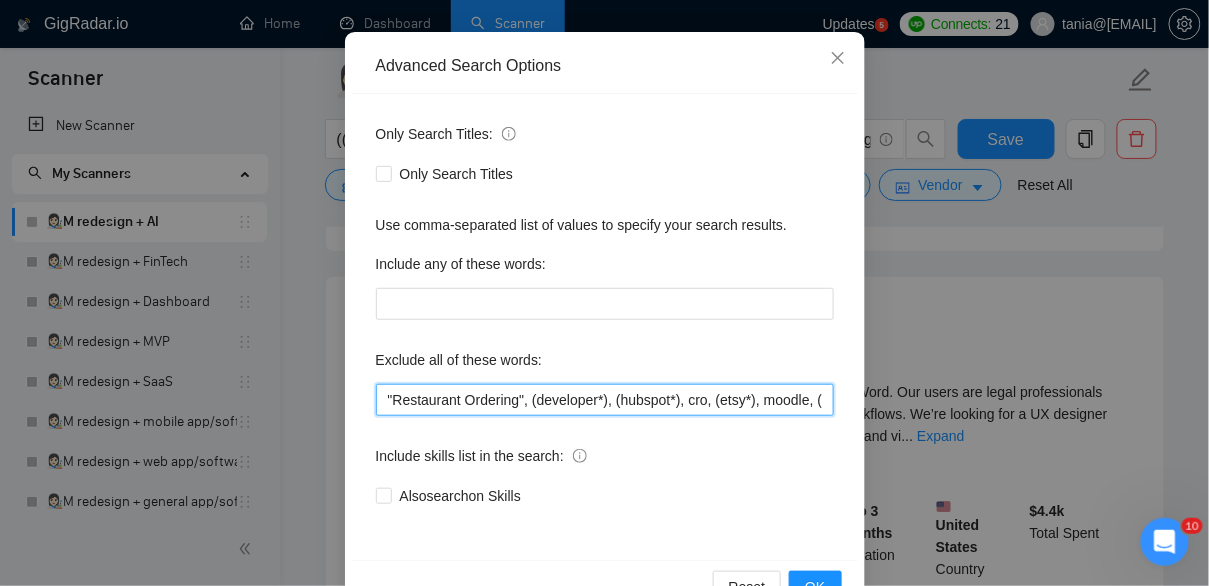 click on ""Restaurant Ordering", (developer*), (hubspot*), cro, (etsy*), moodle, (ruby*), godaddy, wix, kajabi, "no agency", "No Agencies", "quick, easy", "not an agency", "full-stack", "full stack", (wordpress*), "t-shirt", "t-shirt", unbounce,  images, adobe, magento, salesforce, (gohighlevel*), "go high level", (tutor*), "hero section"," at bounding box center (605, 400) 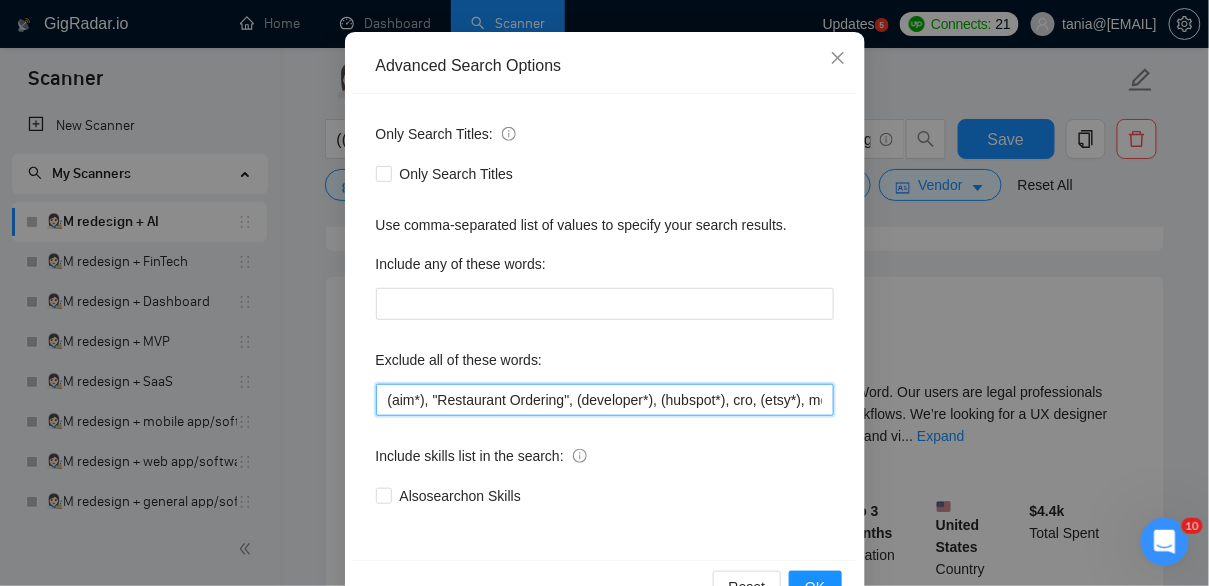 scroll, scrollTop: 245, scrollLeft: 0, axis: vertical 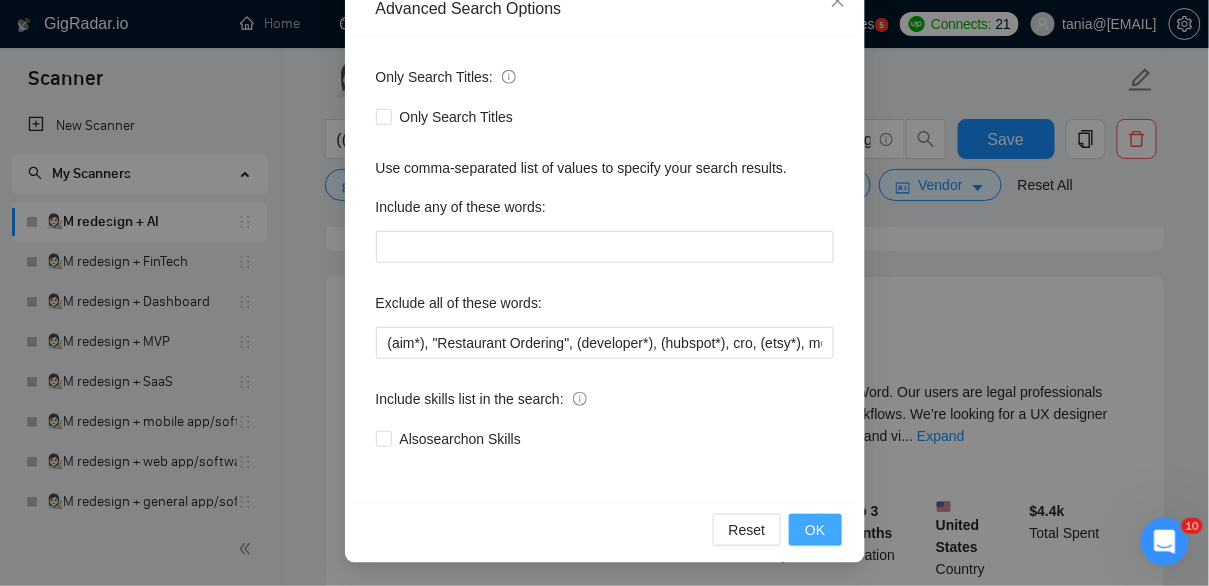 click on "OK" at bounding box center (815, 530) 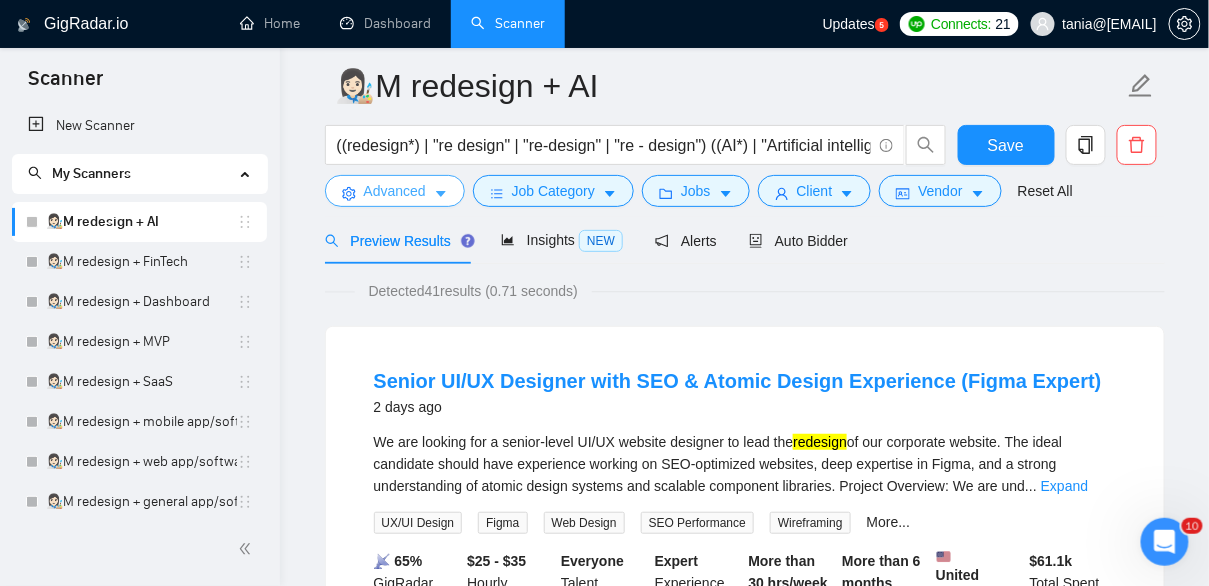 scroll, scrollTop: 84, scrollLeft: 0, axis: vertical 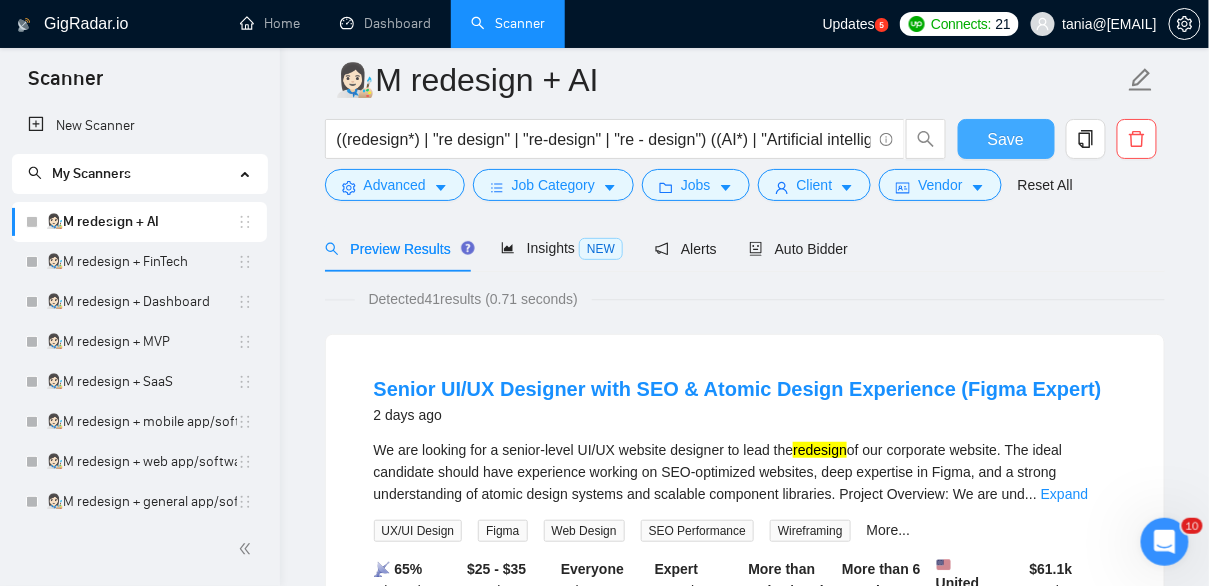 click on "Save" at bounding box center [1006, 139] 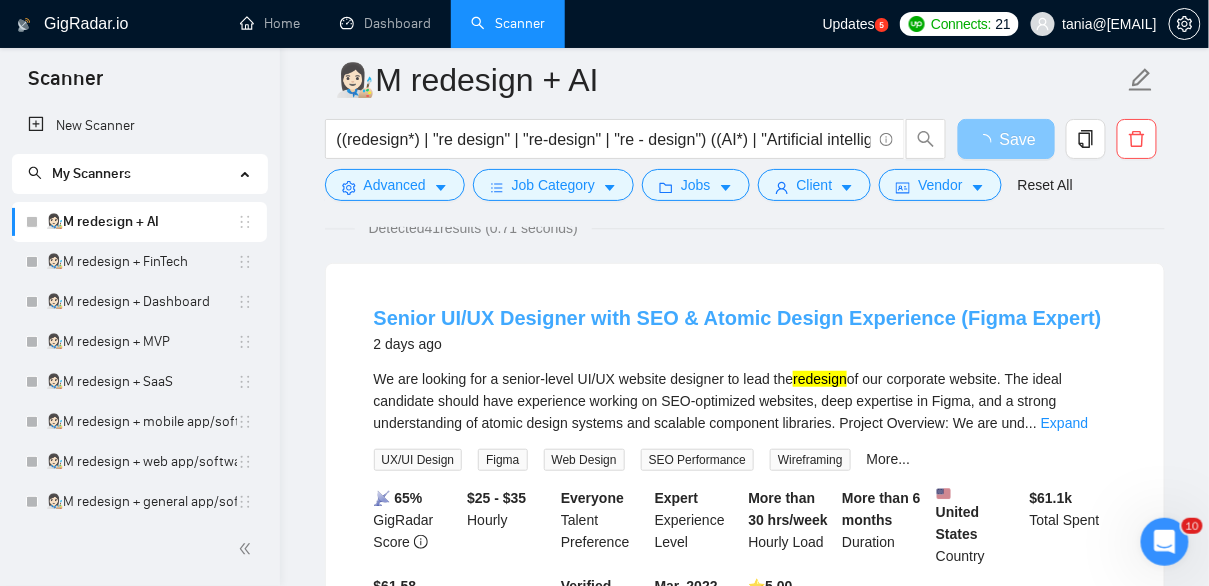scroll, scrollTop: 159, scrollLeft: 0, axis: vertical 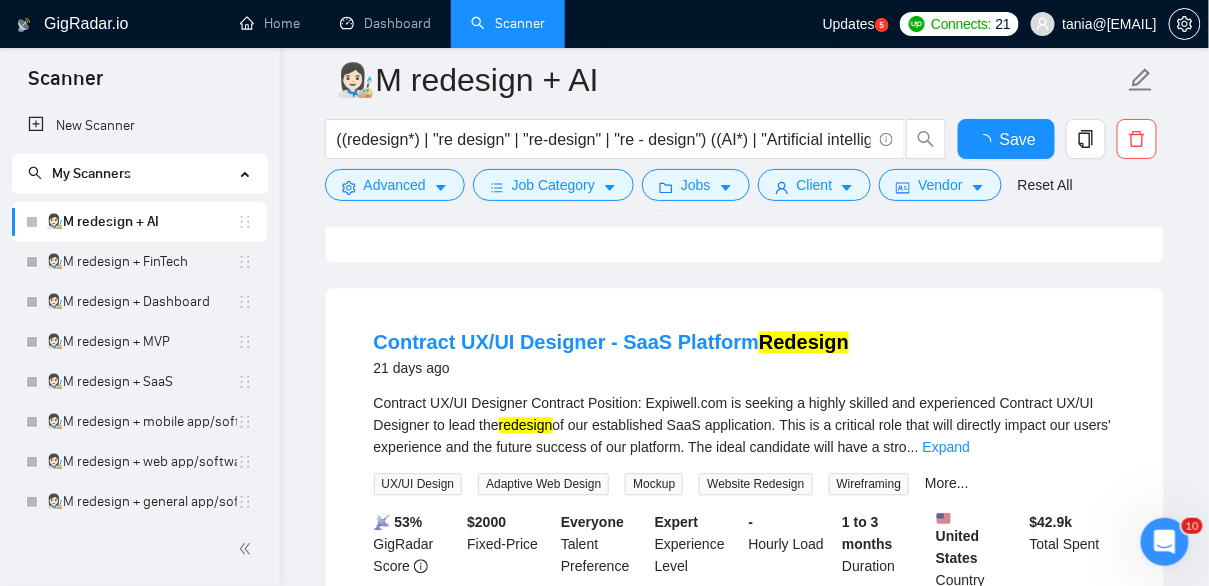 click on "Expand" at bounding box center (946, 448) 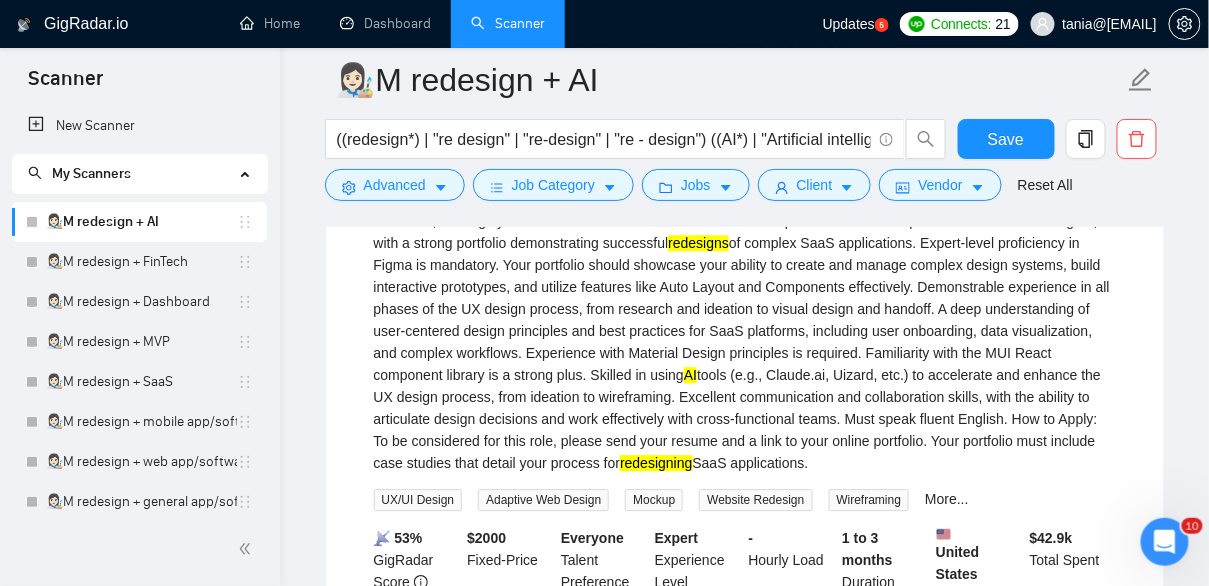scroll, scrollTop: 1288, scrollLeft: 0, axis: vertical 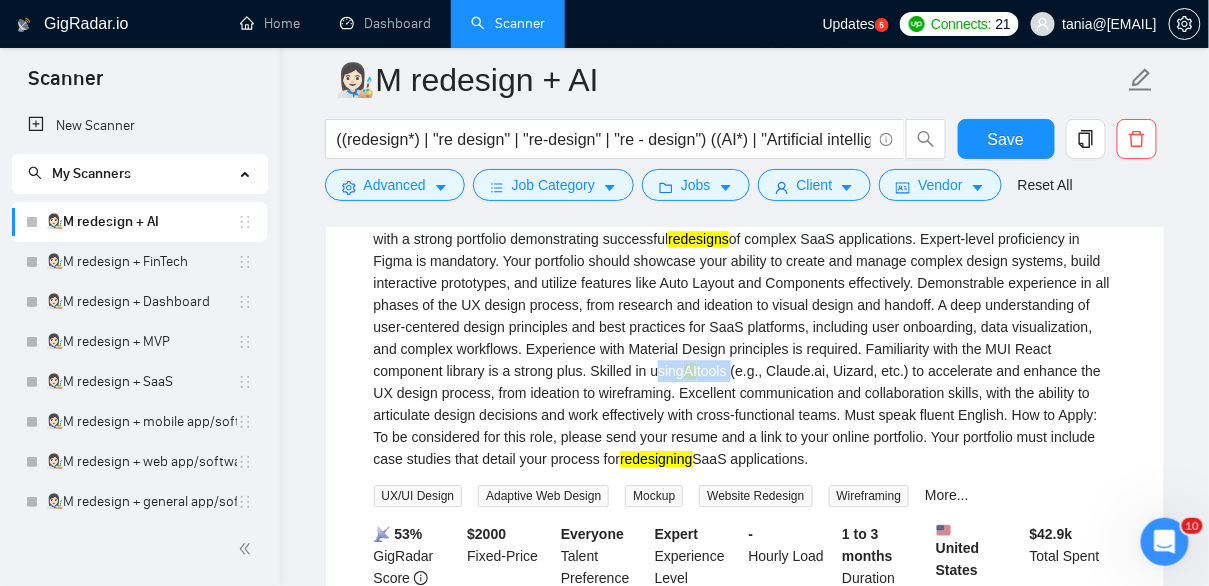 drag, startPoint x: 1049, startPoint y: 366, endPoint x: 406, endPoint y: 391, distance: 643.48584 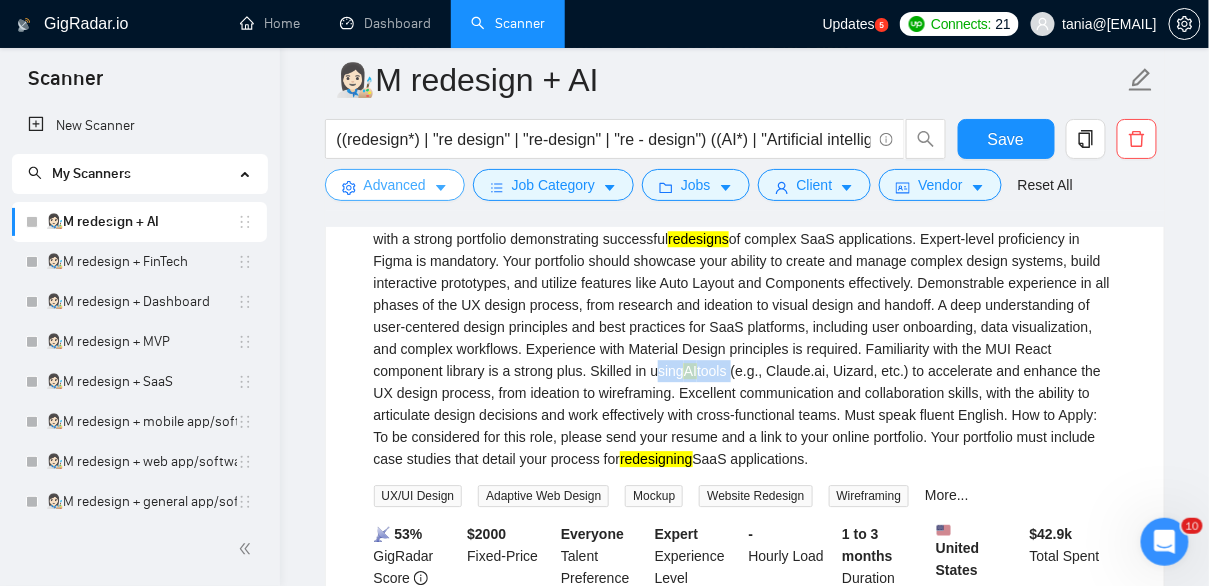 click on "Advanced" at bounding box center (395, 185) 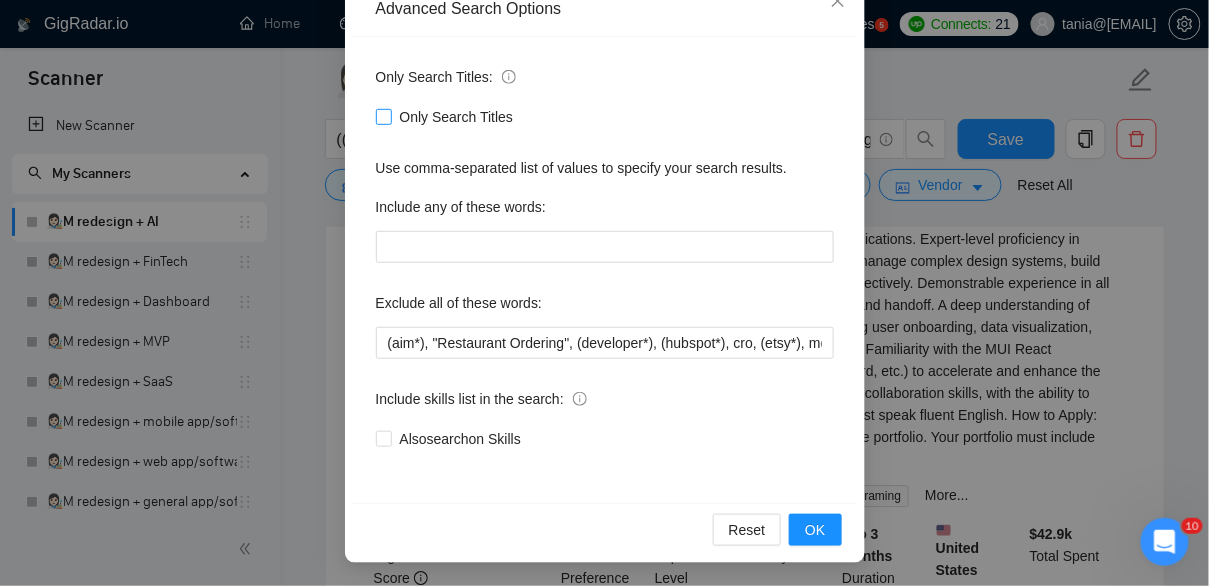 scroll, scrollTop: 240, scrollLeft: 0, axis: vertical 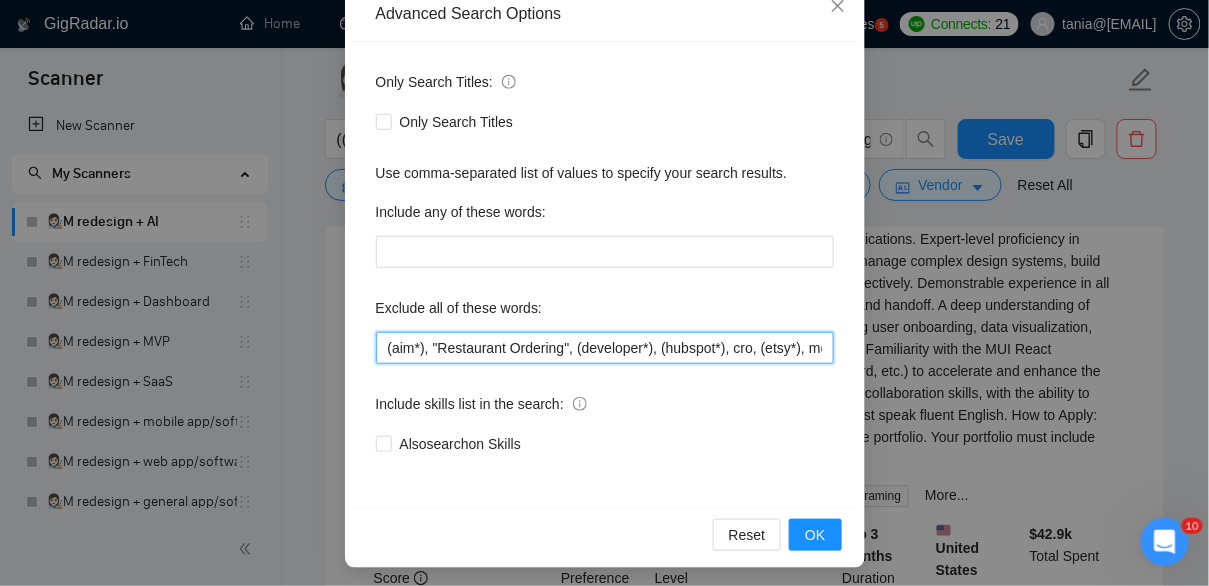 click on "(aim*), "Restaurant Ordering", (developer*), (hubspot*), cro, (etsy*), moodle, (ruby*), godaddy, wix, kajabi, "no agency", "No Agencies", "quick, easy", "not an agency", "full-stack", "full stack", (wordpress*), "t-shirt", "t-shirt", unbounce,  images, adobe, magento, salesforce, (gohighlevel*), "go high level", (tutor*), "hero section"," at bounding box center [605, 348] 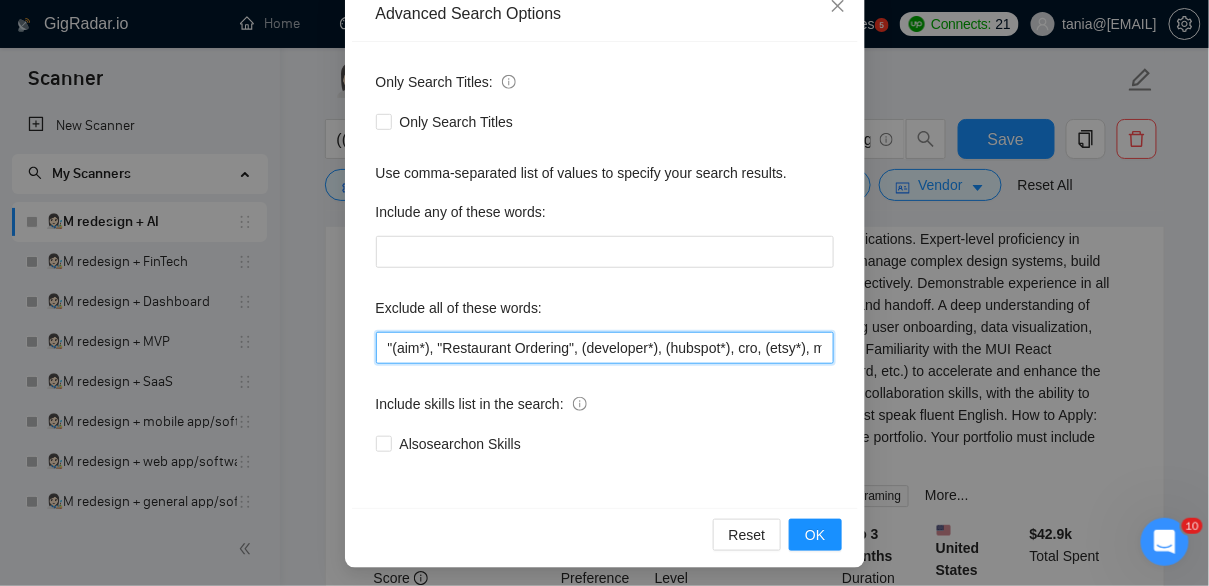paste on "using AI tools" 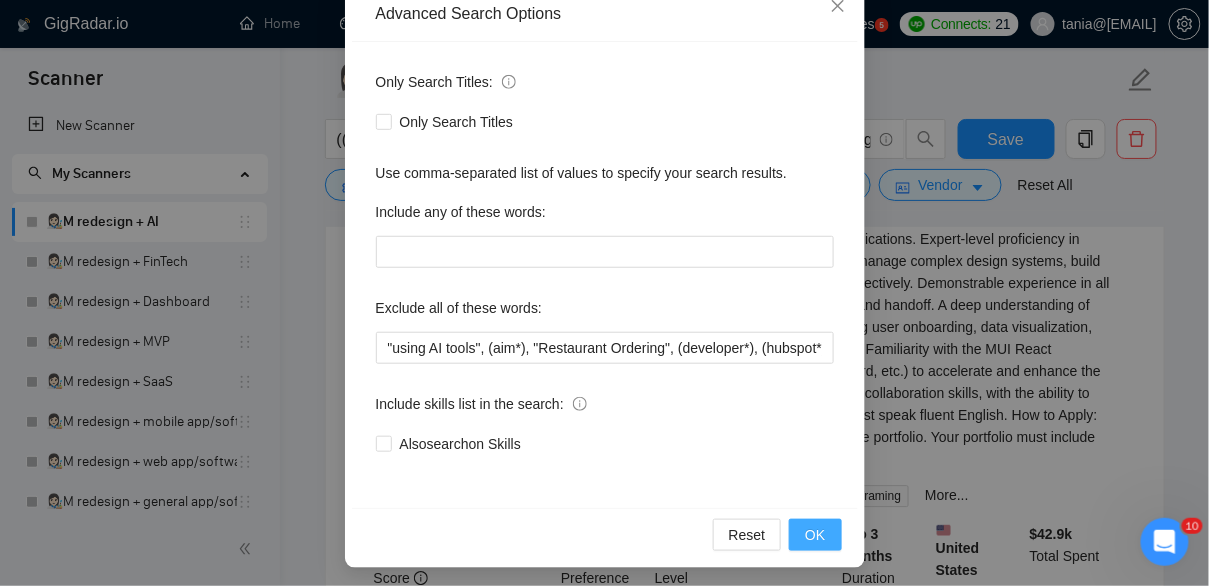 click on "OK" at bounding box center (815, 535) 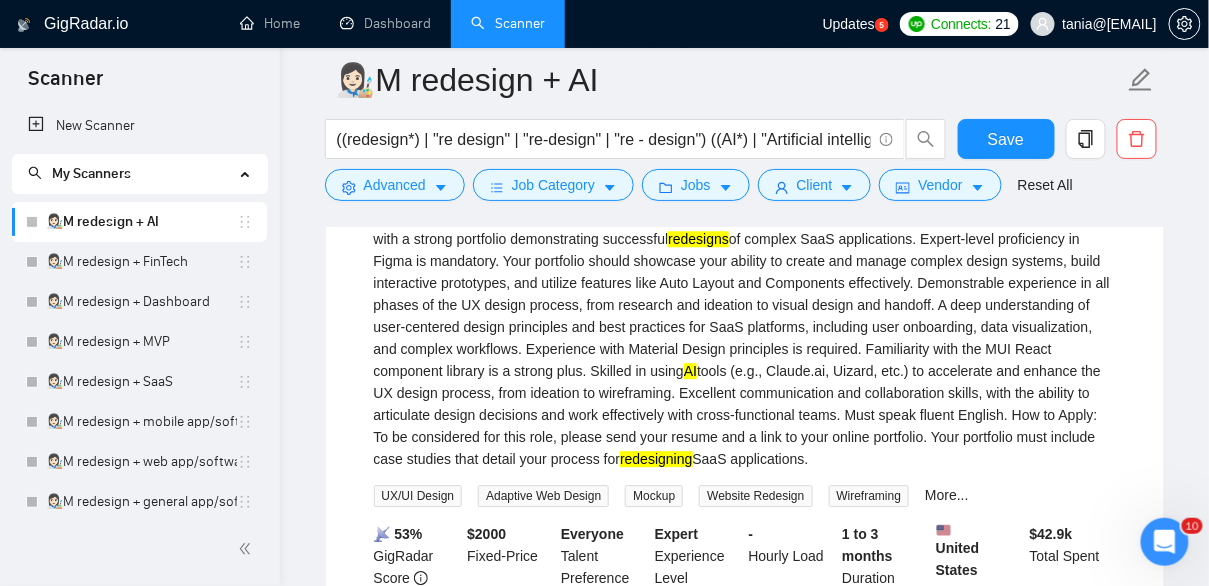 scroll, scrollTop: 145, scrollLeft: 0, axis: vertical 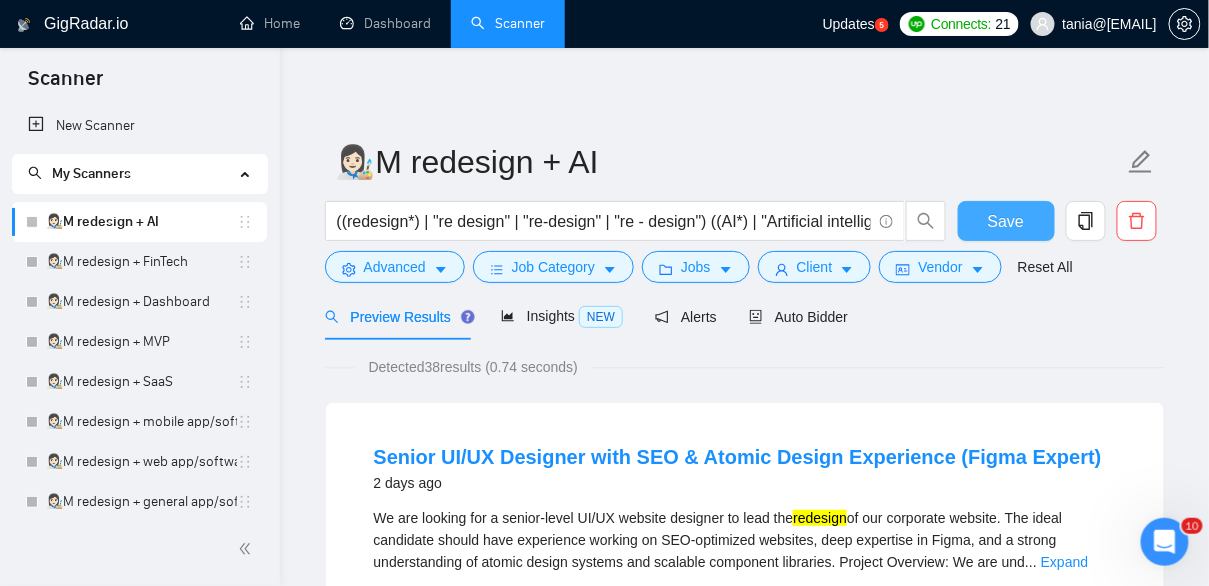 click on "Save" at bounding box center (1006, 221) 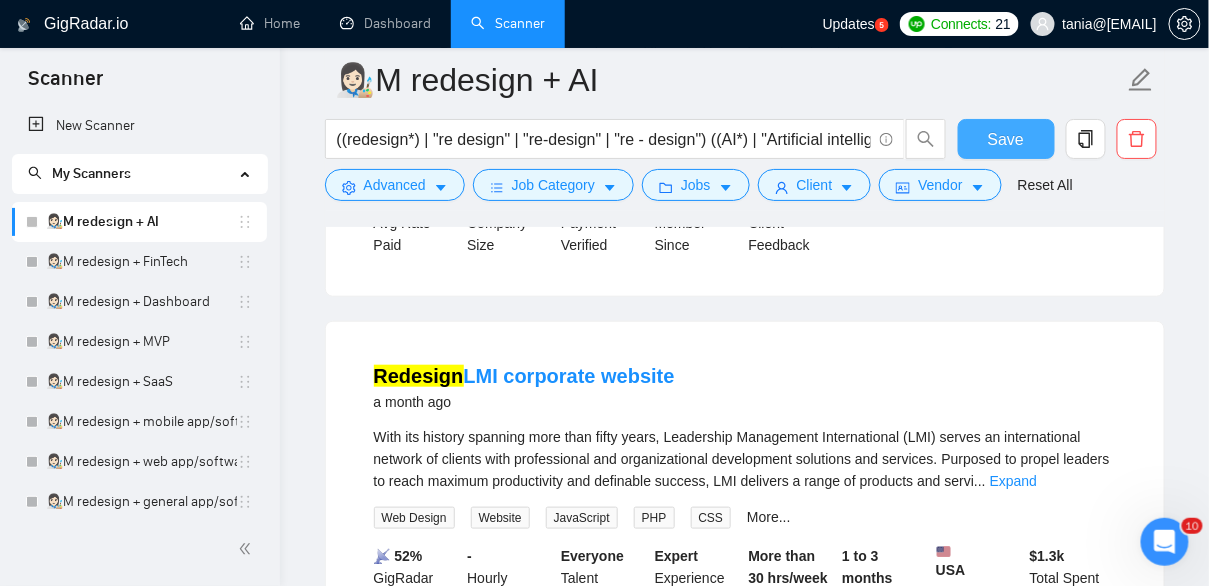 scroll, scrollTop: 2296, scrollLeft: 0, axis: vertical 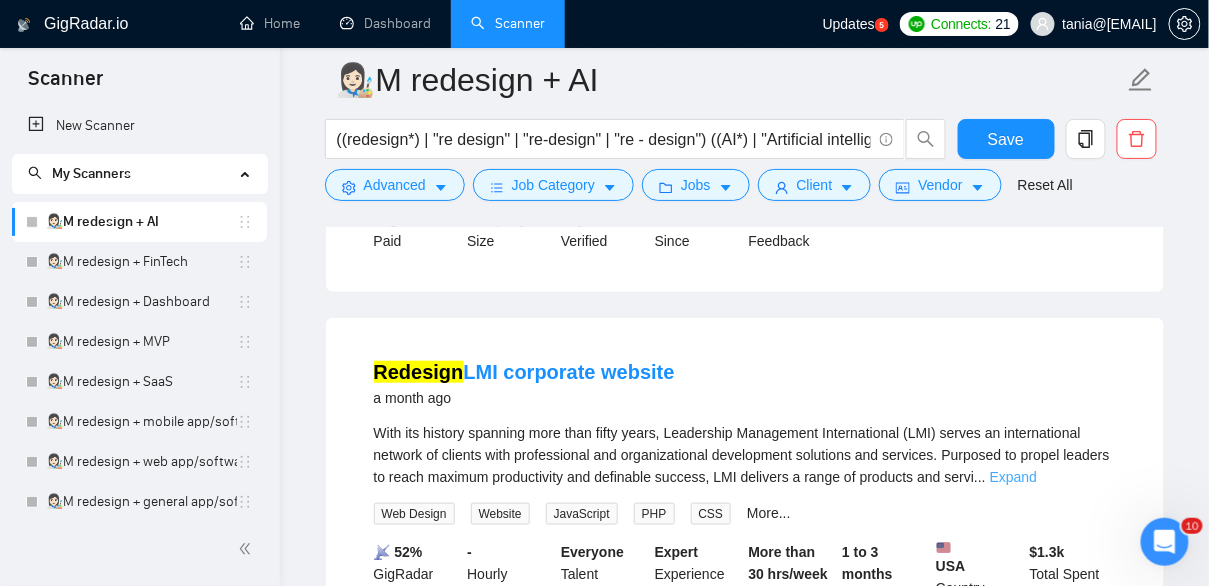 click on "Expand" at bounding box center (1013, 477) 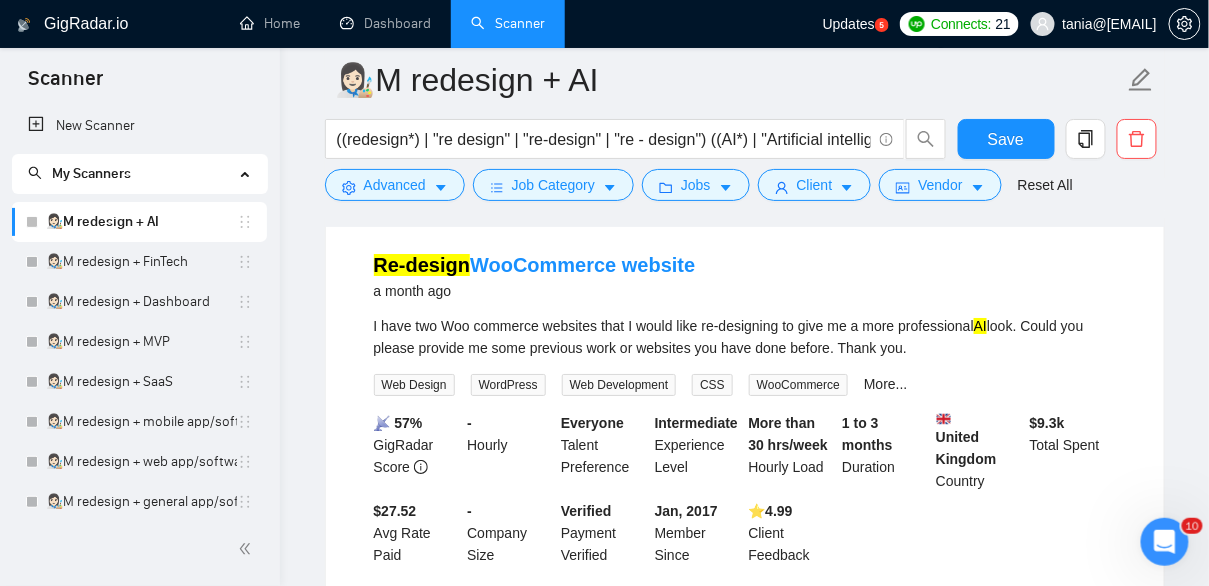 scroll, scrollTop: 3776, scrollLeft: 0, axis: vertical 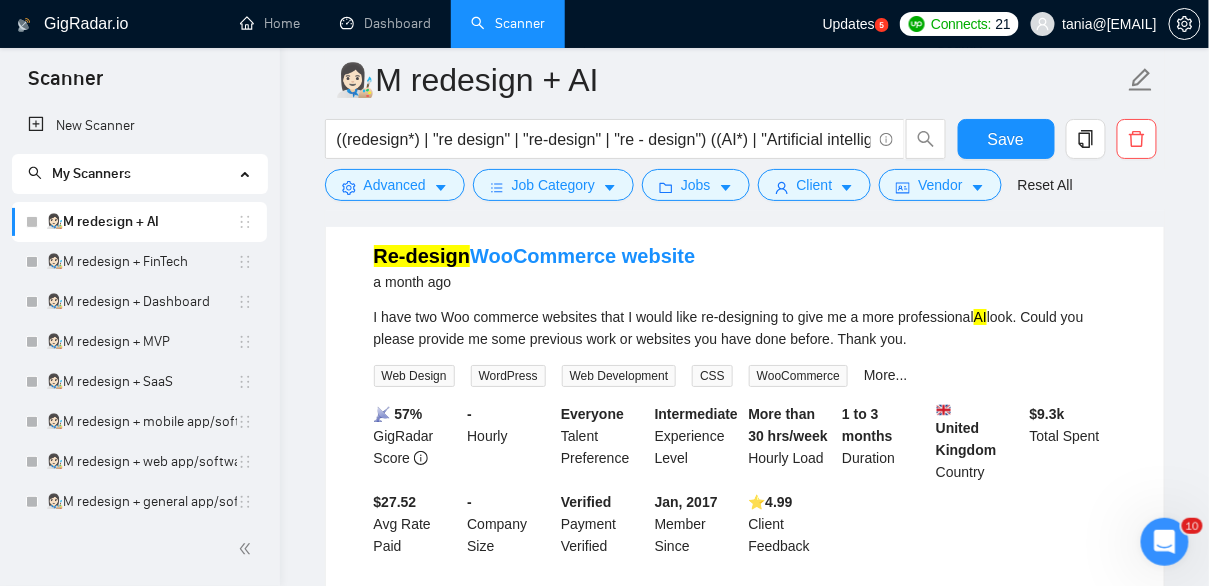 drag, startPoint x: 922, startPoint y: 334, endPoint x: 999, endPoint y: 335, distance: 77.00649 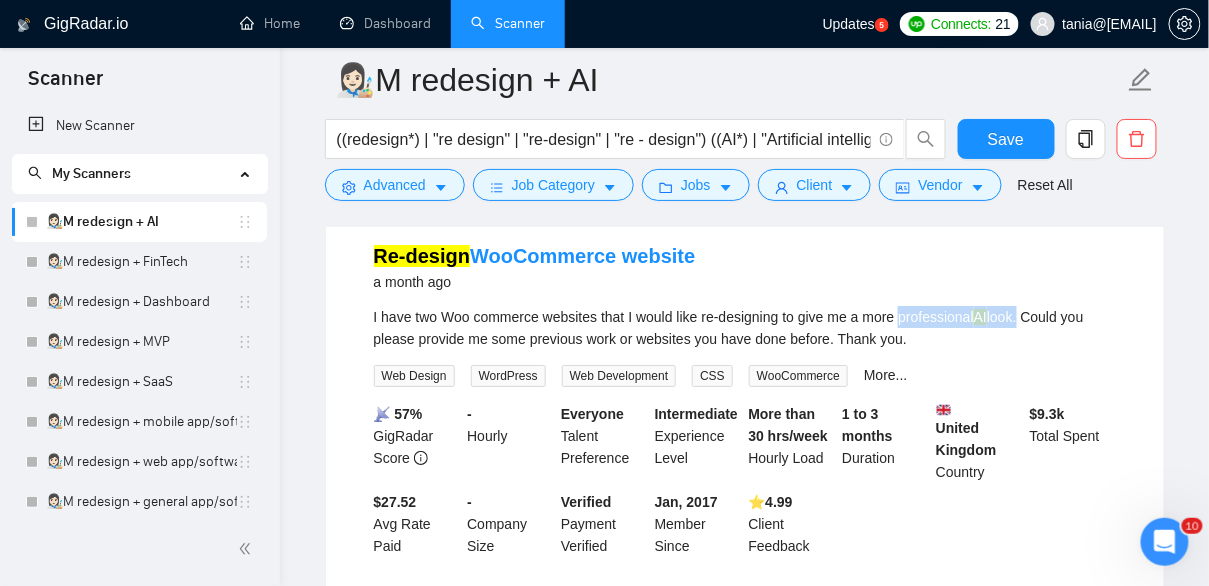 drag, startPoint x: 916, startPoint y: 333, endPoint x: 1041, endPoint y: 332, distance: 125.004 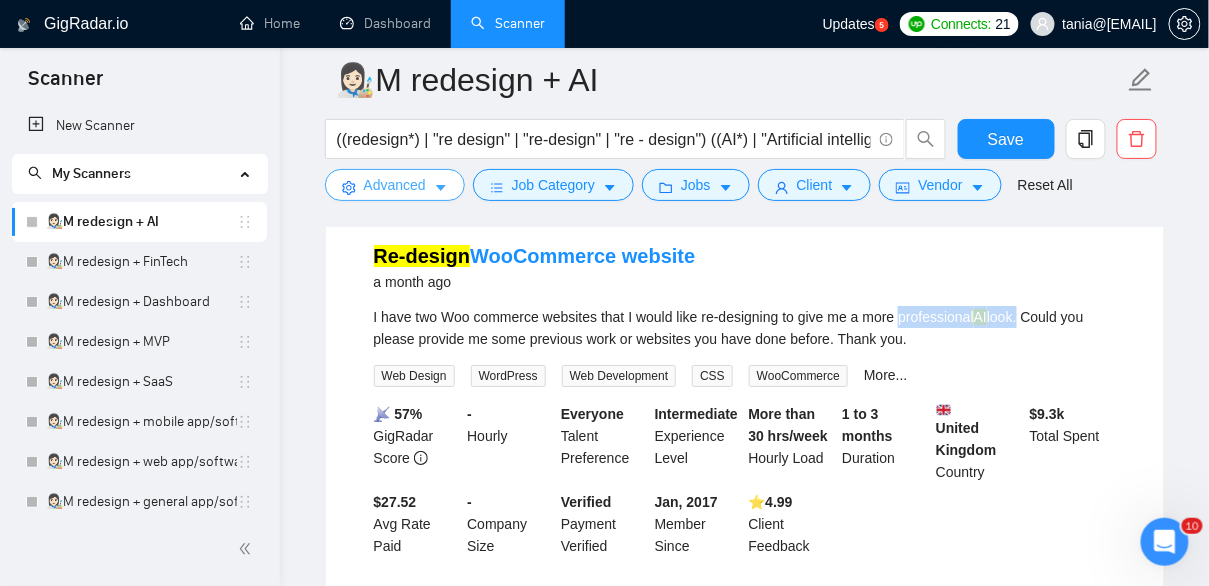 click on "Advanced" at bounding box center (395, 185) 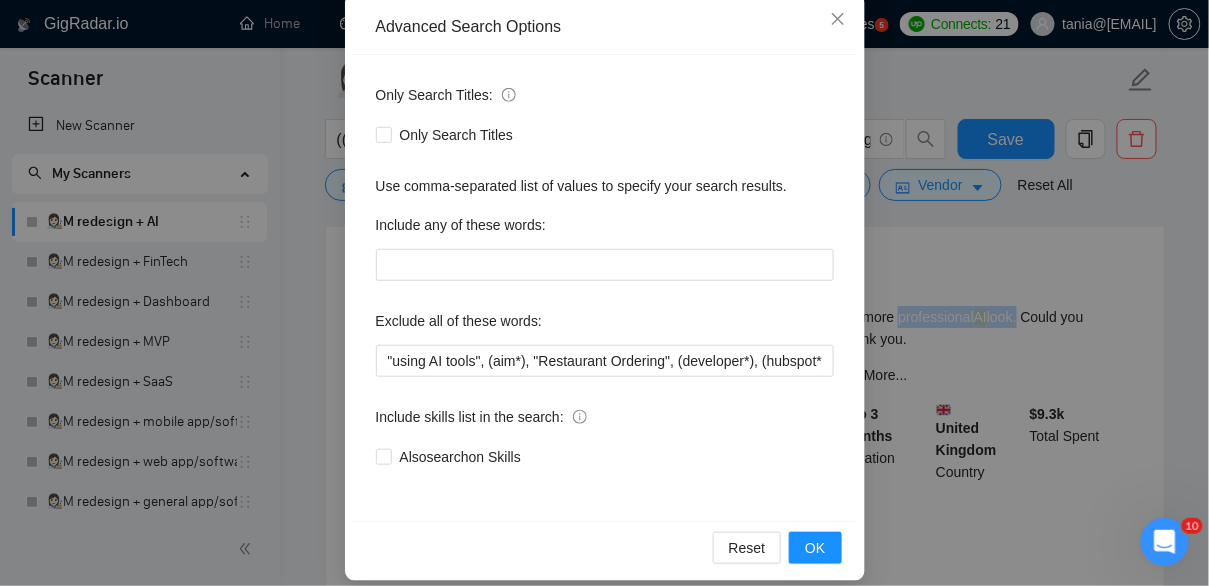 scroll, scrollTop: 245, scrollLeft: 0, axis: vertical 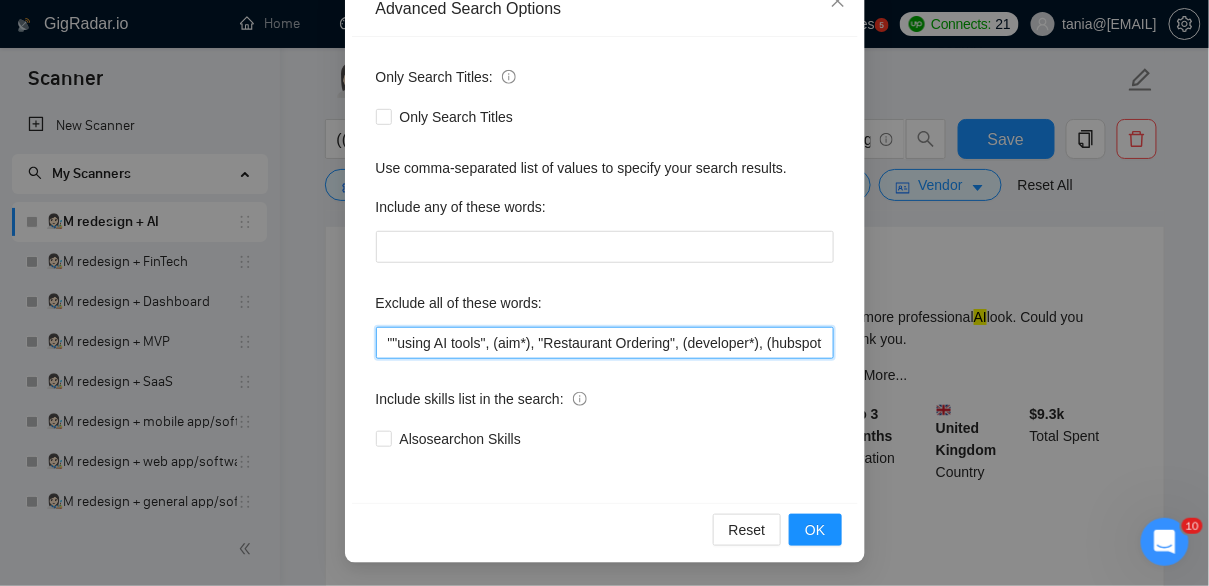 paste on "professional AI look" 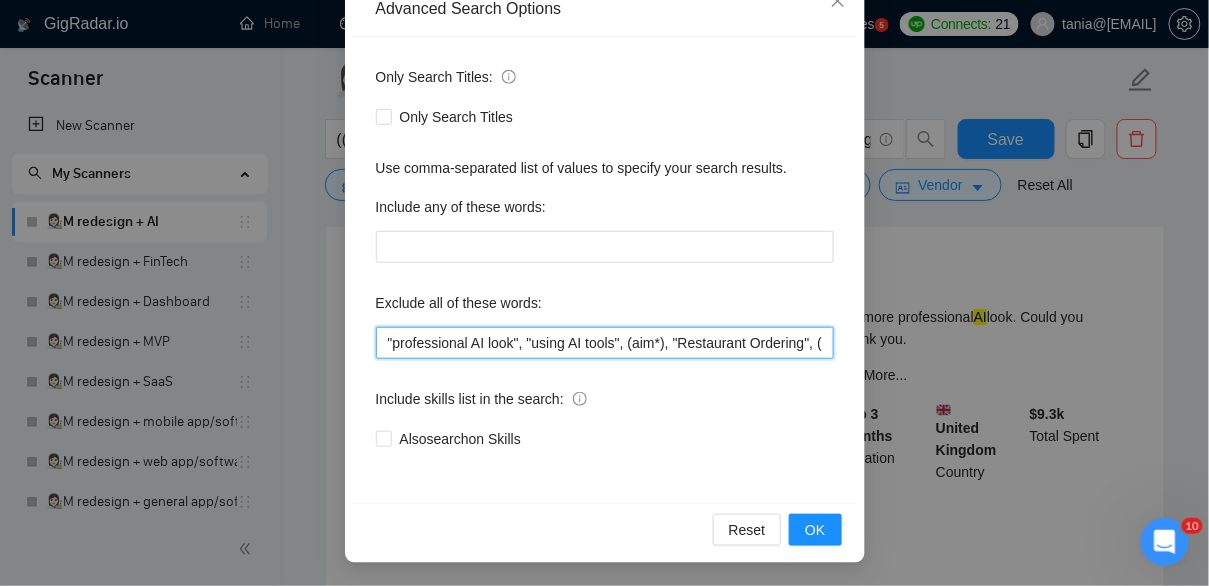 click on ""professional AI look", "using AI tools", (aim*), "Restaurant Ordering", (developer*), (hubspot*), cro, (etsy*), moodle, (ruby*), godaddy, wix, kajabi, "no agency", "No Agencies", "quick, easy", "not an agency", "full-stack", "full stack", (wordpress*), "t-shirt", "t-shirt", unbounce,  images, adobe, magento, salesforce, (gohighlevel*), "go high level", (tutor*), "hero section"," at bounding box center (605, 343) 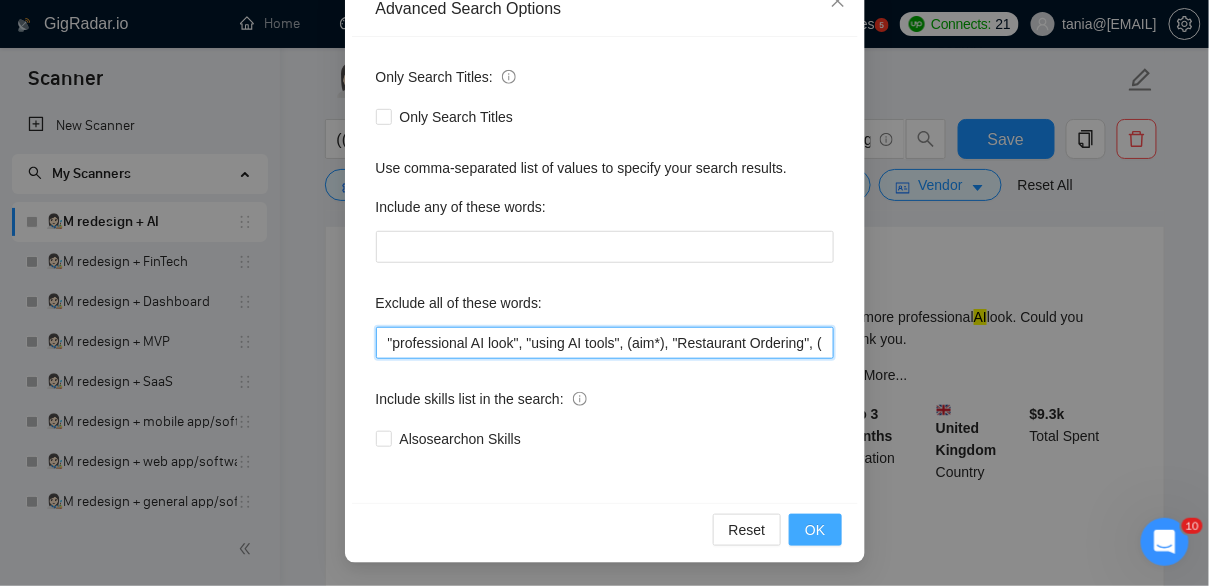 type on ""professional AI look", "using AI tools", (aim*), "Restaurant Ordering", (developer*), (hubspot*), cro, (etsy*), moodle, (ruby*), godaddy, wix, kajabi, "no agency", "No Agencies", "quick, easy", "not an agency", "full-stack", "full stack", (wordpress*), "t-shirt", "t-shirt", unbounce,  images, adobe, magento, salesforce, (gohighlevel*), "go high level", (tutor*), "hero section"," 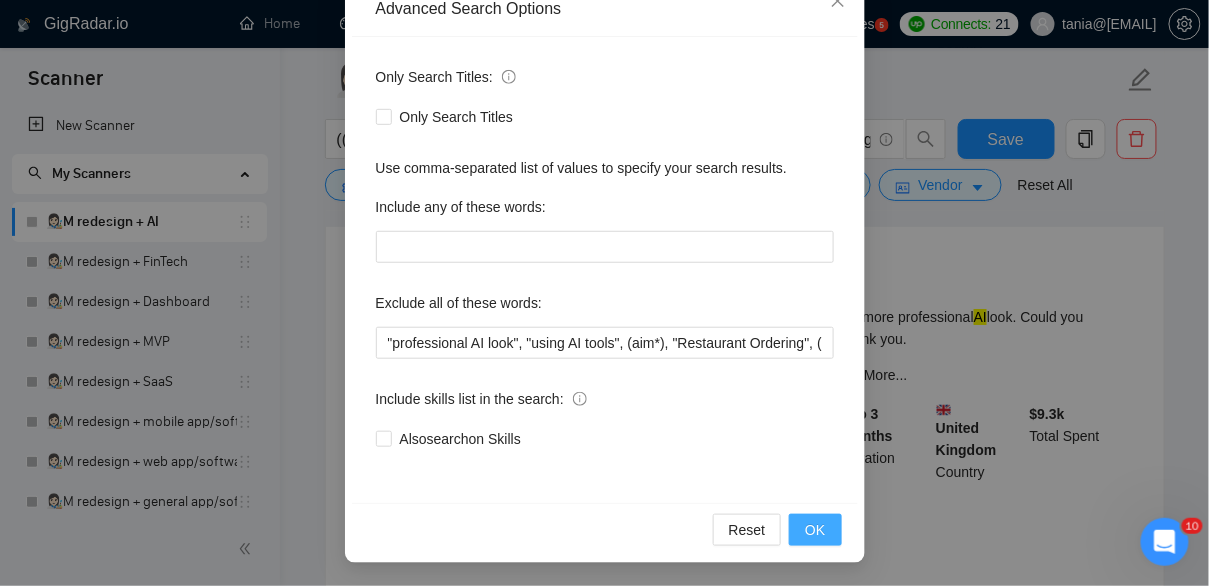 click on "OK" at bounding box center (815, 530) 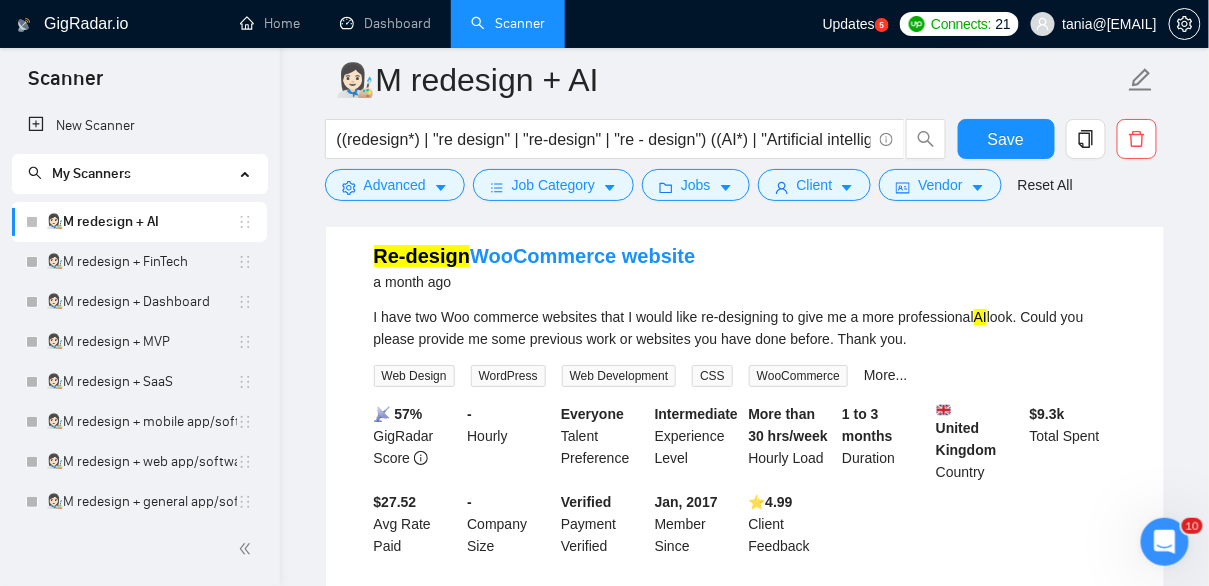 scroll, scrollTop: 145, scrollLeft: 0, axis: vertical 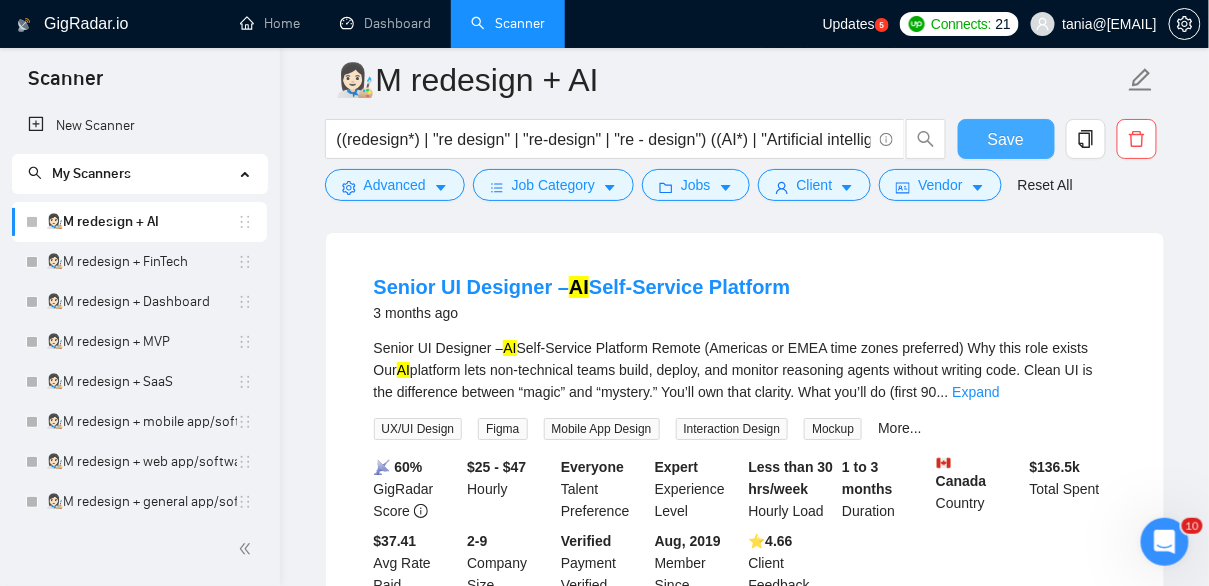 click on "Save" at bounding box center [1006, 139] 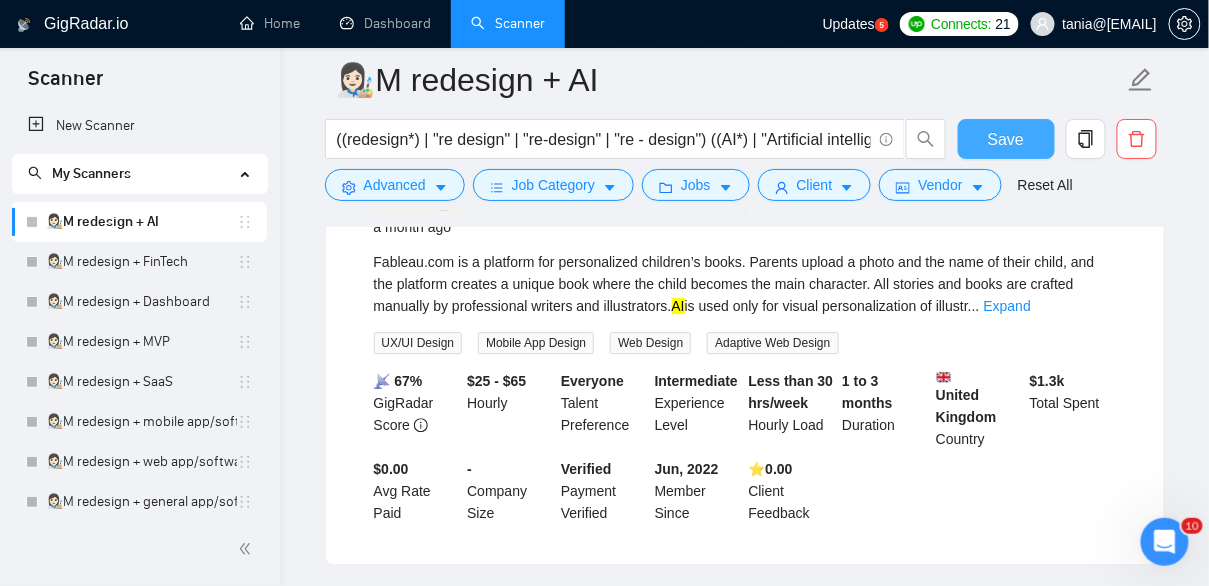 scroll, scrollTop: 3348, scrollLeft: 0, axis: vertical 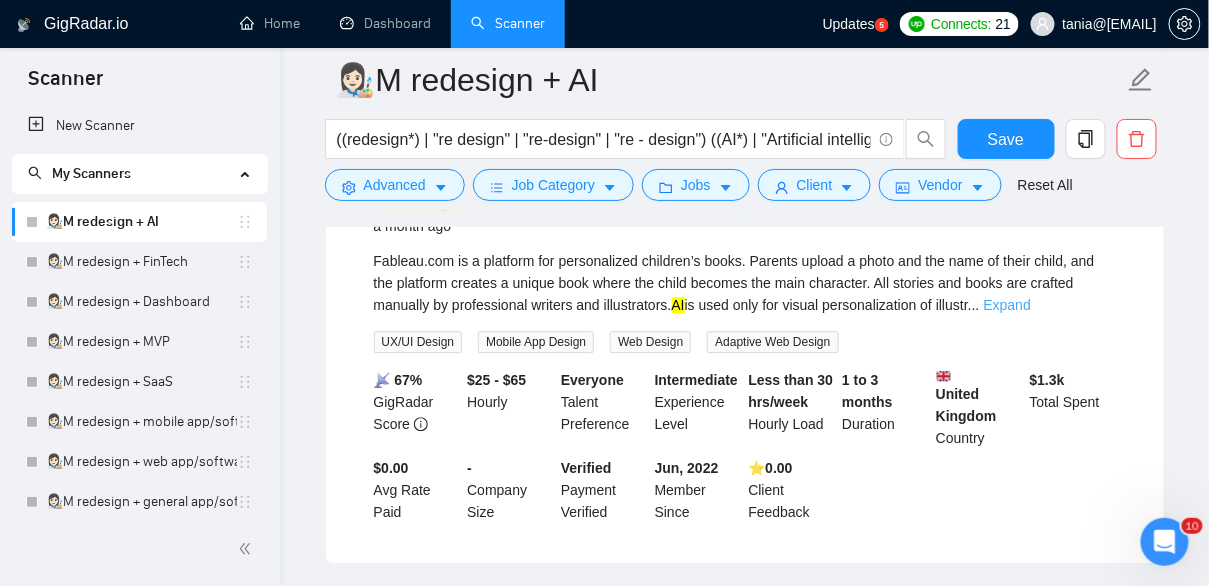 click on "Expand" at bounding box center (1007, 305) 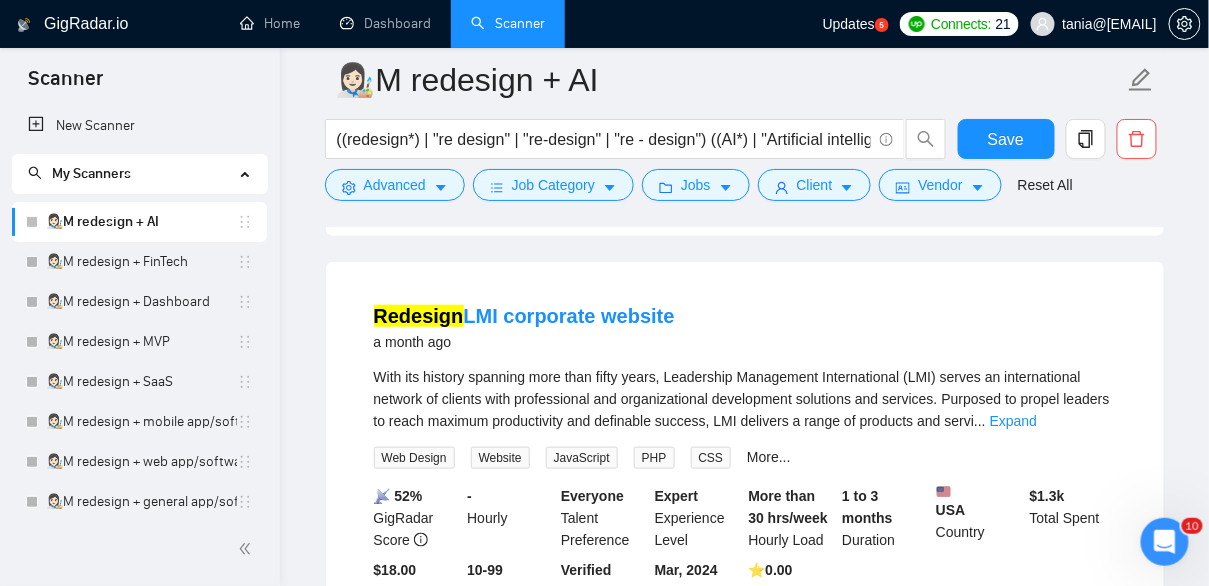 scroll, scrollTop: 1649, scrollLeft: 0, axis: vertical 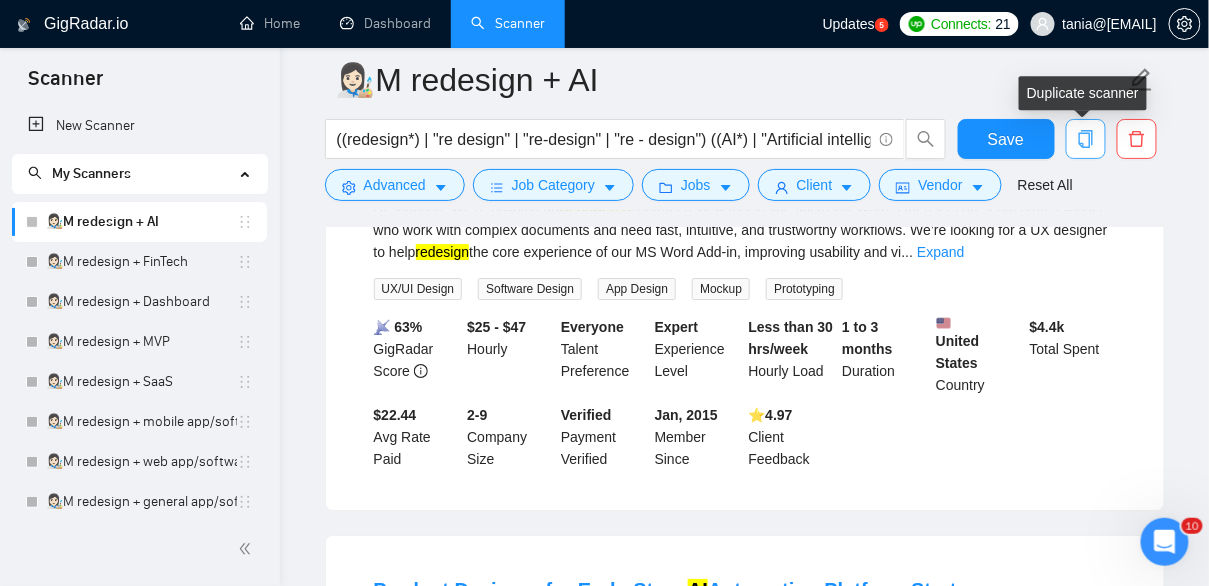 click at bounding box center (1086, 139) 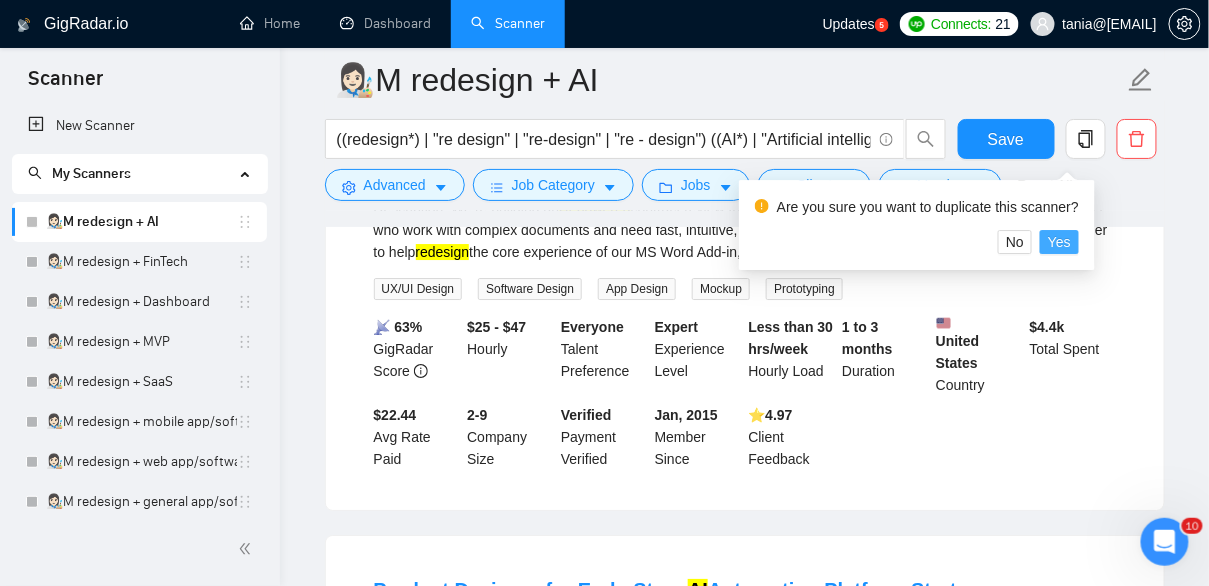 click on "Yes" at bounding box center [1059, 242] 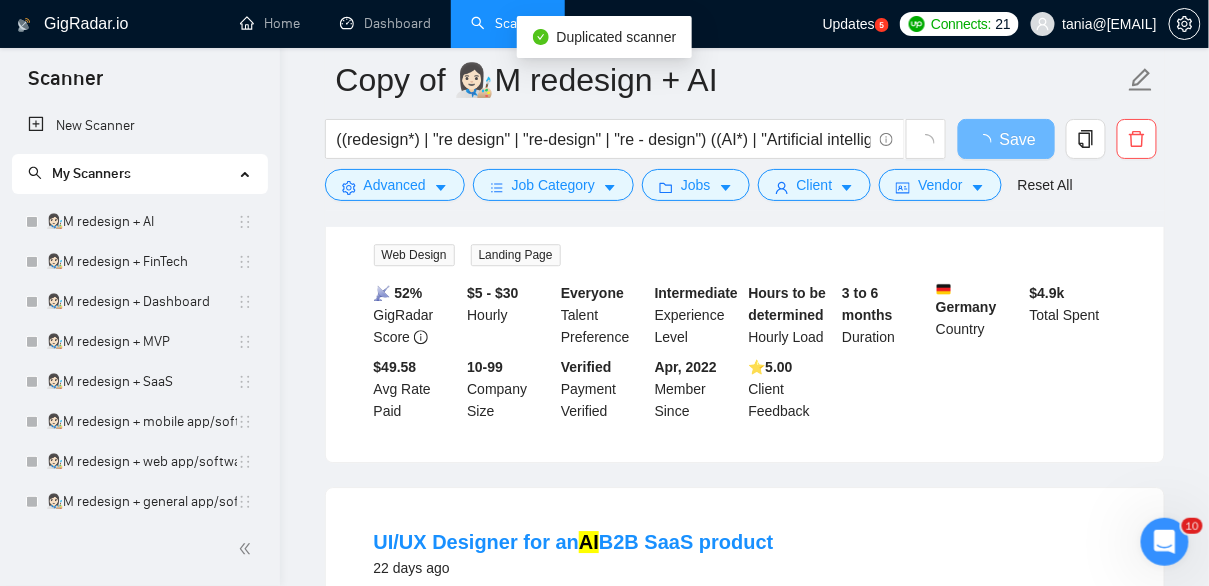 scroll, scrollTop: 1649, scrollLeft: 0, axis: vertical 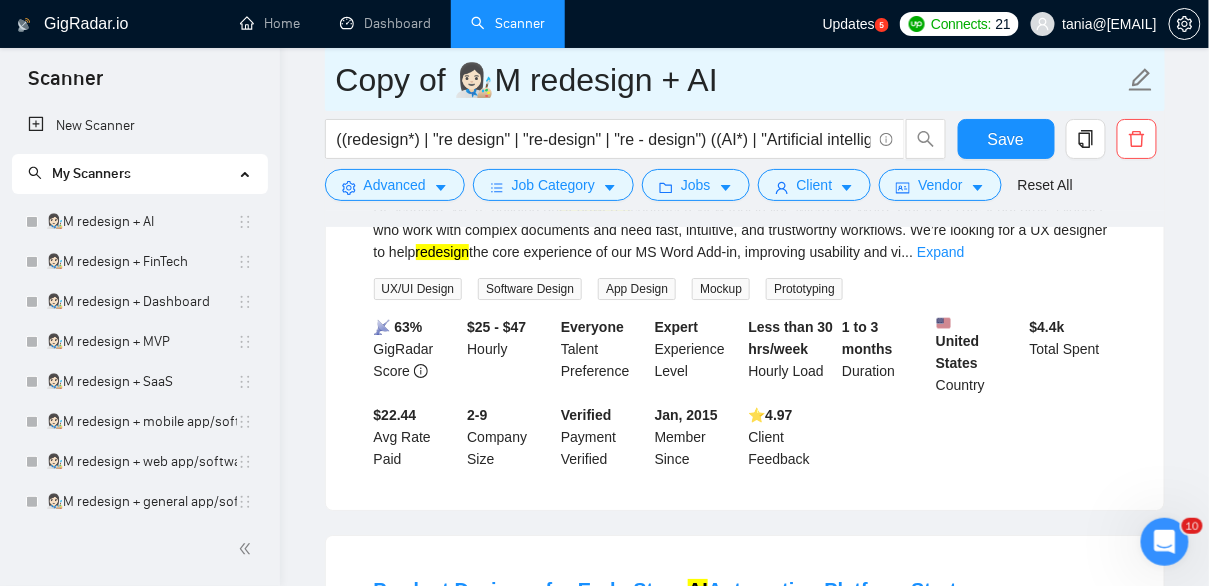 click on "Copy of 👩🏻‍🎨M redesign + AI" at bounding box center (730, 80) 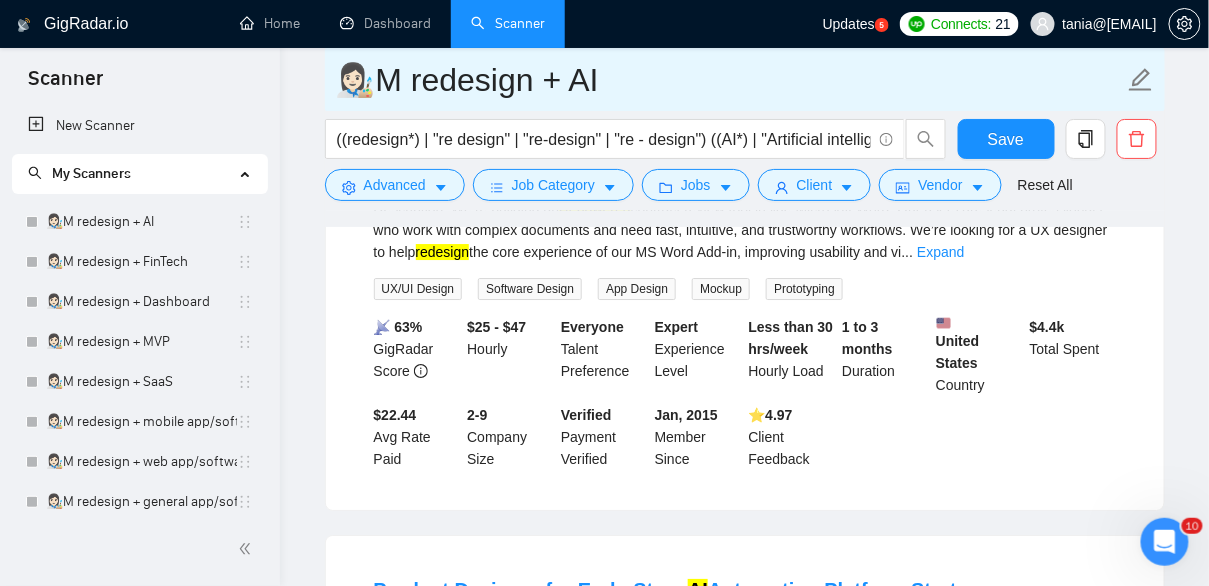 drag, startPoint x: 429, startPoint y: 83, endPoint x: 401, endPoint y: 83, distance: 28 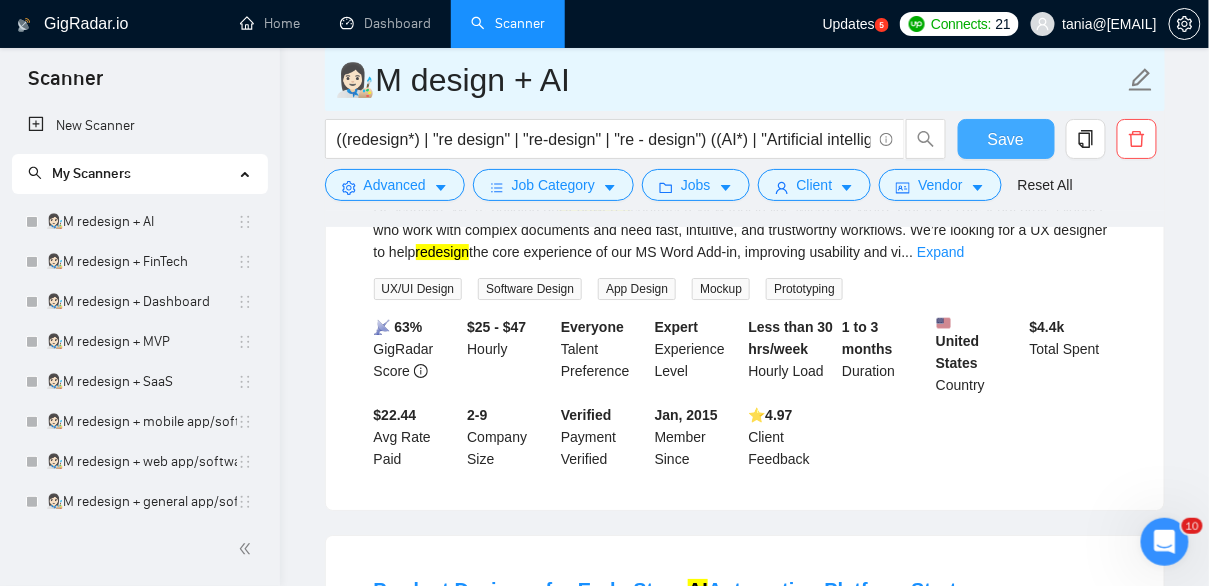 type on "👩🏻‍🎨M design + AI" 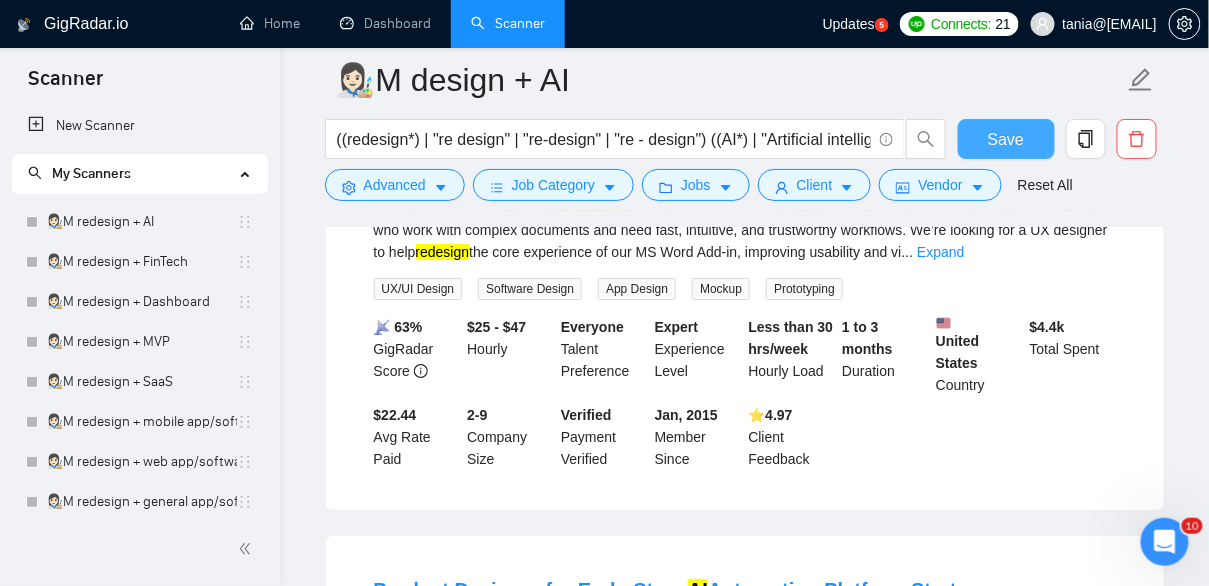 click on "Save" at bounding box center [1006, 139] 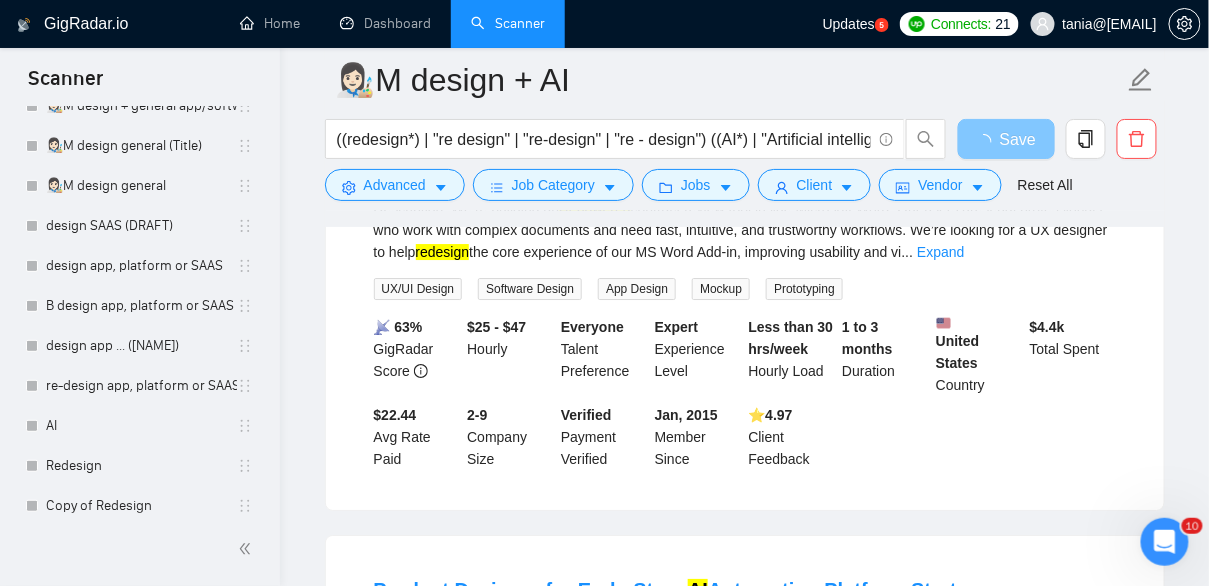 scroll, scrollTop: 1048, scrollLeft: 0, axis: vertical 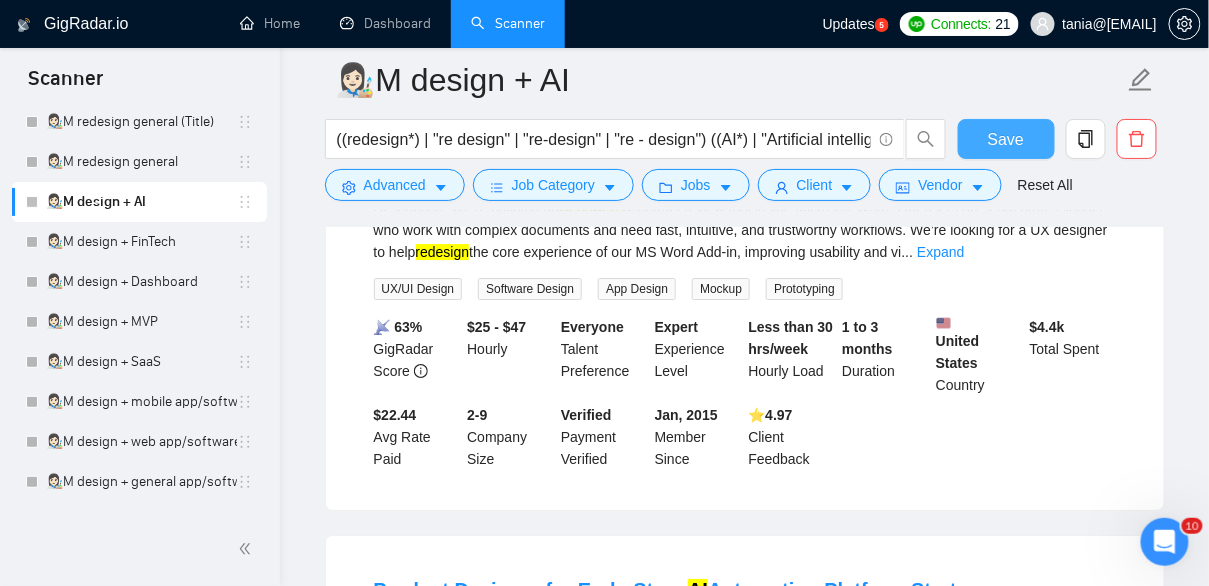 click on "Save" at bounding box center [1006, 139] 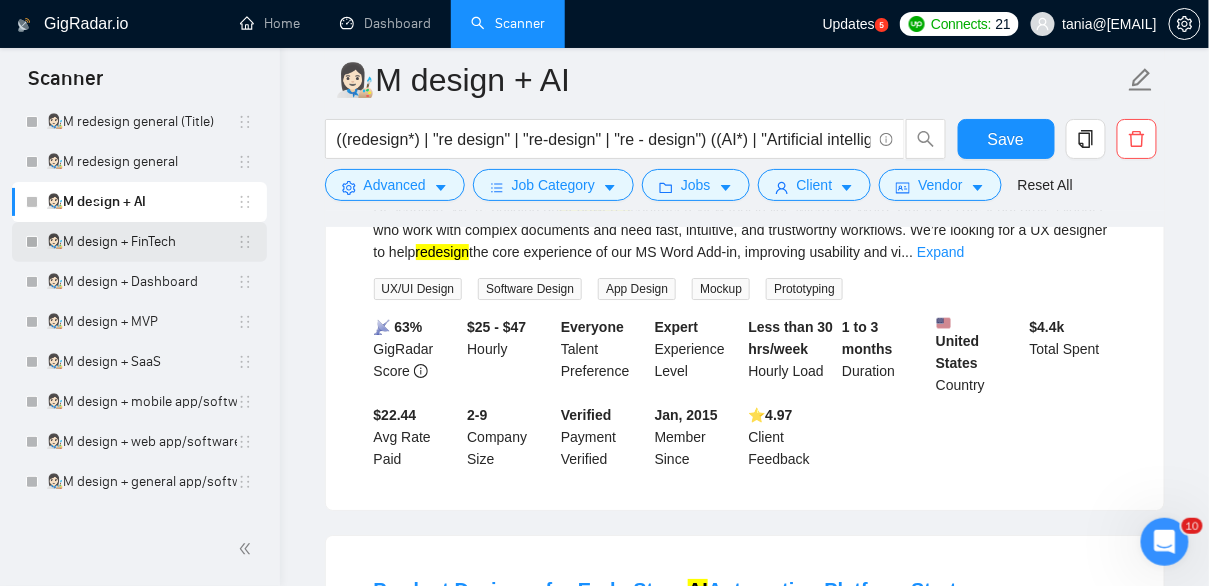 click on "👩🏻‍🎨M design + FinTech" at bounding box center [141, 242] 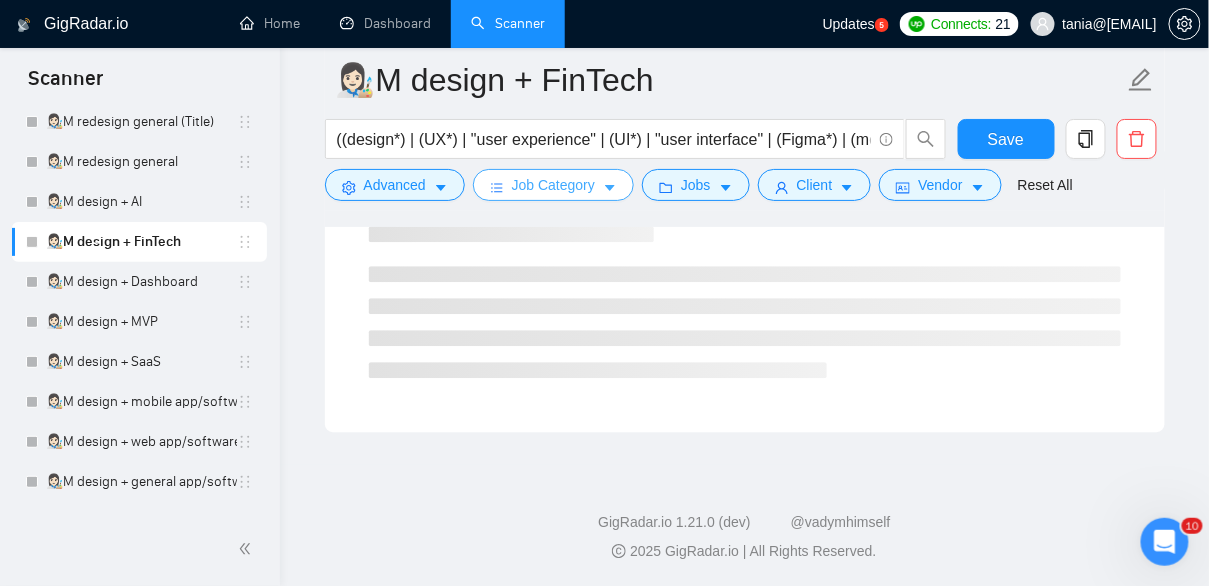 scroll, scrollTop: 1331, scrollLeft: 0, axis: vertical 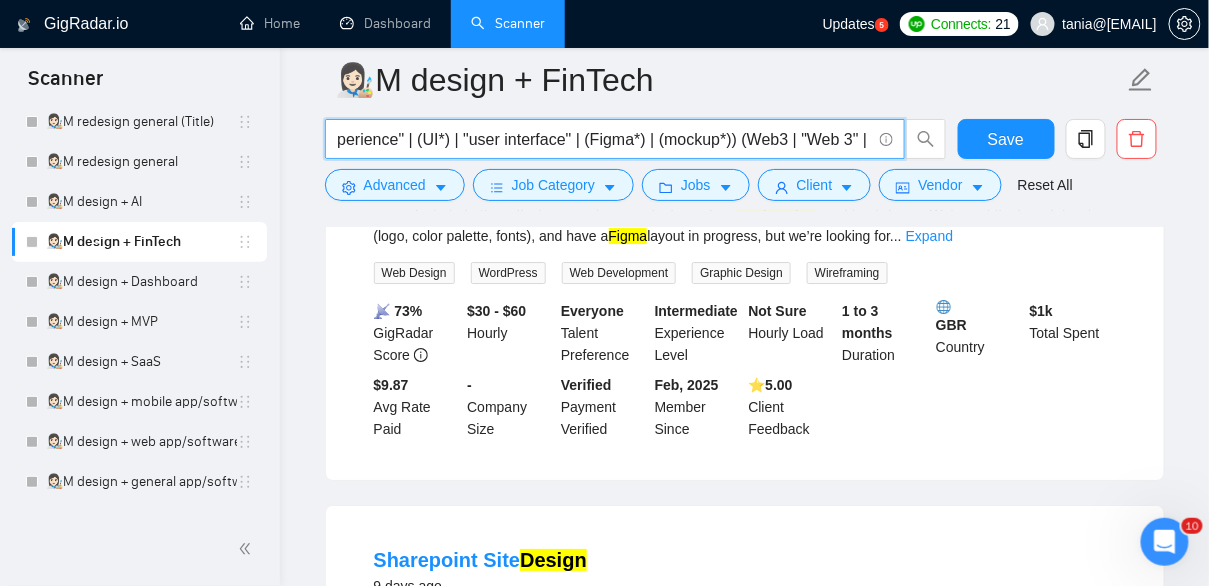 drag, startPoint x: 859, startPoint y: 143, endPoint x: 873, endPoint y: 147, distance: 14.56022 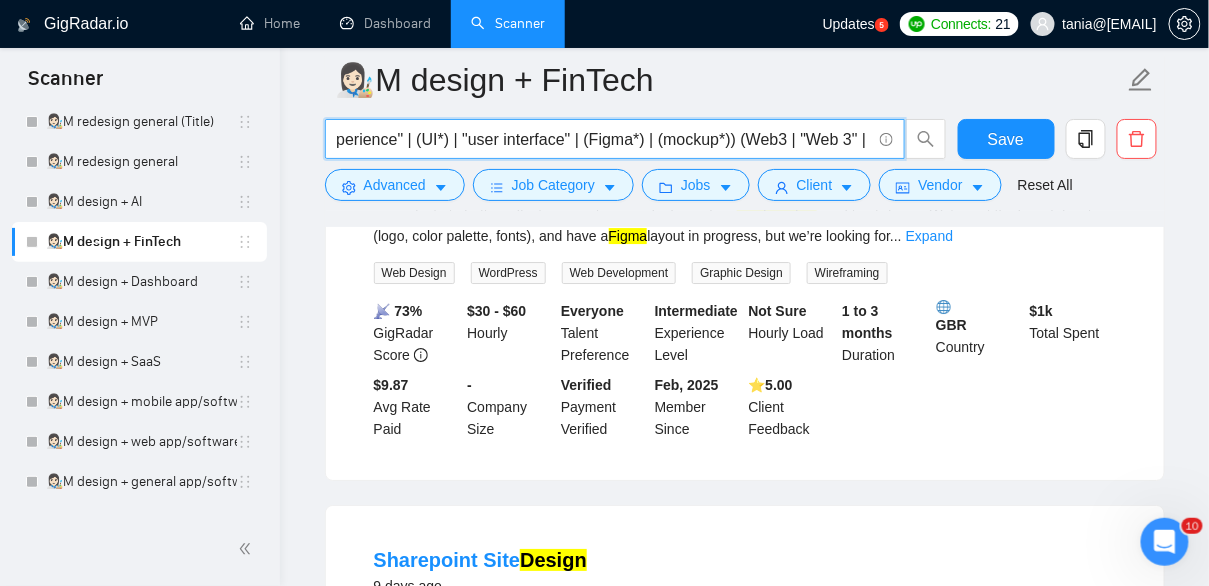 click on "((design*) | (UX*) | "user experience" | (UI*) | "user interface" | (Figma*) | (mockup*)) (Web3 | "Web 3" | (Fintech*) | "fin tech" | (bank*) | (wallet*) | (financ*) | "digital banking" | "mobile banking" | "neo bank" | neobank | (crypto*) | blockchain | "block chain" | "payment gateway" | "peer-to-peer lending" | crowdfunding | "crowd funding" | "investment platform" | "personal finance" | "robo-advisor" | "financial technology" | regtech | insurtech | "open banking" | "digital wallet" | "contactless payment" | "wealth management" | "digital lending" | "payment processing" | "virtual card" | BNPL | "financial services" | "e-wallet" | "decentralized finance" | "digital assets" | tokenization | "smart contracts" | "financial inclusion" | "alternative finance" | "fintech innovation" | "financial literacy" | "payments infrastructure" | "AI in finance" | "machine learning in finance" | "financial analytics" | "money transfer" | remittance | "financial security")" at bounding box center (615, 139) 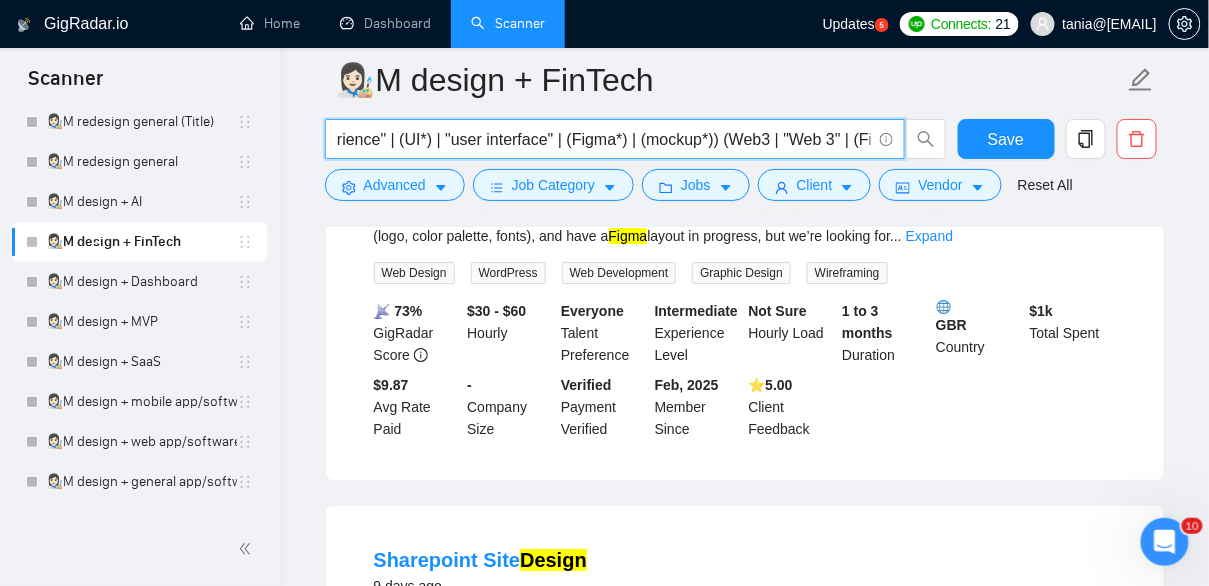 click on "((design*) | (UX*) | "user experience" | (UI*) | "user interface" | (Figma*) | (mockup*)) (Web3 | "Web 3" | (Fintech*) | "fin tech" | (bank*) | (wallet*) | (financ*) | "digital banking" | "mobile banking" | "neo bank" | neobank | (crypto*) | blockchain | "block chain" | "payment gateway" | "peer-to-peer lending" | crowdfunding | "crowd funding" | "investment platform" | "personal finance" | "robo-advisor" | "financial technology" | regtech | insurtech | "open banking" | "digital wallet" | "contactless payment" | "wealth management" | "digital lending" | "payment processing" | "virtual card" | BNPL | "financial services" | "e-wallet" | "decentralized finance" | "digital assets" | tokenization | "smart contracts" | "financial inclusion" | "alternative finance" | "fintech innovation" | "financial literacy" | "payments infrastructure" | "AI in finance" | "machine learning in finance" | "financial analytics" | "money transfer" | remittance | "financial security")" at bounding box center (604, 139) 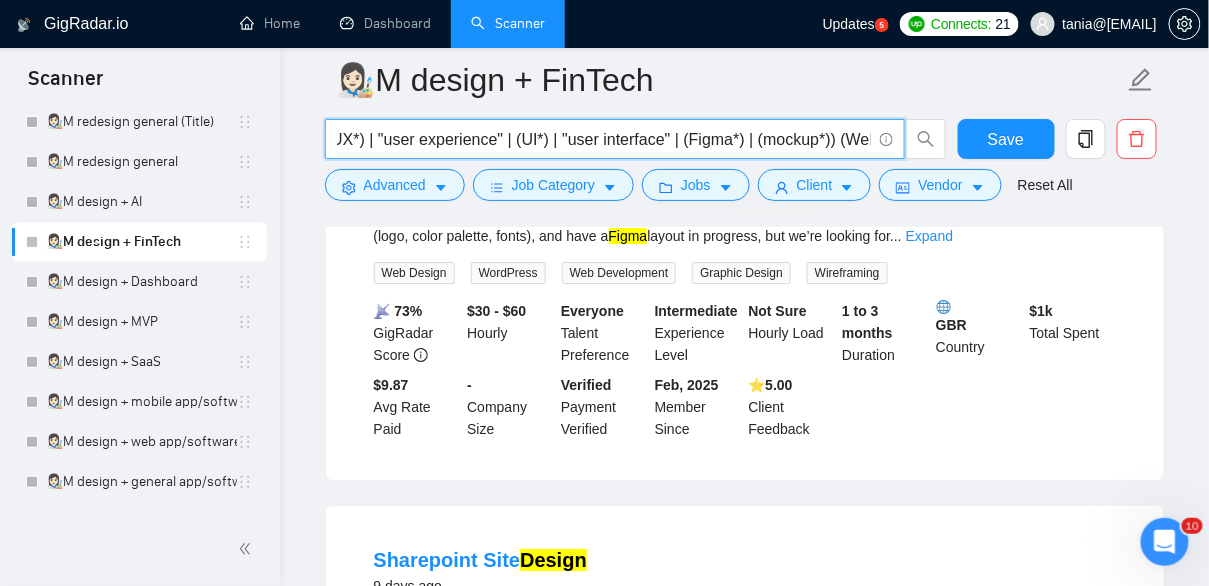 scroll, scrollTop: 0, scrollLeft: 0, axis: both 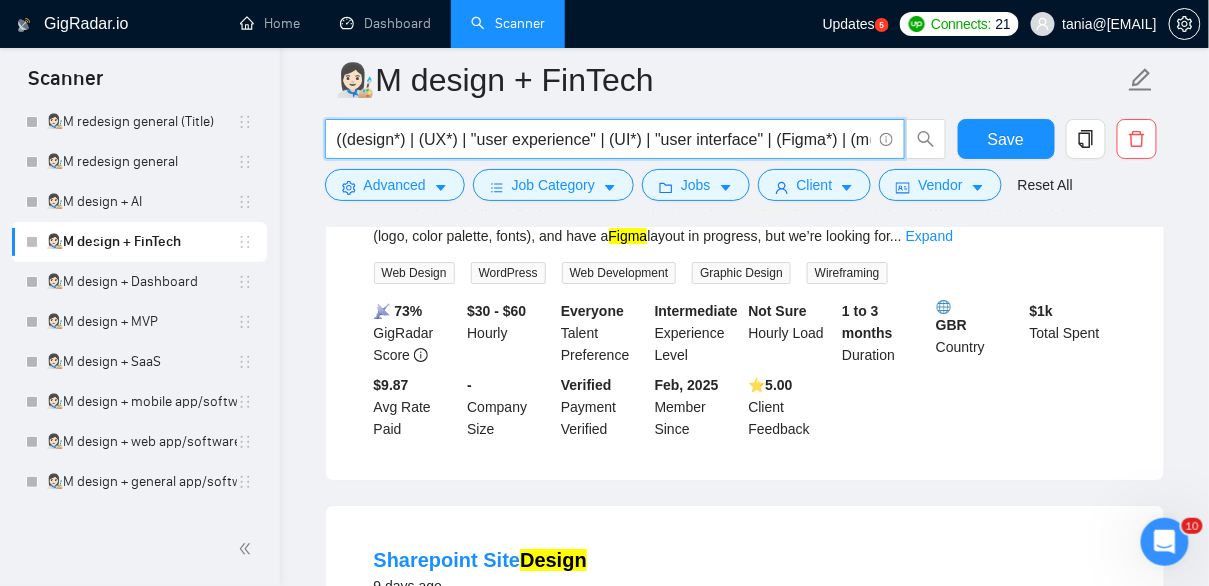 drag, startPoint x: 737, startPoint y: 146, endPoint x: 322, endPoint y: 127, distance: 415.43472 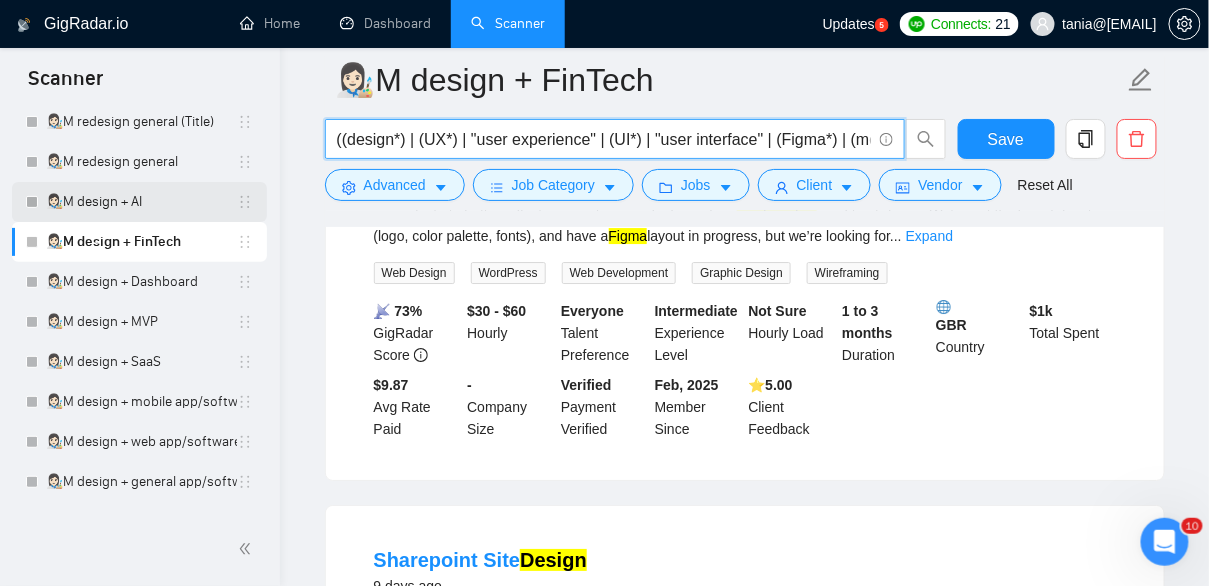 click on "👩🏻‍🎨M design + AI" at bounding box center (141, 202) 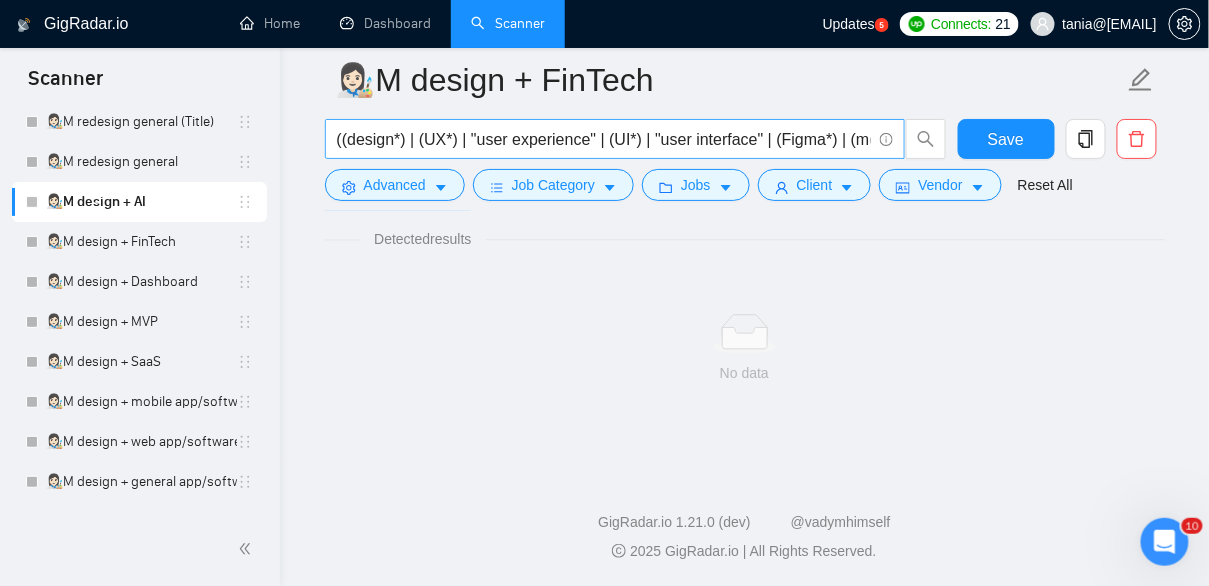 scroll, scrollTop: 1331, scrollLeft: 0, axis: vertical 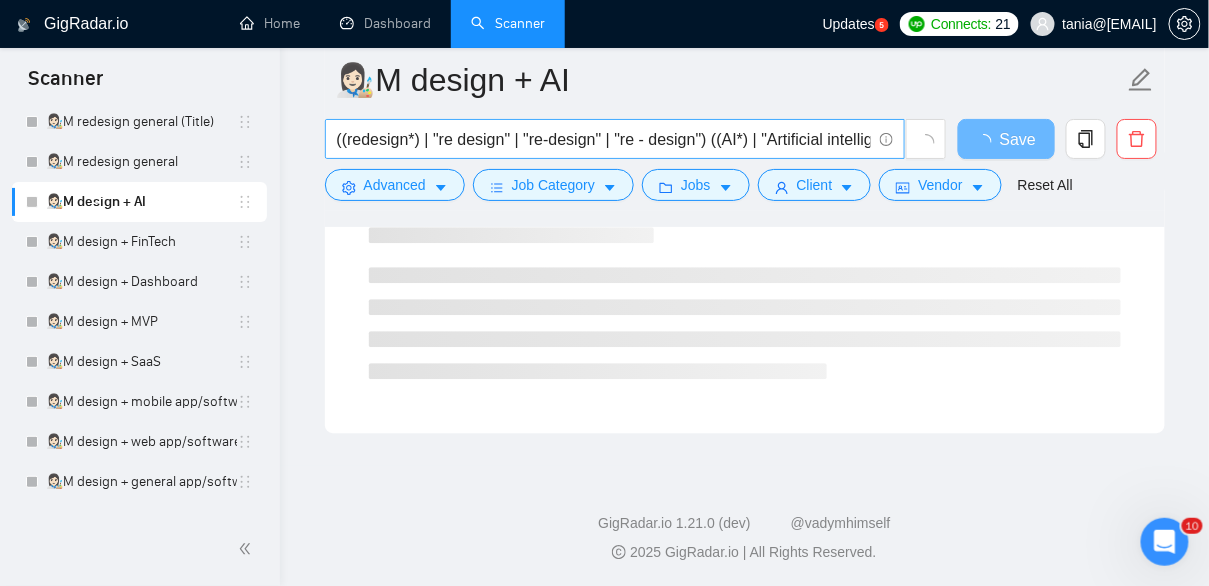 click on "((redesign*) | "re design" | "re-design" | "re - design") ((AI*) | "Artificial intelligence")" at bounding box center (604, 139) 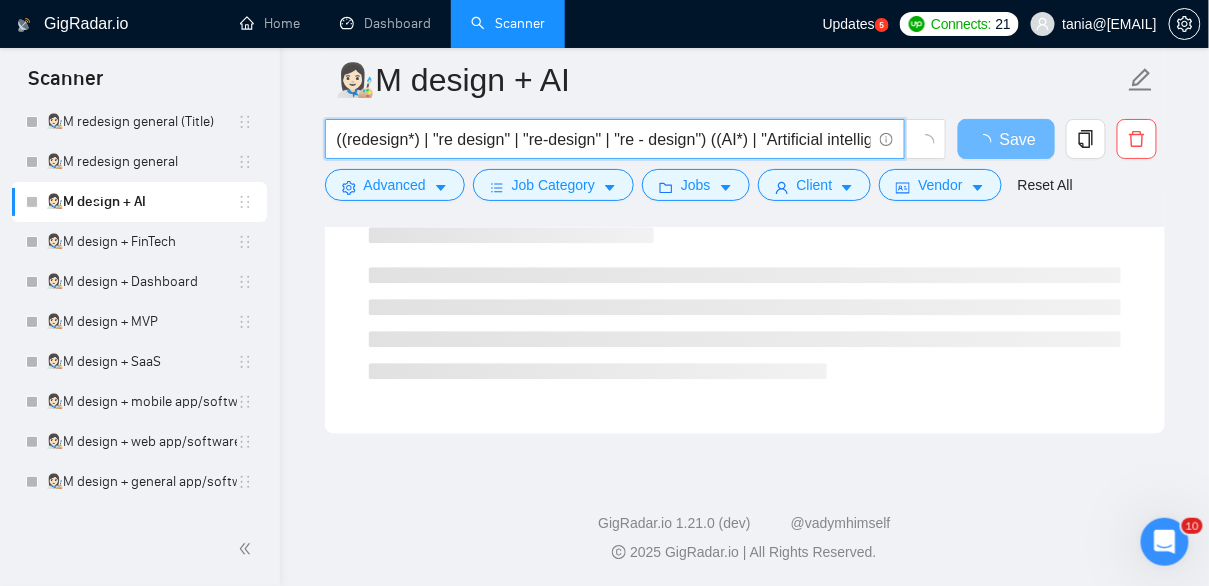 drag, startPoint x: 726, startPoint y: 145, endPoint x: 309, endPoint y: 131, distance: 417.23495 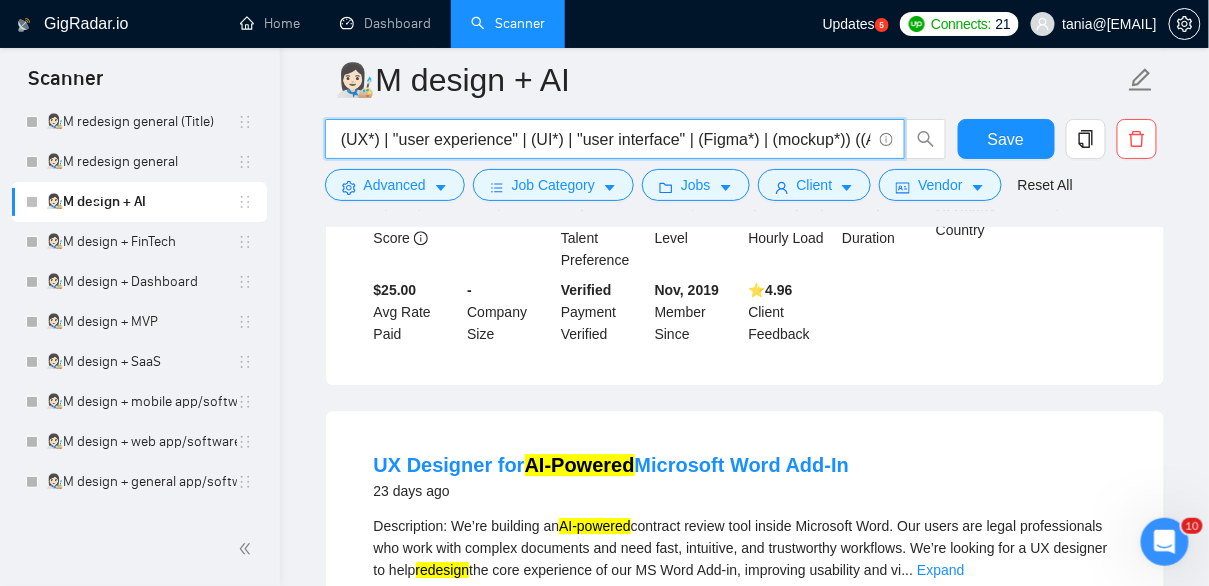 scroll, scrollTop: 0, scrollLeft: 298, axis: horizontal 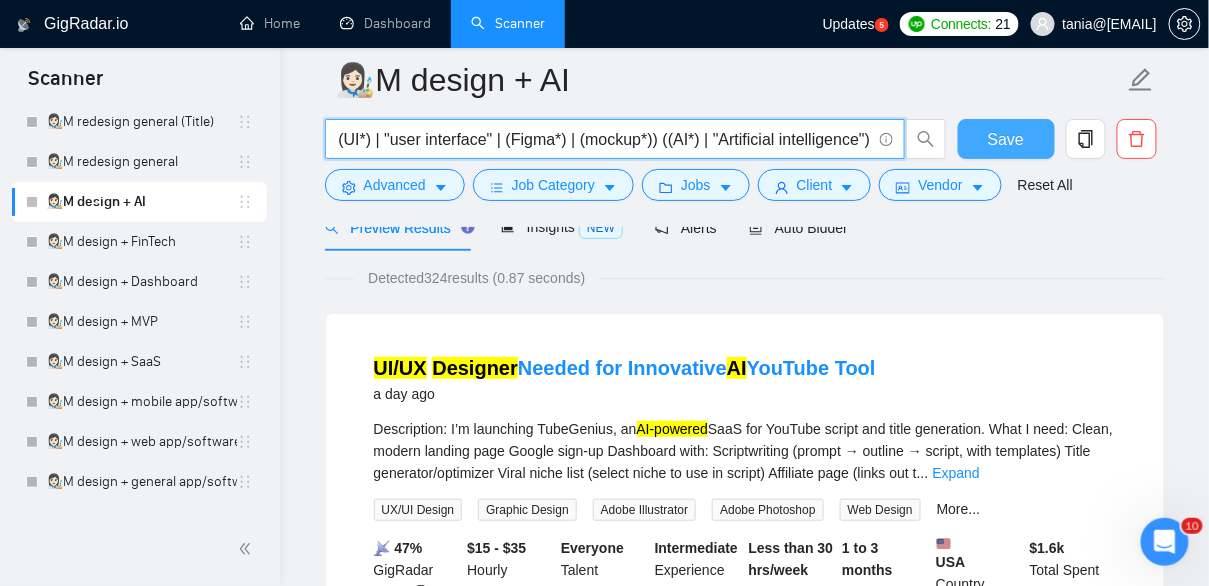 type on "((design*) | (UX*) | "user experience" | (UI*) | "user interface" | (Figma*) | (mockup*)) ((AI*) | "Artificial intelligence")" 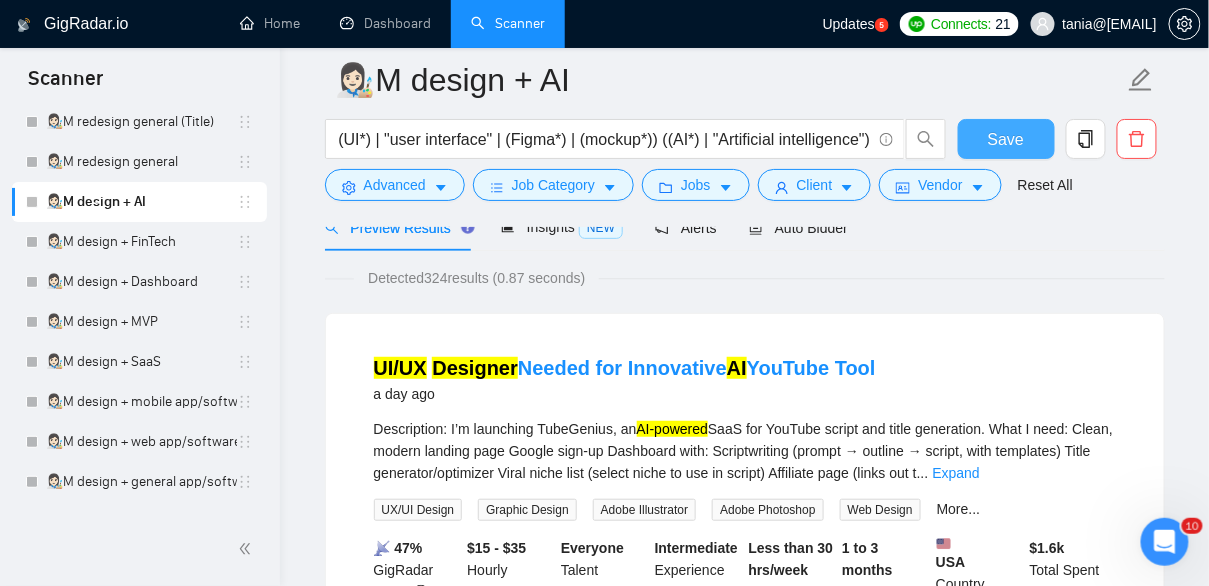 scroll, scrollTop: 0, scrollLeft: 0, axis: both 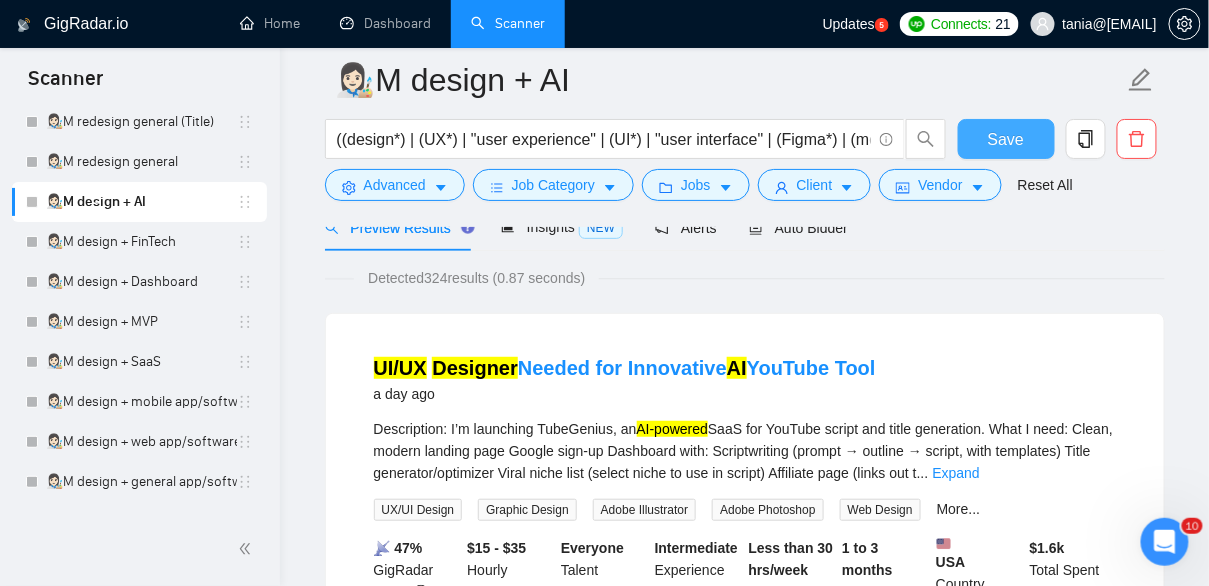 click on "Save" at bounding box center (1006, 139) 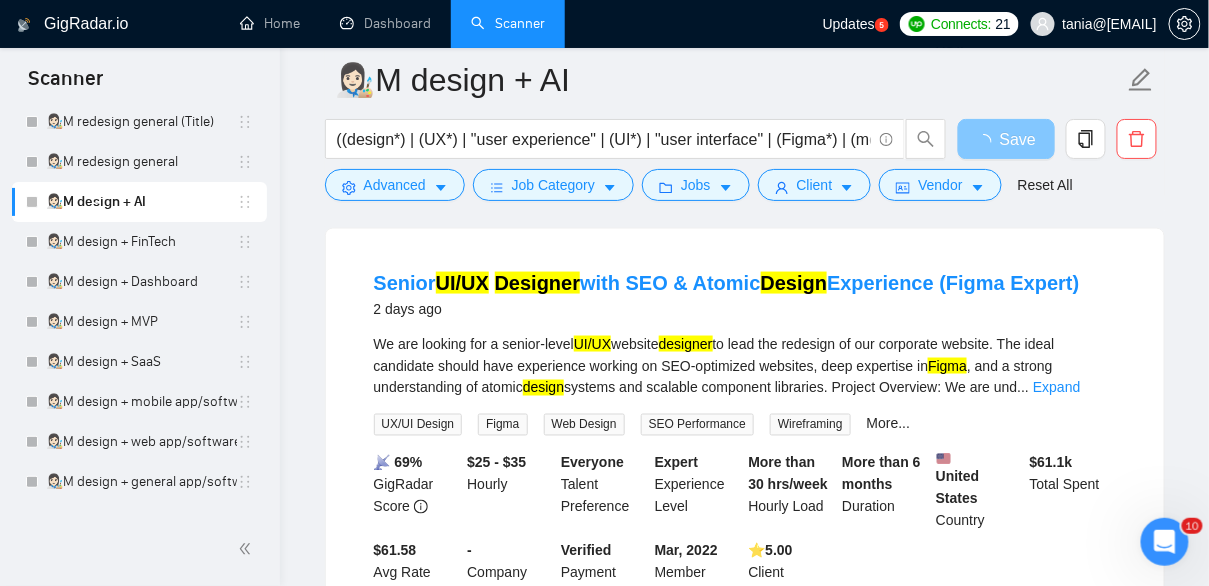 scroll, scrollTop: 626, scrollLeft: 0, axis: vertical 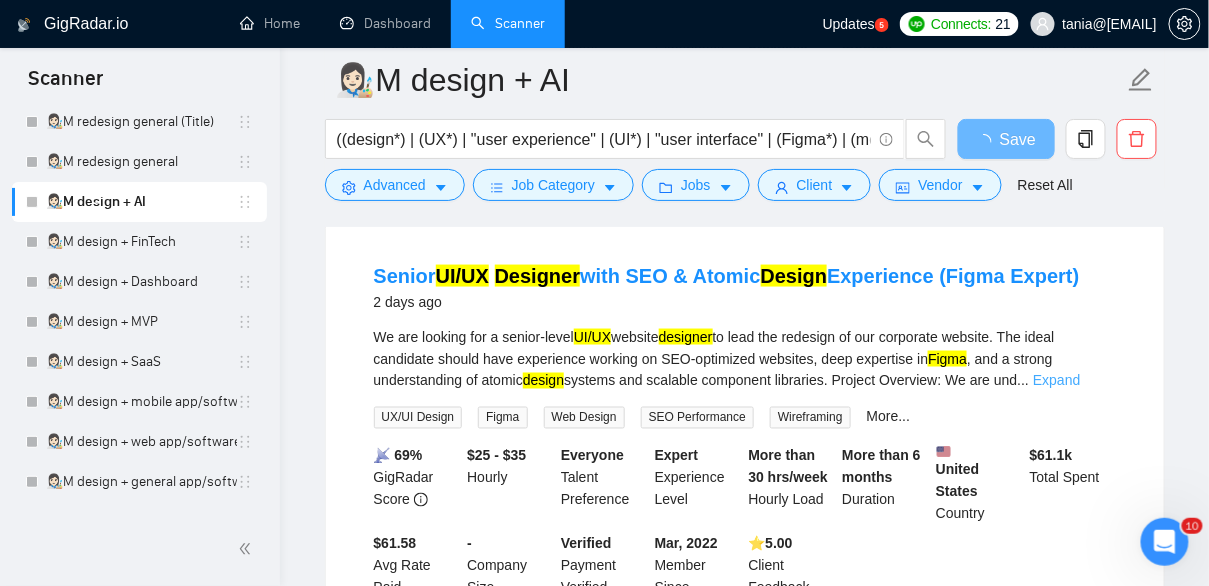 click on "Expand" at bounding box center [1056, 381] 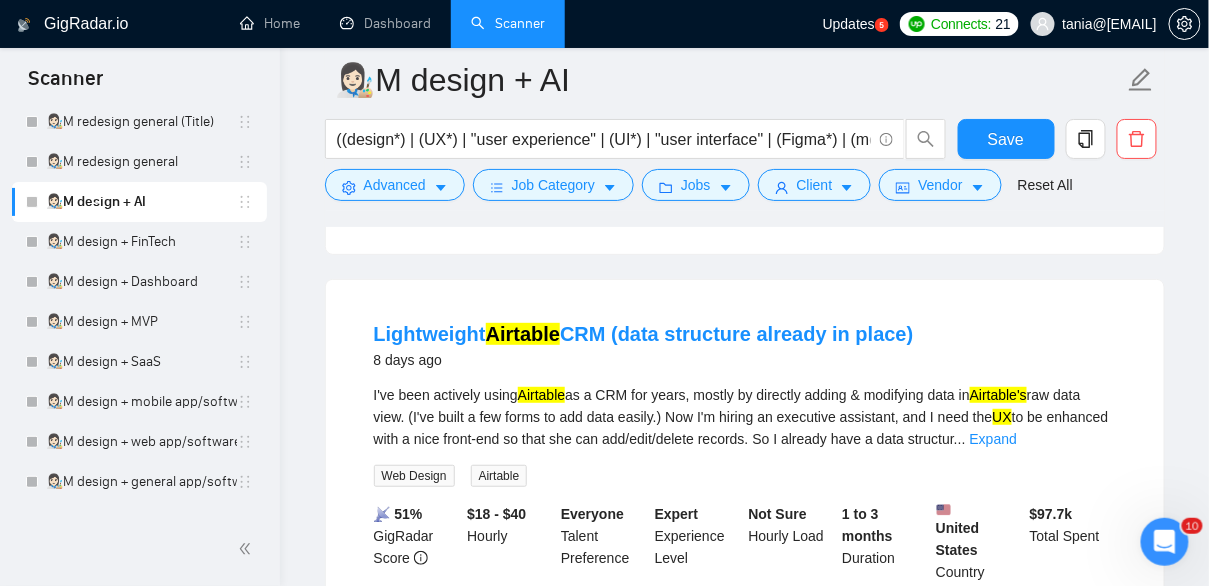 scroll, scrollTop: 4115, scrollLeft: 0, axis: vertical 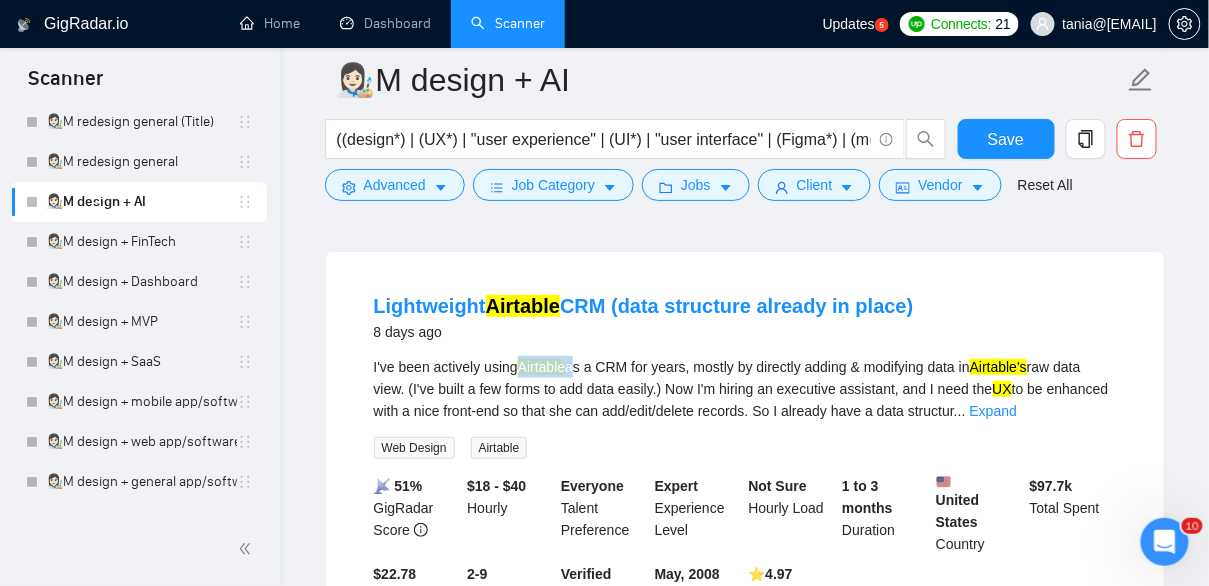 drag, startPoint x: 581, startPoint y: 362, endPoint x: 529, endPoint y: 362, distance: 52 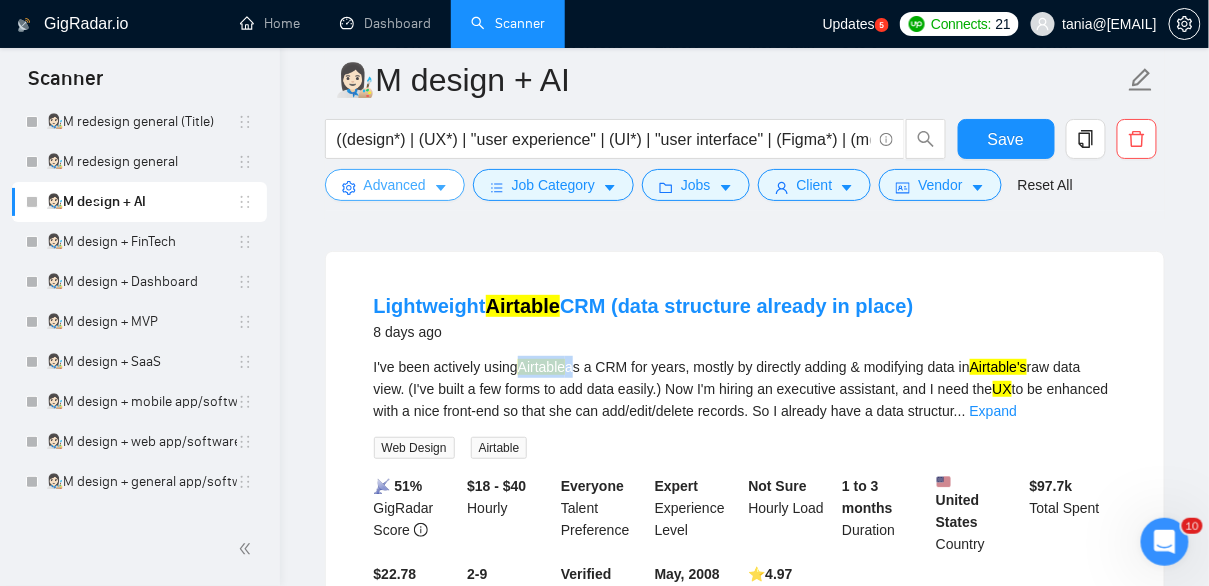 click on "Advanced" at bounding box center [395, 185] 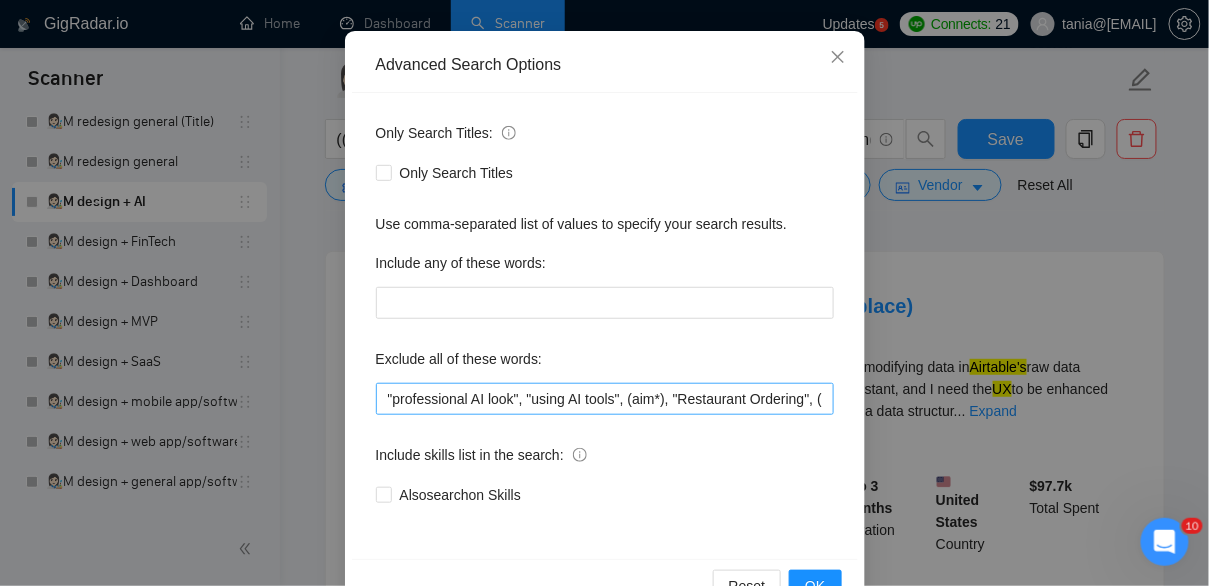 scroll, scrollTop: 192, scrollLeft: 0, axis: vertical 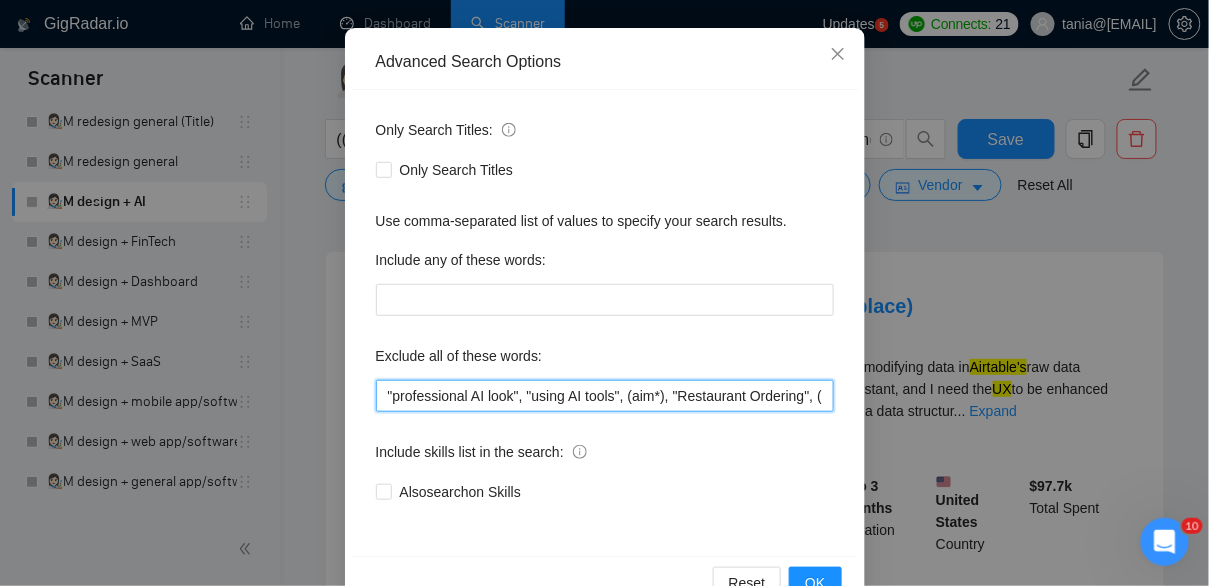 click on ""professional AI look", "using AI tools", (aim*), "Restaurant Ordering", (developer*), (hubspot*), cro, (etsy*), moodle, (ruby*), godaddy, wix, kajabi, "no agency", "No Agencies", "quick, easy", "not an agency", "full-stack", "full stack", (wordpress*), "t-shirt", "t-shirt", unbounce,  images, adobe, magento, salesforce, (gohighlevel*), "go high level", (tutor*), "hero section"," at bounding box center (605, 396) 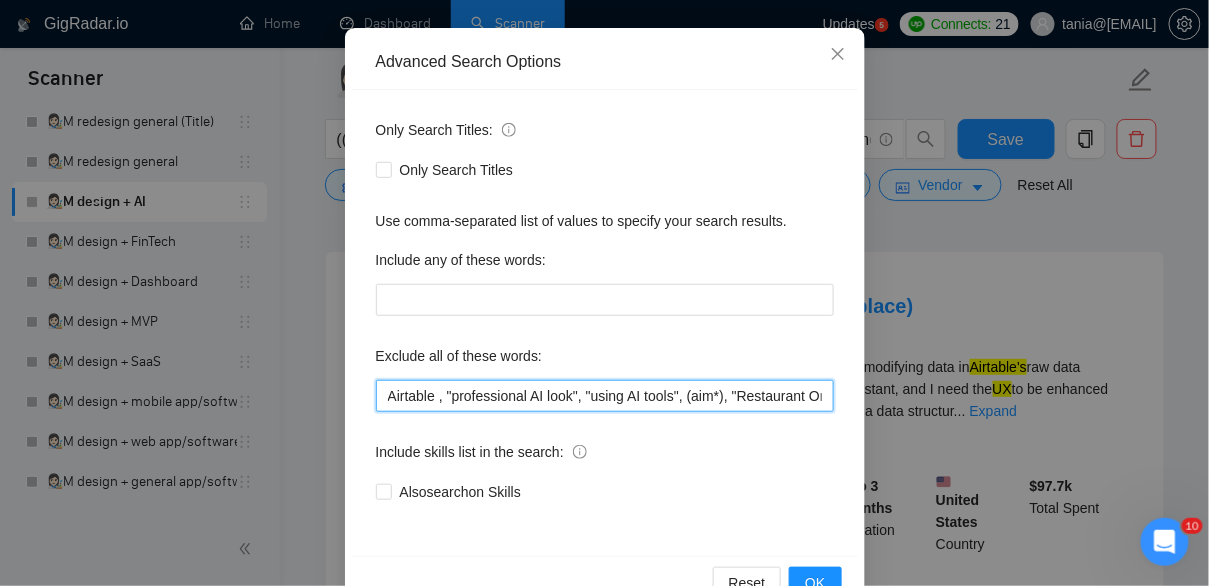 scroll, scrollTop: 2749, scrollLeft: 0, axis: vertical 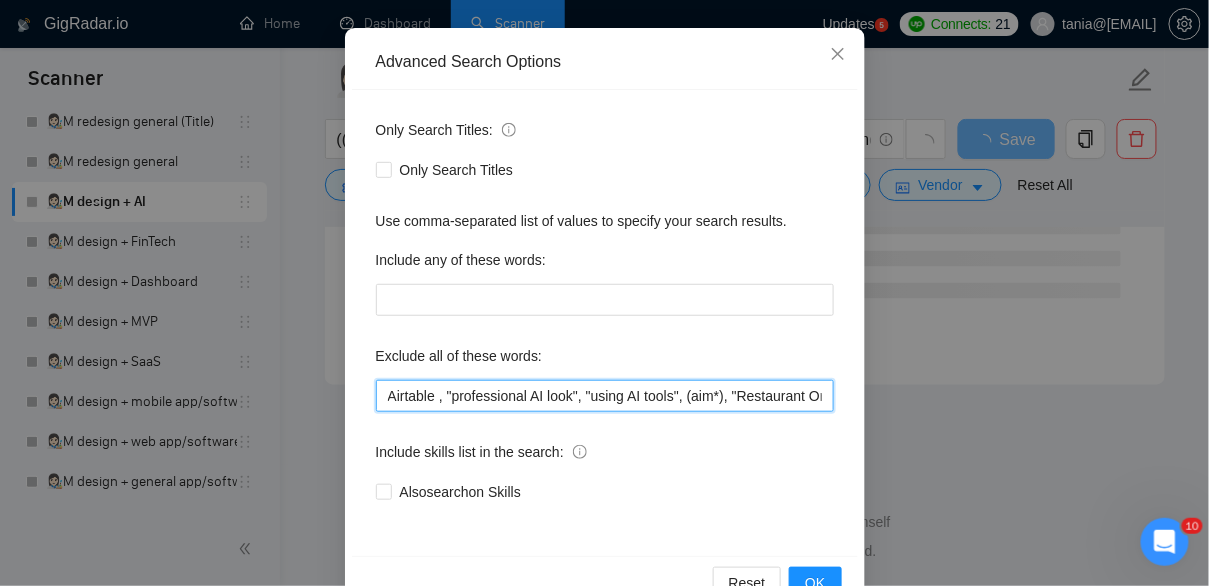 click on "Airtable , "professional AI look", "using AI tools", (aim*), "Restaurant Ordering", (developer*), (hubspot*), cro, (etsy*), moodle, (ruby*), godaddy, wix, kajabi, "no agency", "No Agencies", "quick, easy", "not an agency", "full-stack", "full stack", (wordpress*), "t-shirt", "t-shirt", unbounce,  images, adobe, magento, salesforce, (gohighlevel*), "go high level", (tutor*), "hero section"," at bounding box center (605, 396) 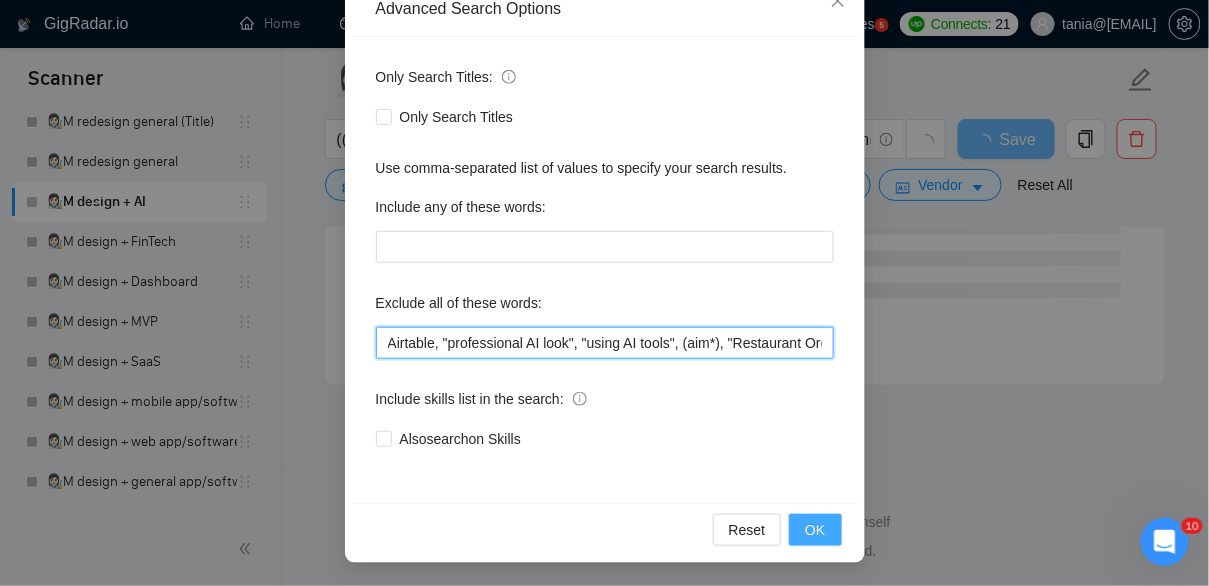 type on "Airtable, "professional AI look", "using AI tools", (aim*), "Restaurant Ordering", (developer*), (hubspot*), cro, (etsy*), moodle, (ruby*), godaddy, wix, kajabi, "no agency", "No Agencies", "quick, easy", "not an agency", "full-stack", "full stack", (wordpress*), "t-shirt", "t-shirt", unbounce,  images, adobe, magento, salesforce, (gohighlevel*), "go high level", (tutor*), "hero section"," 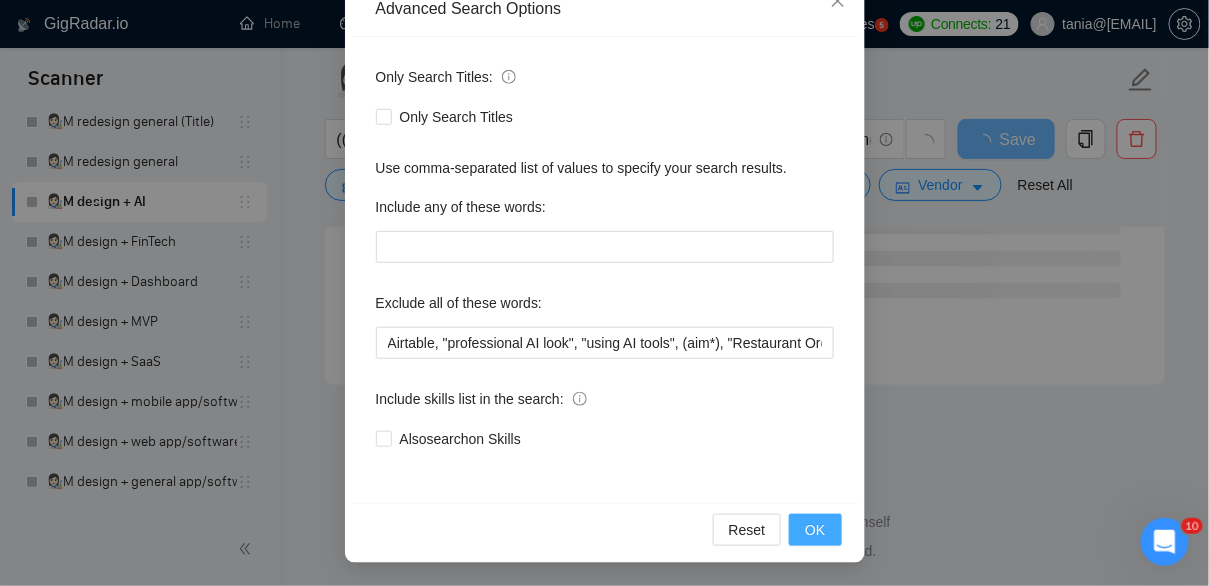 click on "OK" at bounding box center [815, 530] 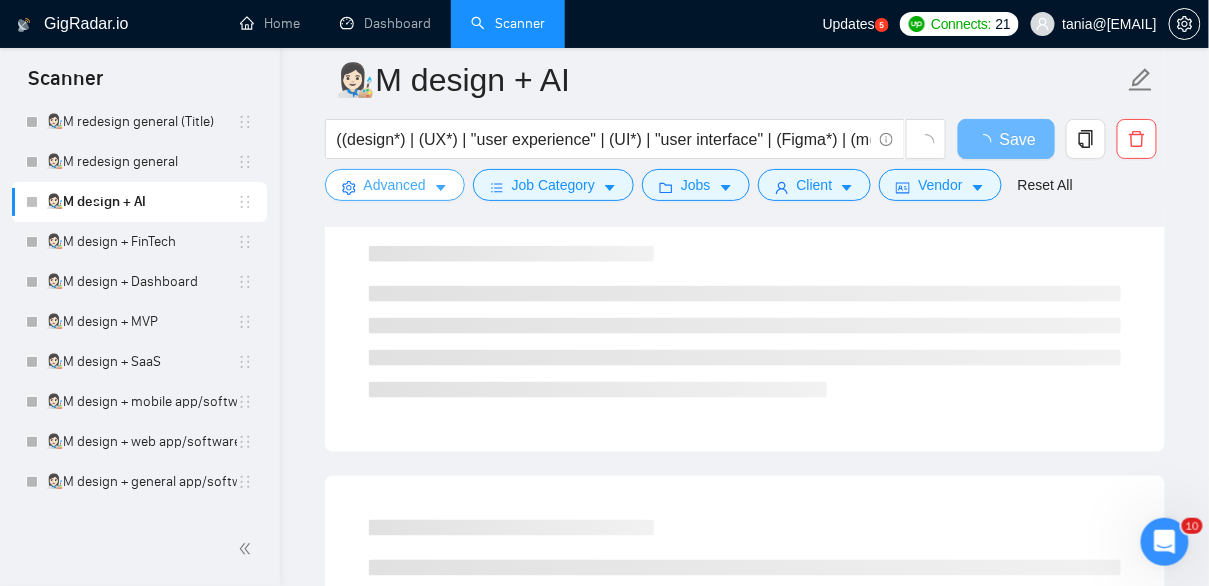 scroll, scrollTop: 0, scrollLeft: 0, axis: both 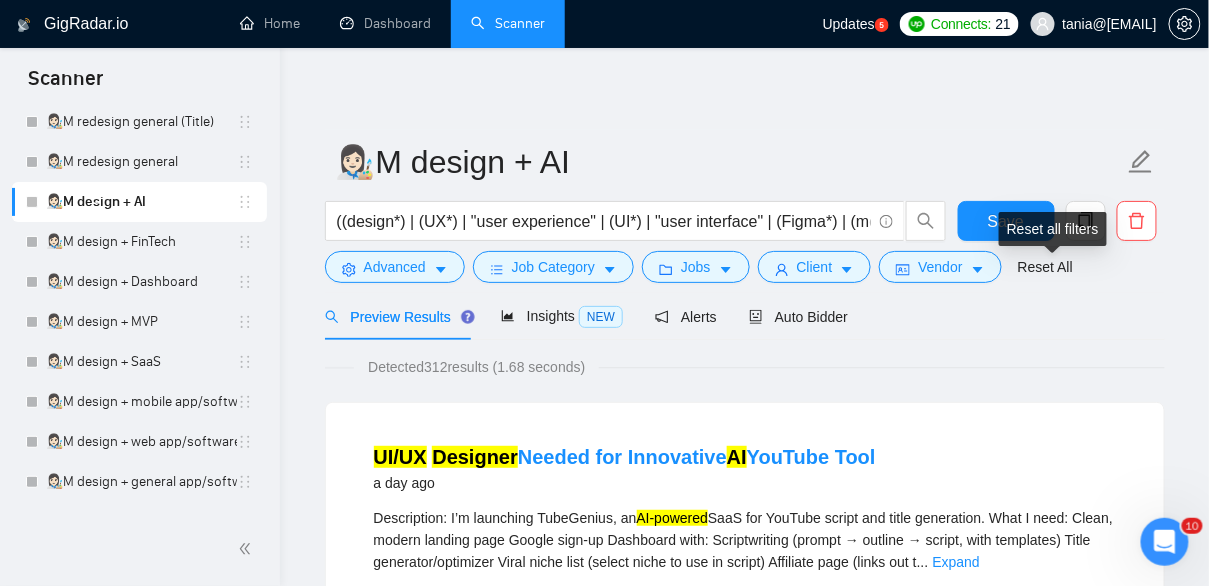 click on "Reset all filters" at bounding box center (1053, 229) 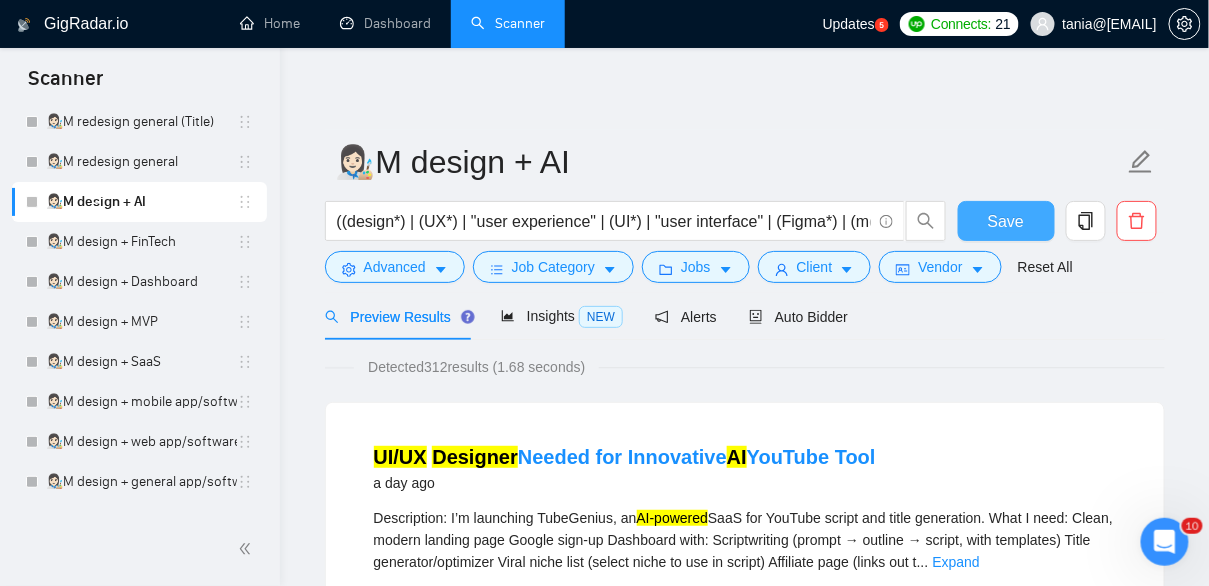 click on "Save" at bounding box center (1006, 221) 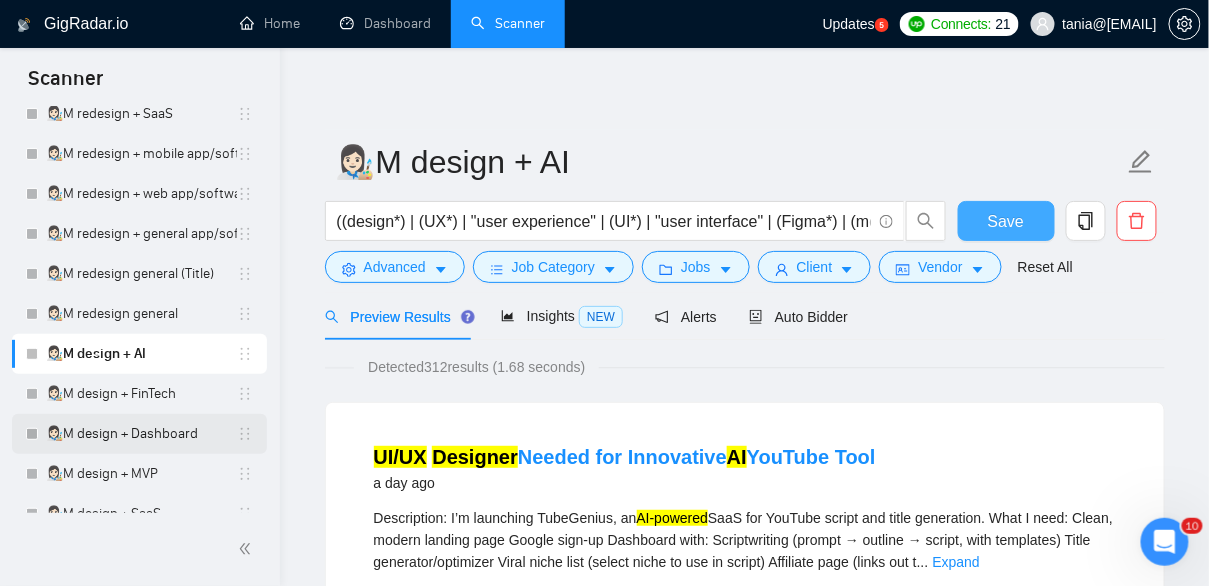 scroll, scrollTop: 295, scrollLeft: 0, axis: vertical 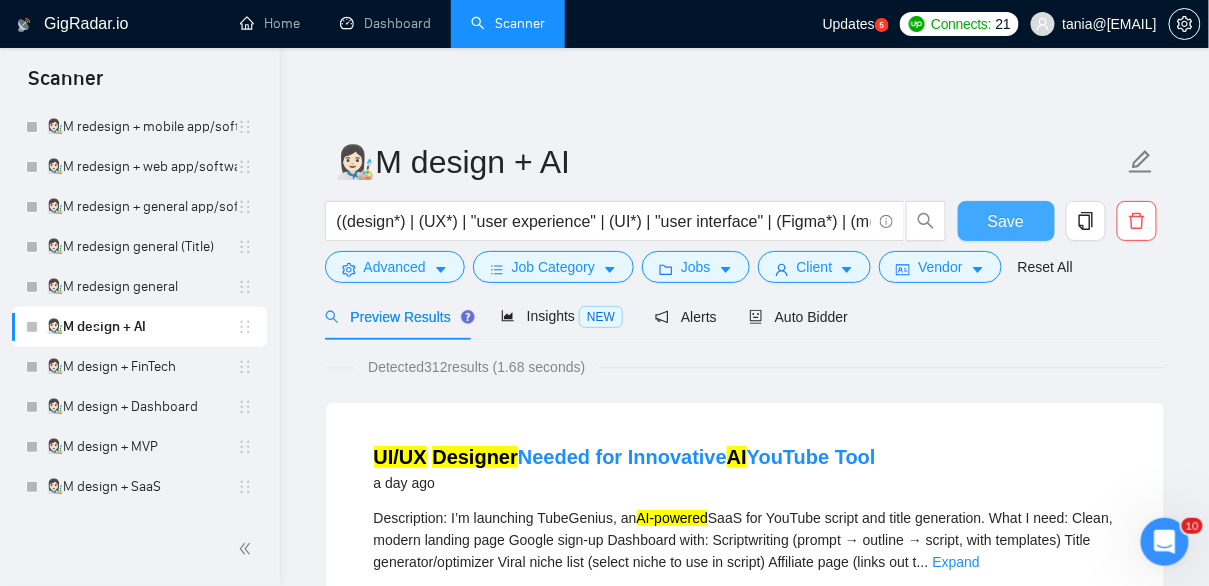 click on "Save" at bounding box center (1006, 221) 